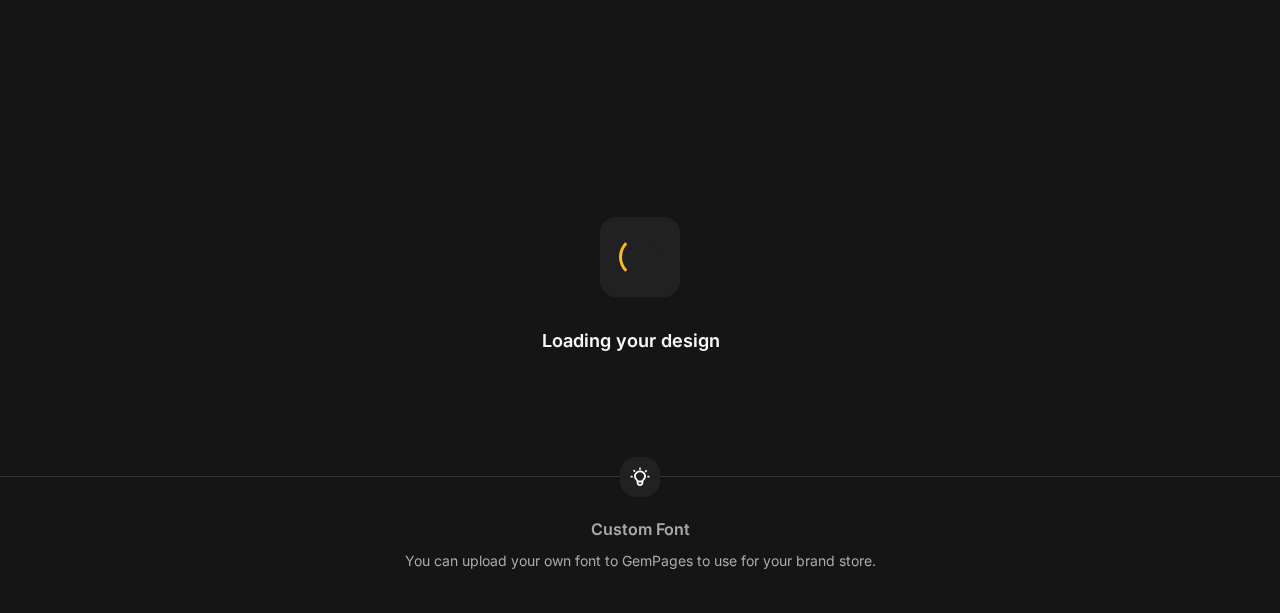 scroll, scrollTop: 0, scrollLeft: 0, axis: both 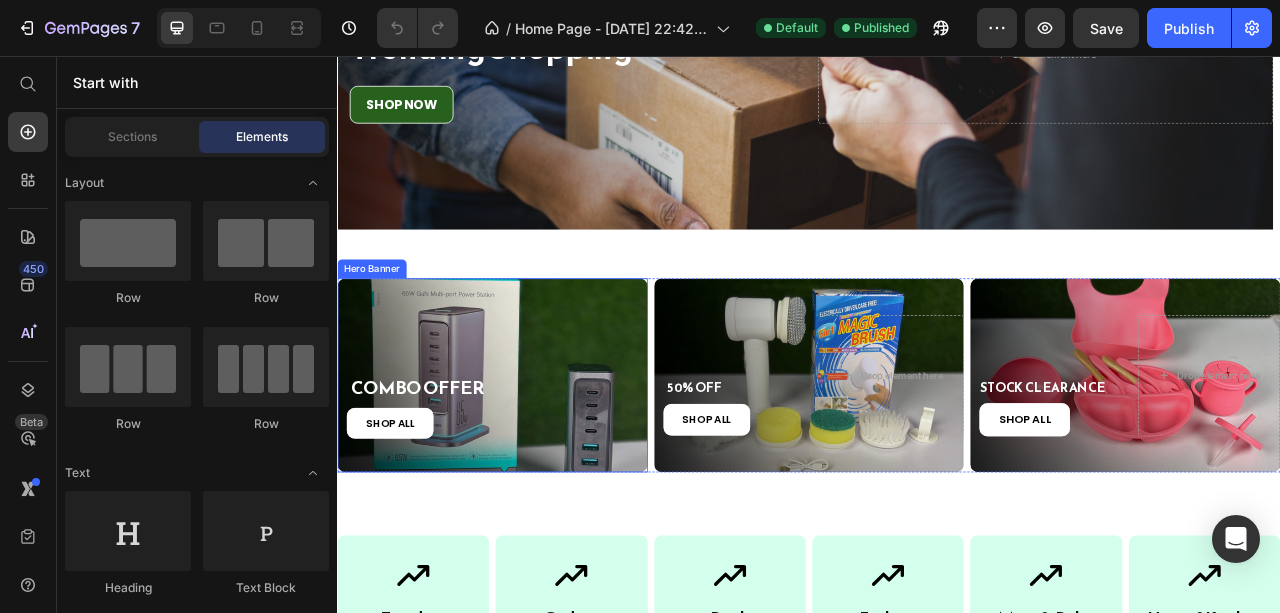 click on "COMBO OFFER Heading    SHOP ALL   Button" at bounding box center (534, 462) 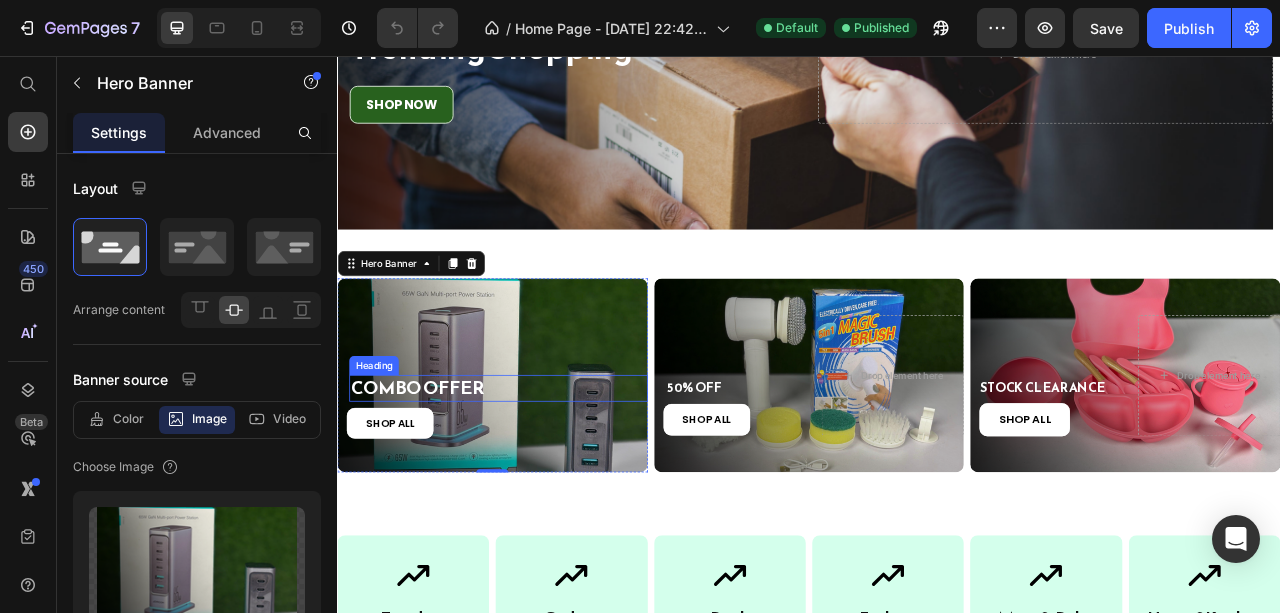 click on "COMBO OFFER" at bounding box center (542, 479) 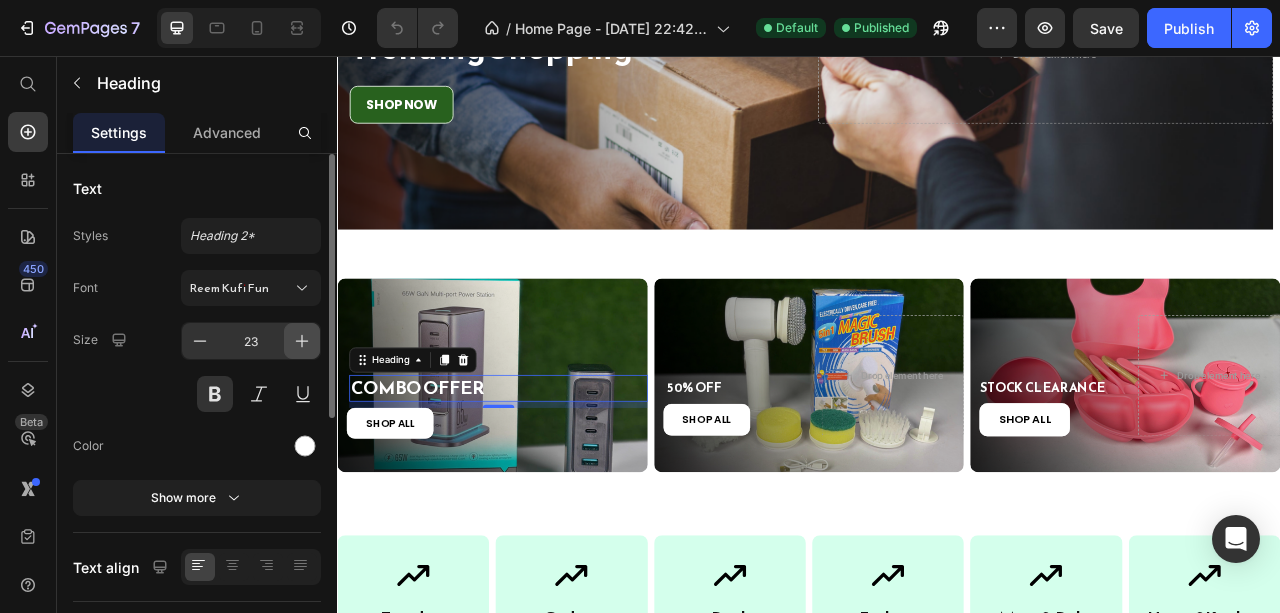 click 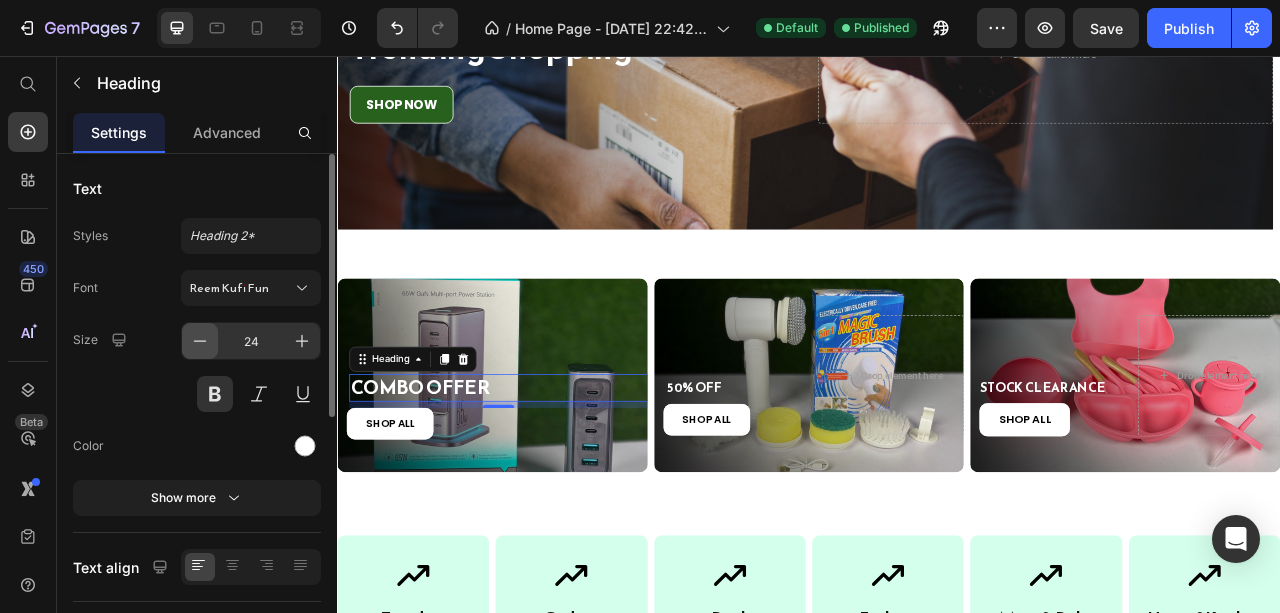click 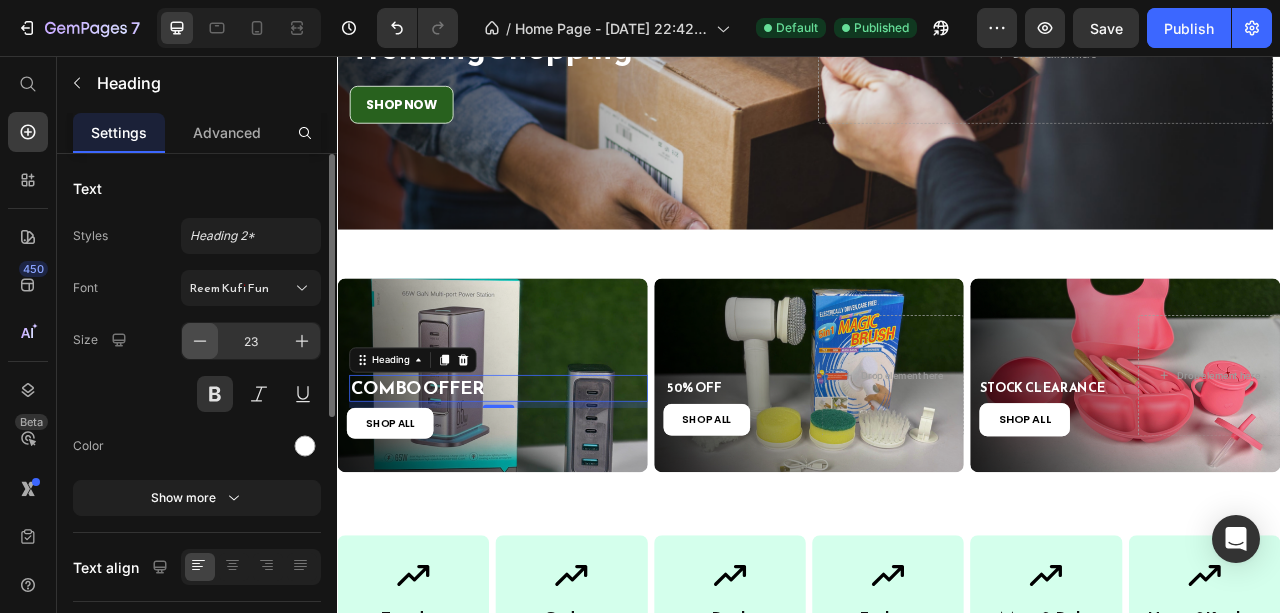 click 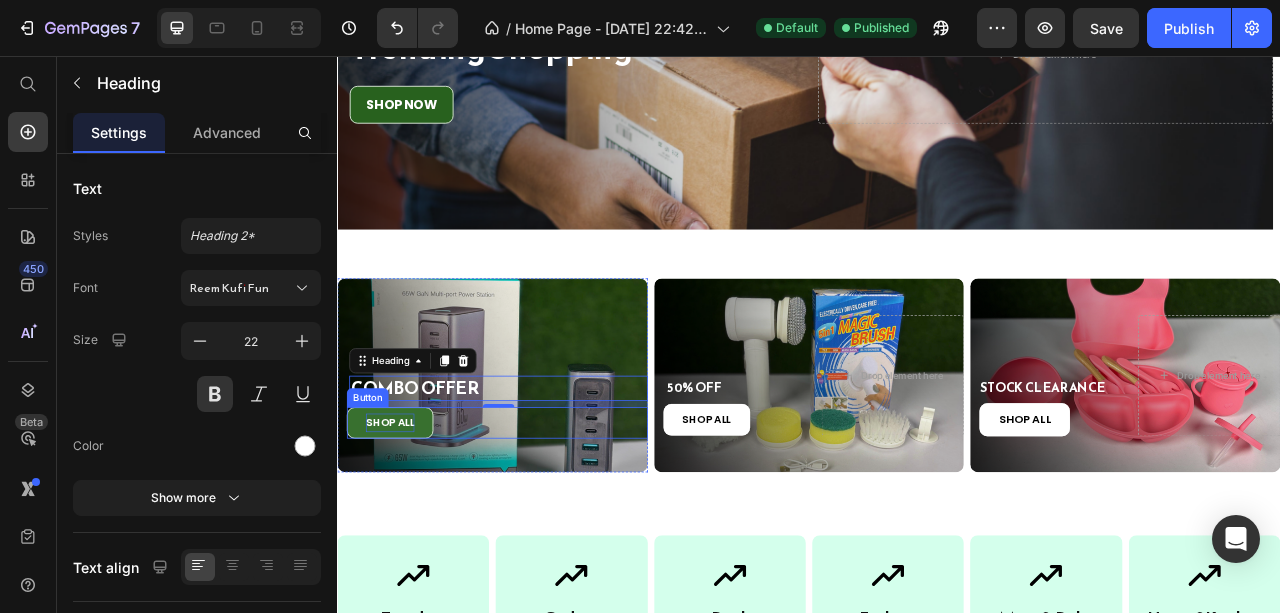 click on "SHOP ALL" at bounding box center [404, 522] 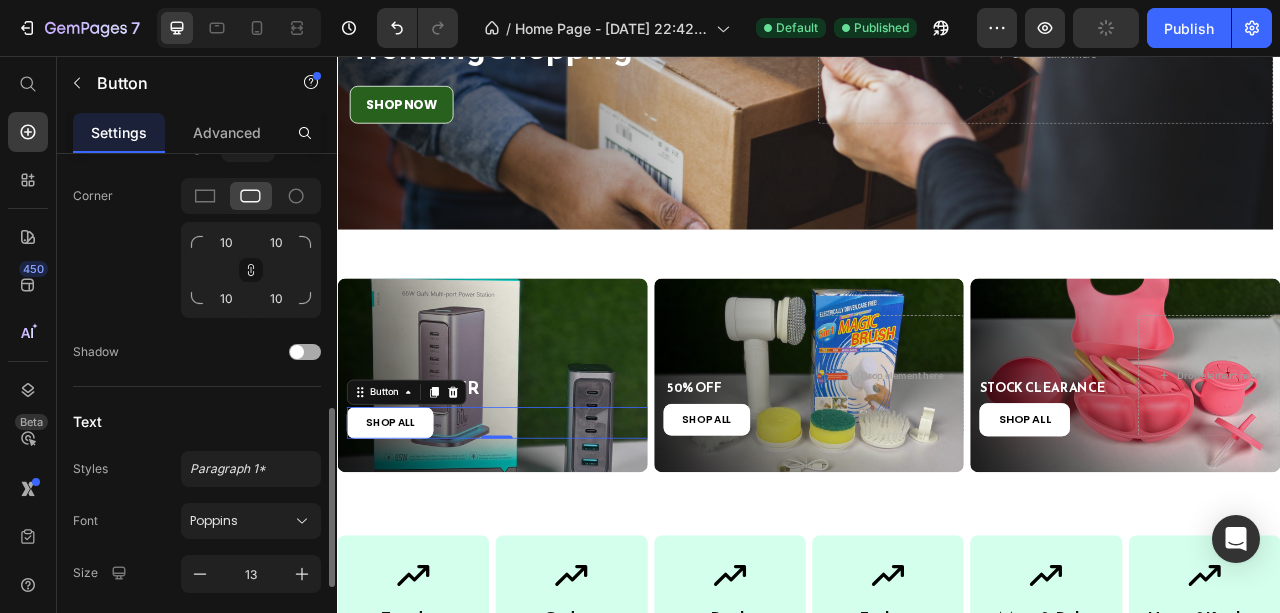 scroll, scrollTop: 866, scrollLeft: 0, axis: vertical 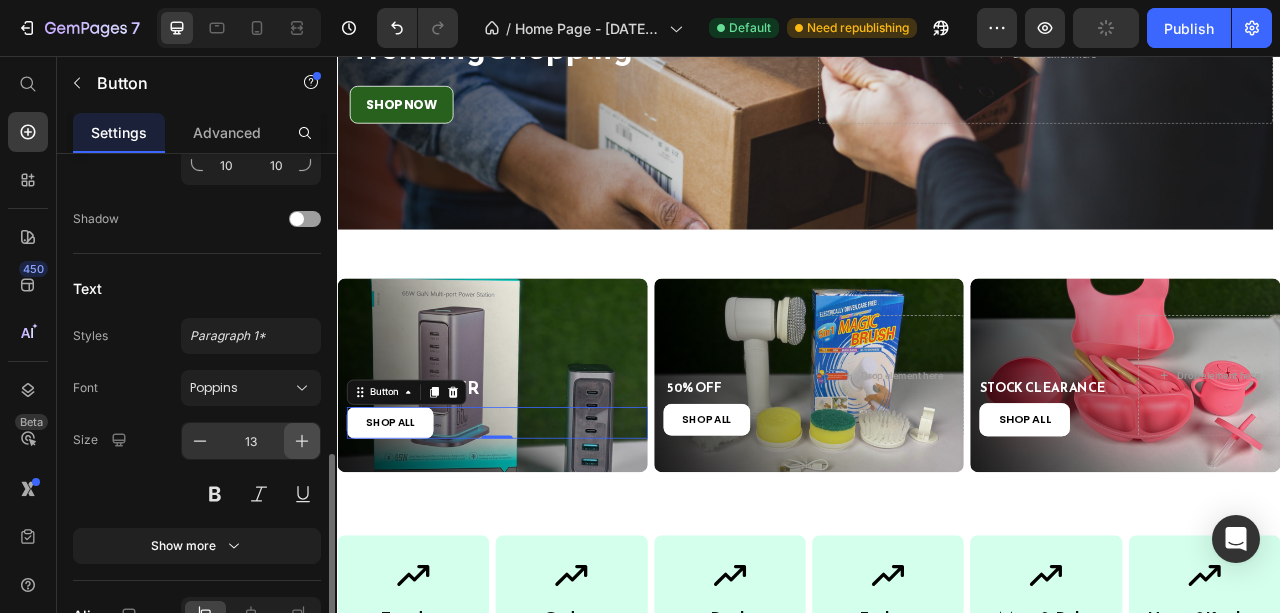 click 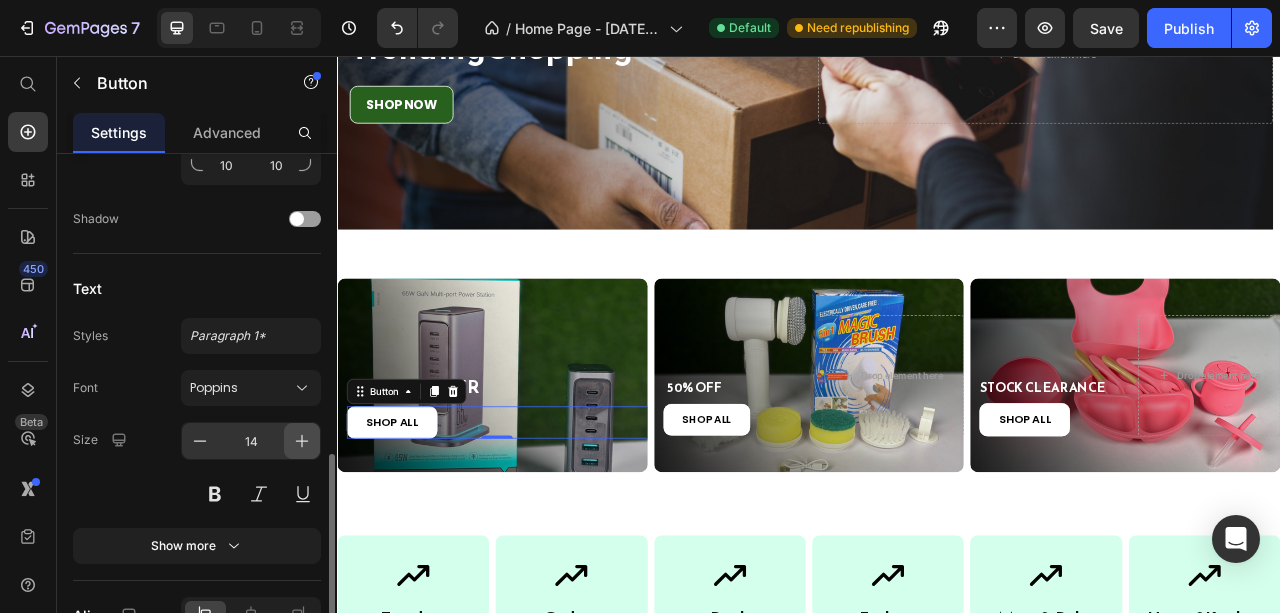 click 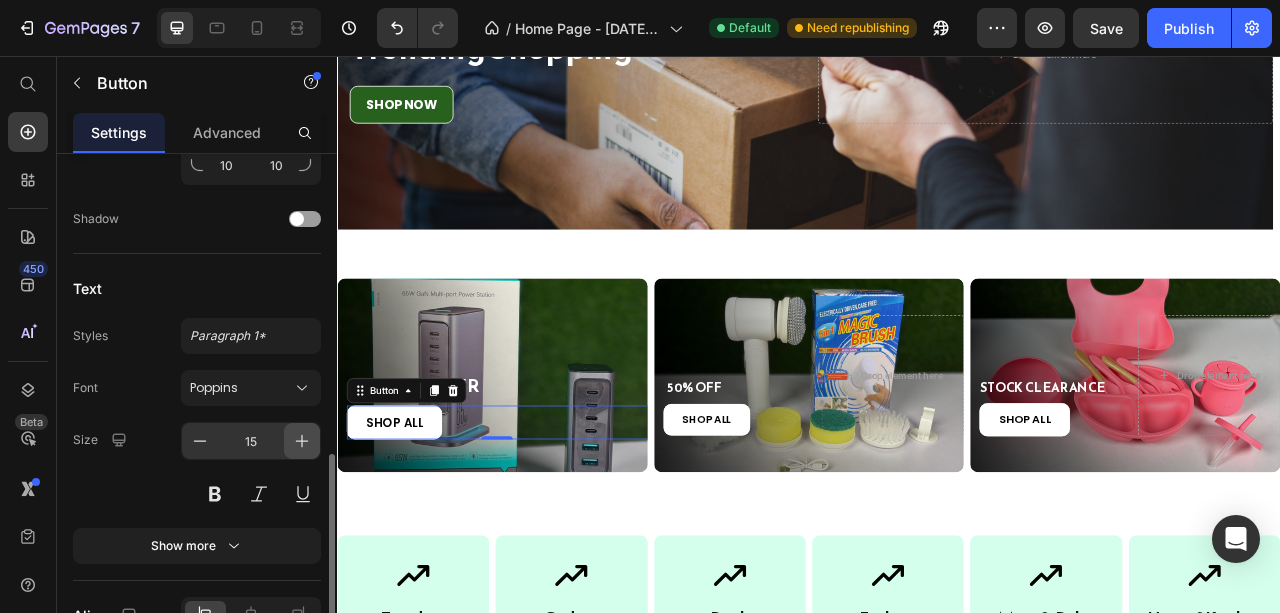 click 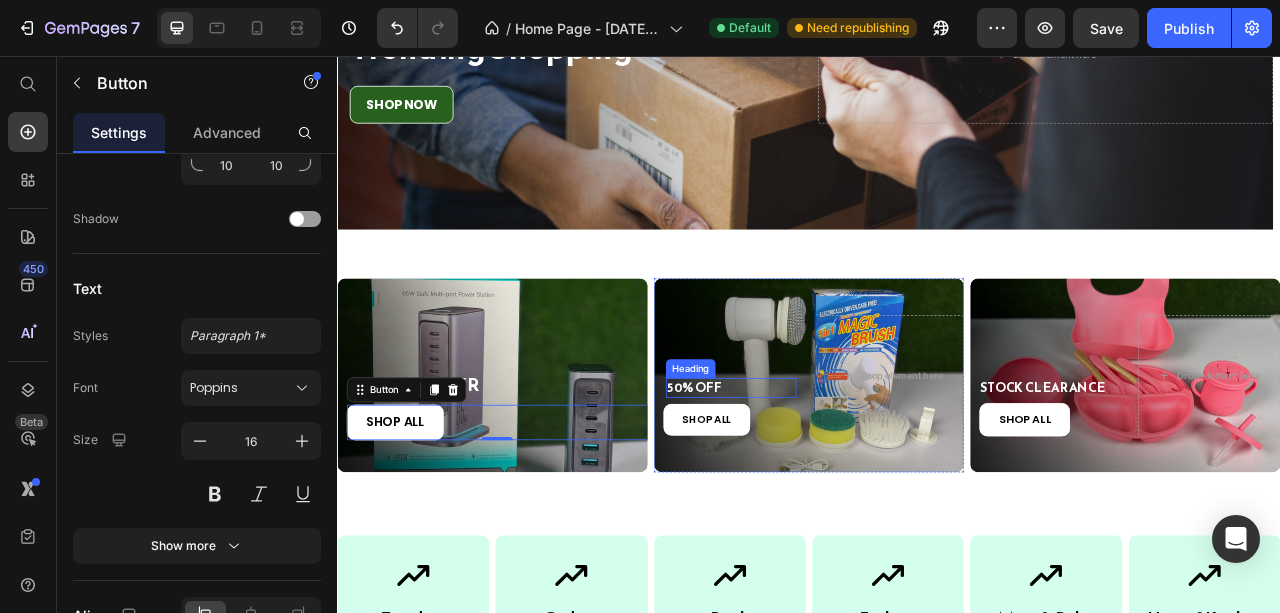 click on "50% OFF" at bounding box center [838, 478] 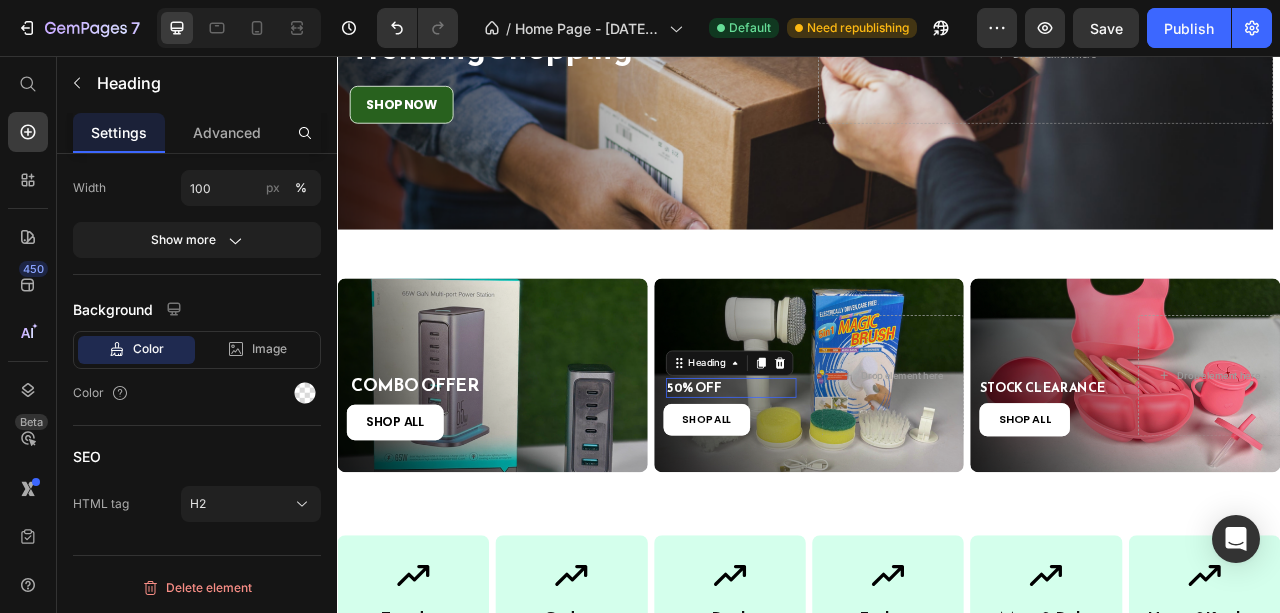 scroll, scrollTop: 0, scrollLeft: 0, axis: both 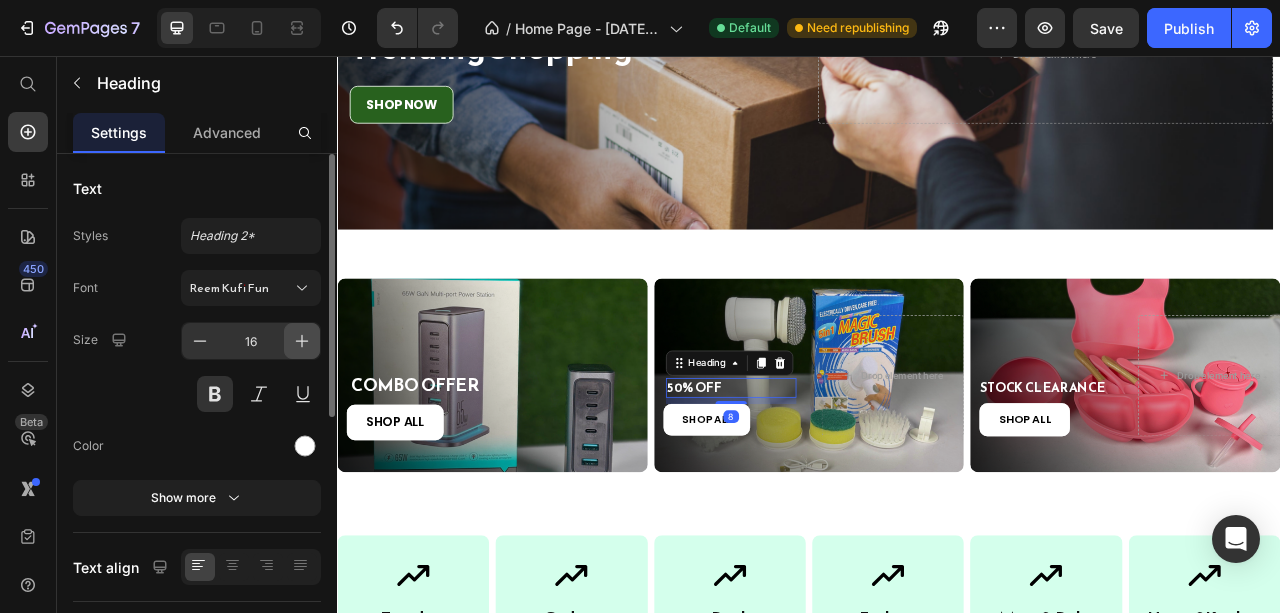 click 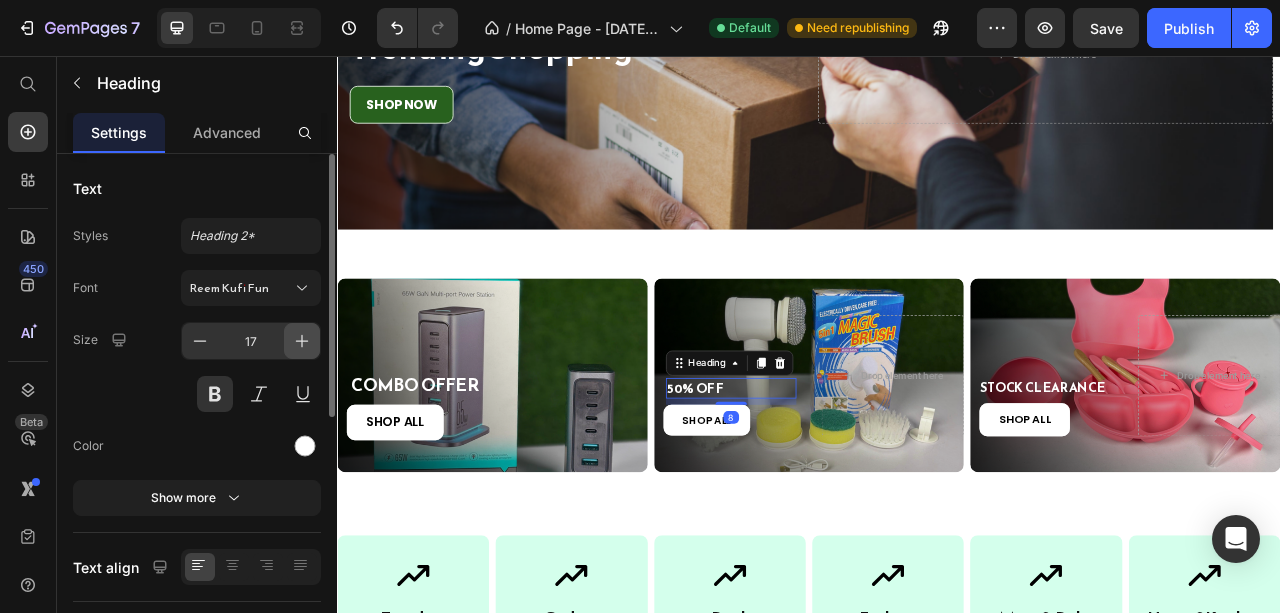 click 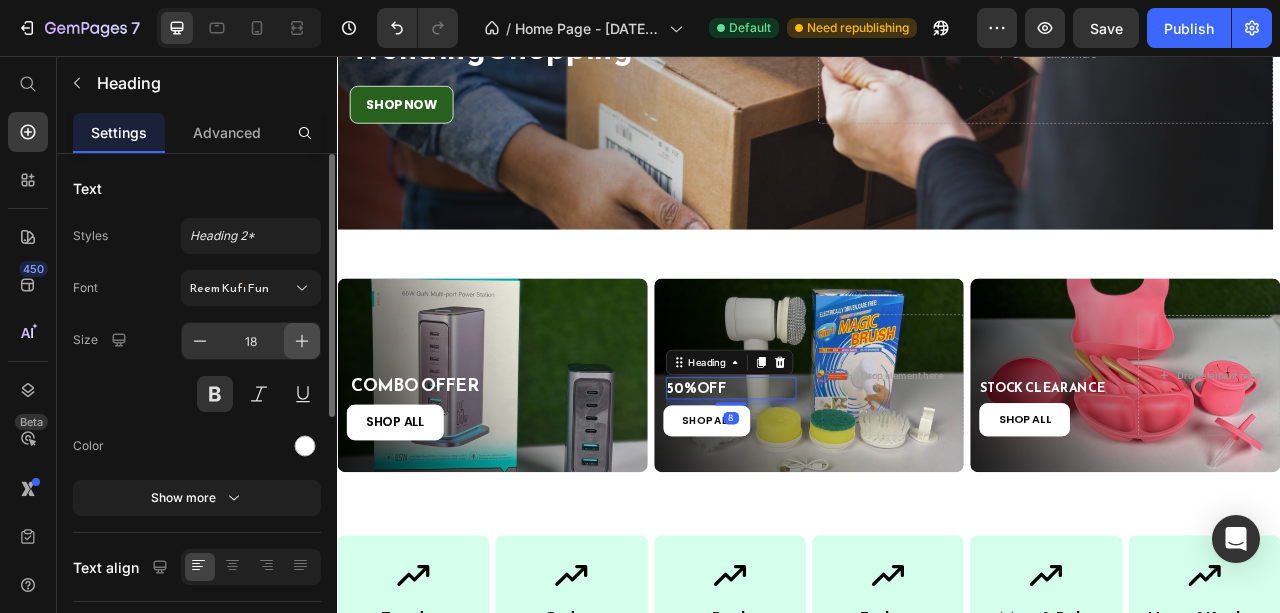 click 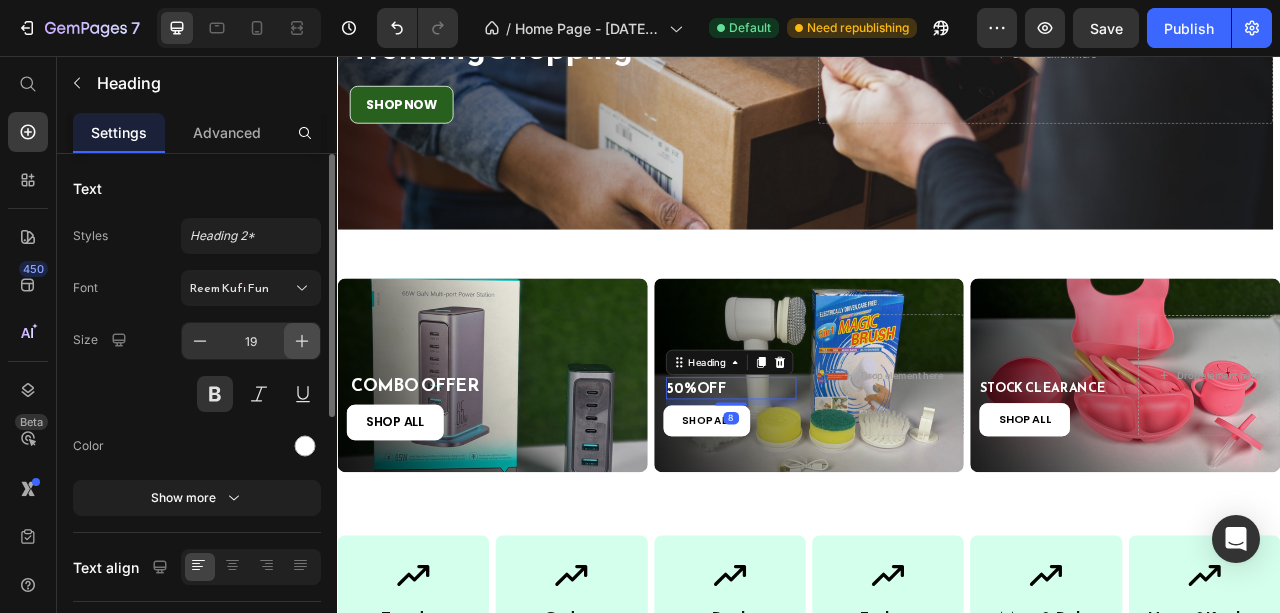 click 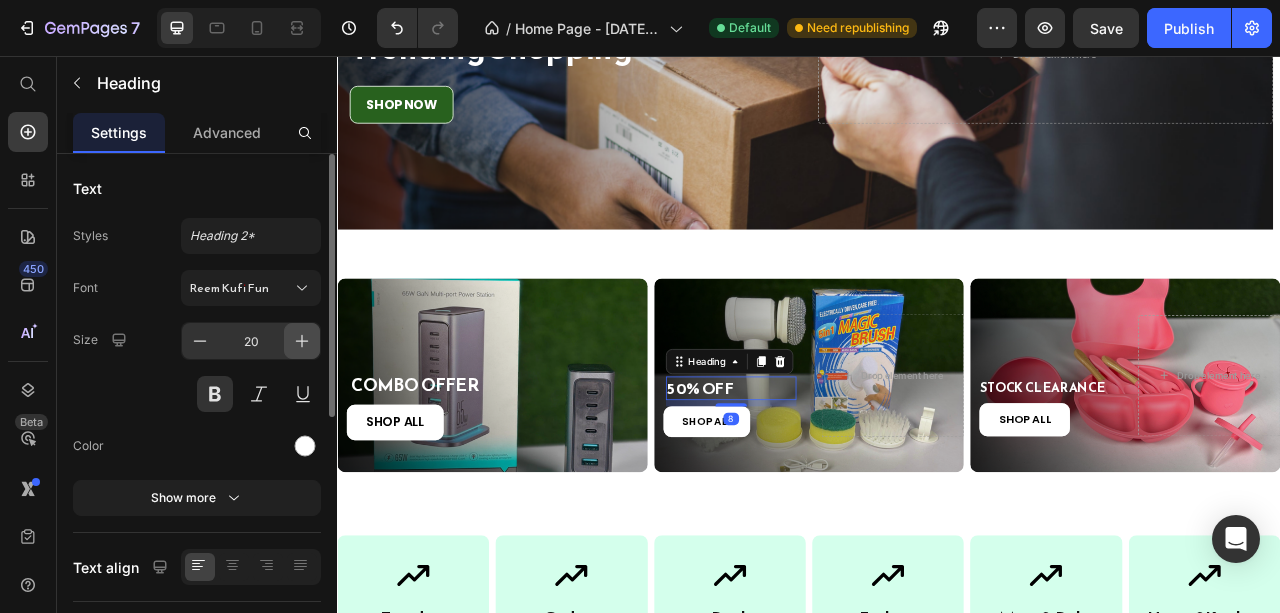 click 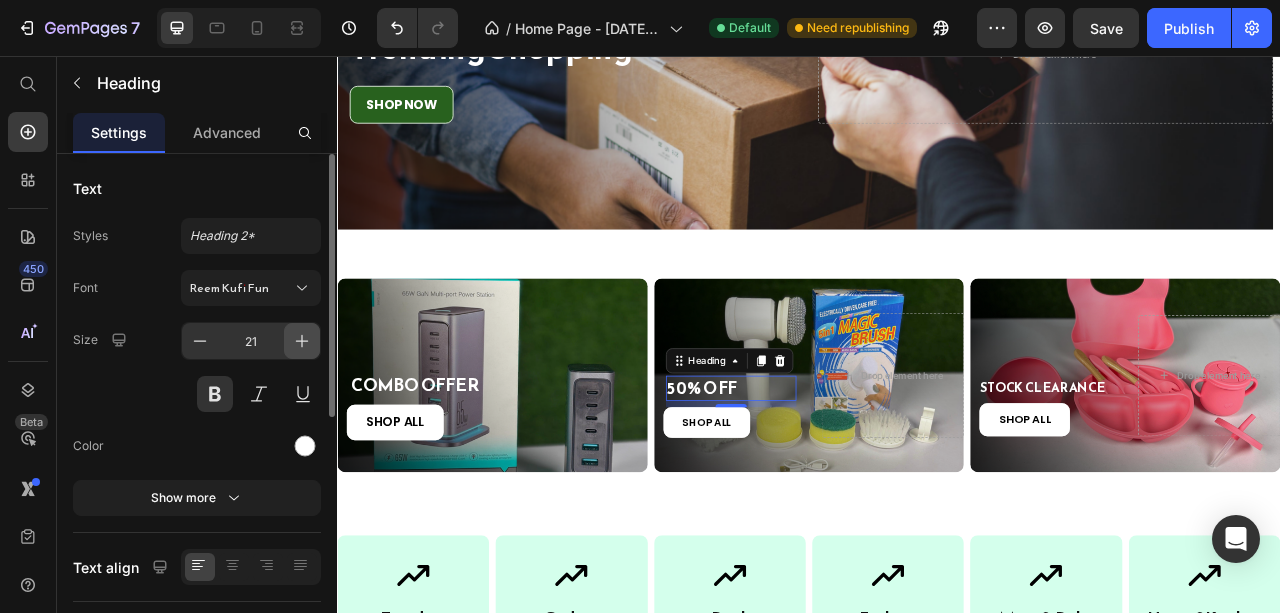 click 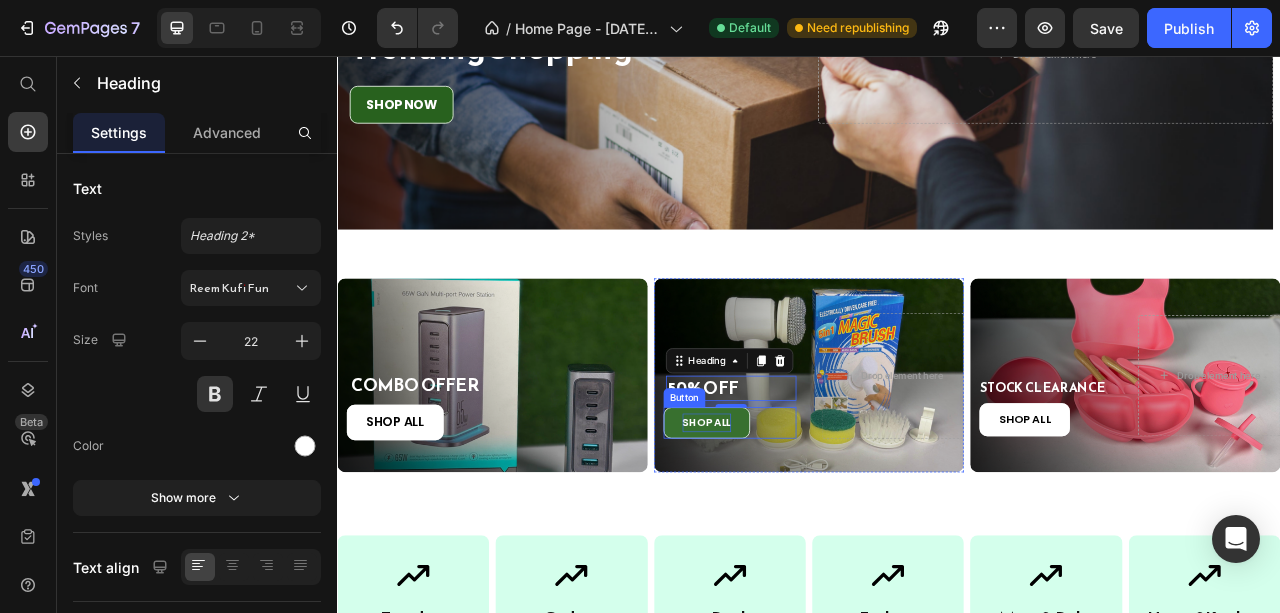 click on "SHOP ALL" at bounding box center (807, 522) 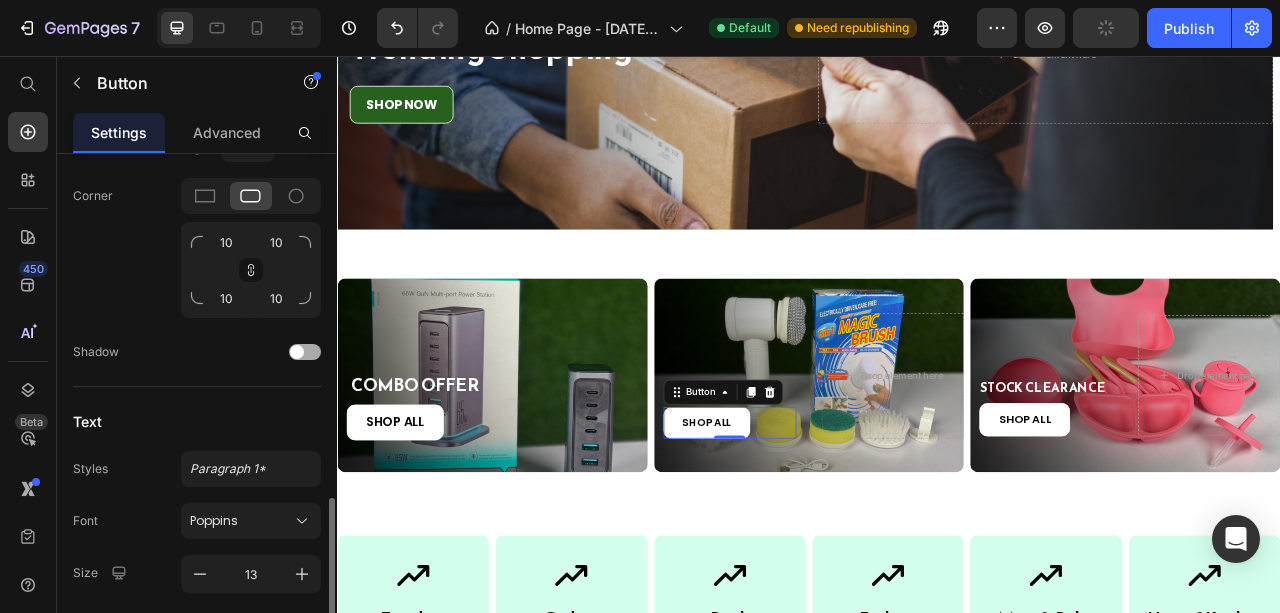 scroll, scrollTop: 866, scrollLeft: 0, axis: vertical 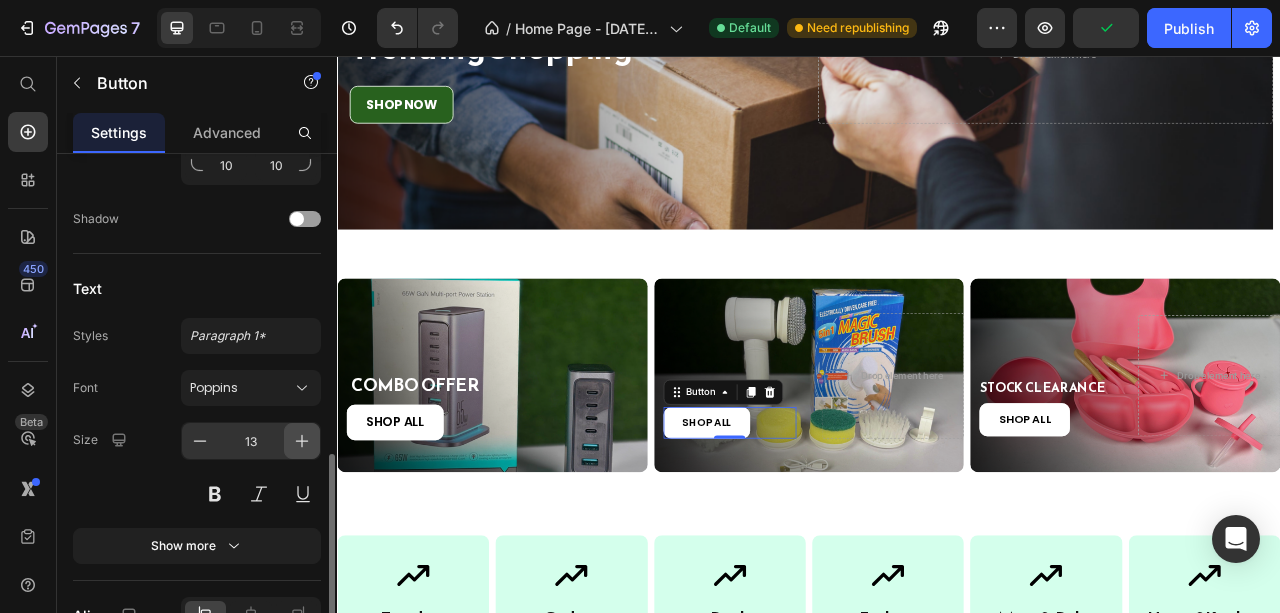 click 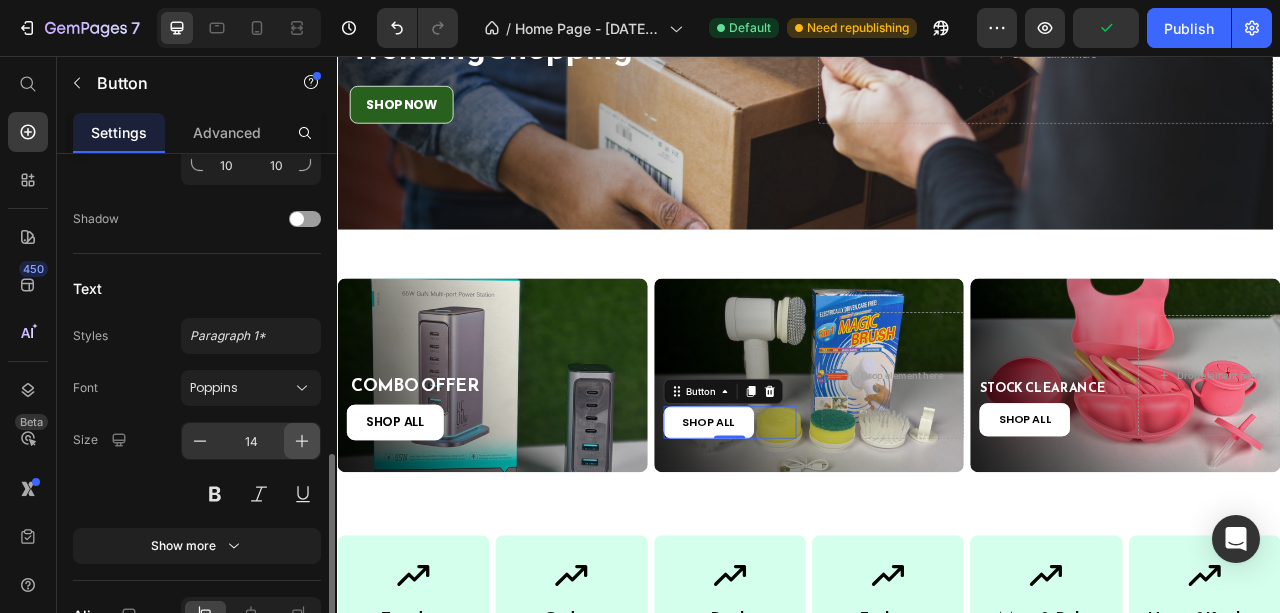 click 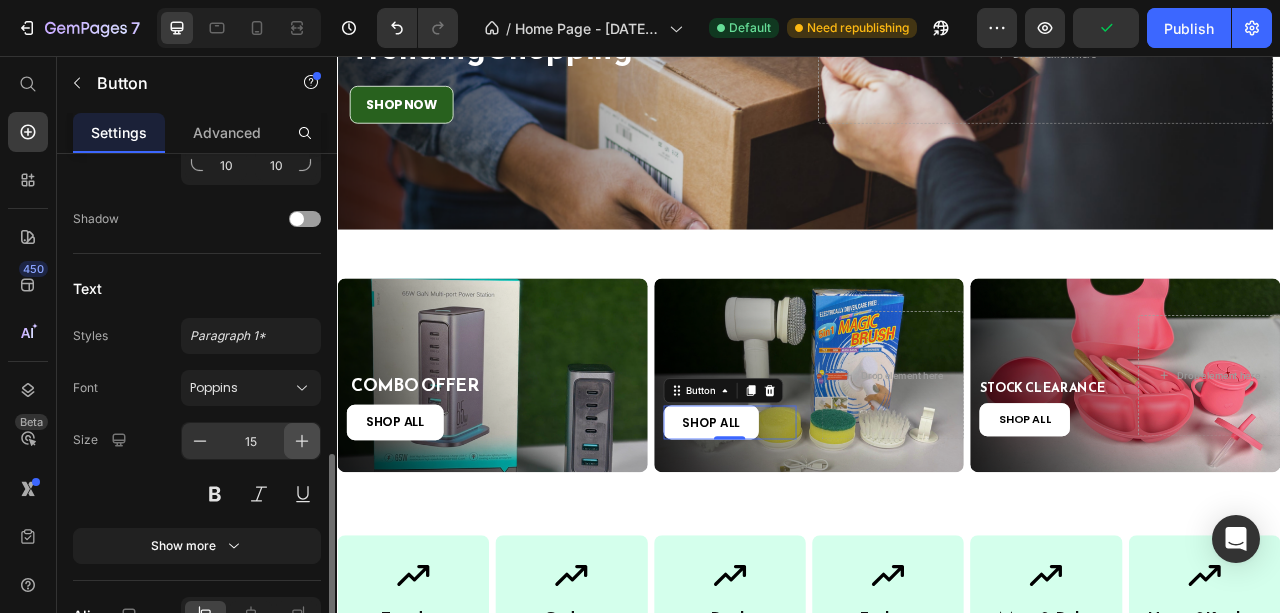 click 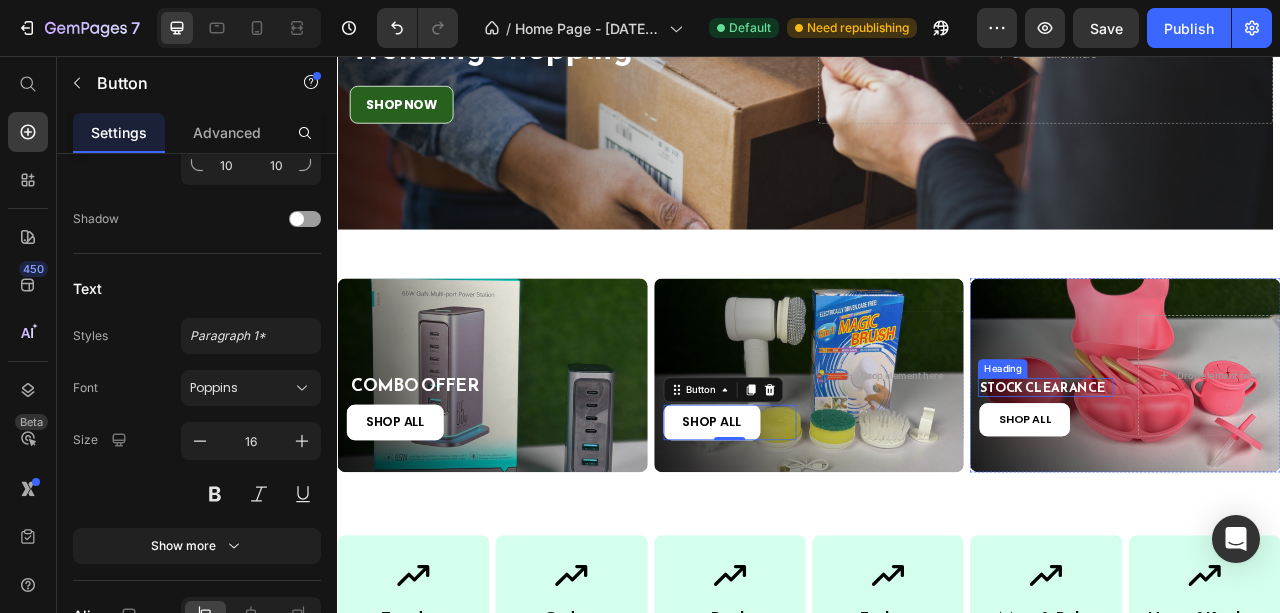 click on "STOCK CLEARANCE" at bounding box center (1237, 478) 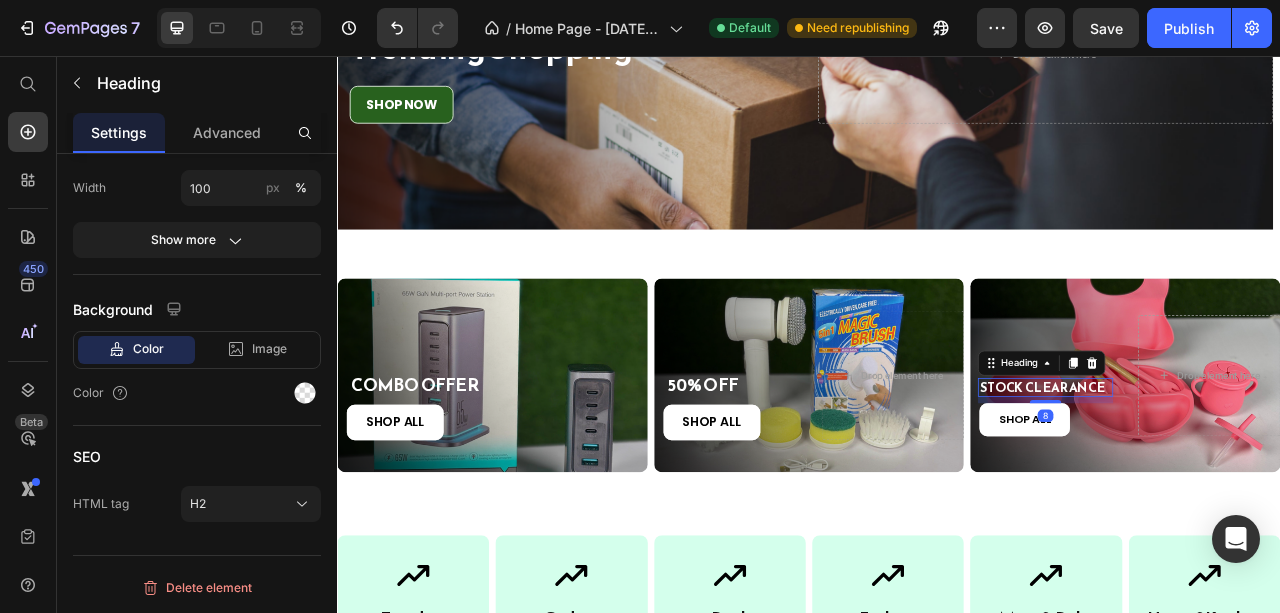 scroll, scrollTop: 0, scrollLeft: 0, axis: both 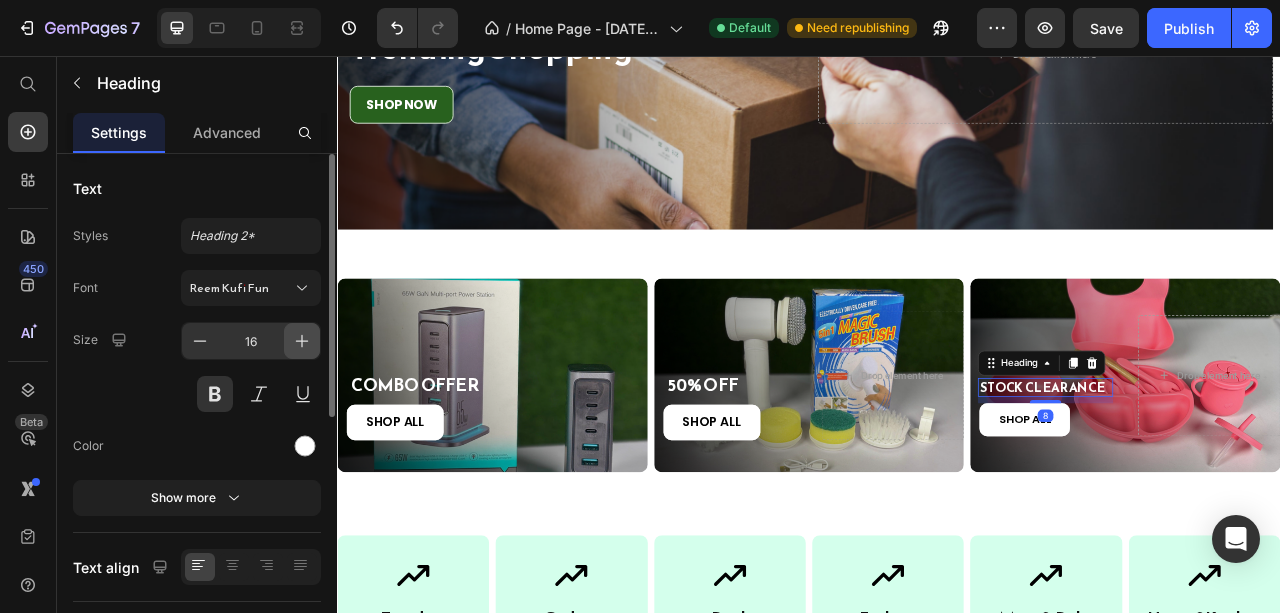 click 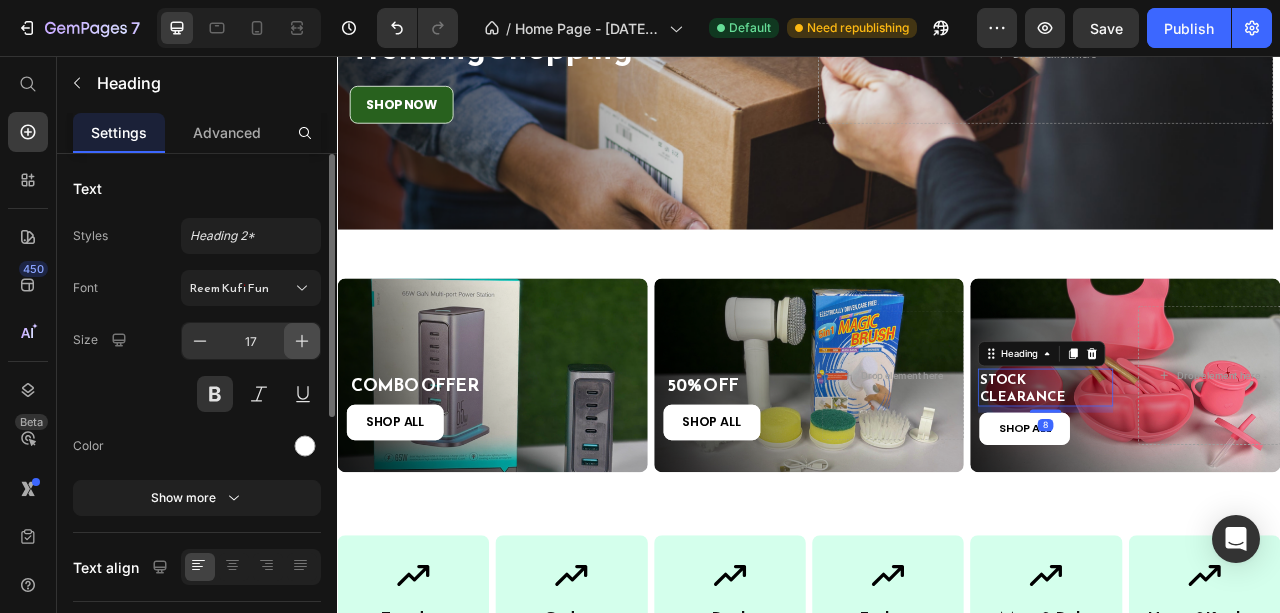 click 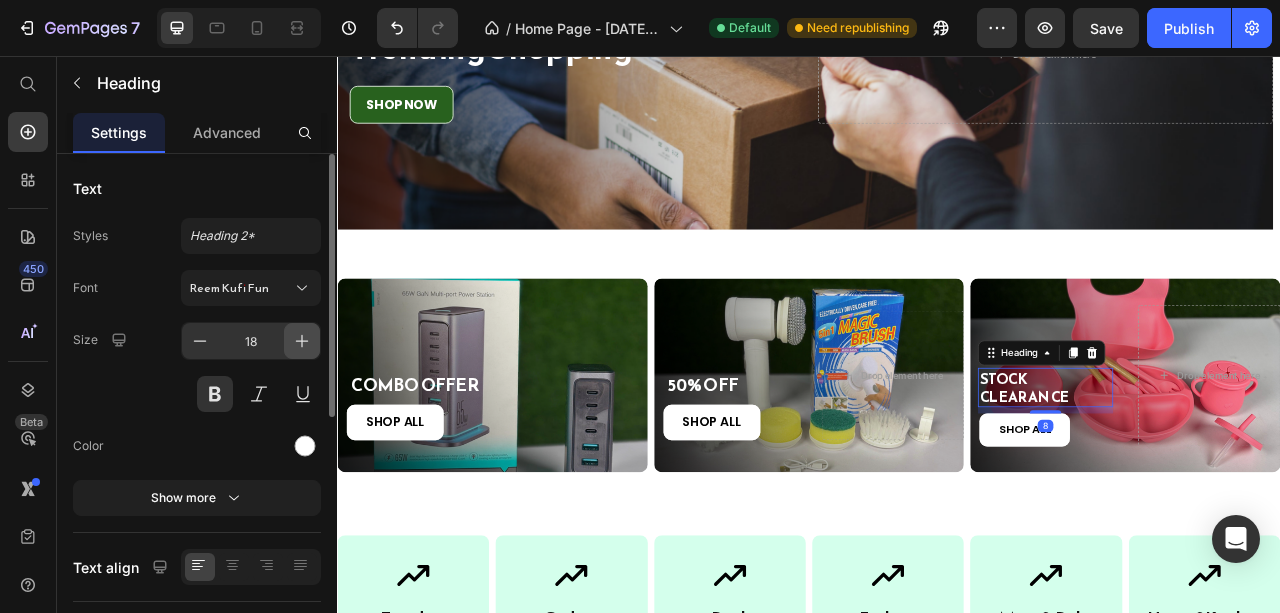 click 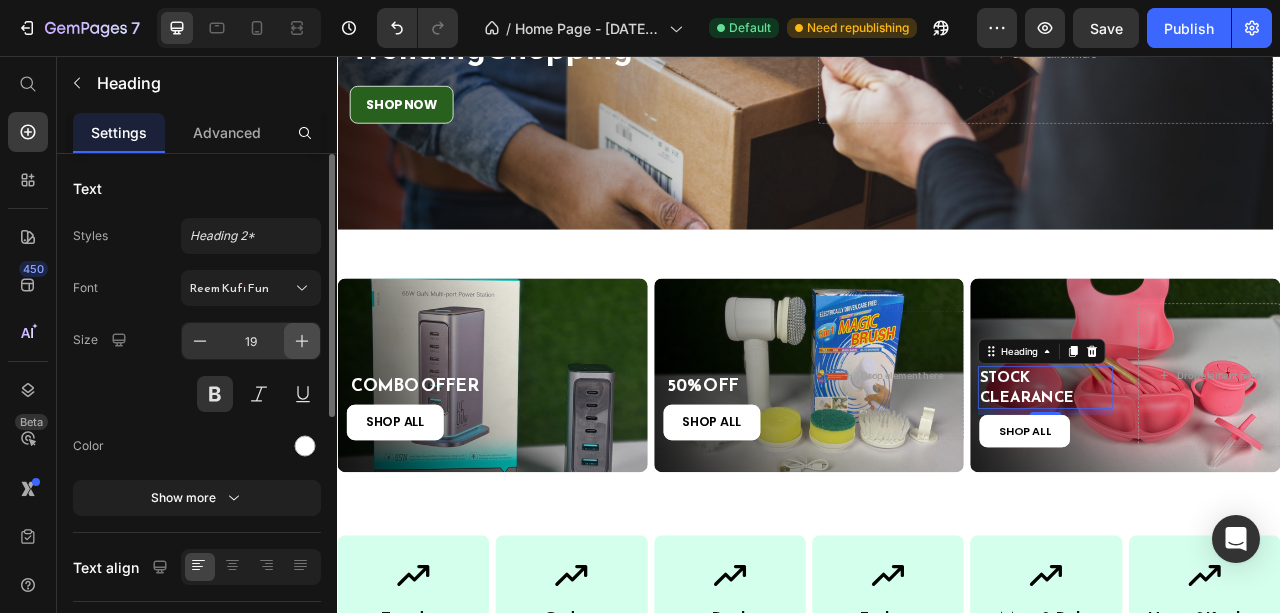 click 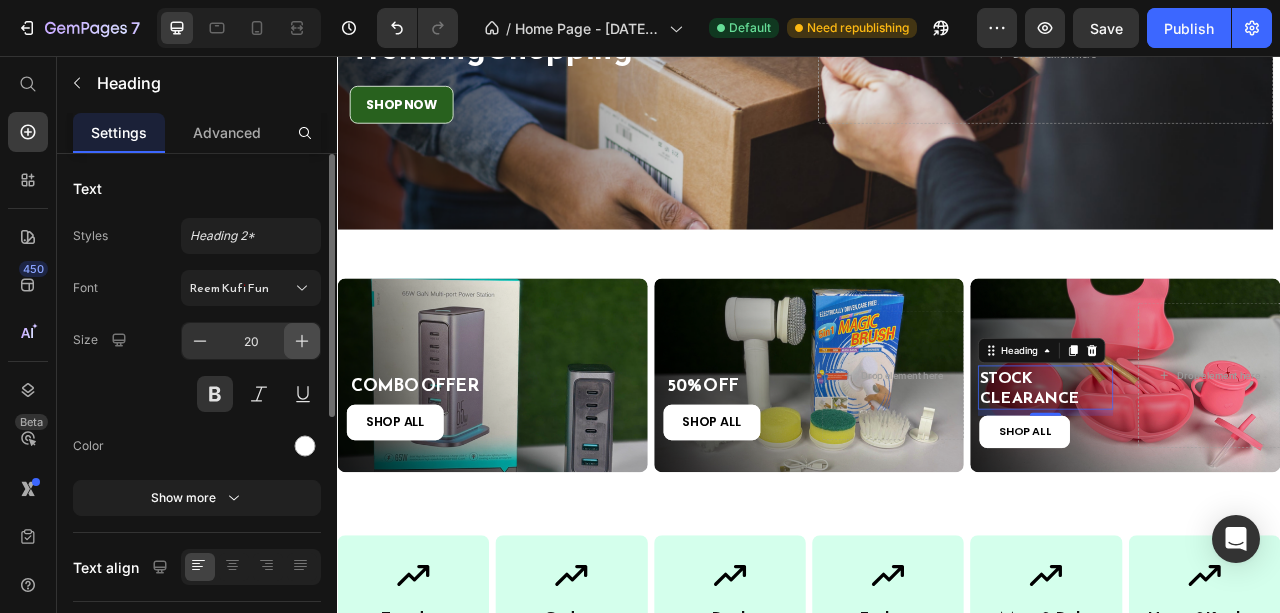 click 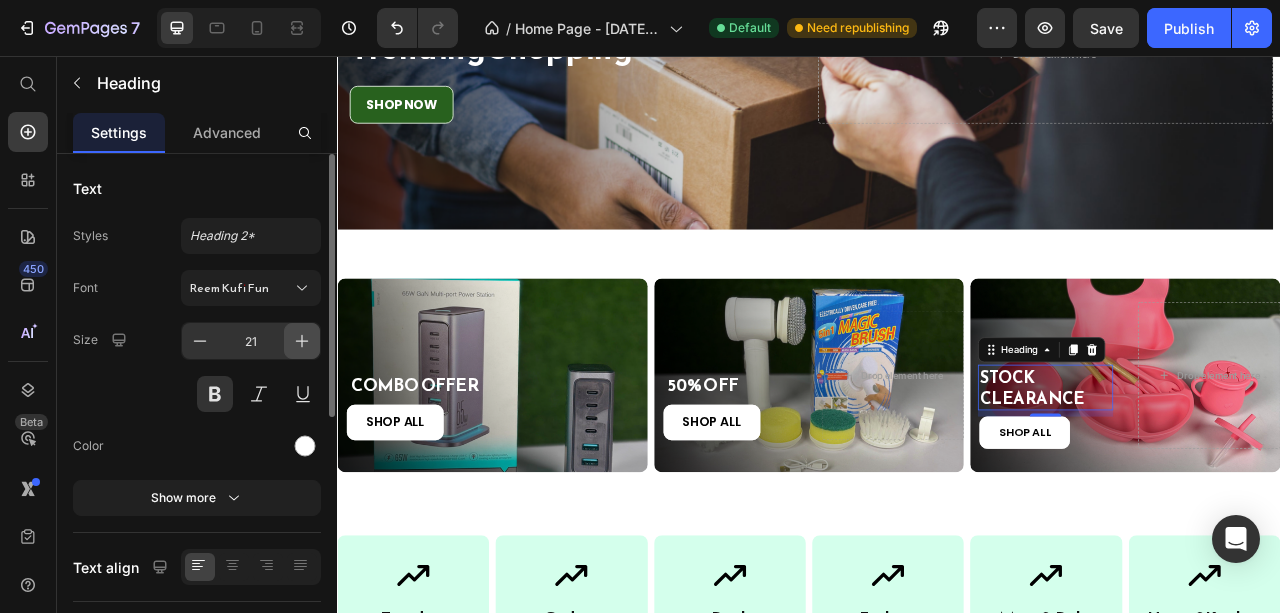 click 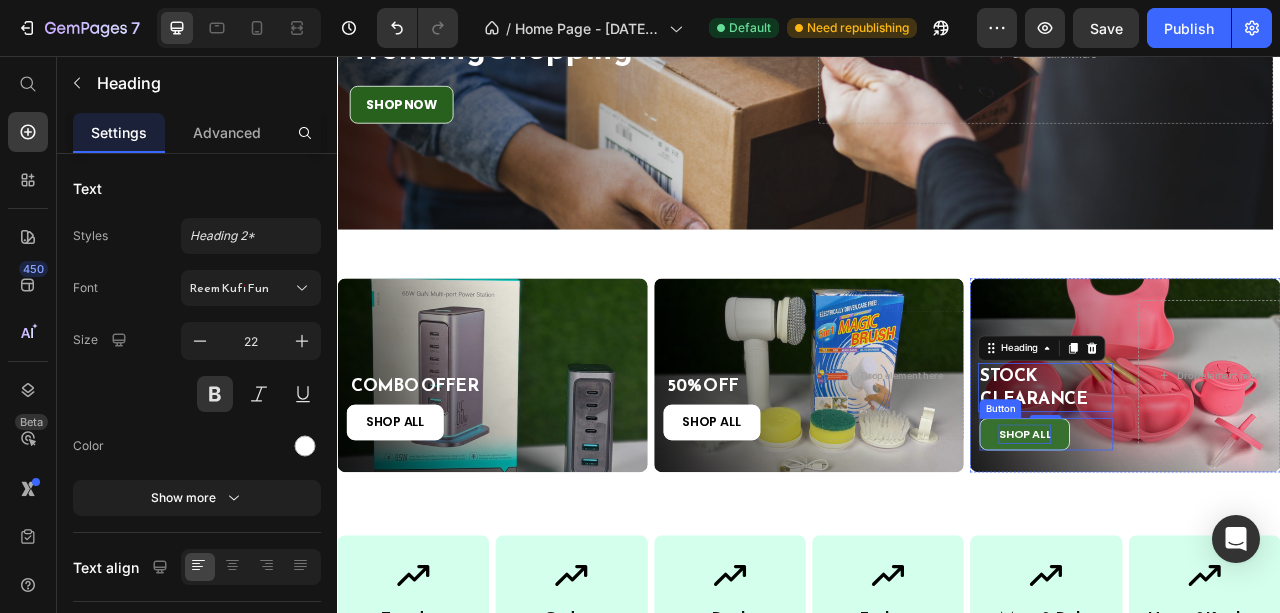 click on "SHOP ALL" at bounding box center (1211, 537) 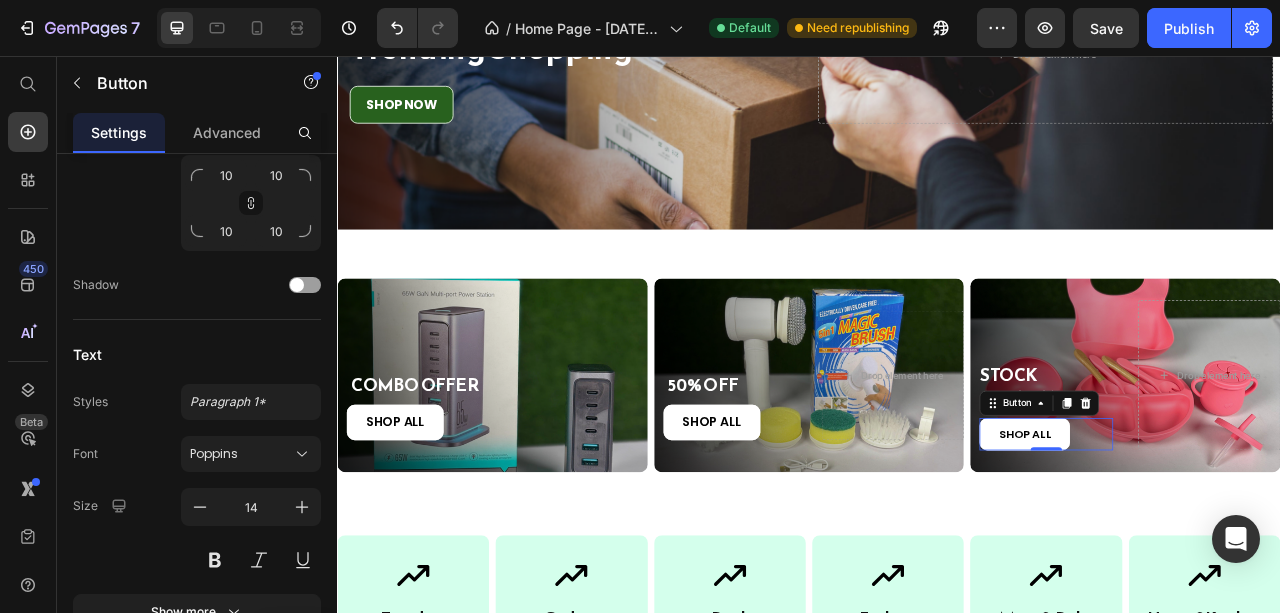 scroll, scrollTop: 970, scrollLeft: 0, axis: vertical 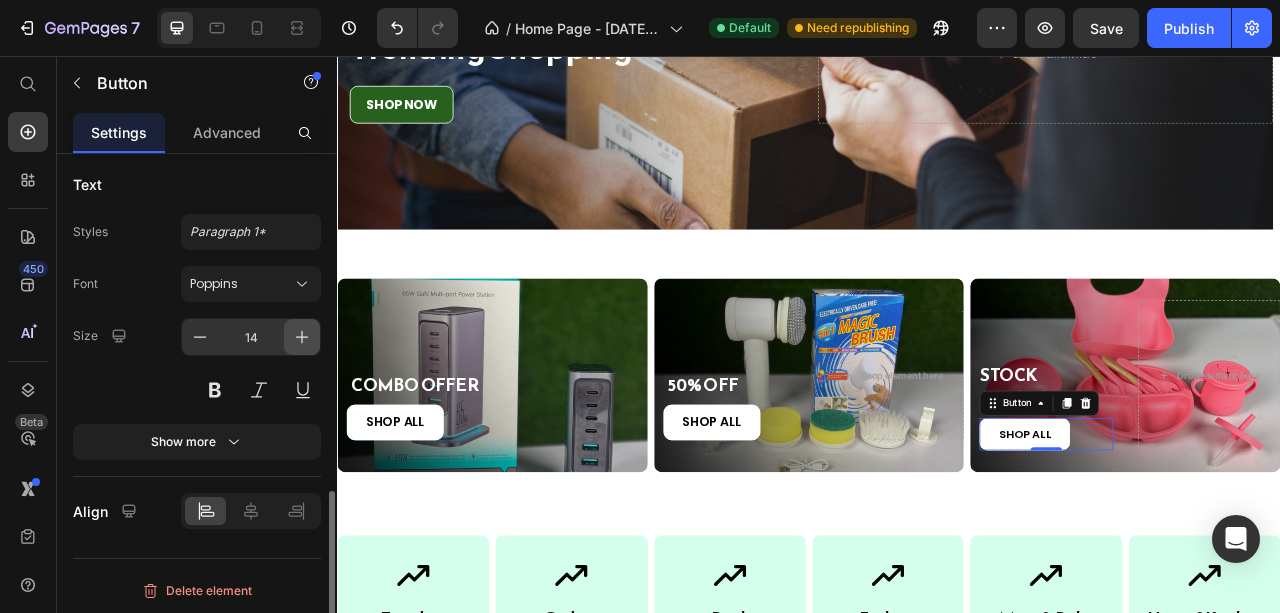 click at bounding box center [302, 337] 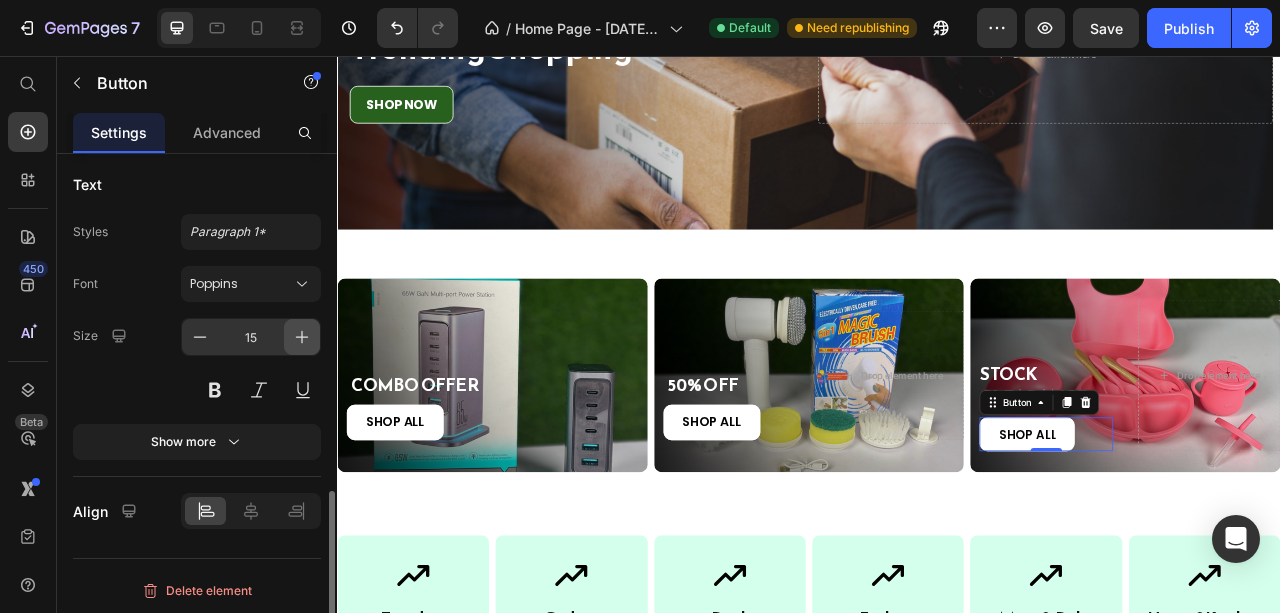click at bounding box center (302, 337) 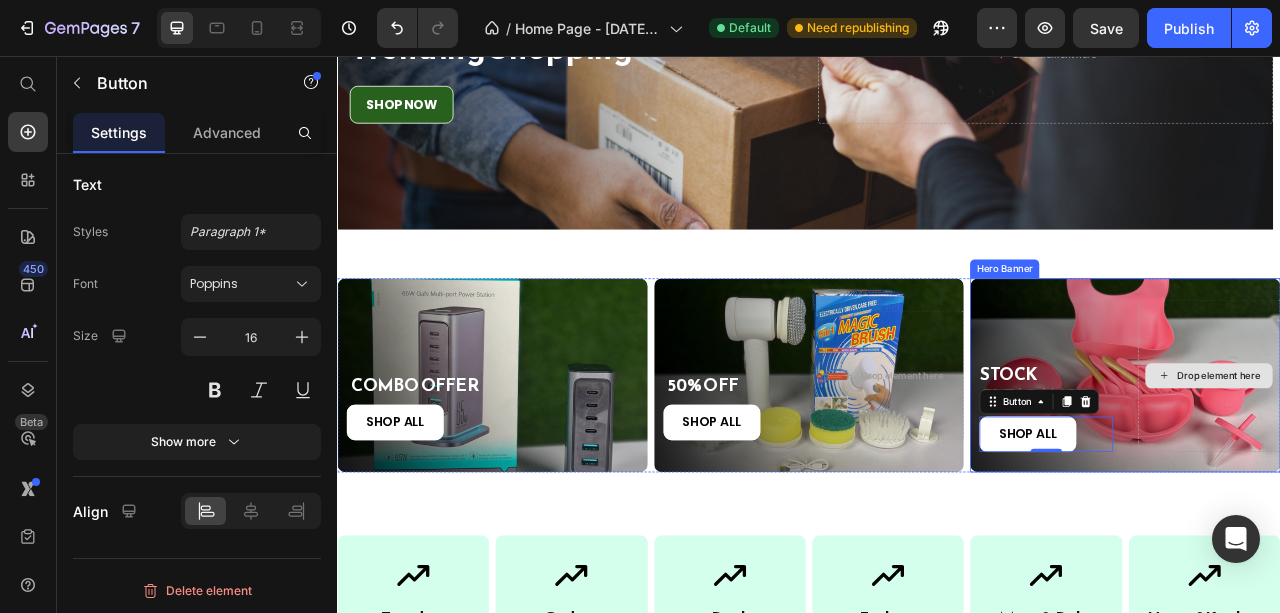 click on "Drop element here" at bounding box center [1446, 463] 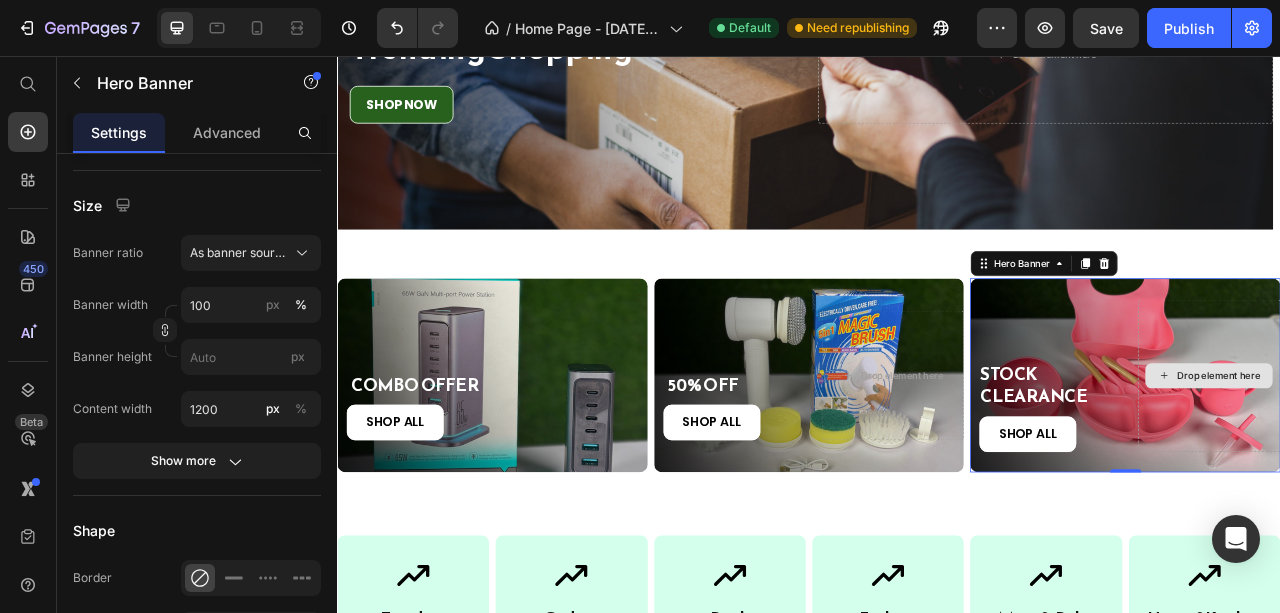 scroll, scrollTop: 0, scrollLeft: 0, axis: both 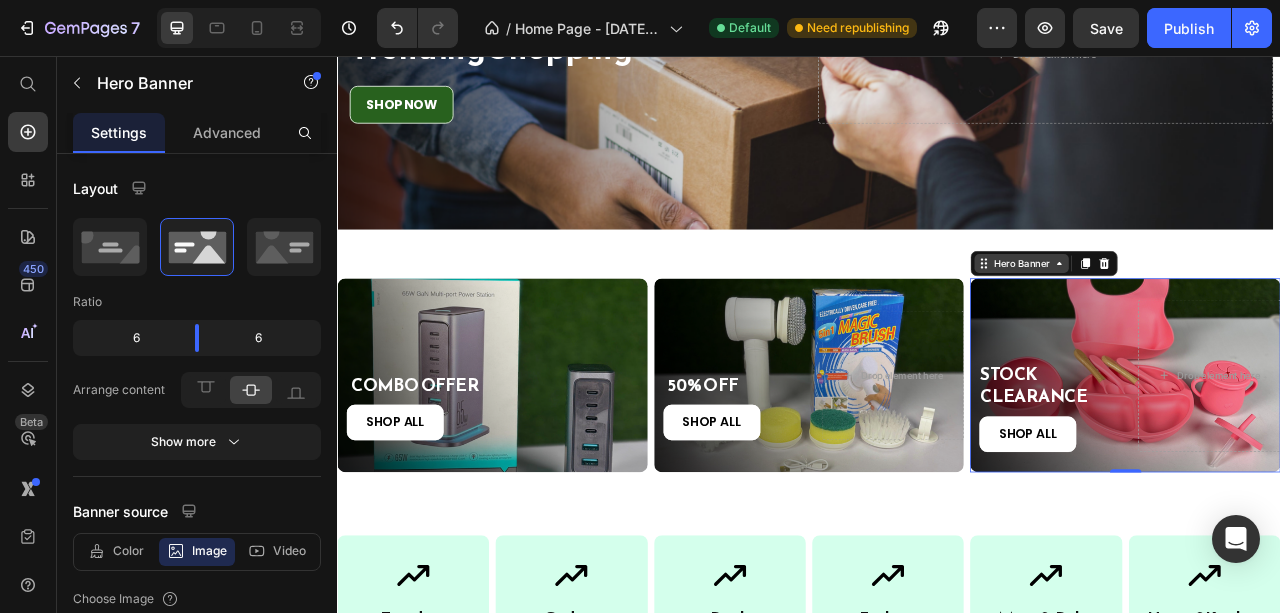 click on "Hero Banner" at bounding box center (1207, 320) 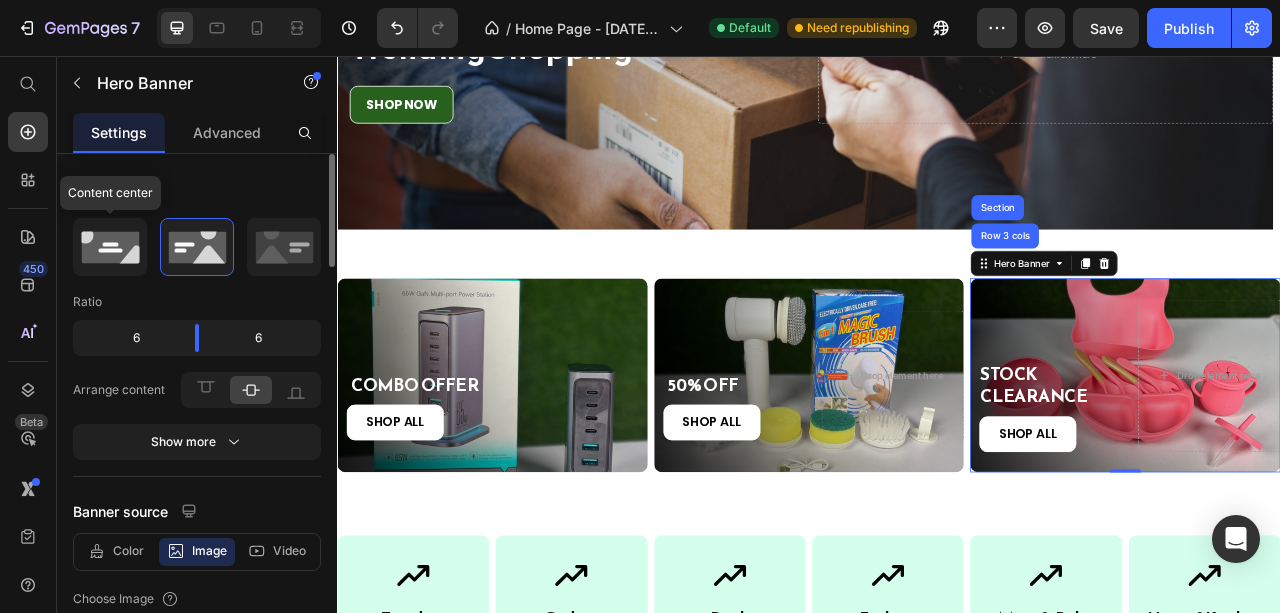 click 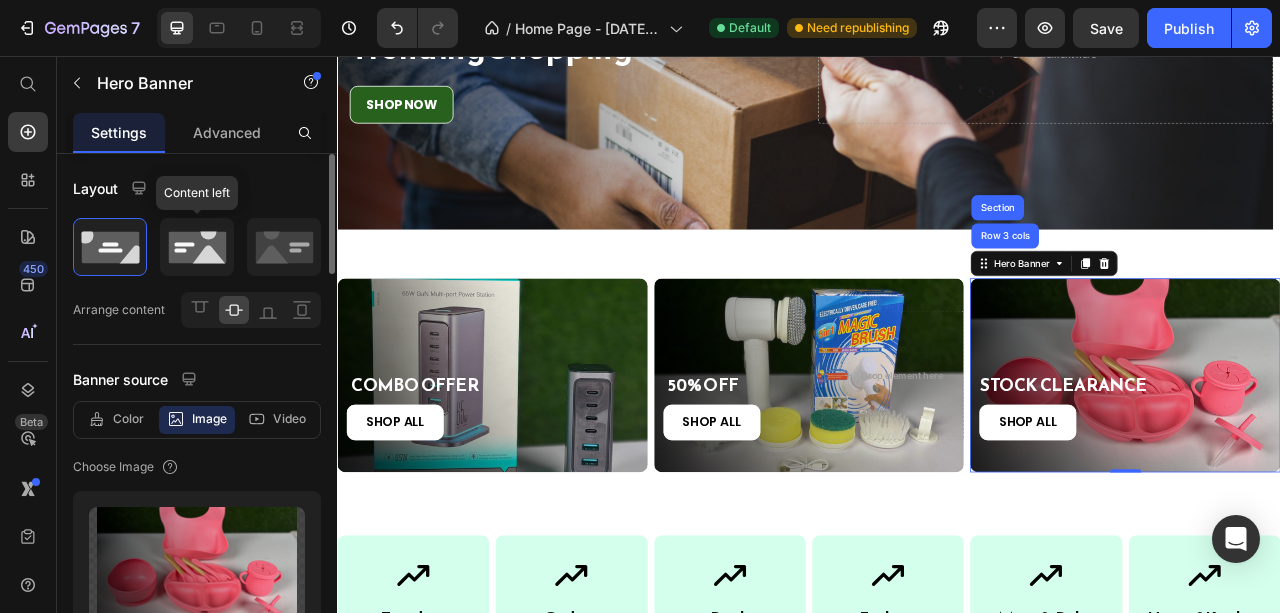 click 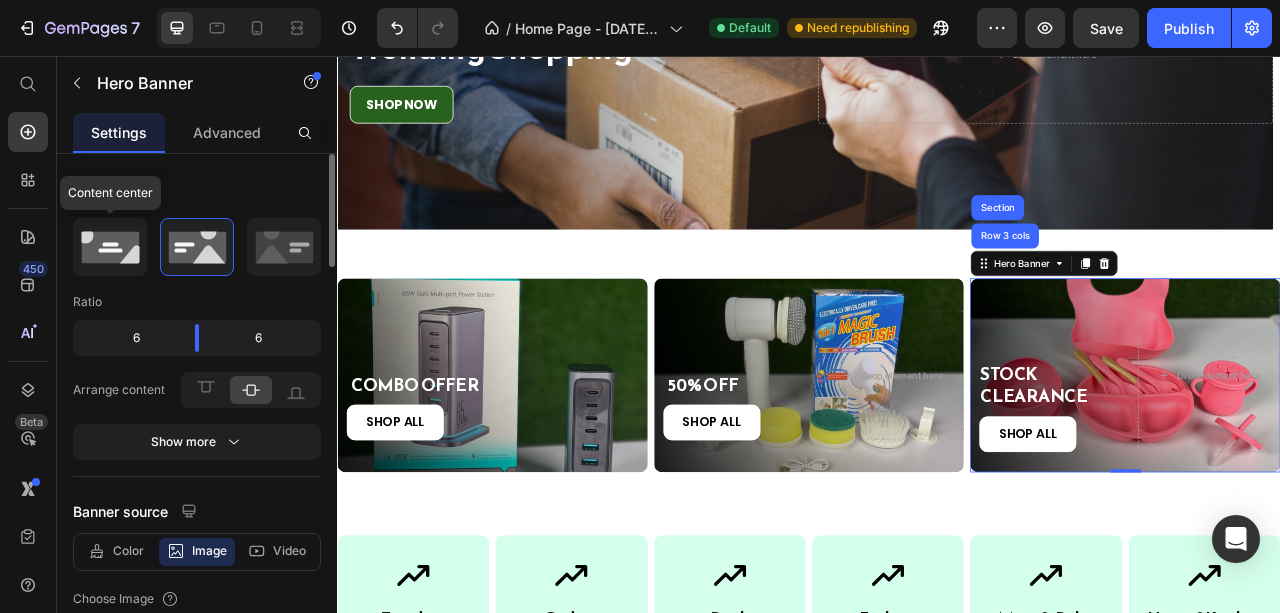 click 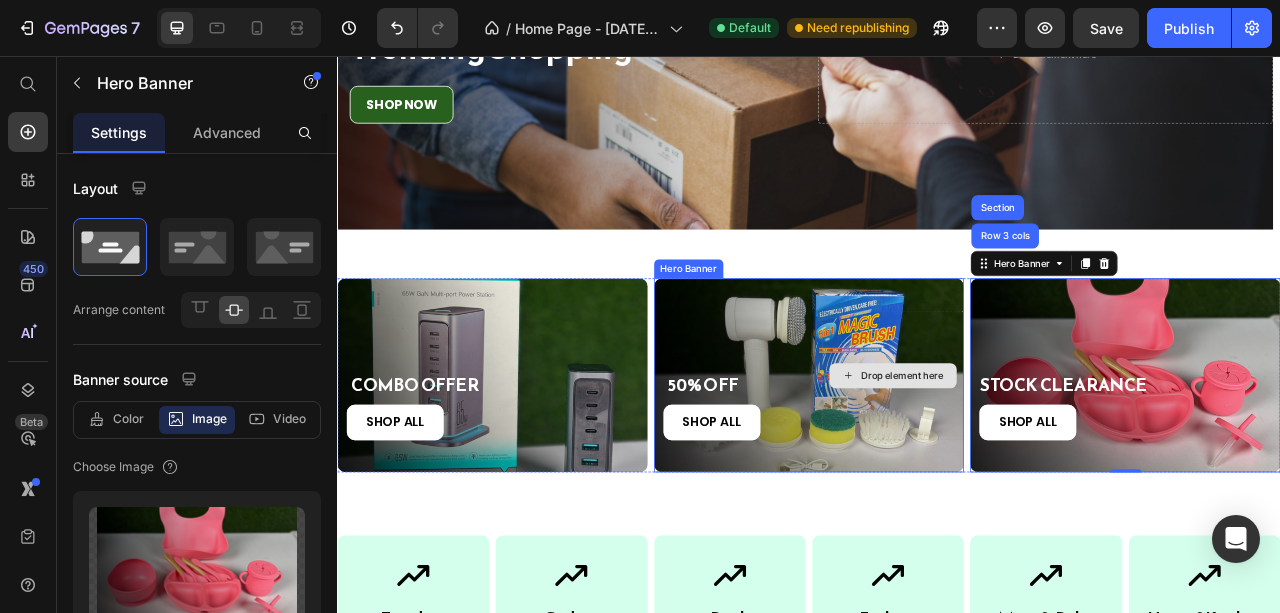 click on "Drop element here" at bounding box center [1043, 462] 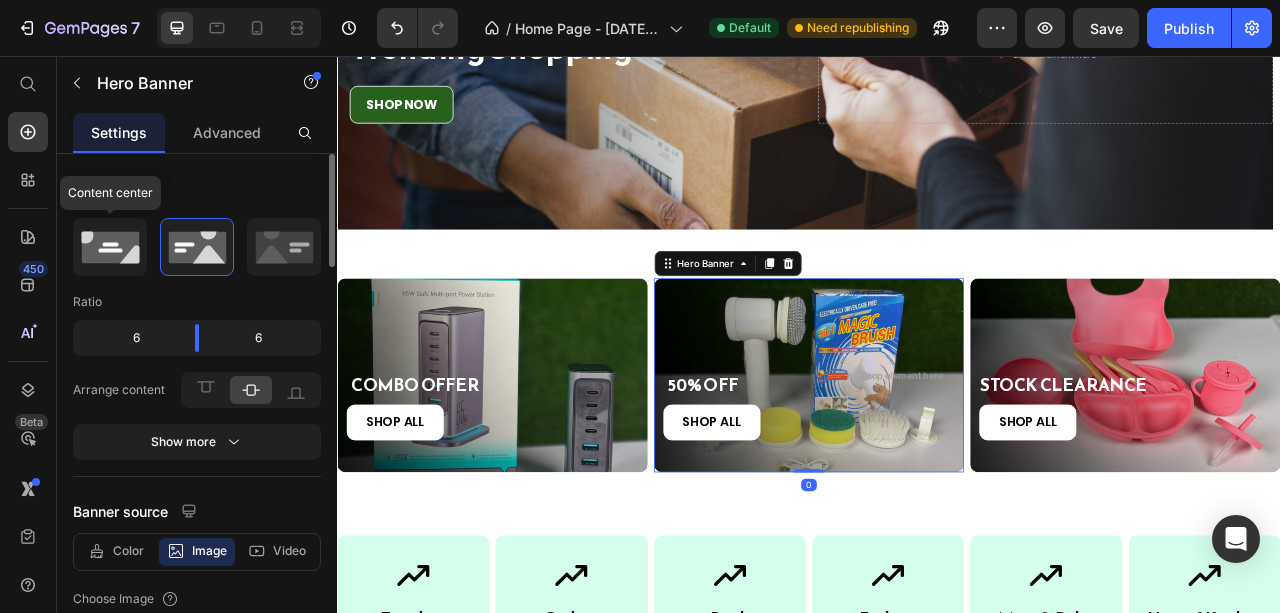 click 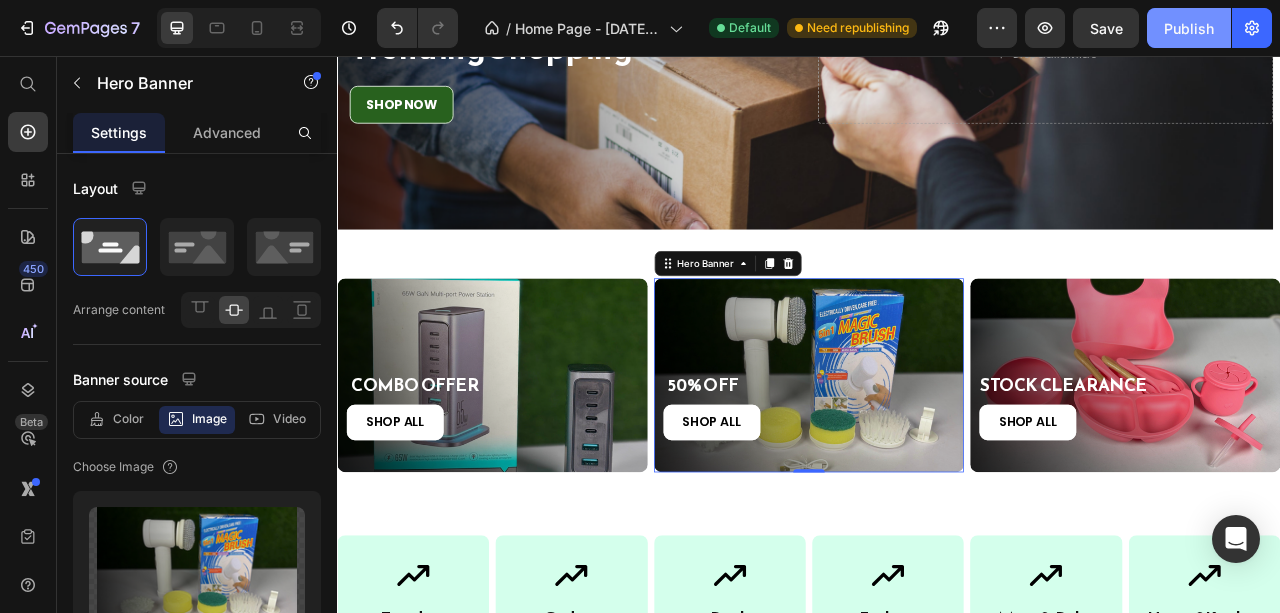 click on "Publish" at bounding box center (1189, 28) 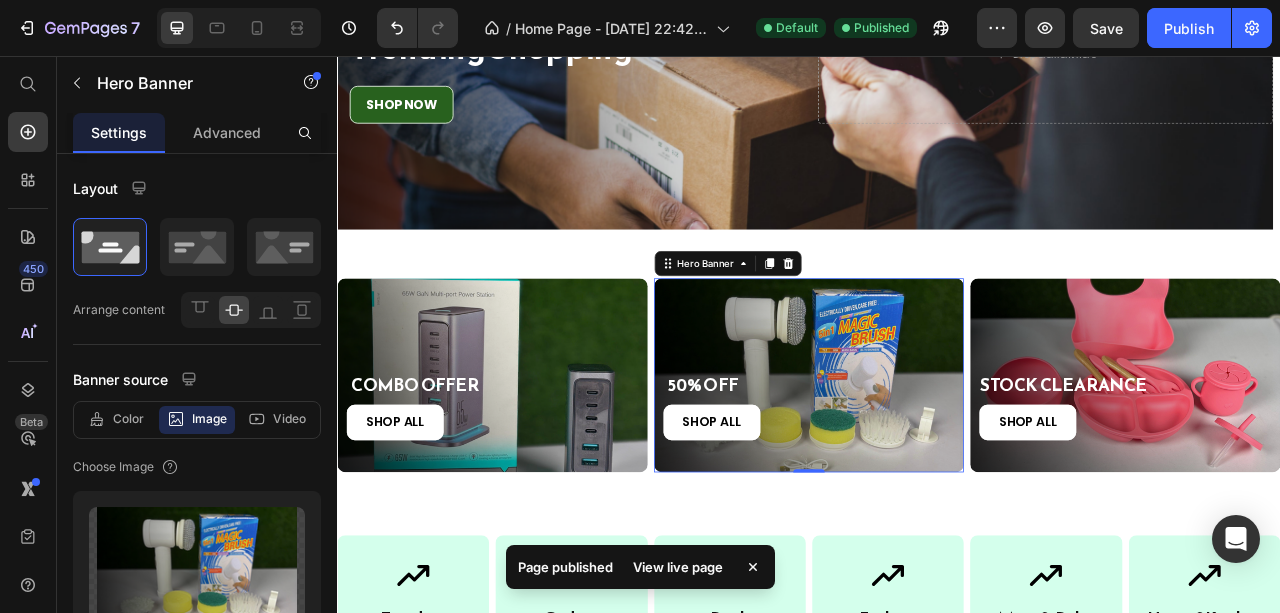 click on "View live page" at bounding box center [678, 567] 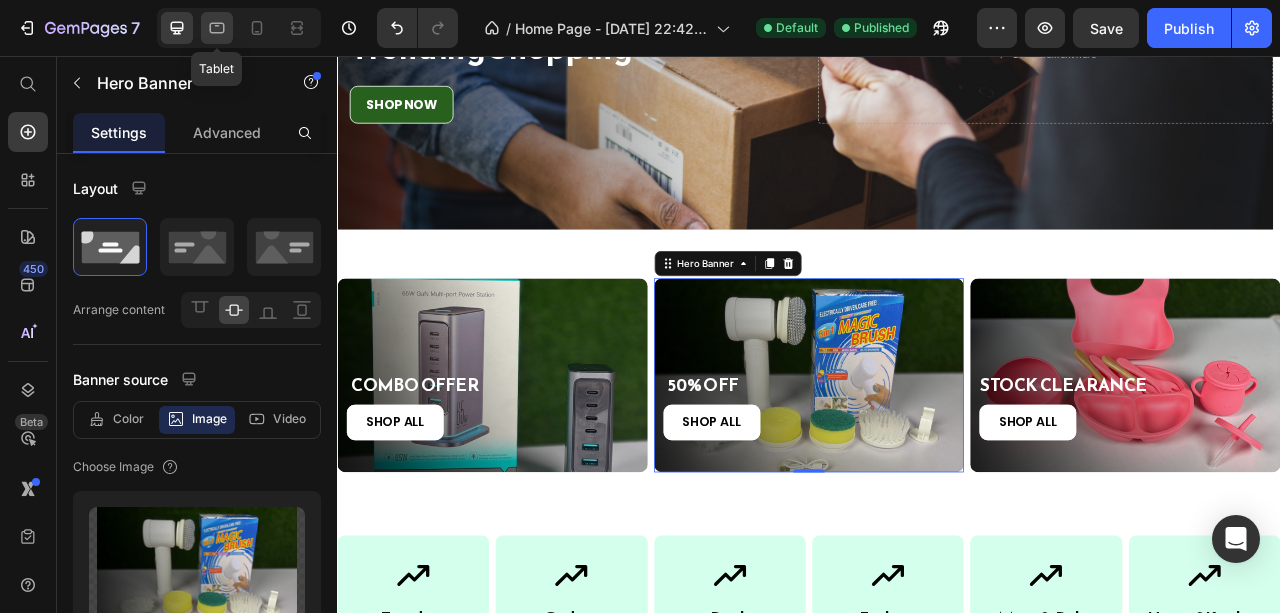 click 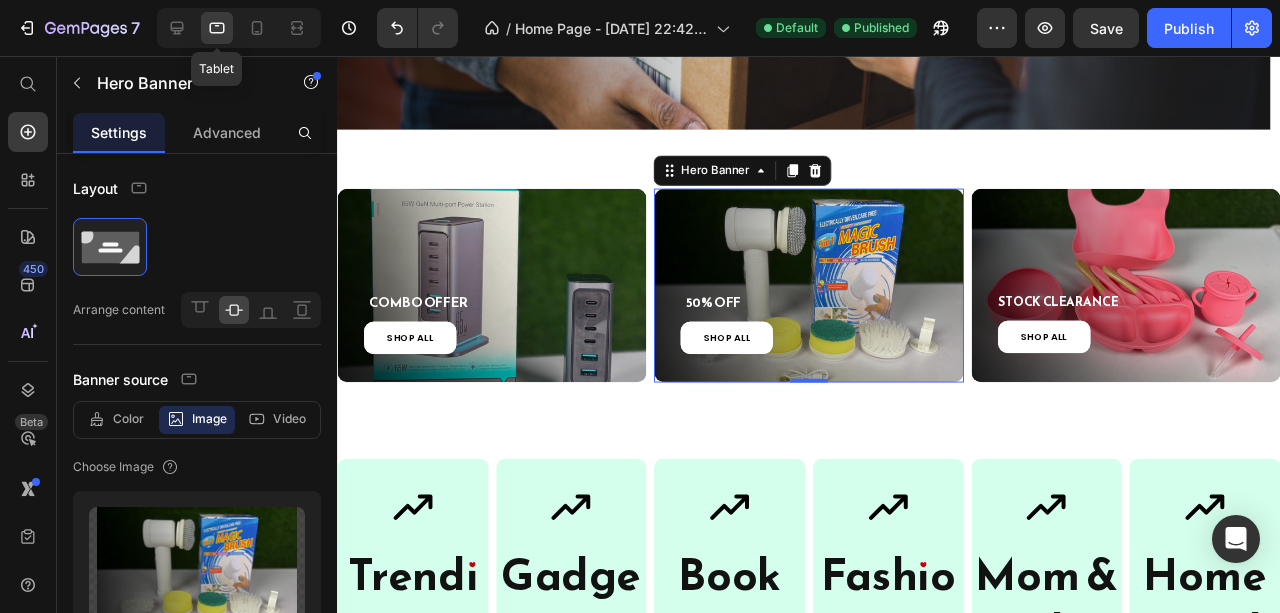 scroll, scrollTop: 400, scrollLeft: 0, axis: vertical 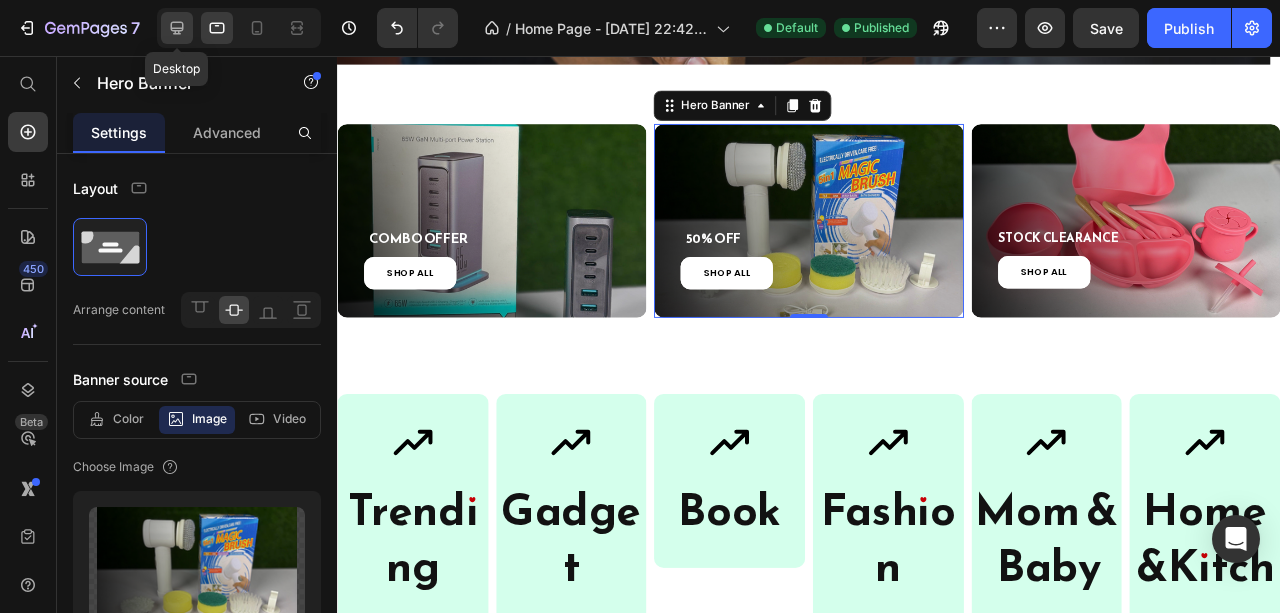 click 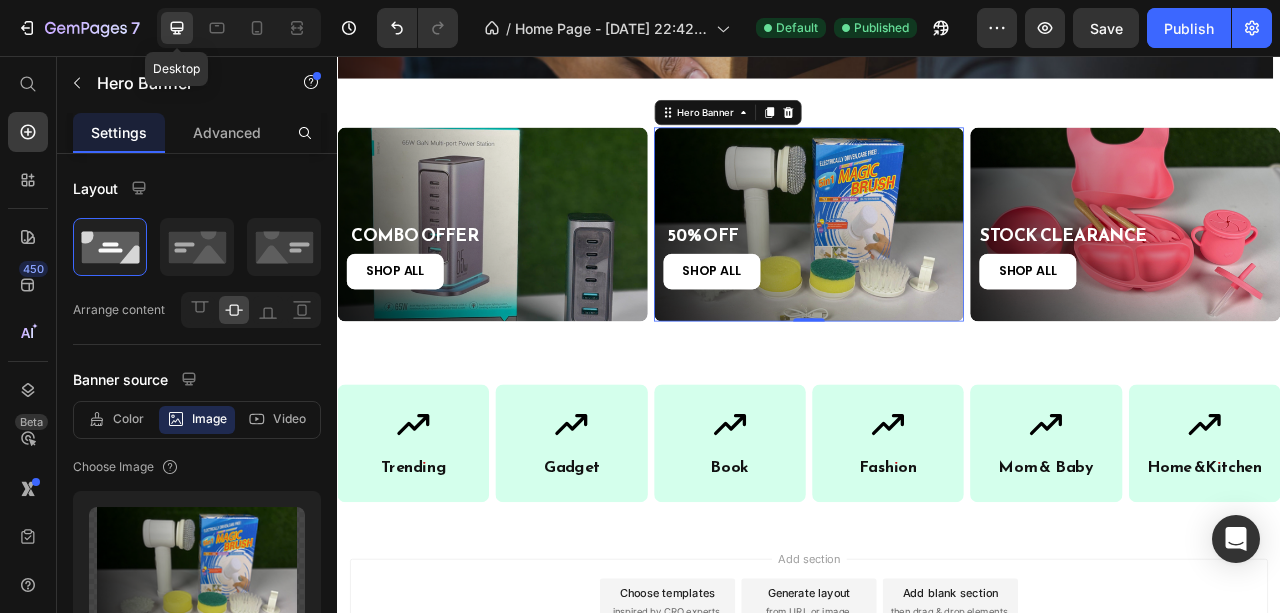 scroll, scrollTop: 478, scrollLeft: 0, axis: vertical 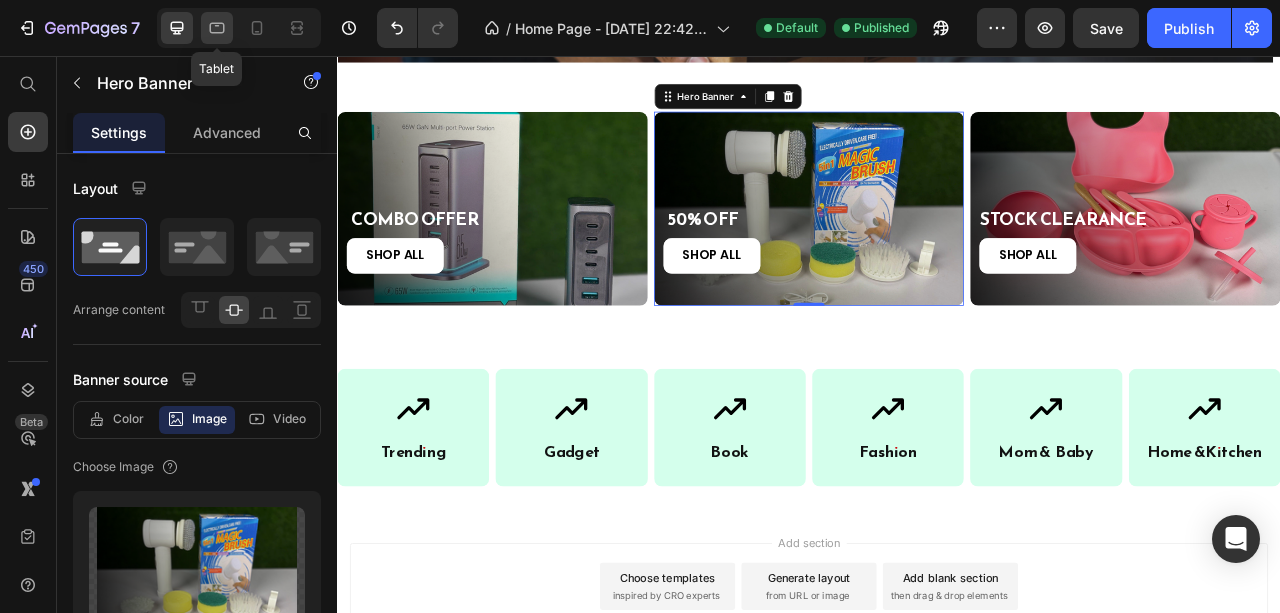 click 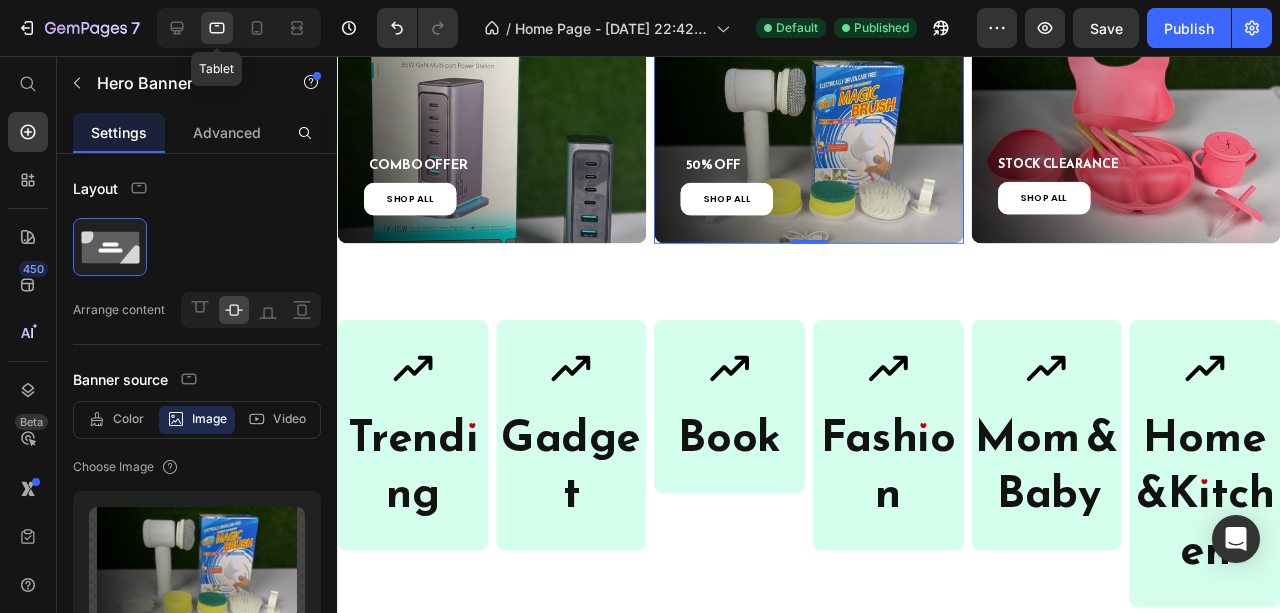 scroll, scrollTop: 400, scrollLeft: 0, axis: vertical 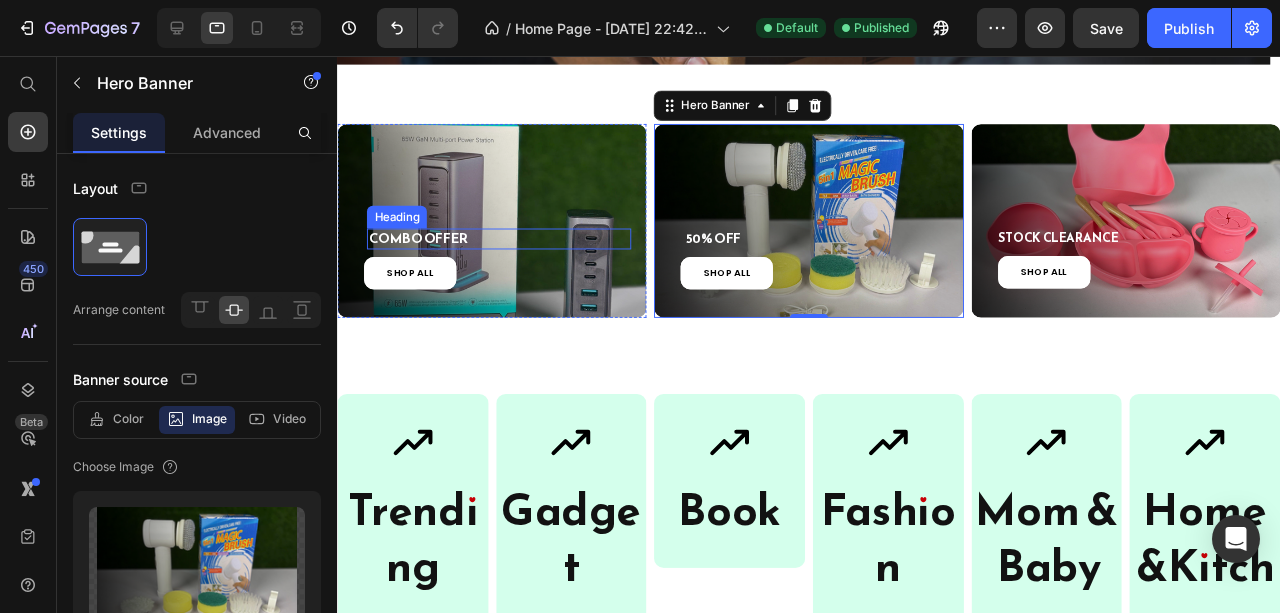 click on "COMBO OFFER" at bounding box center [507, 248] 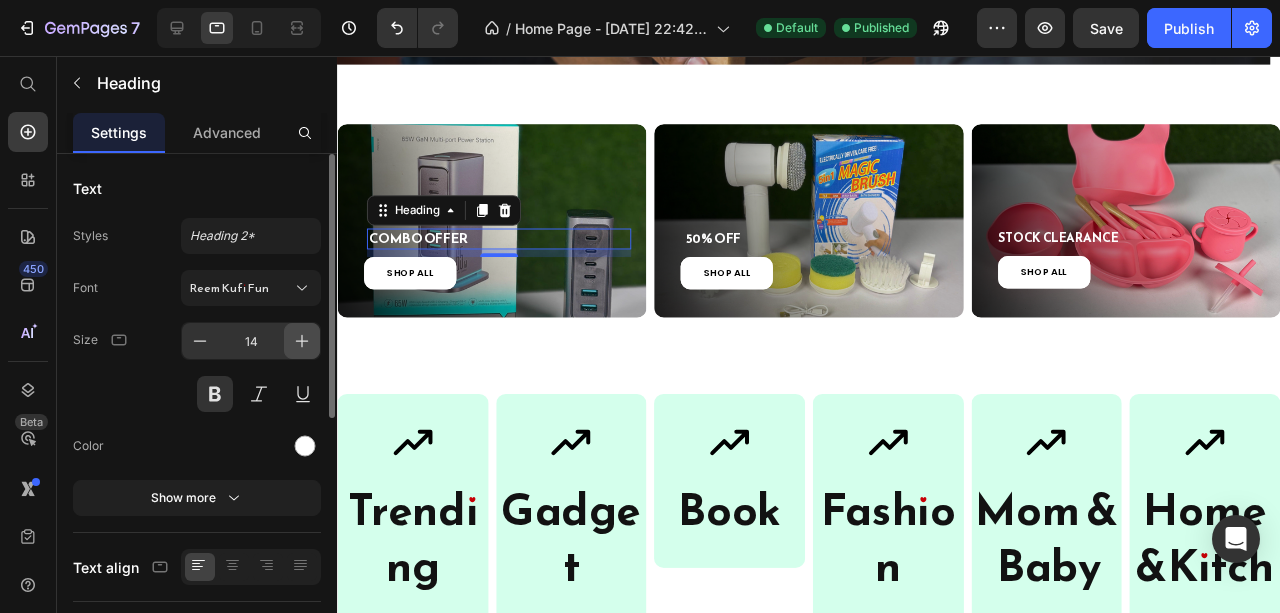 click 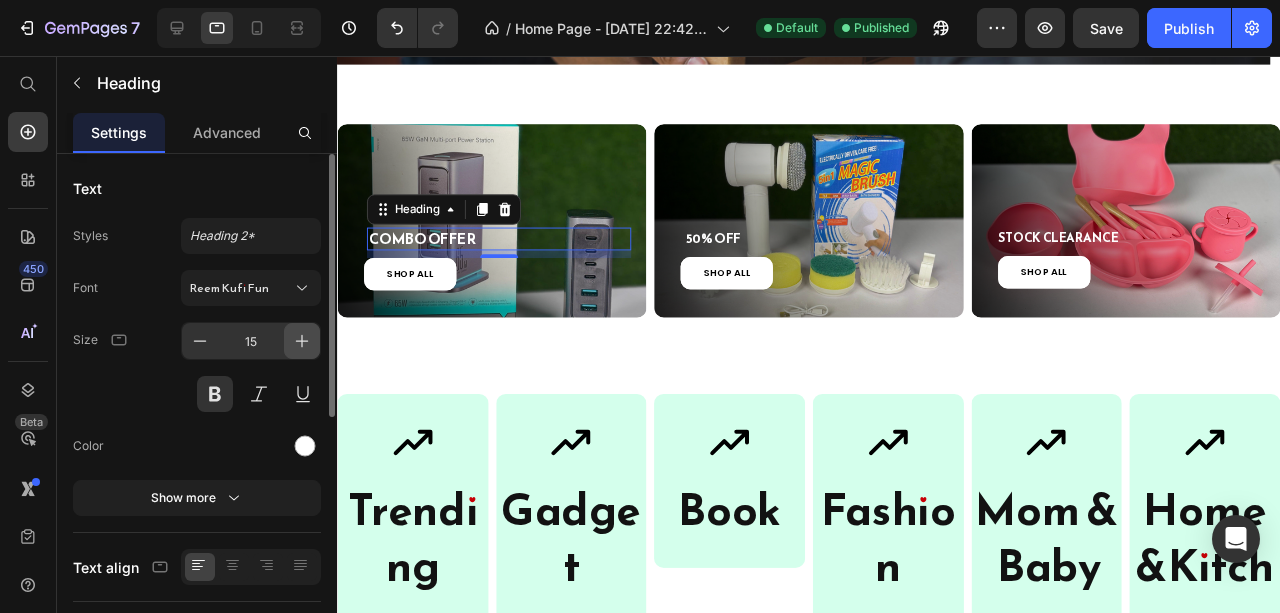 click 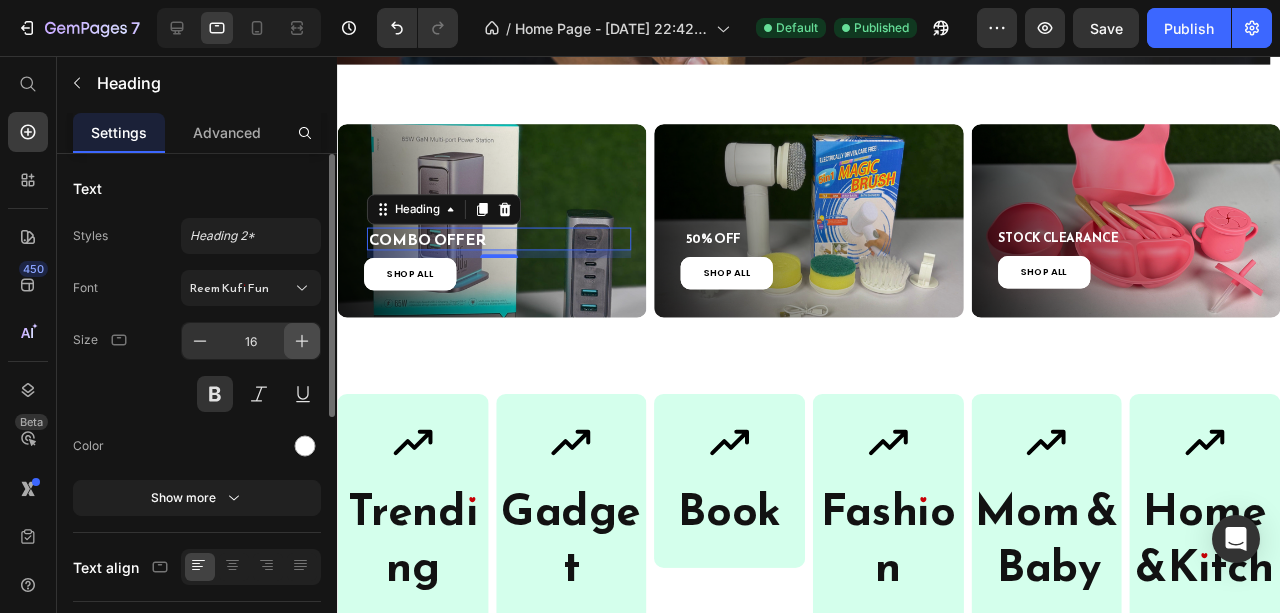 click 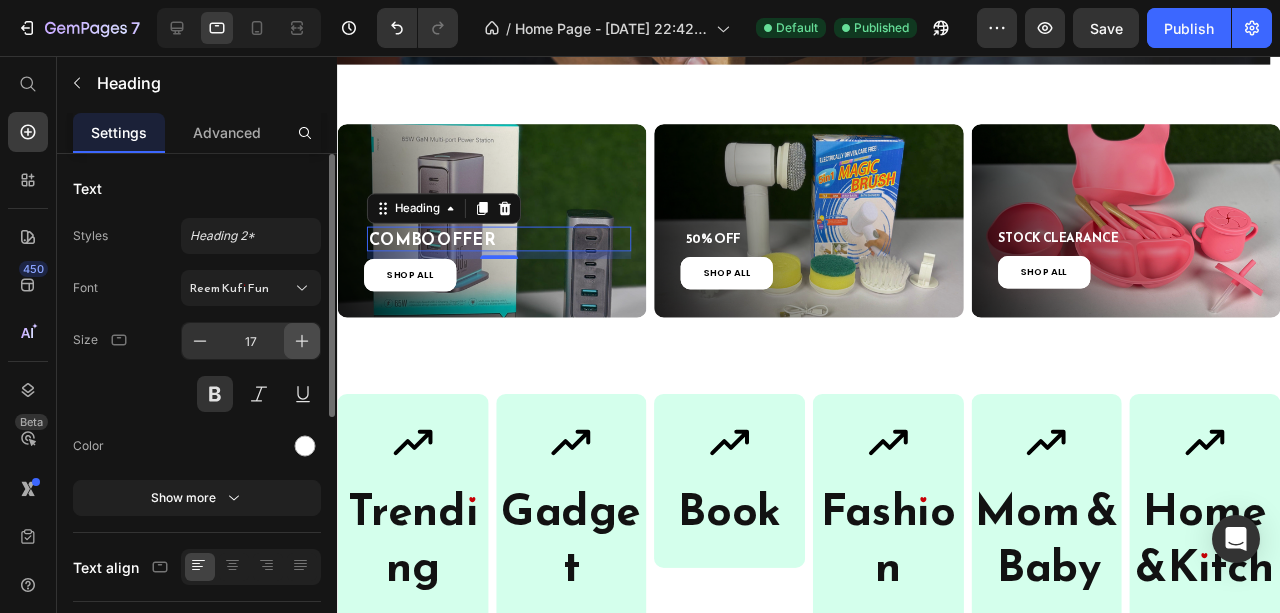 click 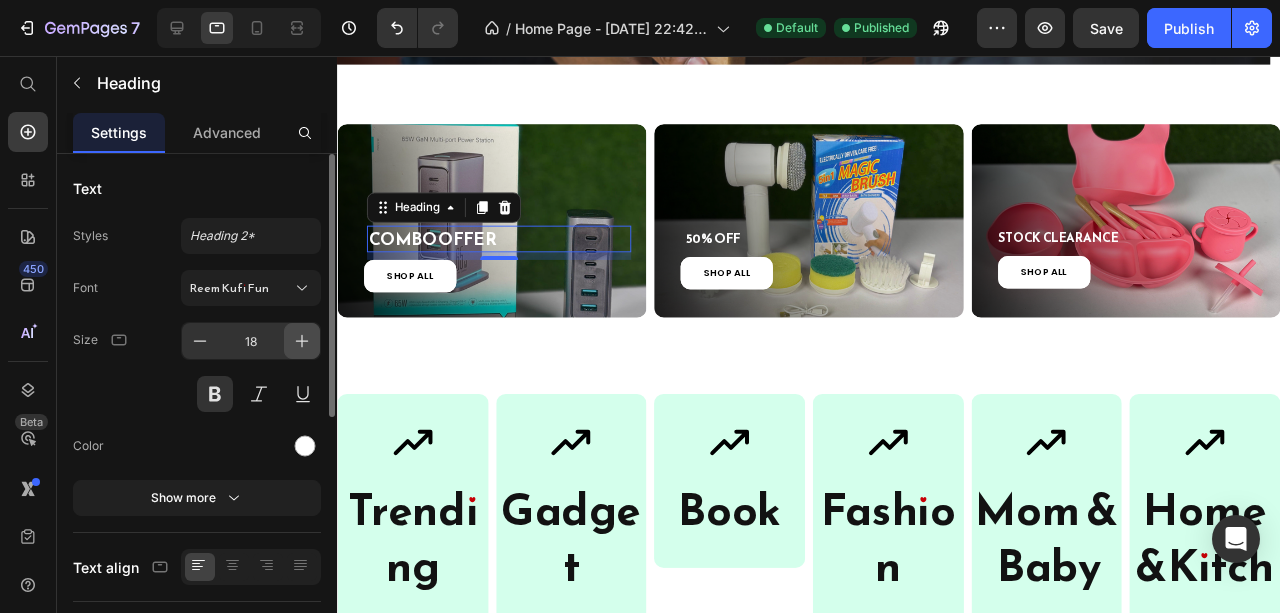 click 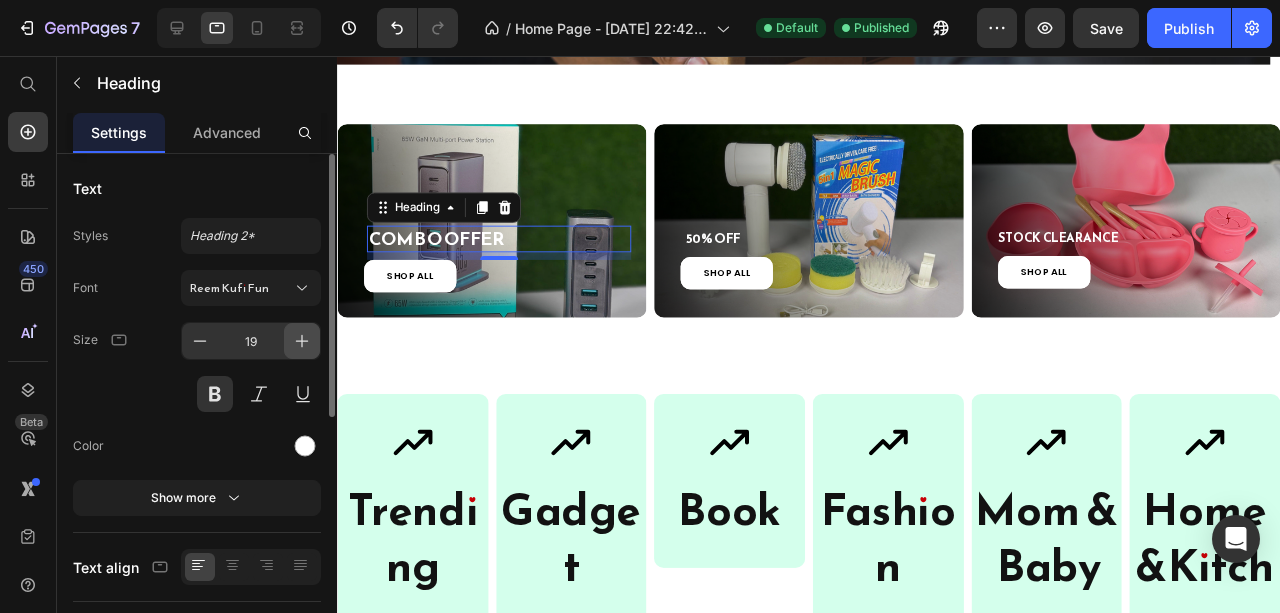 click 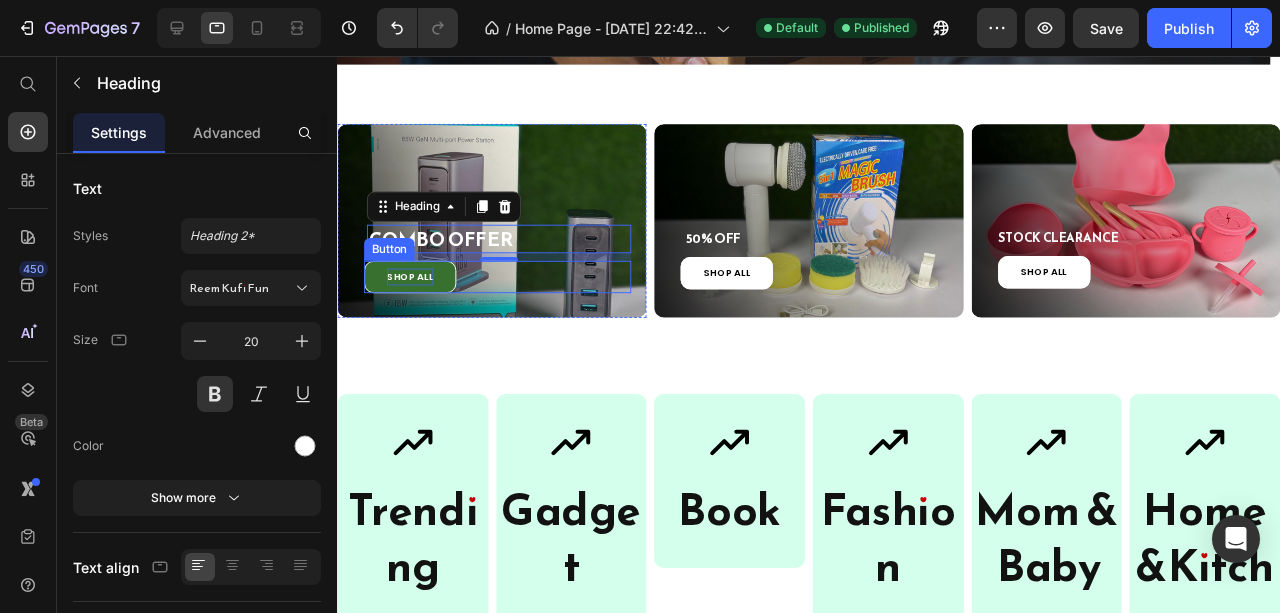 click on "SHOP ALL" at bounding box center (413, 288) 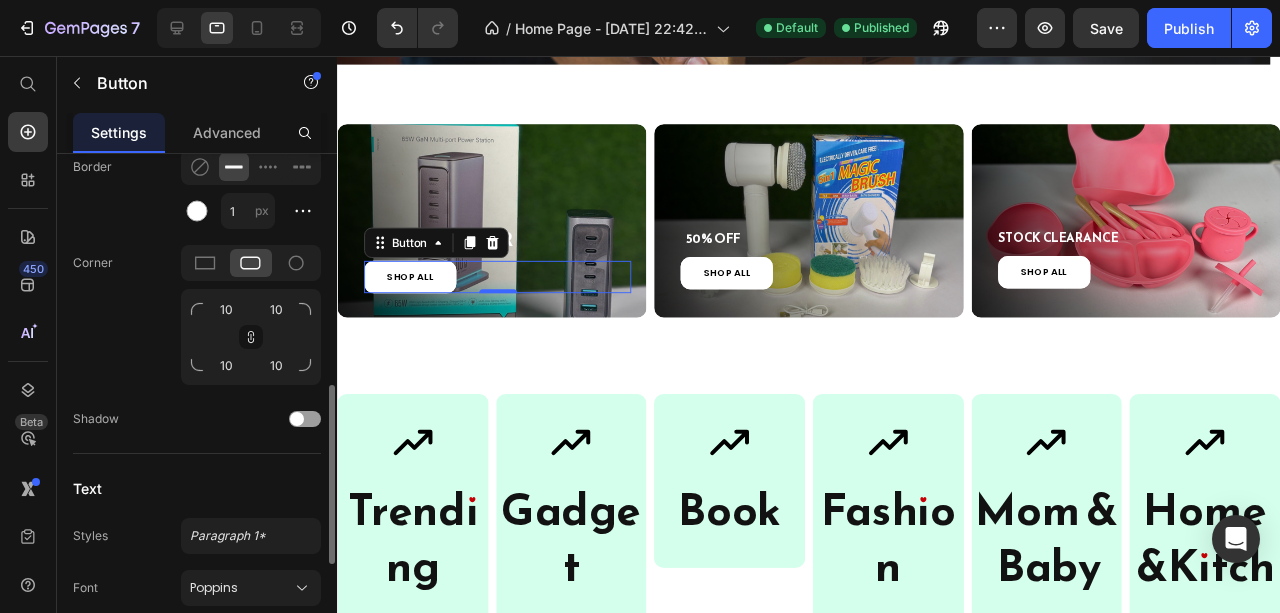 scroll, scrollTop: 800, scrollLeft: 0, axis: vertical 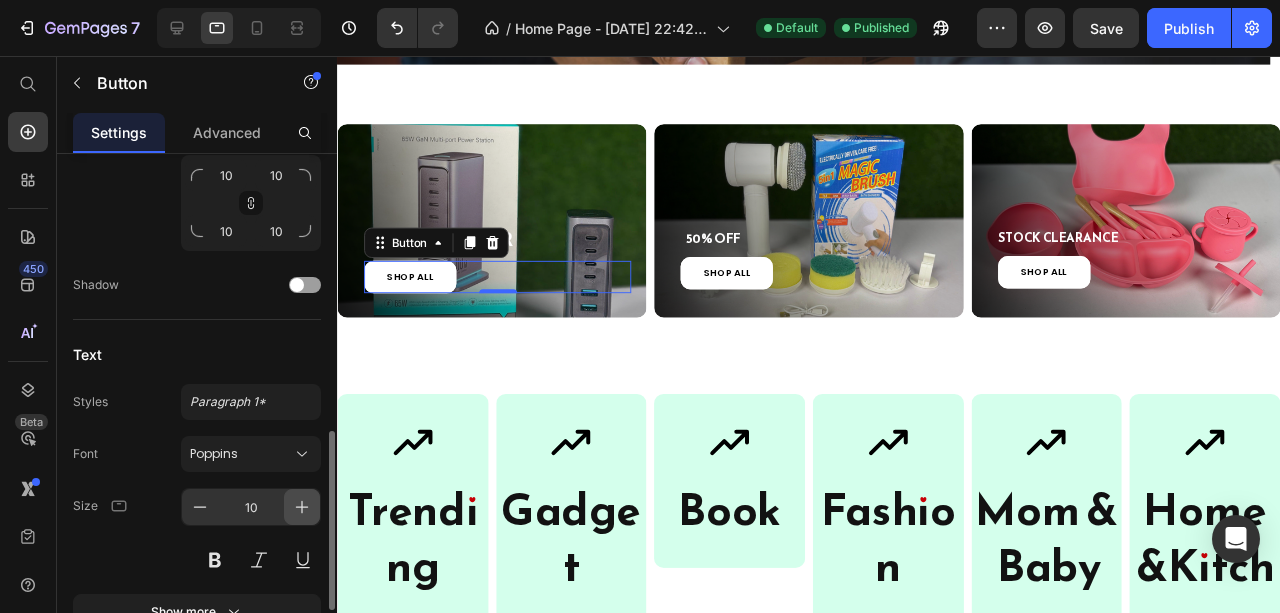 click 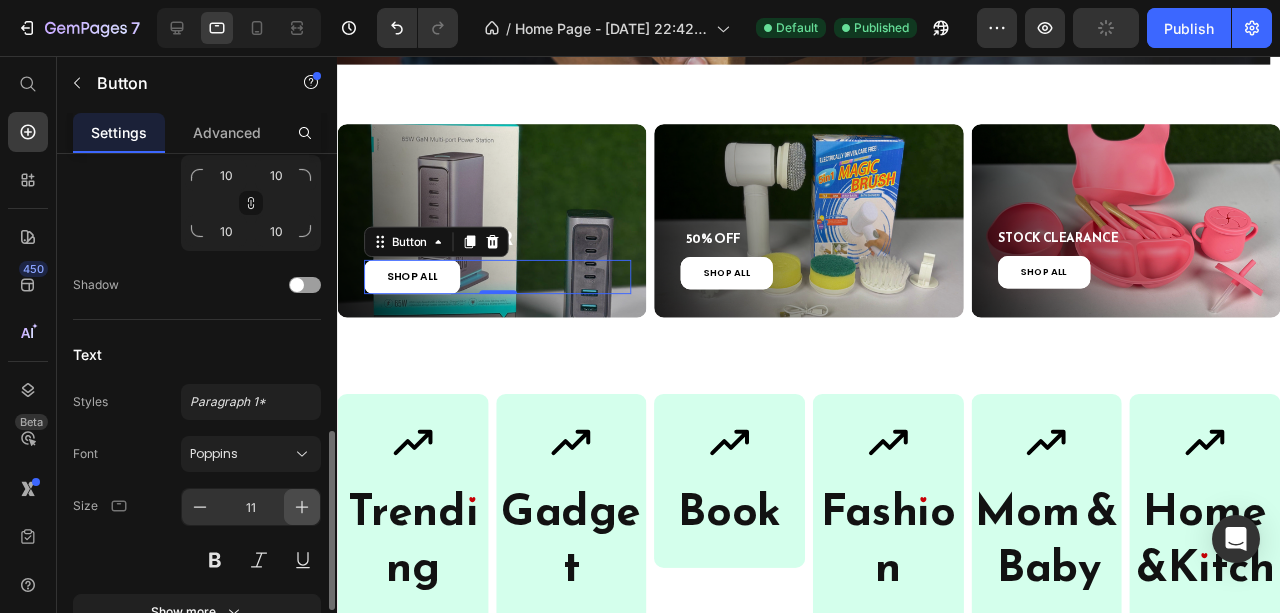 click 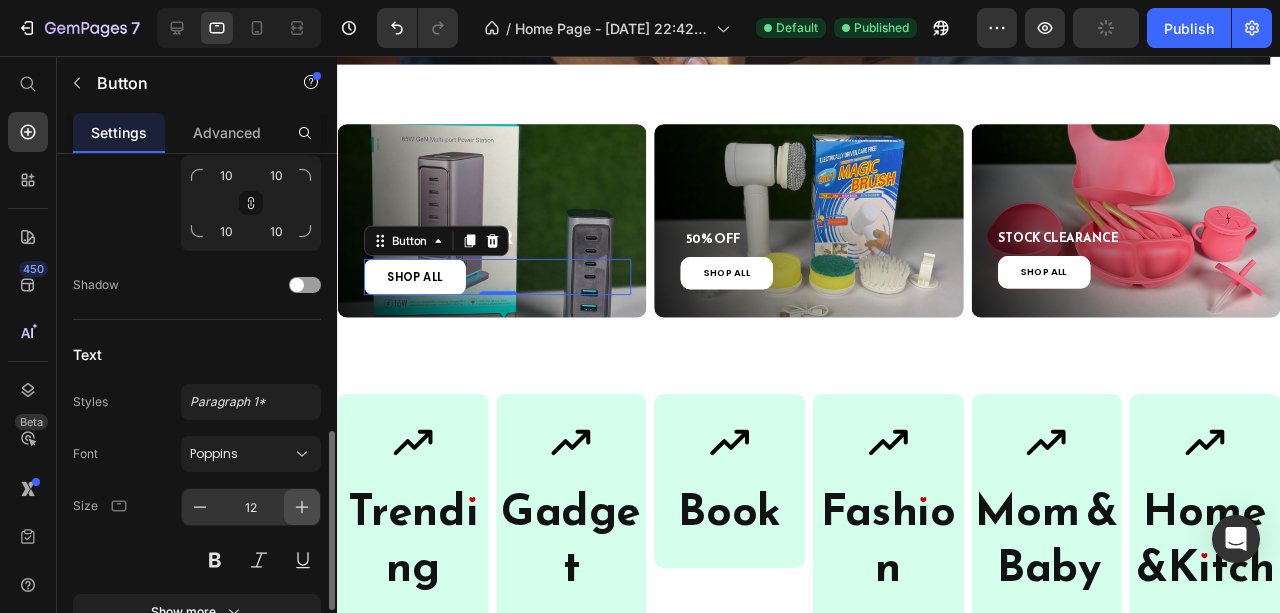 click 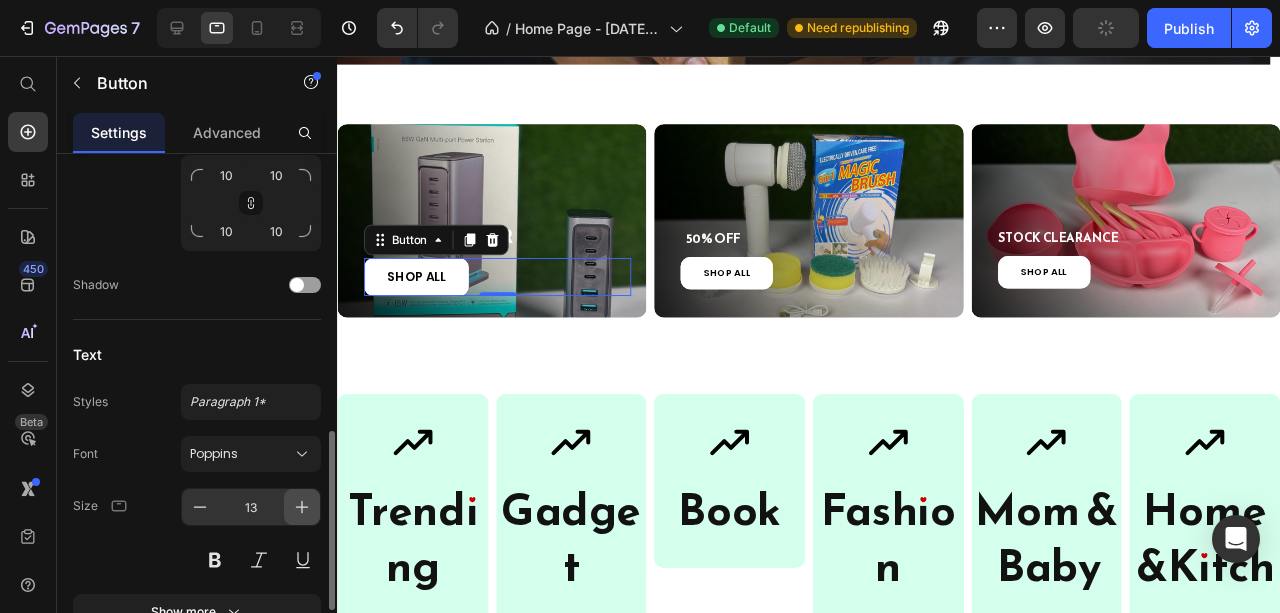 click 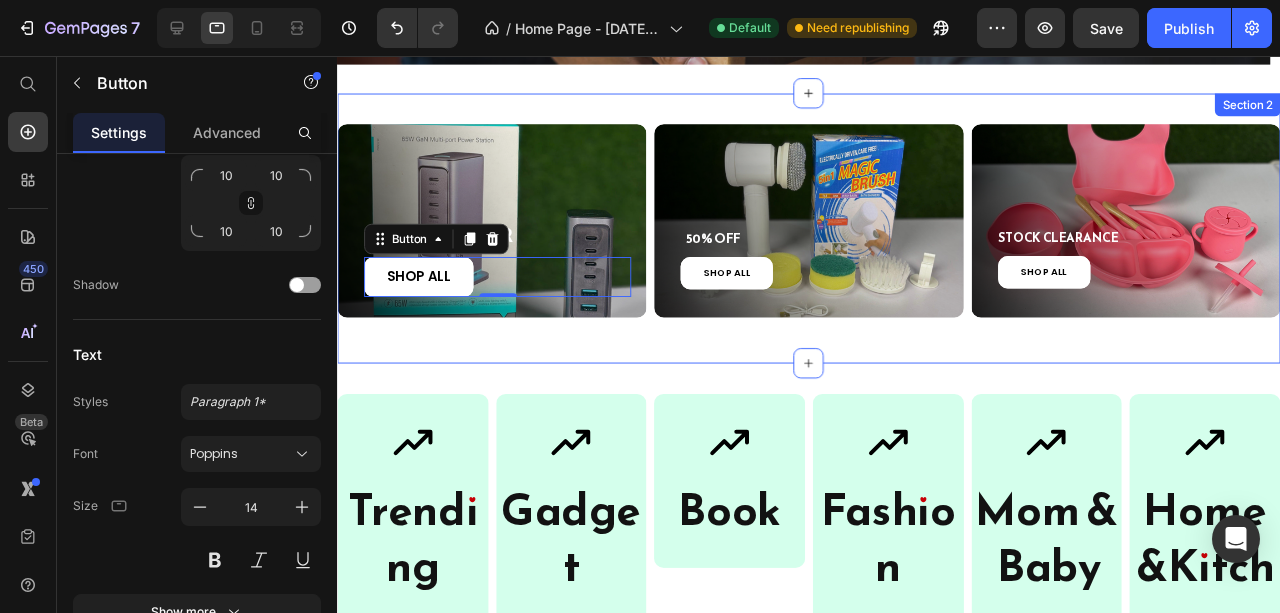 click on "COMBO OFFER Heading    SHOP ALL   Button   0 Hero Banner 50% OFF Heading         SHOP ALL       Button Hero Banner STOCK CLEARANCE Heading         SHOP ALL       Button Hero Banner Row Section 2" at bounding box center (833, 236) 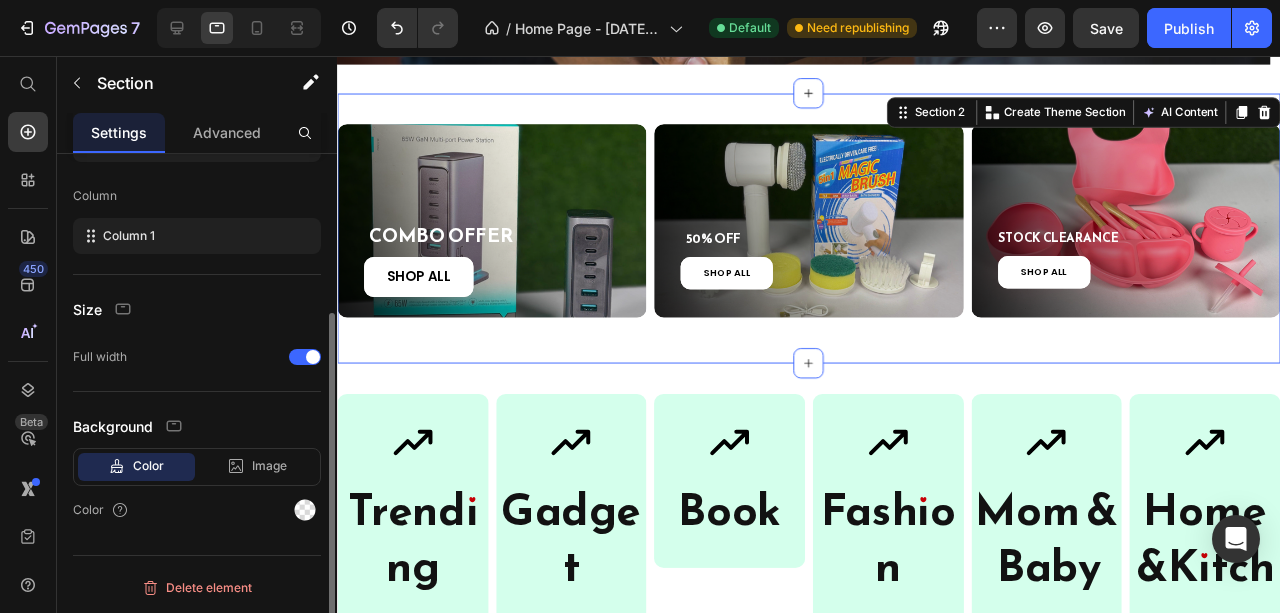 scroll, scrollTop: 0, scrollLeft: 0, axis: both 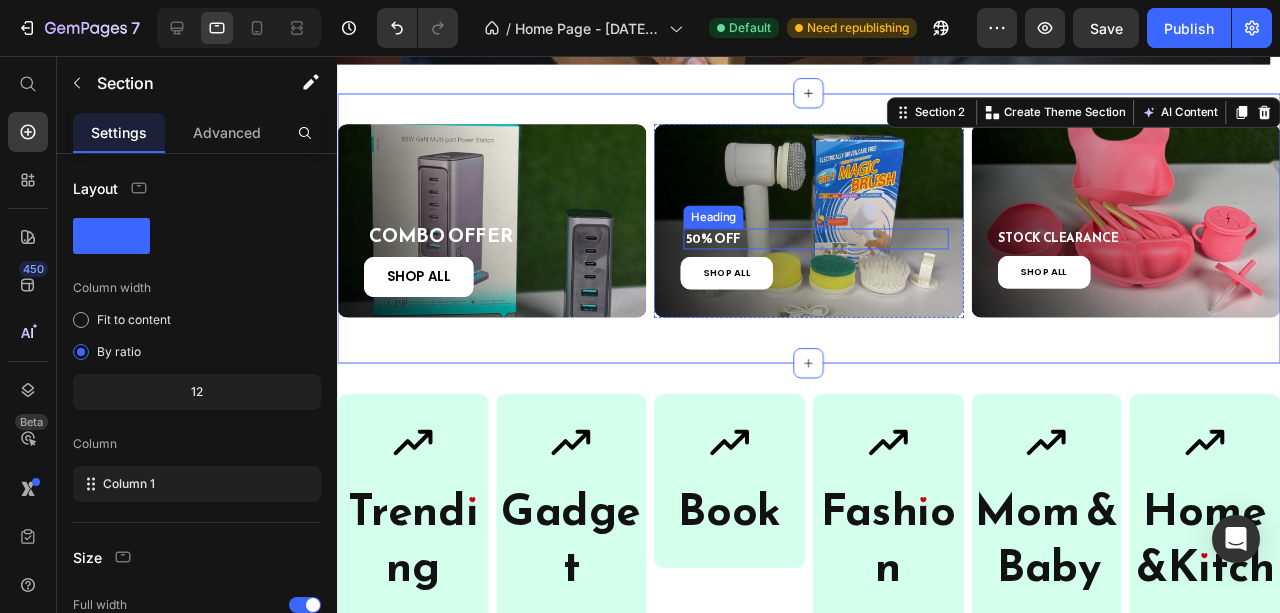 click on "50% OFF" at bounding box center (840, 248) 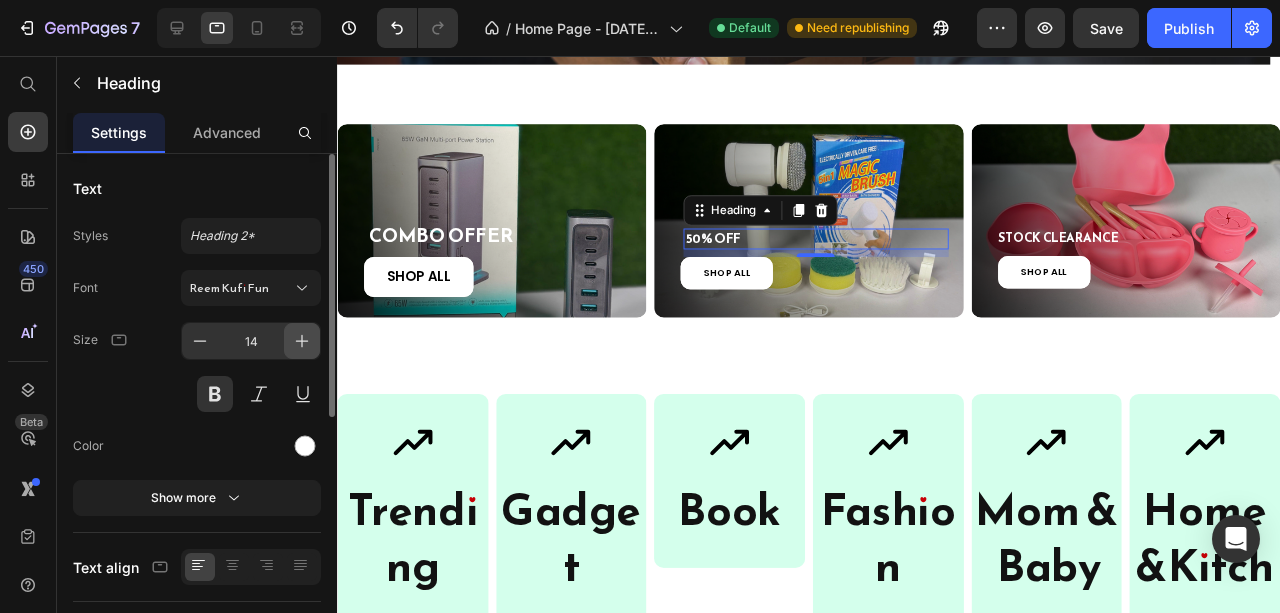 click 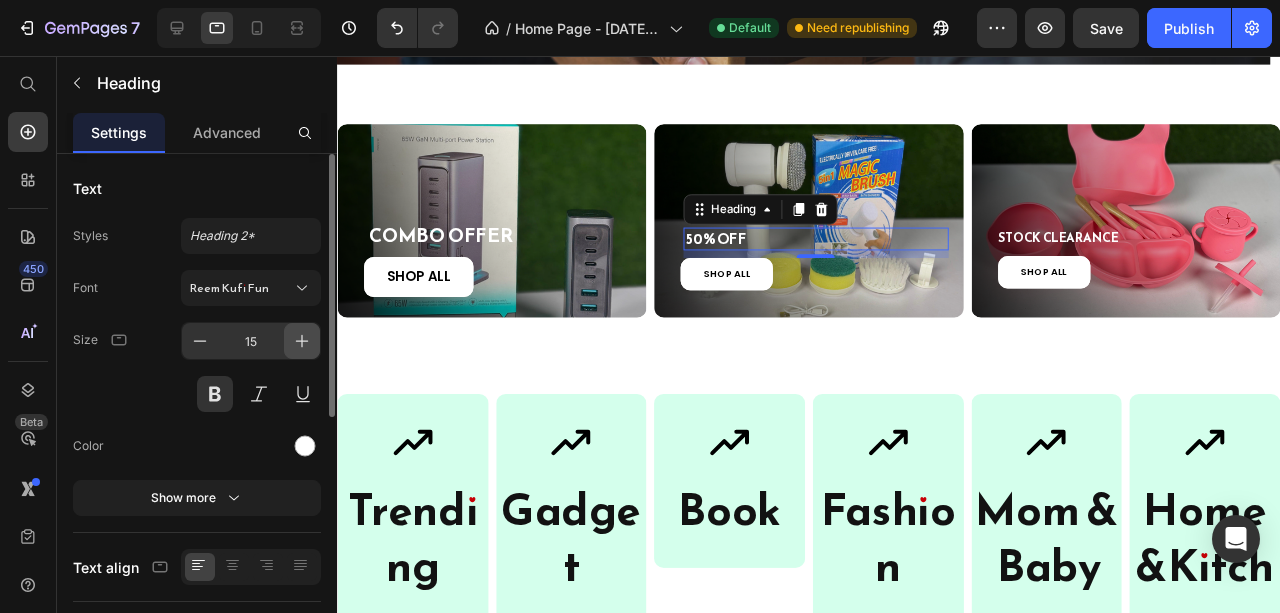 click 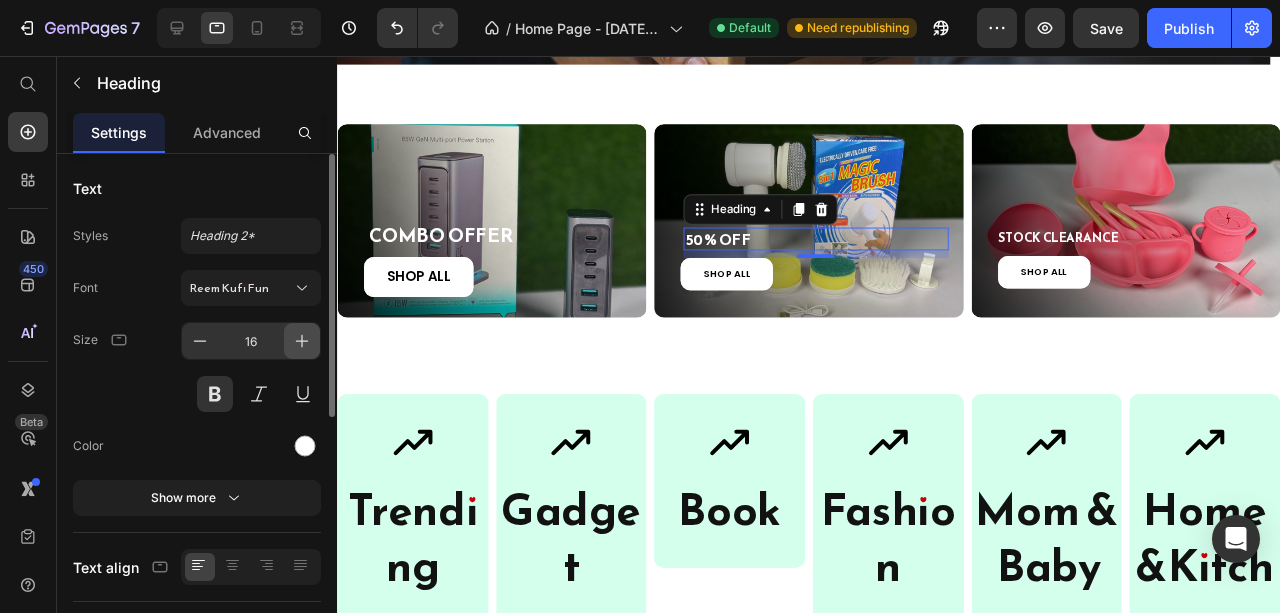 click 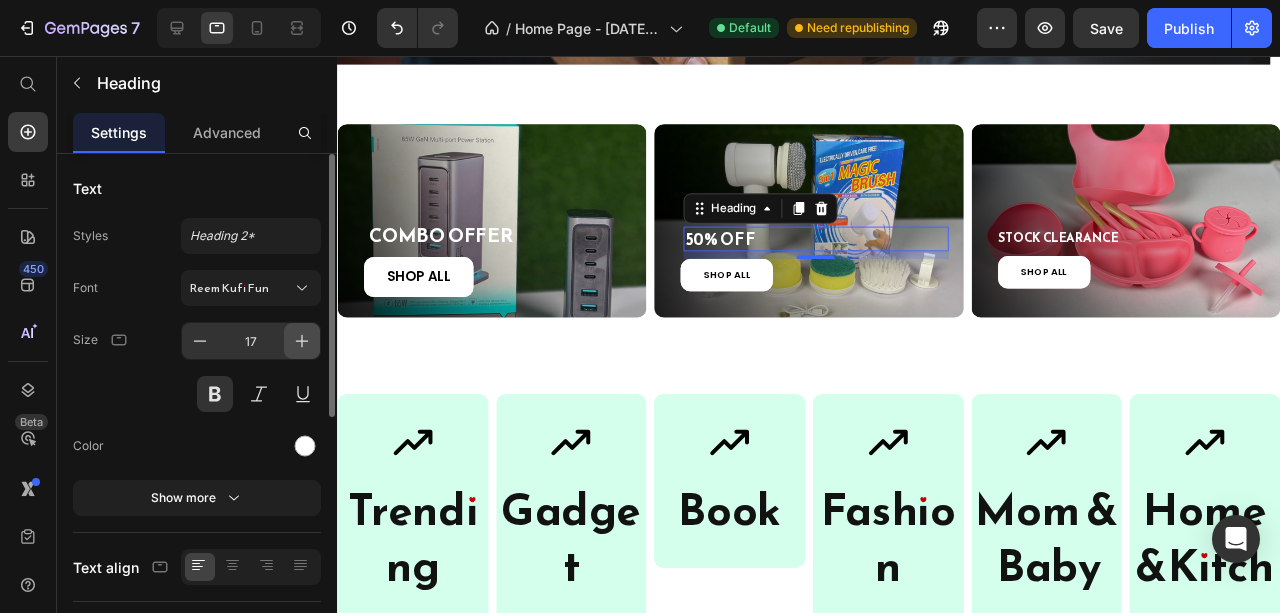 click 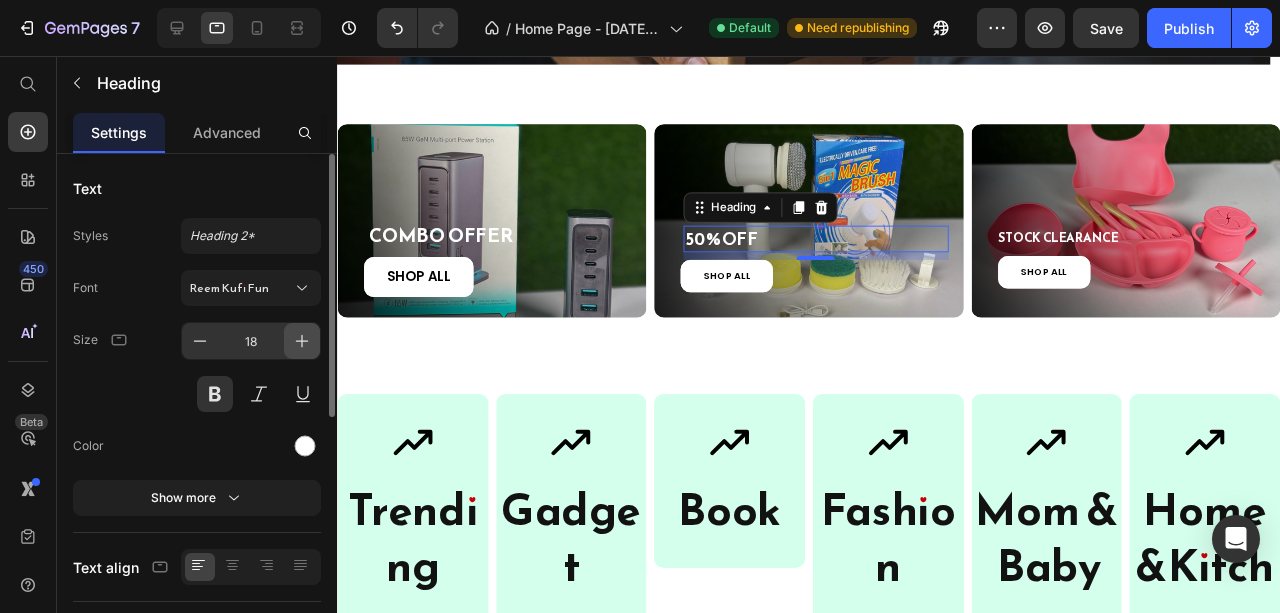 click 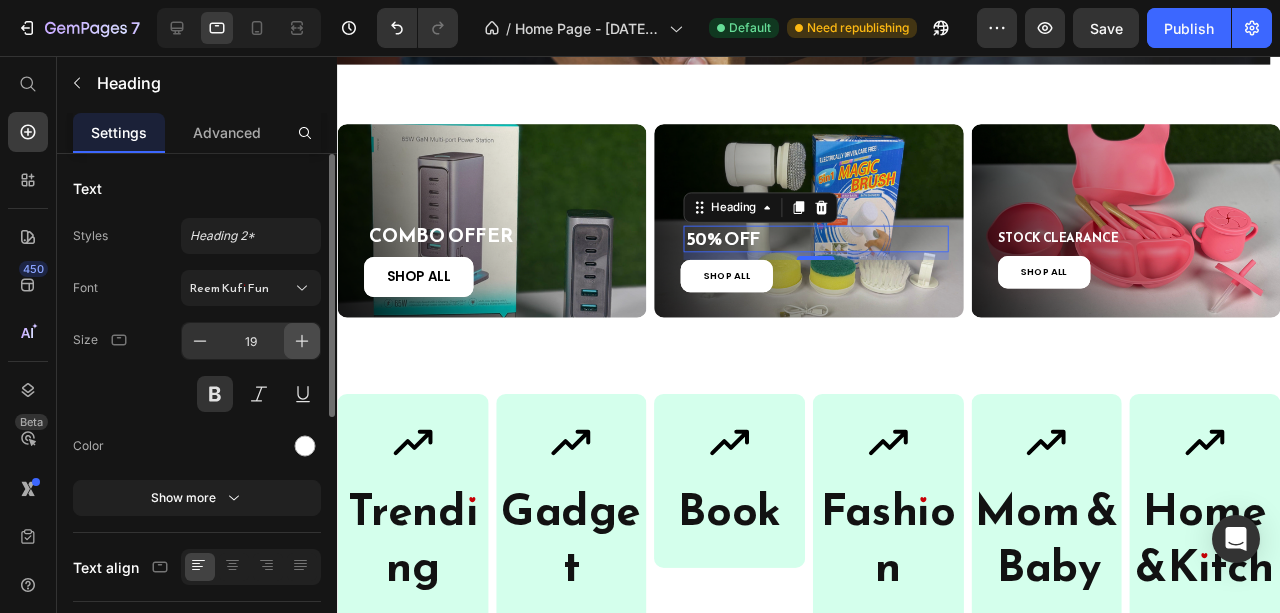 click 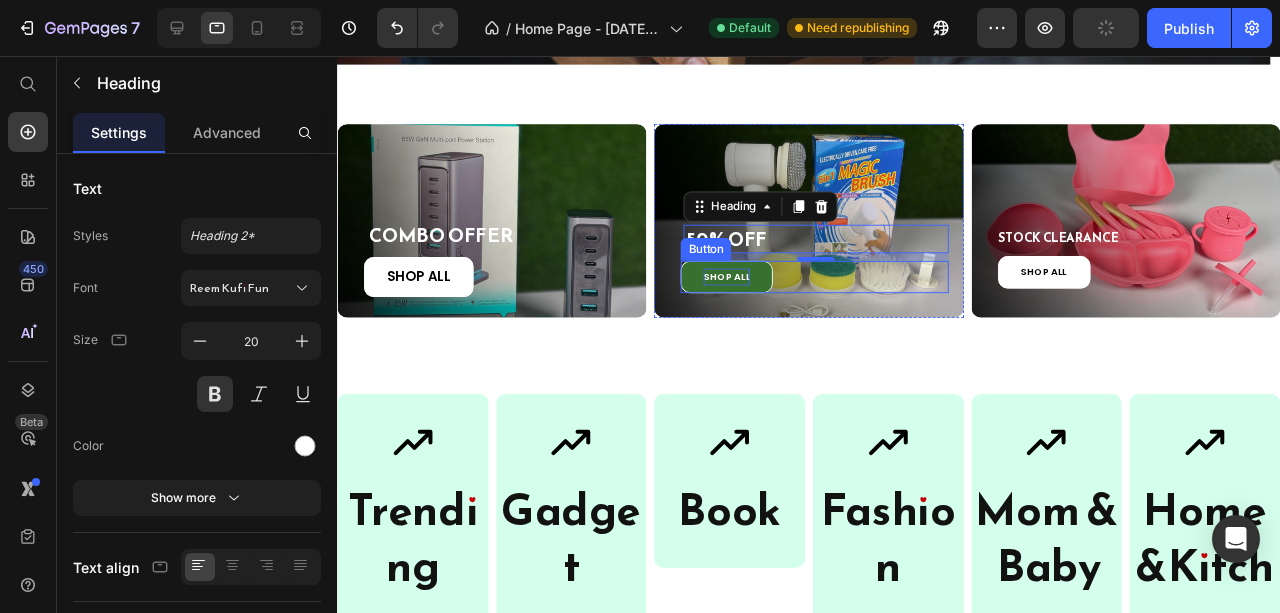 click on "SHOP ALL" at bounding box center [746, 288] 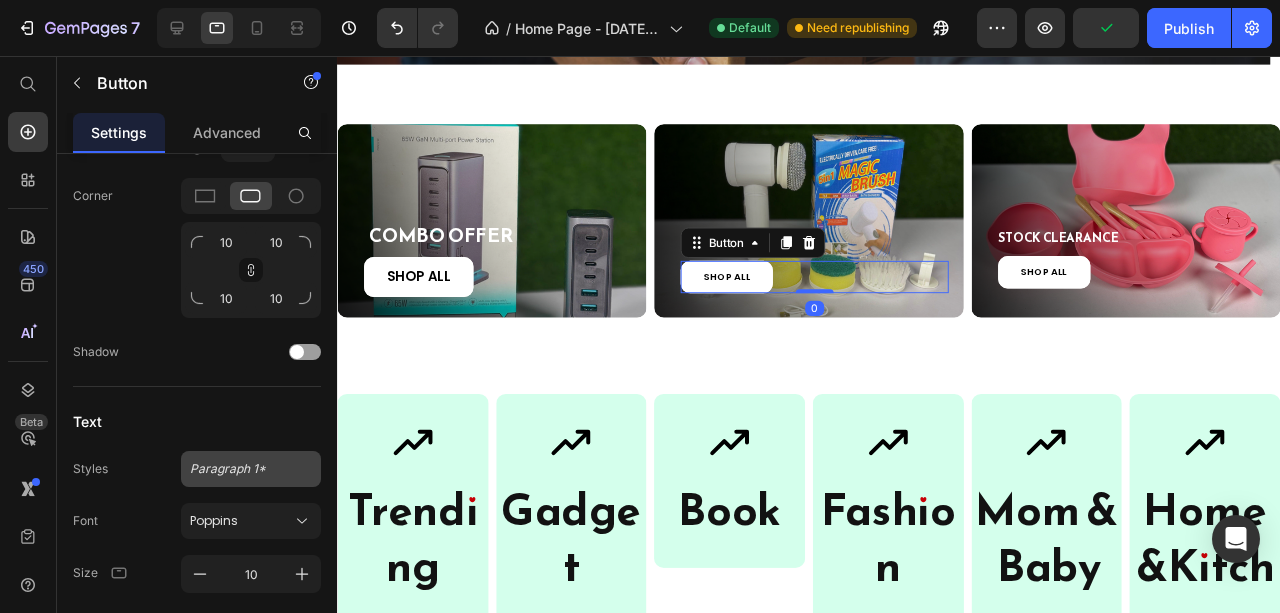 scroll, scrollTop: 933, scrollLeft: 0, axis: vertical 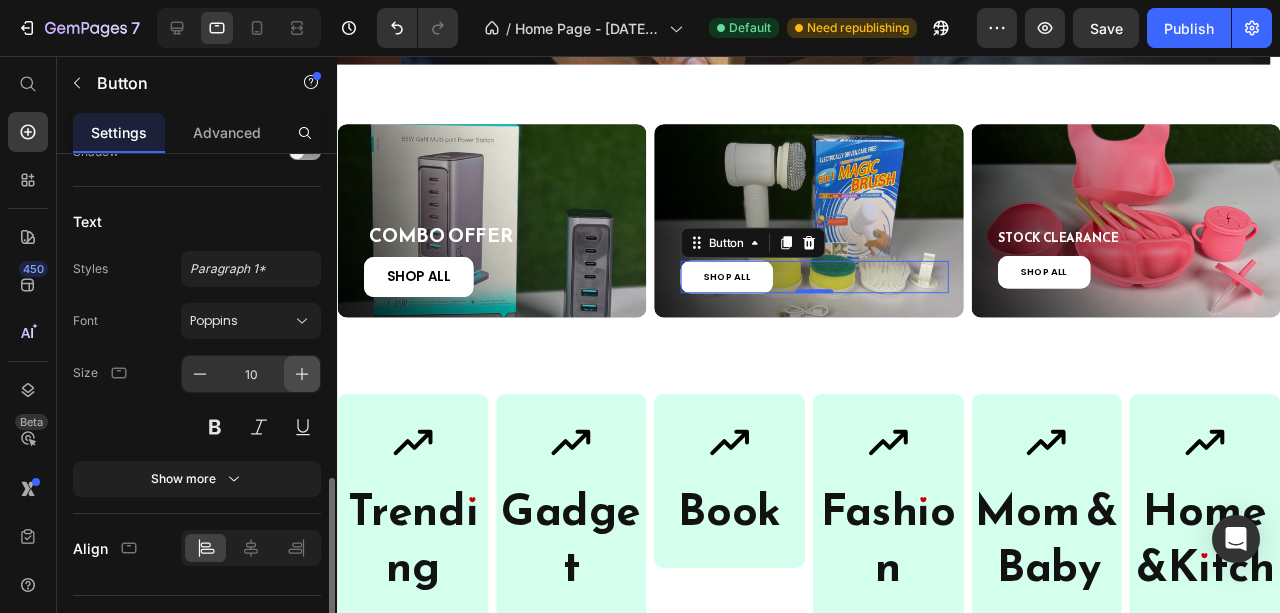 click 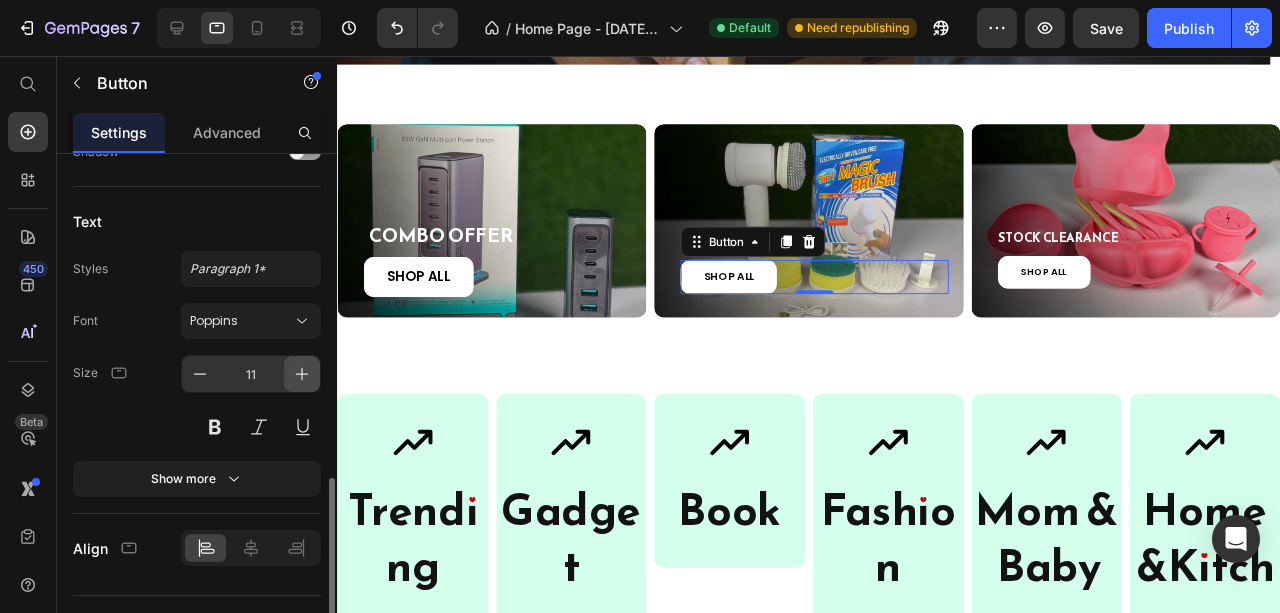 click 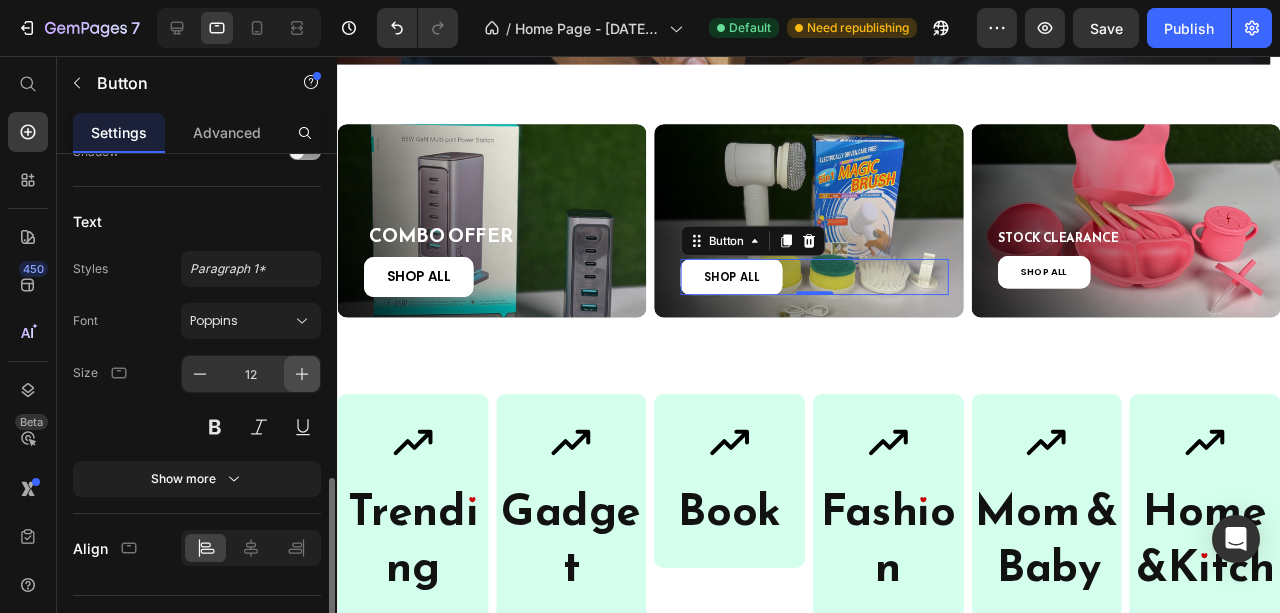 click 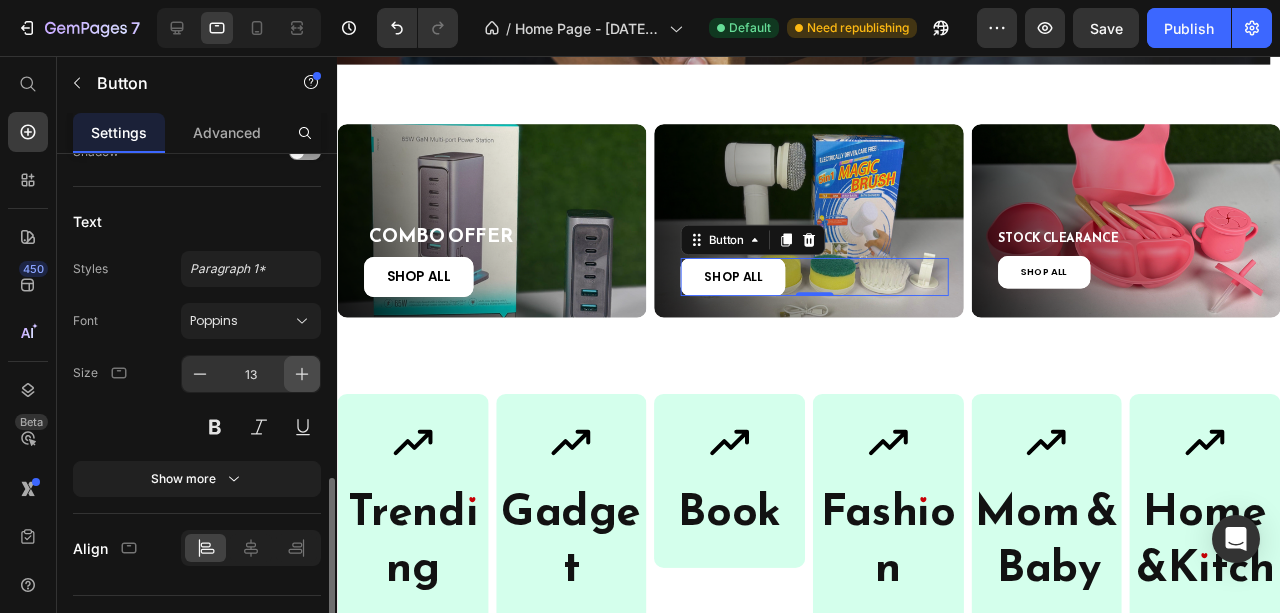 click 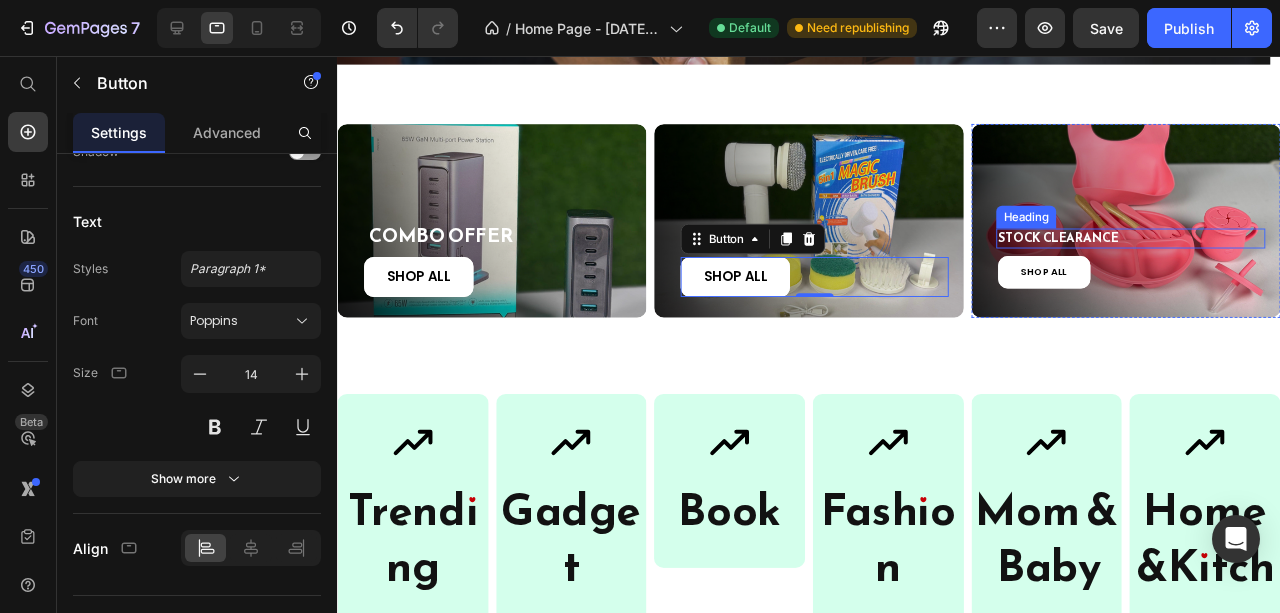 click on "STOCK CLEARANCE" at bounding box center (1171, 247) 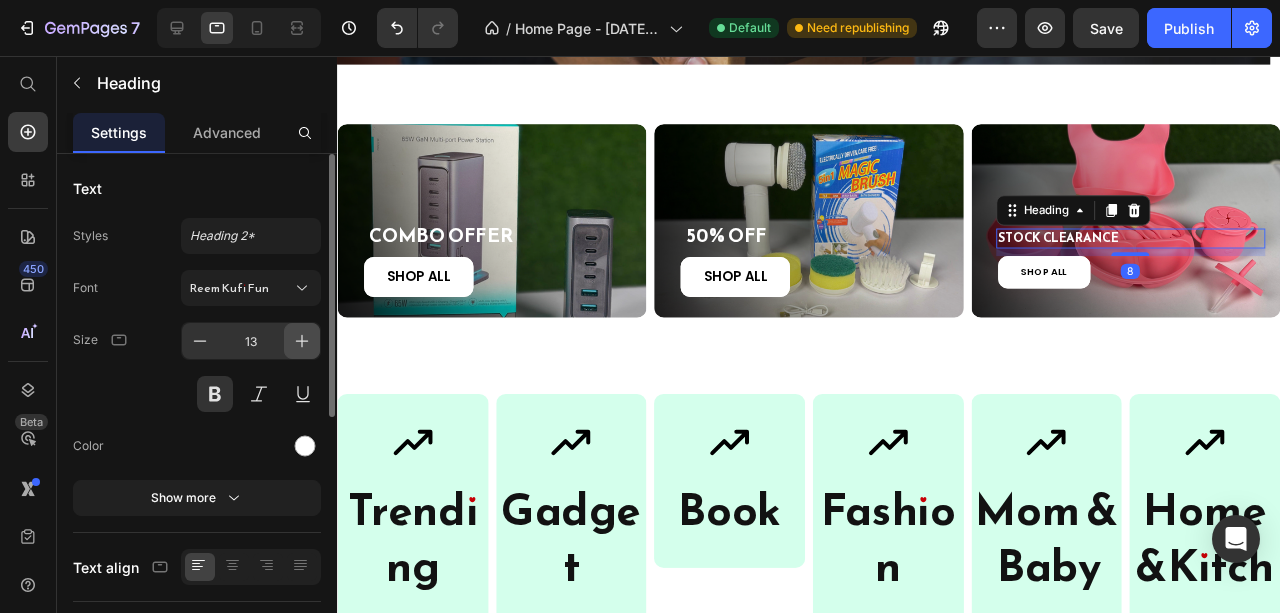 click 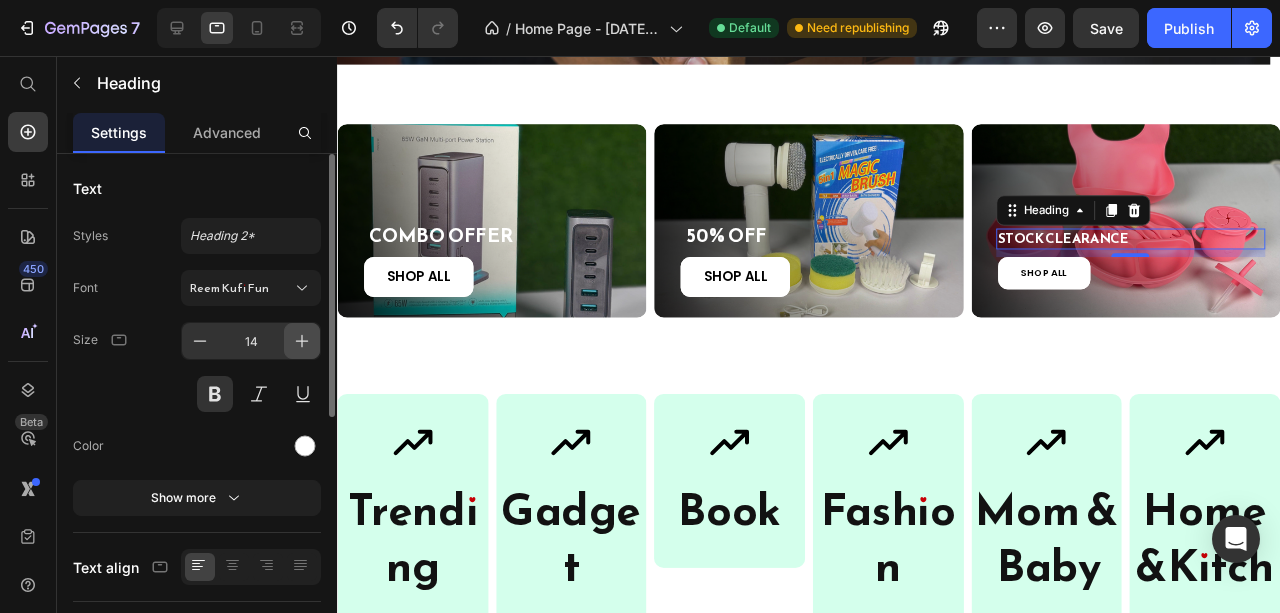 click 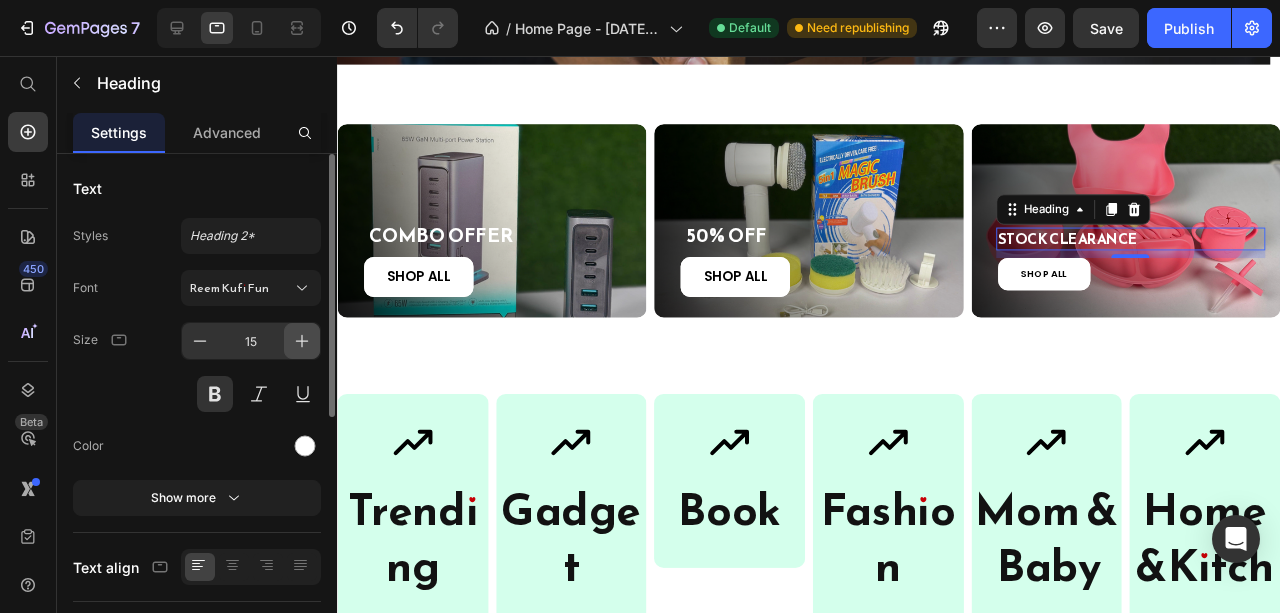 click 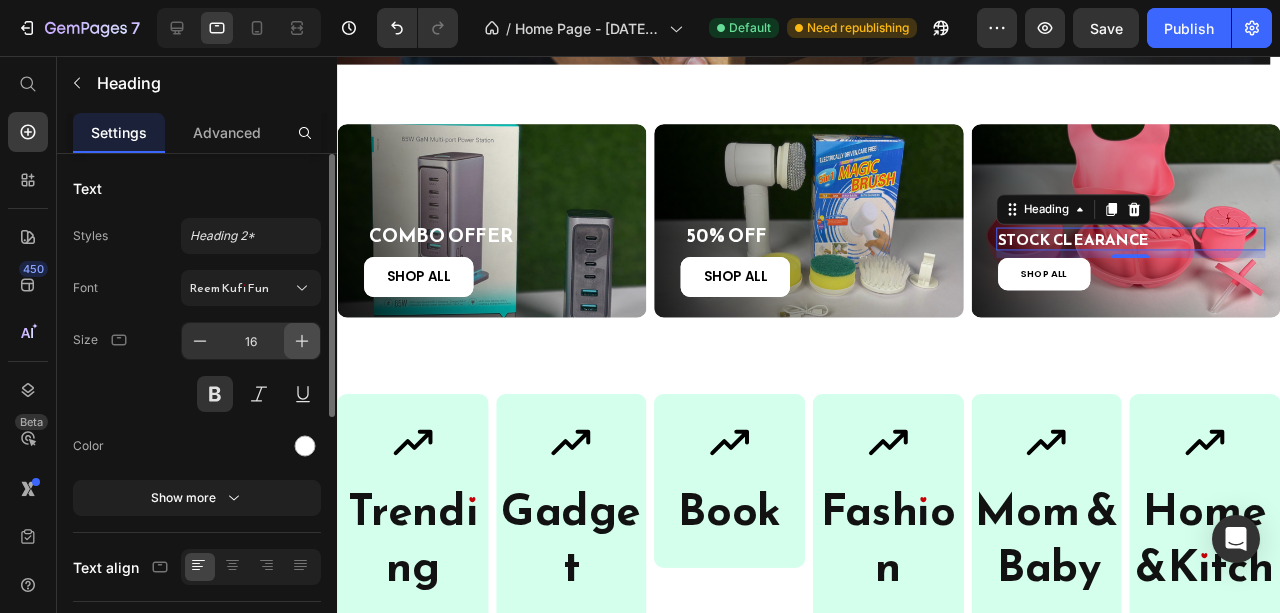 click 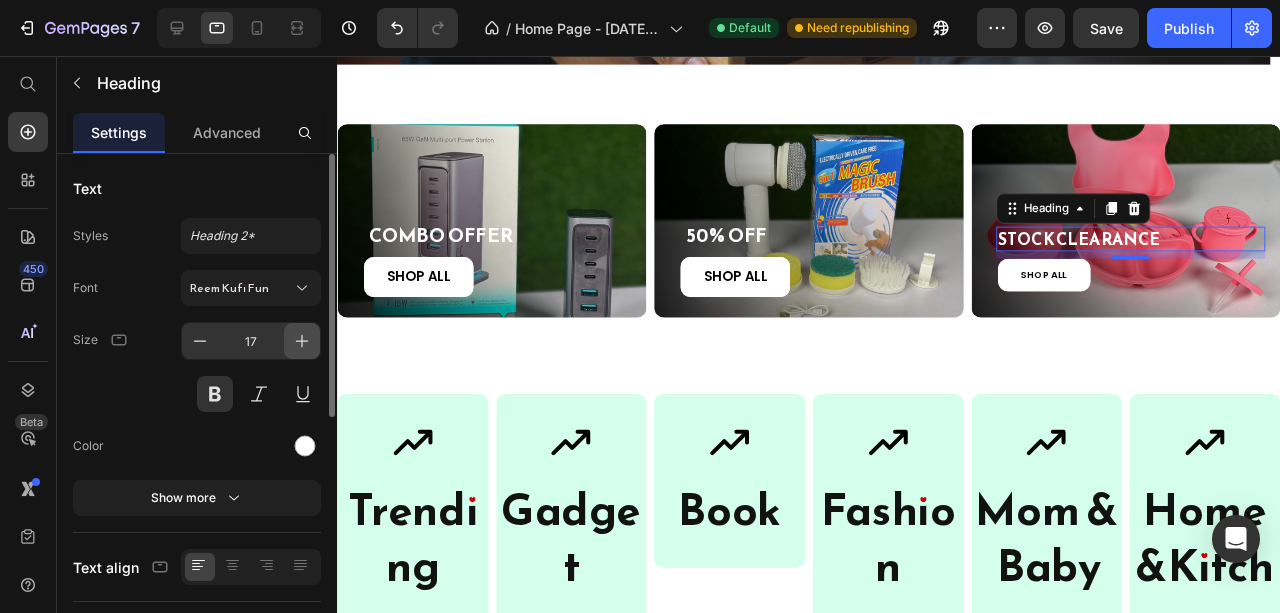 click 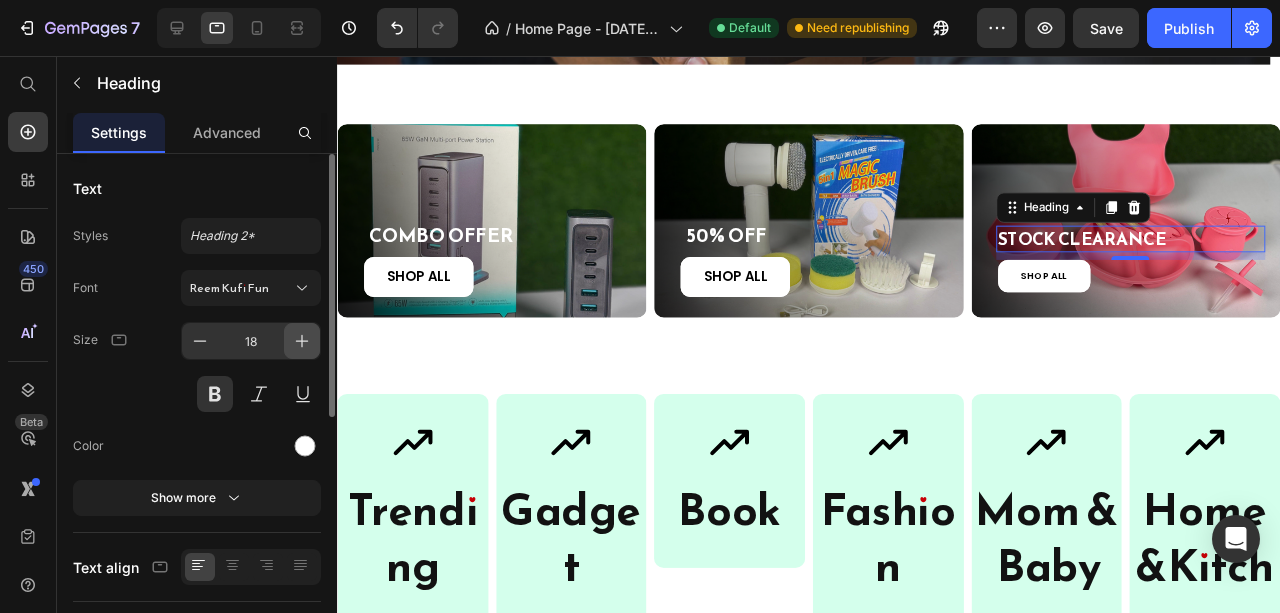 click 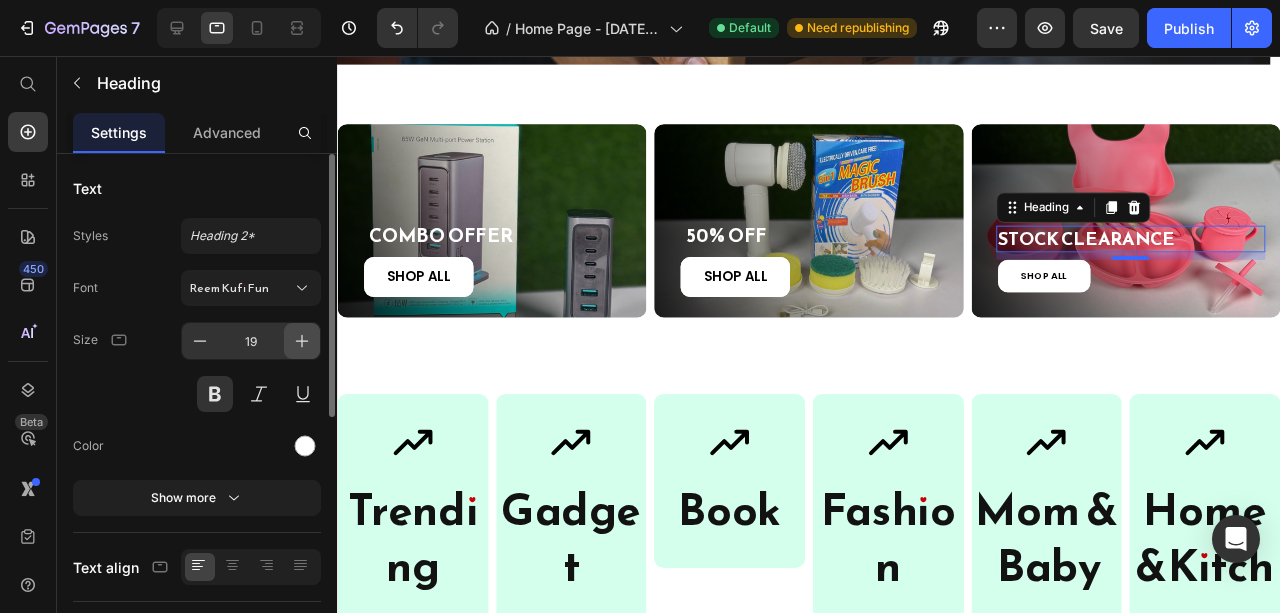 click 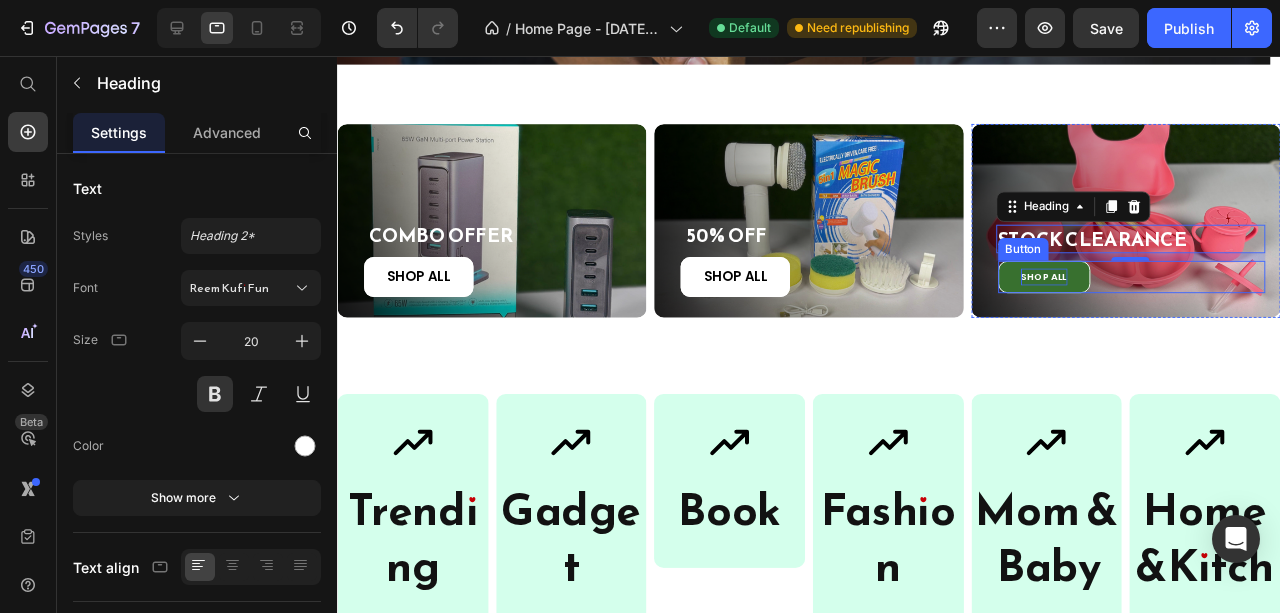 click on "SHOP ALL" at bounding box center (1080, 288) 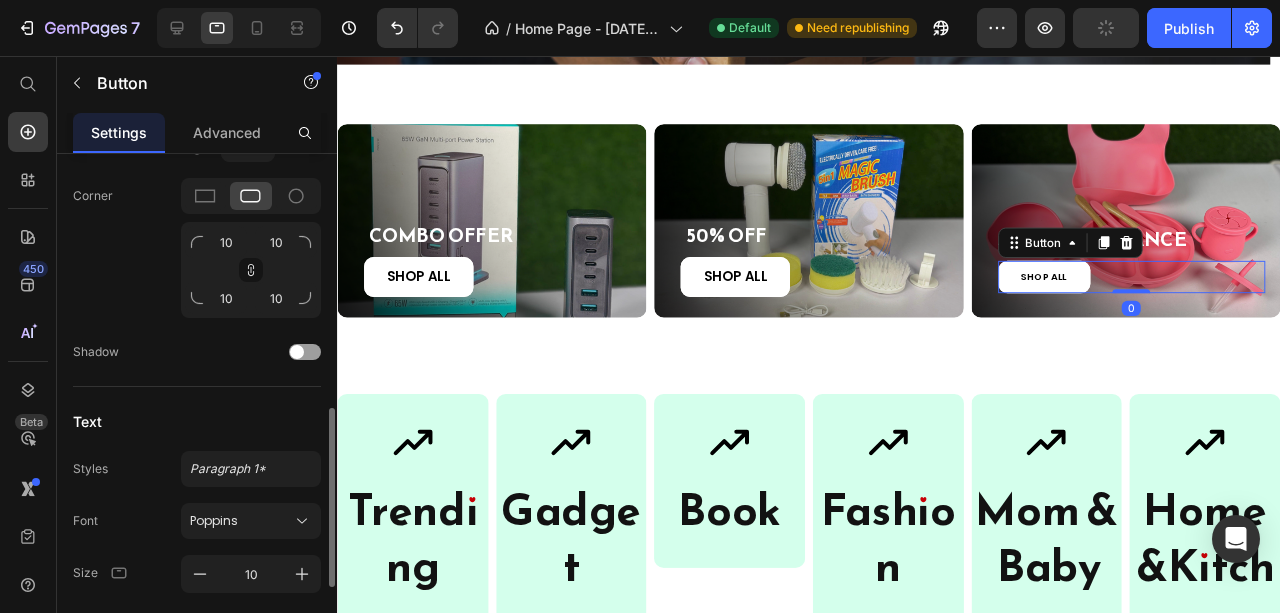 scroll, scrollTop: 933, scrollLeft: 0, axis: vertical 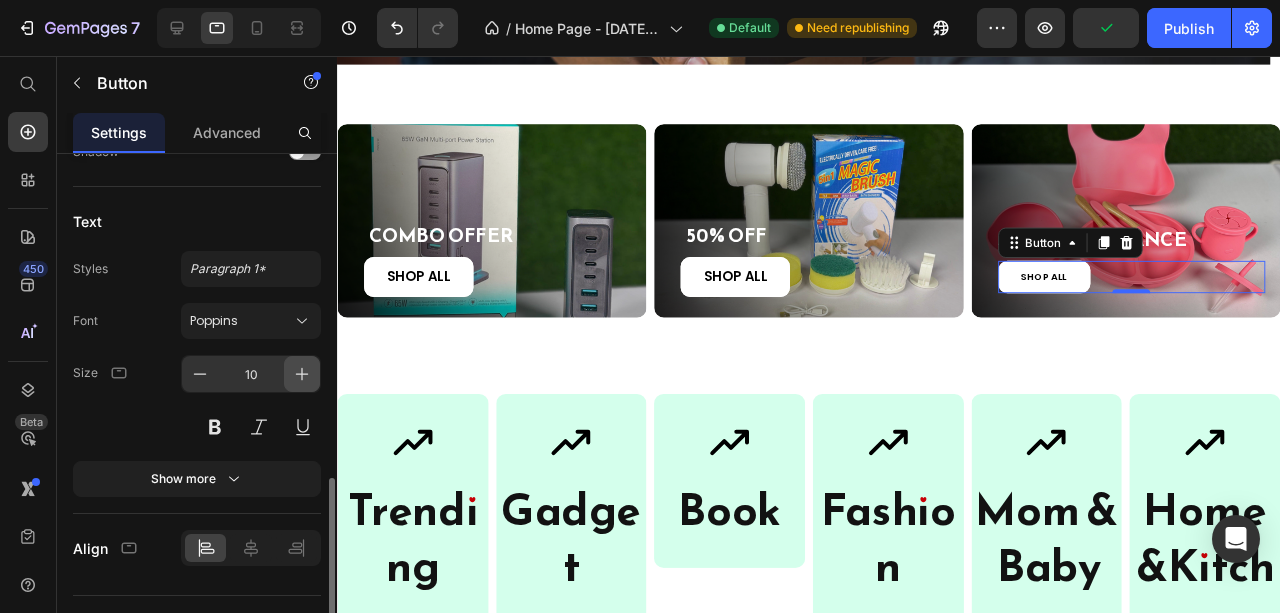 click 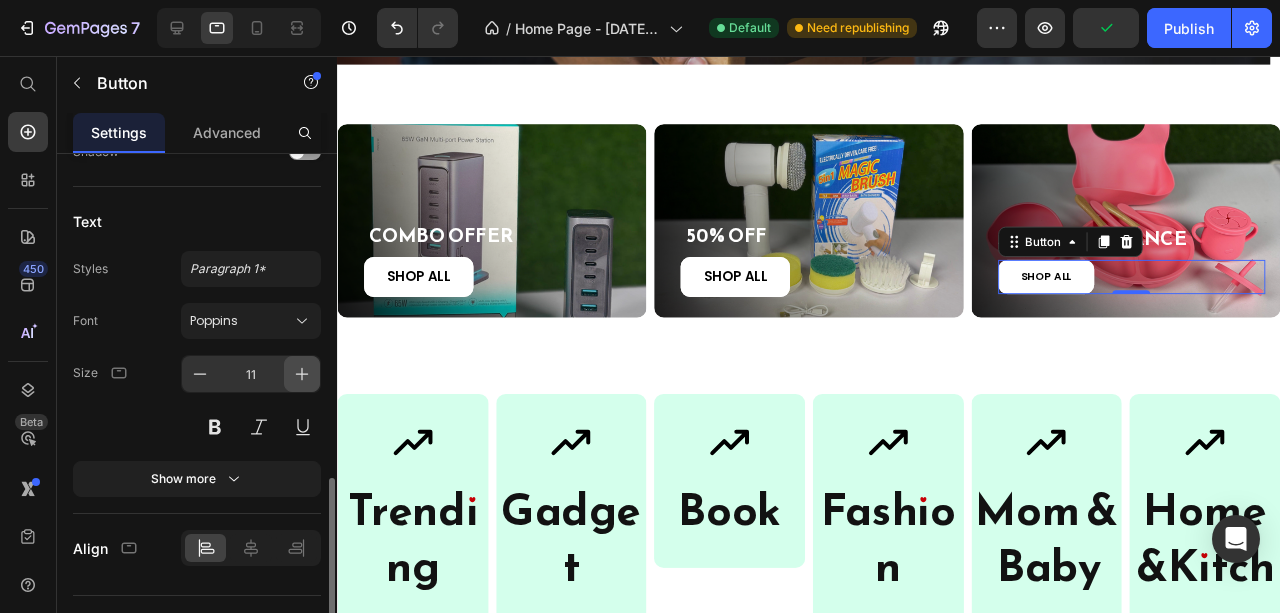 click 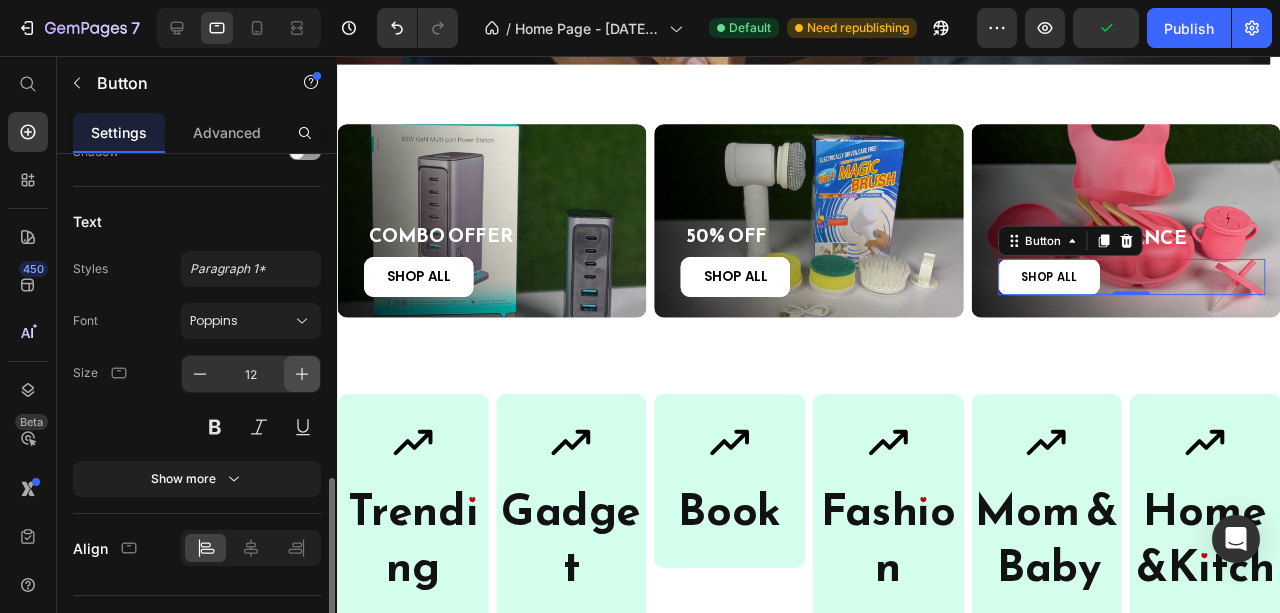 click 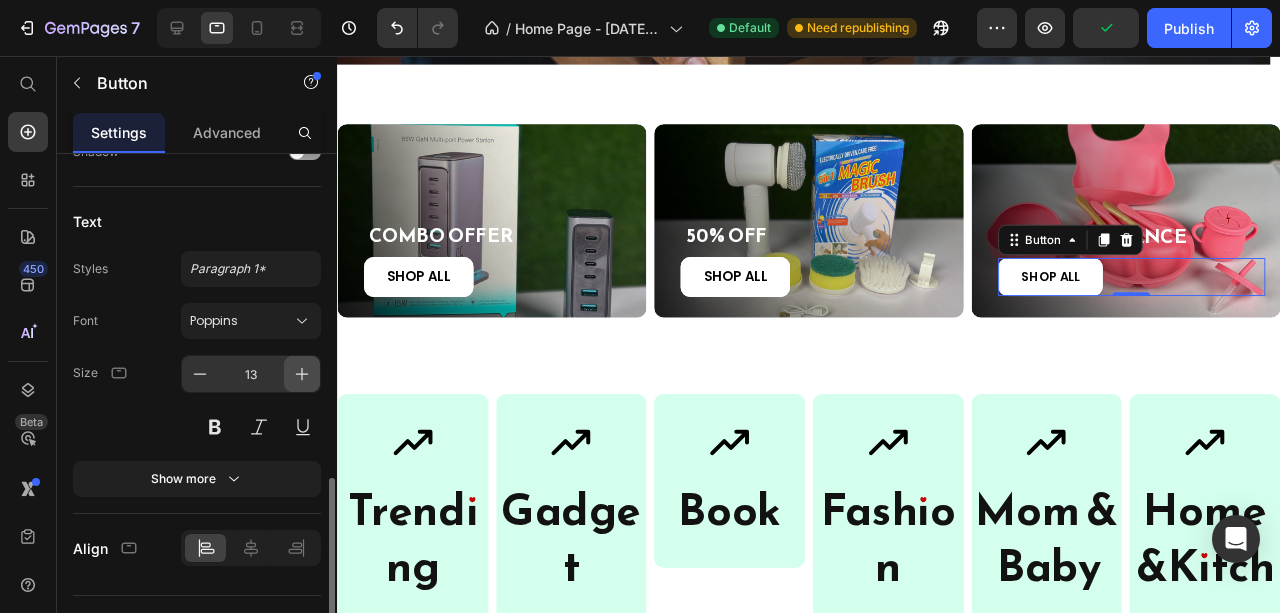 click 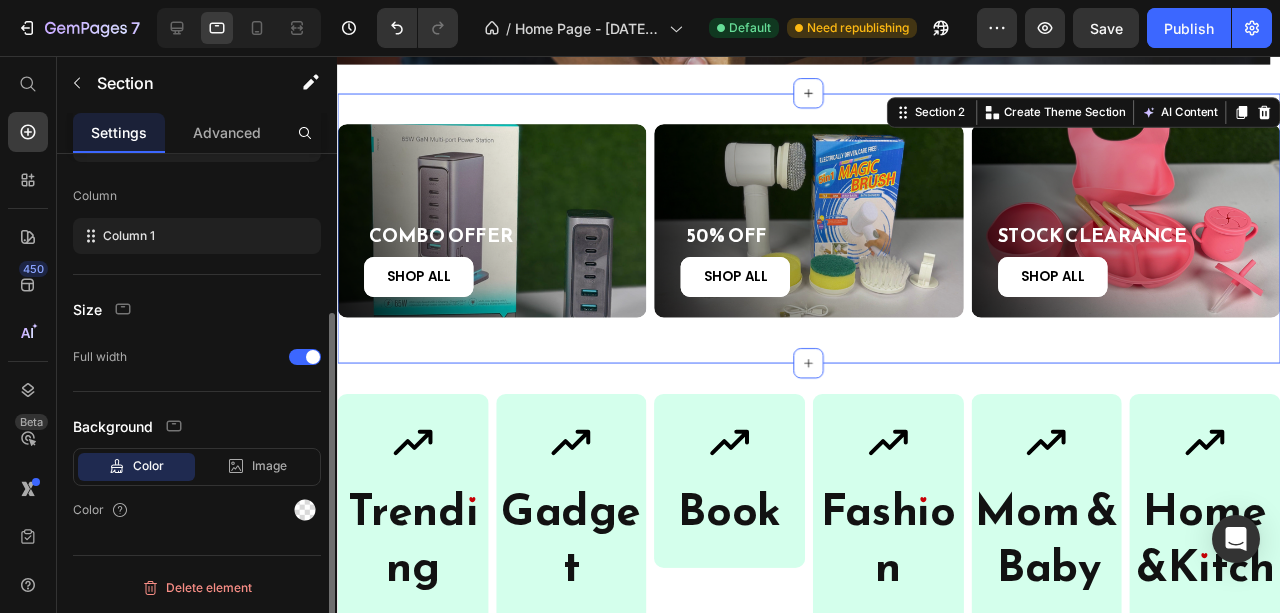 click on "COMBO OFFER Heading    SHOP ALL   Button Hero Banner 50% OFF Heading         SHOP ALL       Button Hero Banner STOCK CLEARANCE Heading         SHOP ALL       Button Hero Banner Row Section 2   You can create reusable sections Create Theme Section AI Content Write with GemAI What would you like to describe here? Tone and Voice Persuasive Product Show more Generate" at bounding box center [833, 236] 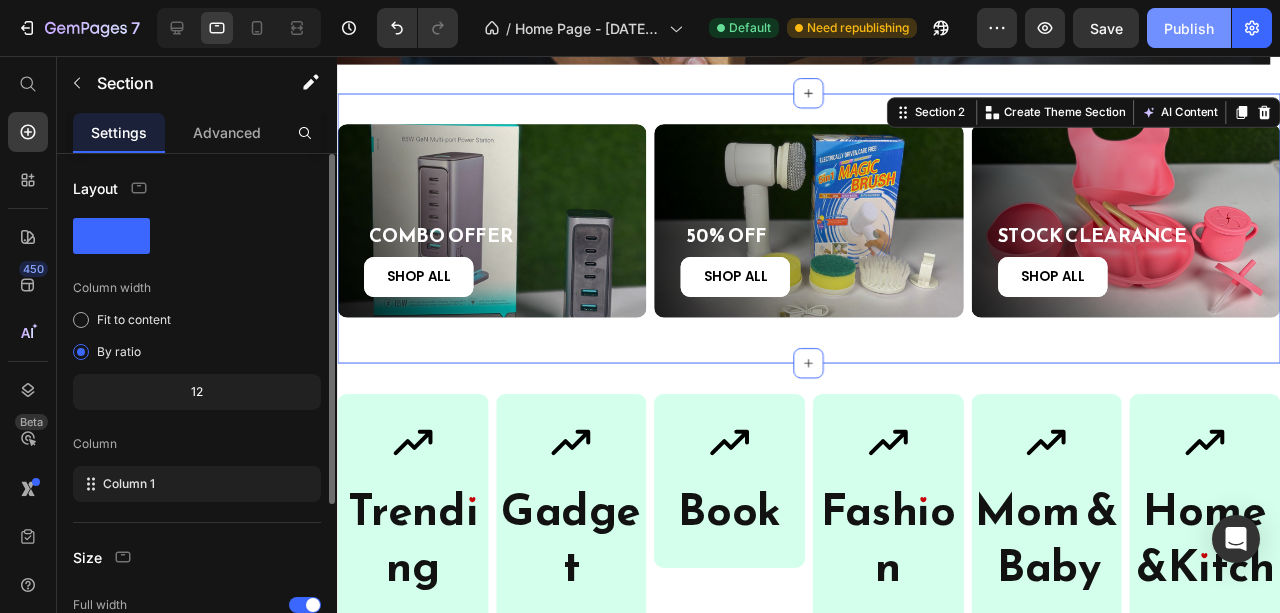 click on "Publish" at bounding box center [1189, 28] 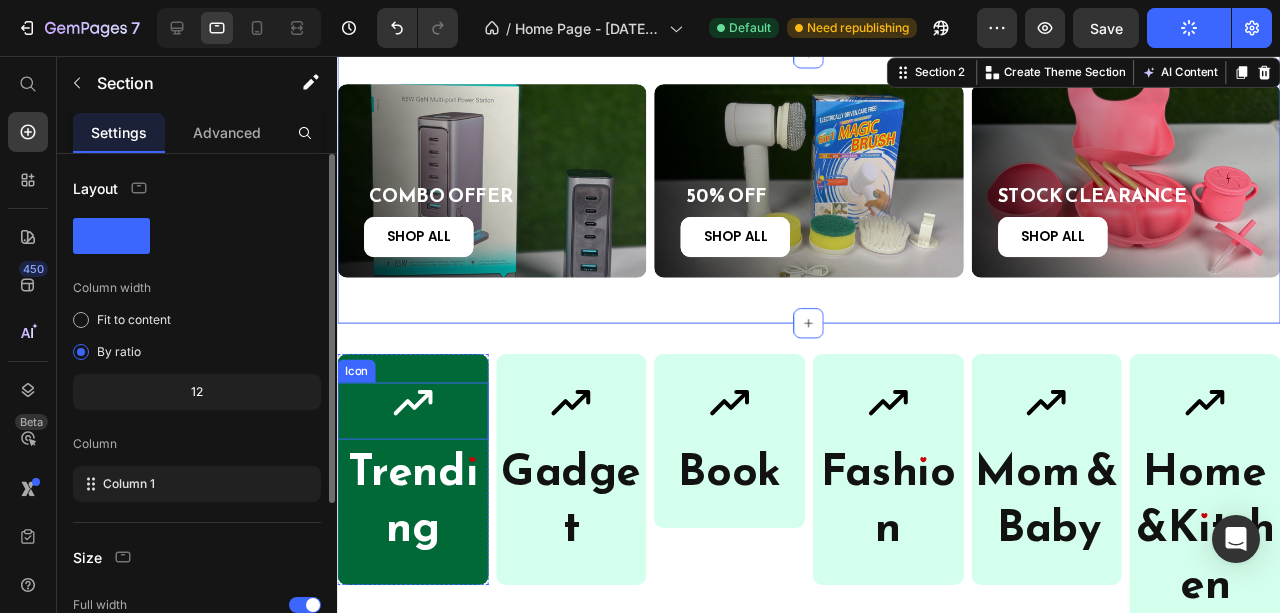 scroll, scrollTop: 448, scrollLeft: 0, axis: vertical 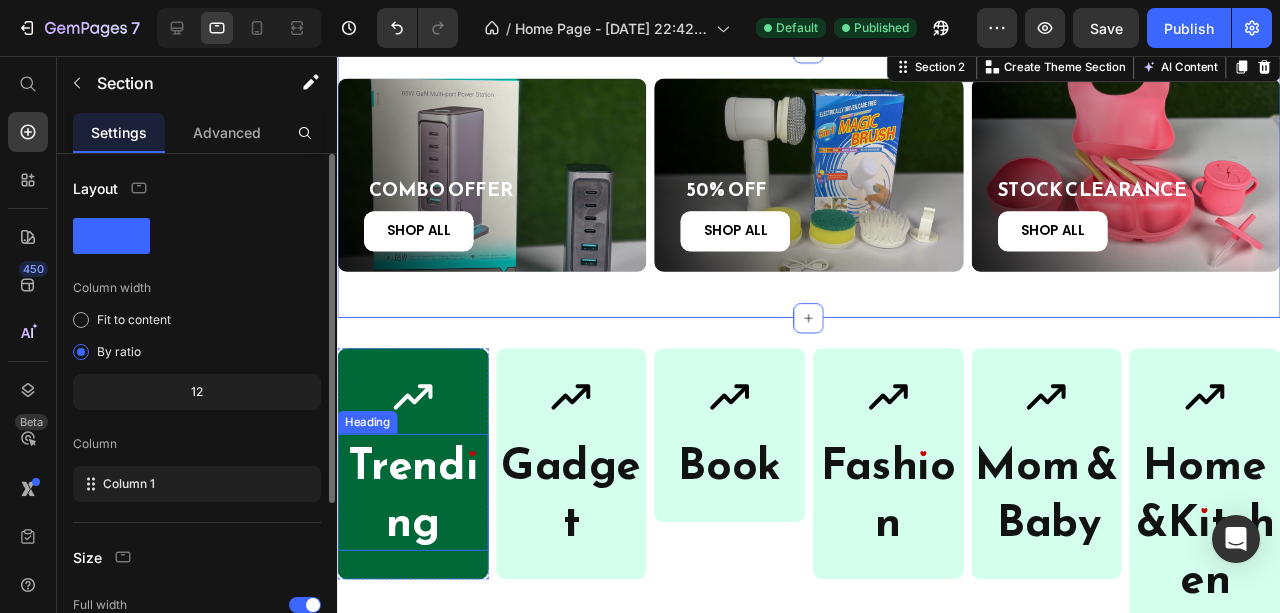 click on "Trending" at bounding box center (416, 514) 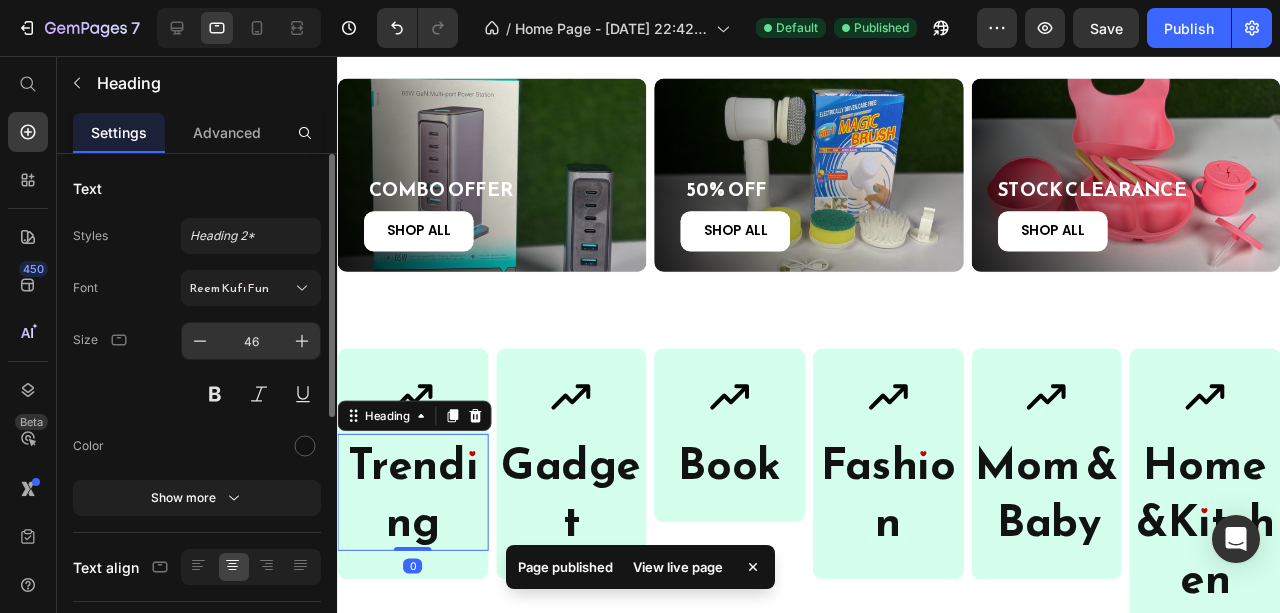 click on "46" at bounding box center (251, 341) 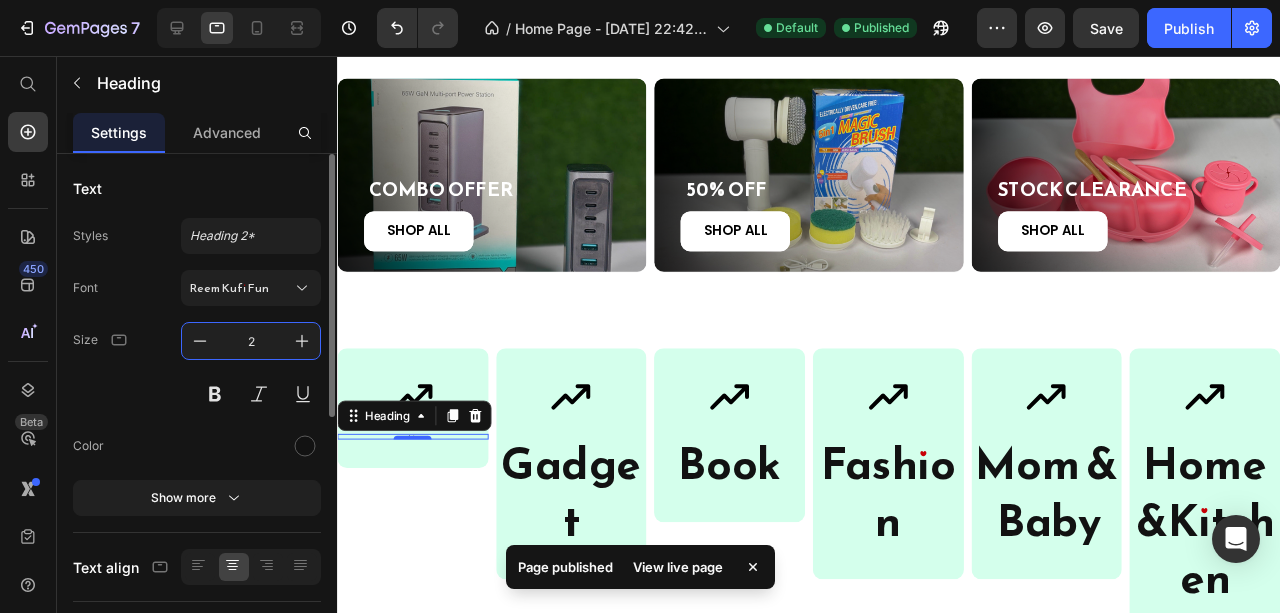 type on "20" 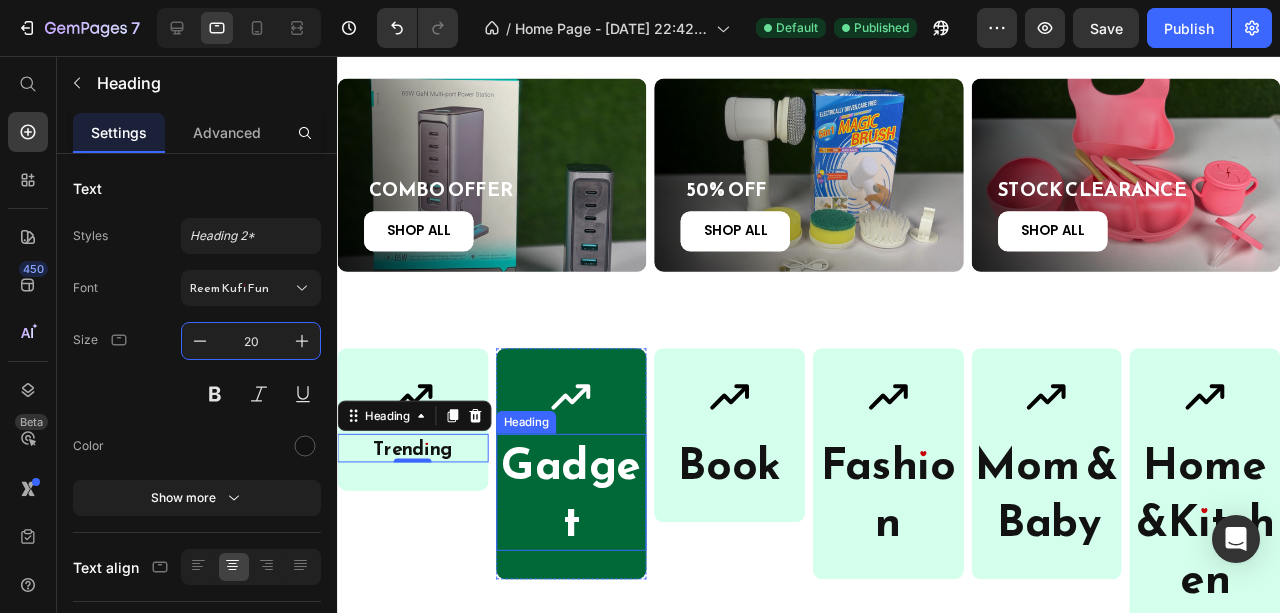 click on "Gadget" at bounding box center (582, 514) 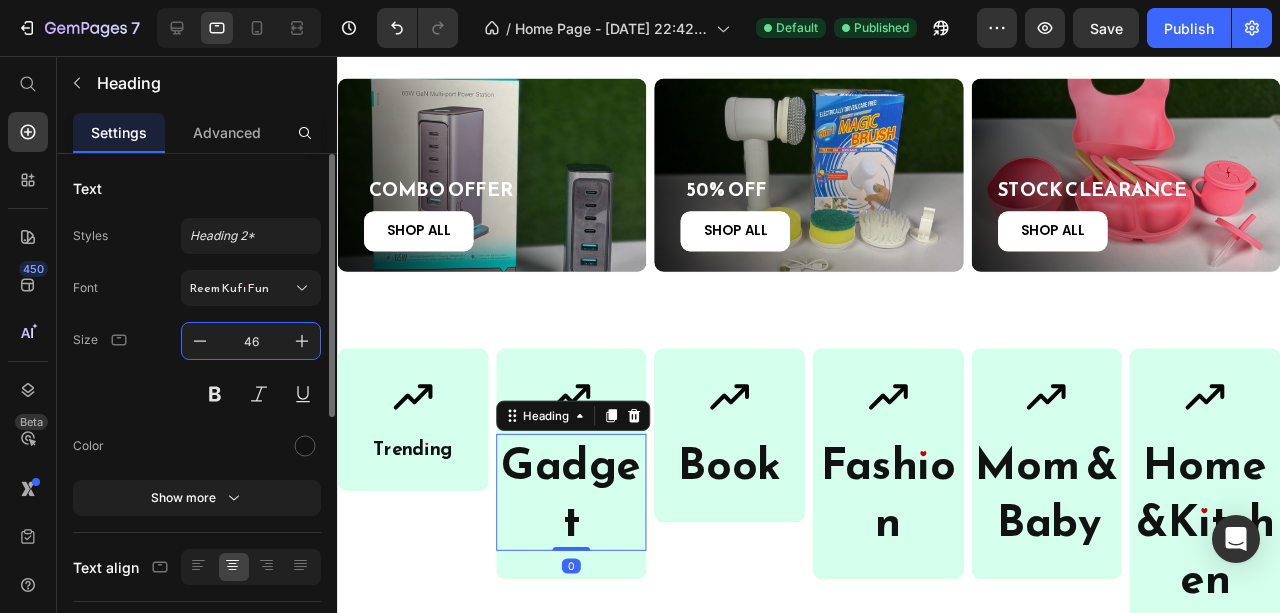 click on "46" at bounding box center [251, 341] 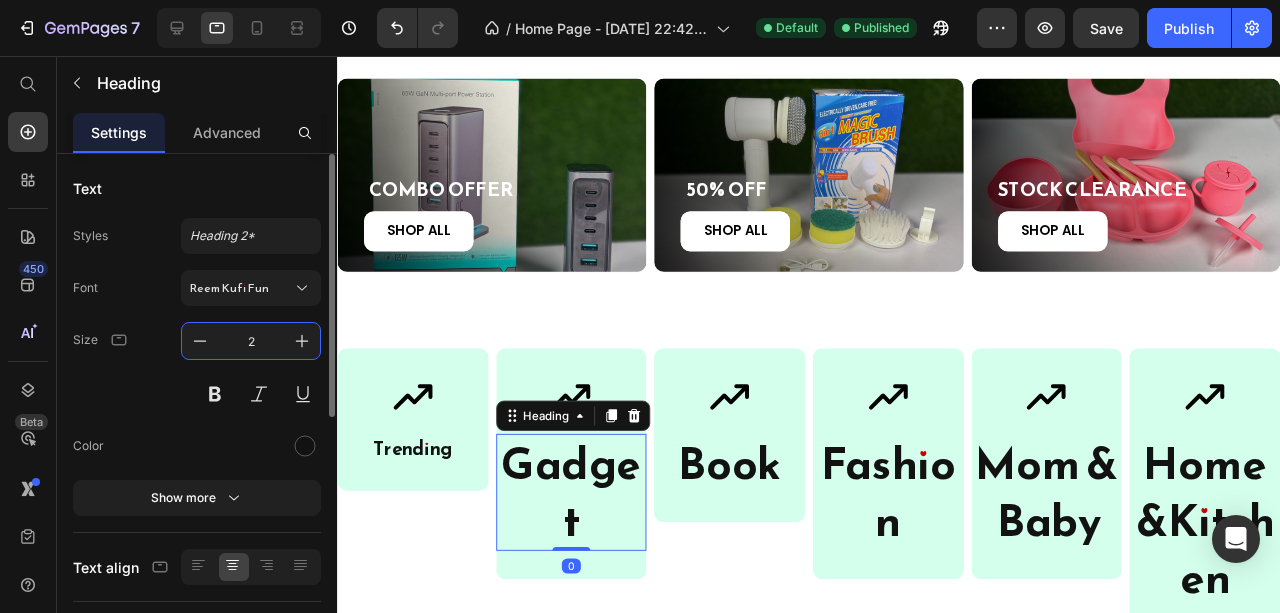 type on "20" 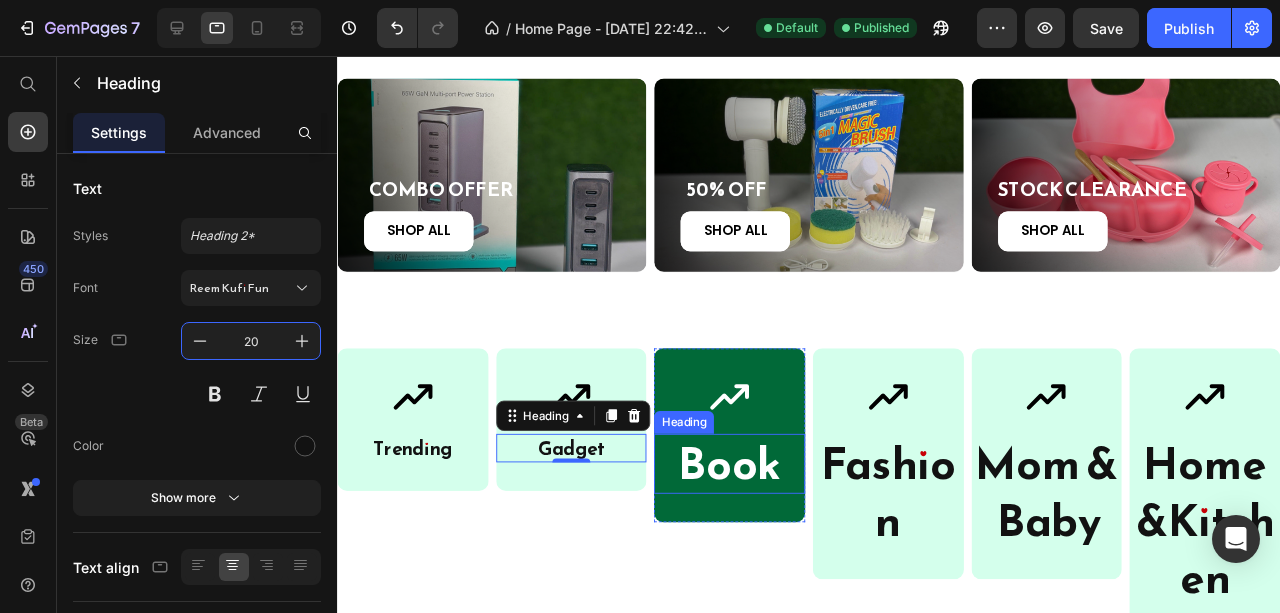 click on "Book" at bounding box center [749, 485] 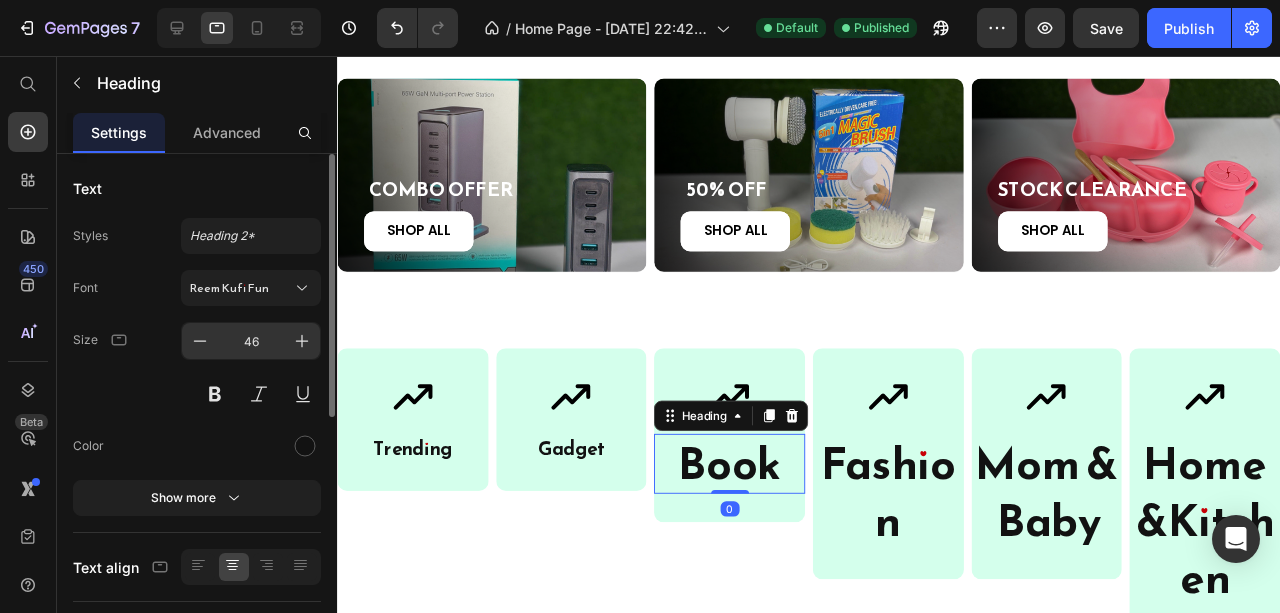 click on "46" at bounding box center [251, 341] 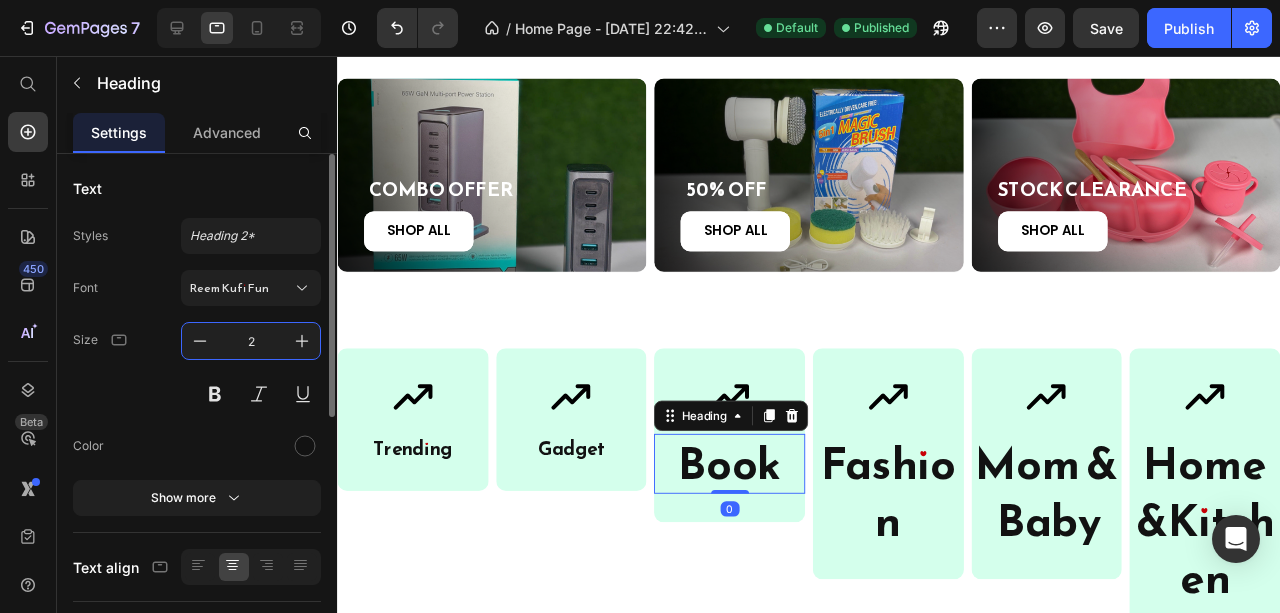 type on "20" 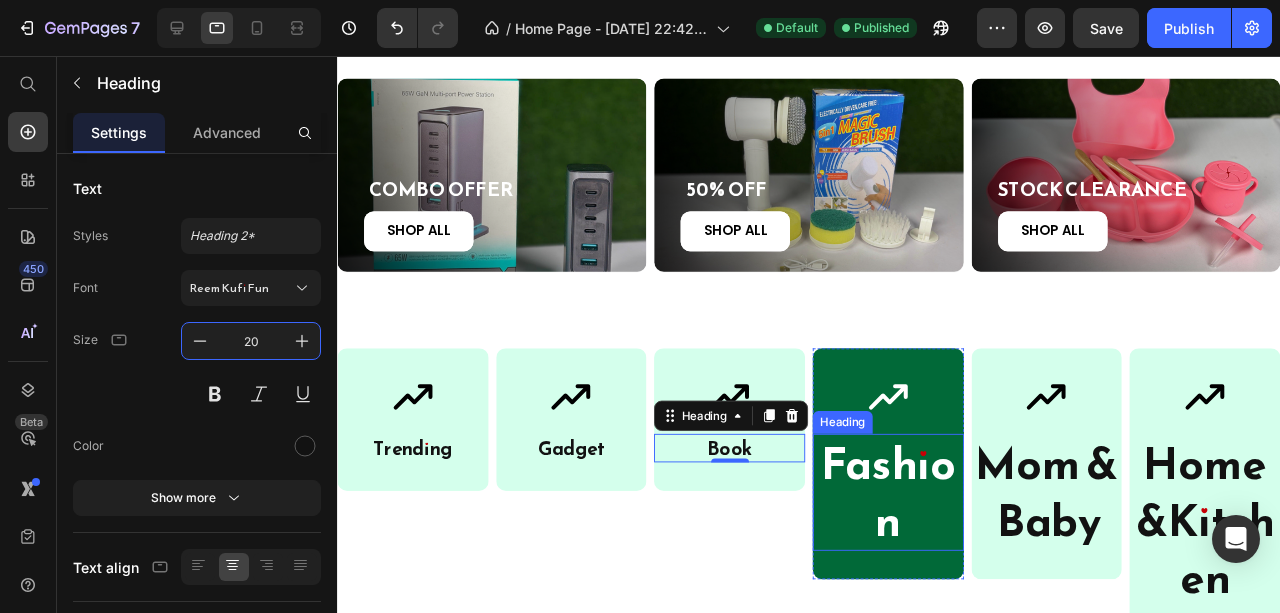 click on "Fashion" at bounding box center (916, 514) 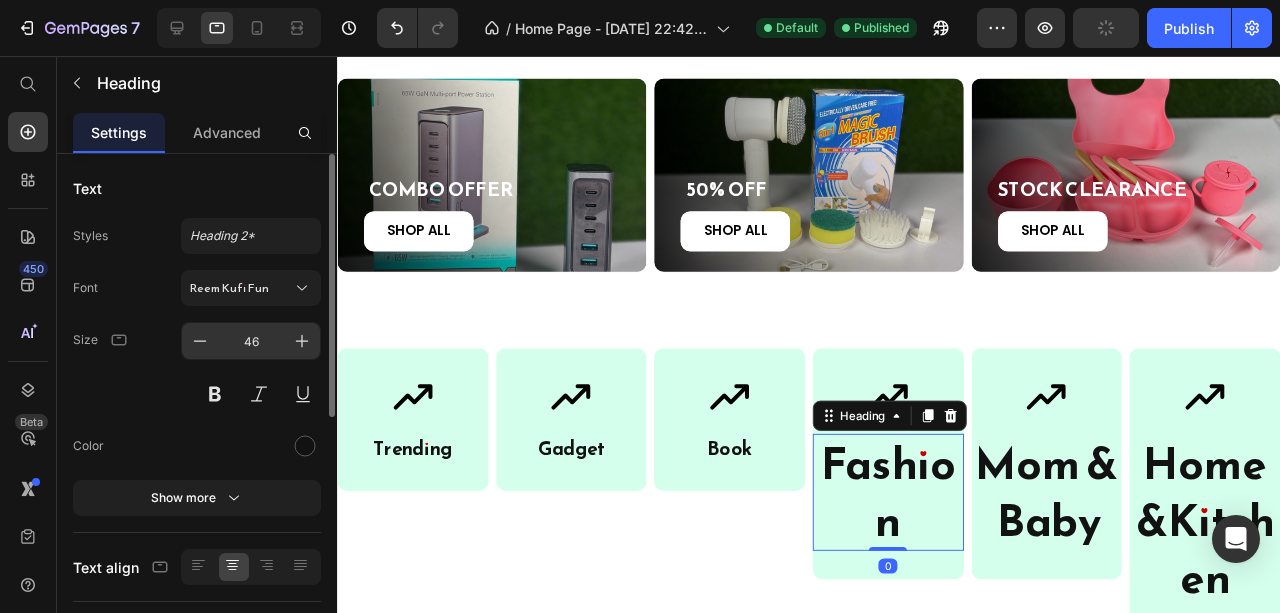 click on "46" at bounding box center (251, 341) 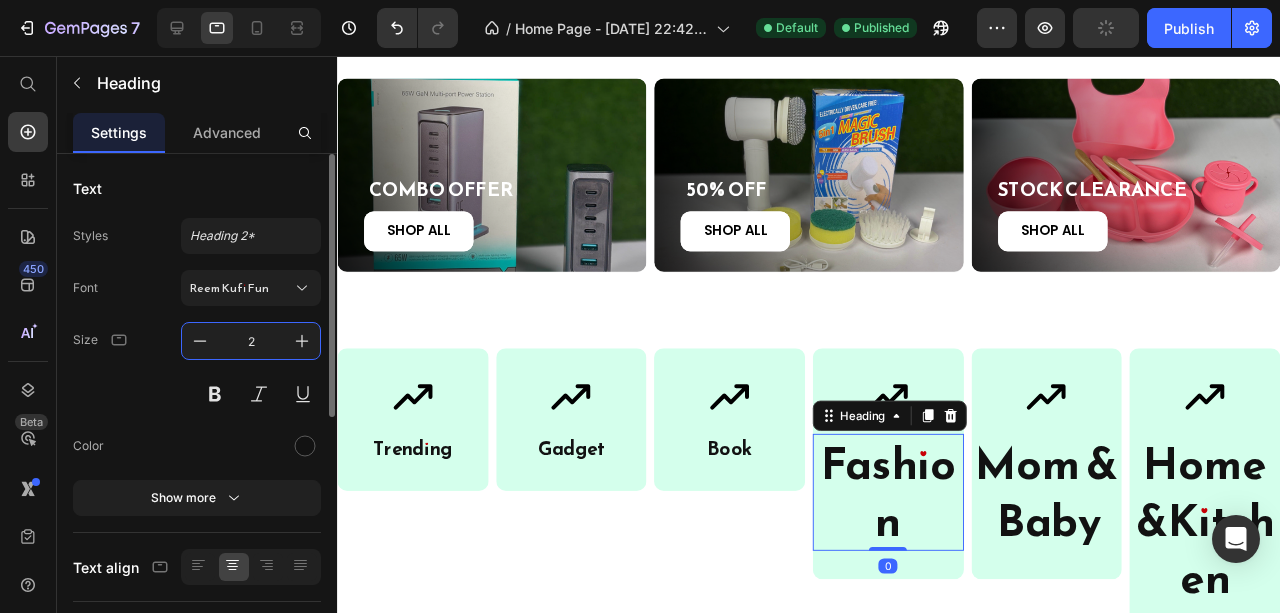 type on "20" 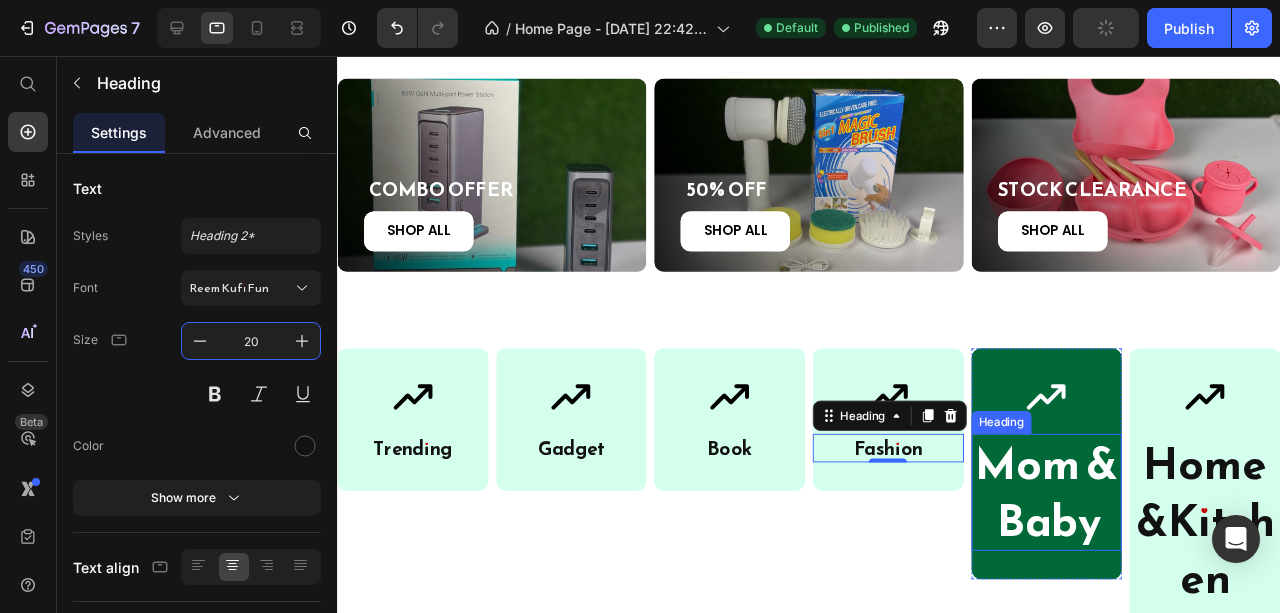 click on "Mom &  B" at bounding box center (1083, 514) 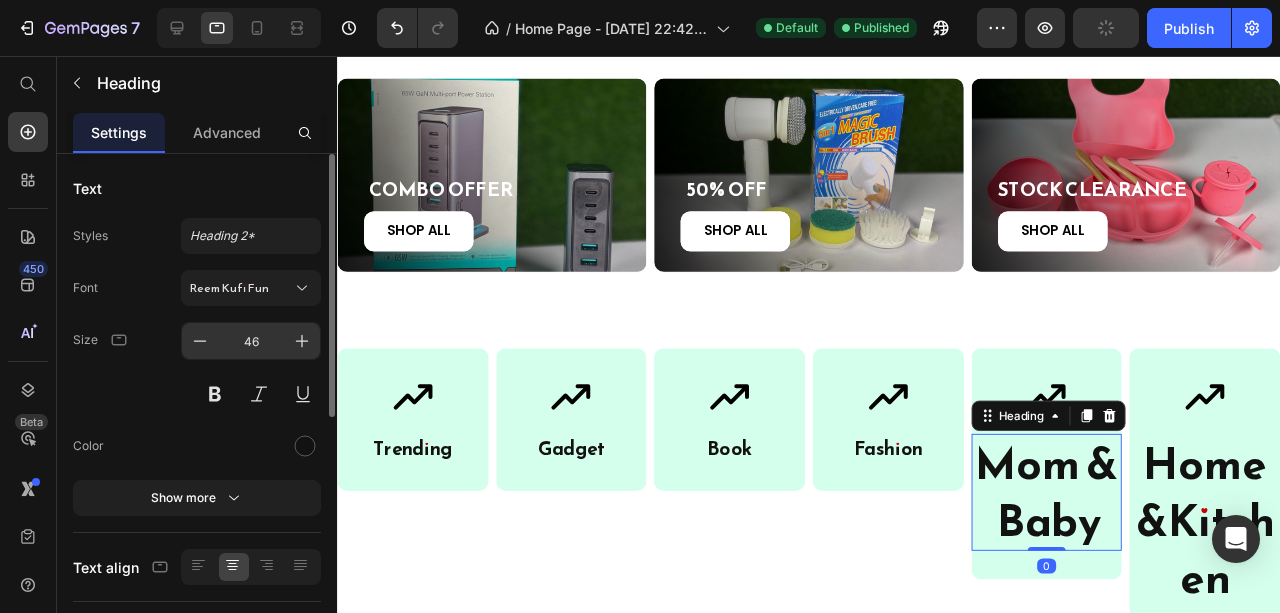 click on "46" at bounding box center [251, 341] 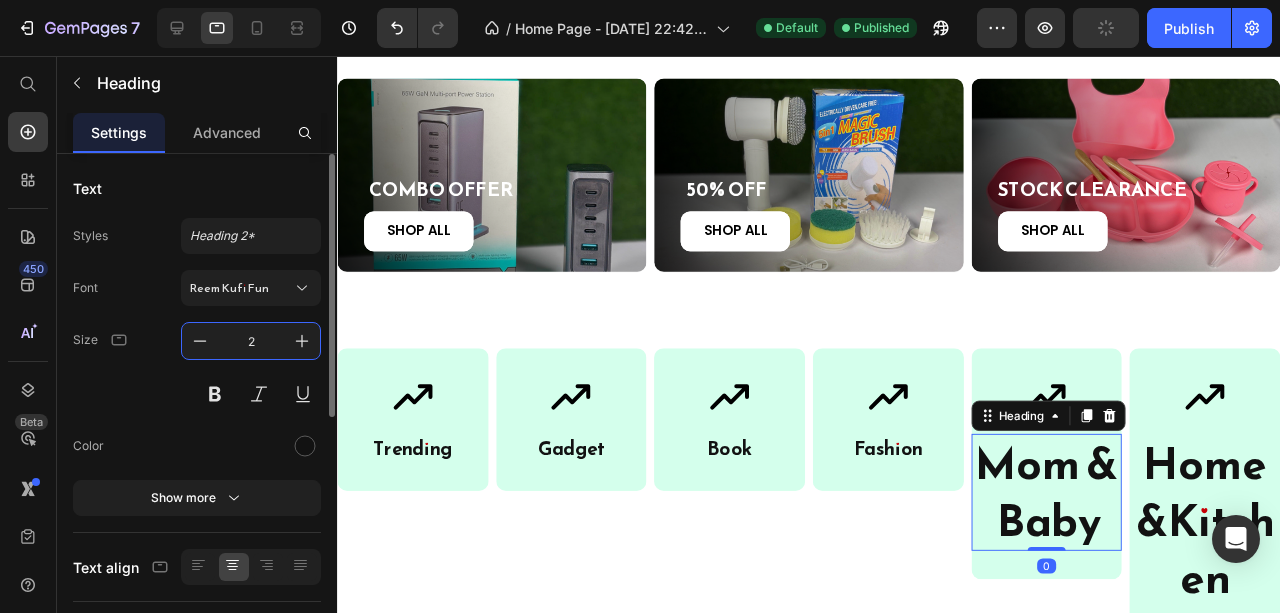 type on "20" 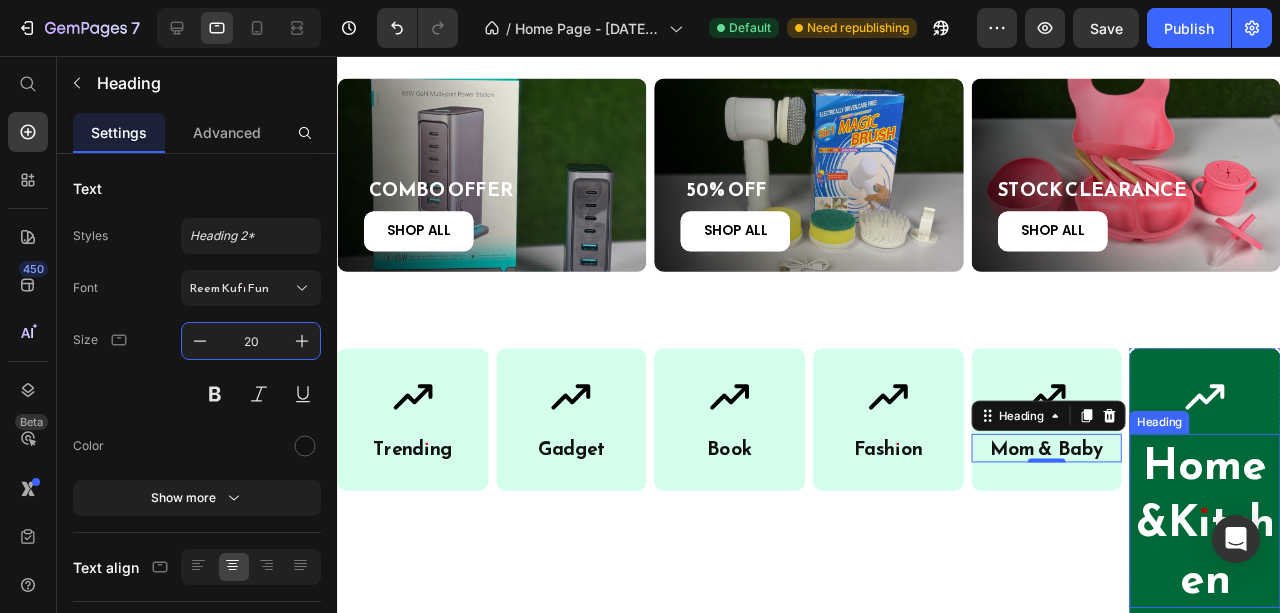 click on "Home &  Kitchen" at bounding box center [1249, 544] 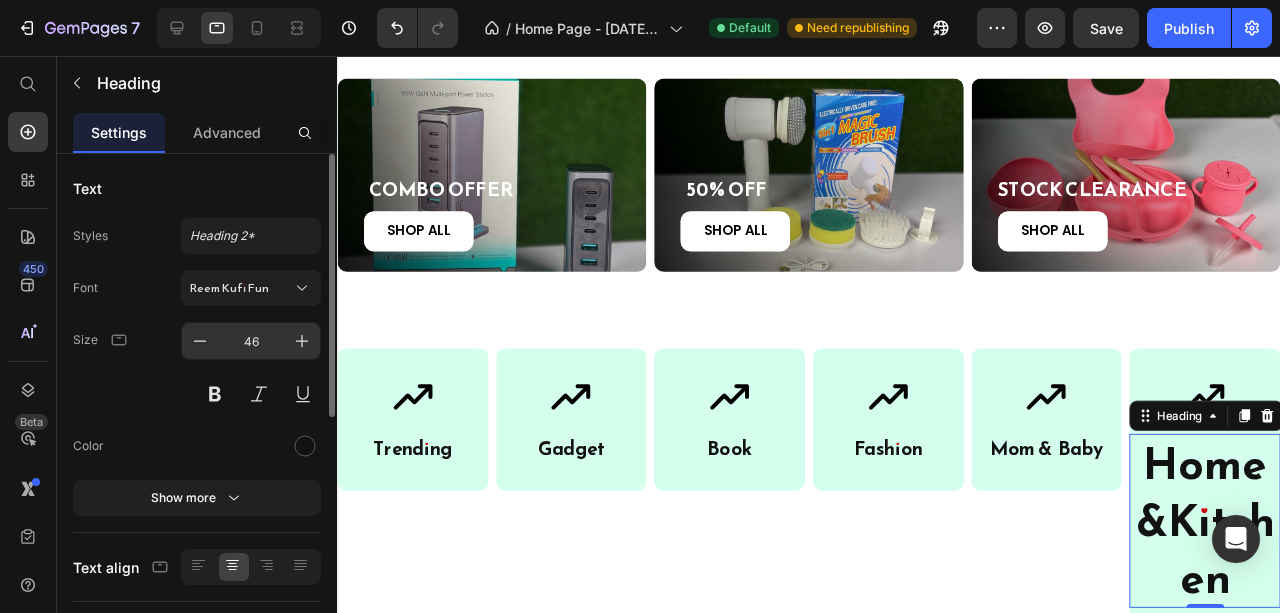click on "46" at bounding box center [251, 341] 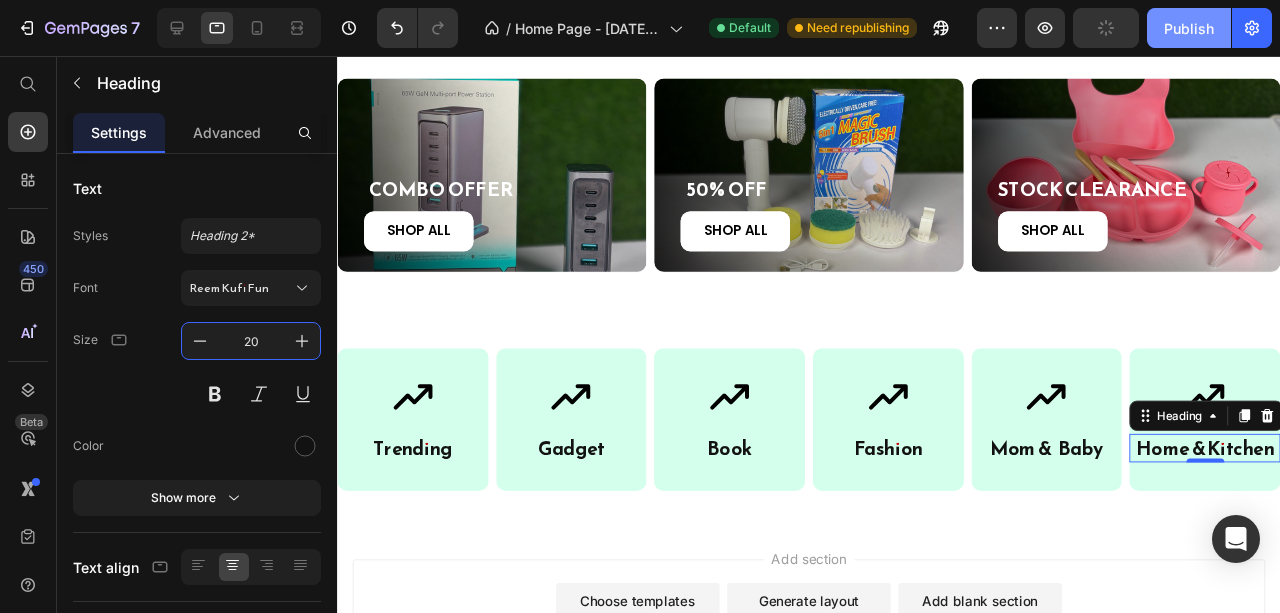 type on "20" 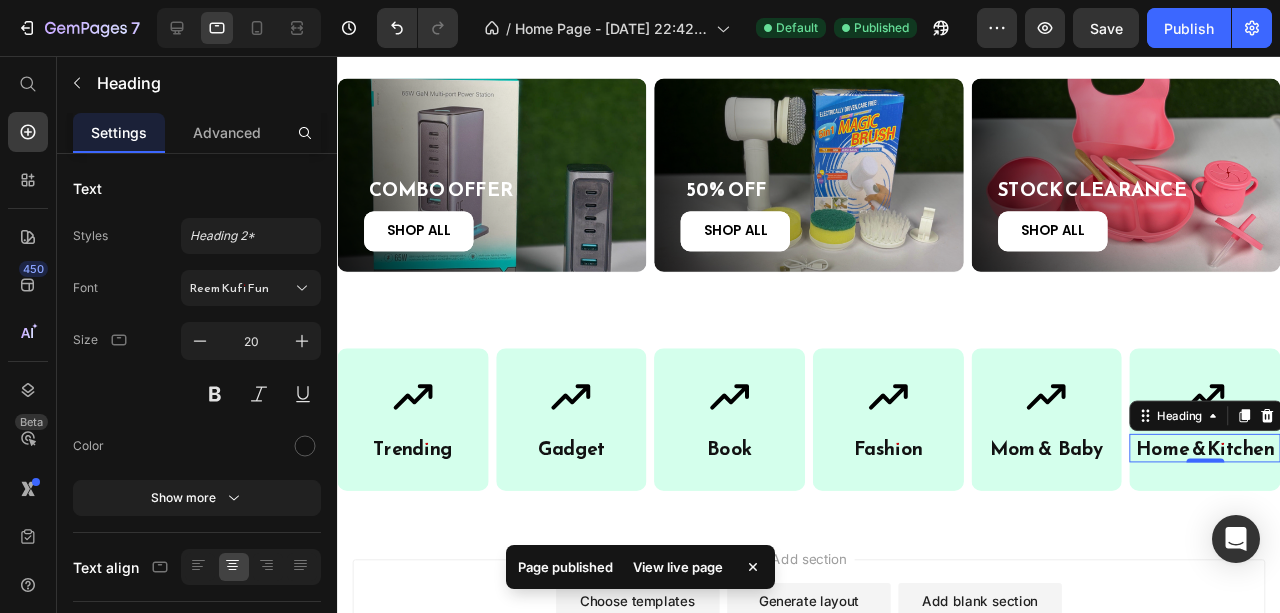 click on "View live page" at bounding box center [678, 567] 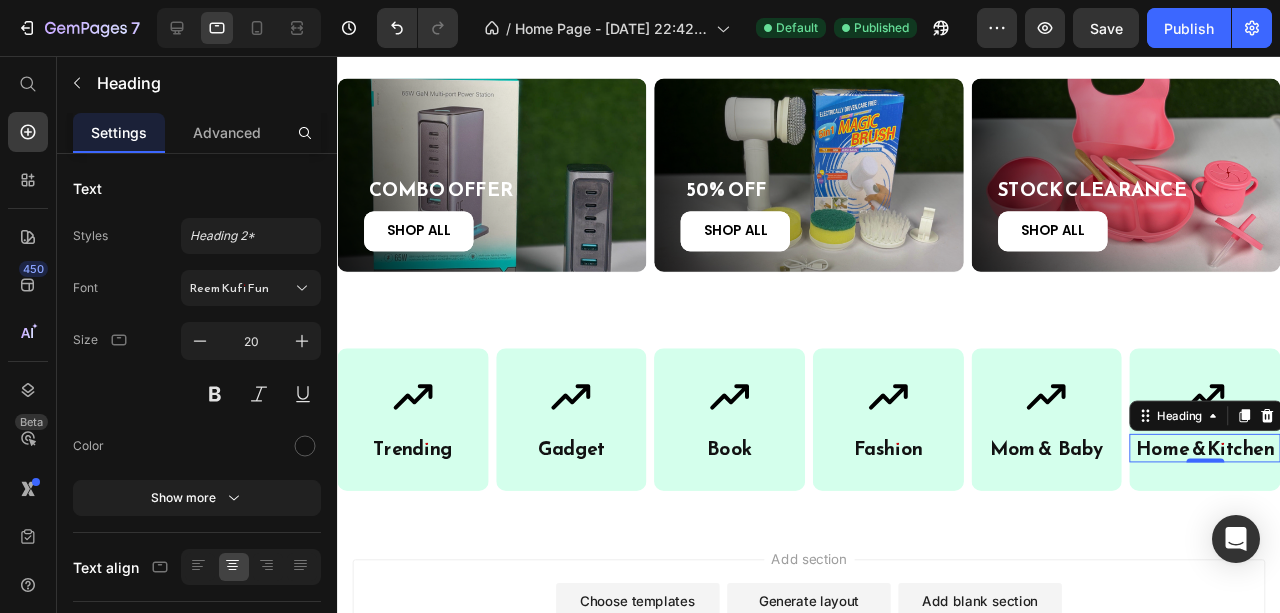 click on "Add section Choose templates inspired by CRO experts Generate layout from URL or image Add blank section then drag & drop elements" at bounding box center (833, 668) 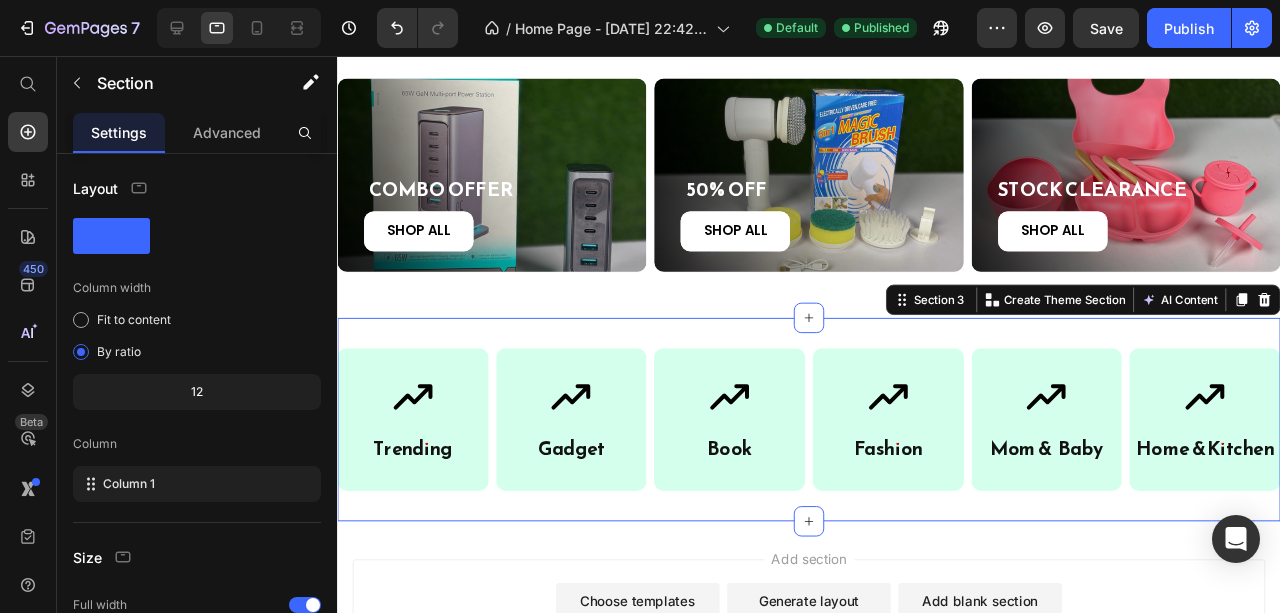 click on "Icon Trending Heading Row
Icon Gadget Heading Row
Icon Book Heading Row Row
Icon Fashion Heading Row
Icon Mom &  B aby Heading Row
Icon Home &  Kitchen Heading Row Row Row Row Section 3   You can create reusable sections Create Theme Section AI Content Write with GemAI What would you like to describe here? Tone and Voice Persuasive Product Show more Generate" at bounding box center (833, 438) 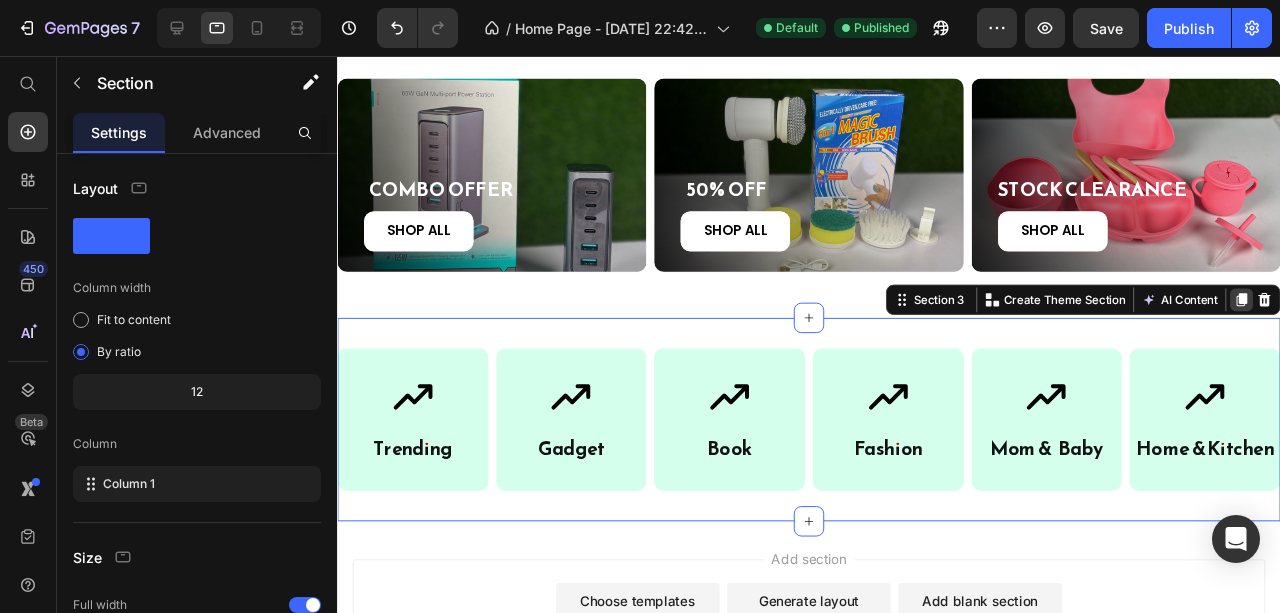click 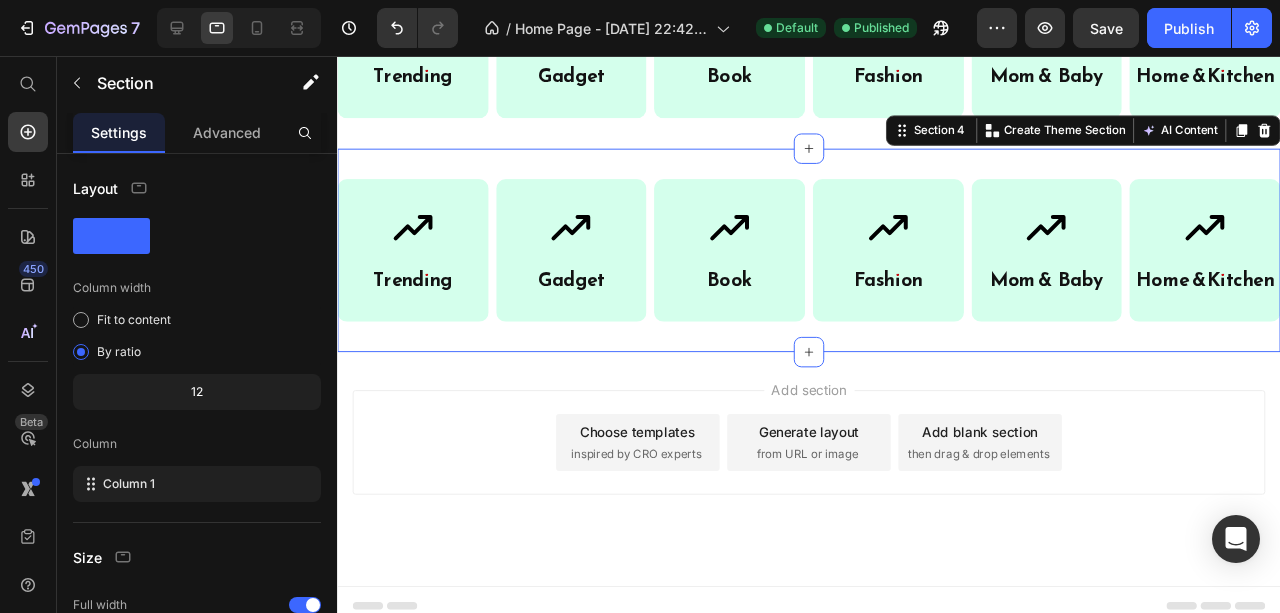 scroll, scrollTop: 848, scrollLeft: 0, axis: vertical 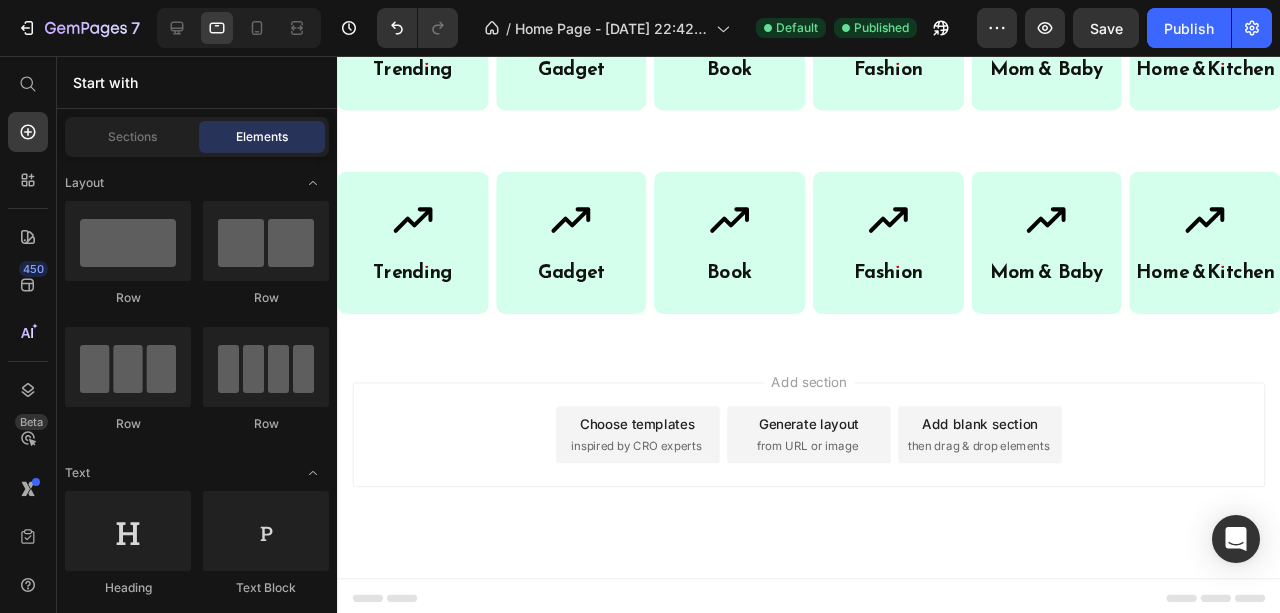 click on "Add section Choose templates inspired by CRO experts Generate layout from URL or image Add blank section then drag & drop elements" at bounding box center (833, 482) 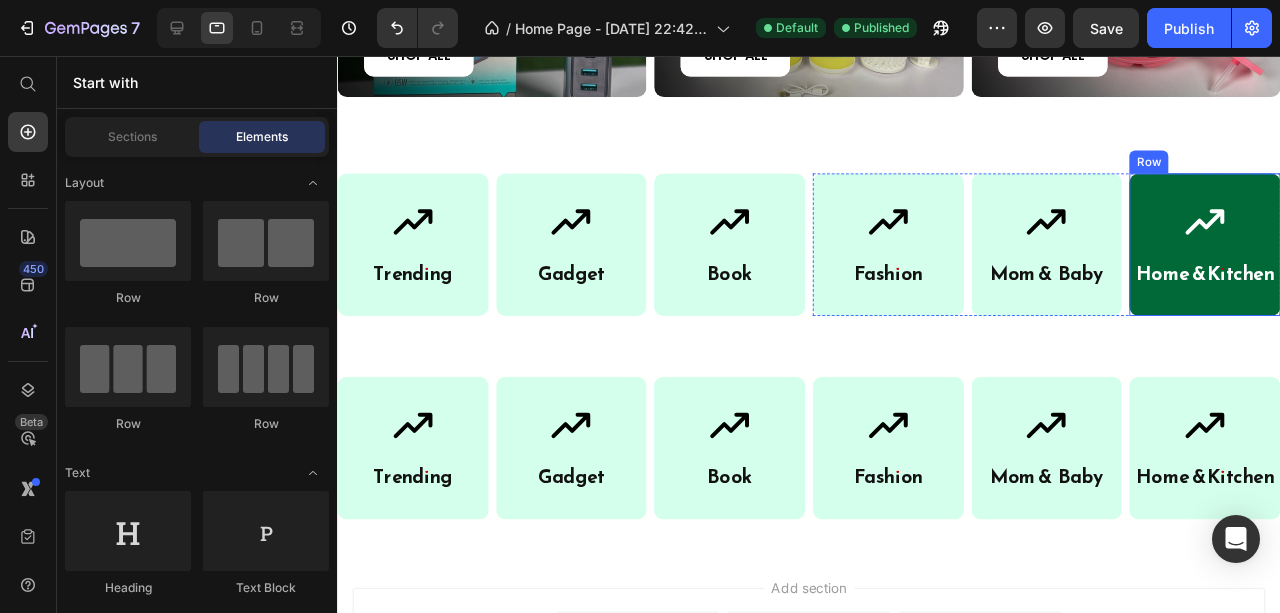 scroll, scrollTop: 648, scrollLeft: 0, axis: vertical 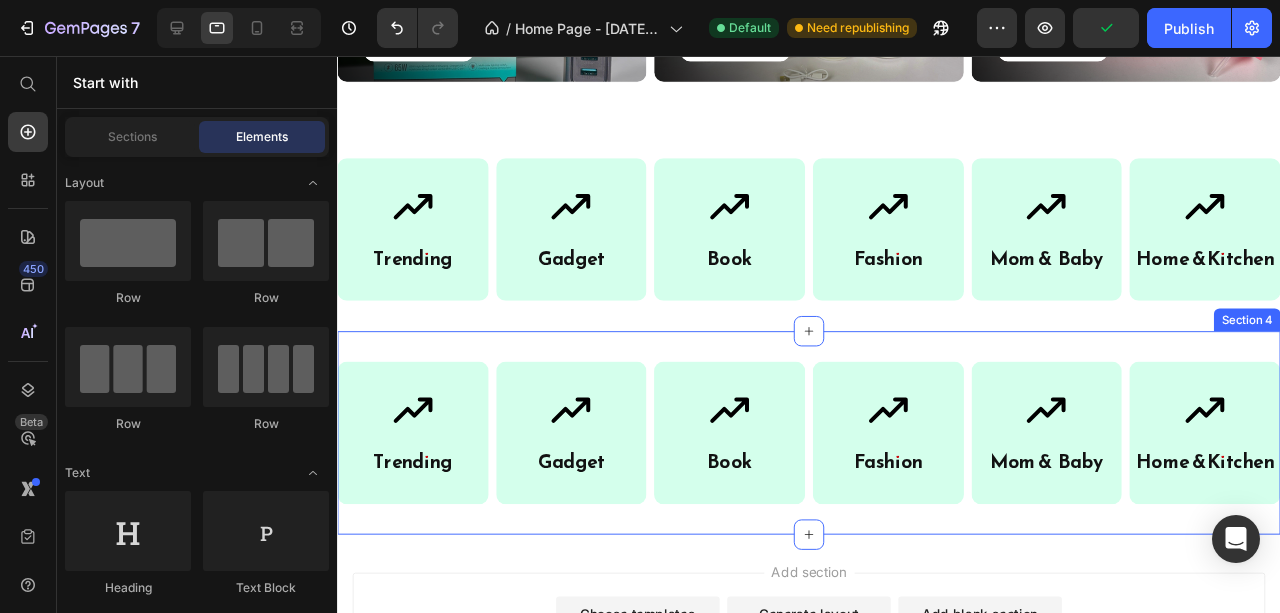 click on "Icon Trending Heading Row
Icon Gadget Heading Row
Icon Book Heading Row Row
Icon Fashion Heading Row
Icon Mom &  B aby Heading Row
Icon Home &  Kitchen Heading Row Row Row Row Section 4" at bounding box center [833, 452] 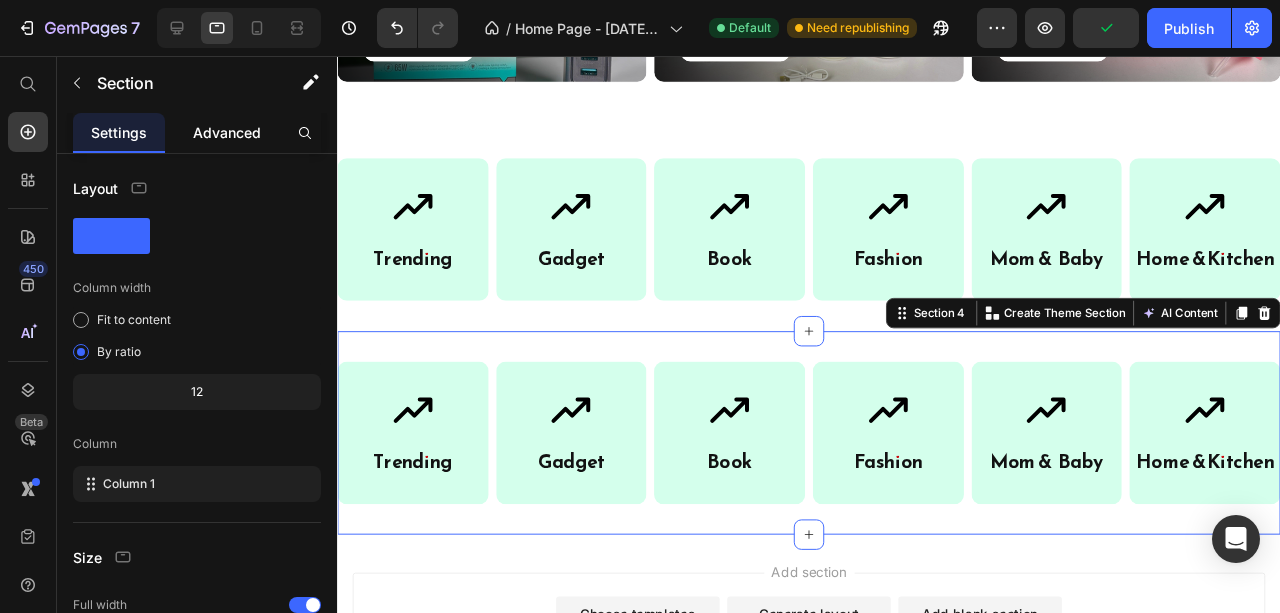 click on "Advanced" at bounding box center (227, 132) 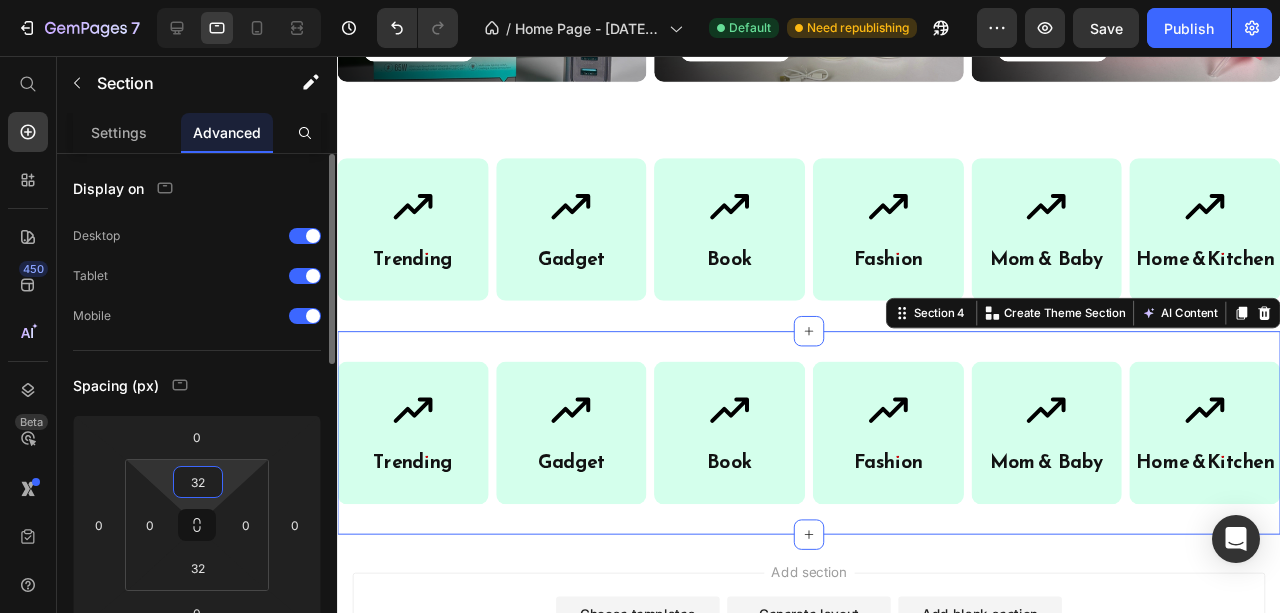 click on "32" at bounding box center [198, 482] 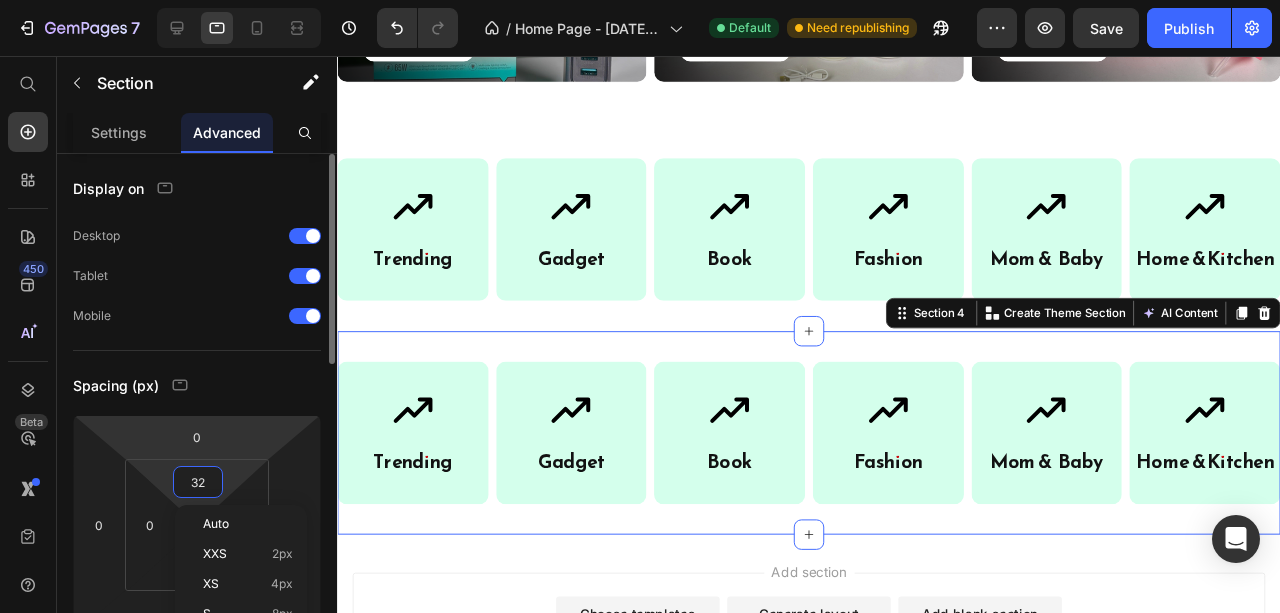 type on "1" 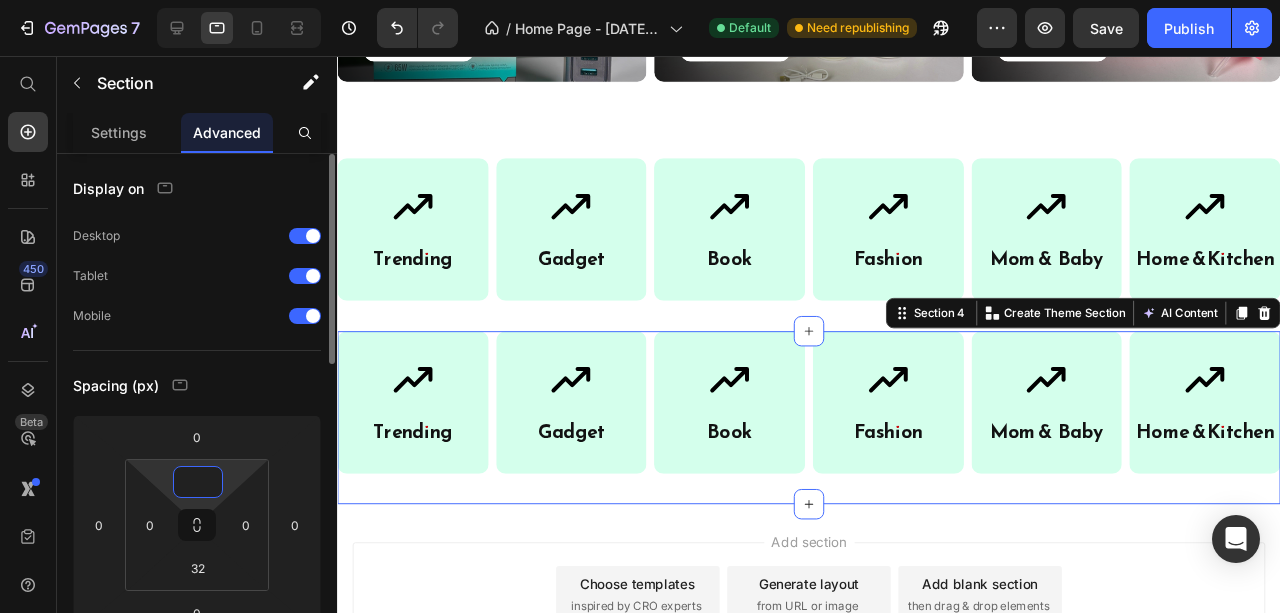 type on "0" 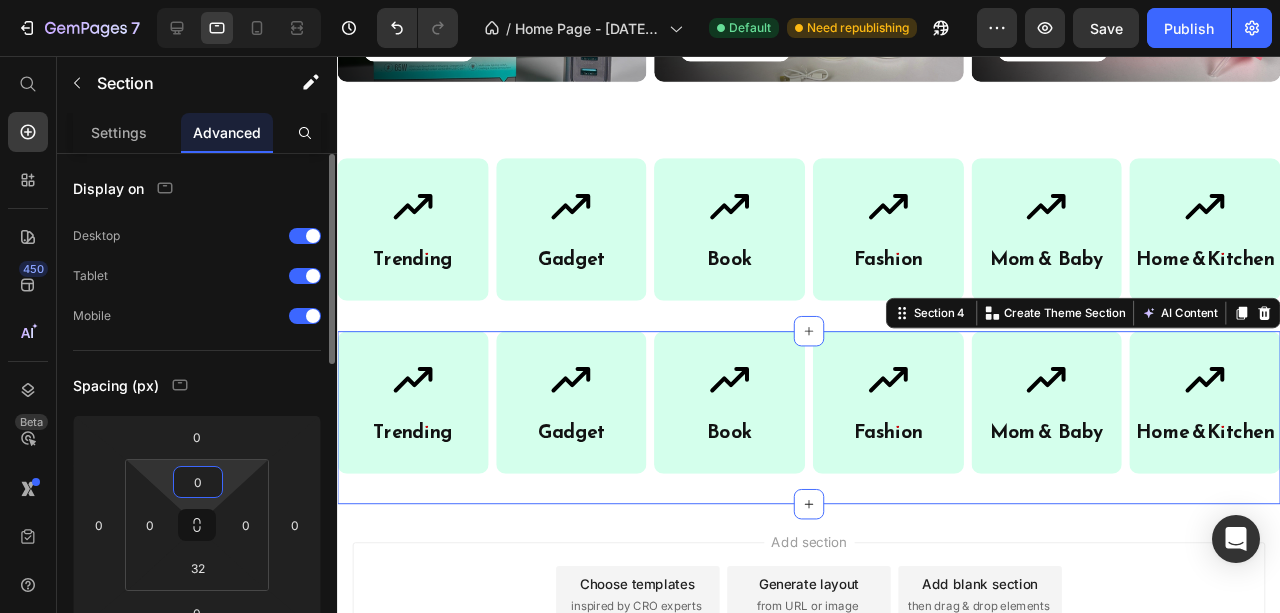 click on "Spacing (px)" at bounding box center (197, 385) 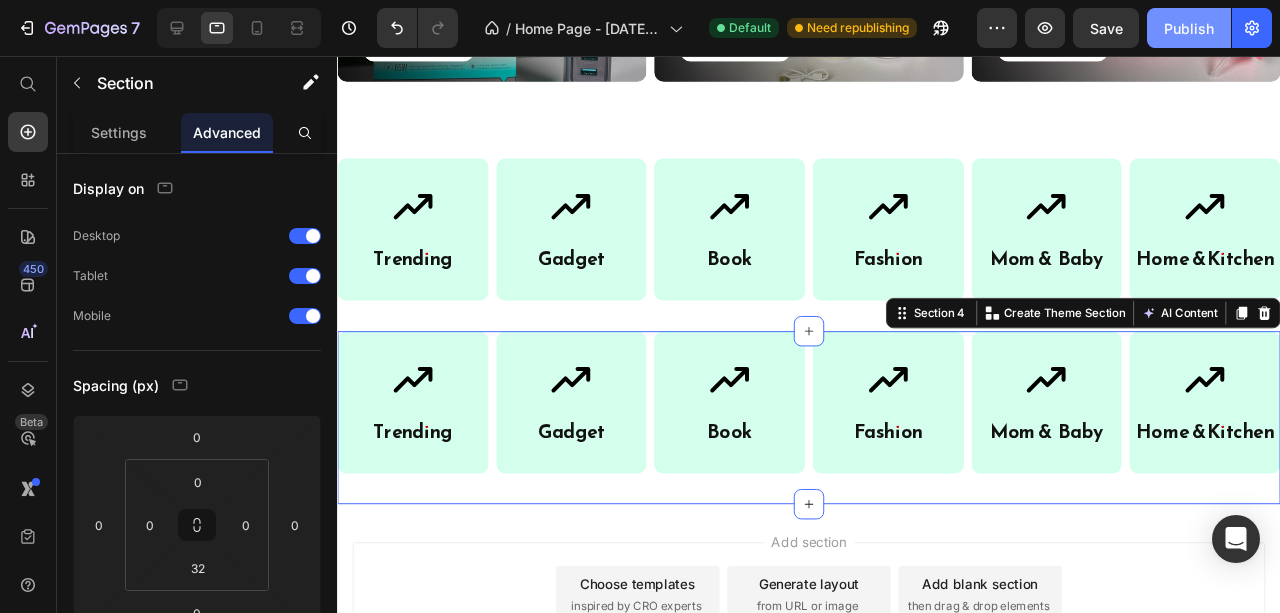 click on "Publish" at bounding box center [1189, 28] 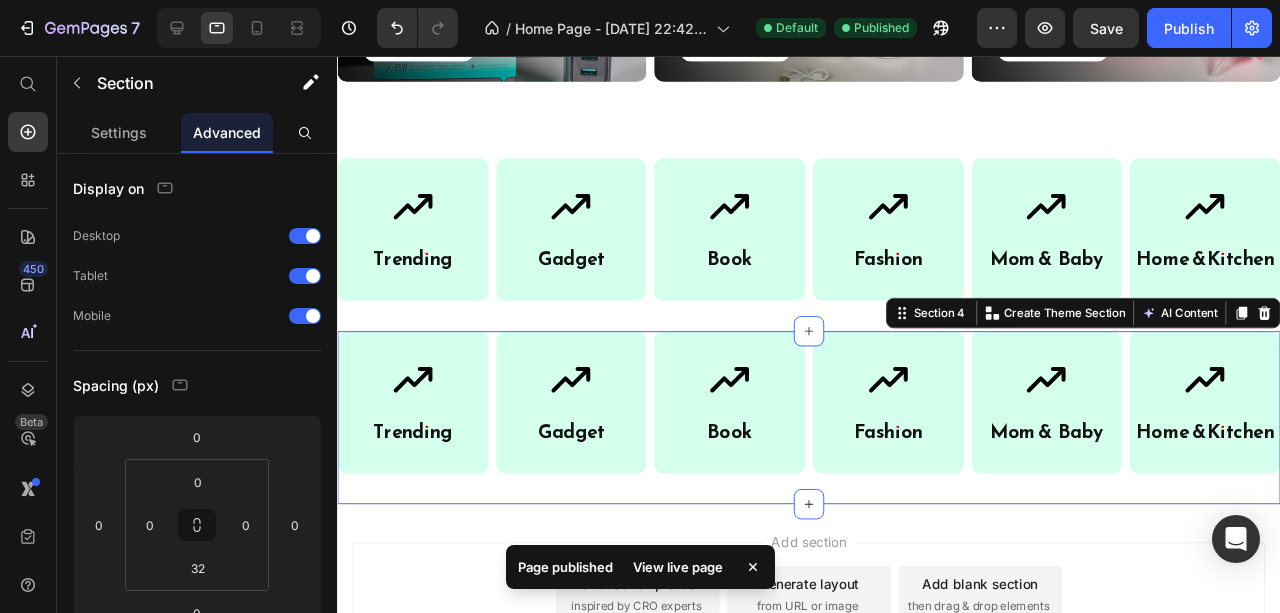 click on "View live page" at bounding box center [678, 567] 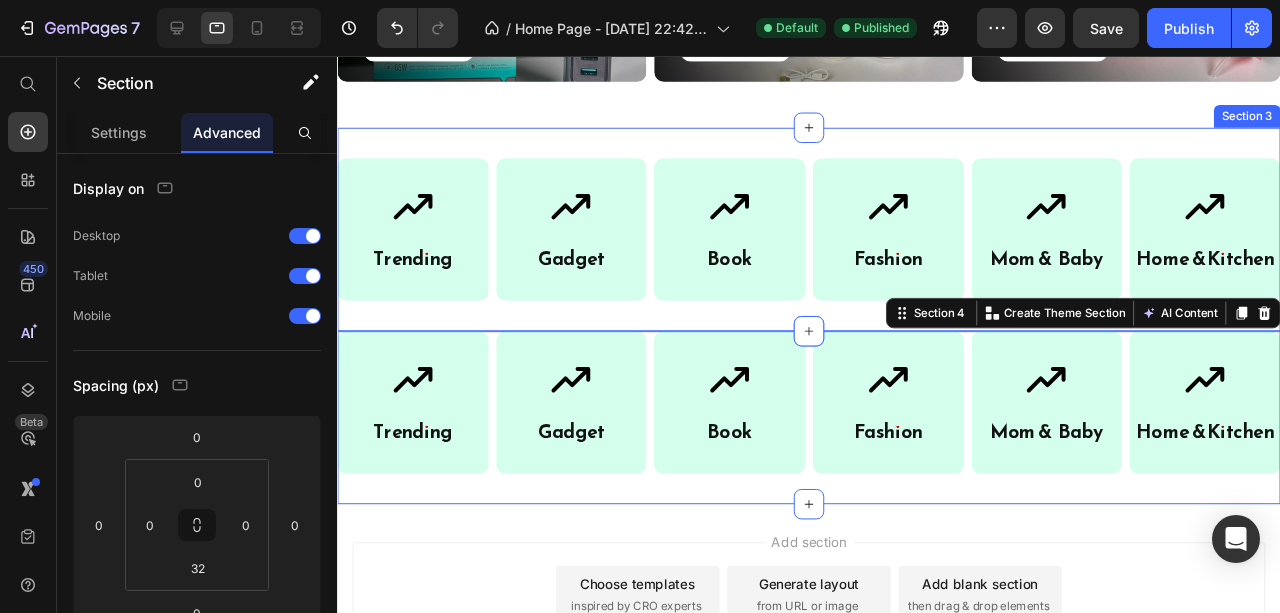 click on "Icon Trending Heading Row
Icon Gadget Heading Row
Icon Book Heading Row Row
Icon Fashion Heading Row
Icon Mom &  B aby Heading Row
Icon Home &  Kitchen Heading Row Row Row Row Section 3" at bounding box center [833, 238] 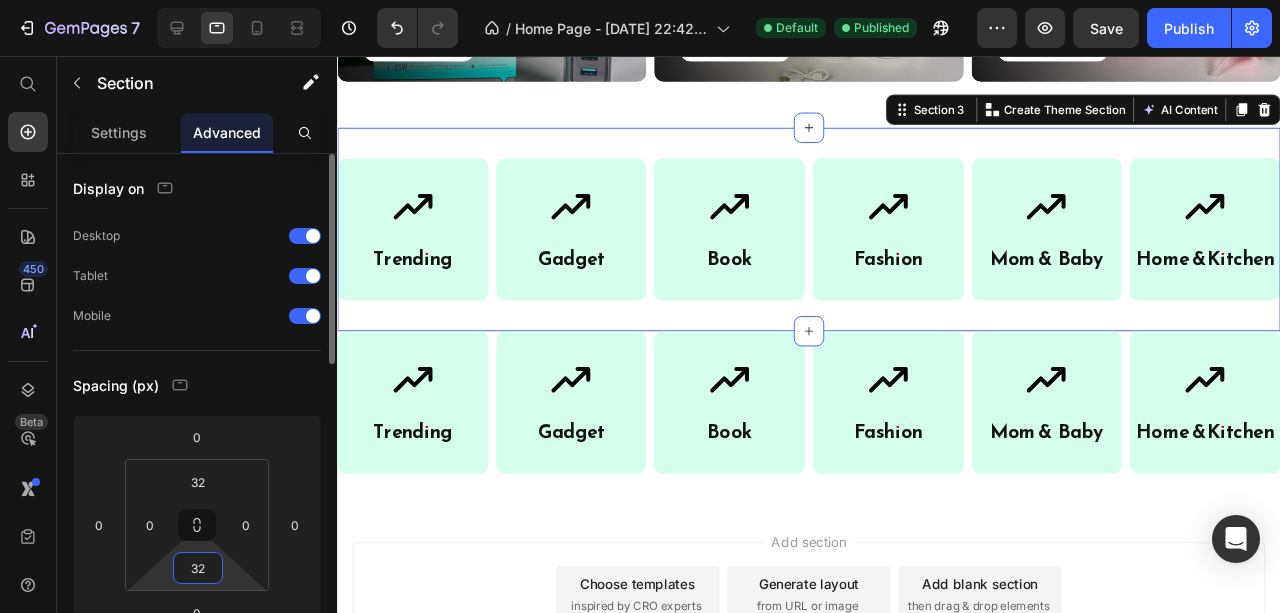click on "32" at bounding box center [198, 568] 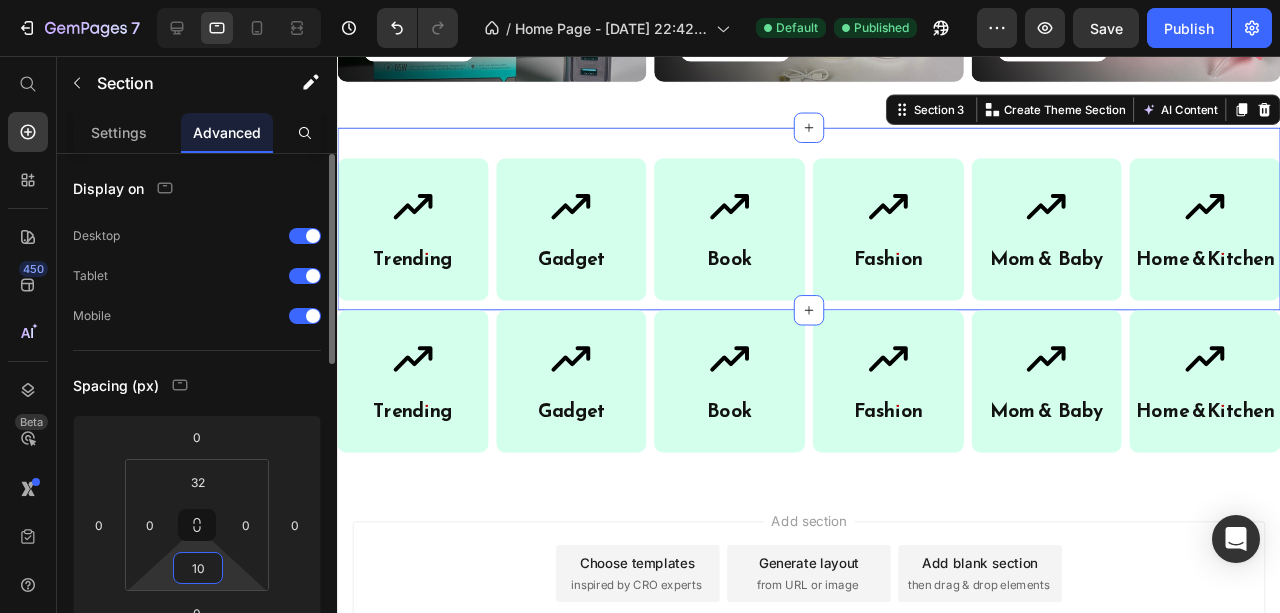type on "1" 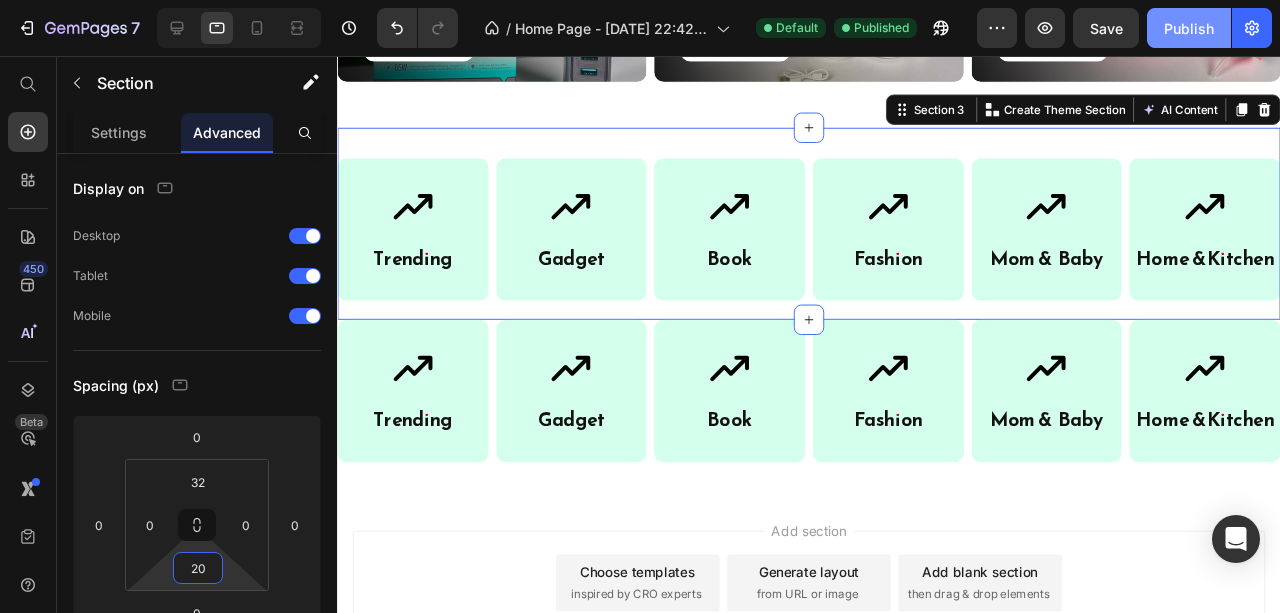 type on "20" 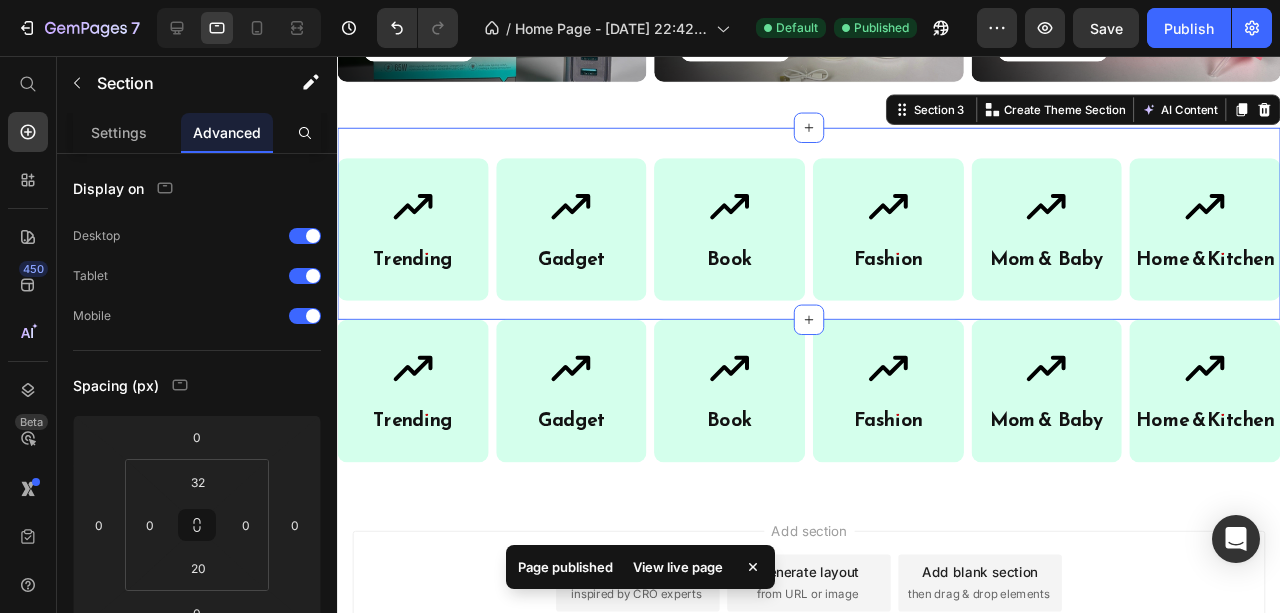 click on "View live page" at bounding box center (678, 567) 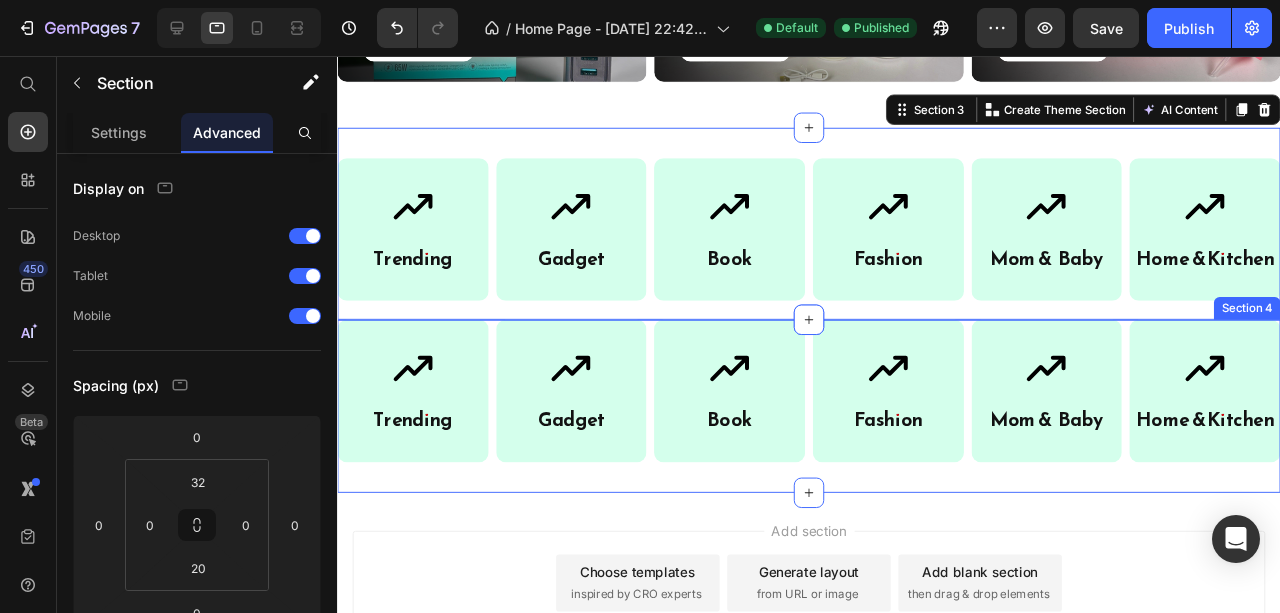 click on "Icon Trending Heading Row
Icon Gadget Heading Row
Icon Book Heading Row Row
Icon Fashion Heading Row
Icon Mom &  B aby Heading Row
Icon Home &  Kitchen Heading Row Row Row Row Section 4" at bounding box center (833, 424) 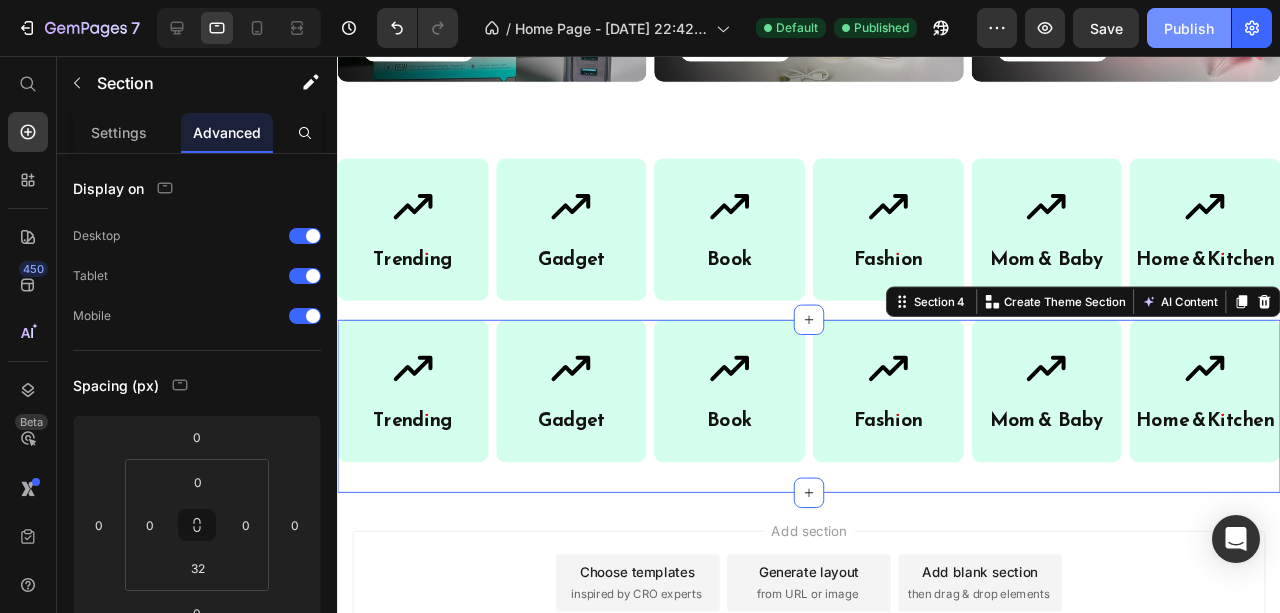 click on "Publish" at bounding box center [1189, 28] 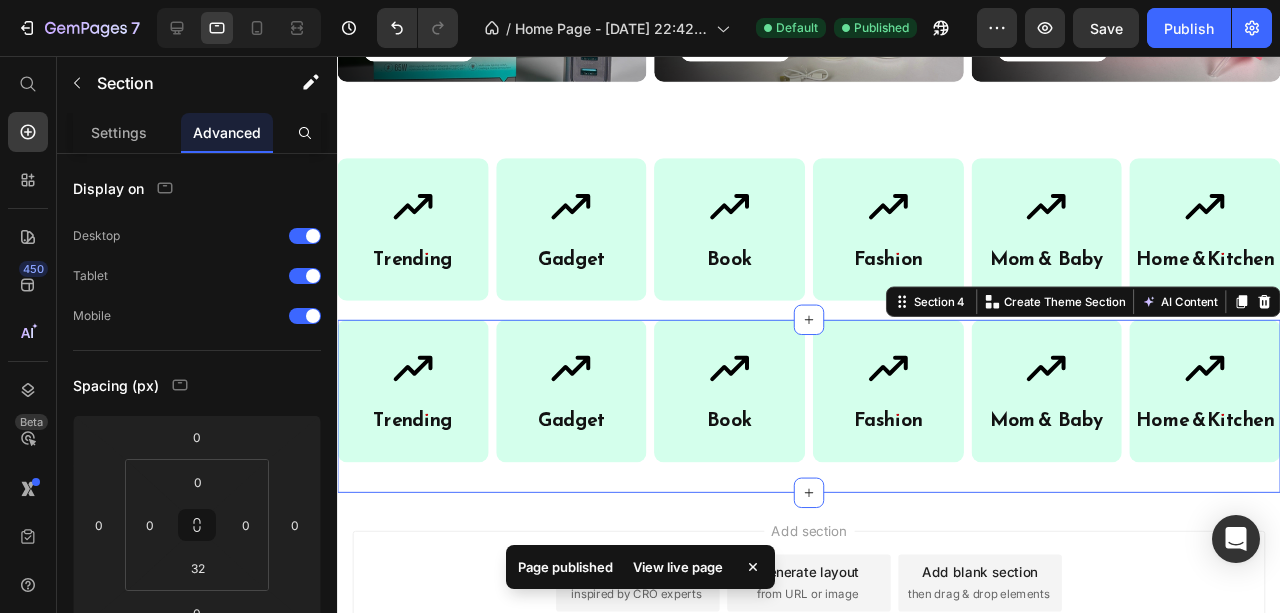 click on "View live page" at bounding box center (678, 567) 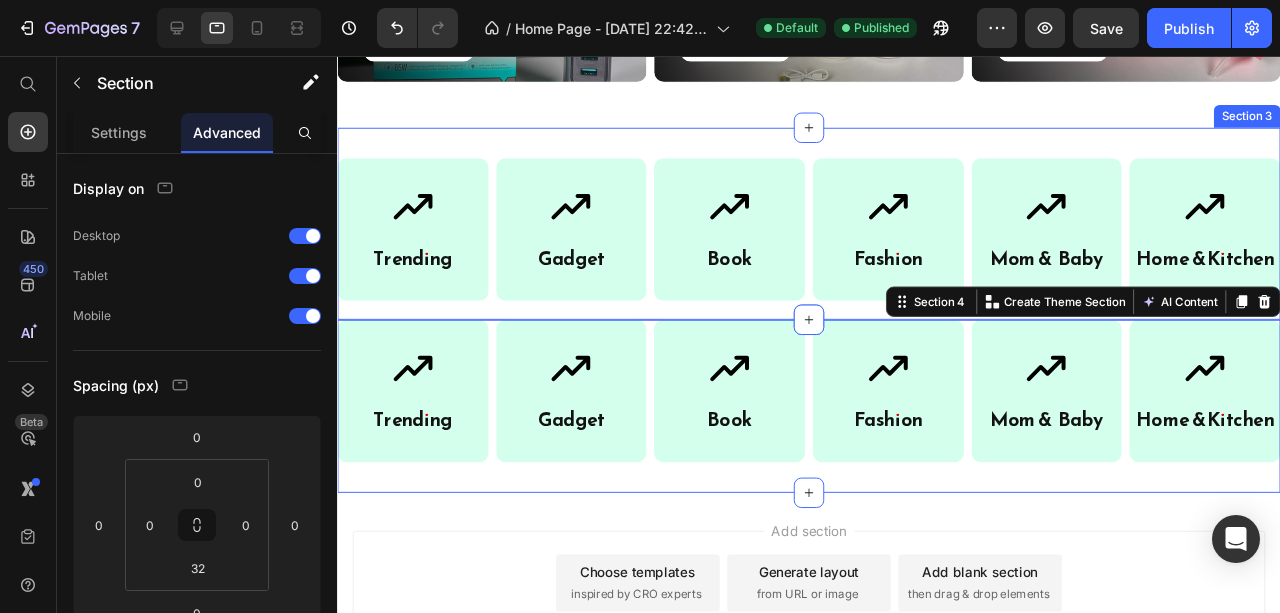 click on "Icon Trending Heading Row
Icon Gadget Heading Row
Icon Book Heading Row Row
Icon Fashion Heading Row
Icon Mom &  B aby Heading Row
Icon Home &  Kitchen Heading Row Row Row Row Section 3" at bounding box center [833, 232] 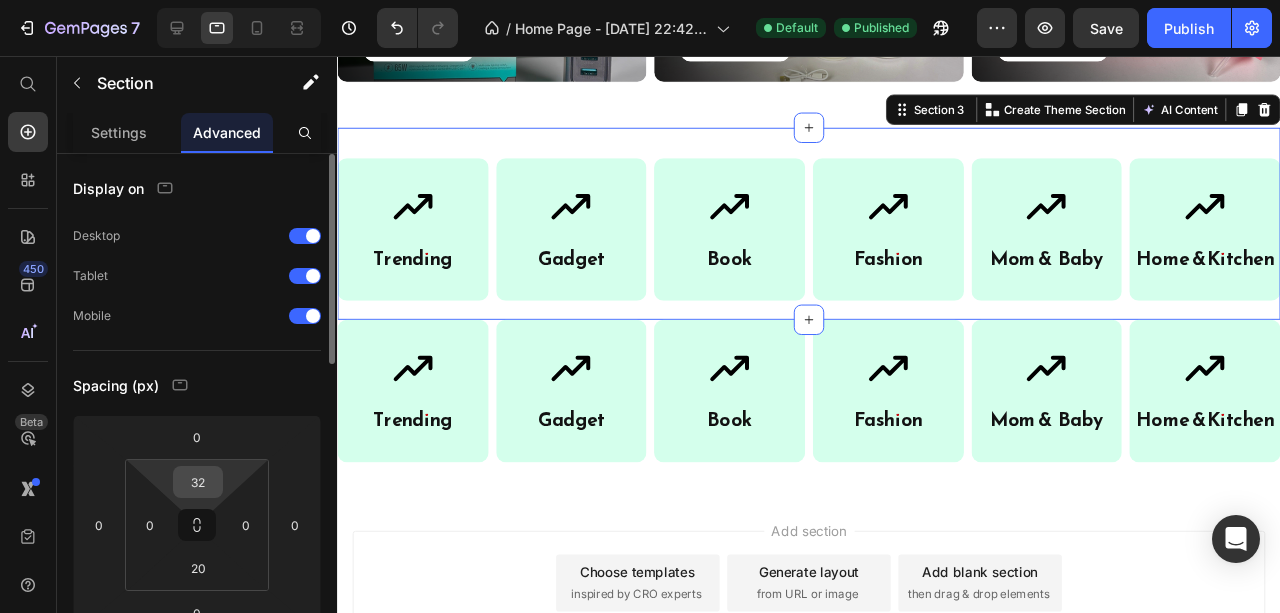 click on "32" at bounding box center (198, 482) 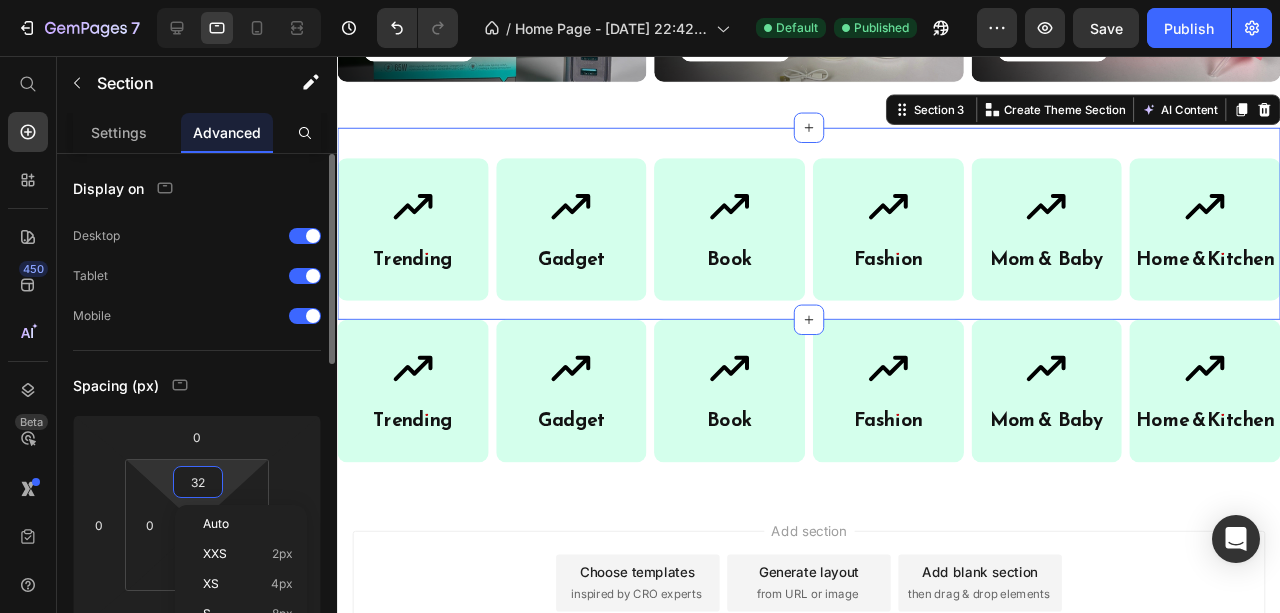 type on "2" 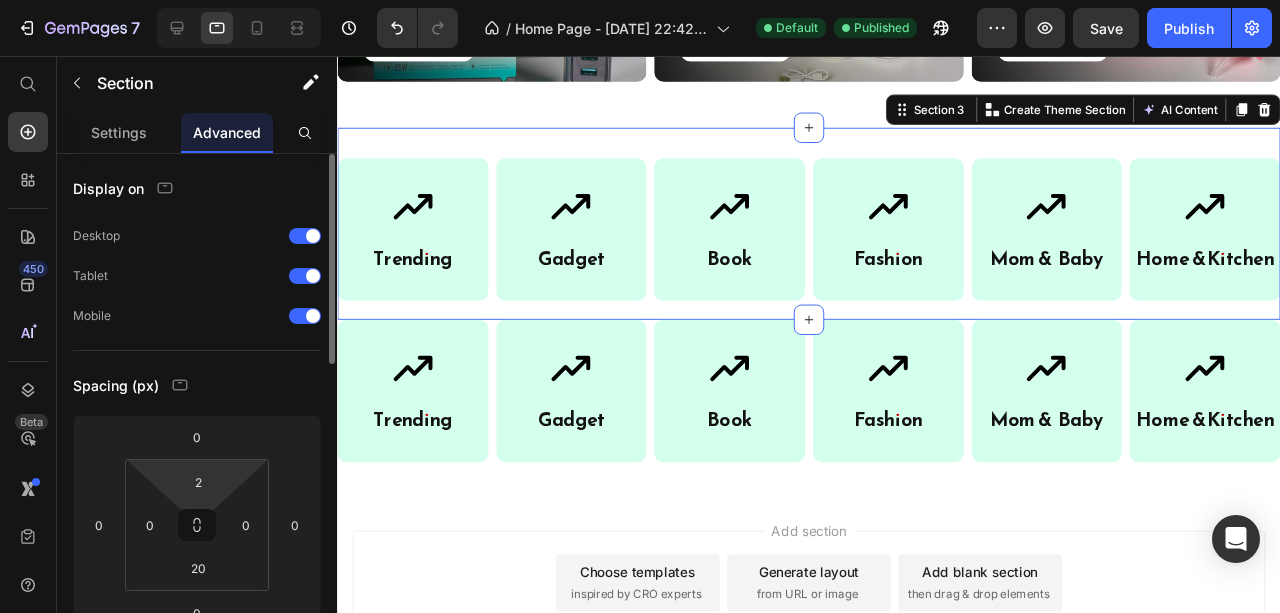 click on "Spacing (px)" at bounding box center (197, 385) 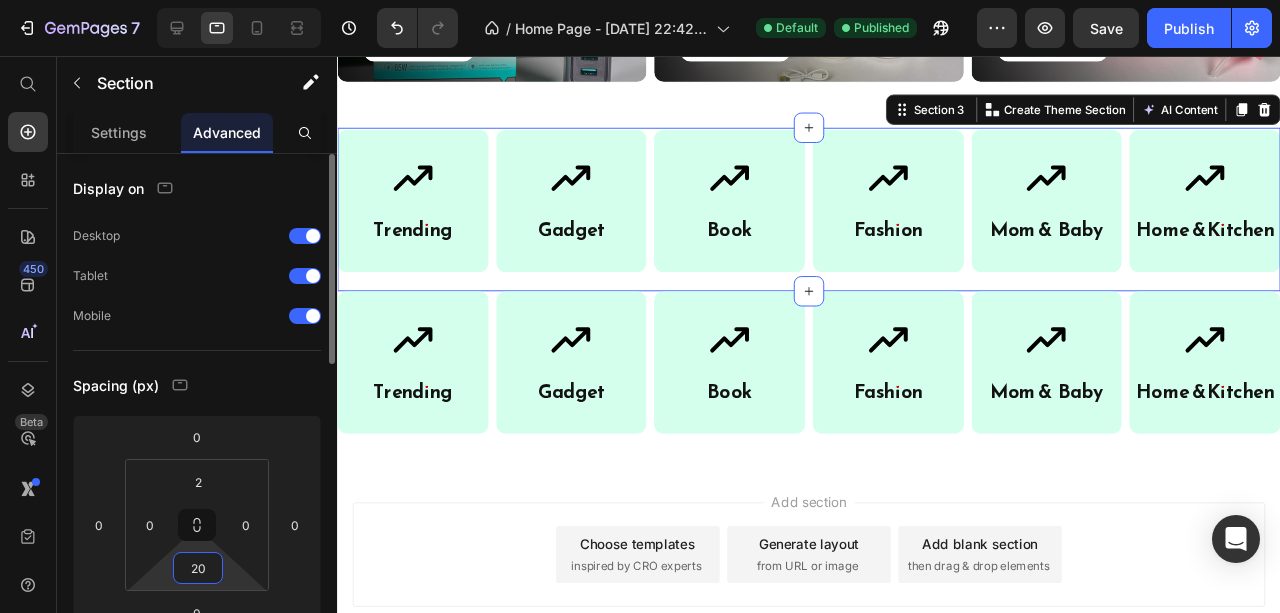 click on "20" at bounding box center [198, 568] 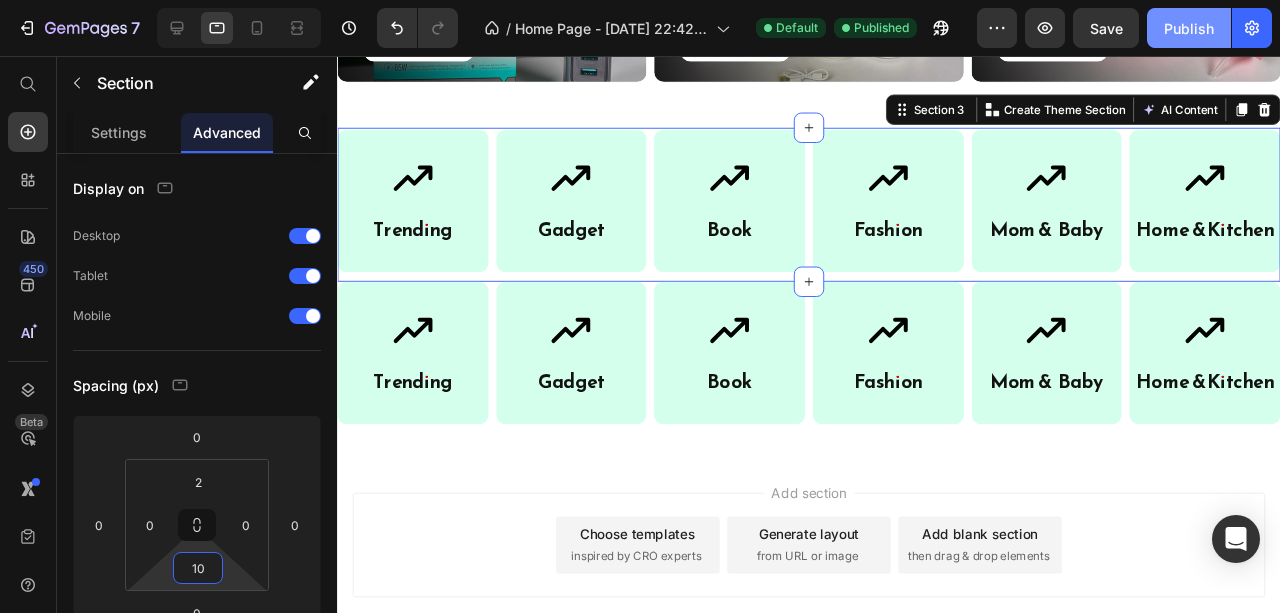 type on "10" 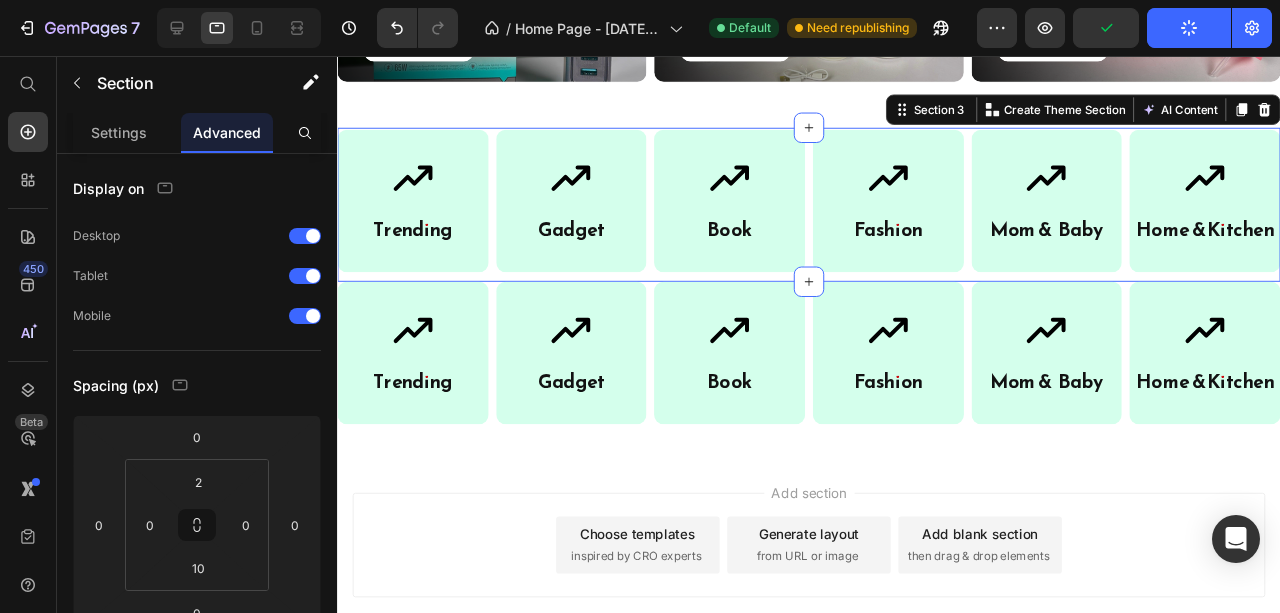 click on "Add section Choose templates inspired by CRO experts Generate layout from URL or image Add blank section then drag & drop elements" at bounding box center (833, 598) 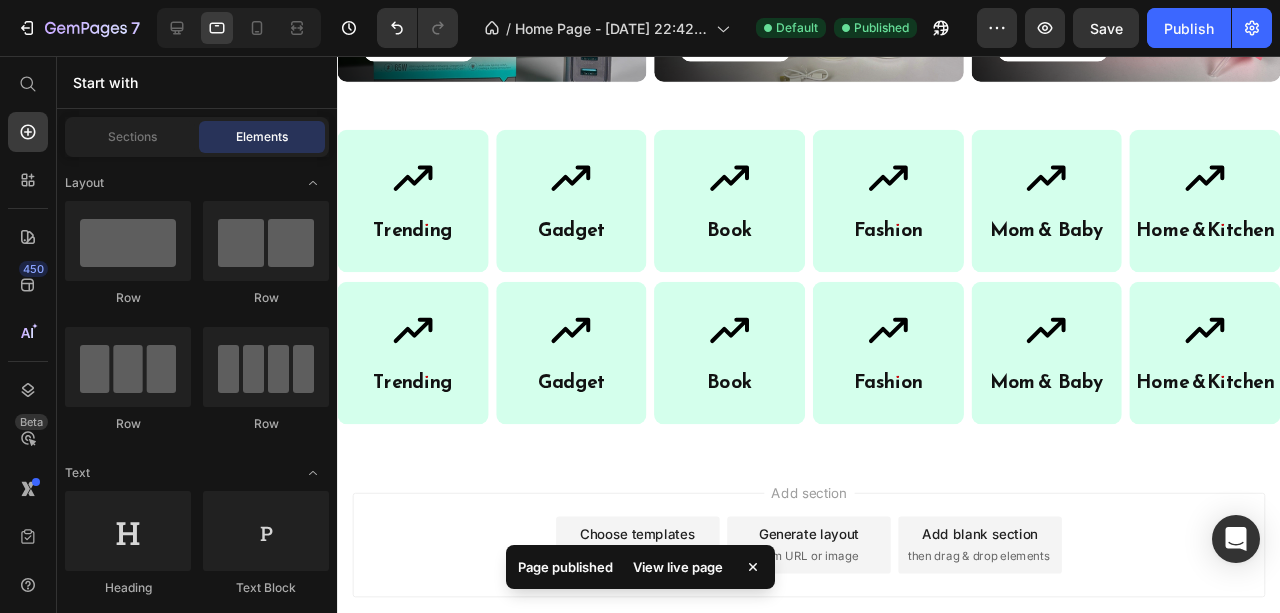 click on "View live page" at bounding box center (678, 567) 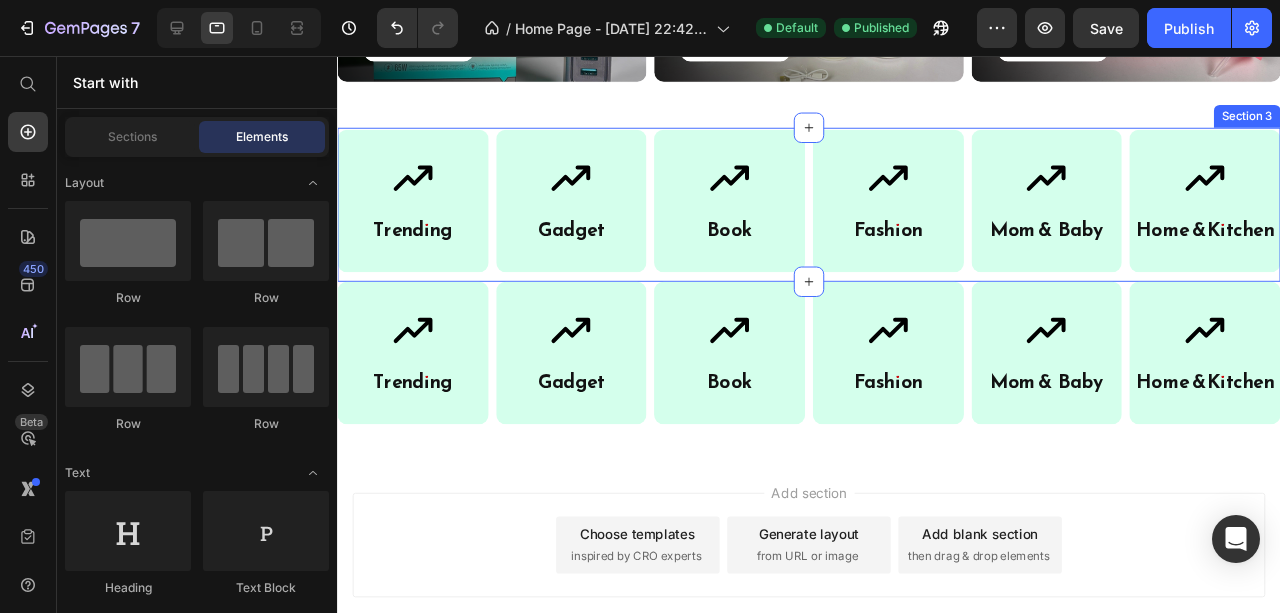 click on "Icon Trending Heading Row
Icon Gadget Heading Row
Icon Book Heading Row Row
Icon Fashion Heading Row
Icon Mom &  B aby Heading Row
Icon Home &  Kitchen Heading Row Row Row Row Section 3" at bounding box center [833, 212] 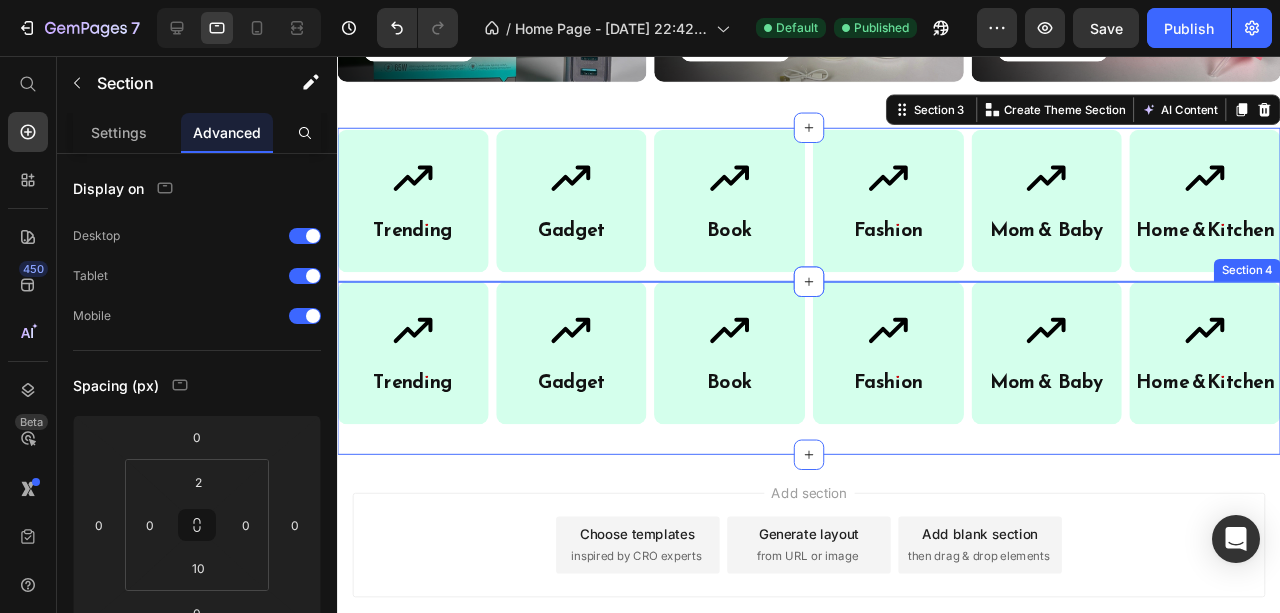 click on "Icon Trending Heading Row
Icon Gadget Heading Row
Icon Book Heading Row Row
Icon Fashion Heading Row
Icon Mom &  B aby Heading Row
Icon Home &  Kitchen Heading Row Row Row Row Section 4" at bounding box center [833, 384] 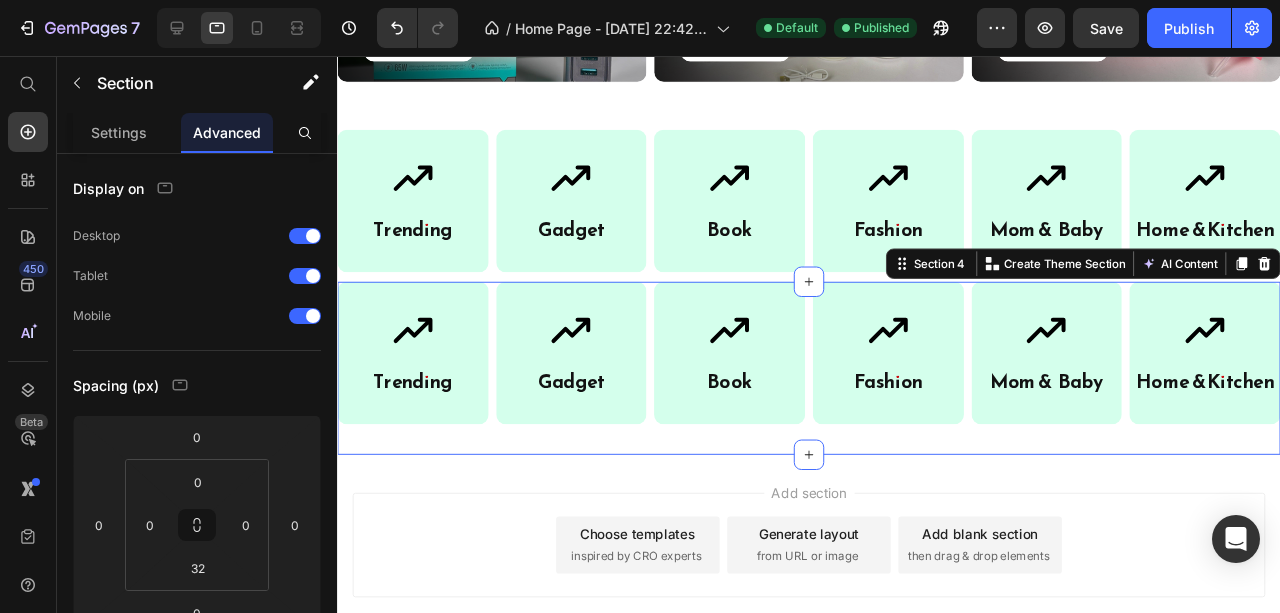 scroll, scrollTop: 582, scrollLeft: 0, axis: vertical 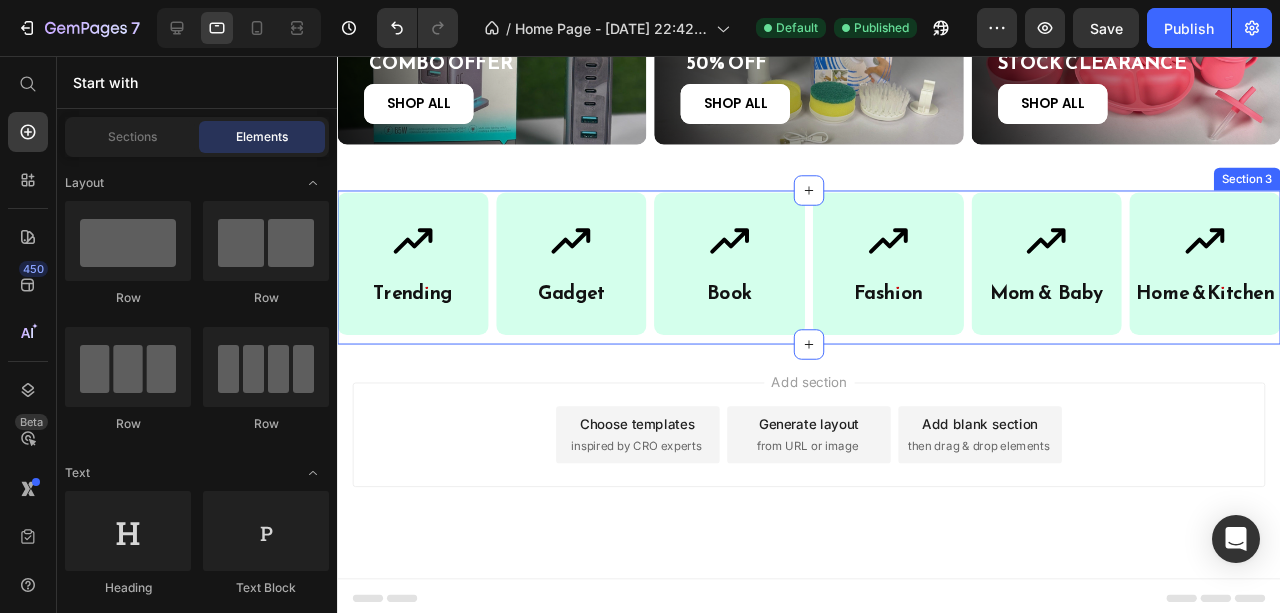 click on "Icon Trending Heading Row
Icon Gadget Heading Row
Icon Book Heading Row Row
Icon Fashion Heading Row
Icon Mom &  B aby Heading Row
Icon Home &  Kitchen Heading Row Row Row Row Section 3" at bounding box center (833, 278) 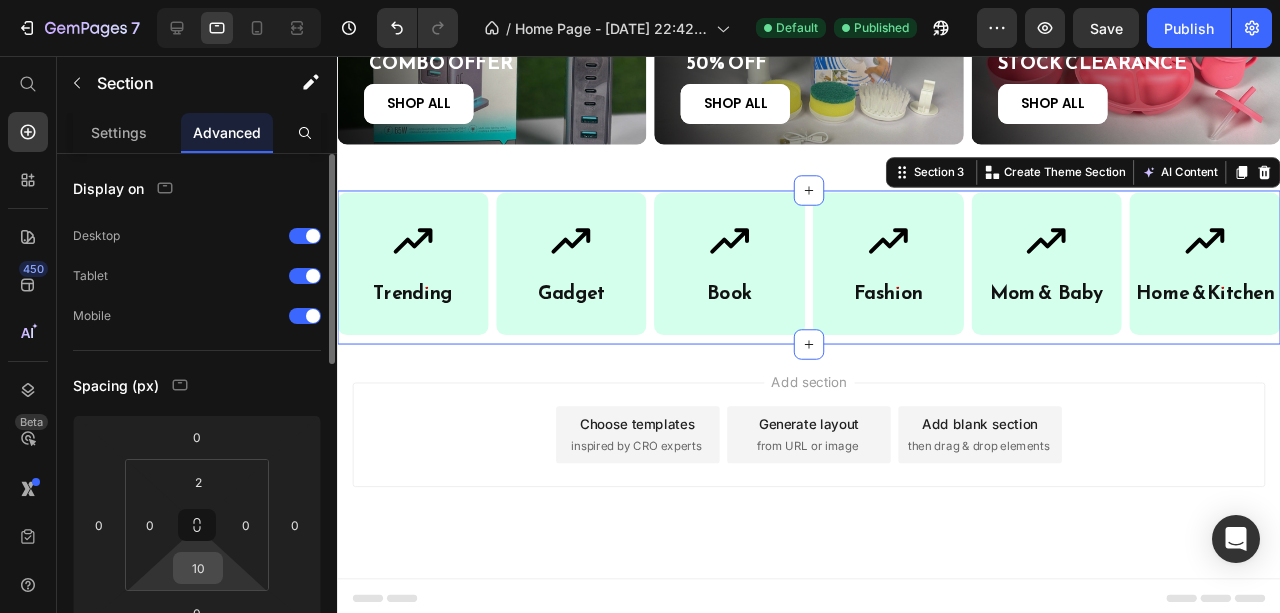 click on "10" at bounding box center [198, 568] 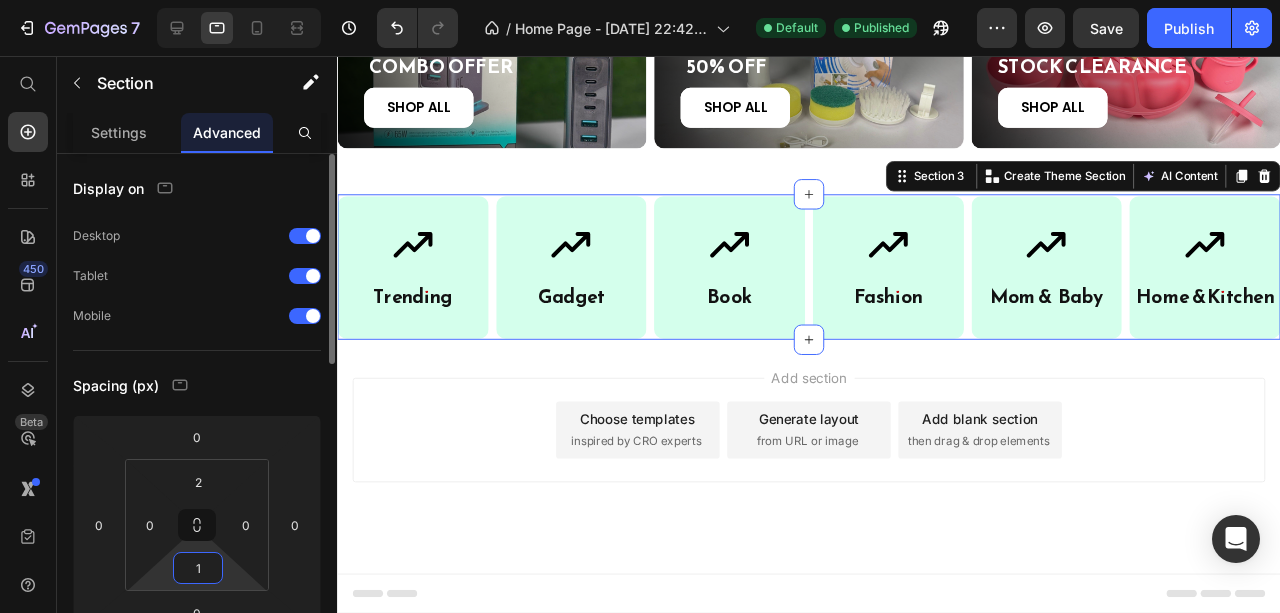 scroll, scrollTop: 574, scrollLeft: 0, axis: vertical 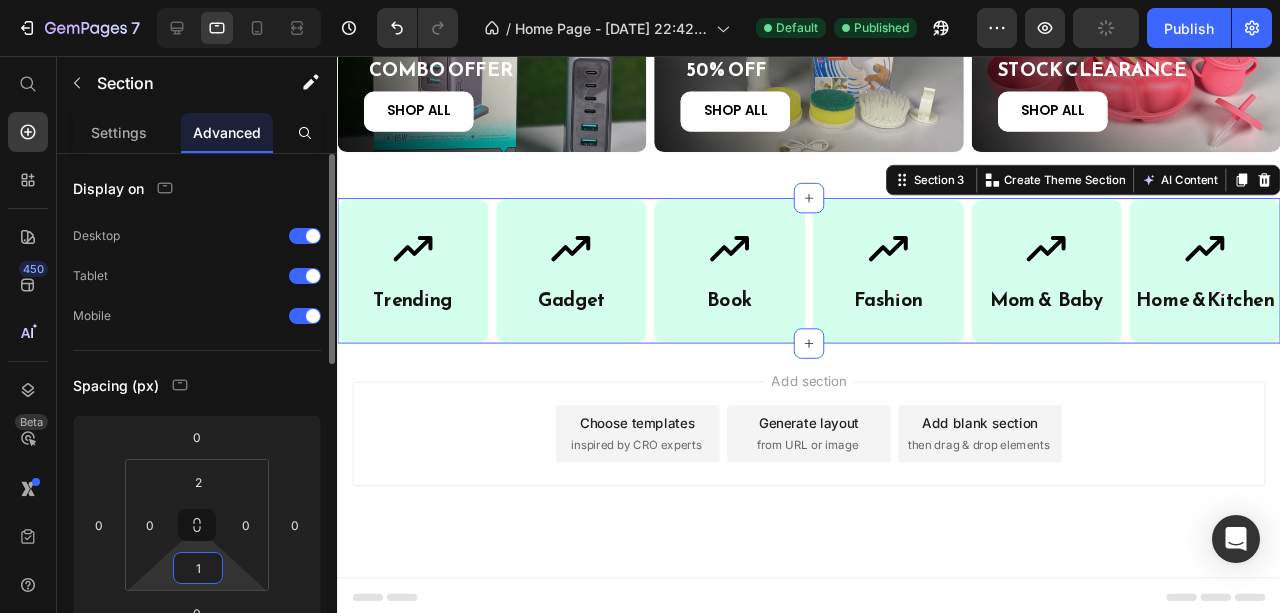 type on "15" 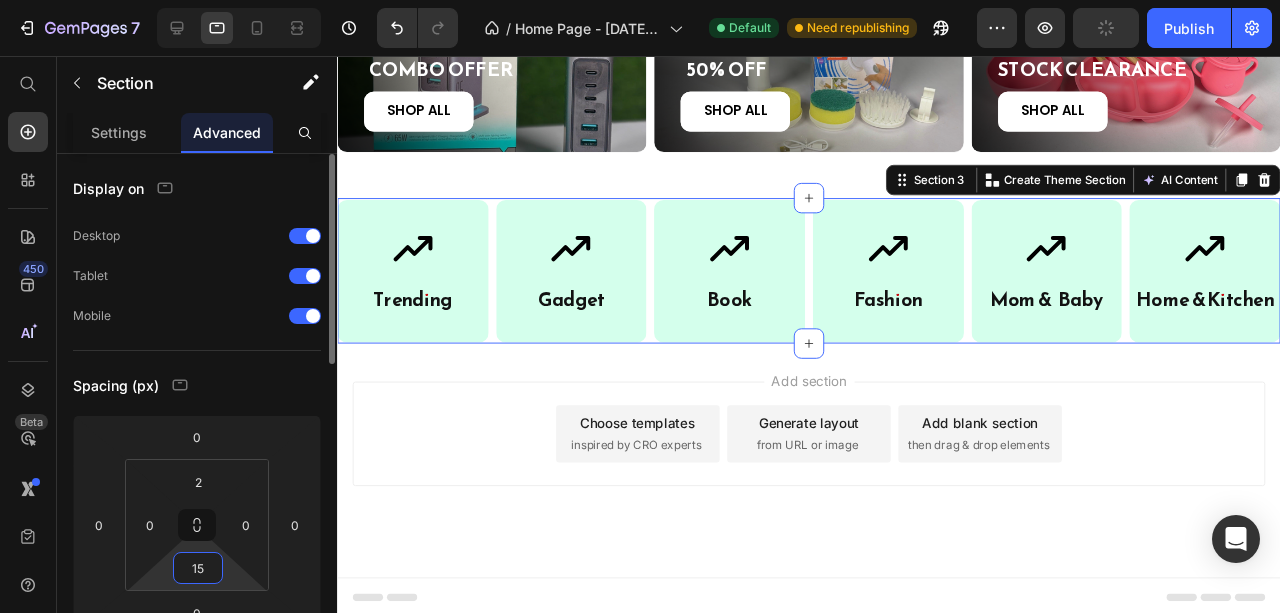 scroll, scrollTop: 582, scrollLeft: 0, axis: vertical 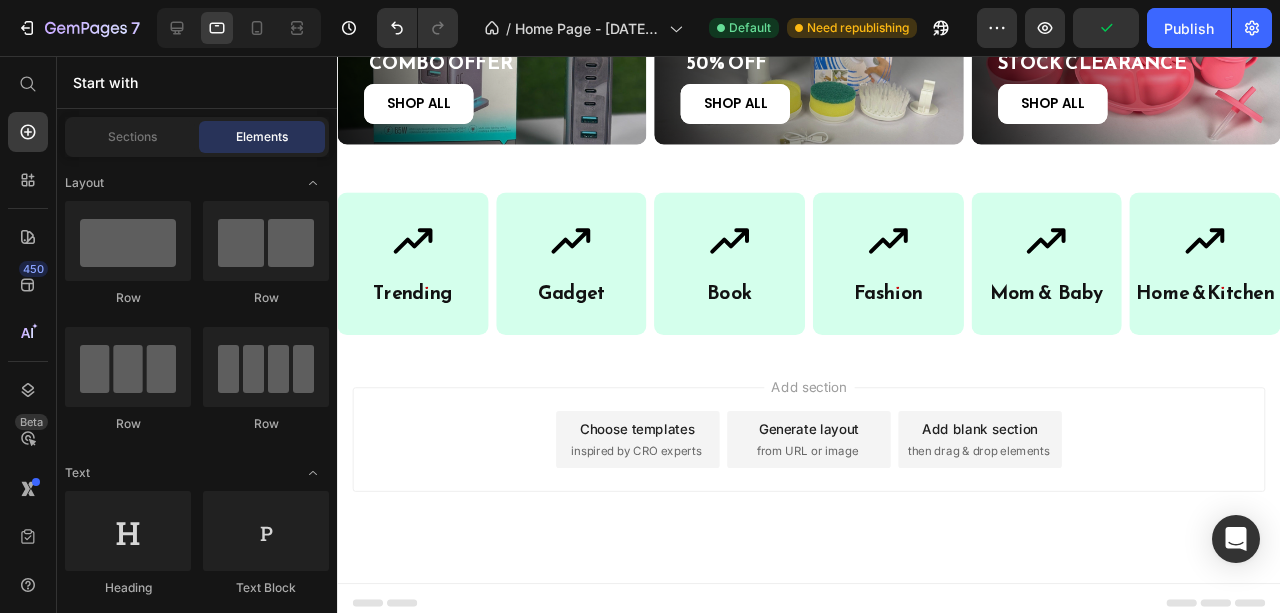 click on "Add section Choose templates inspired by CRO experts Generate layout from URL or image Add blank section then drag & drop elements" at bounding box center [833, 487] 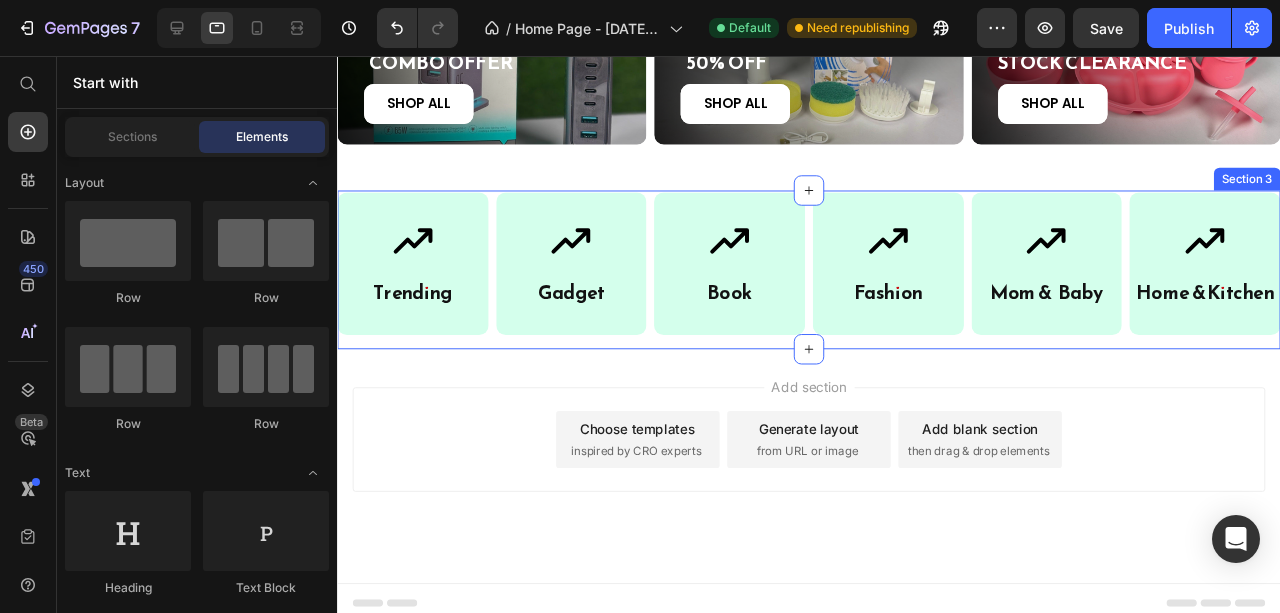 click on "Icon Trending Heading Row
Icon Gadget Heading Row
Icon Book Heading Row Row
Icon Fashion Heading Row
Icon Mom &  B aby Heading Row
Icon Home &  Kitchen Heading Row Row Row Row Section 3" at bounding box center [833, 280] 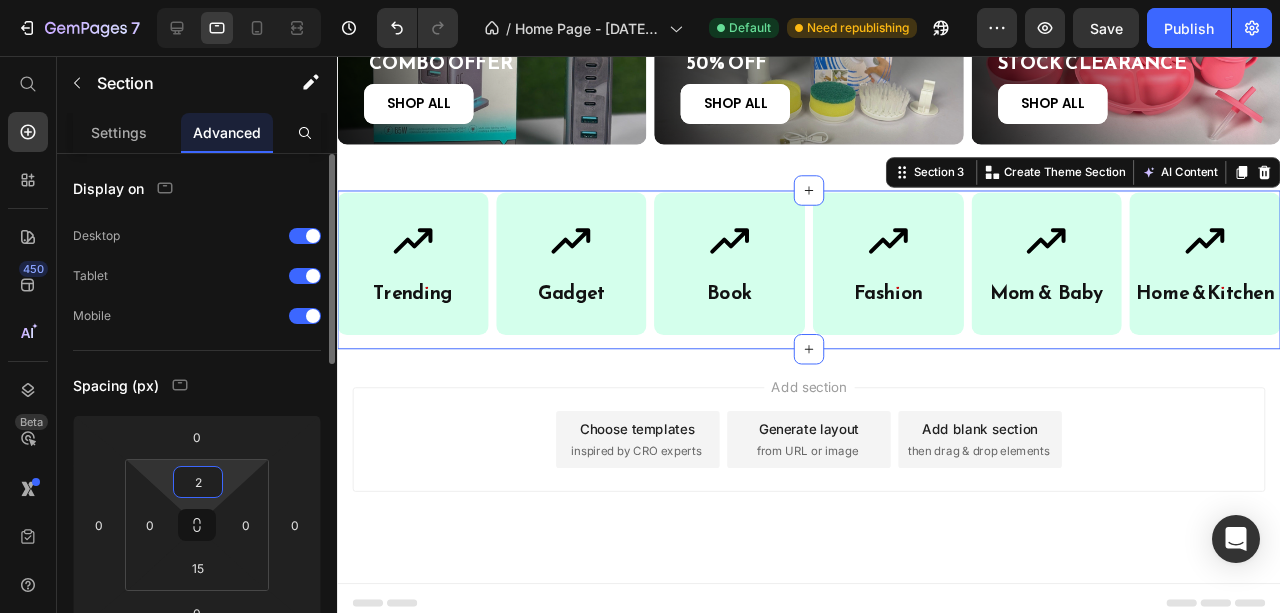 click on "2" at bounding box center (198, 482) 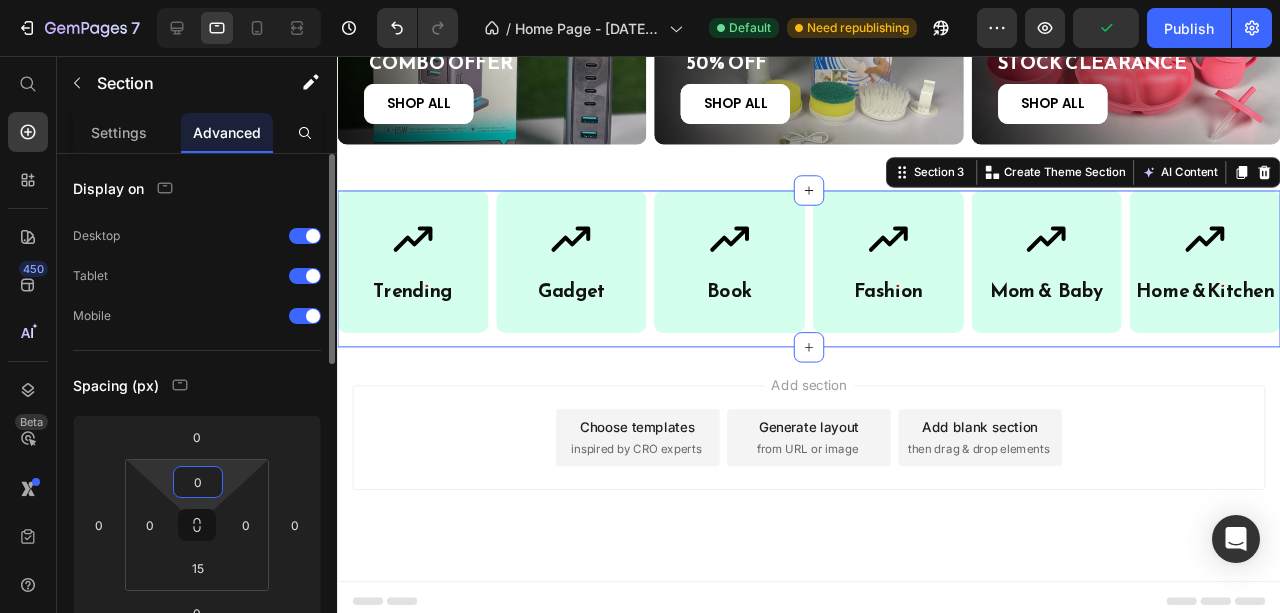 click on "0" at bounding box center (198, 482) 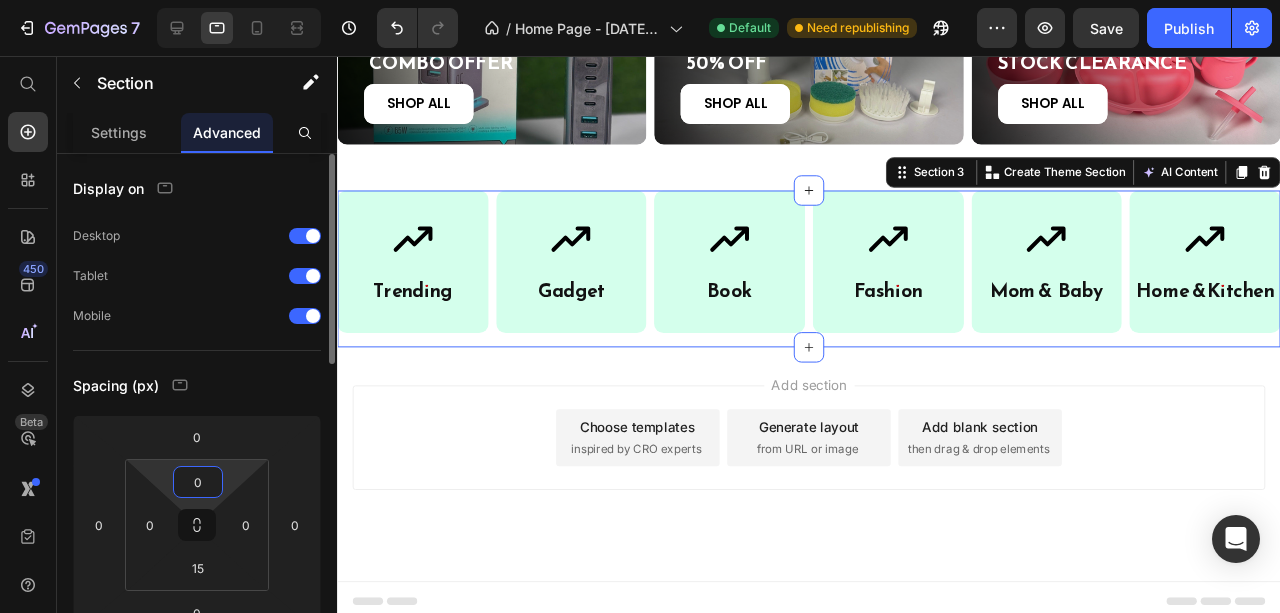 click on "0" at bounding box center (198, 482) 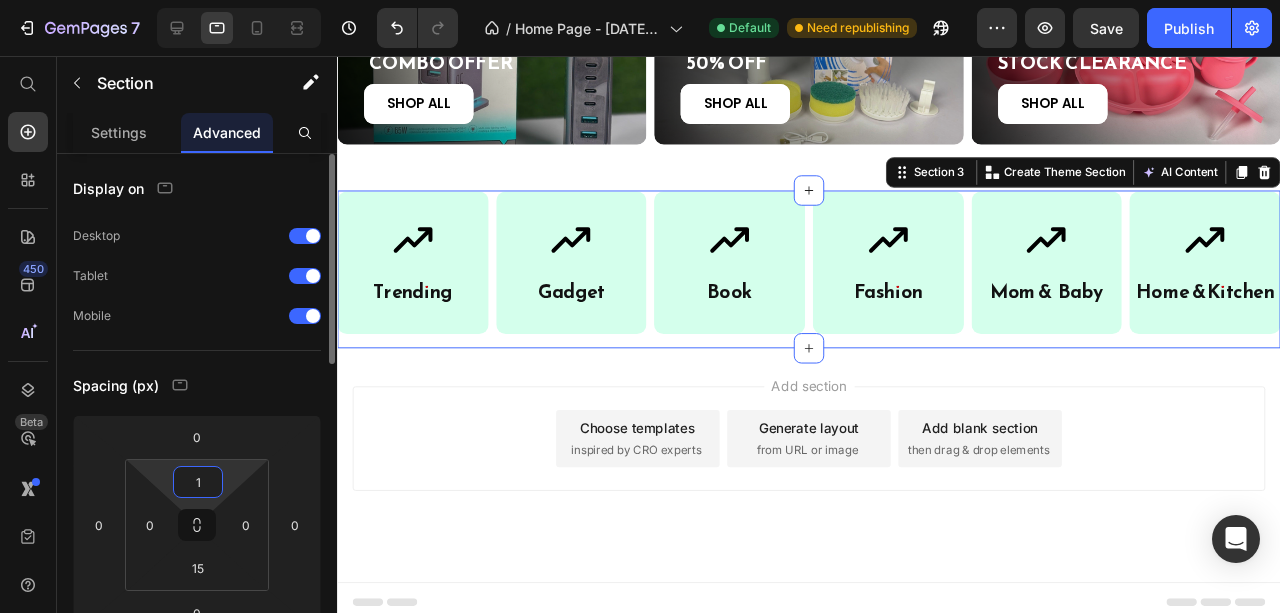 type on "15" 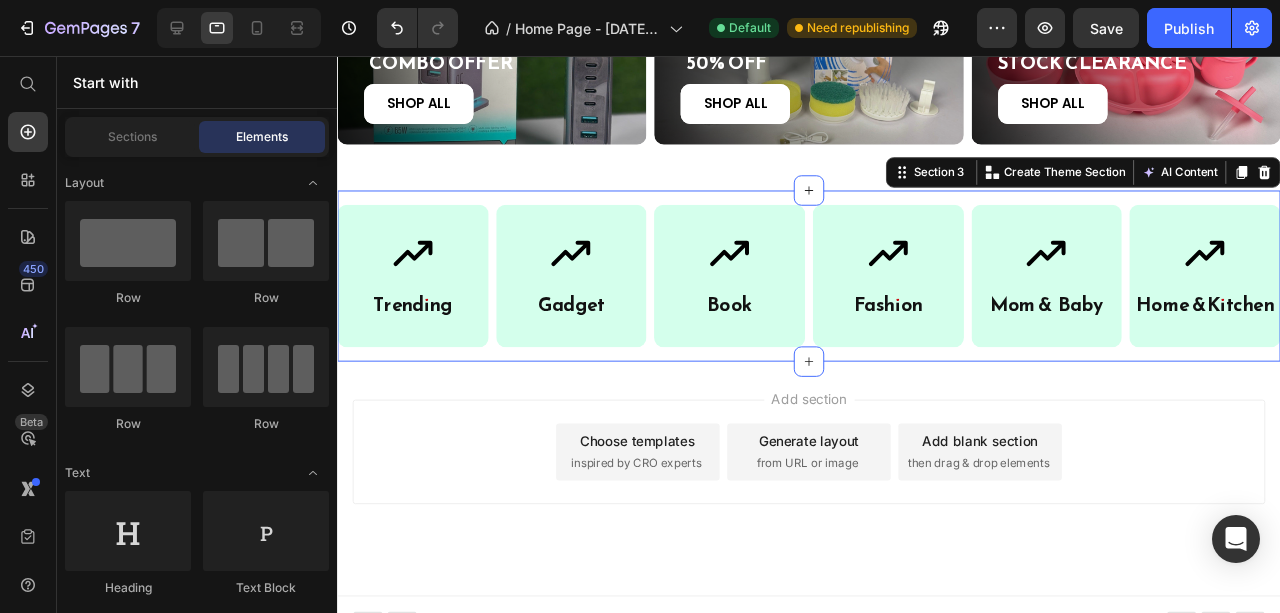 click on "Add section Choose templates inspired by CRO experts Generate layout from URL or image Add blank section then drag & drop elements" at bounding box center [833, 500] 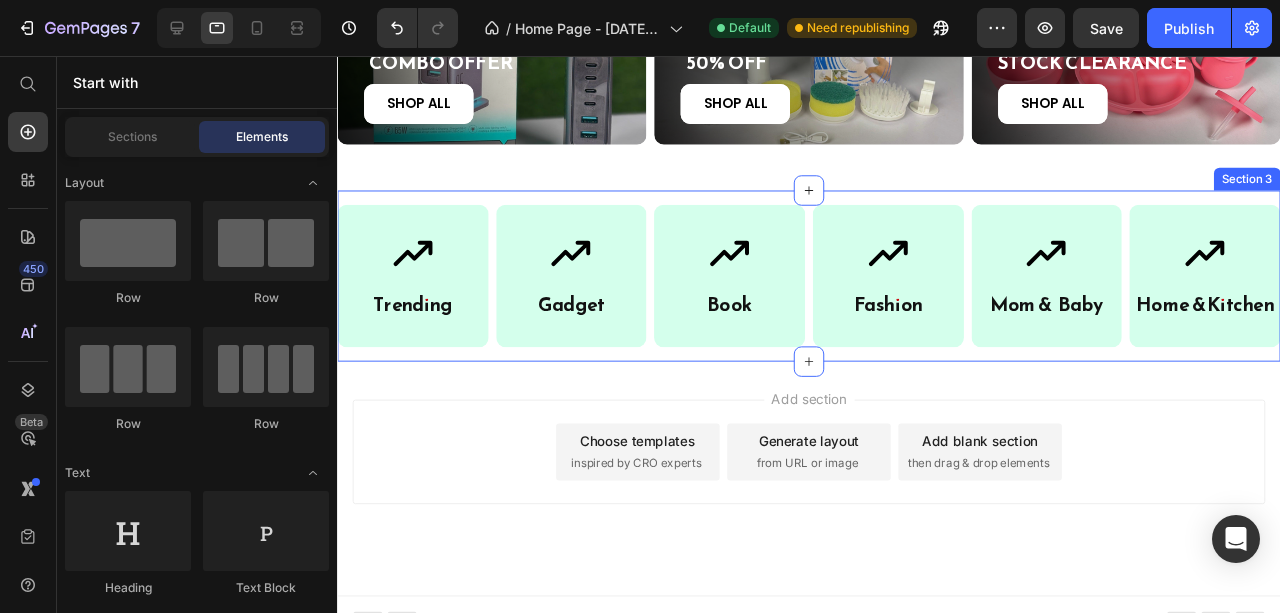 click on "Icon Trending Heading Row
Icon Gadget Heading Row
Icon Book Heading Row Row
Icon Fashion Heading Row
Icon Mom &  B aby Heading Row
Icon Home &  Kitchen Heading Row Row Row Row Section 3" at bounding box center (833, 287) 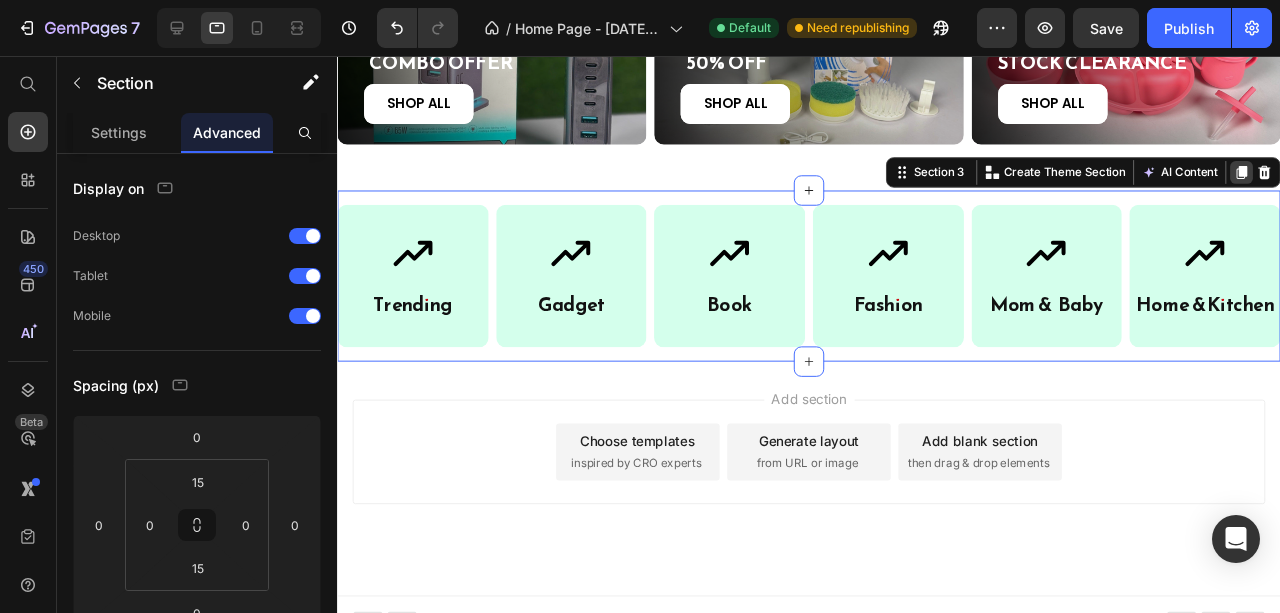 click 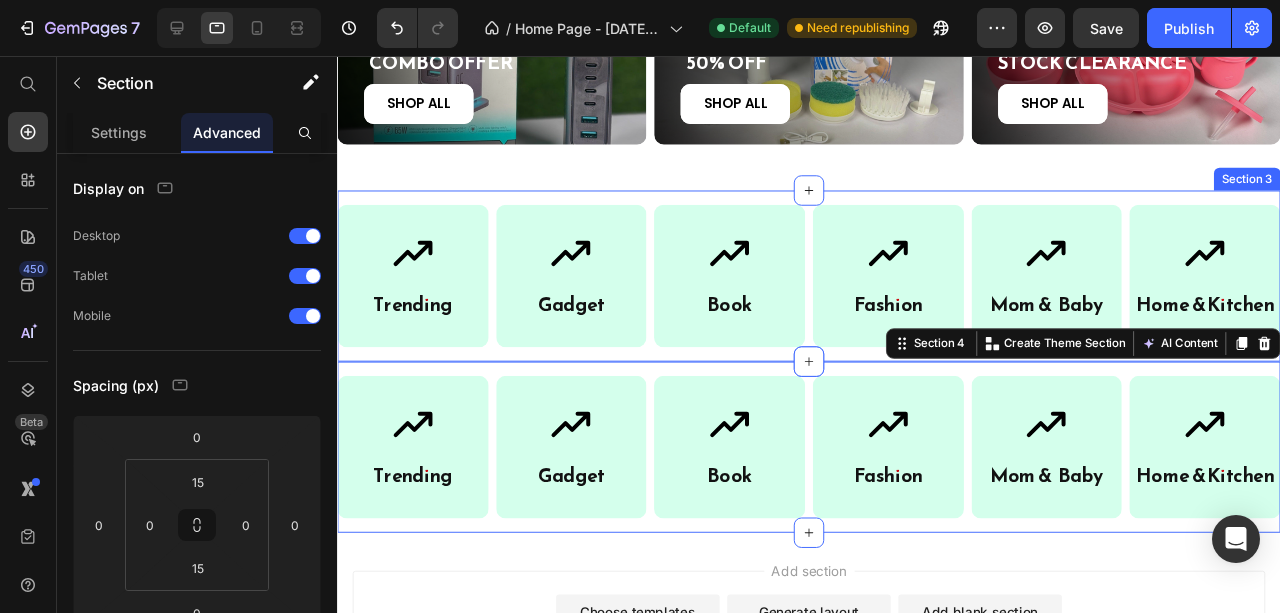 click on "Icon Trending Heading Row
Icon Gadget Heading Row
Icon Book Heading Row Row
Icon Fashion Heading Row
Icon Mom &  B aby Heading Row
Icon Home &  Kitchen Heading Row Row Row Row Section 3" at bounding box center [833, 287] 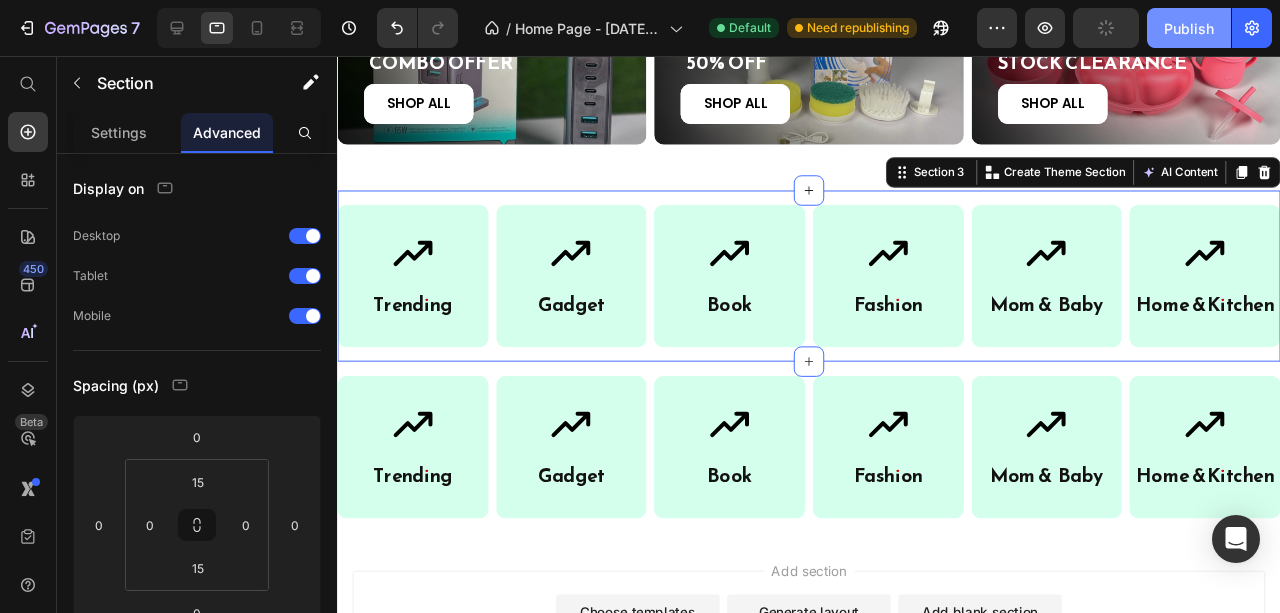 click on "Publish" at bounding box center [1189, 28] 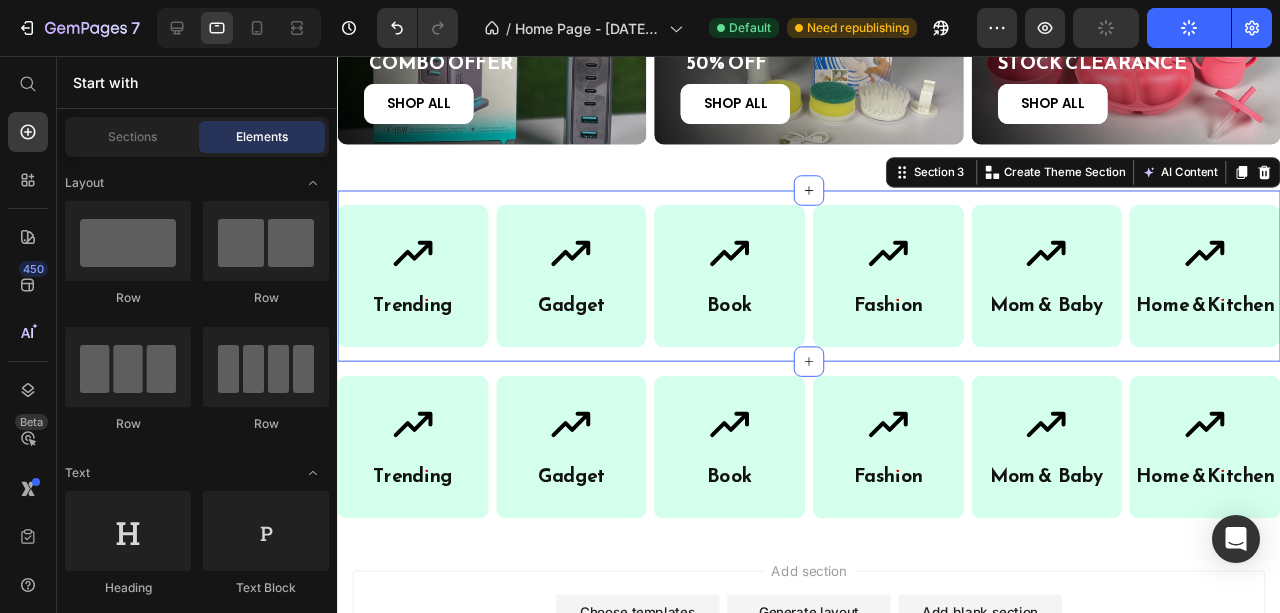click on "Add section Choose templates inspired by CRO experts Generate layout from URL or image Add blank section then drag & drop elements" at bounding box center [833, 680] 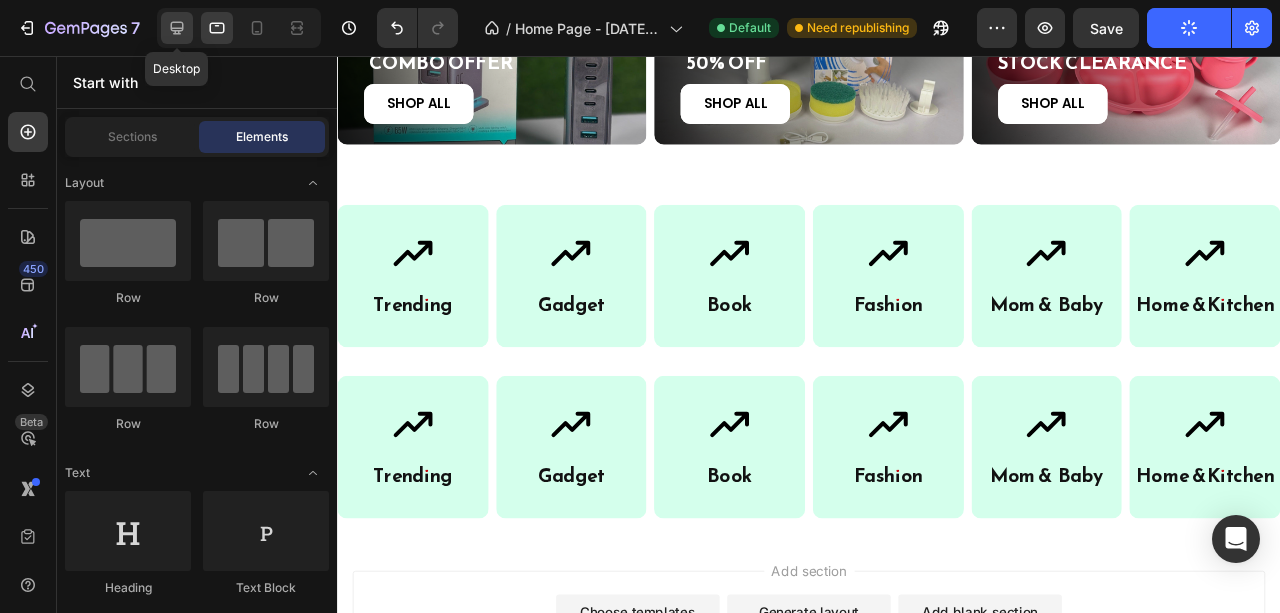click 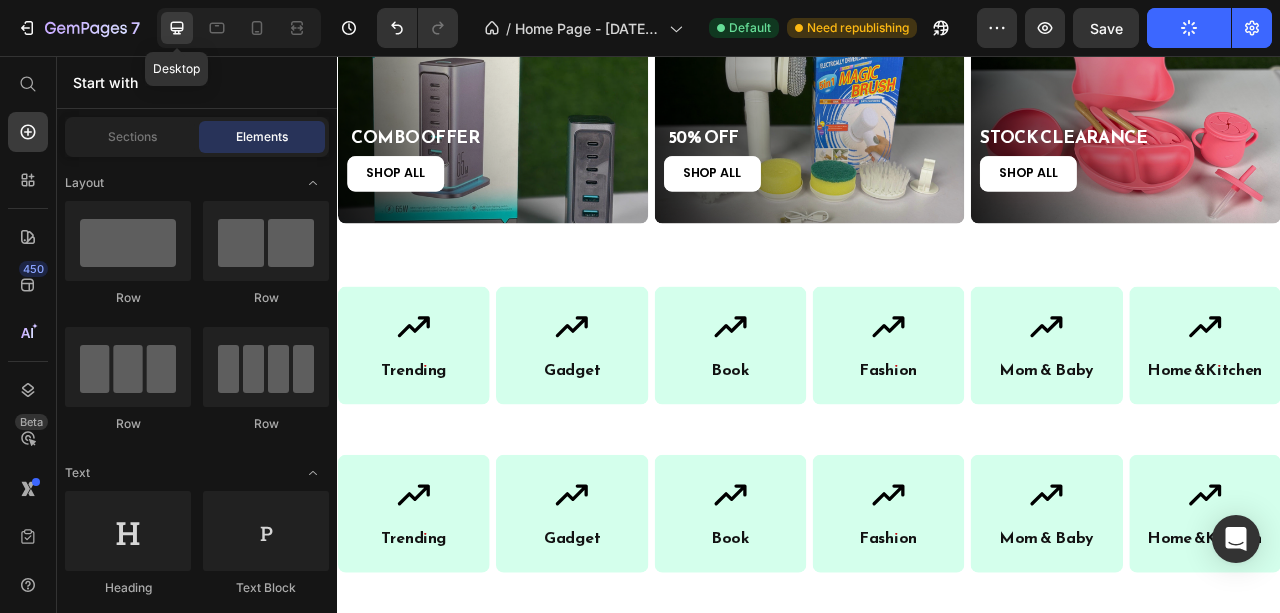 scroll, scrollTop: 660, scrollLeft: 0, axis: vertical 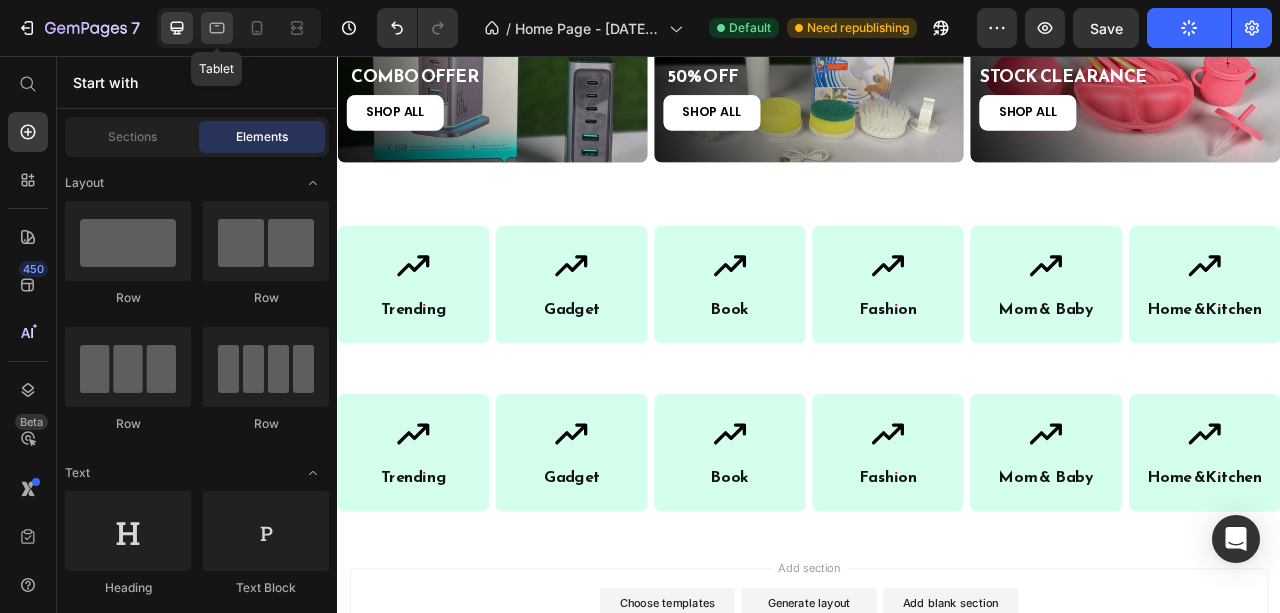 click 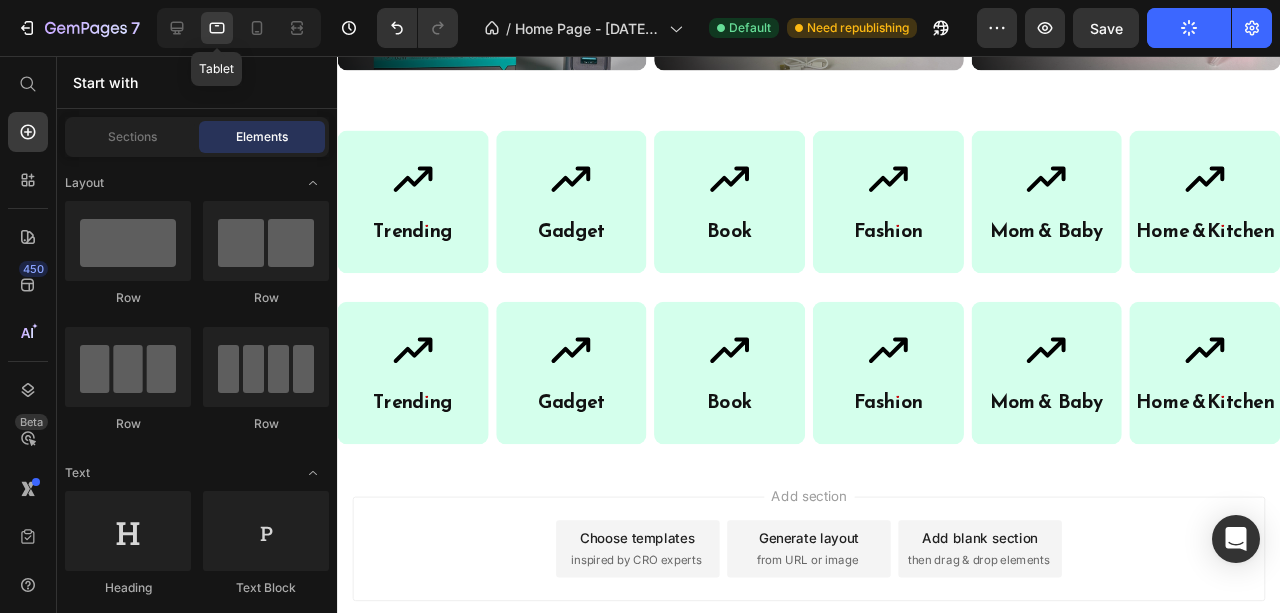 scroll, scrollTop: 582, scrollLeft: 0, axis: vertical 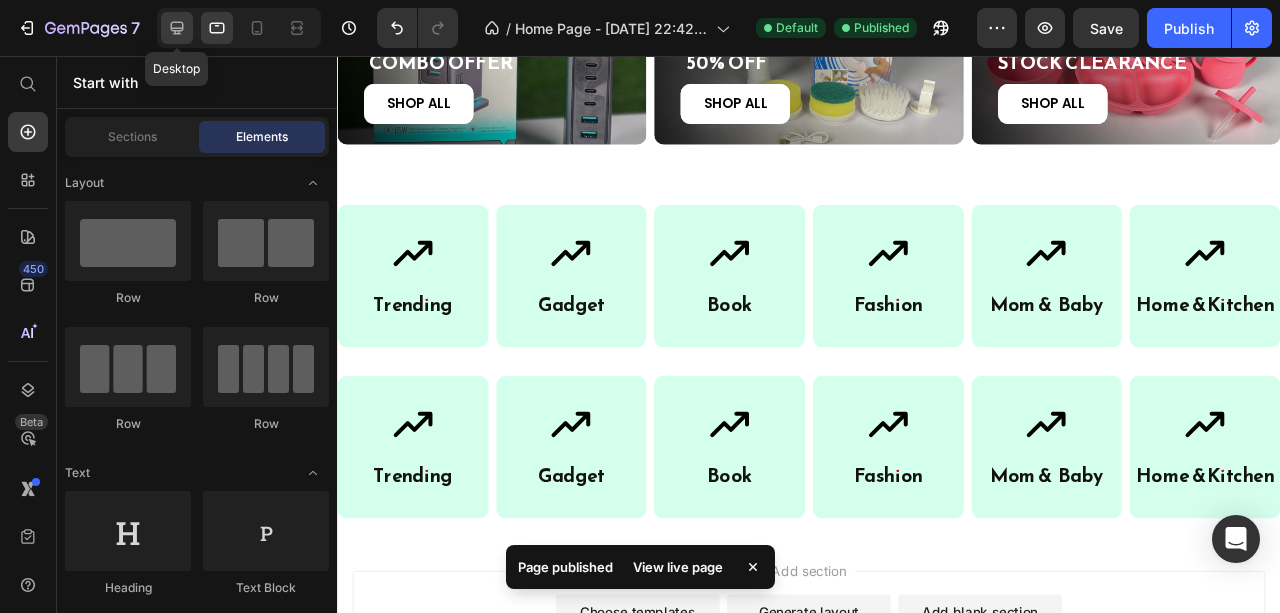 click 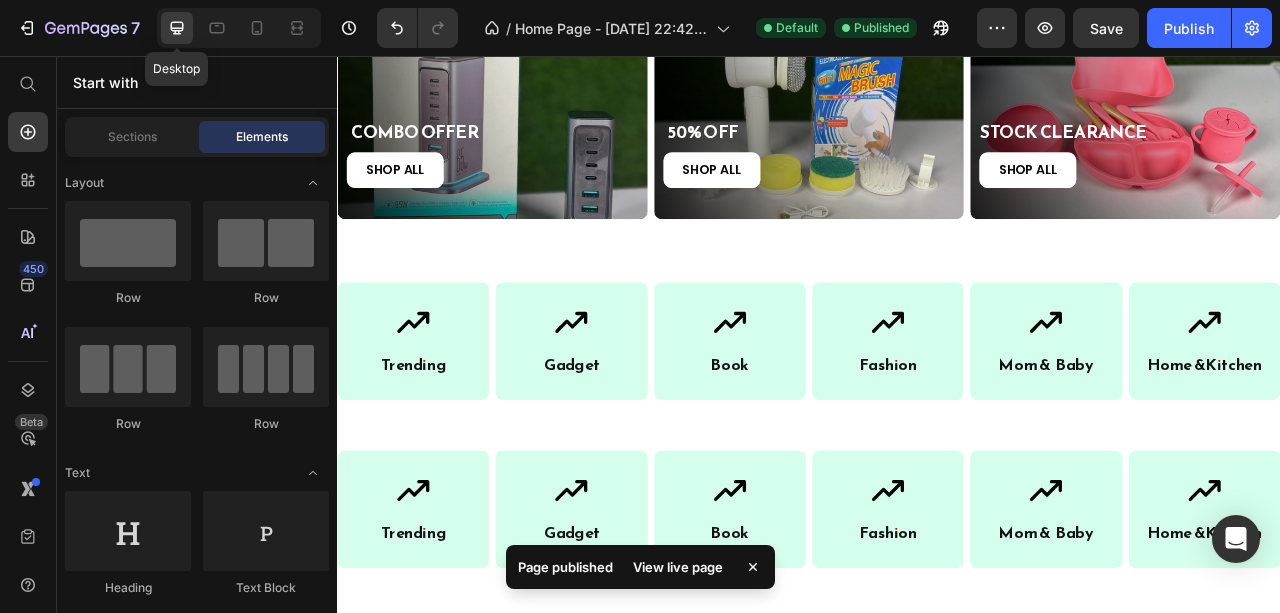 scroll, scrollTop: 660, scrollLeft: 0, axis: vertical 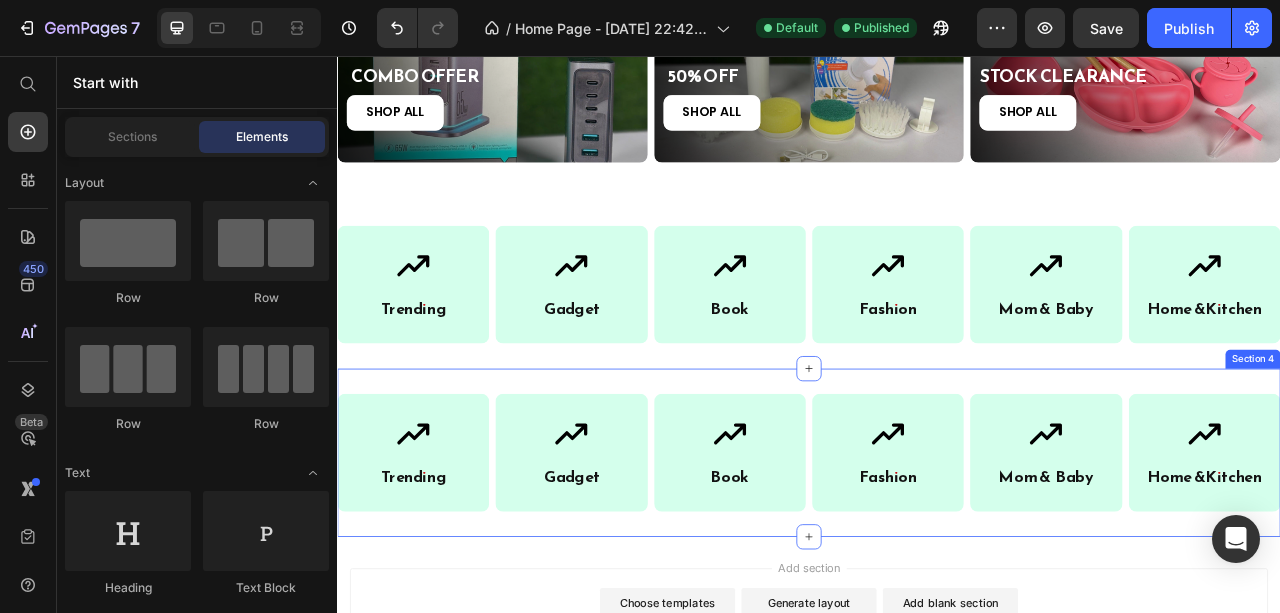 click on "Icon Trending Heading Row
Icon Gadget Heading Row
Icon Book Heading Row Row
Icon Fashion Heading Row
Icon Mom &  B aby Heading Row
Icon Home &  Kitchen Heading Row Row Row Row Section 4" at bounding box center (937, 561) 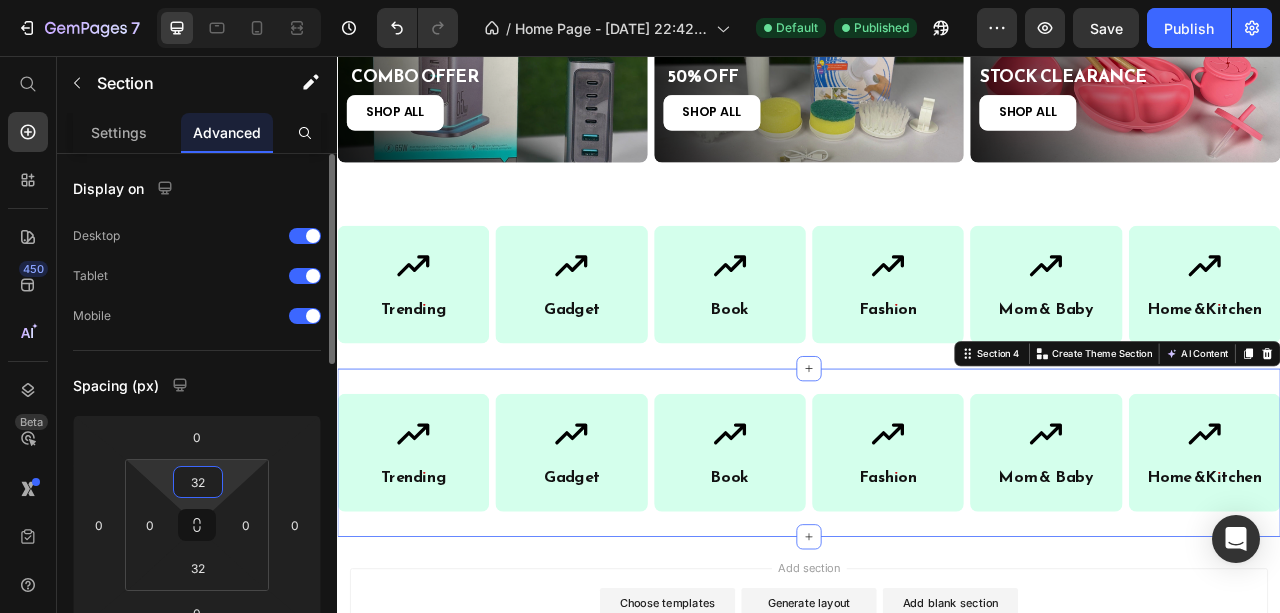 click on "32" at bounding box center (198, 482) 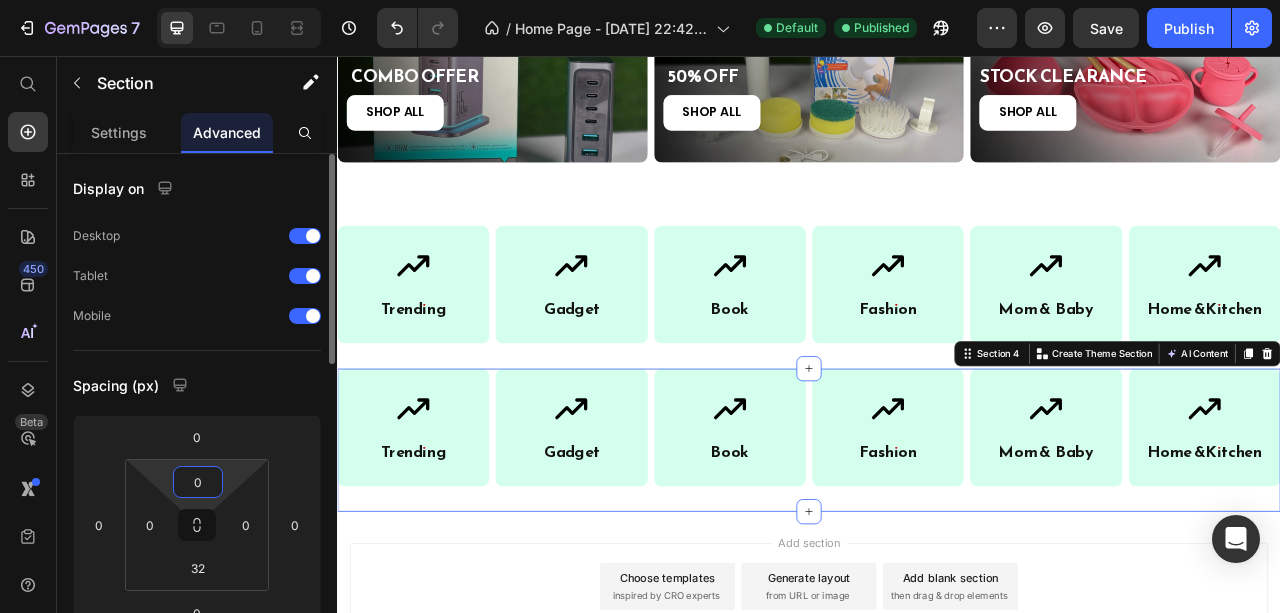 type on "0" 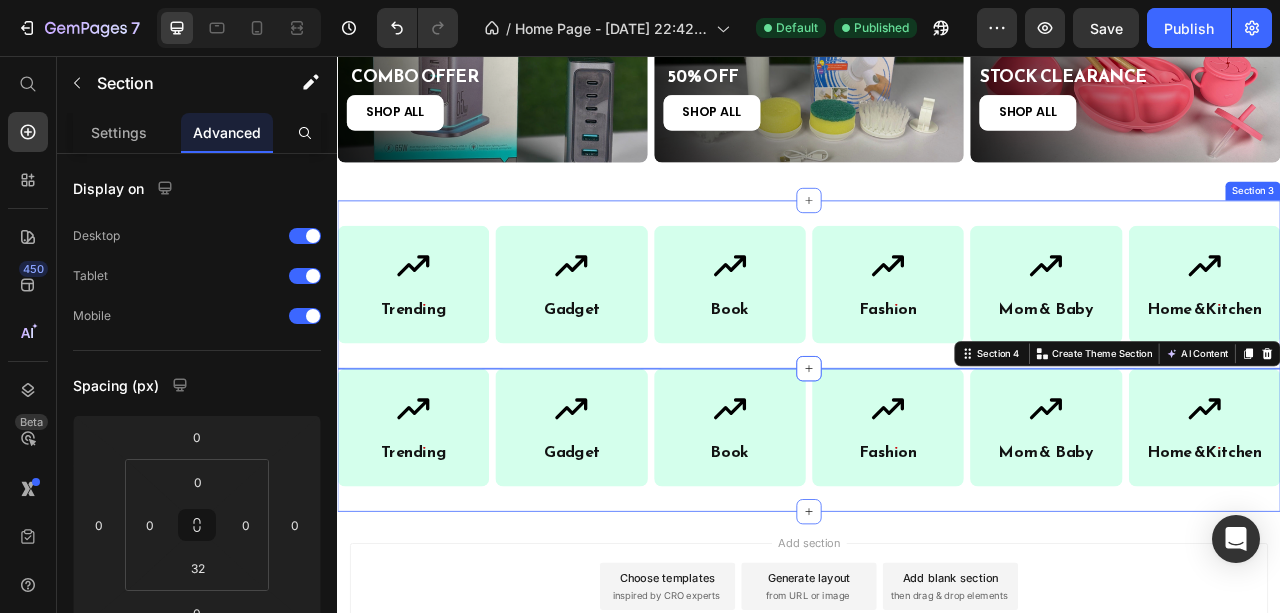 click on "Icon Trending Heading Row
Icon Gadget Heading Row
Icon Book Heading Row Row
Icon Fashion Heading Row
Icon Mom &  B aby Heading Row
Icon Home &  Kitchen Heading Row Row Row Row Section 3" at bounding box center [937, 347] 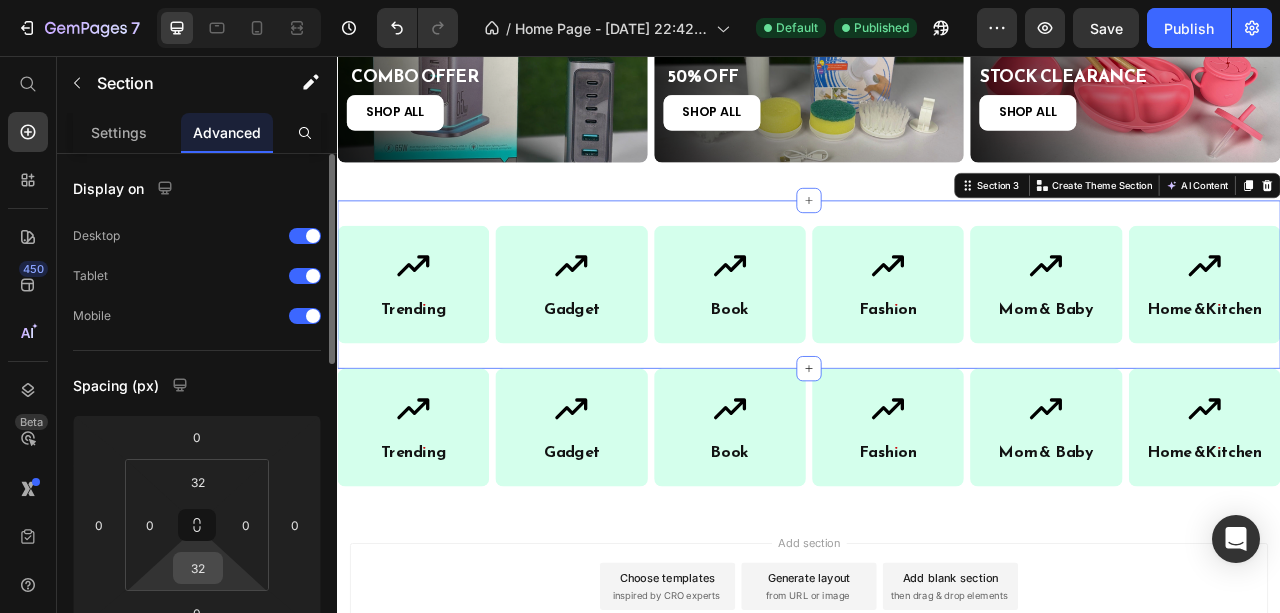 click on "32" at bounding box center [198, 568] 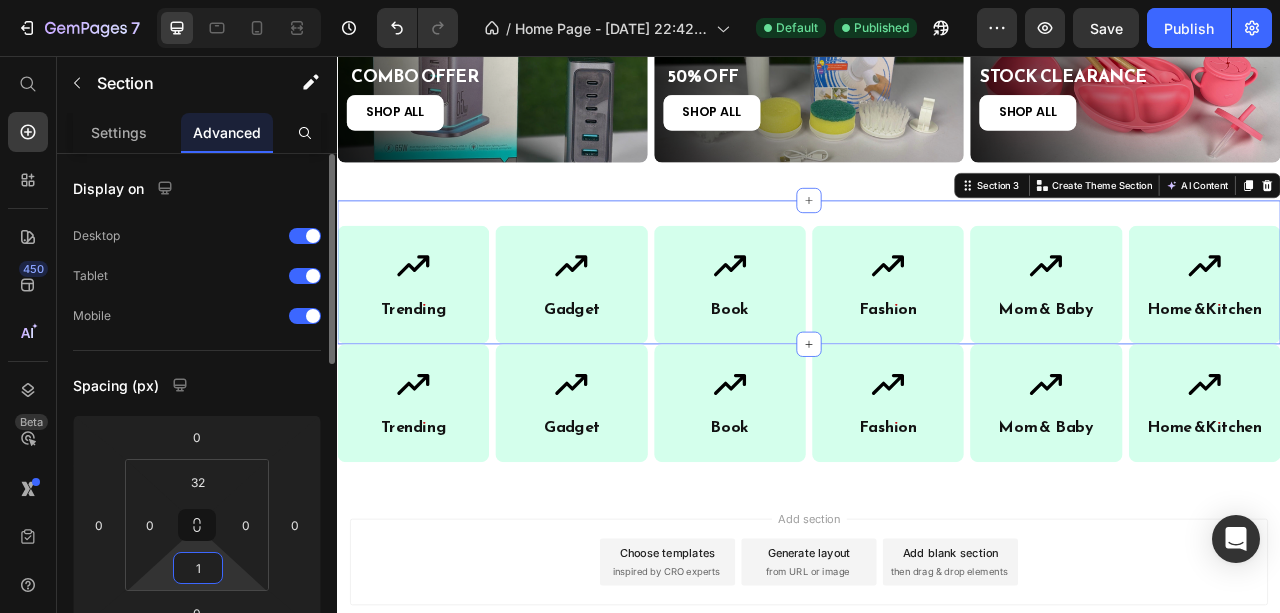 type on "15" 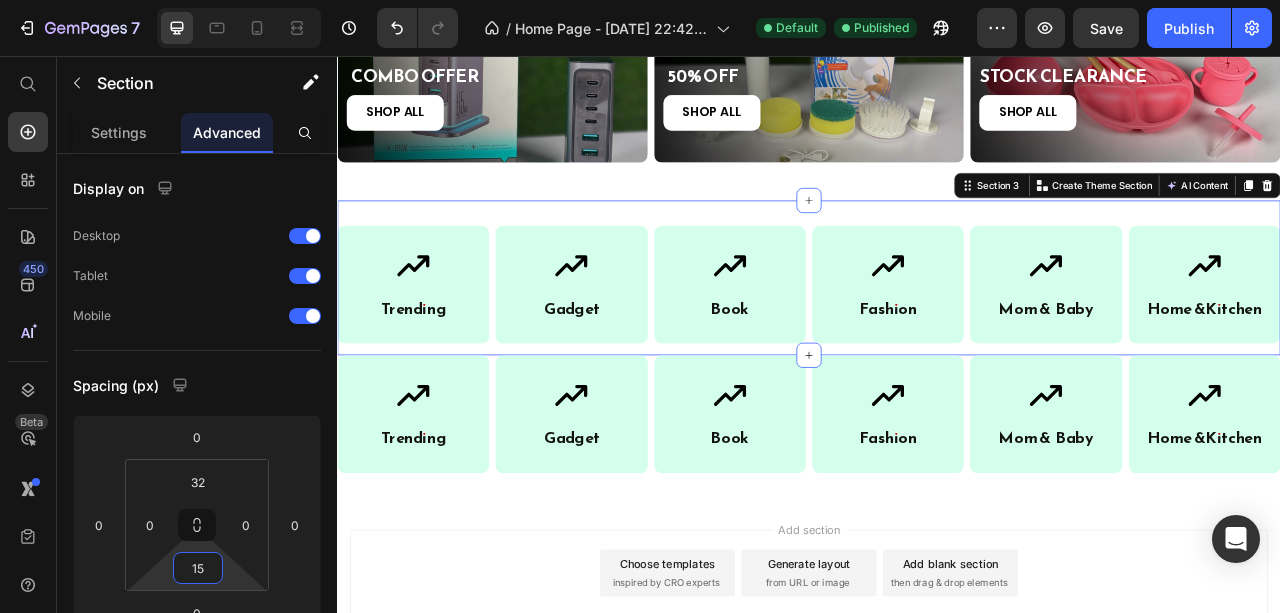 click on "Add section Choose templates inspired by CRO experts Generate layout from URL or image Add blank section then drag & drop elements" at bounding box center [937, 742] 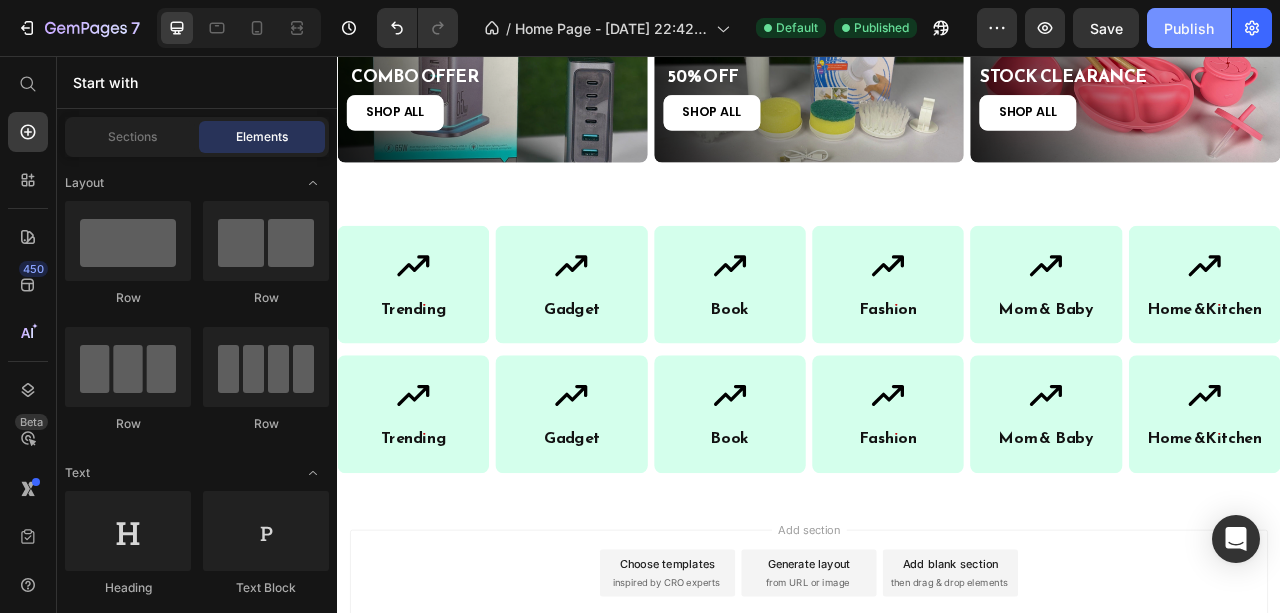 click on "Publish" at bounding box center [1189, 28] 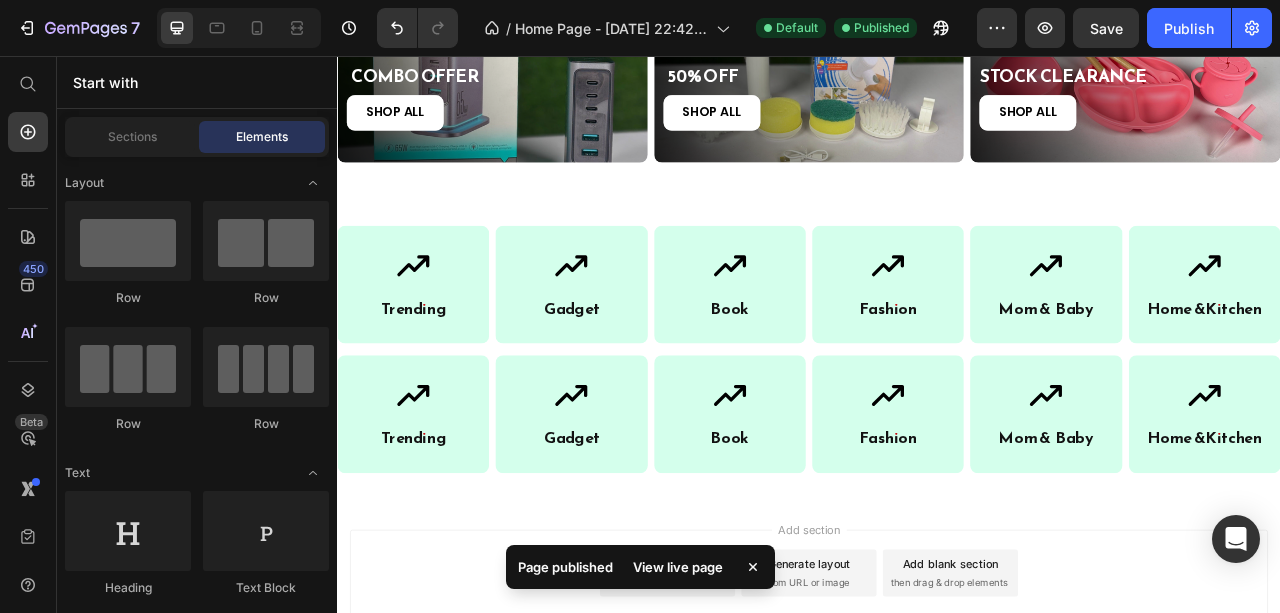 click on "View live page" at bounding box center (678, 567) 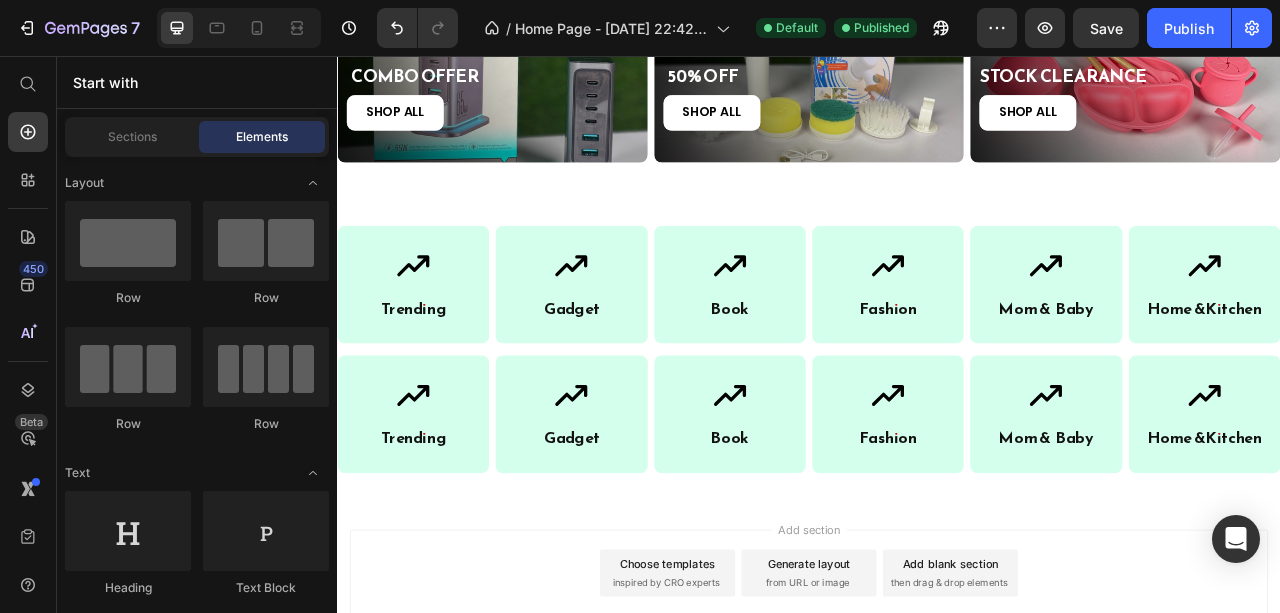 click on "Add section Choose templates inspired by CRO experts Generate layout from URL or image Add blank section then drag & drop elements" at bounding box center [937, 742] 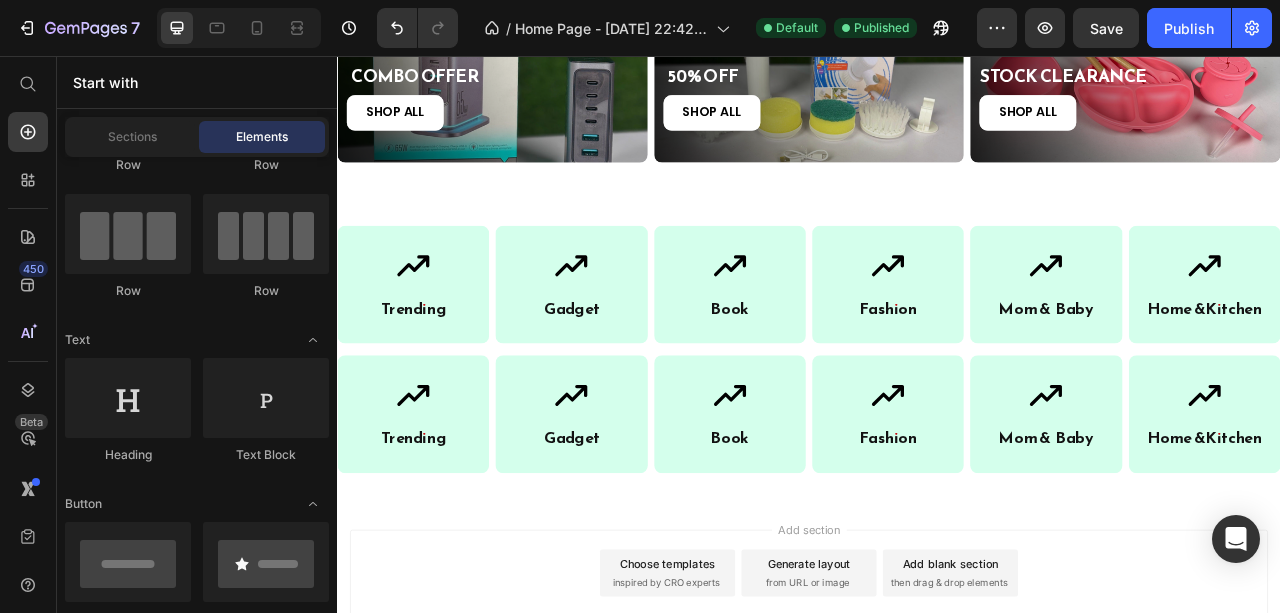scroll, scrollTop: 0, scrollLeft: 0, axis: both 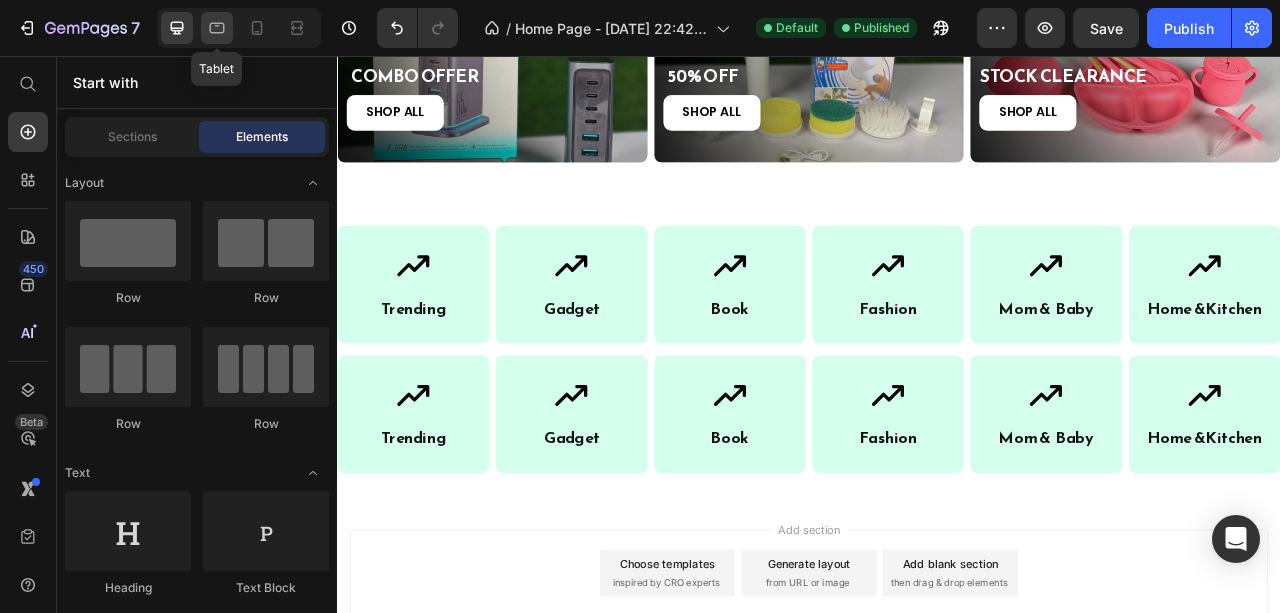 click 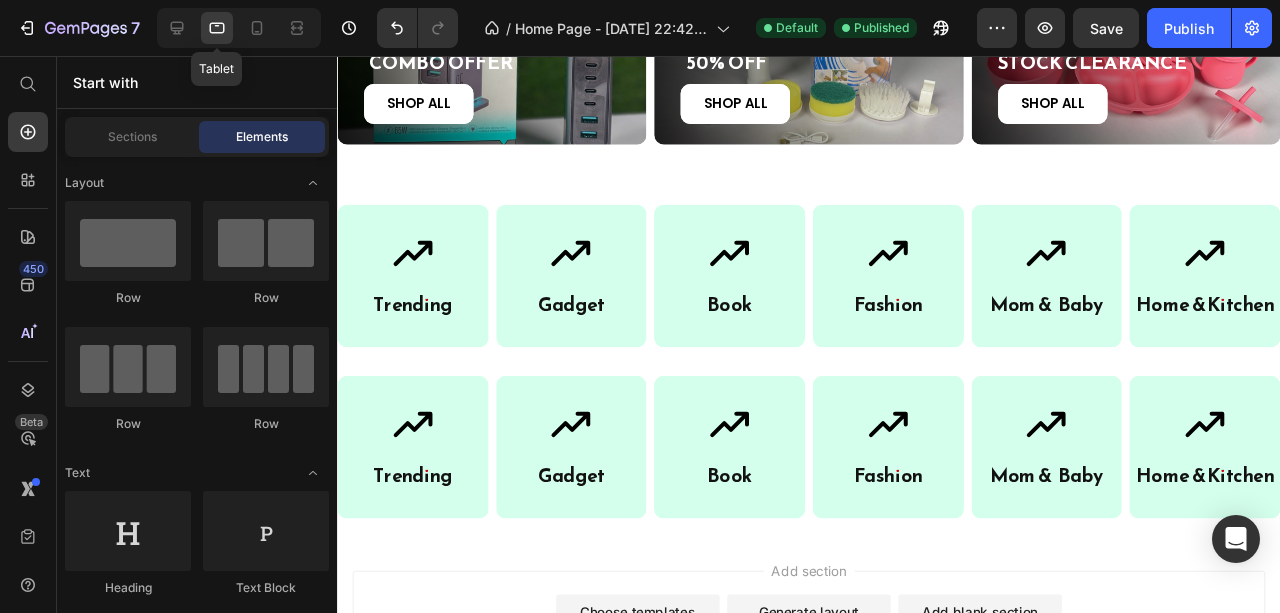scroll, scrollTop: 582, scrollLeft: 0, axis: vertical 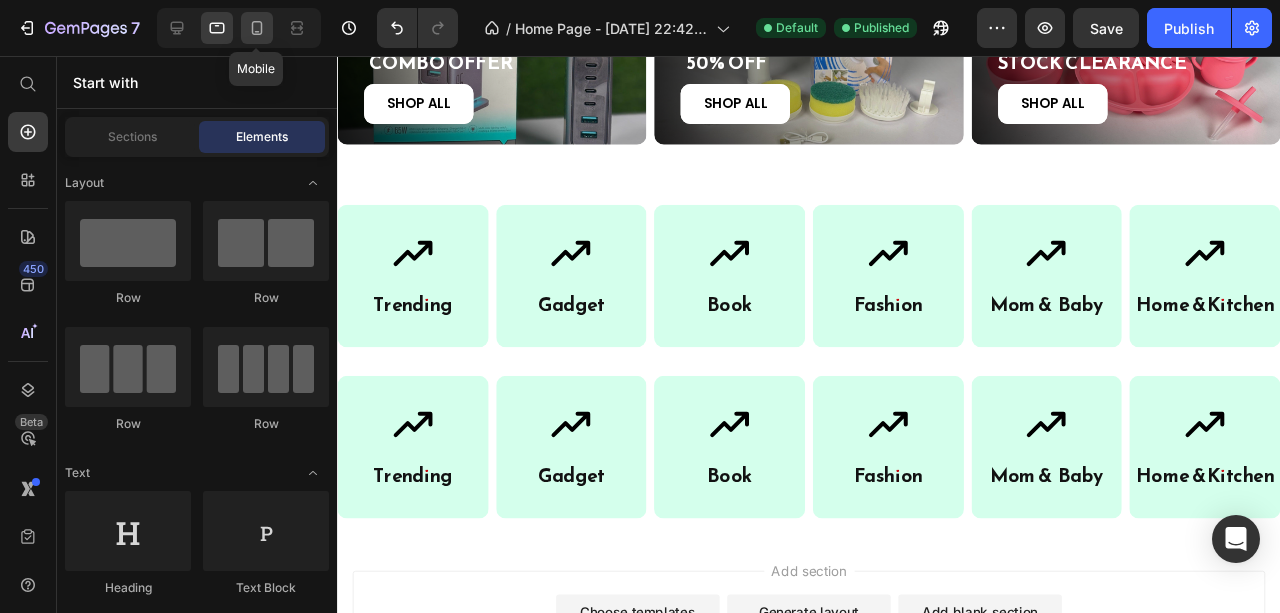 click 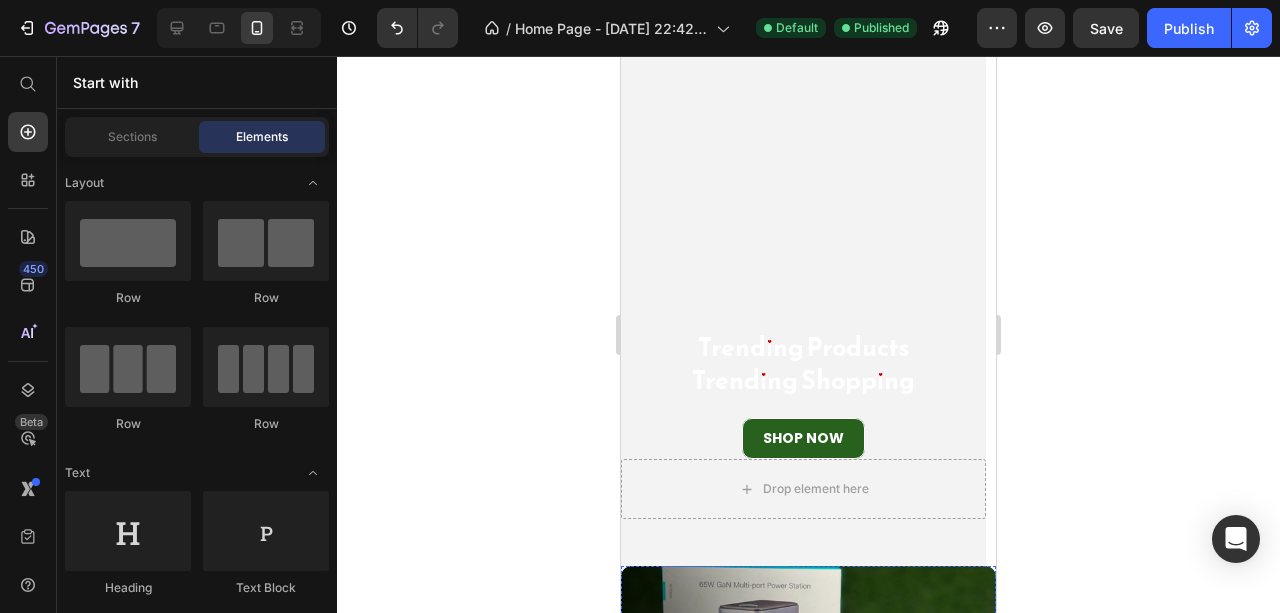 scroll, scrollTop: 133, scrollLeft: 0, axis: vertical 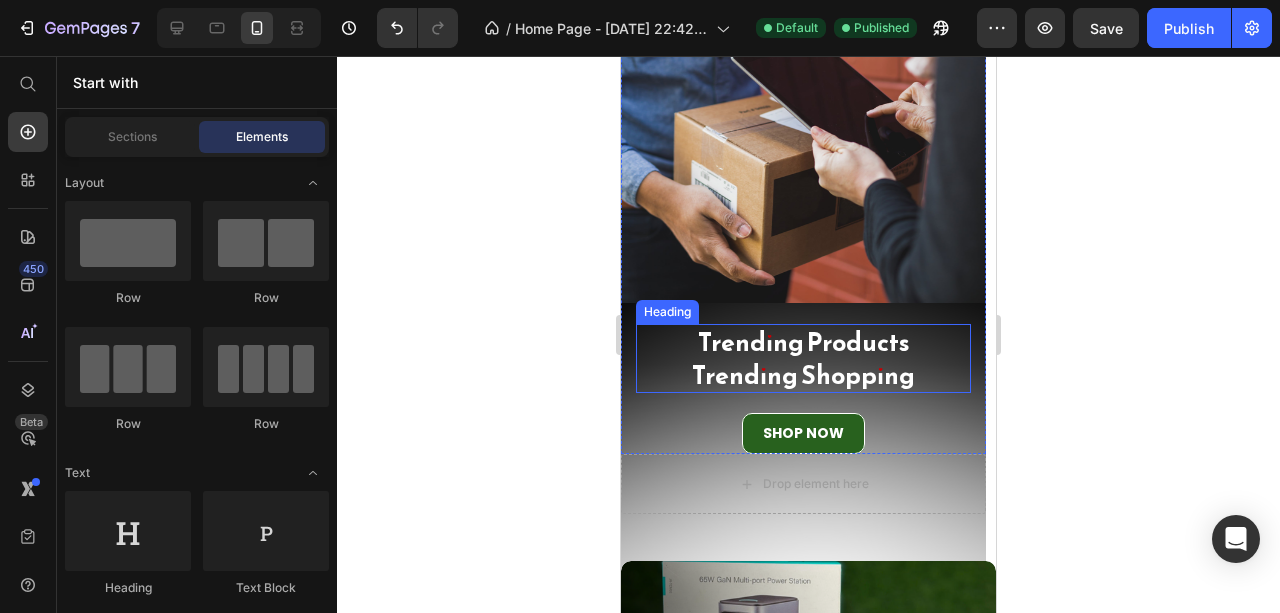 click on "Trending Products Trending Shopping" at bounding box center (803, 358) 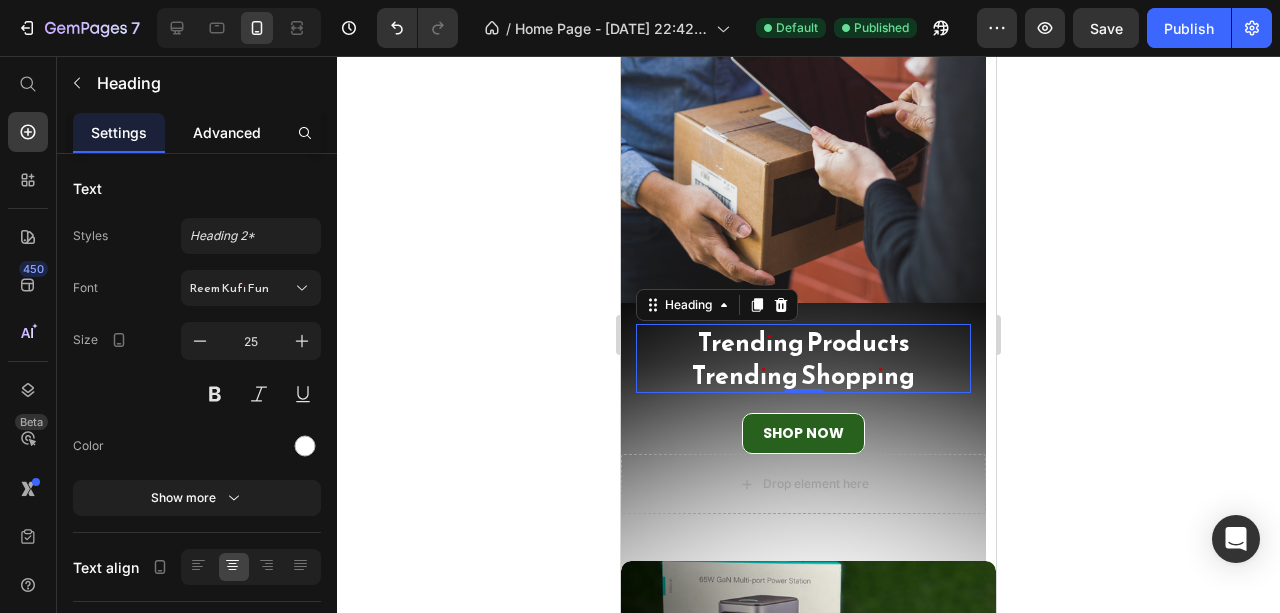 click on "Advanced" at bounding box center (227, 132) 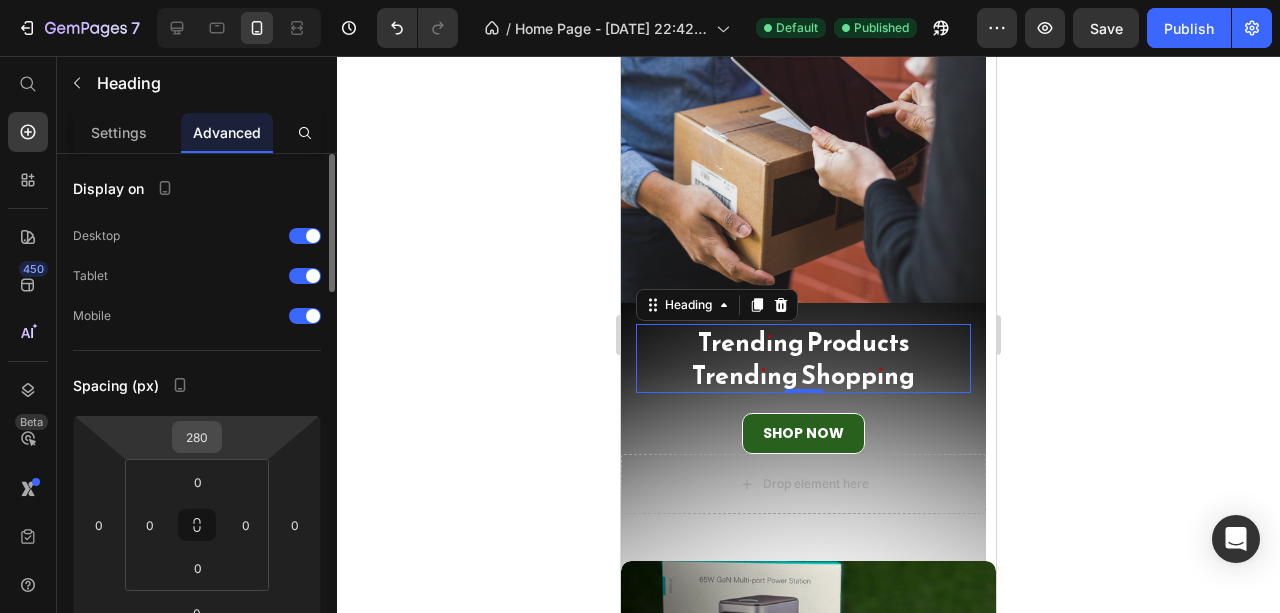 click on "280" at bounding box center [197, 437] 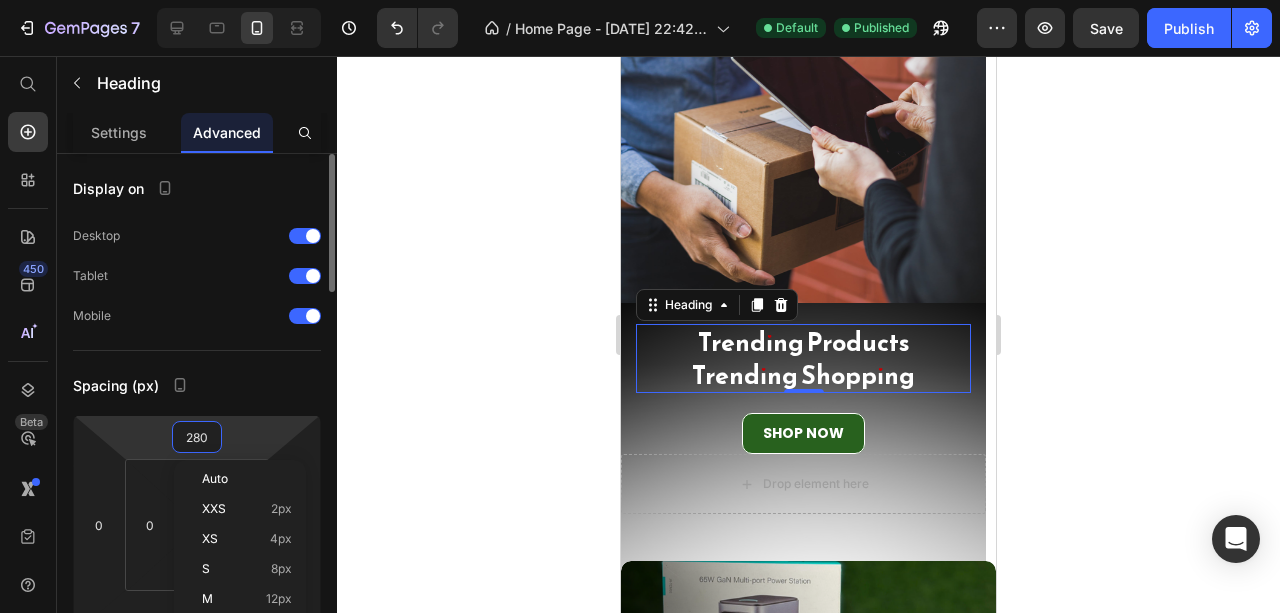 type on "0" 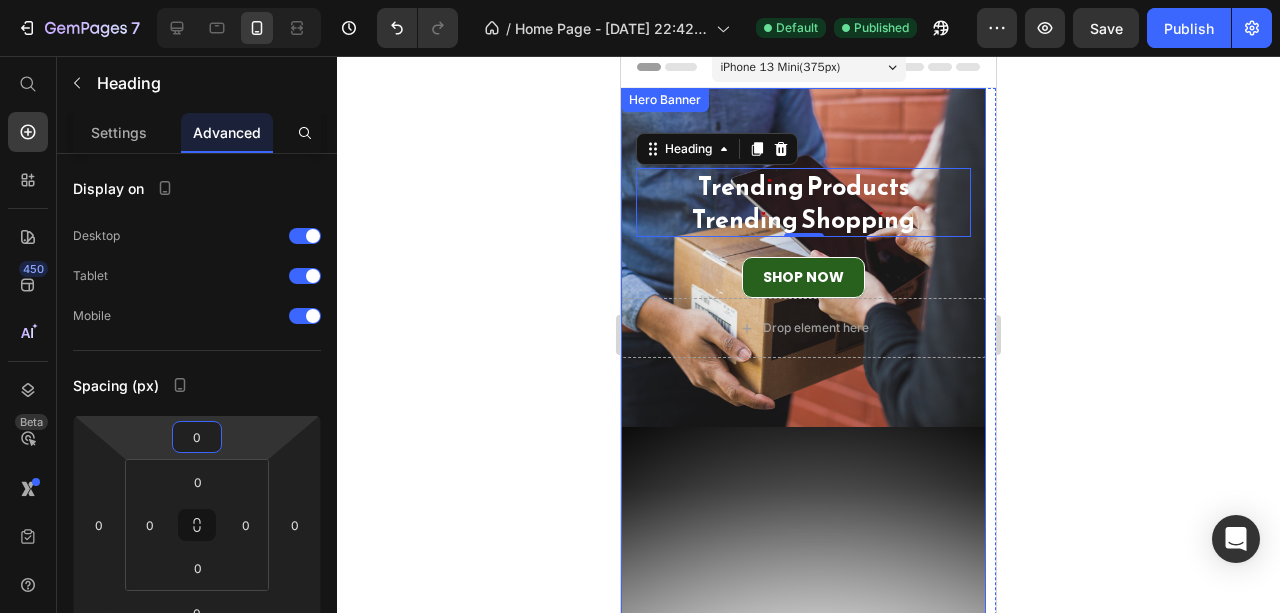 scroll, scrollTop: 0, scrollLeft: 0, axis: both 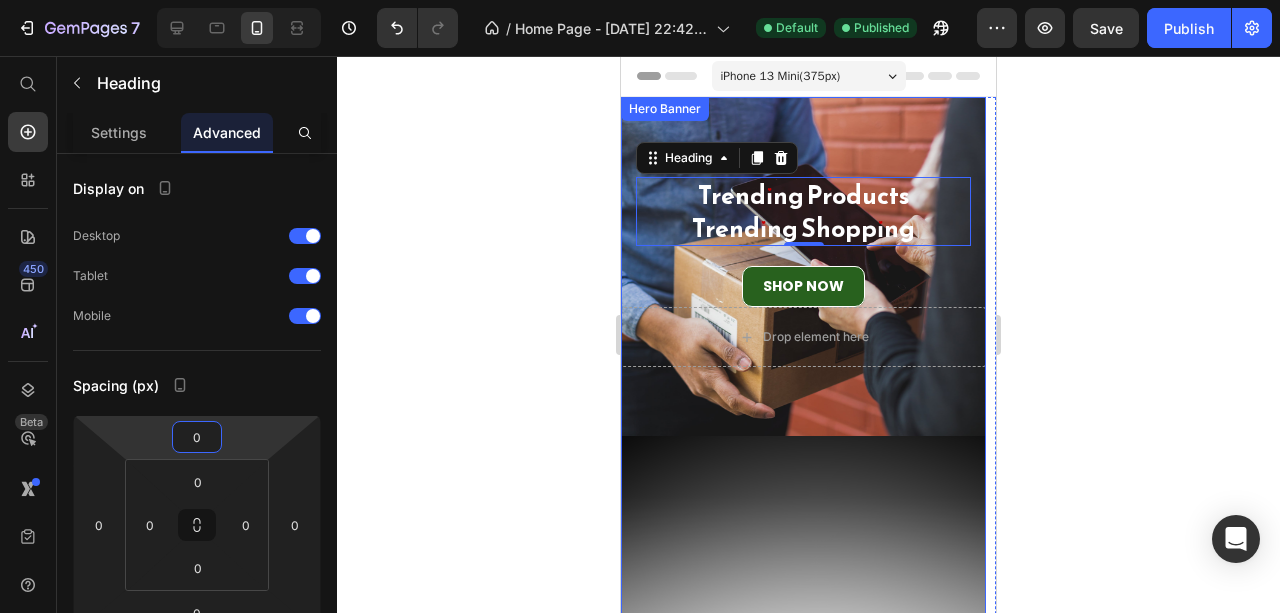 click at bounding box center [803, 435] 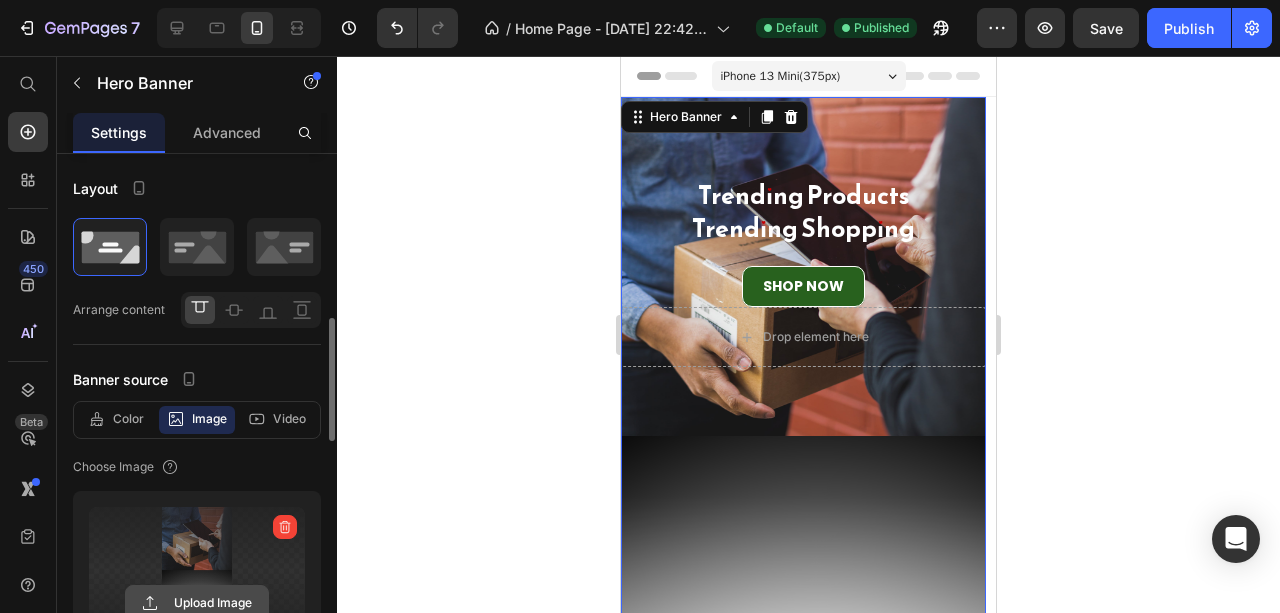 scroll, scrollTop: 200, scrollLeft: 0, axis: vertical 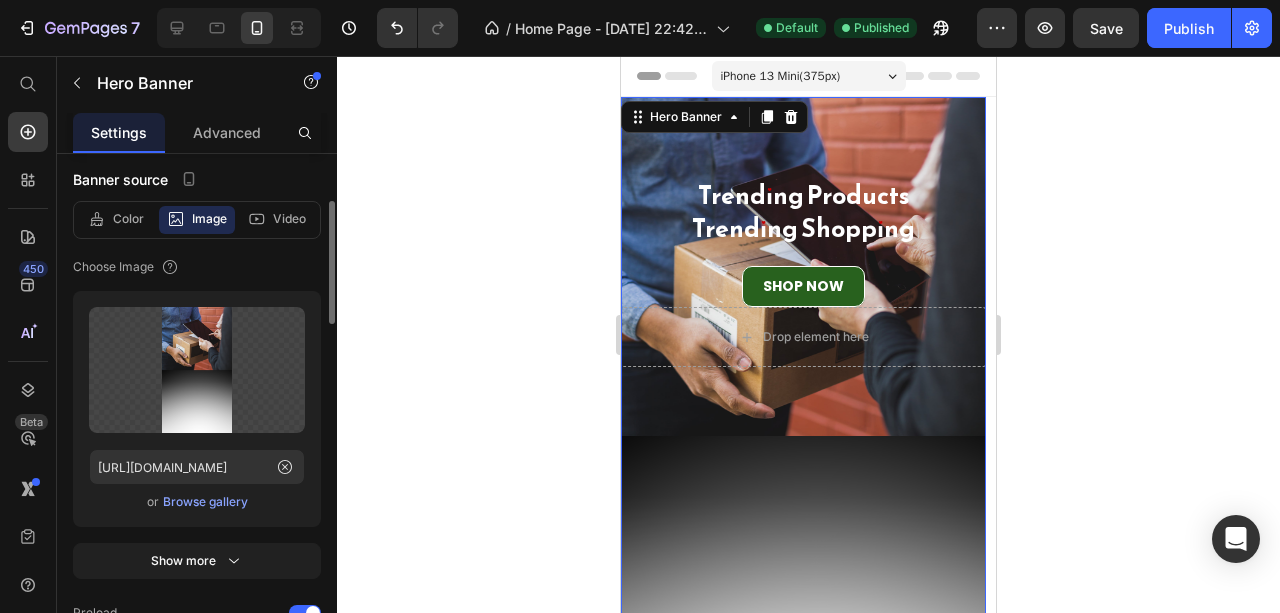 click on "Browse gallery" at bounding box center [205, 502] 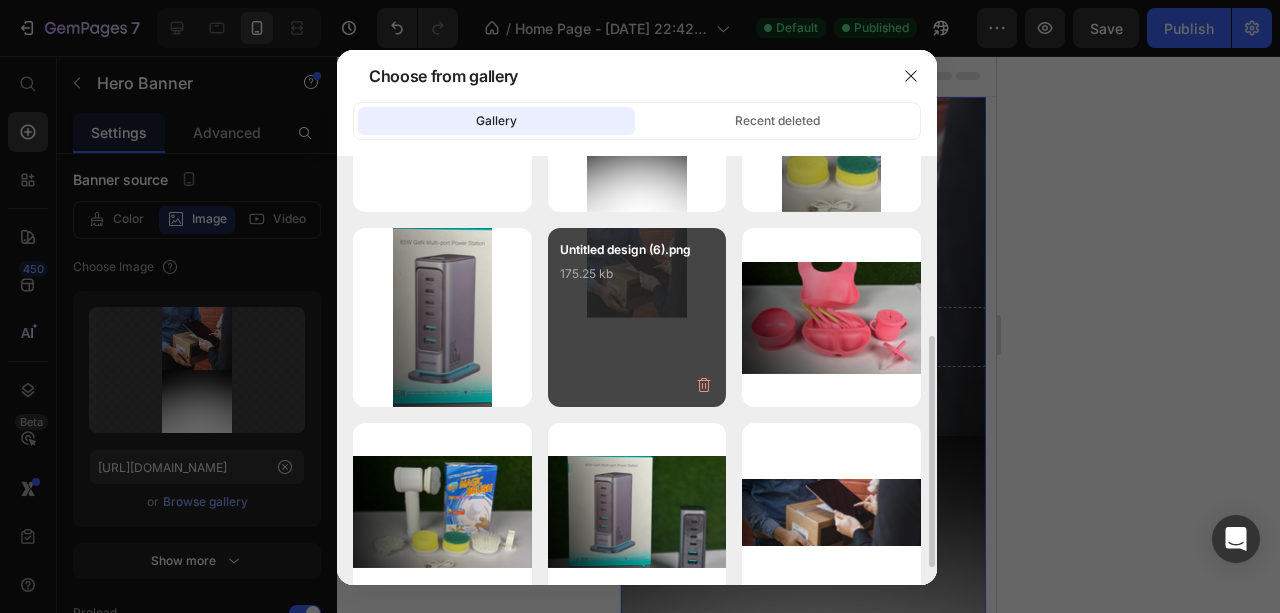 scroll, scrollTop: 366, scrollLeft: 0, axis: vertical 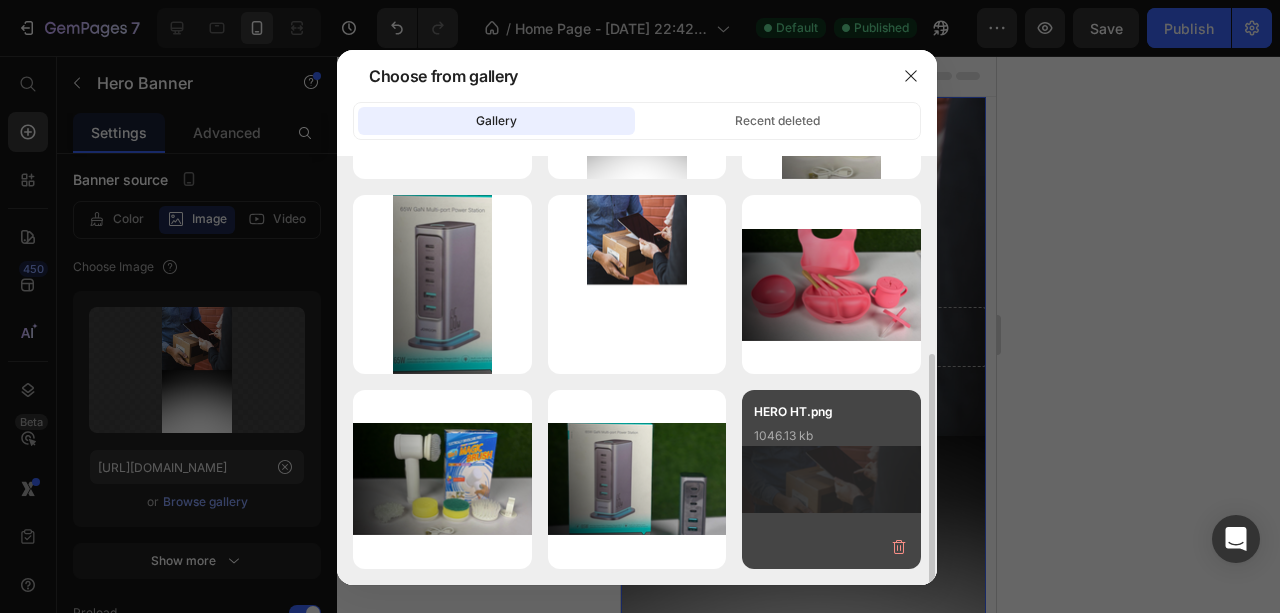 click on "HERO HT.png 1046.13 kb" at bounding box center (831, 479) 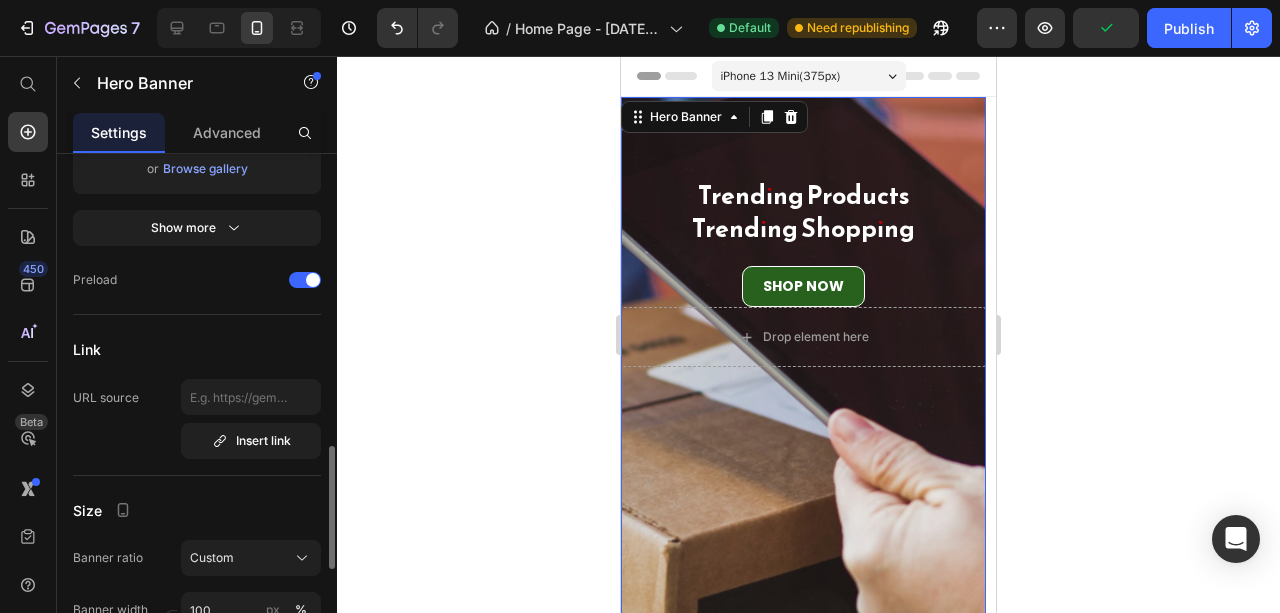 scroll, scrollTop: 666, scrollLeft: 0, axis: vertical 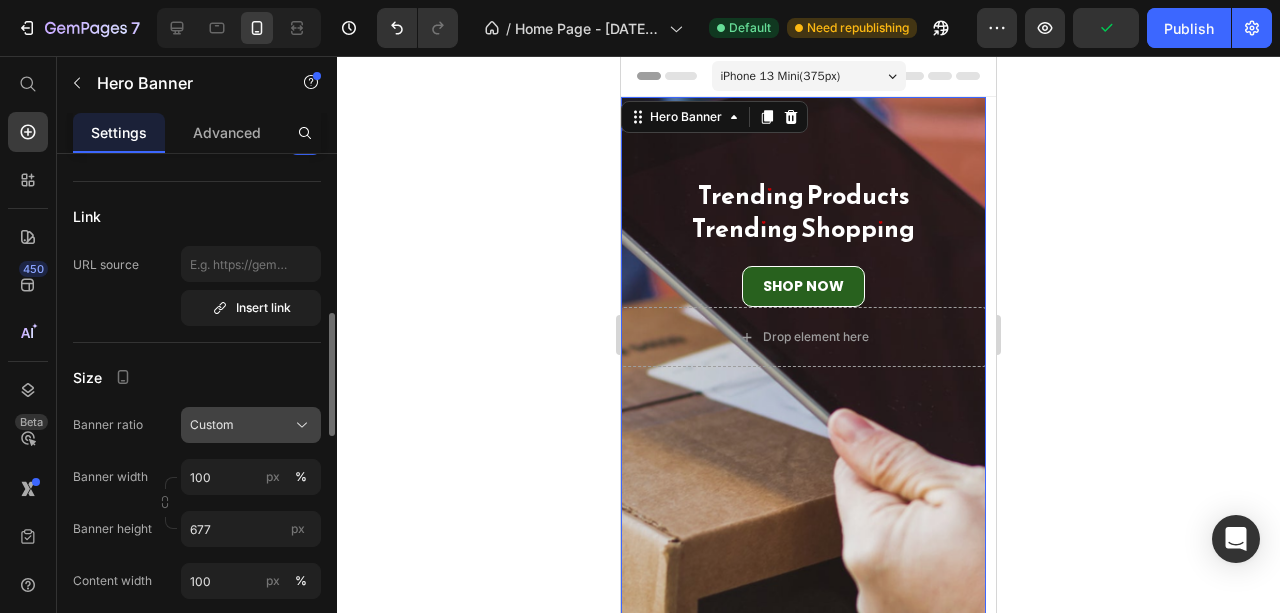 click on "Custom" 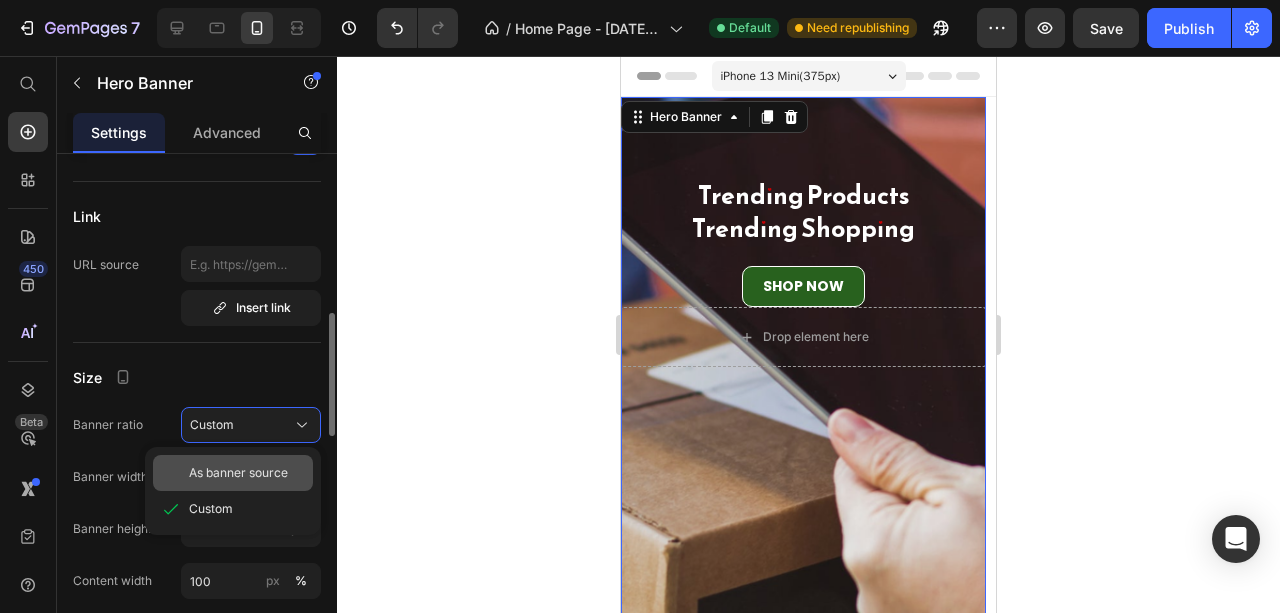 click on "As banner source" 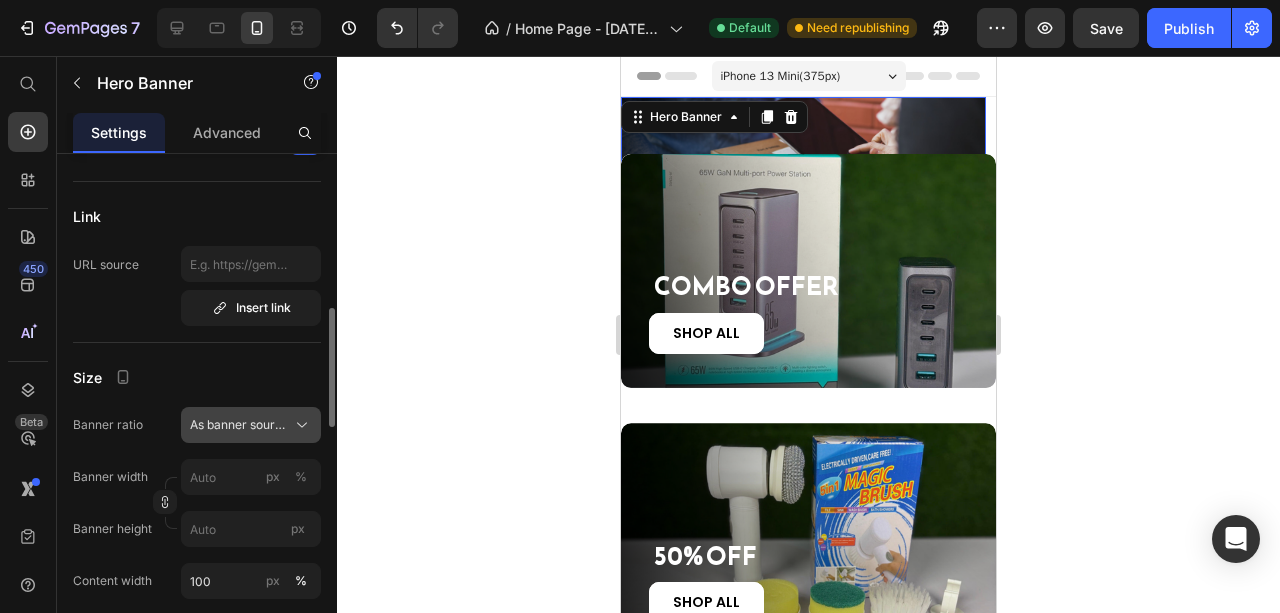click on "As banner source" at bounding box center (251, 425) 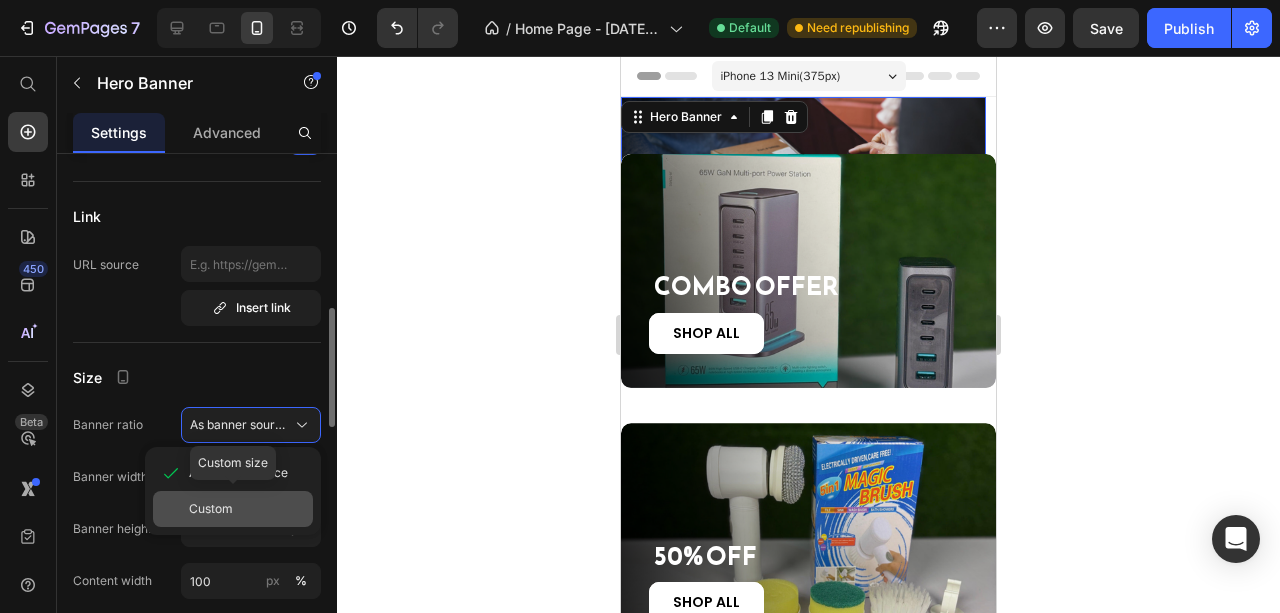 click on "Custom" at bounding box center [211, 509] 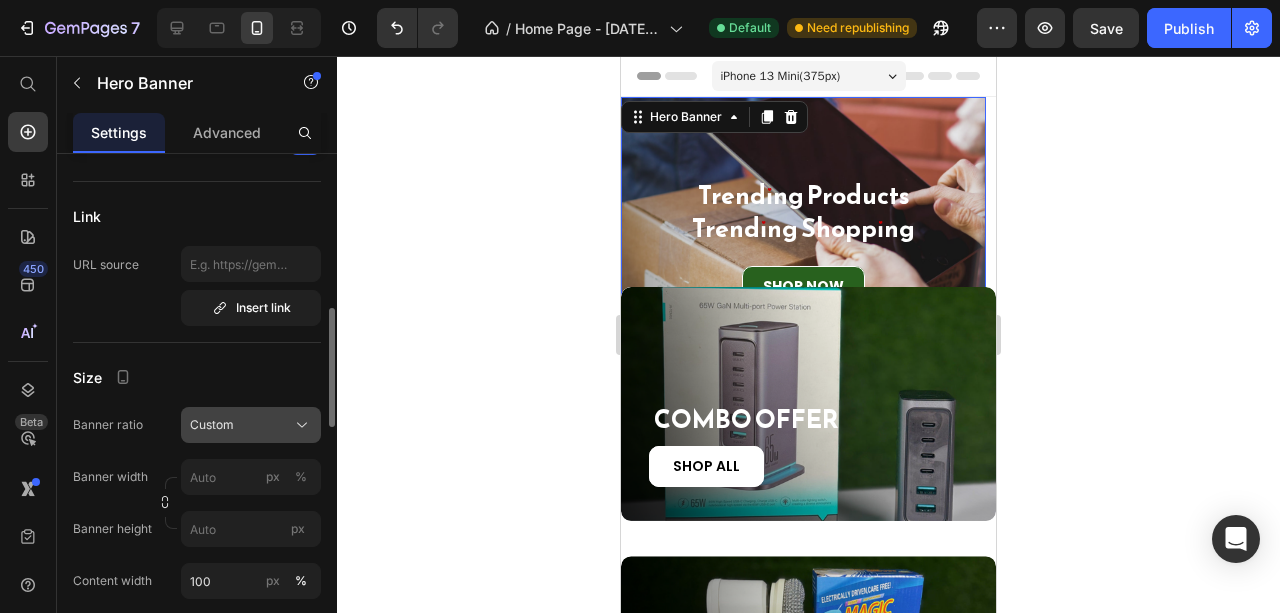 click on "Custom" at bounding box center (251, 425) 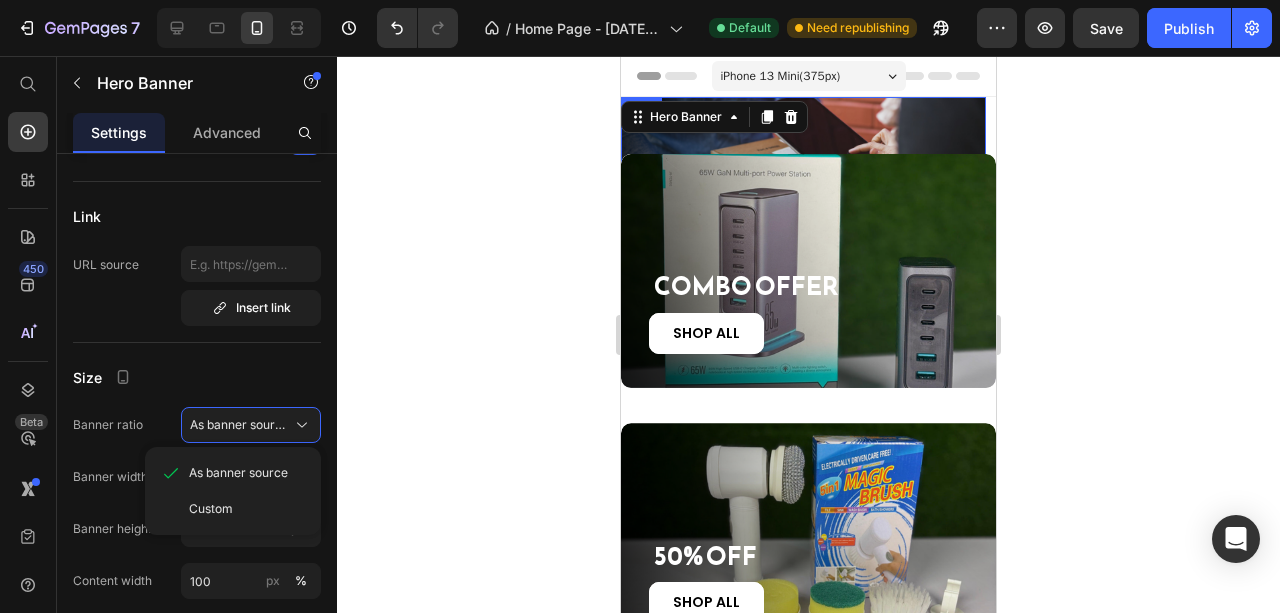 click on "Trending Products Trending Shopping Heading            SHOP NOW             Button Row" at bounding box center (803, 202) 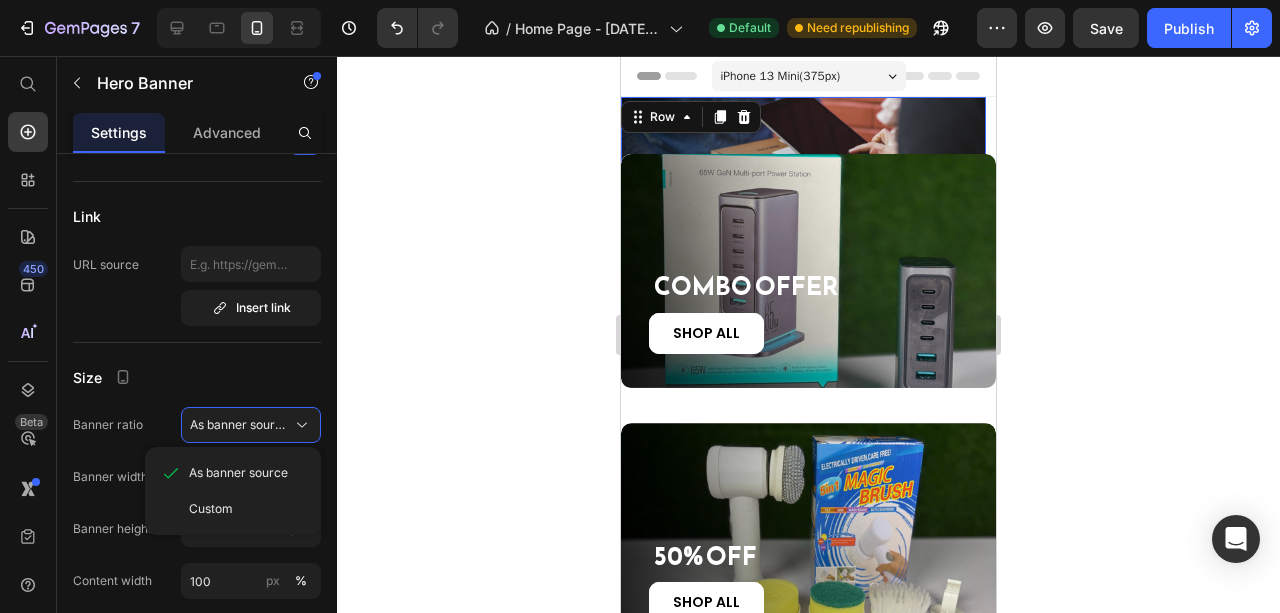 scroll, scrollTop: 0, scrollLeft: 0, axis: both 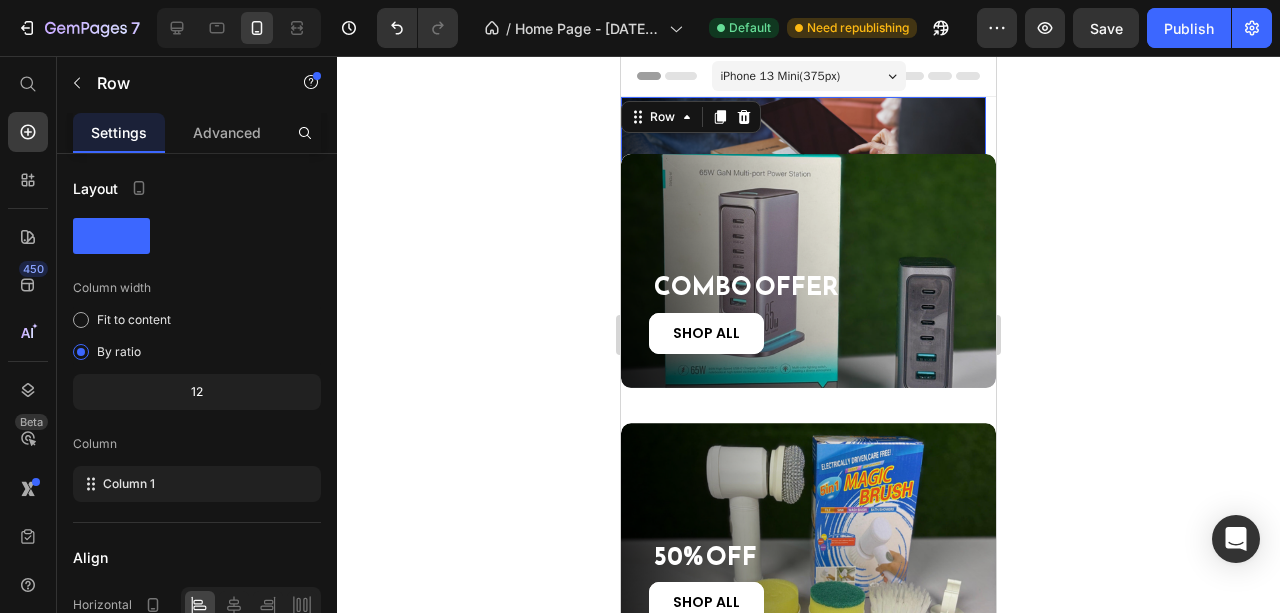 click on "Trending Products Trending Shopping Heading            SHOP NOW             Button Row   0" at bounding box center (803, 202) 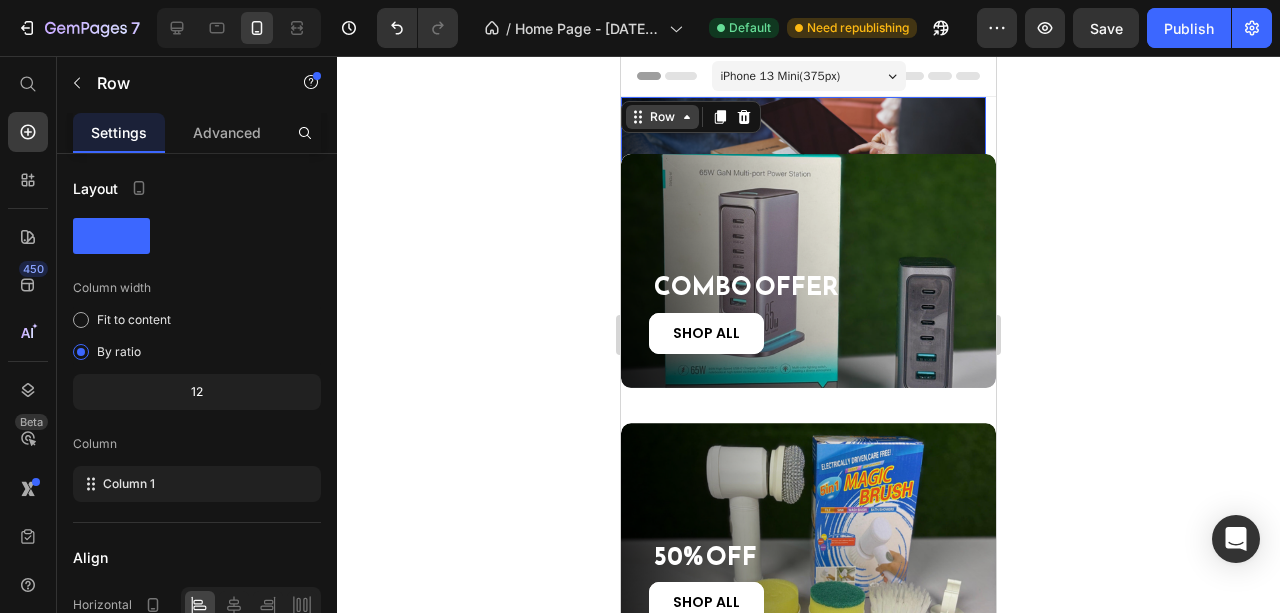 click on "Row" at bounding box center [662, 117] 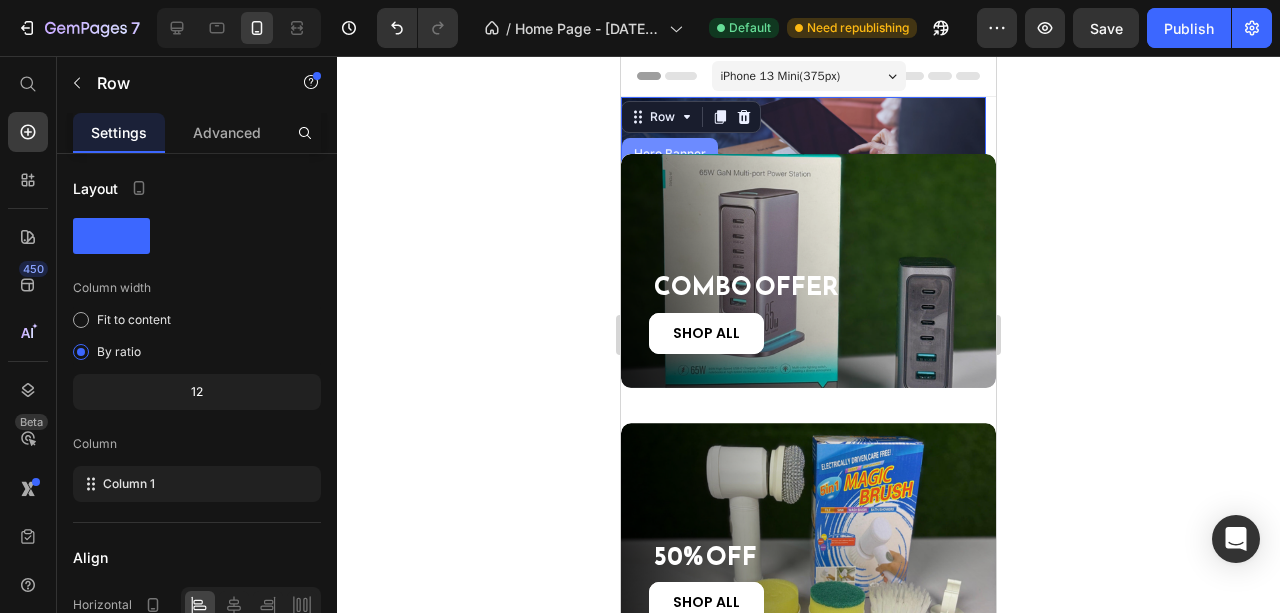 click on "Hero Banner" at bounding box center [670, 154] 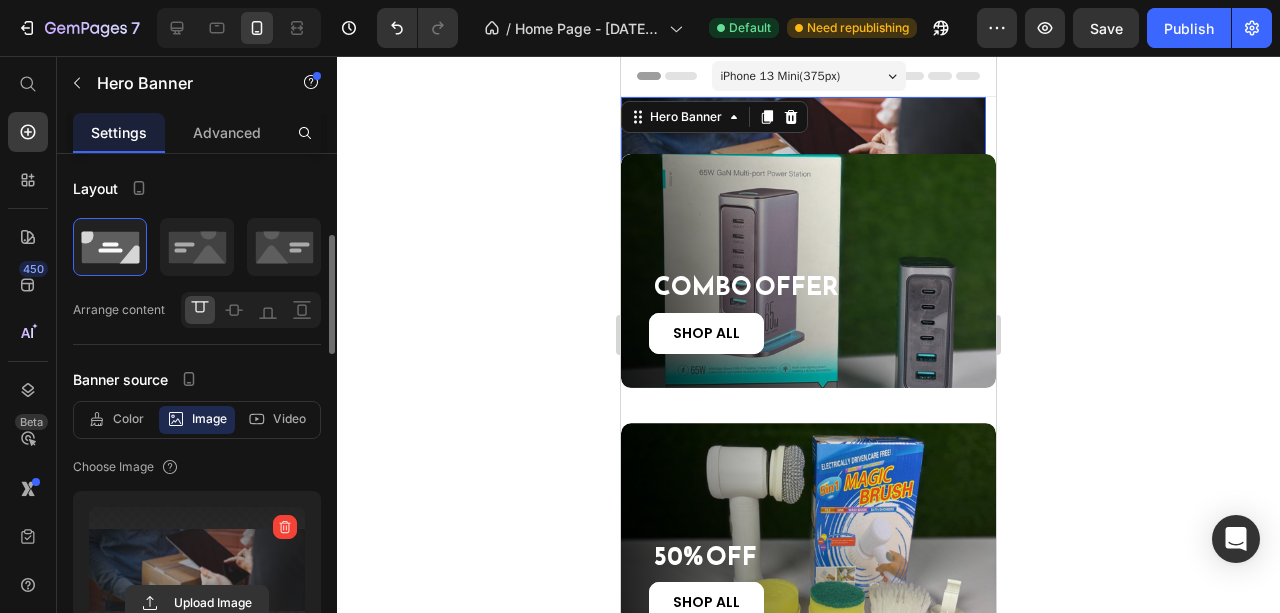 scroll, scrollTop: 133, scrollLeft: 0, axis: vertical 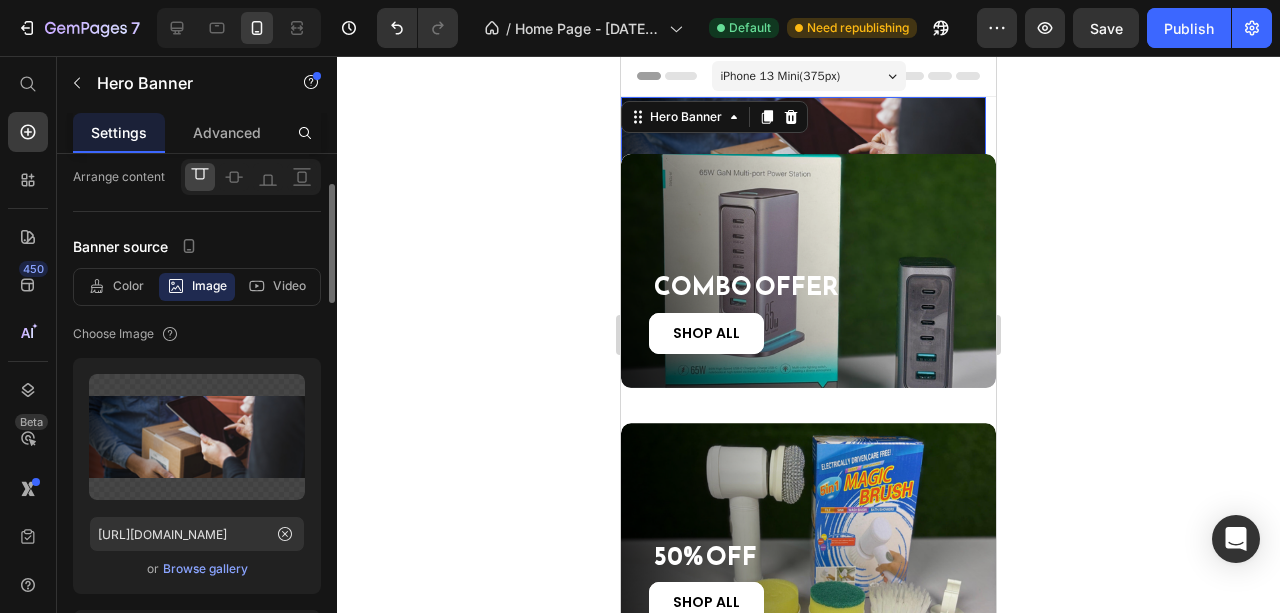 click on "Browse gallery" at bounding box center [205, 569] 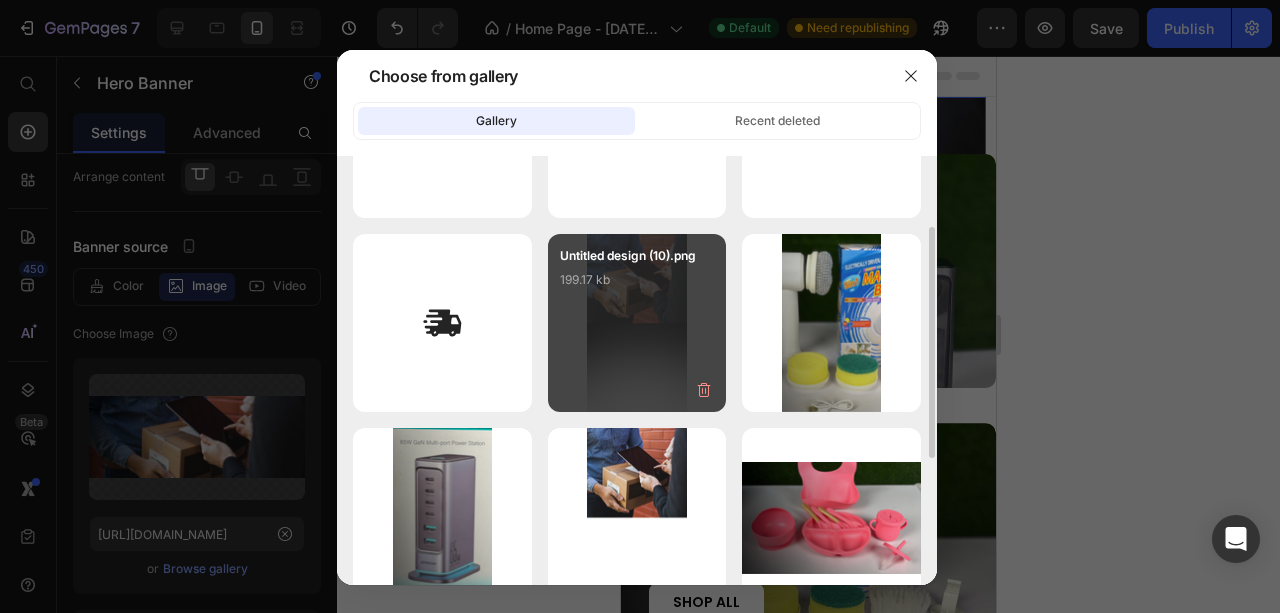 scroll, scrollTop: 266, scrollLeft: 0, axis: vertical 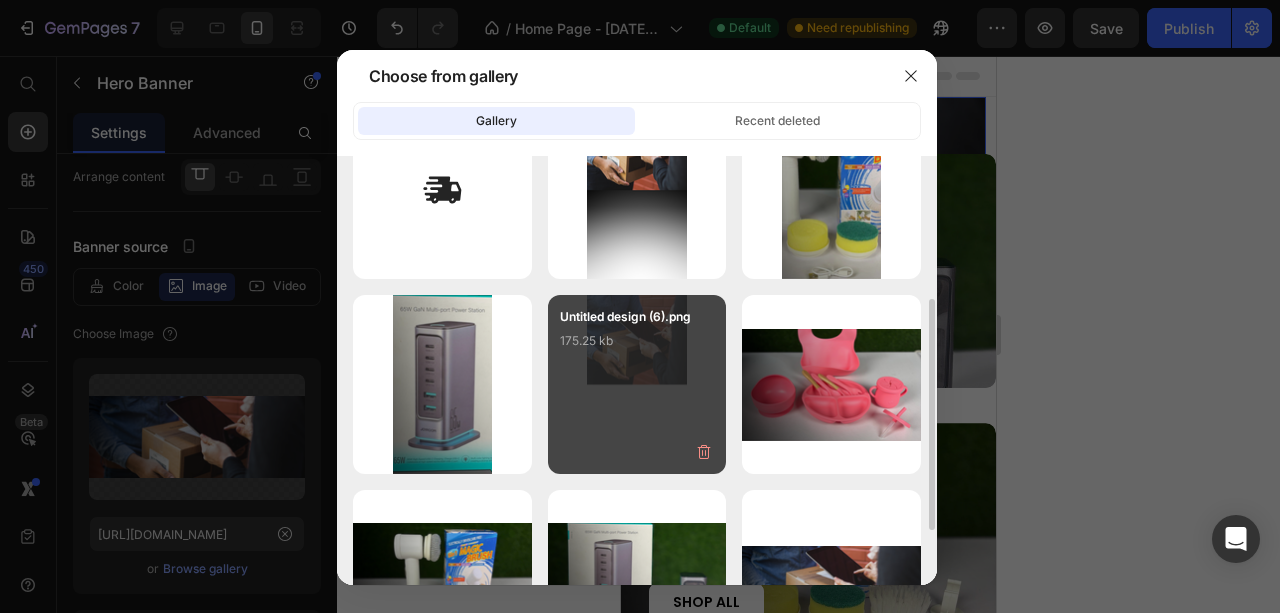 click on "Untitled design (6).png 175.25 kb" at bounding box center [637, 347] 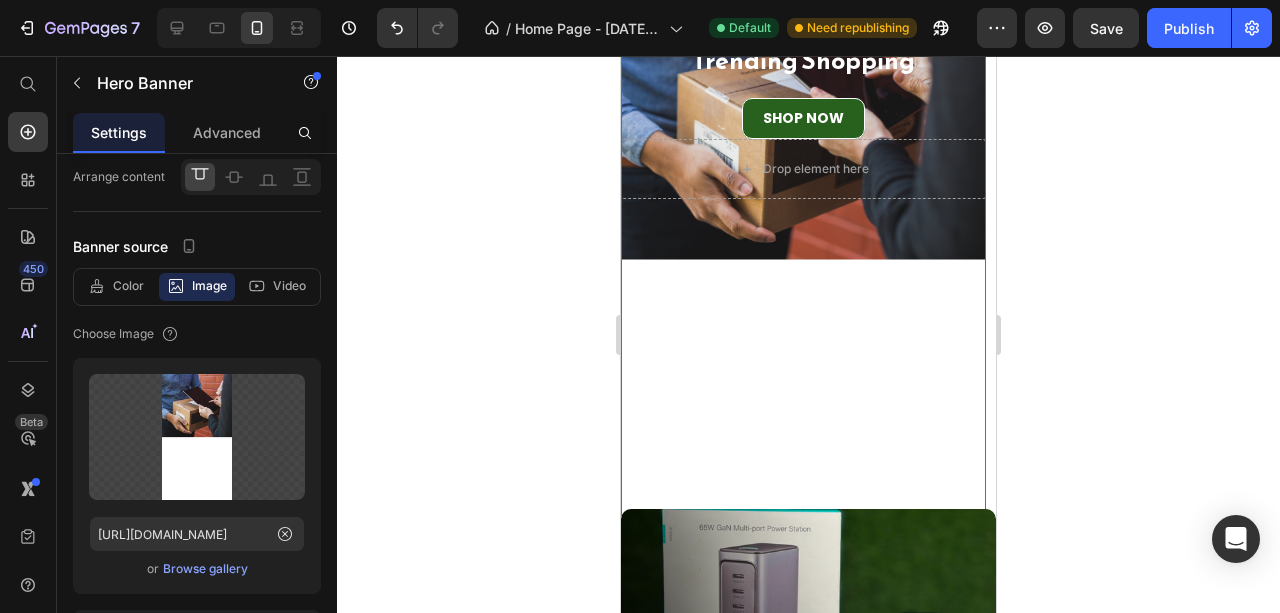 scroll, scrollTop: 200, scrollLeft: 0, axis: vertical 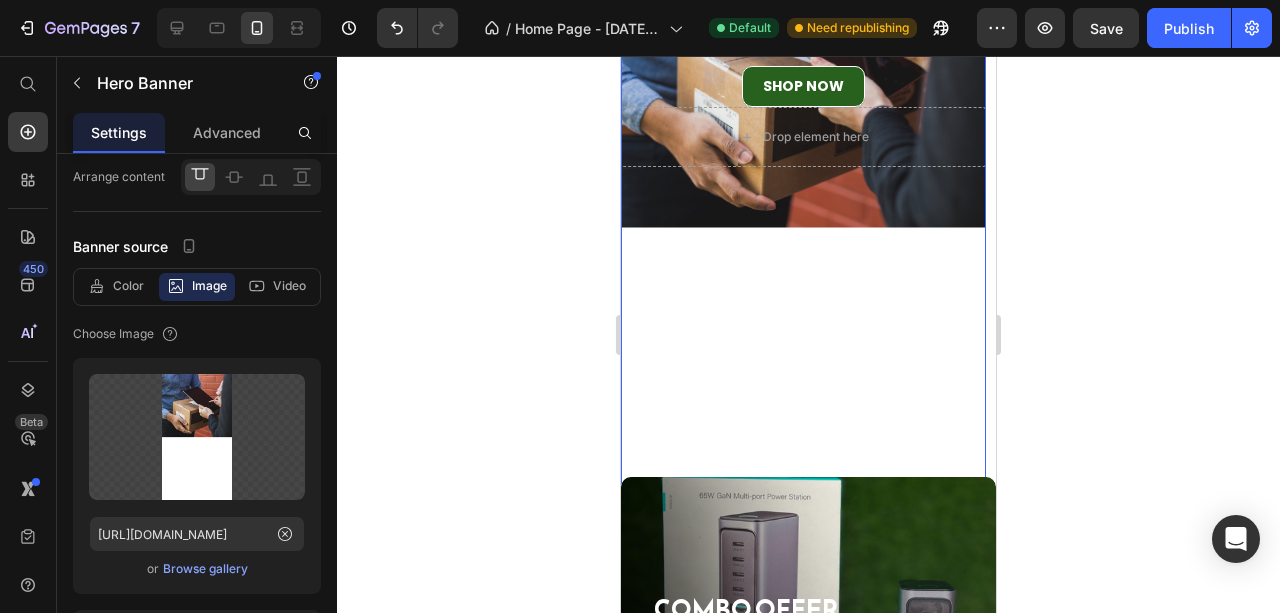 click 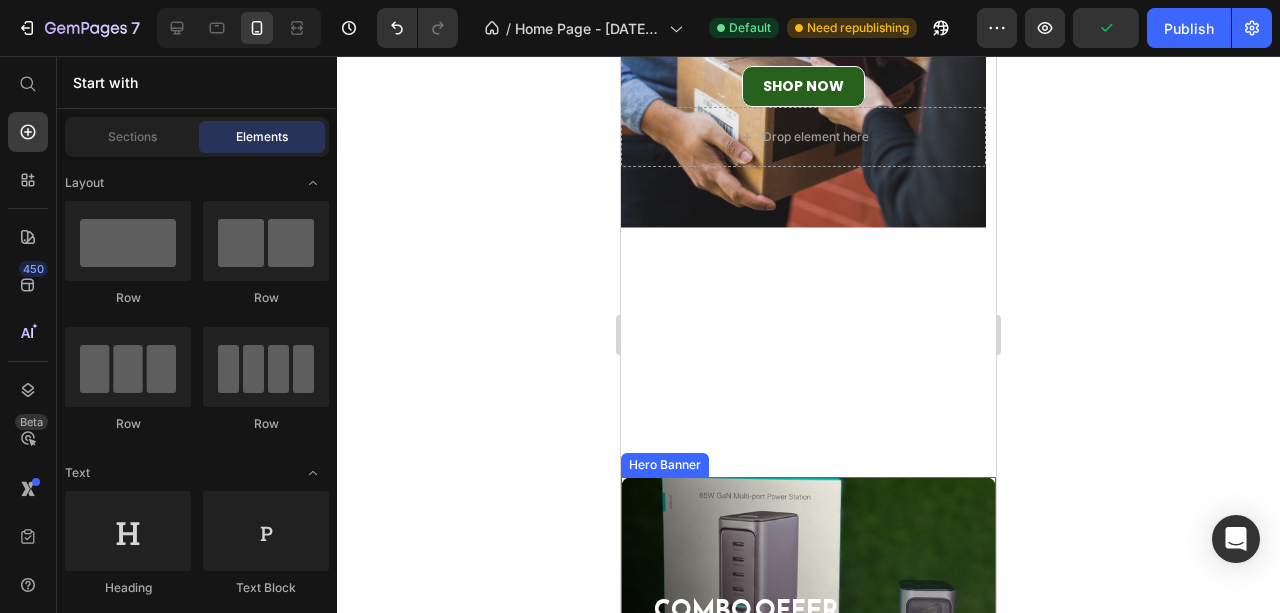 click at bounding box center [808, 594] 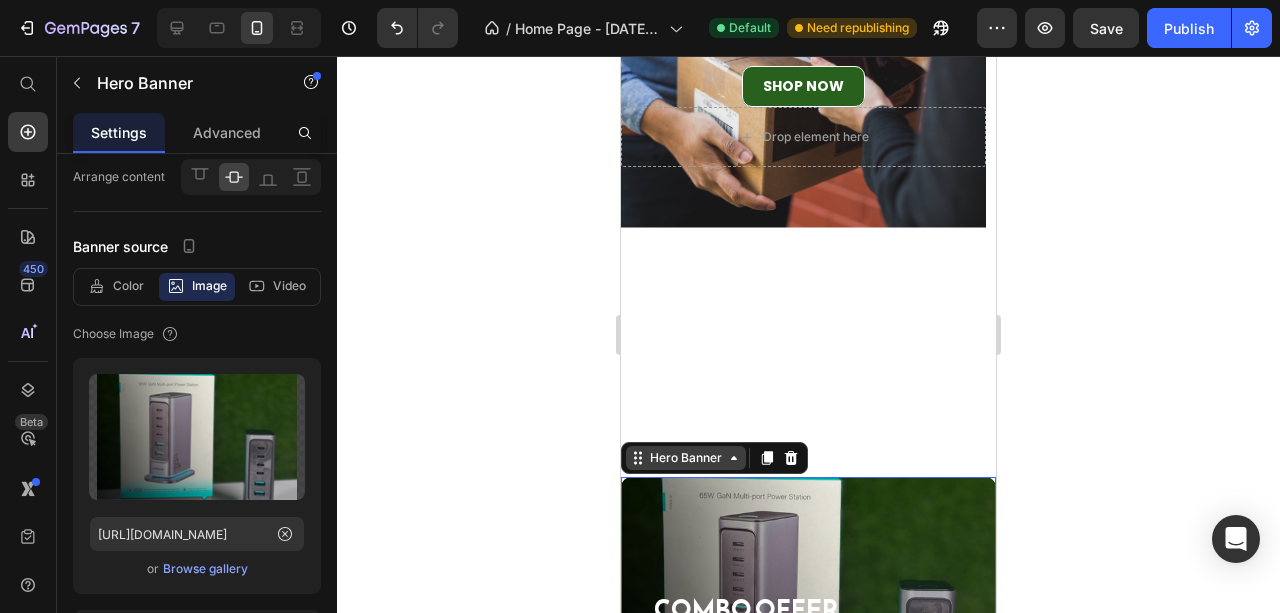 click on "Hero Banner" at bounding box center (686, 458) 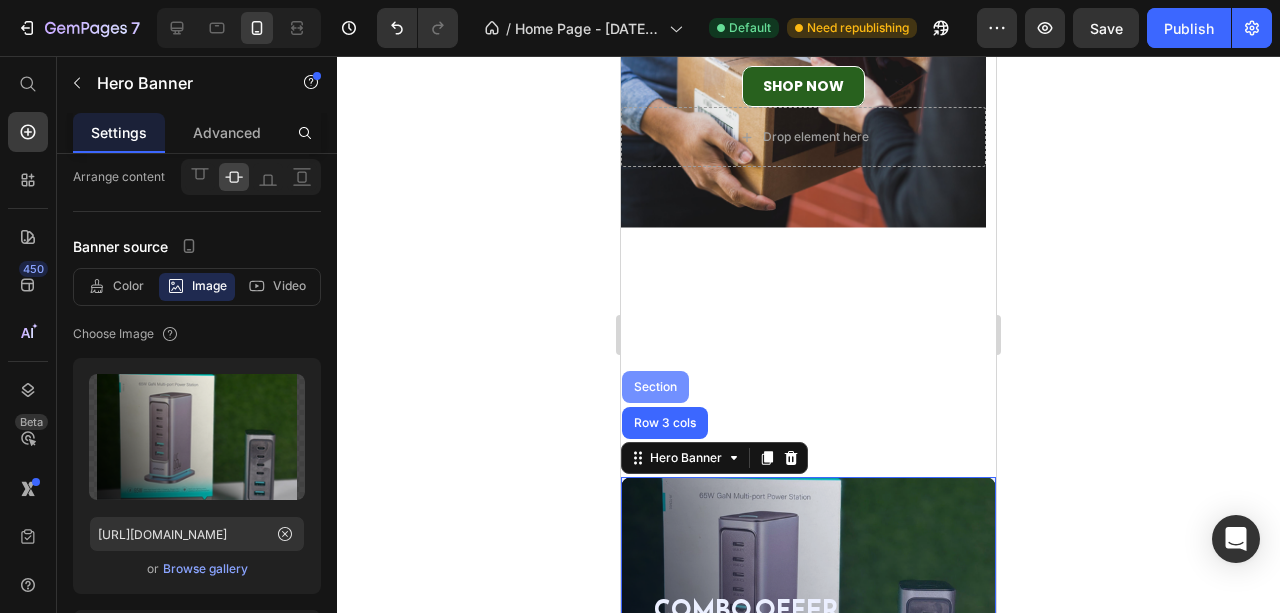 click on "Section" at bounding box center (655, 387) 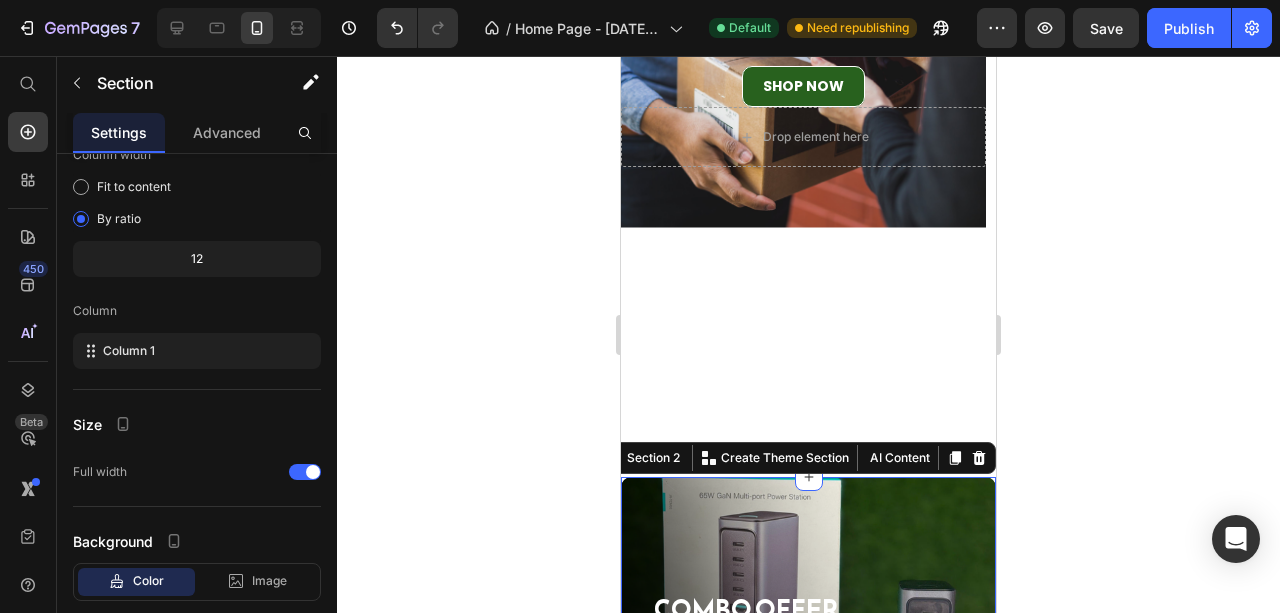 scroll, scrollTop: 0, scrollLeft: 0, axis: both 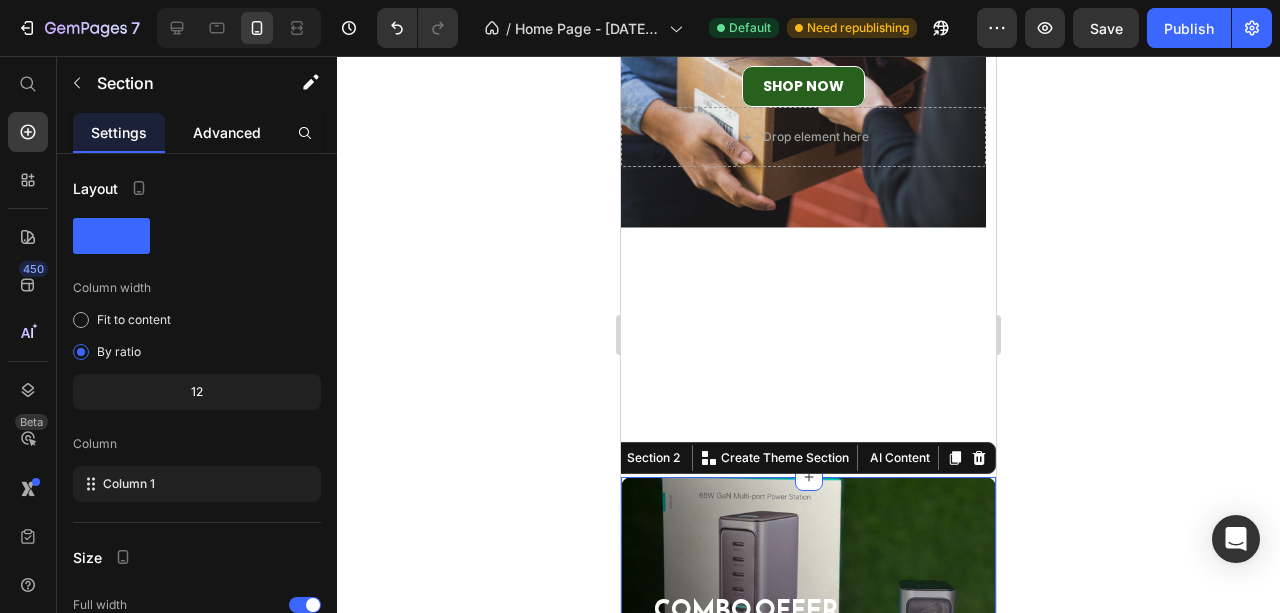 click on "Advanced" at bounding box center [227, 132] 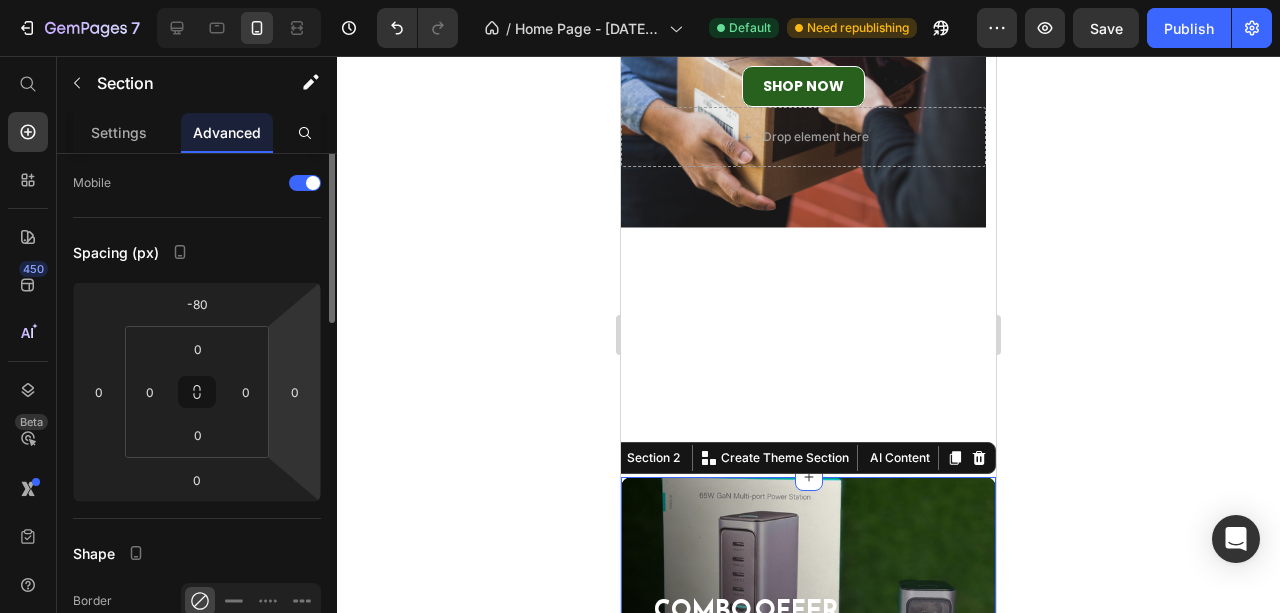 scroll, scrollTop: 66, scrollLeft: 0, axis: vertical 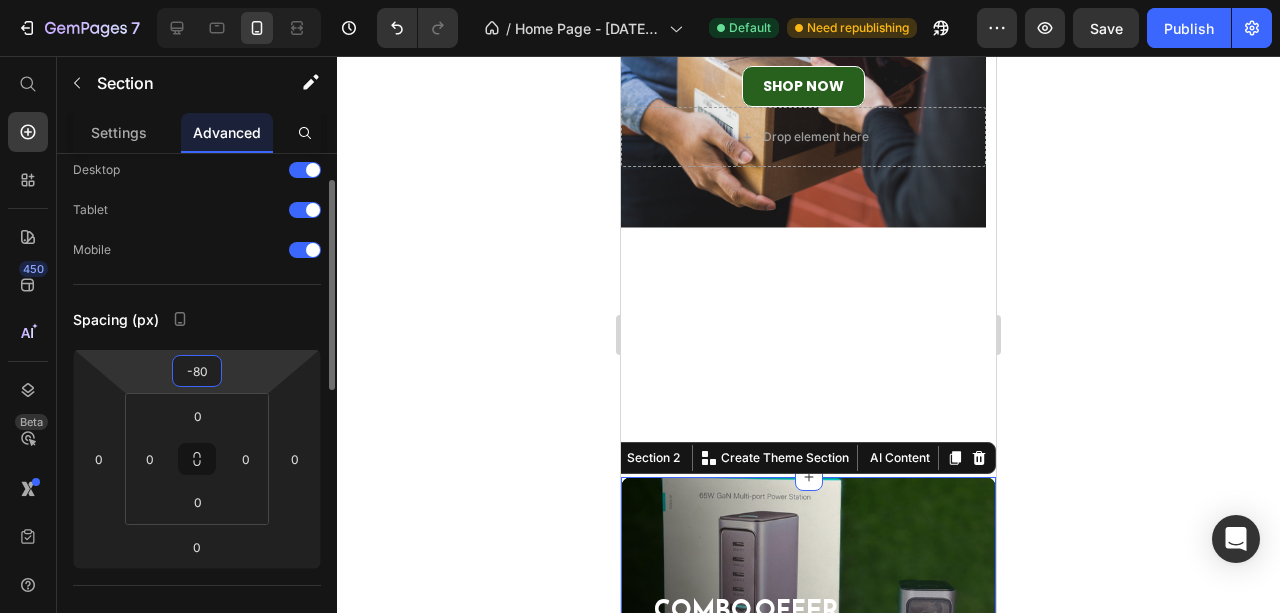 click on "-80" at bounding box center (197, 371) 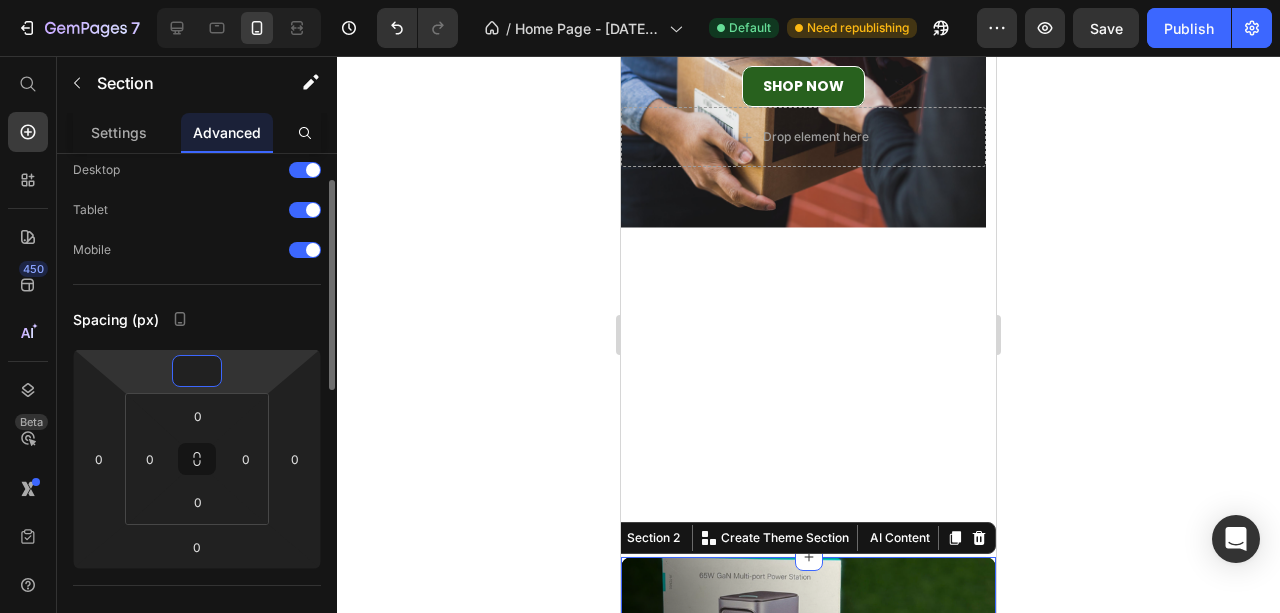 type on "0" 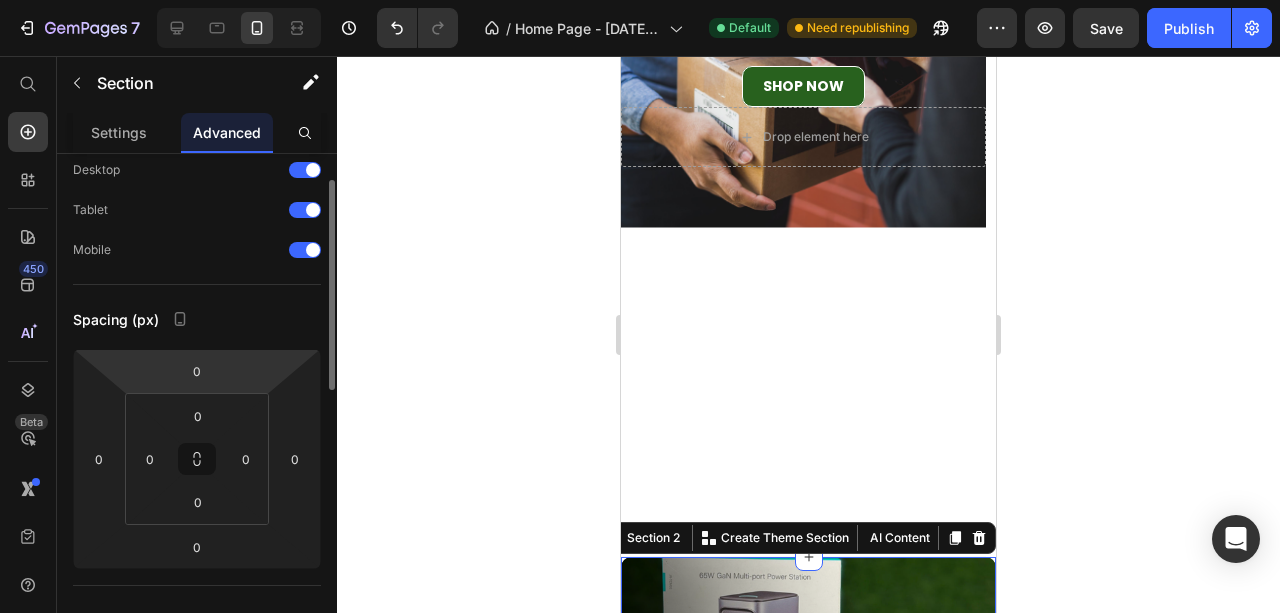 click on "Spacing (px)" at bounding box center [197, 319] 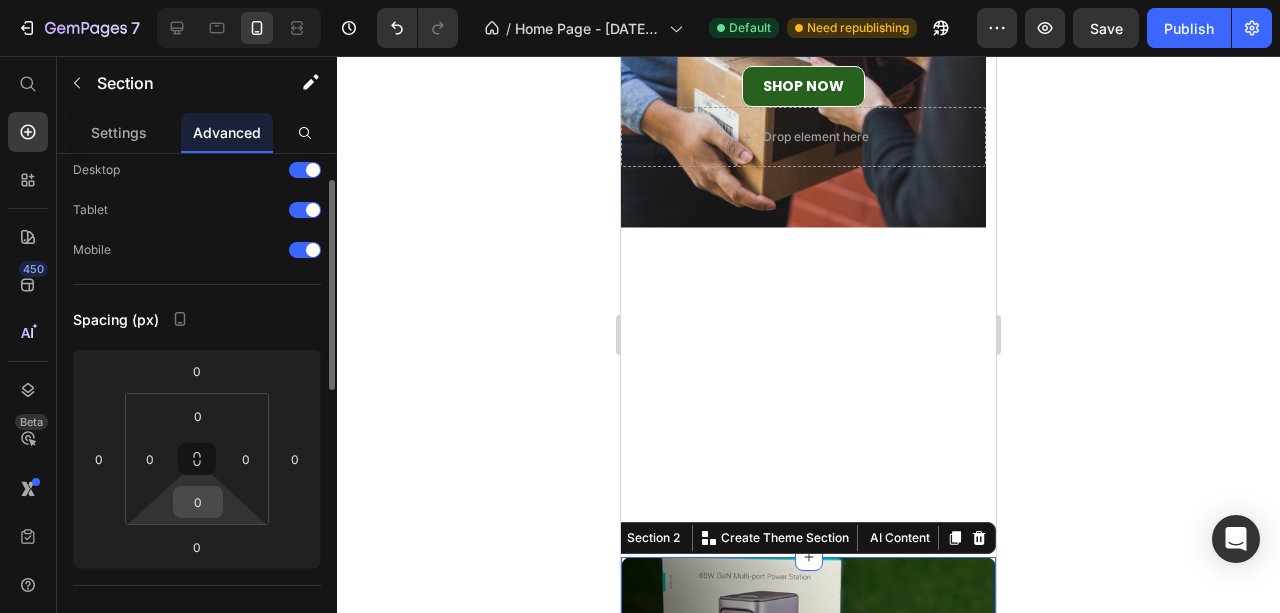 click on "0" at bounding box center [198, 502] 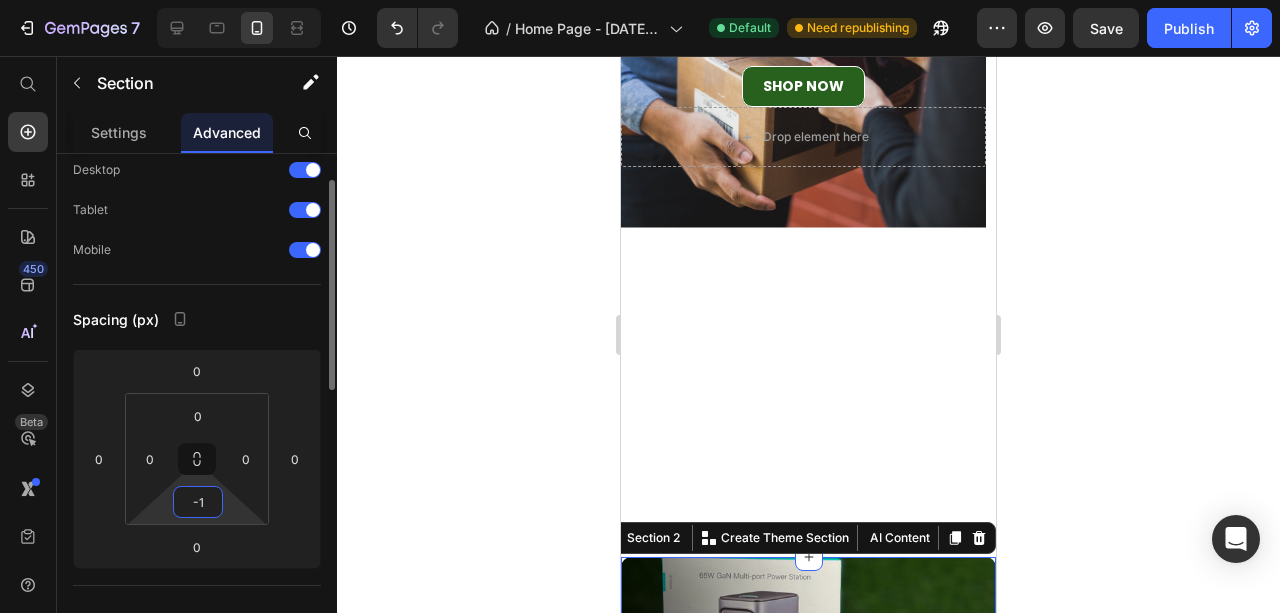 type on "0" 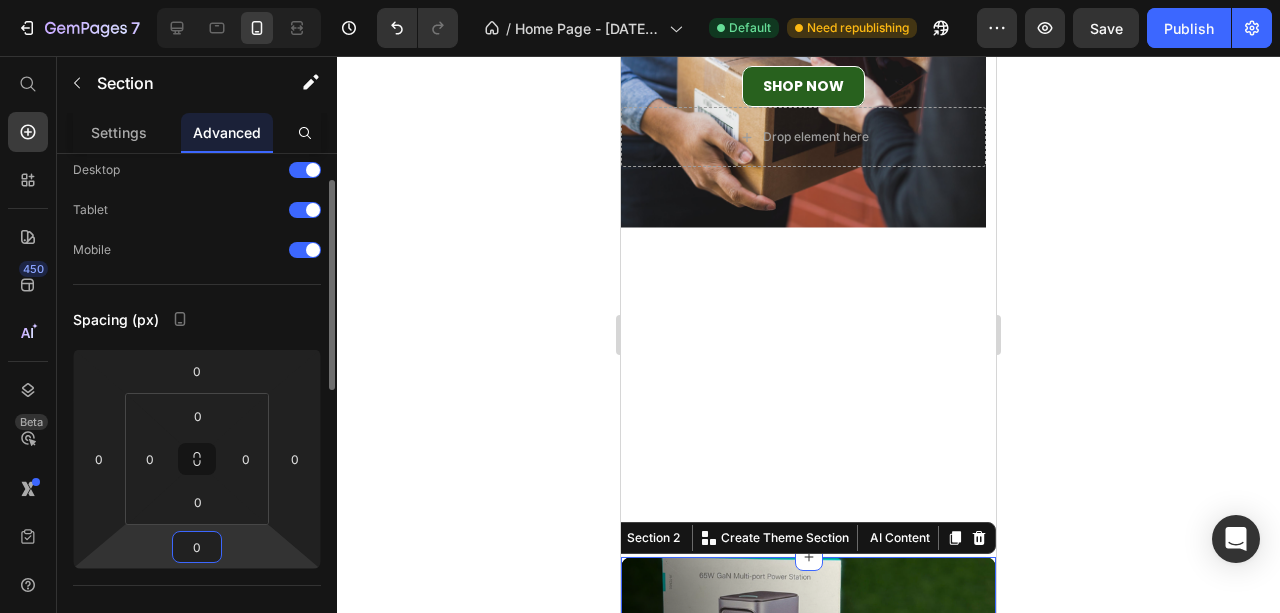 click on "0" at bounding box center [197, 547] 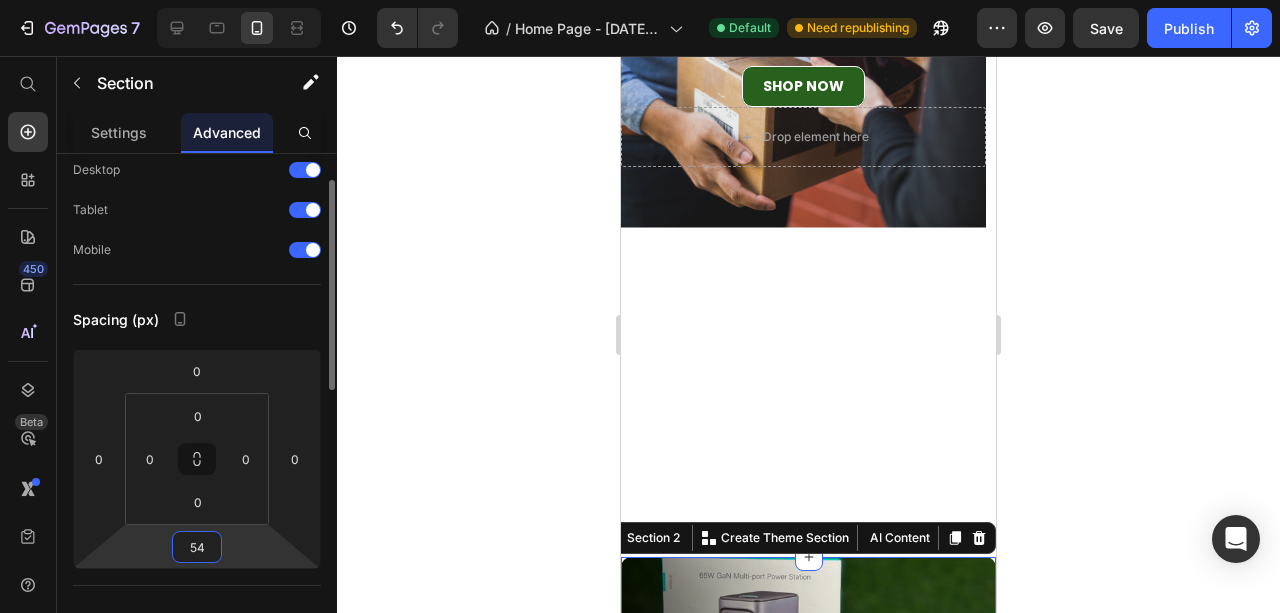 click on "54" at bounding box center (197, 547) 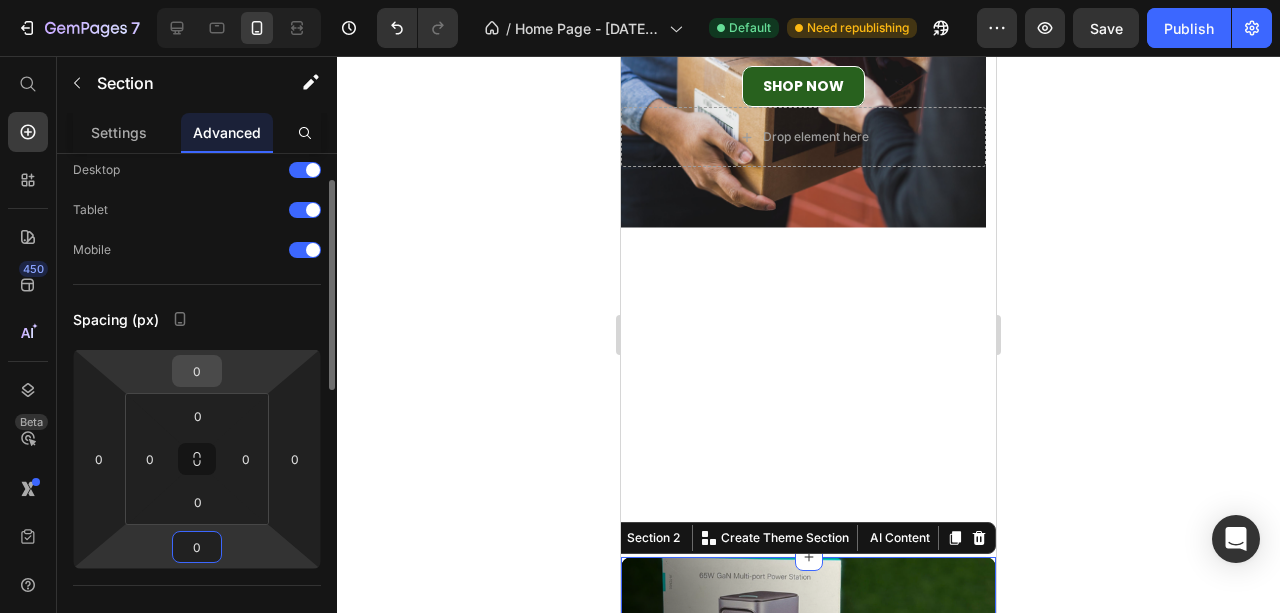 type on "0" 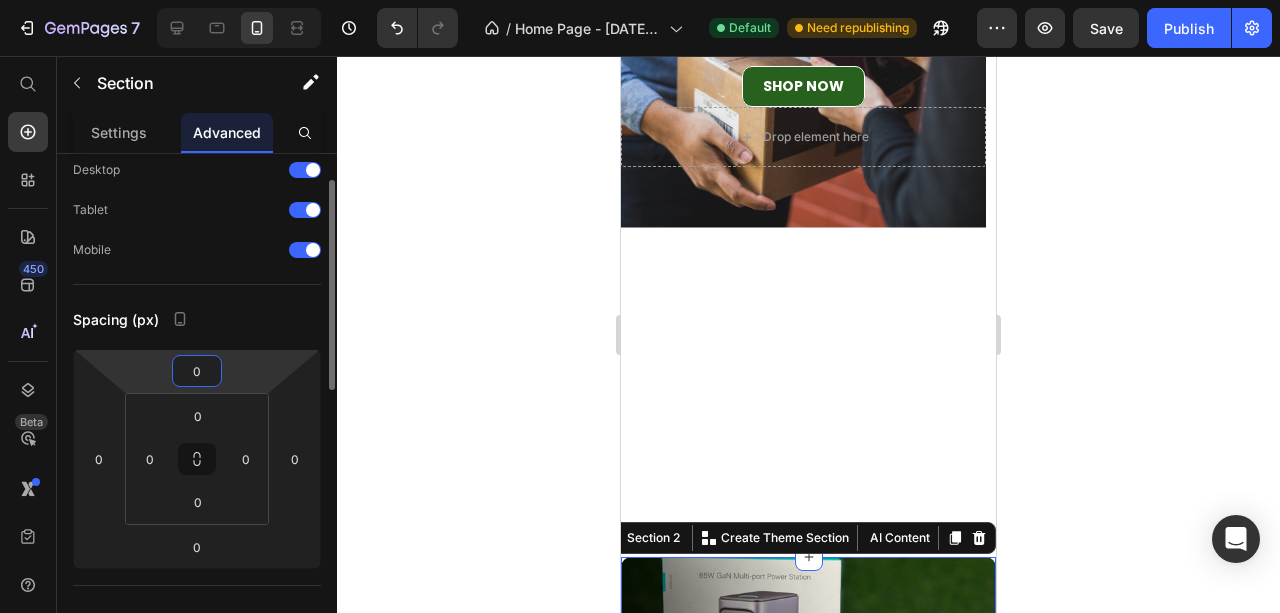 click on "0" at bounding box center [197, 371] 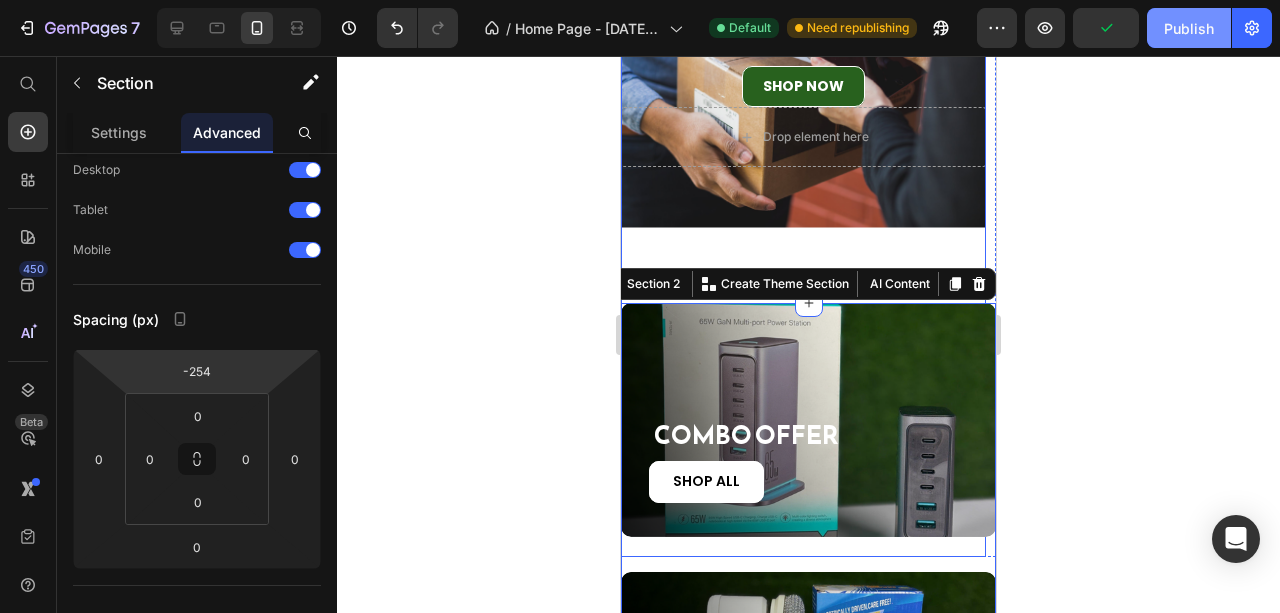 click on "Publish" at bounding box center (1189, 28) 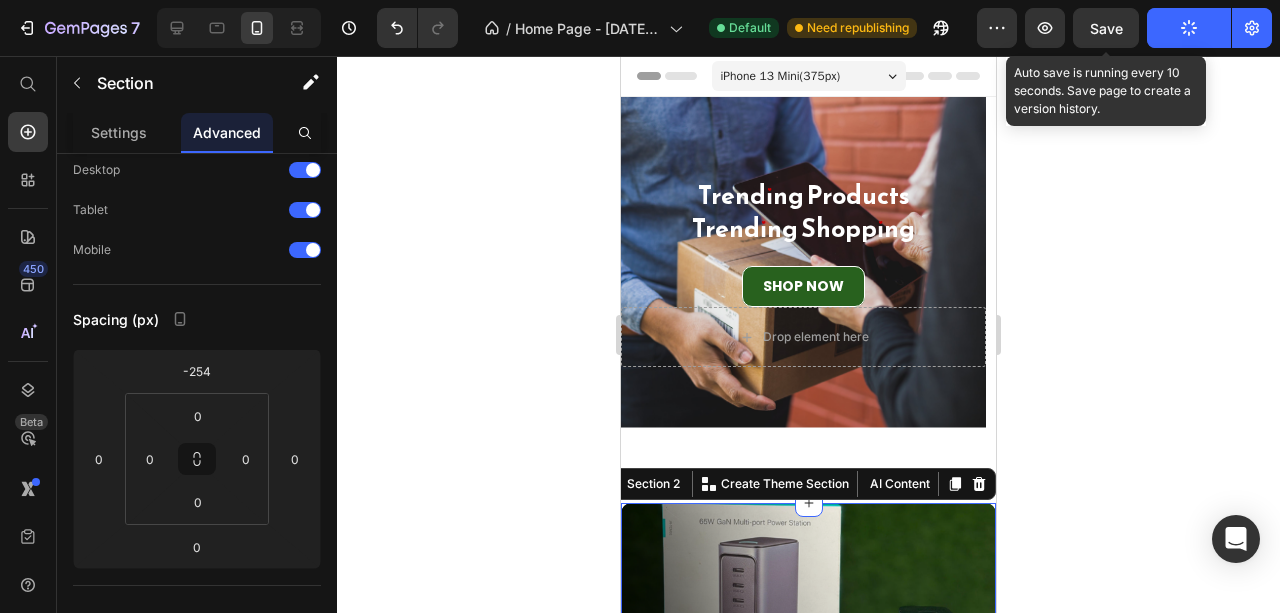 scroll, scrollTop: 0, scrollLeft: 0, axis: both 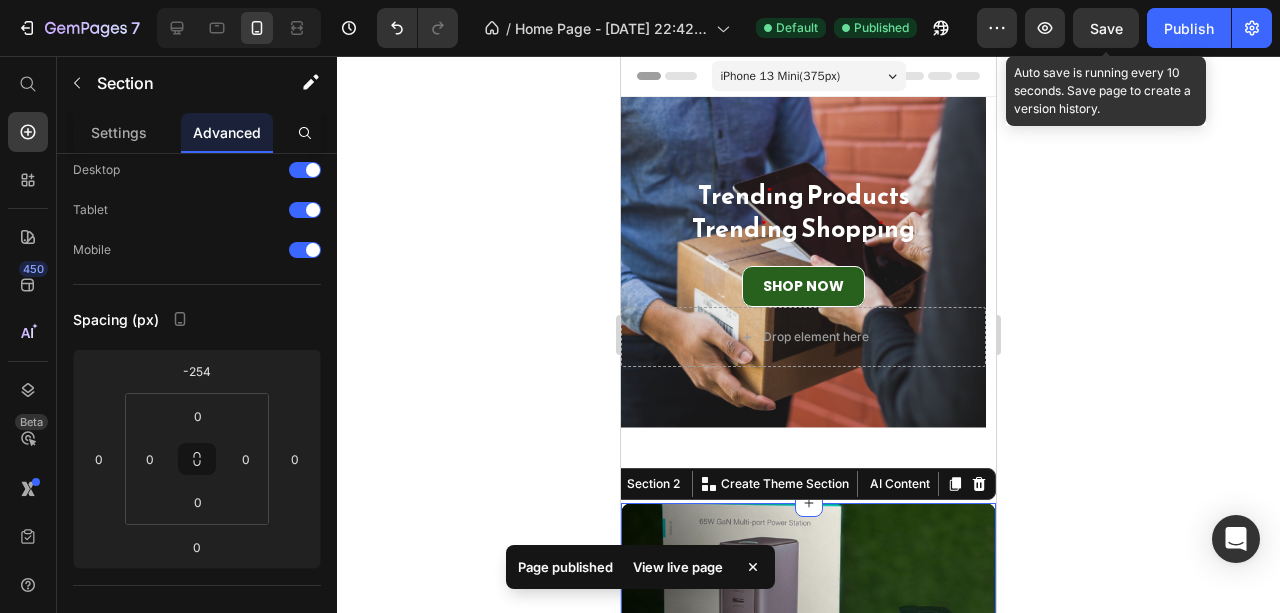 click on "View live page" at bounding box center (678, 567) 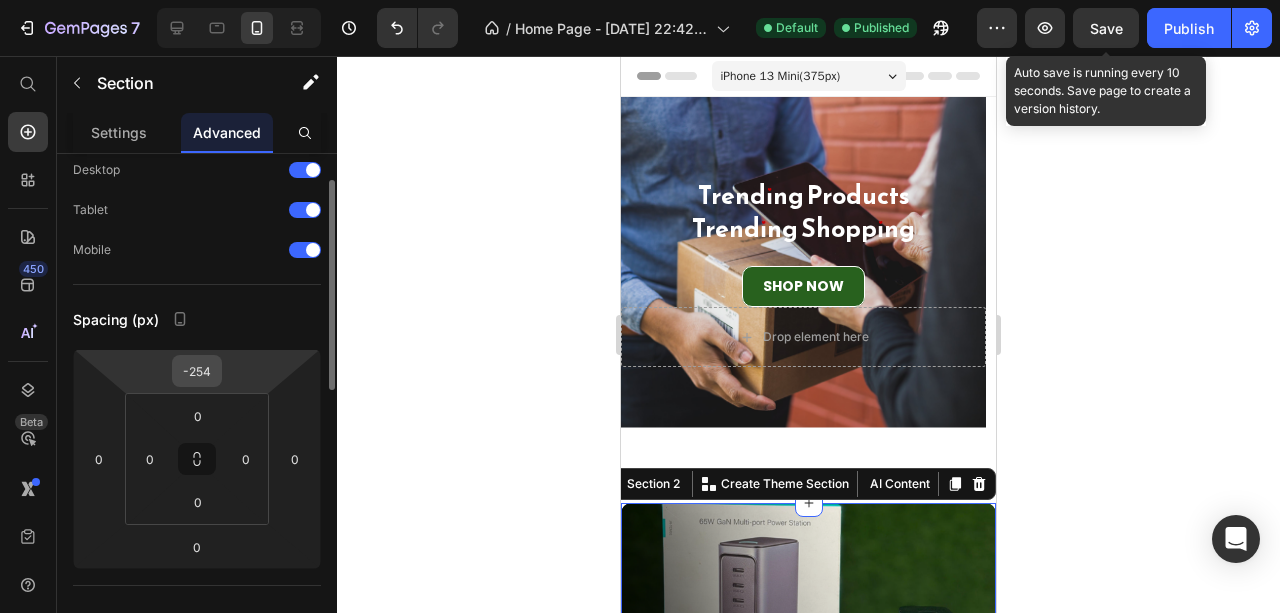 click on "-254" at bounding box center [197, 371] 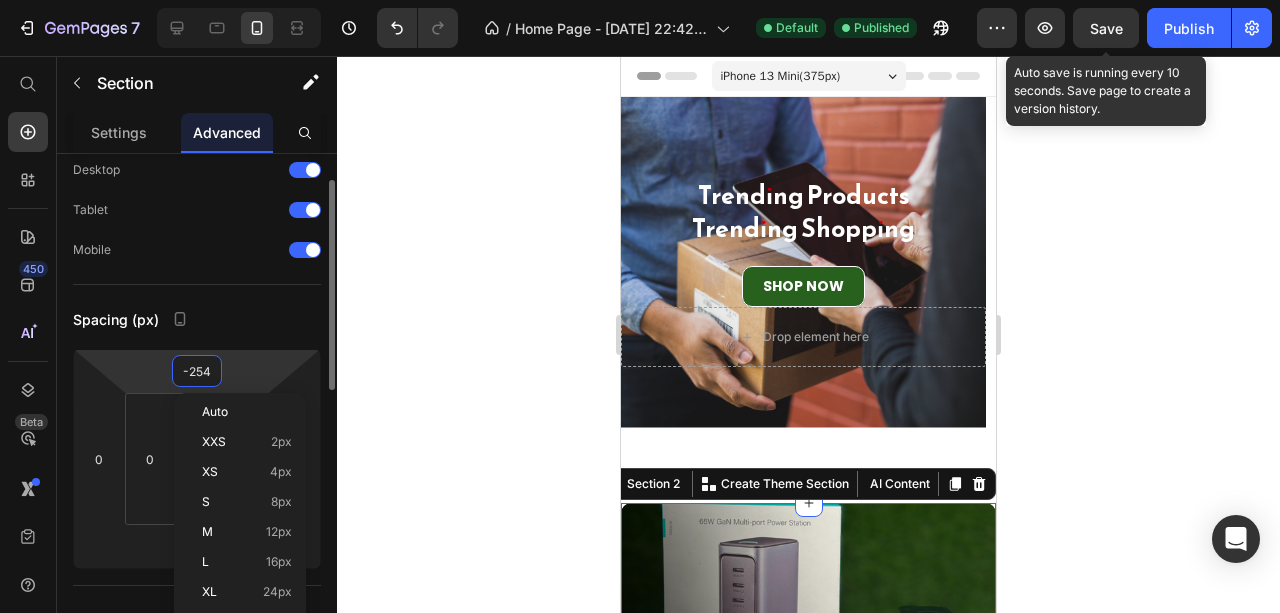 click on "-254" at bounding box center (197, 371) 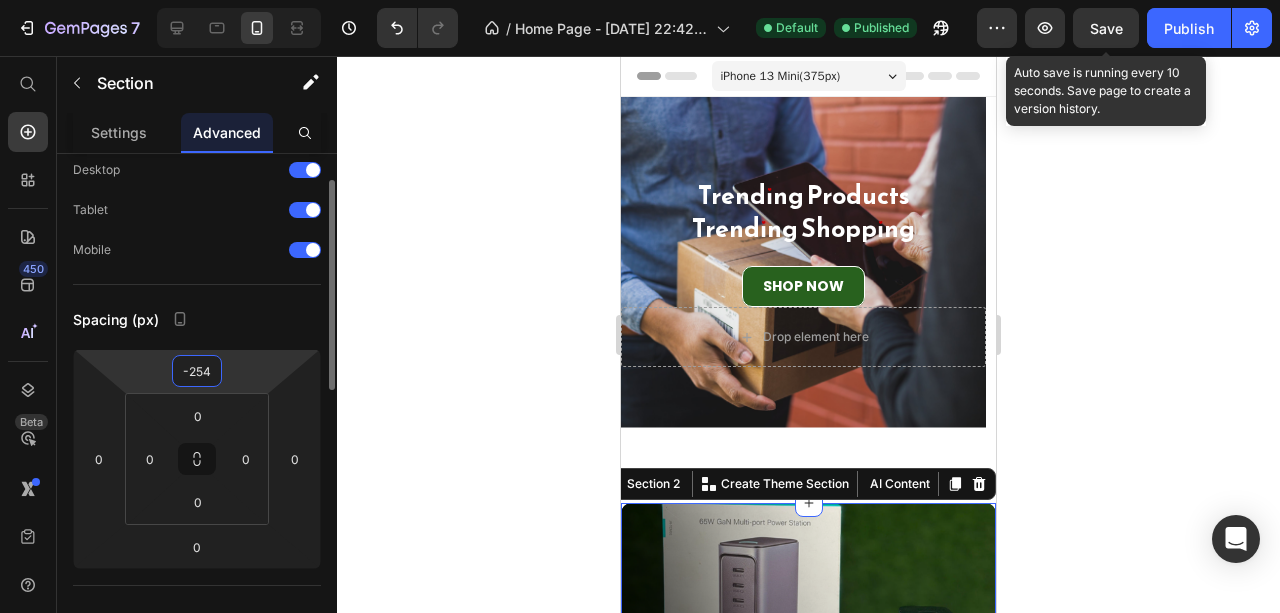 click on "-254" at bounding box center (197, 371) 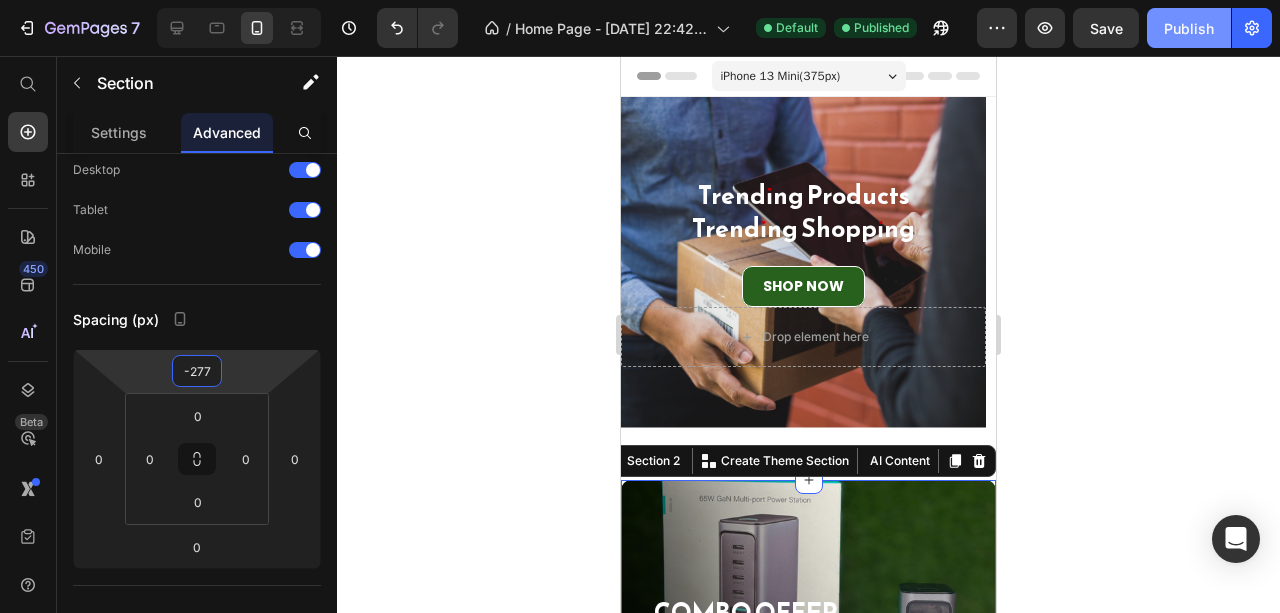 click on "Publish" at bounding box center (1189, 28) 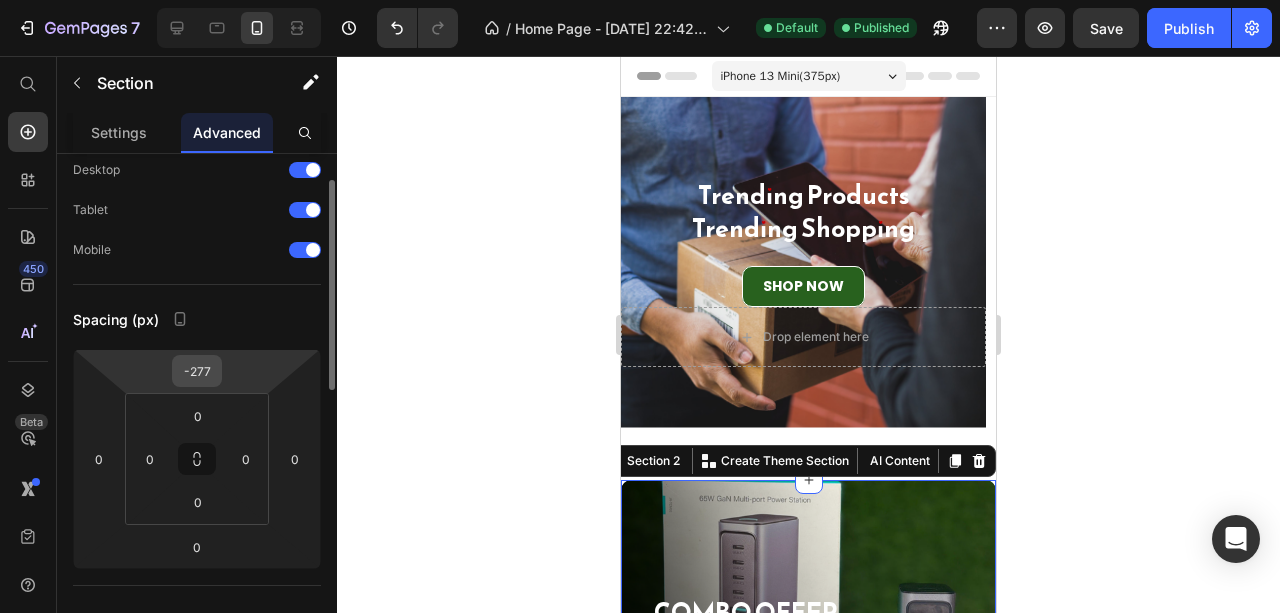 click on "-277" at bounding box center (197, 371) 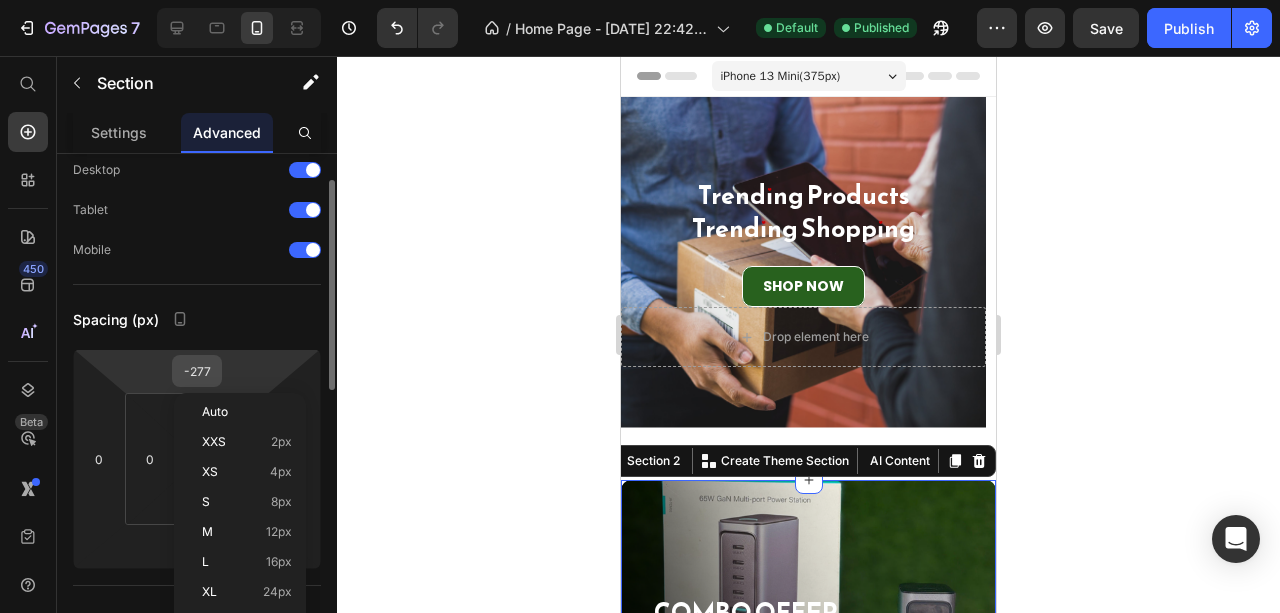 click on "-277" at bounding box center (197, 371) 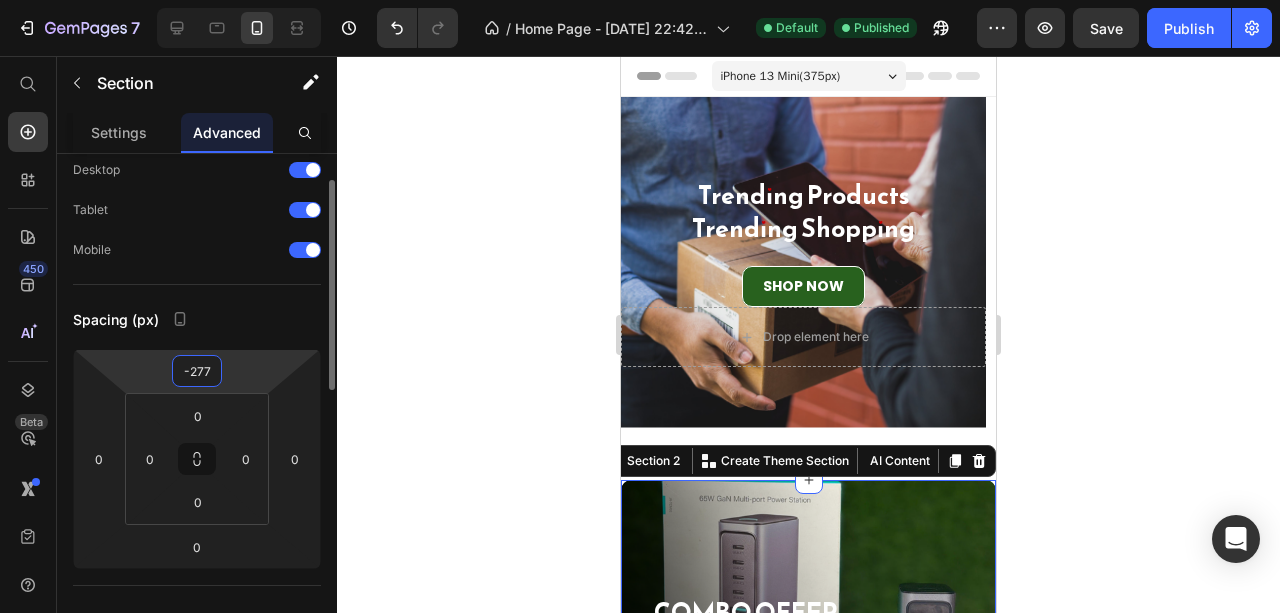 click on "-277" at bounding box center (197, 371) 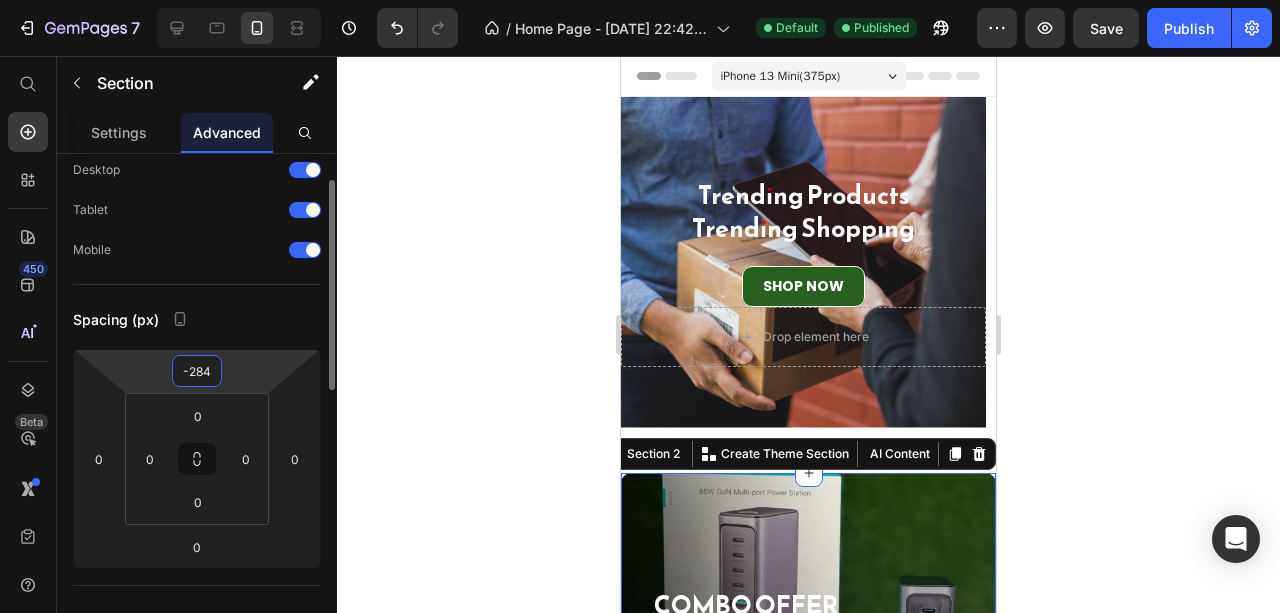 type on "-285" 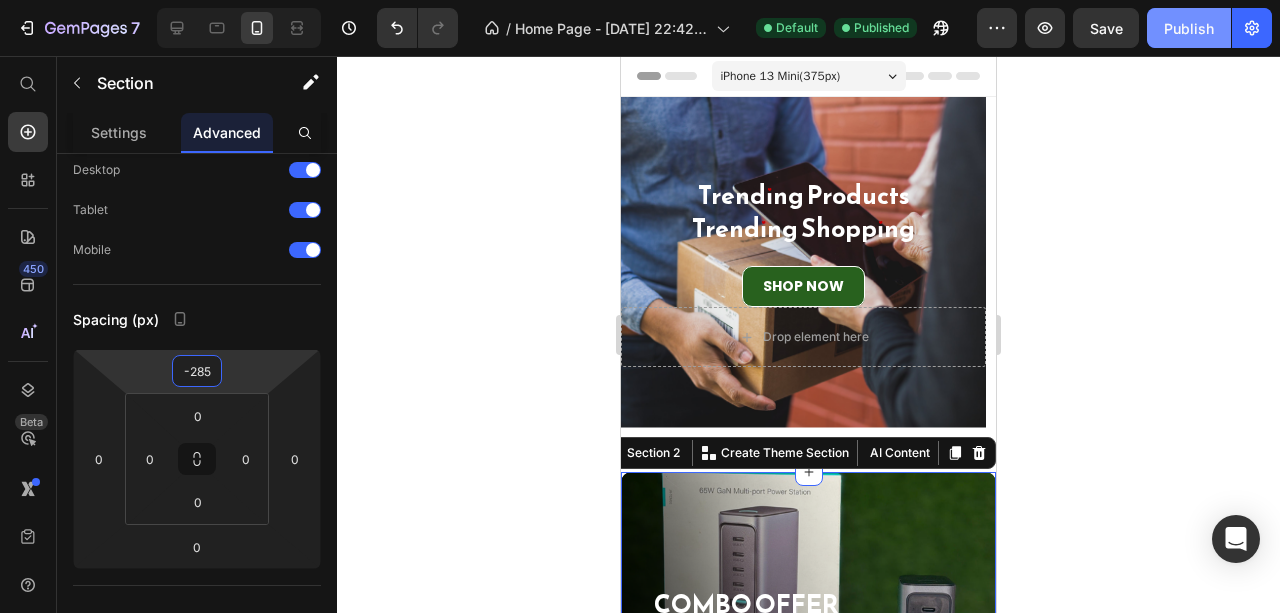 click on "Publish" at bounding box center (1189, 28) 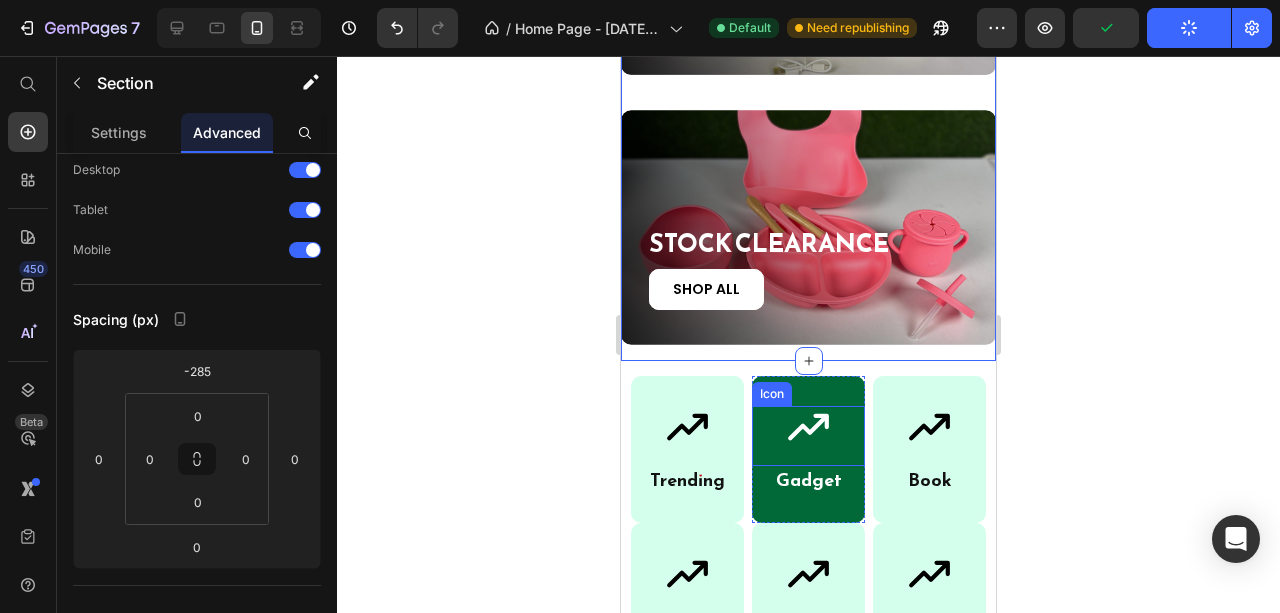 scroll, scrollTop: 1066, scrollLeft: 0, axis: vertical 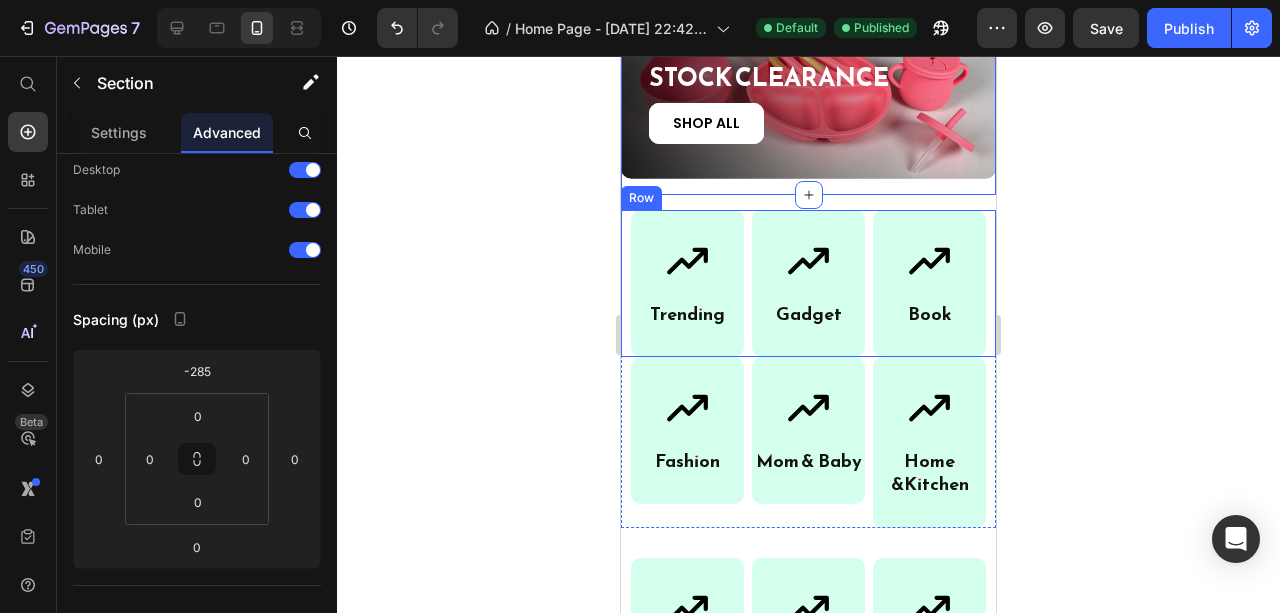 click on "Icon Trending Heading Row
Icon Gadget Heading Row
Icon Book Heading Row Row" at bounding box center (808, 283) 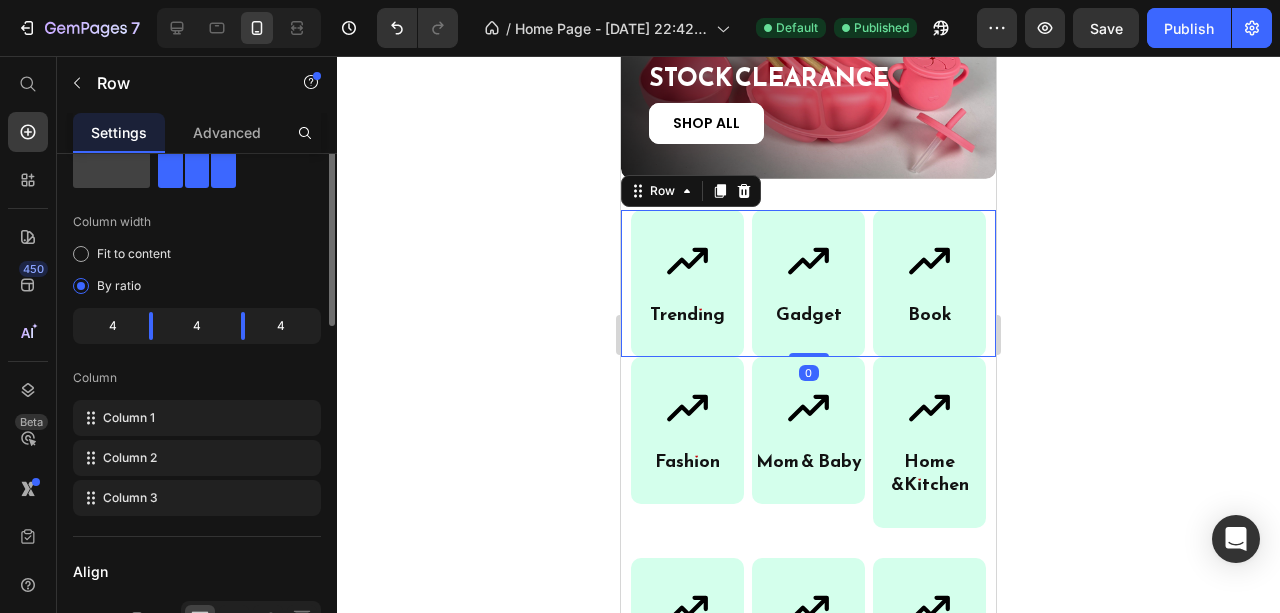 scroll, scrollTop: 0, scrollLeft: 0, axis: both 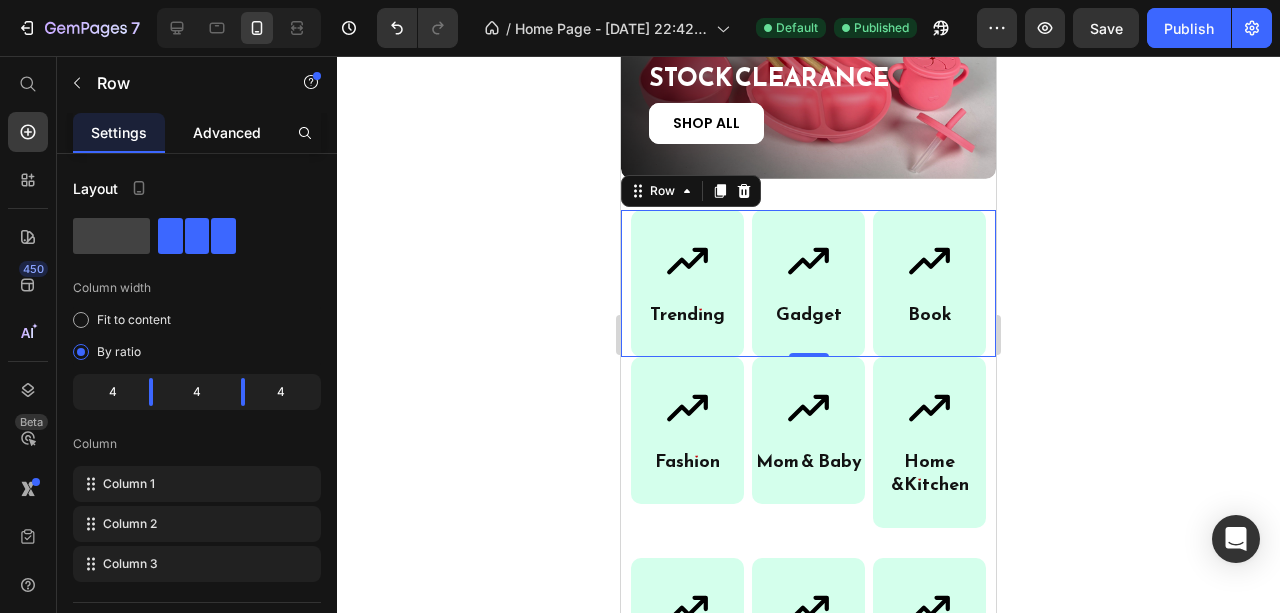 click on "Advanced" at bounding box center (227, 132) 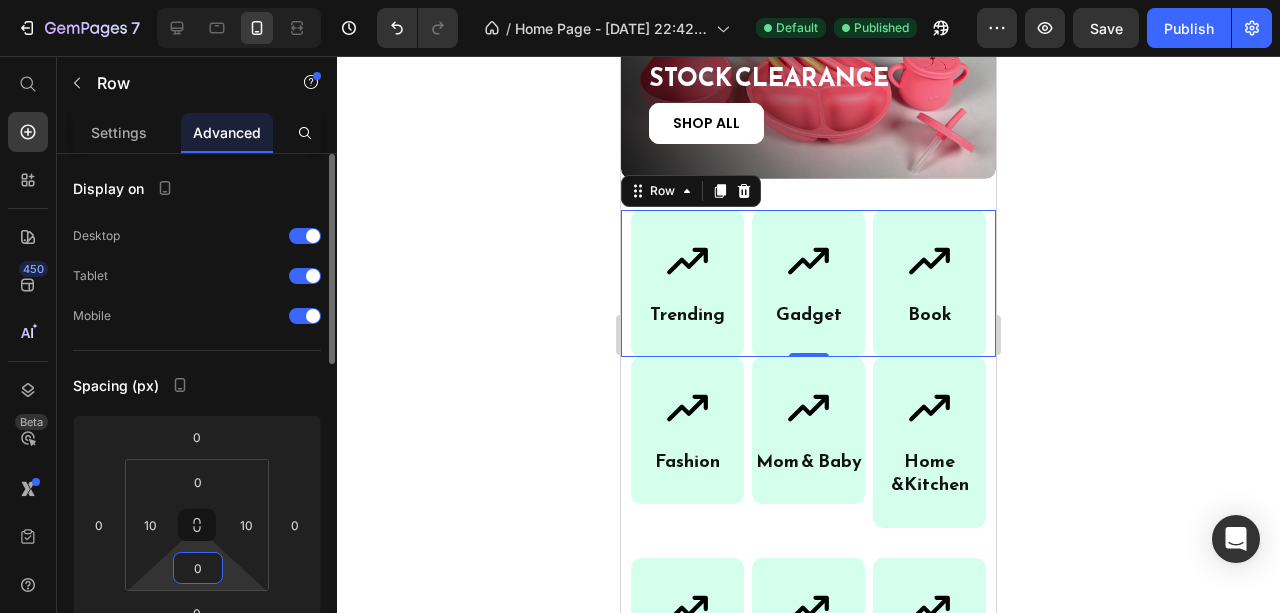 click on "0" at bounding box center [198, 568] 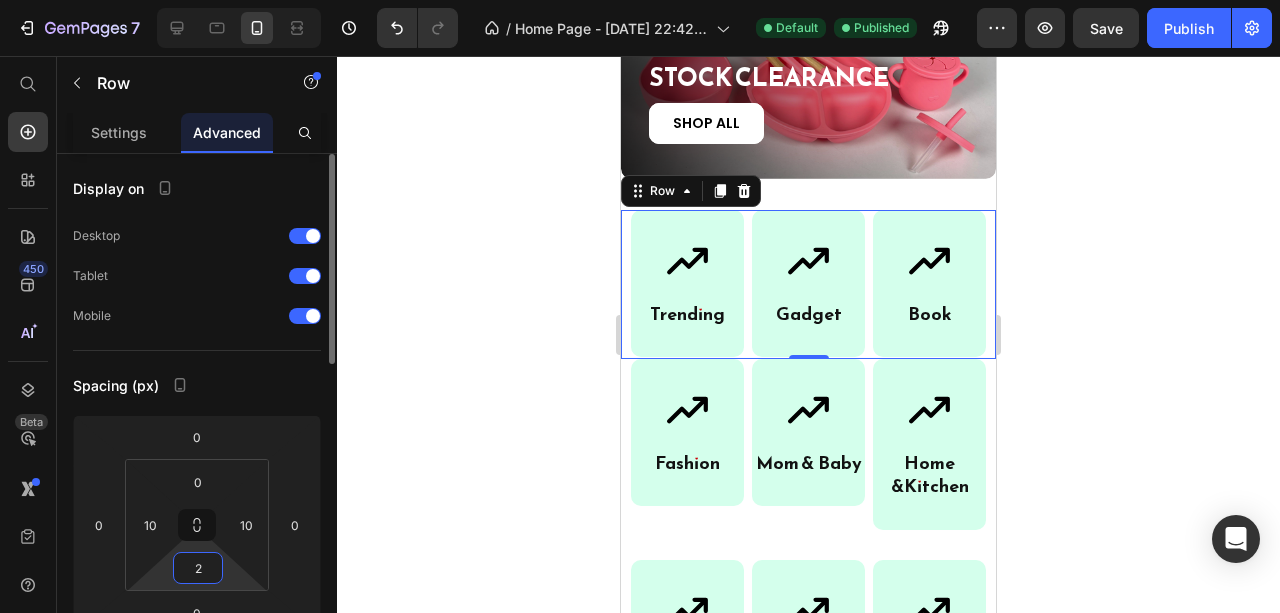 type on "20" 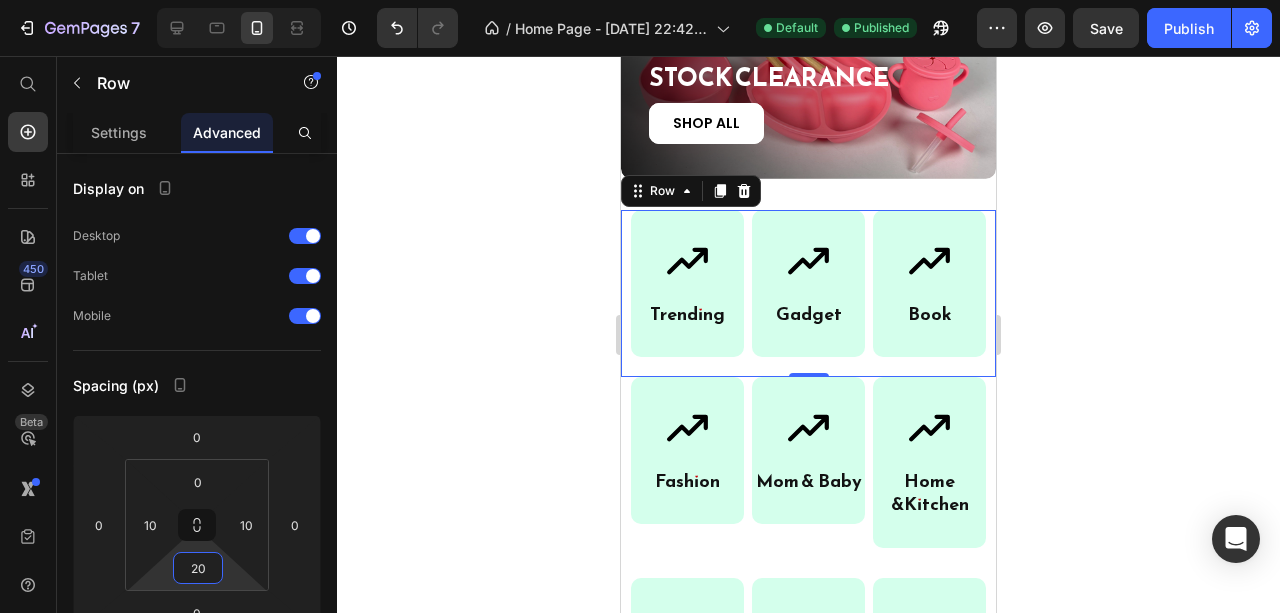 click 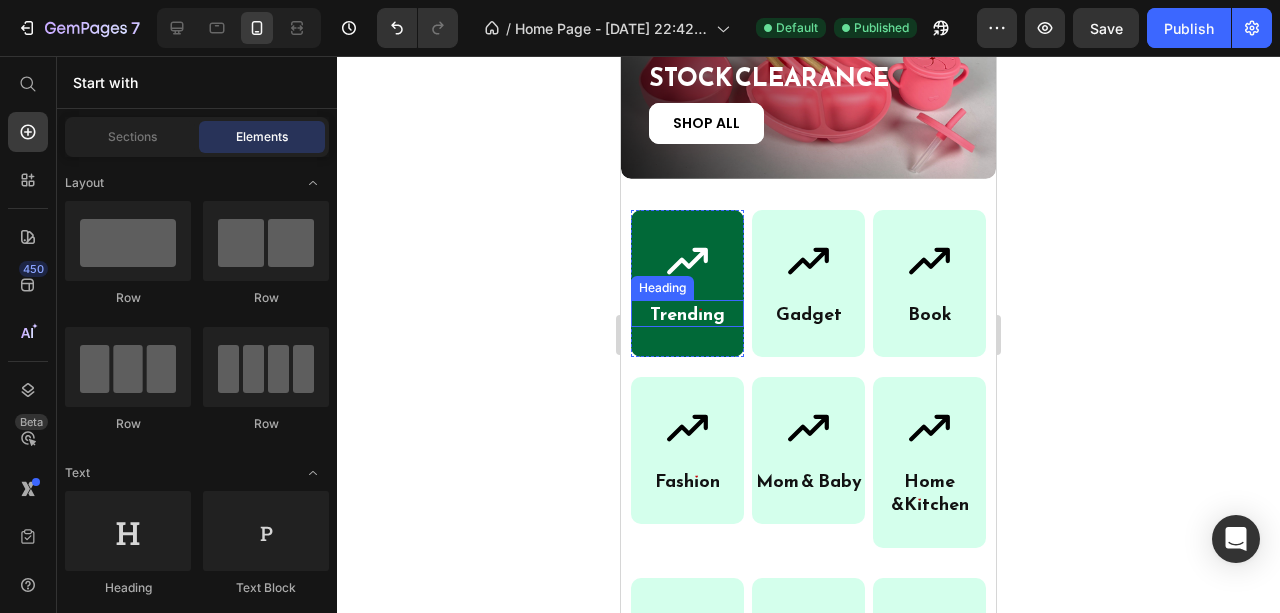 click on "Trending" at bounding box center [687, 313] 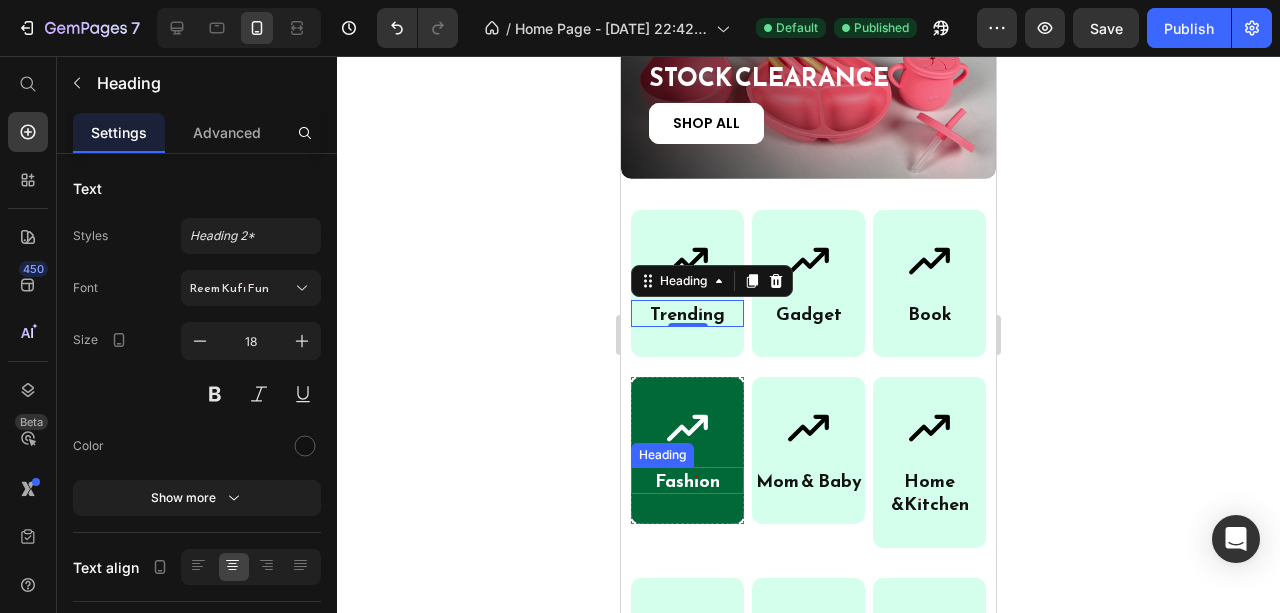 click on "Fashion" at bounding box center (687, 480) 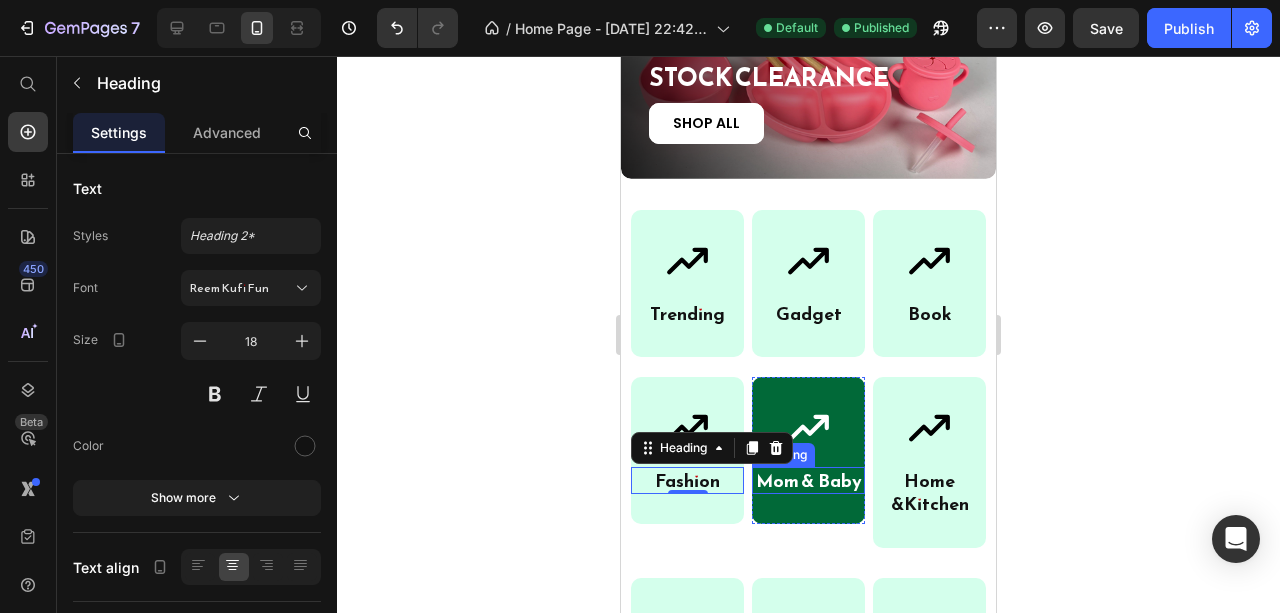 click on "Mom &  B" at bounding box center [793, 480] 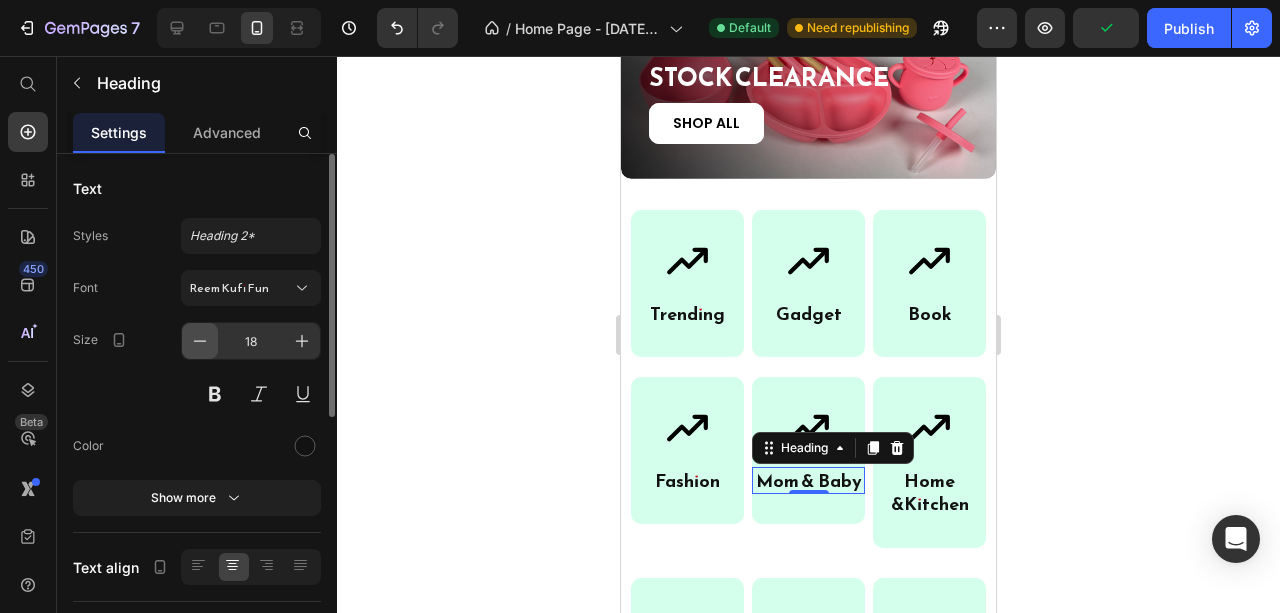 click 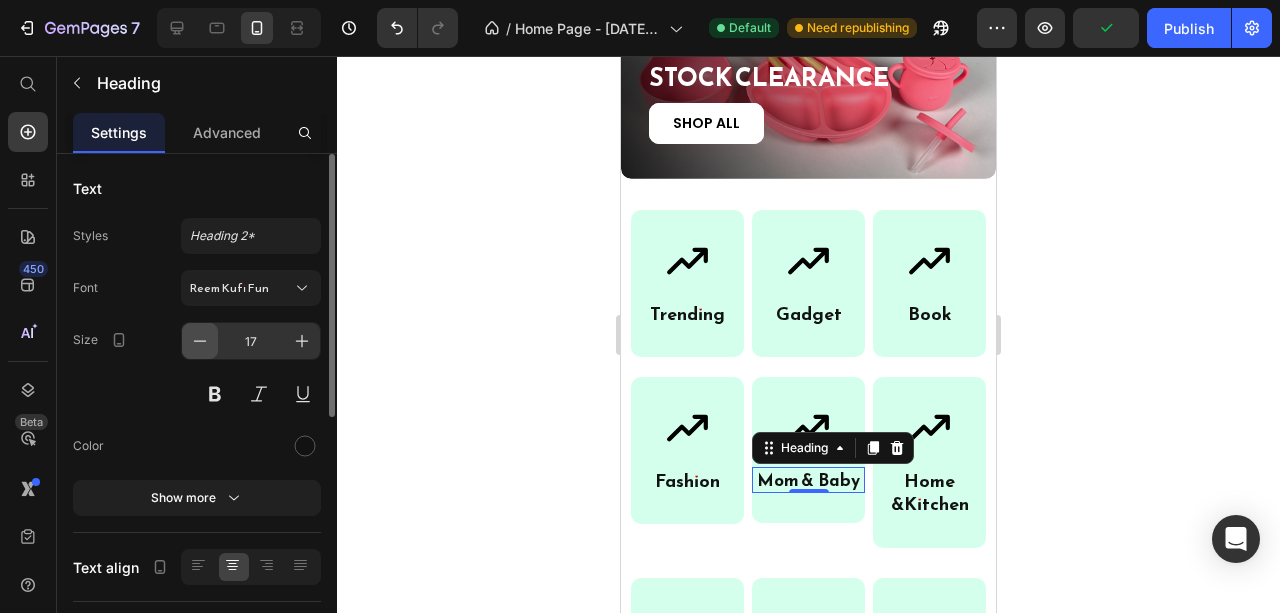 click 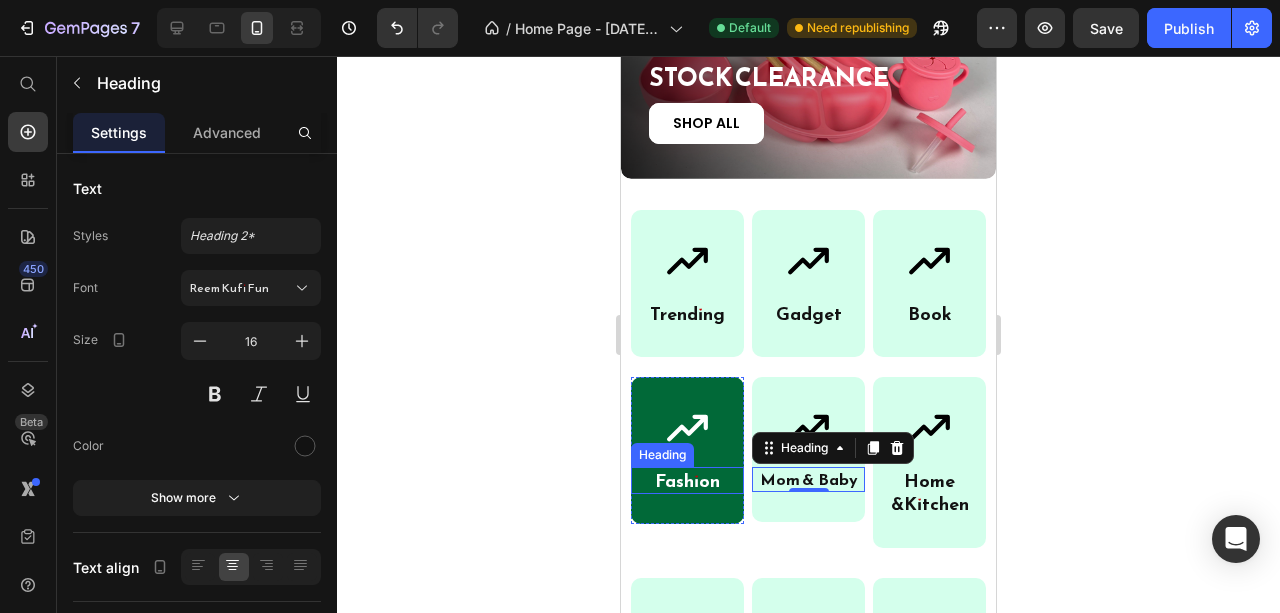 click on "Fashion" at bounding box center [687, 480] 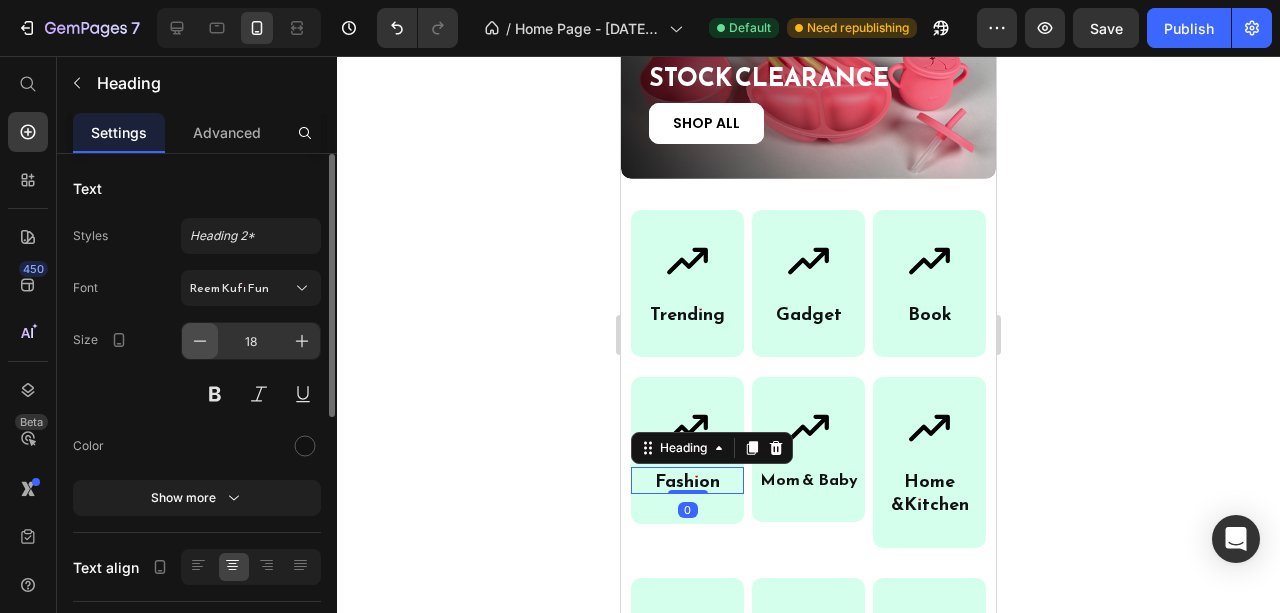 click 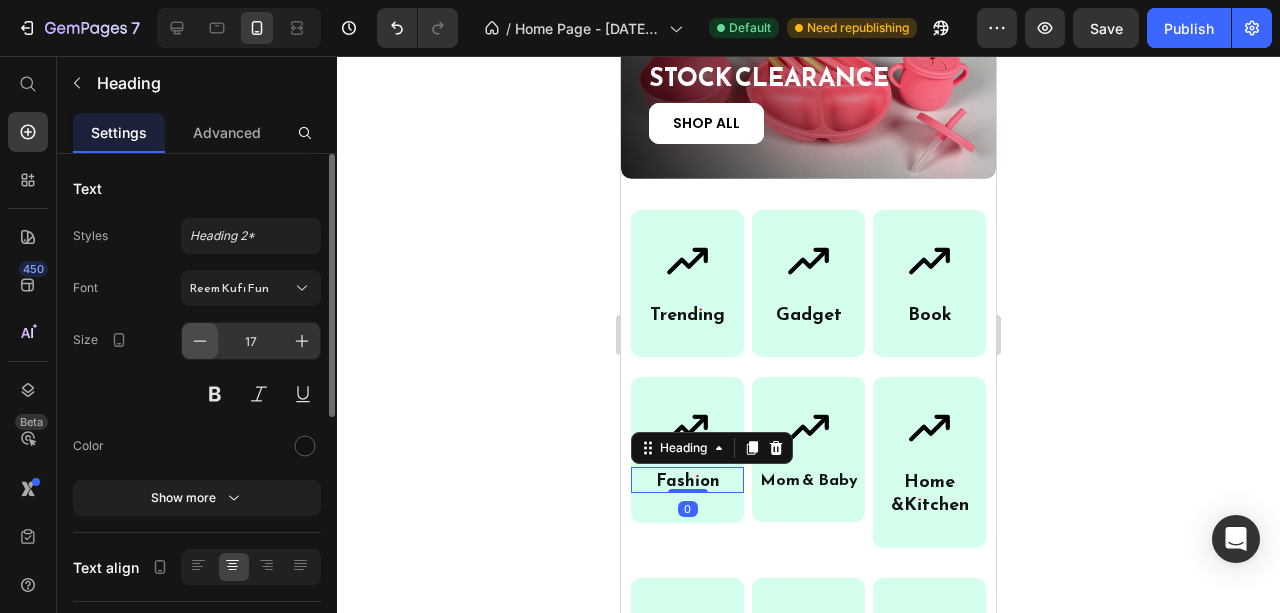 click 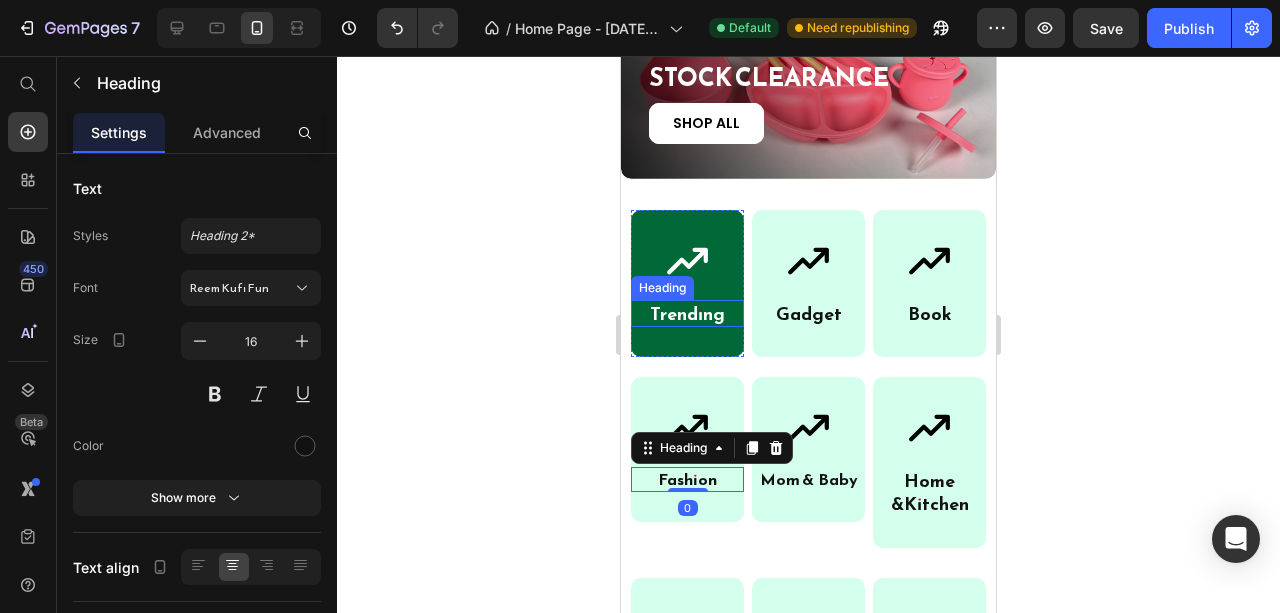 click on "Trending" at bounding box center [687, 313] 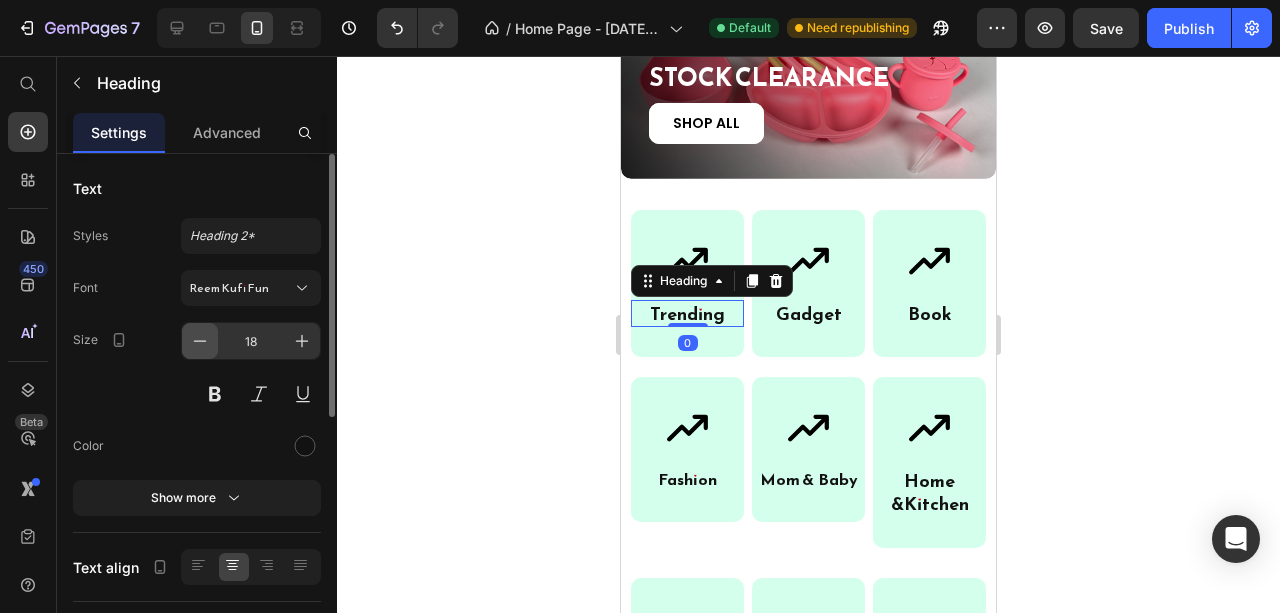 click 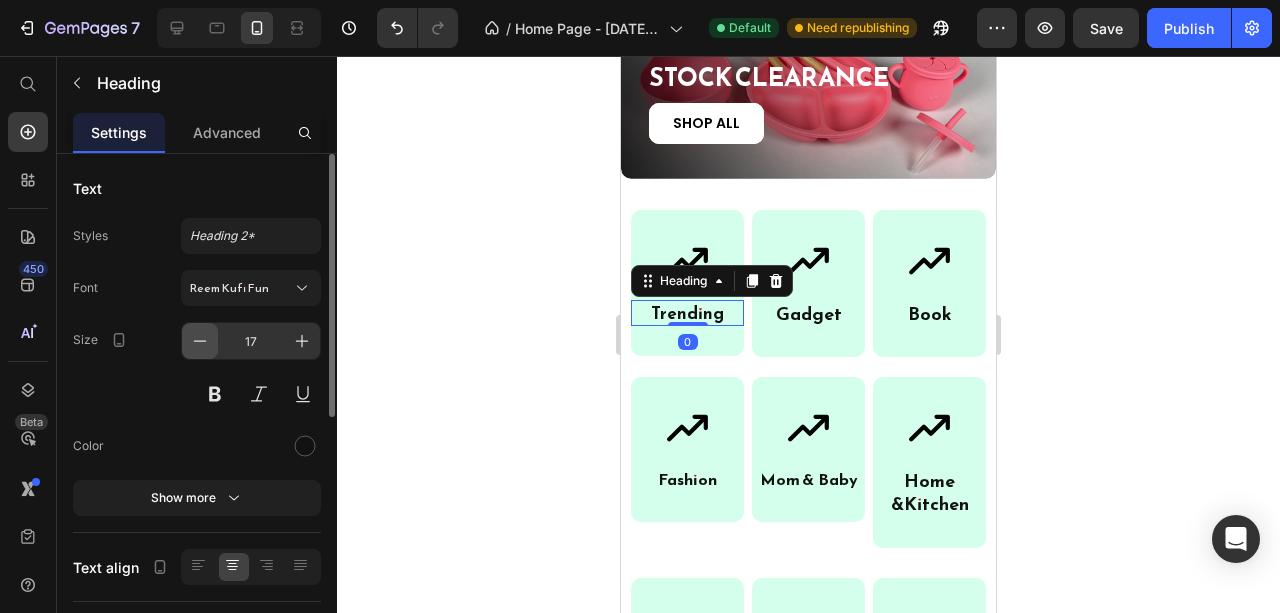 click 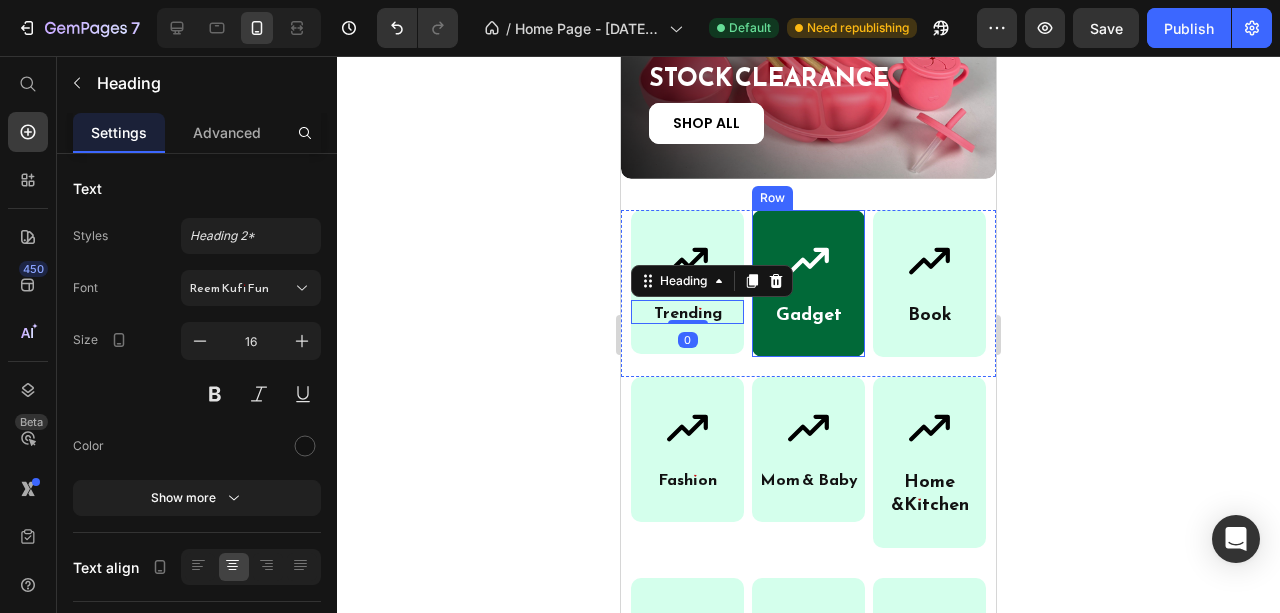 click on "Gadget" at bounding box center (809, 313) 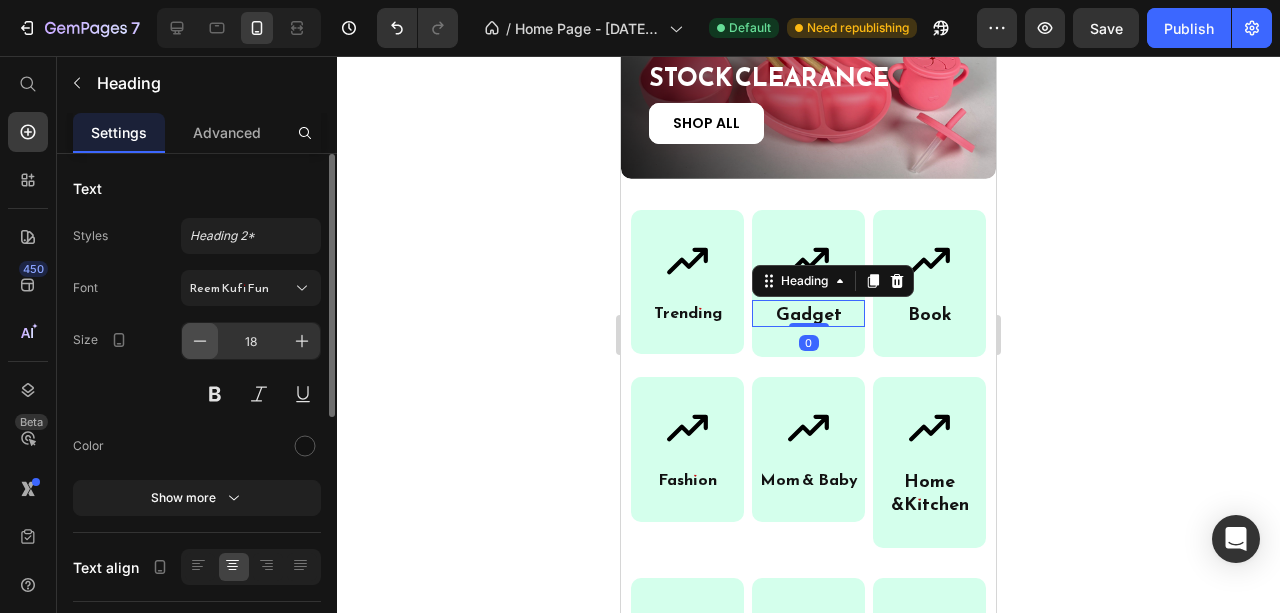 click 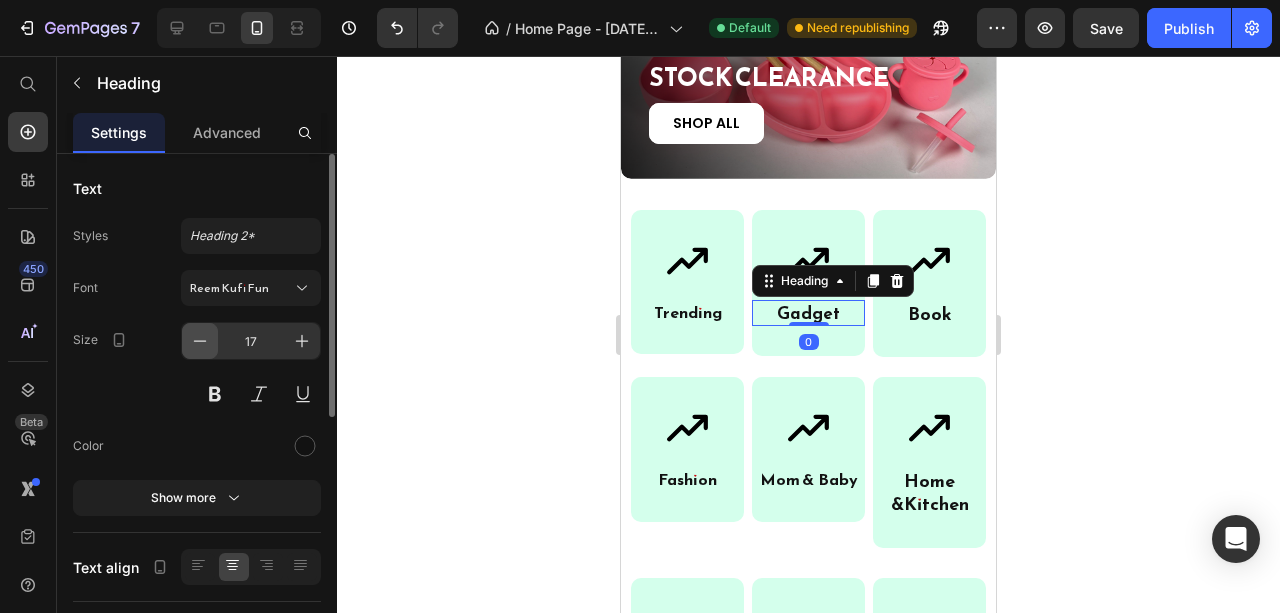 click 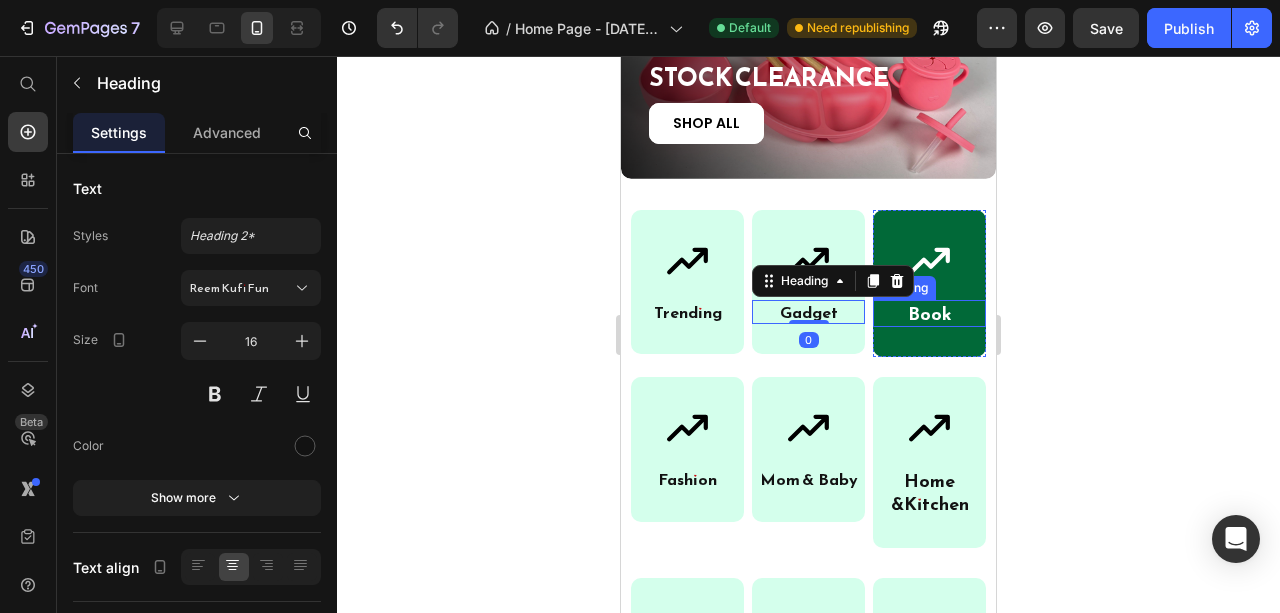 click on "Book" at bounding box center [929, 313] 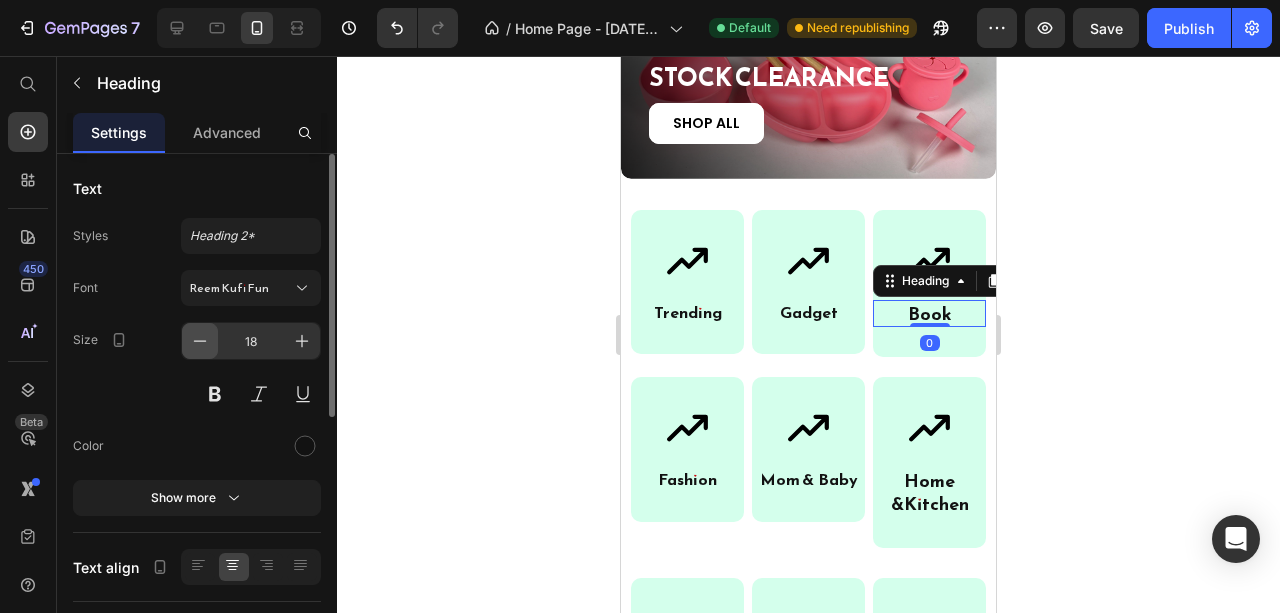 click 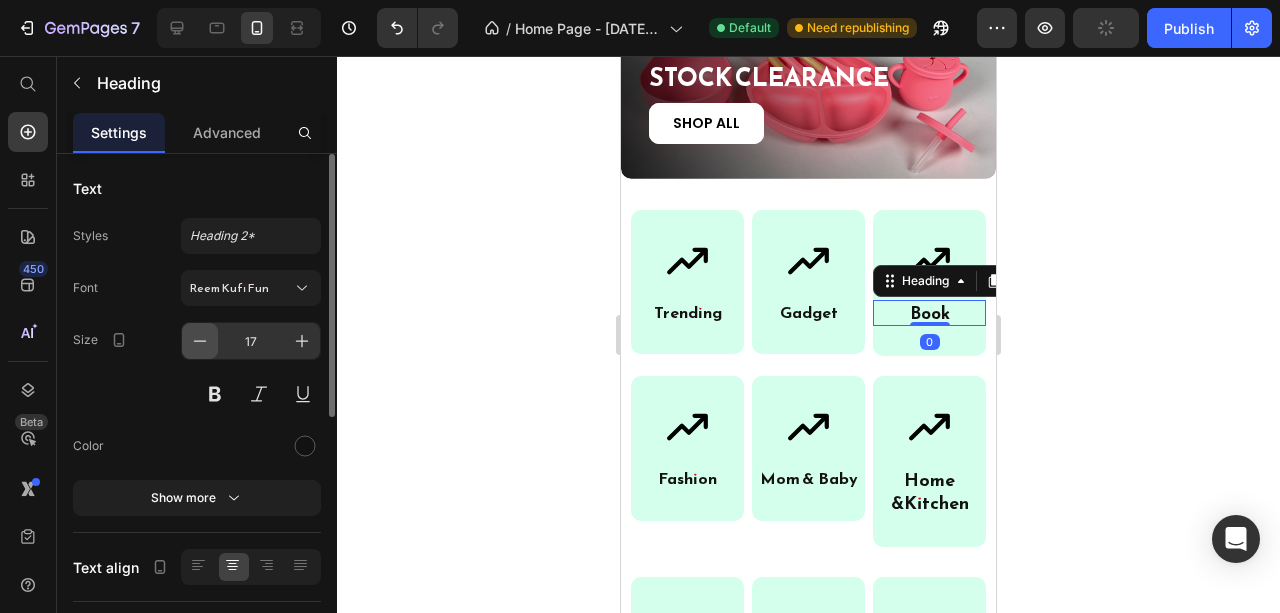 click 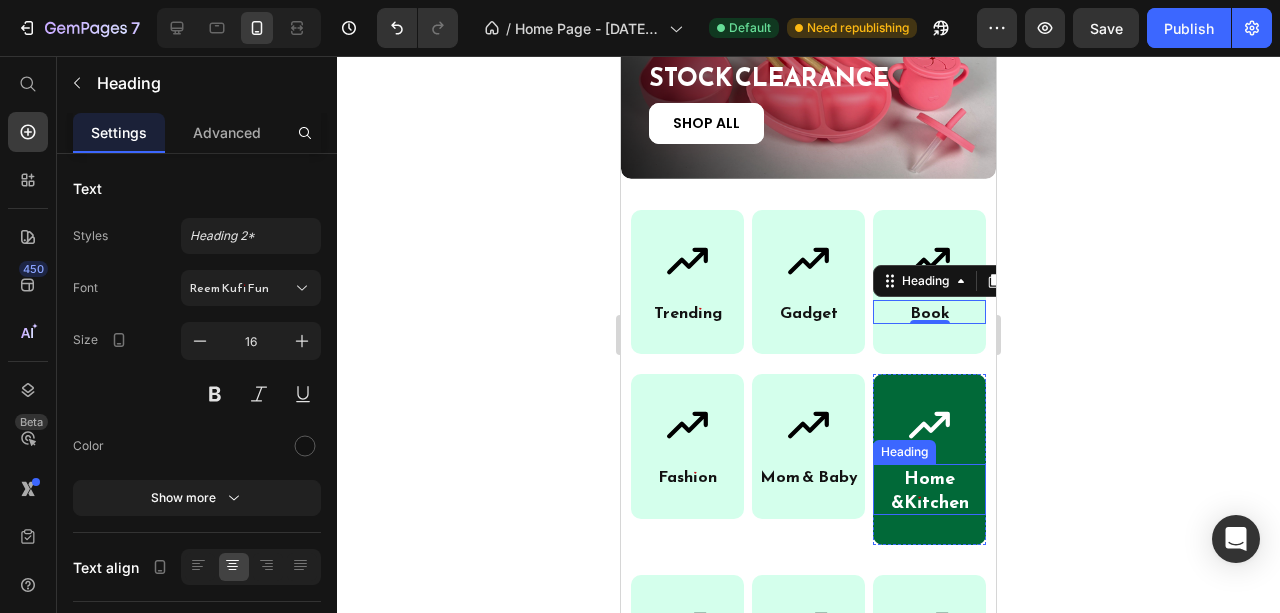 click on "Kitchen" at bounding box center (936, 501) 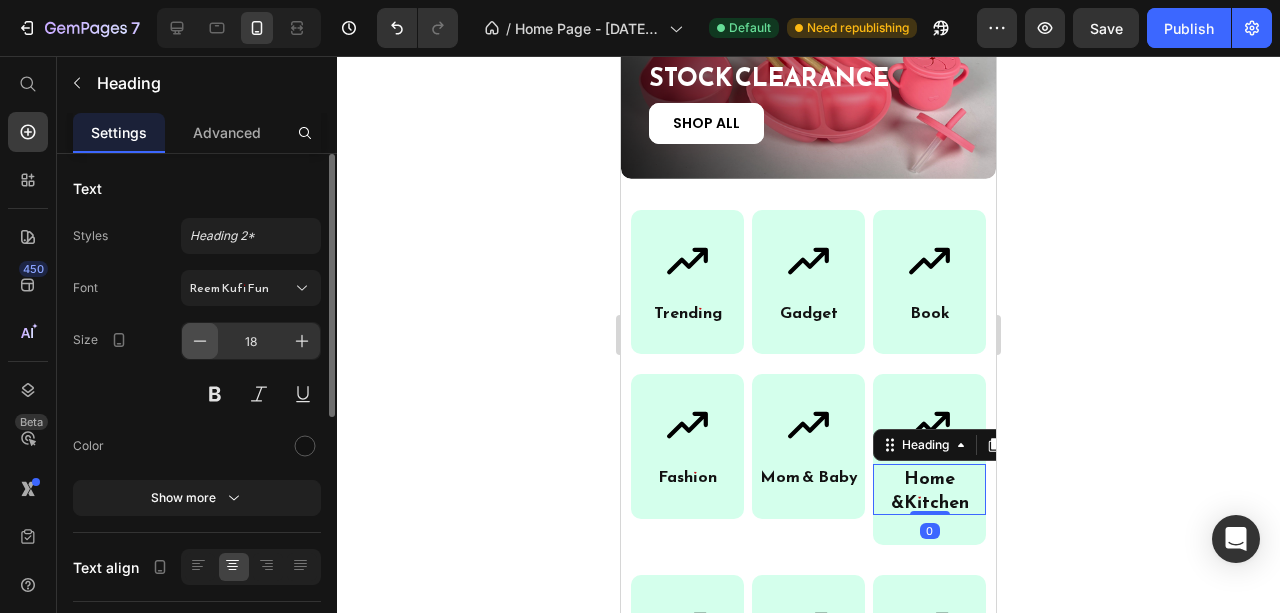 click 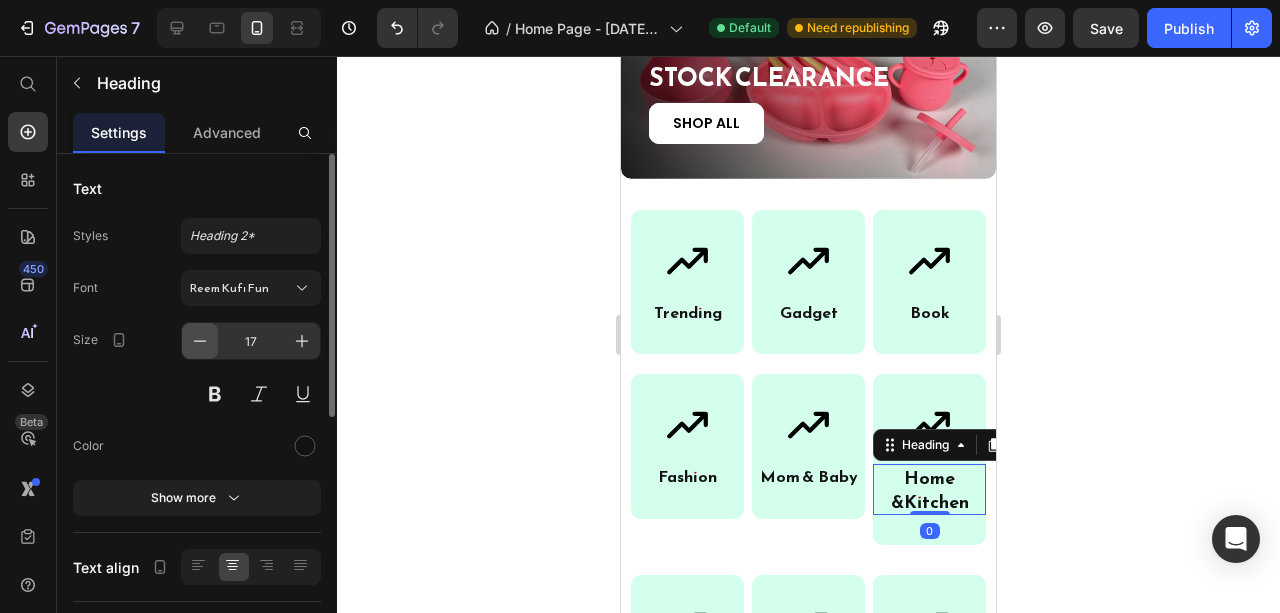 click 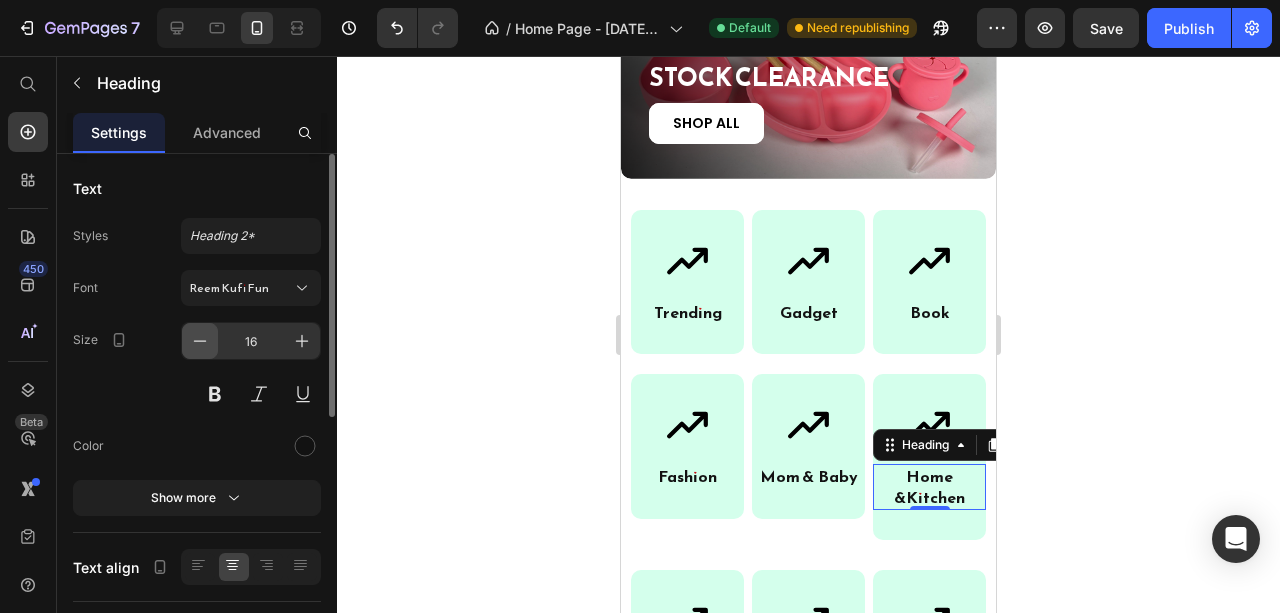click 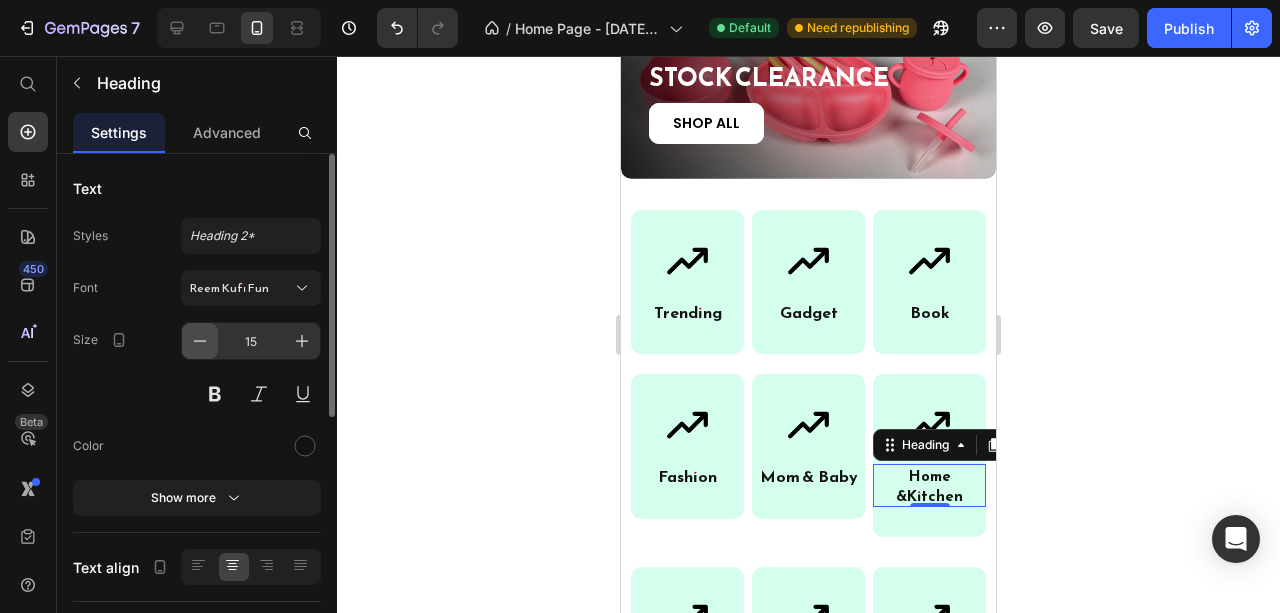 click 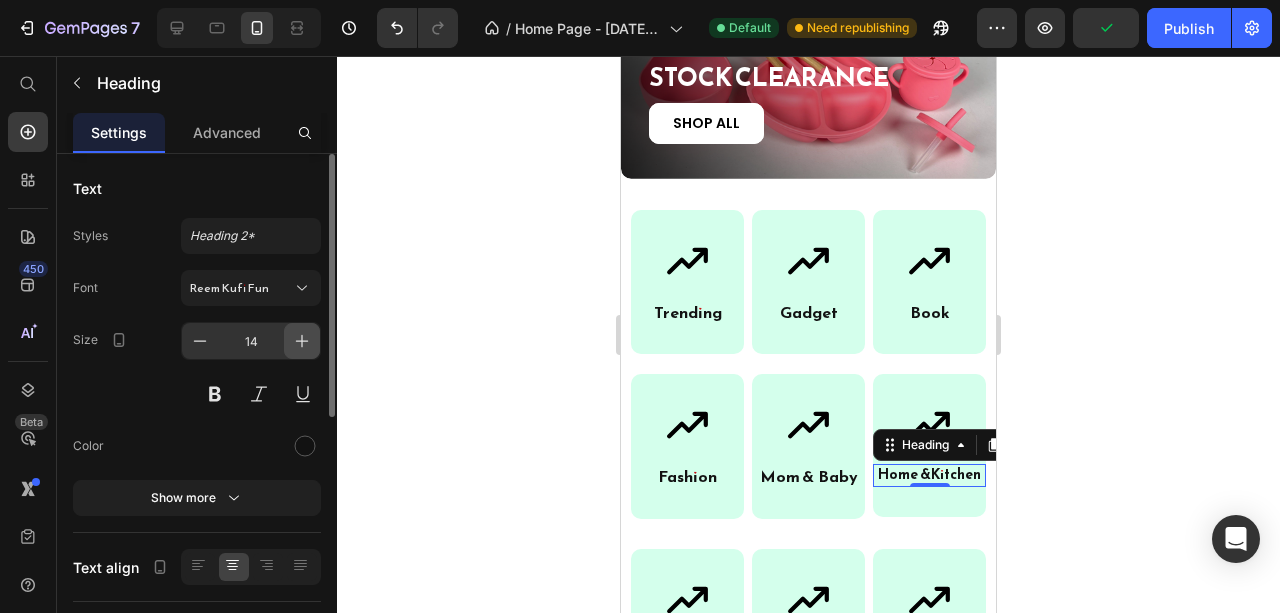 click at bounding box center [302, 341] 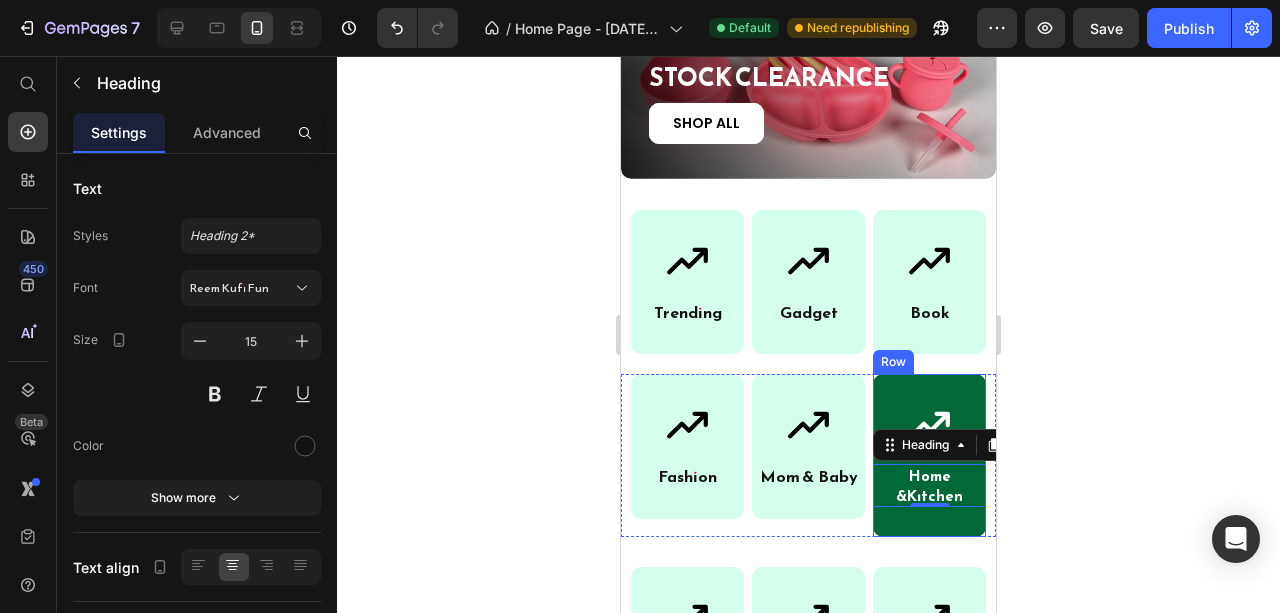 click on "Icon Home &  Kitchen Heading   0 Row" at bounding box center (929, 455) 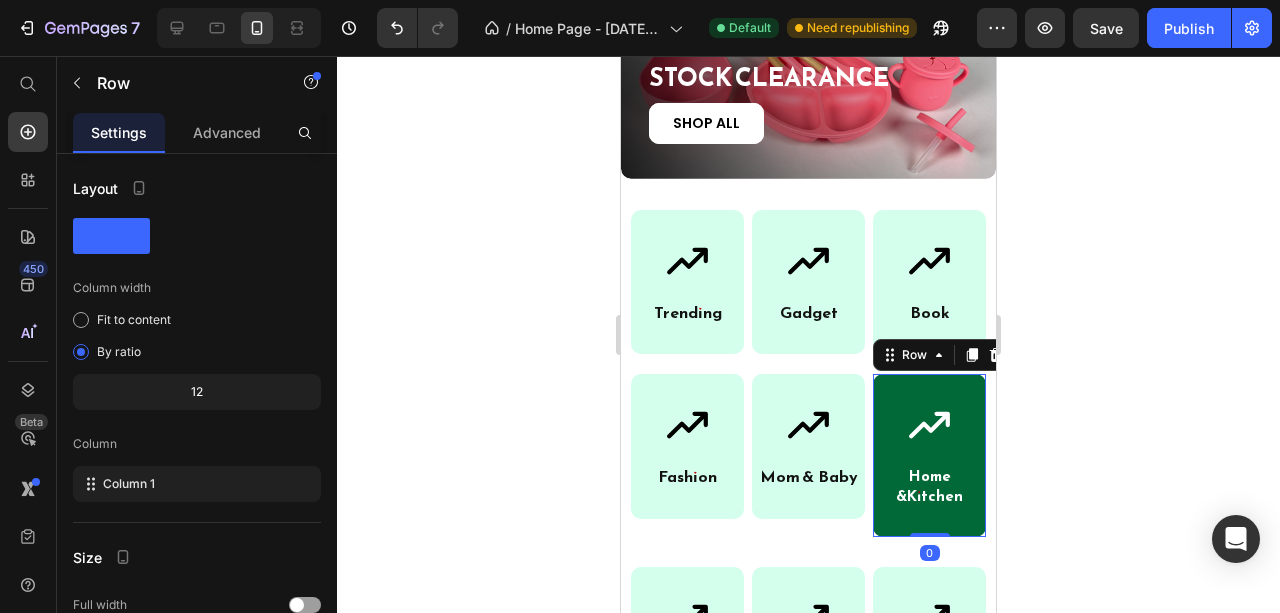 drag, startPoint x: 922, startPoint y: 516, endPoint x: 926, endPoint y: 506, distance: 10.770329 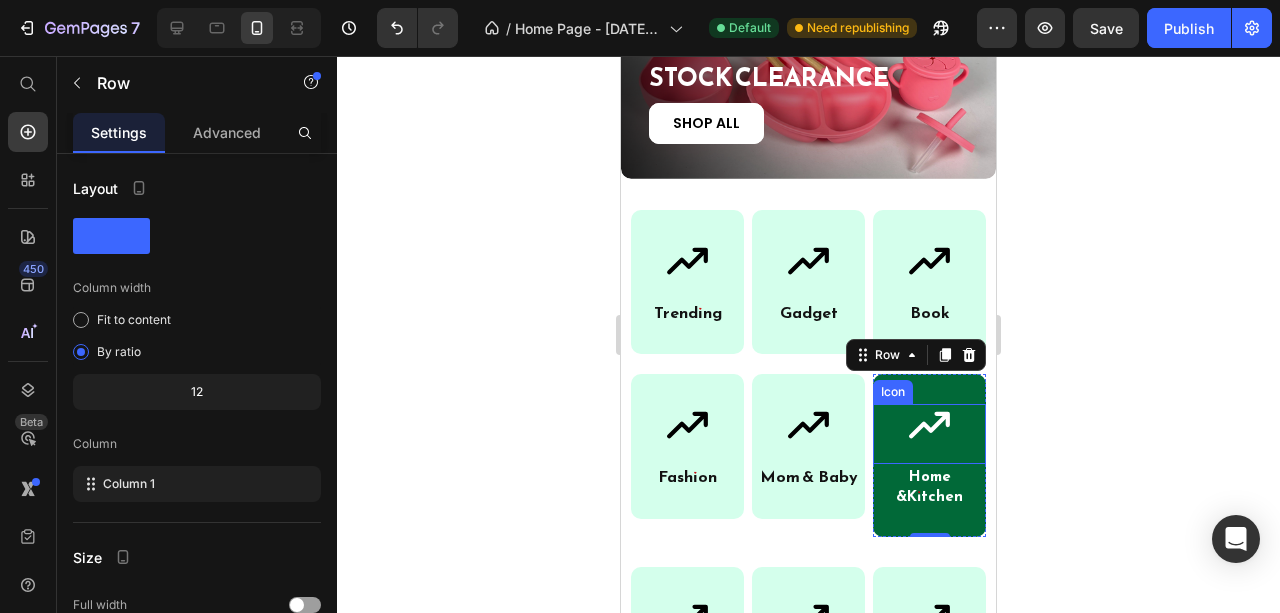 click 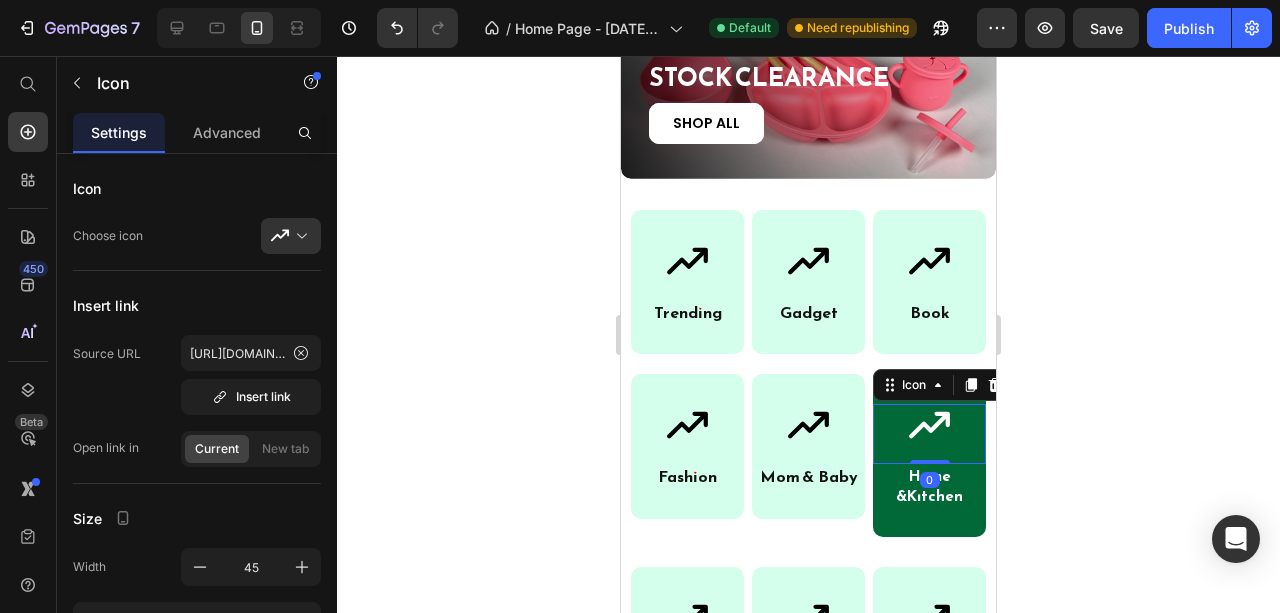 drag, startPoint x: 928, startPoint y: 443, endPoint x: 927, endPoint y: 428, distance: 15.033297 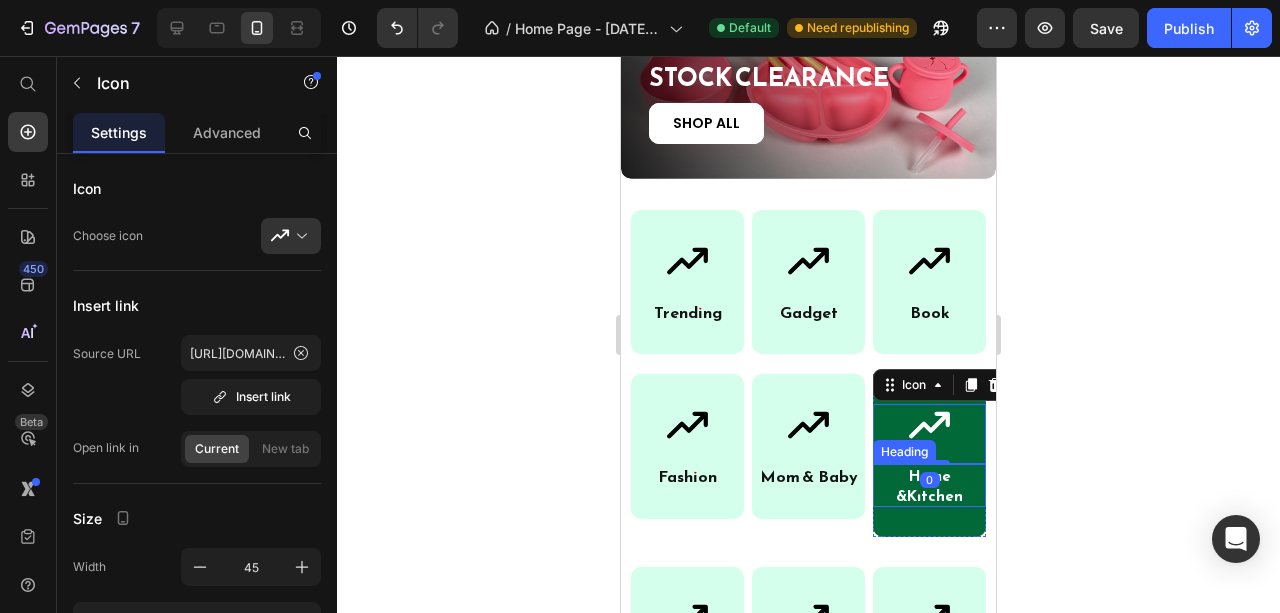 click on "Kitchen" at bounding box center [935, 495] 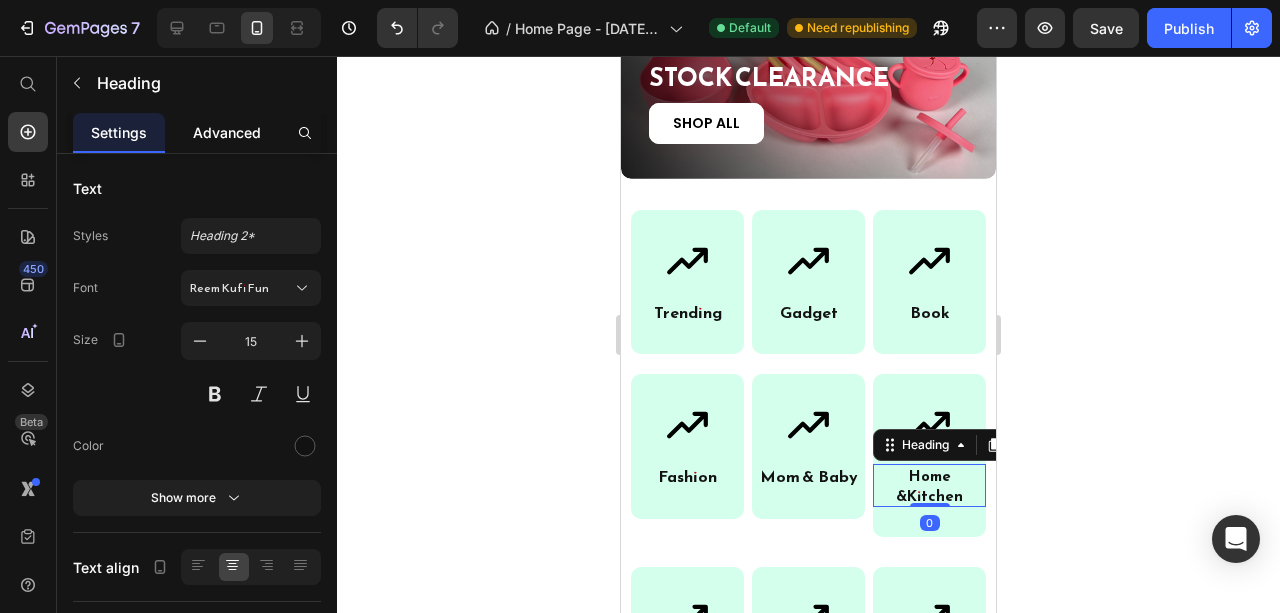 click on "Advanced" at bounding box center (227, 132) 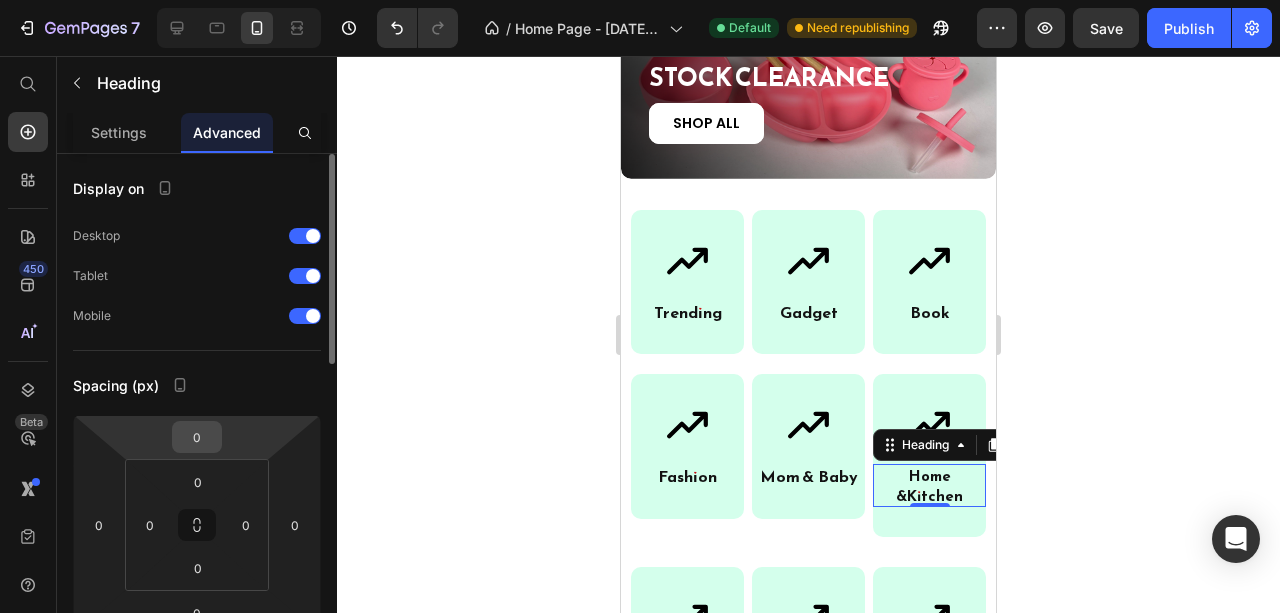 scroll, scrollTop: 133, scrollLeft: 0, axis: vertical 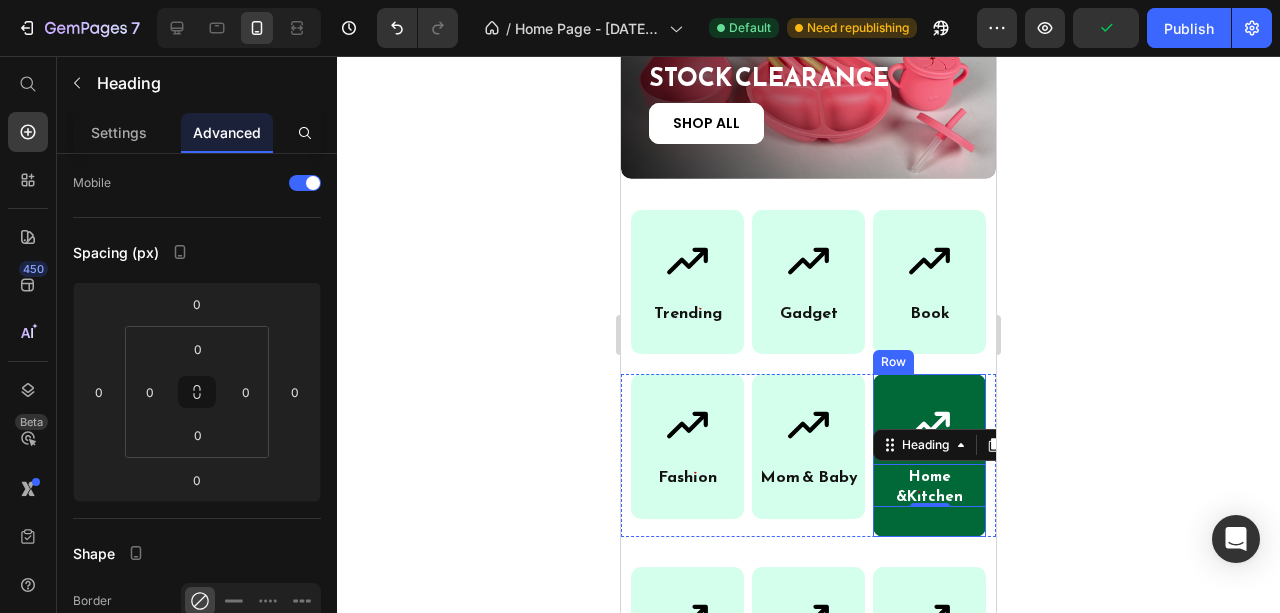 click on "Icon Home &  Kitchen Heading   0 Row" at bounding box center [929, 455] 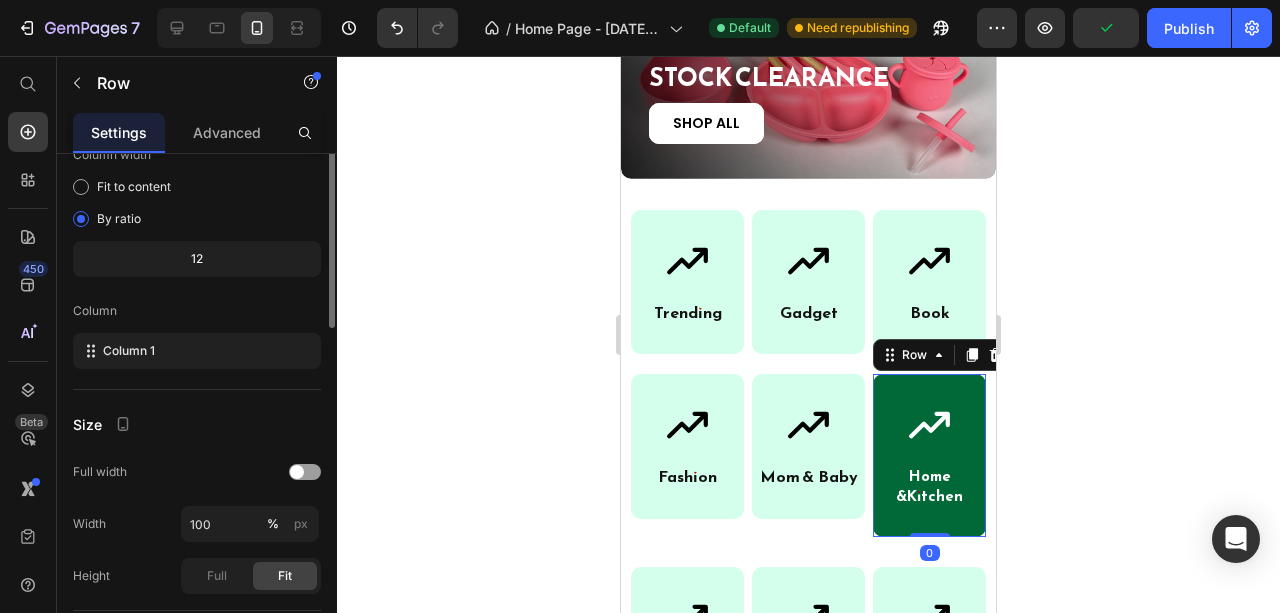 scroll, scrollTop: 0, scrollLeft: 0, axis: both 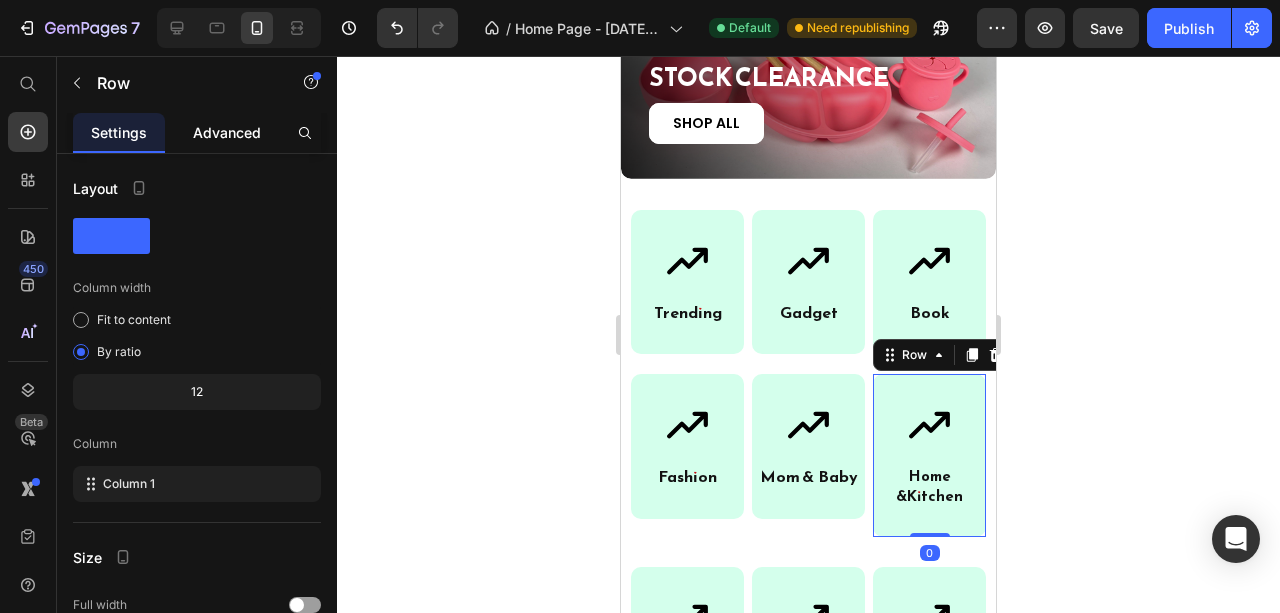 click on "Advanced" at bounding box center [227, 132] 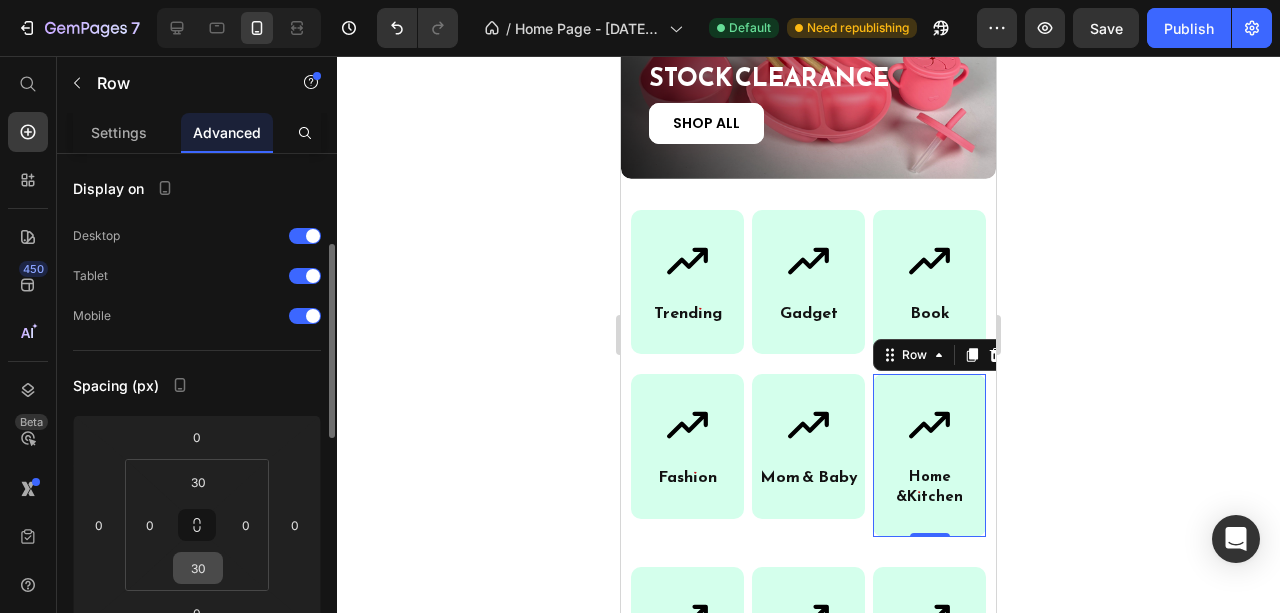 scroll, scrollTop: 66, scrollLeft: 0, axis: vertical 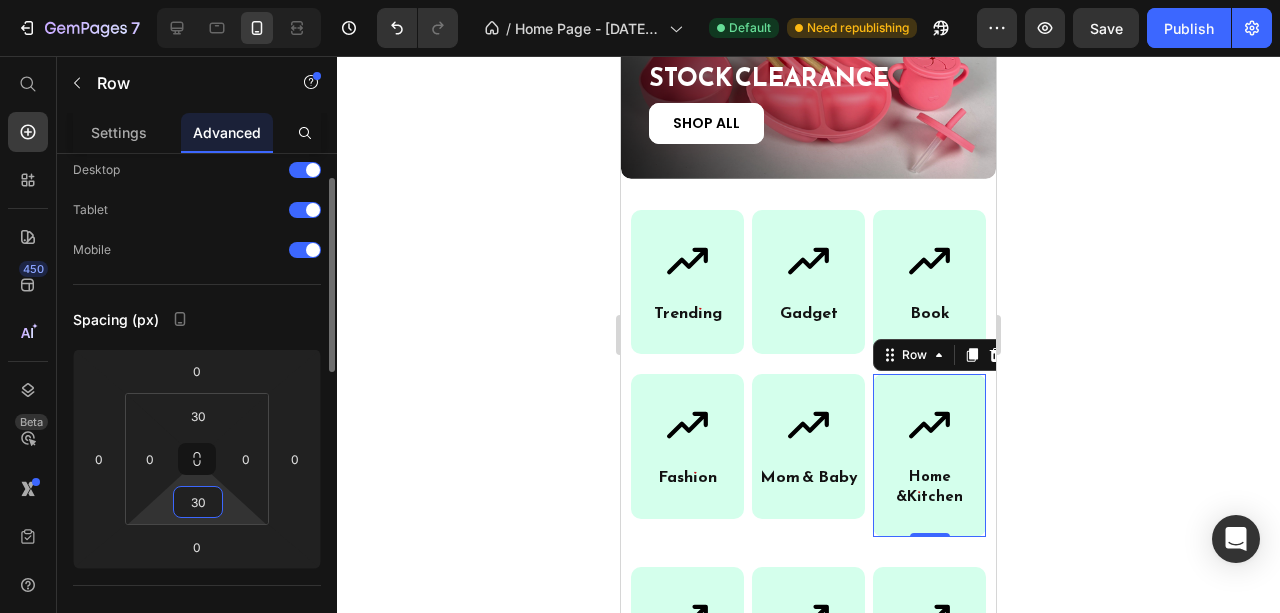 click on "30" at bounding box center (198, 502) 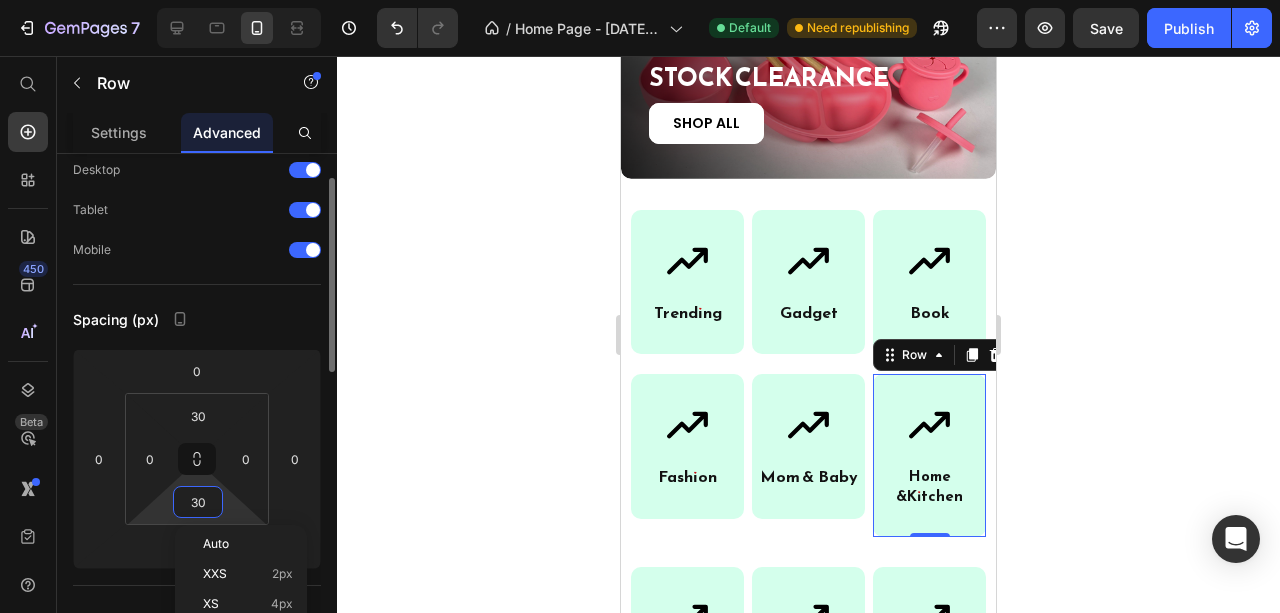 type on "2" 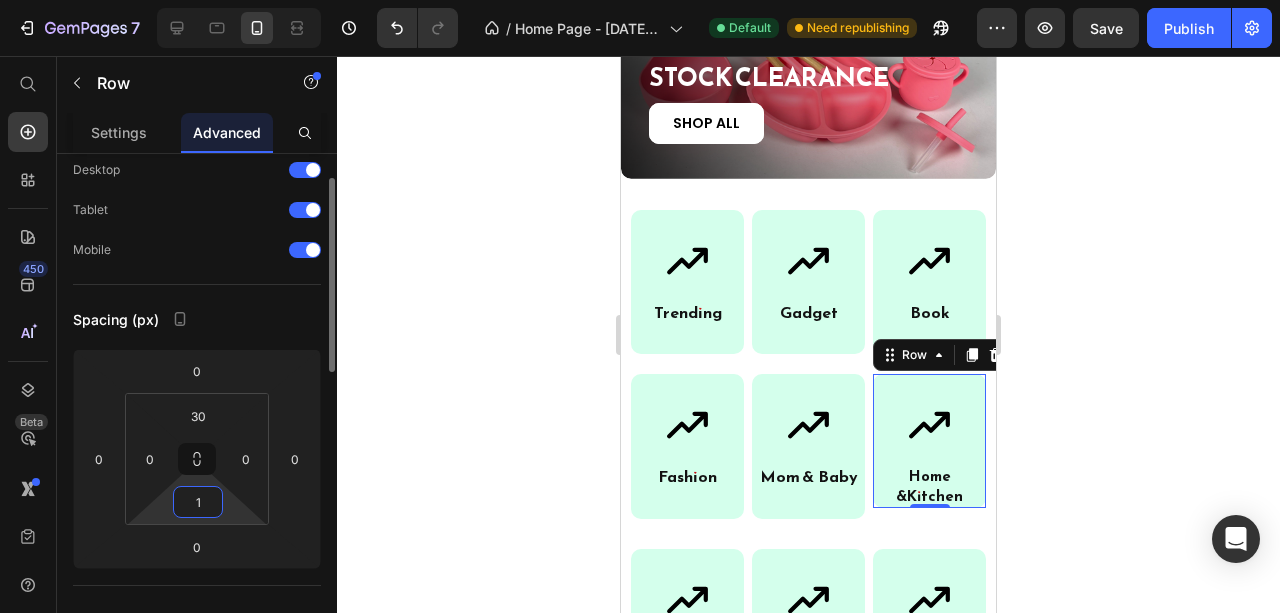 type on "10" 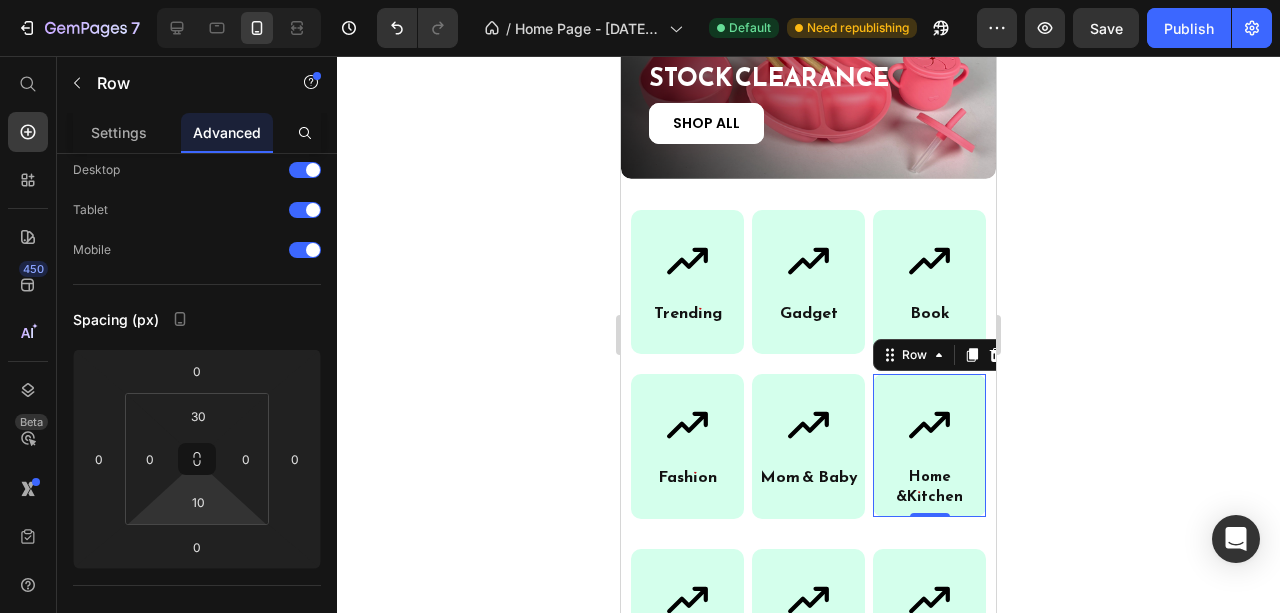 click 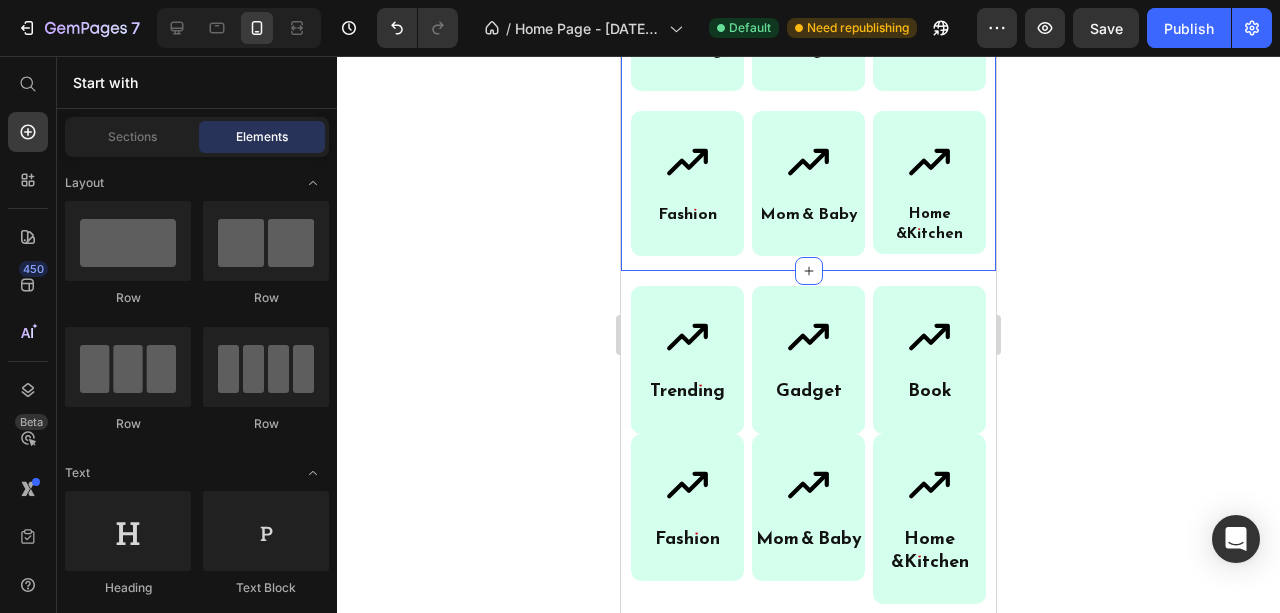 scroll, scrollTop: 1333, scrollLeft: 0, axis: vertical 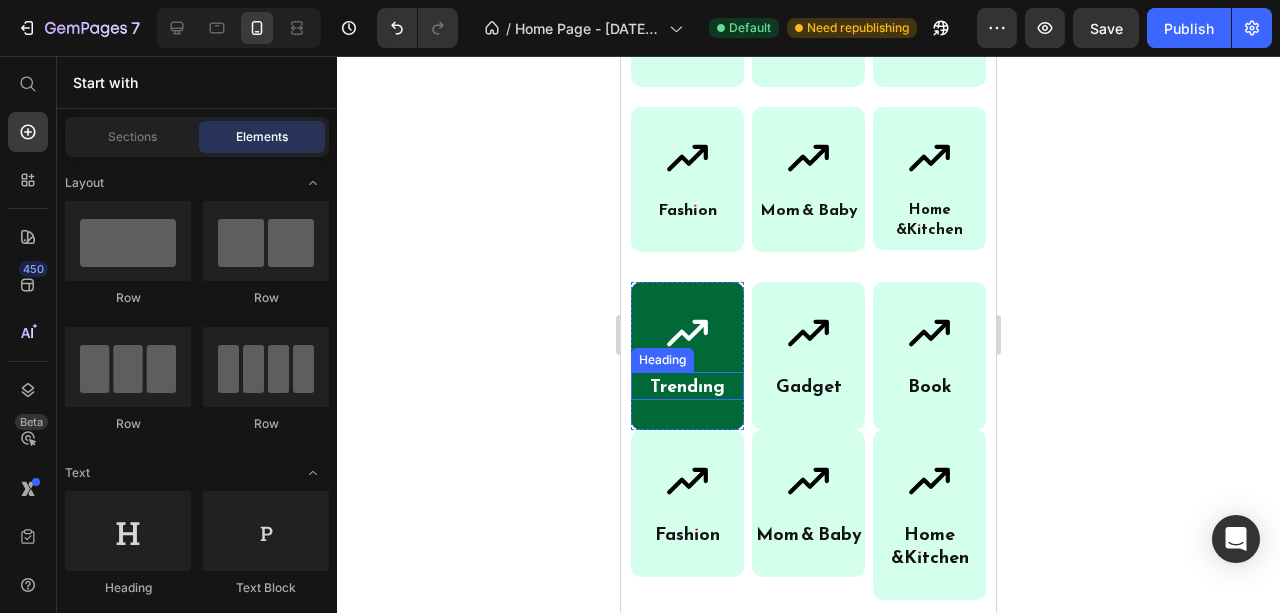 click on "Trending" at bounding box center (687, 385) 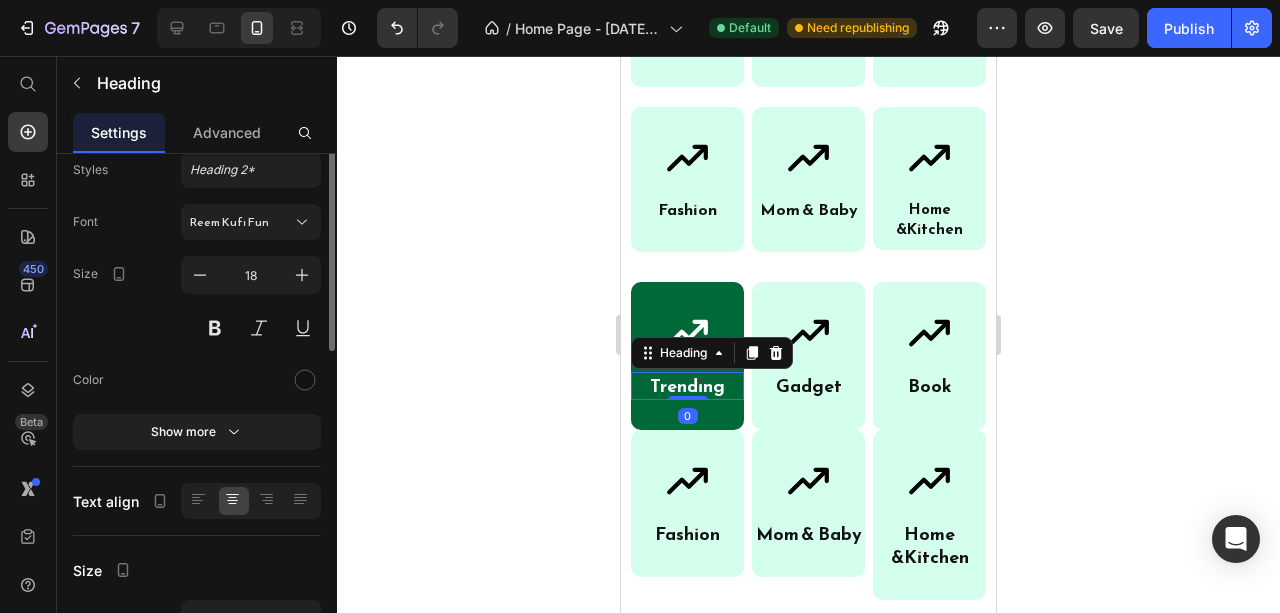 scroll, scrollTop: 0, scrollLeft: 0, axis: both 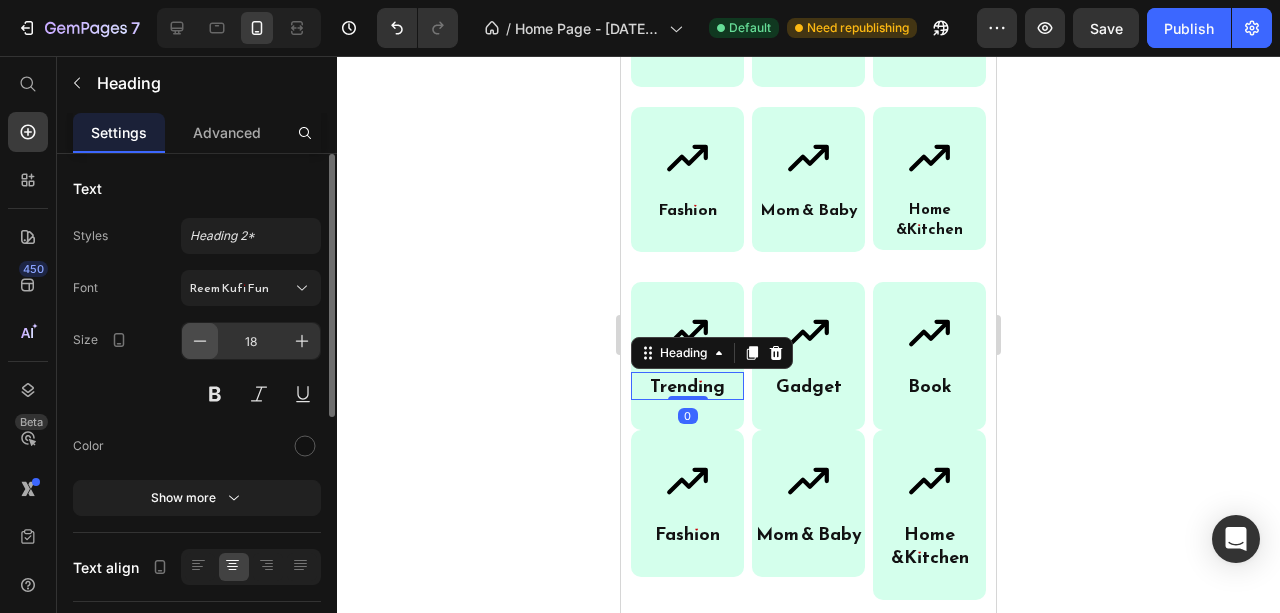 click 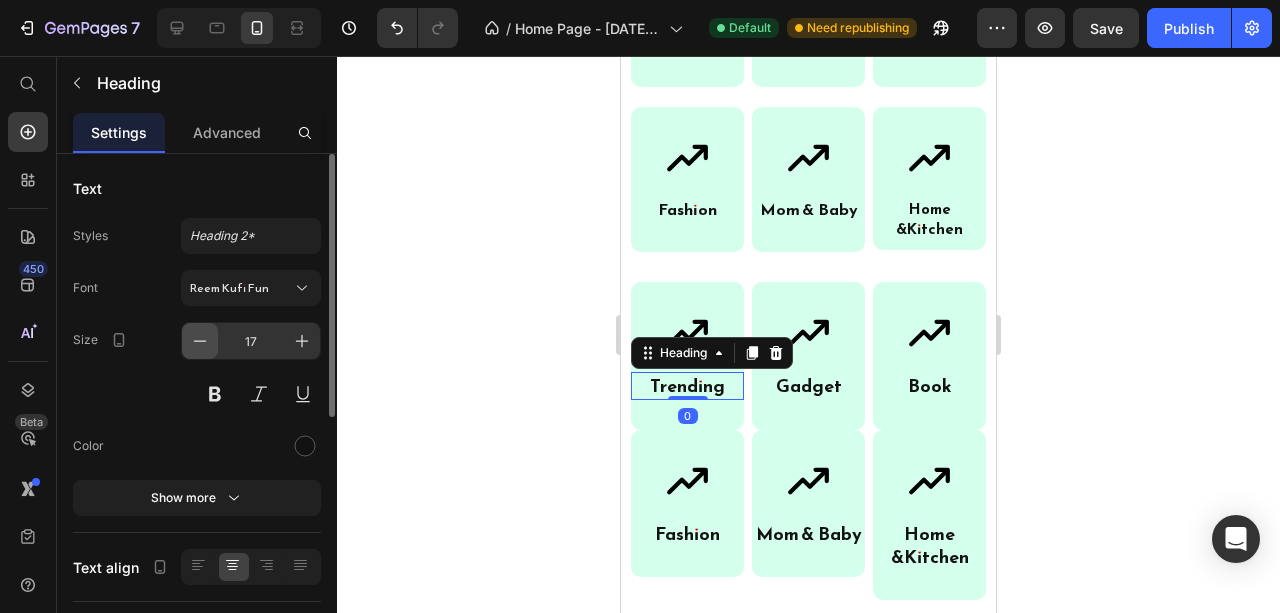 click 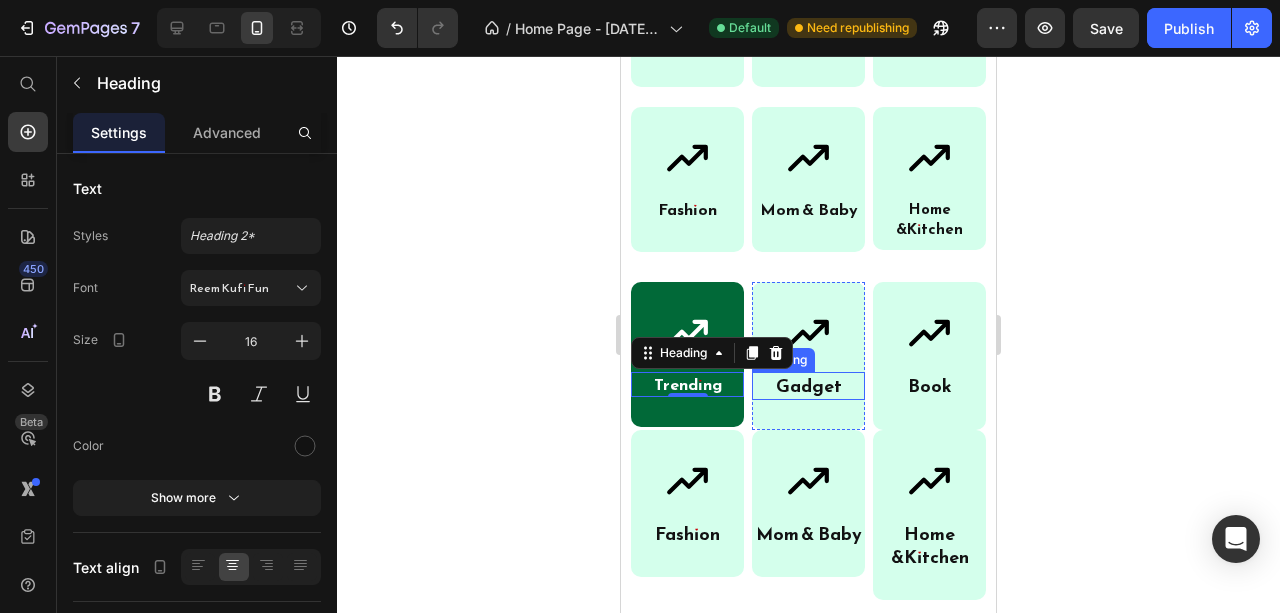 click on "Gadget" at bounding box center (809, 385) 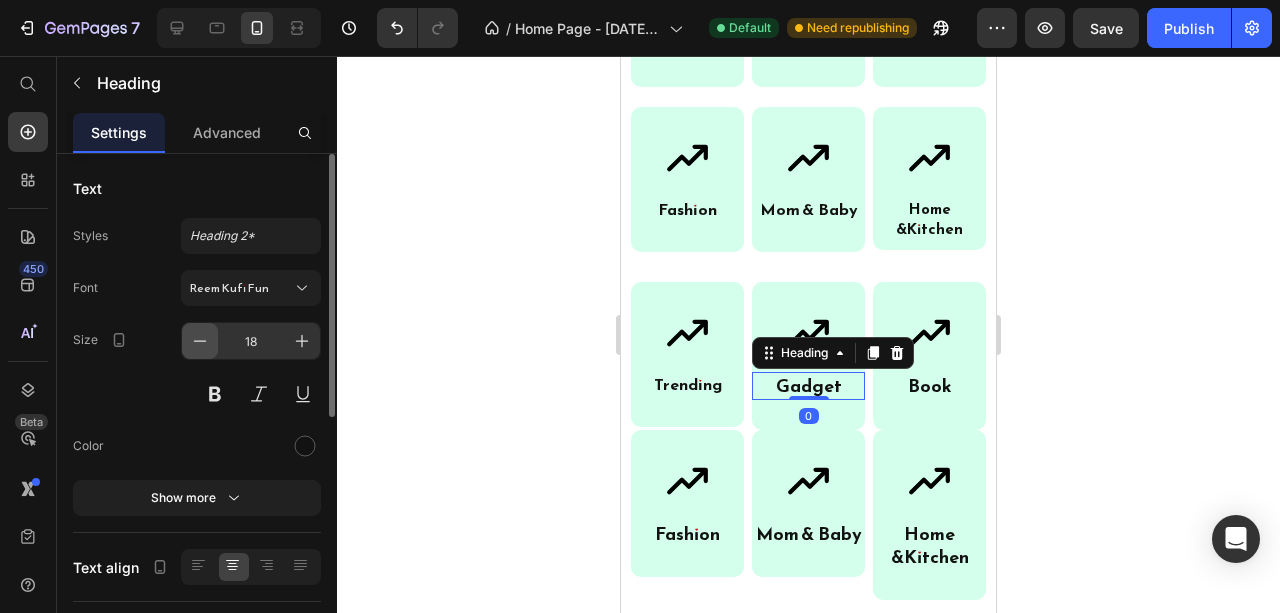 click at bounding box center (200, 341) 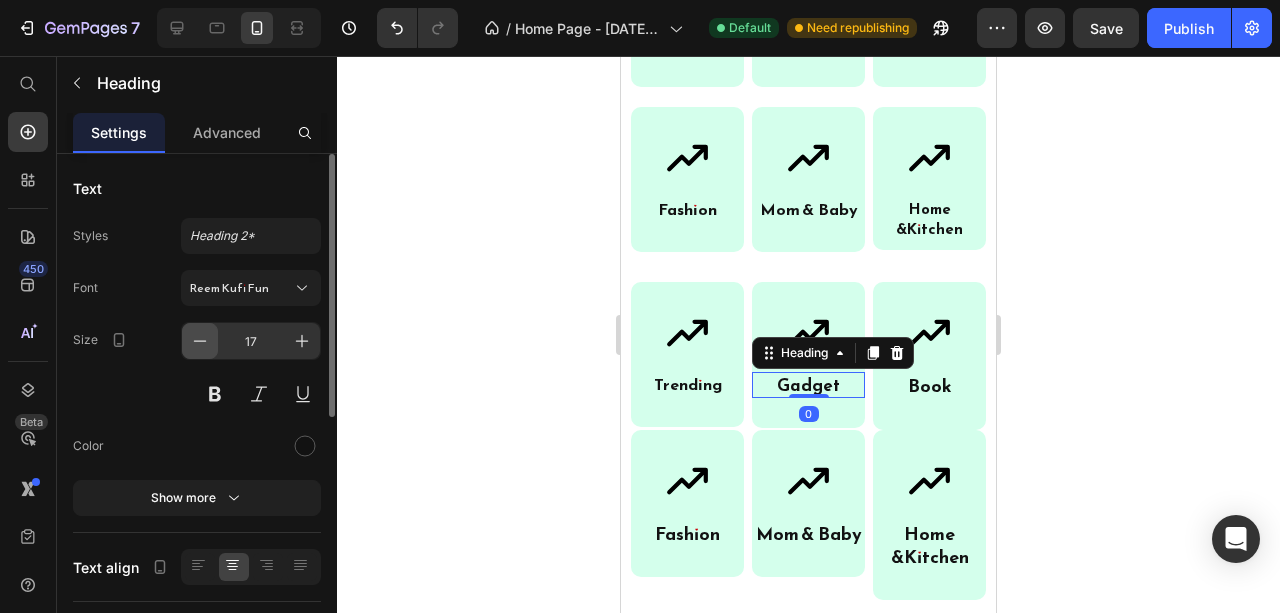 click at bounding box center (200, 341) 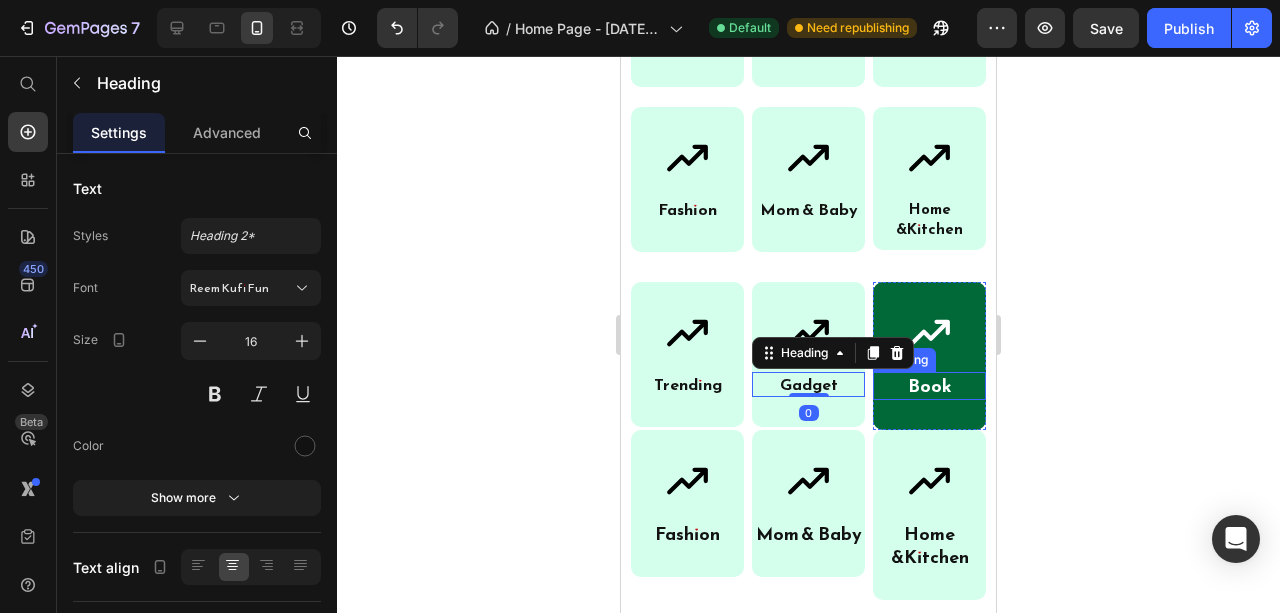 click on "Book" at bounding box center [929, 385] 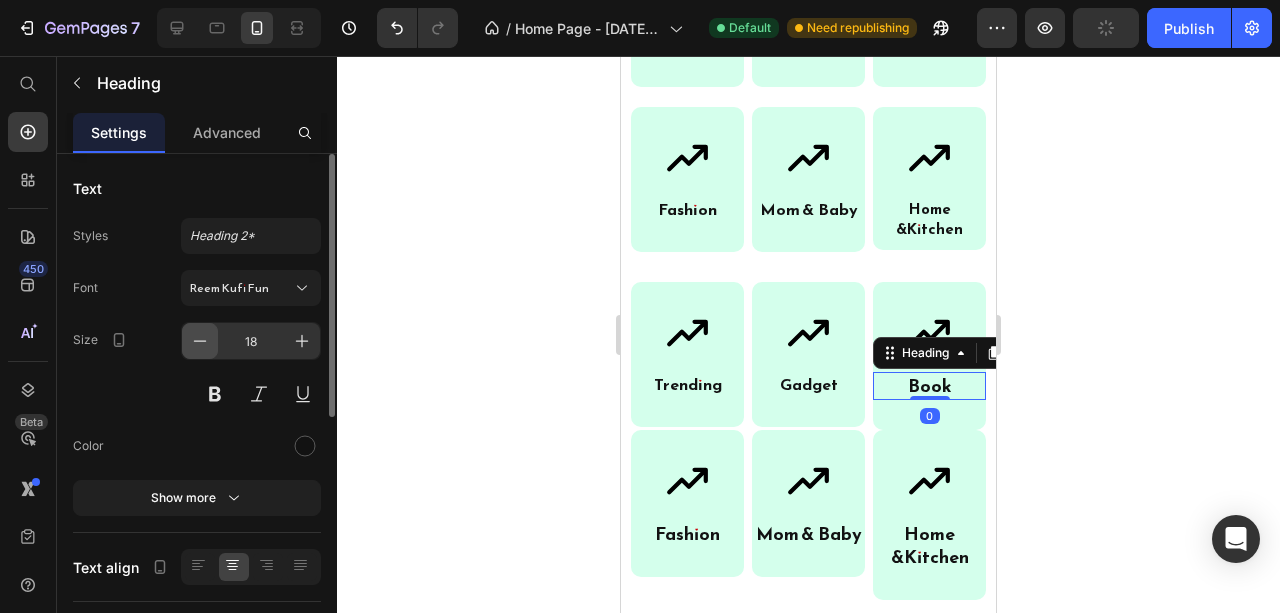 click 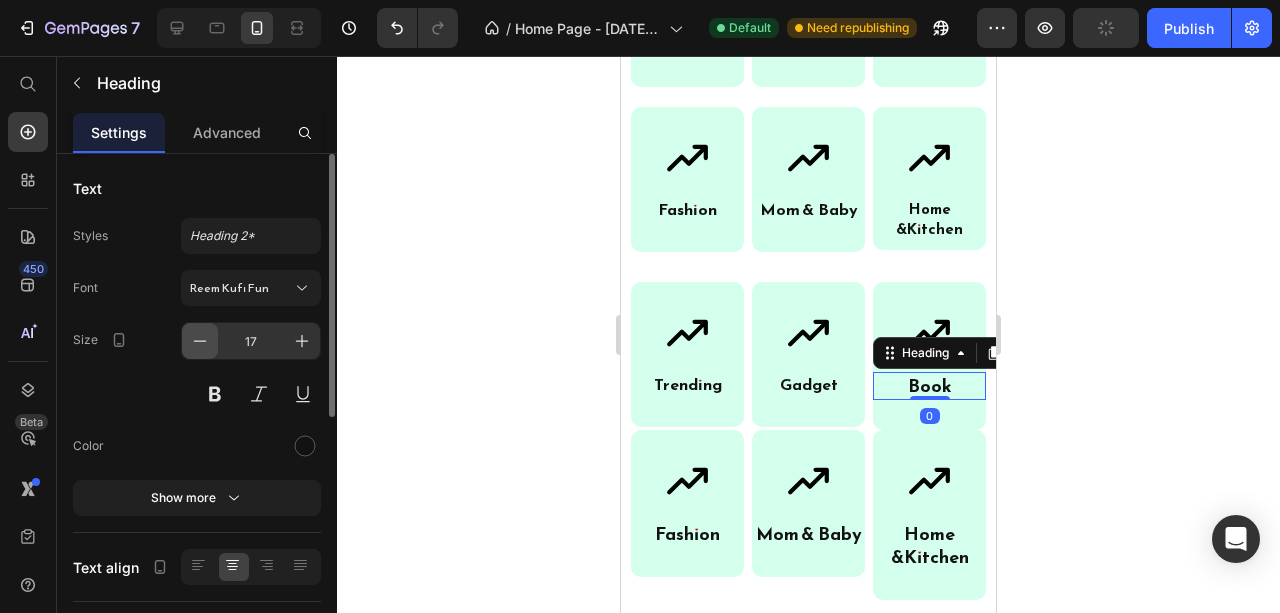 click 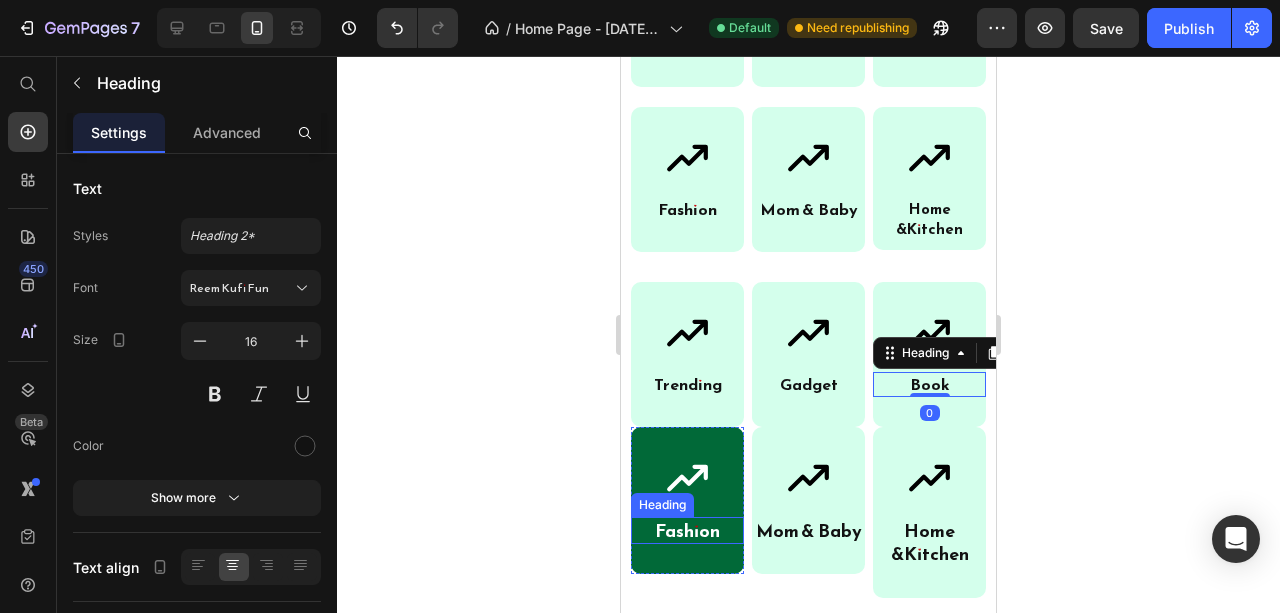 click on "Fashion" at bounding box center [687, 530] 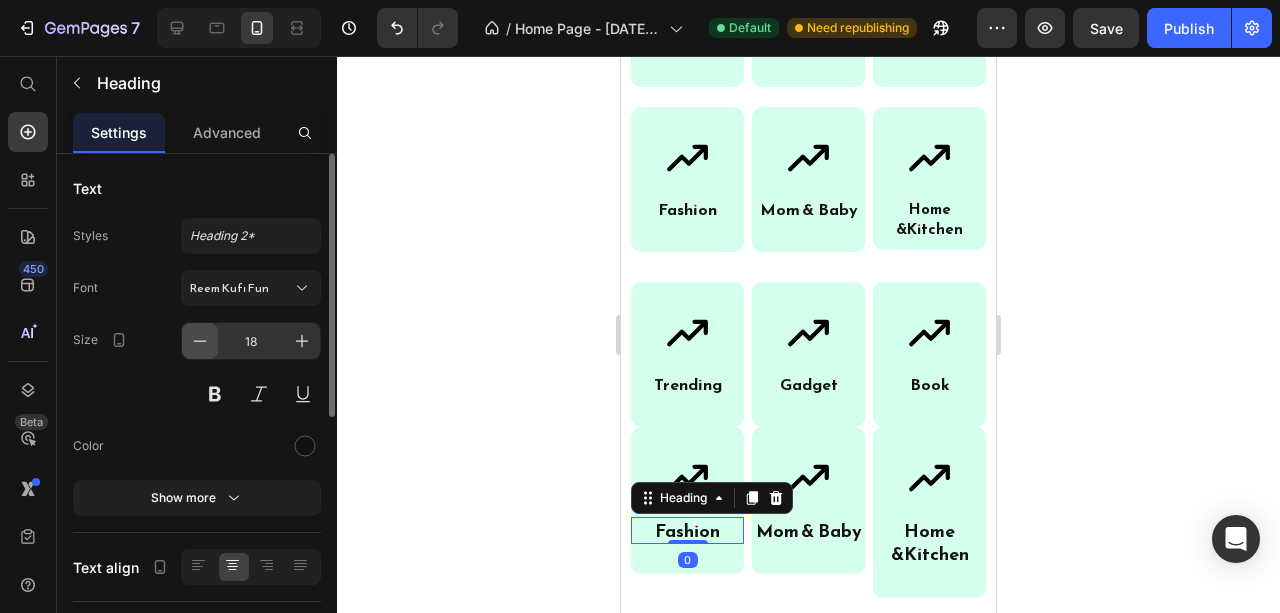 click at bounding box center (200, 341) 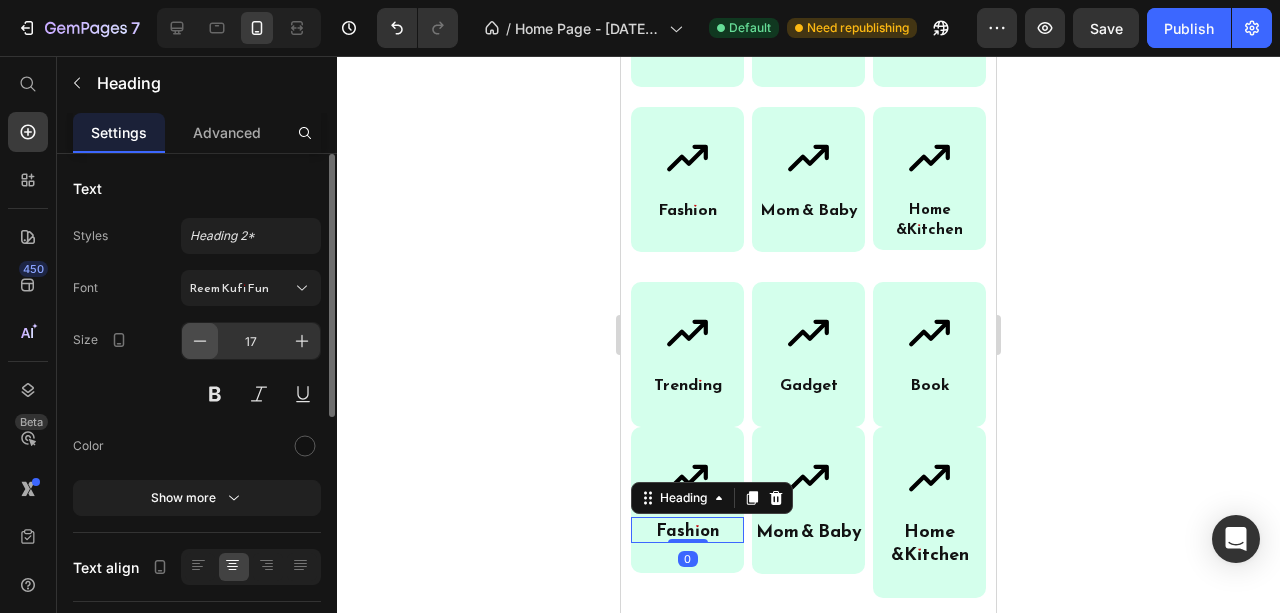 click at bounding box center [200, 341] 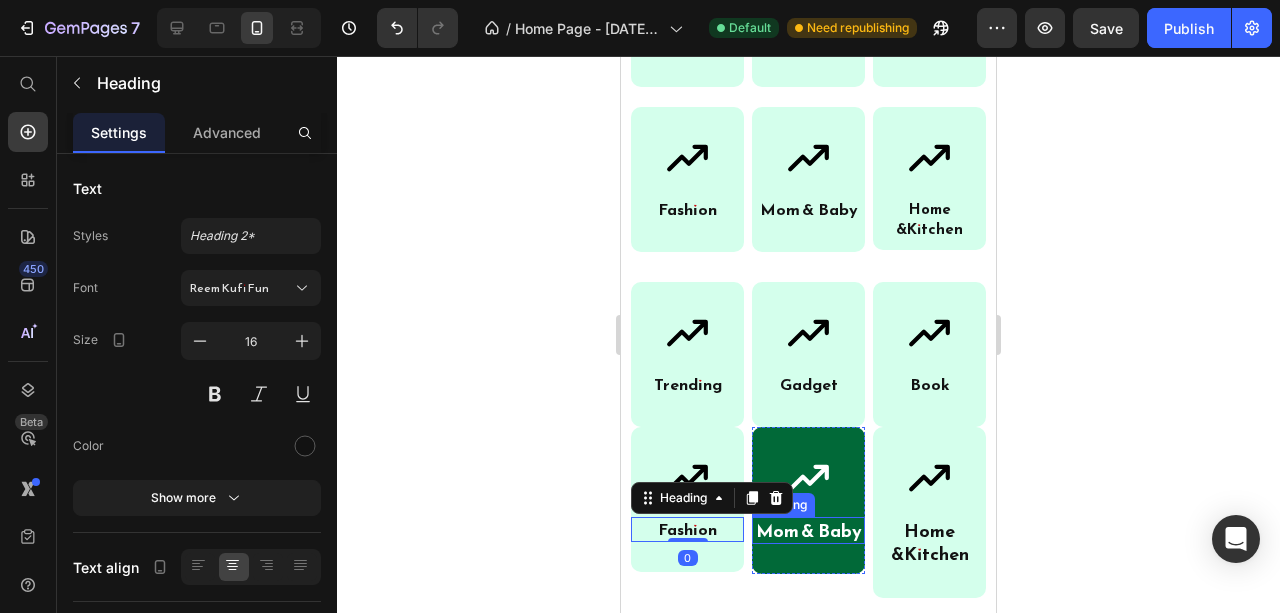 click on "Mom &  B aby" at bounding box center (808, 530) 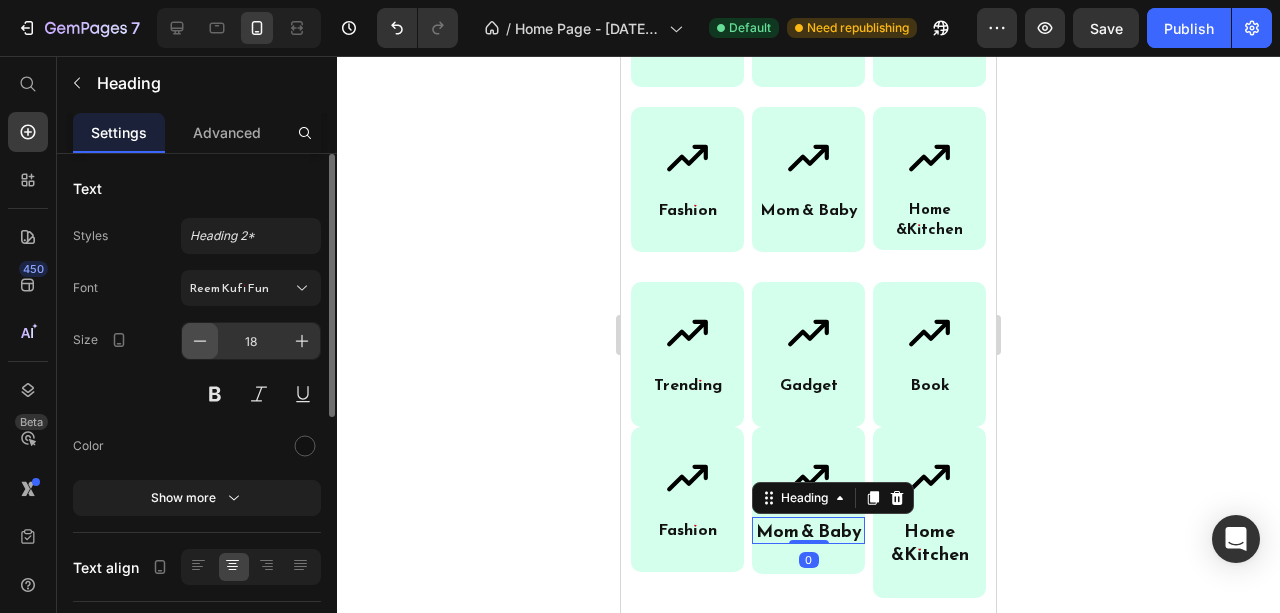 click 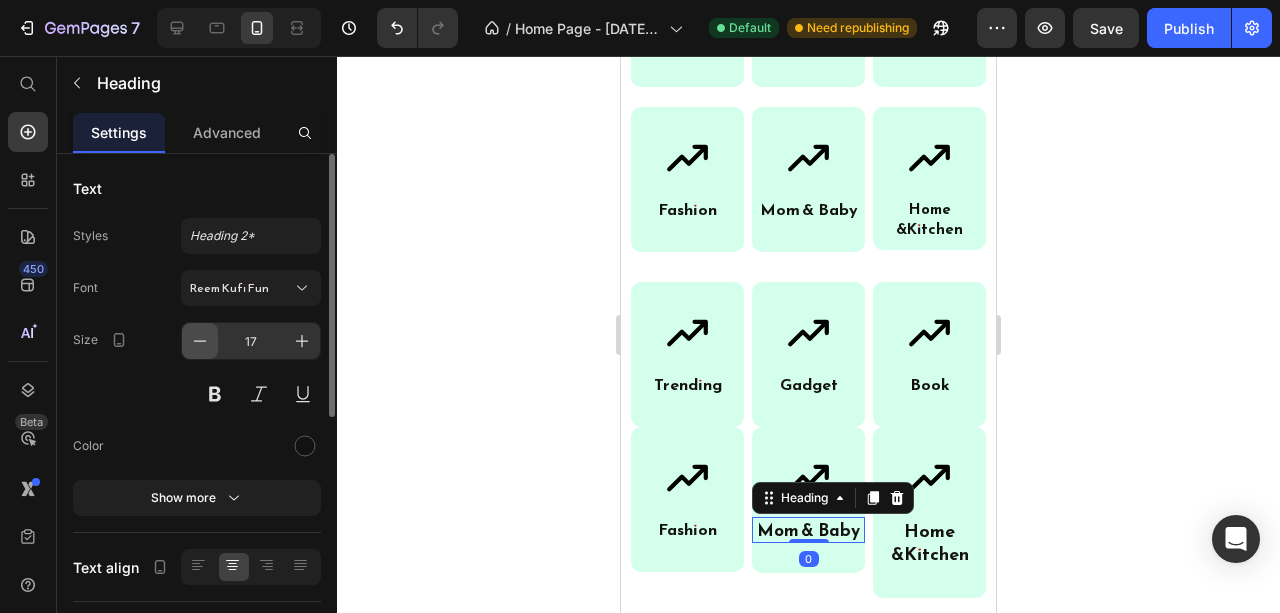 click 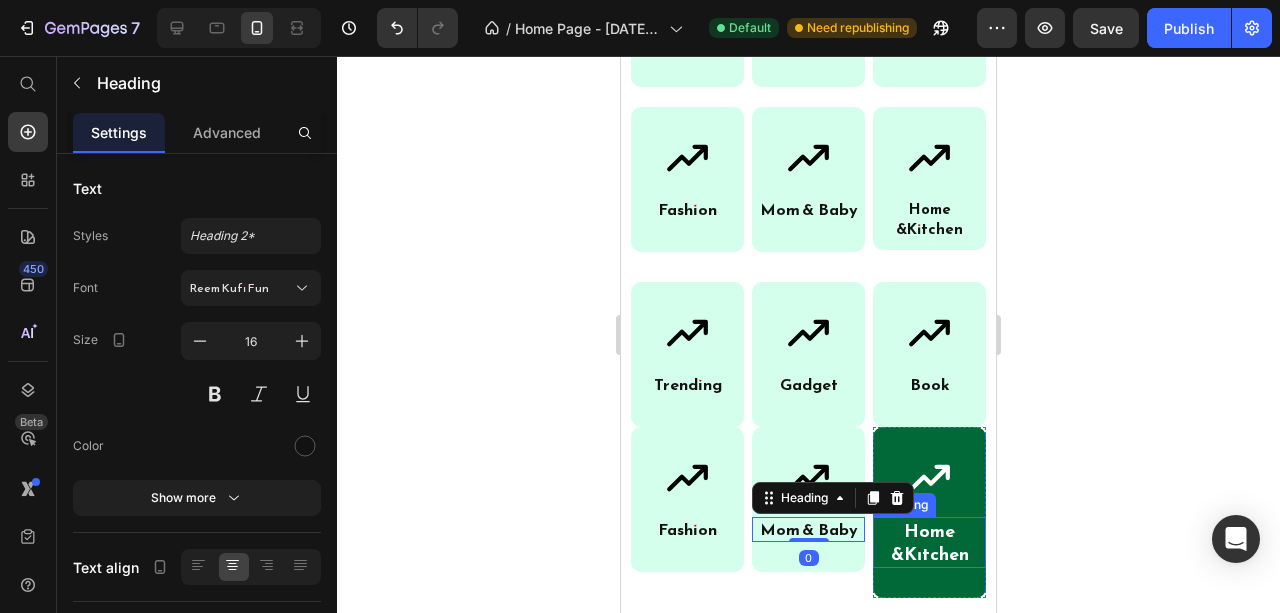 click on "Kitchen" at bounding box center [936, 553] 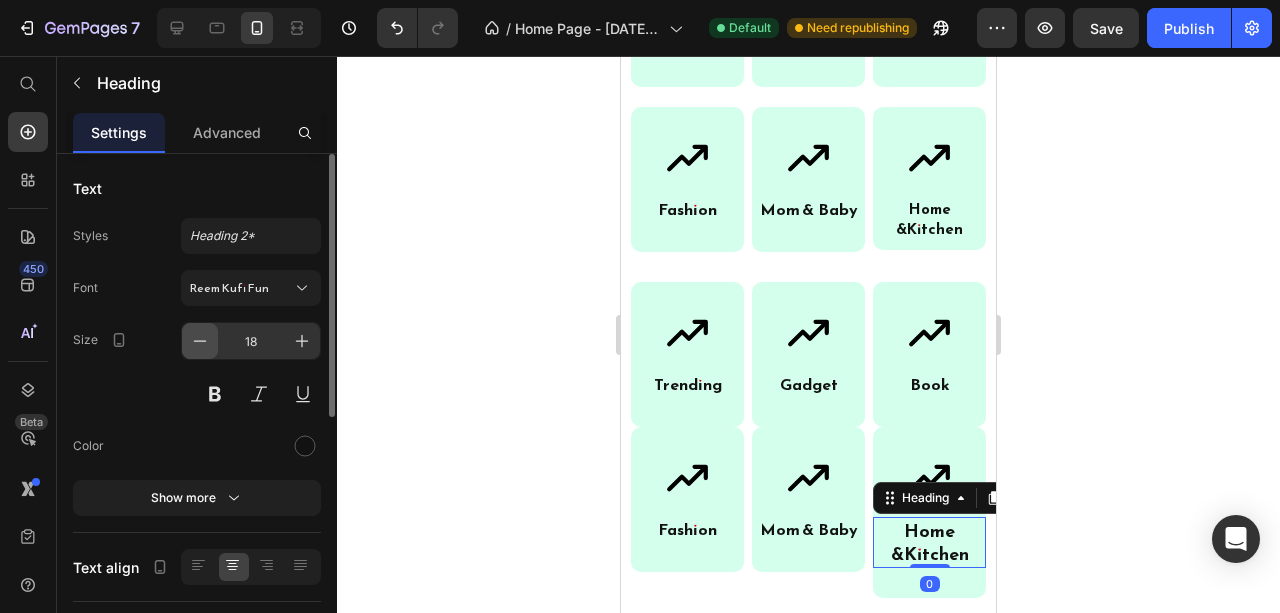 click 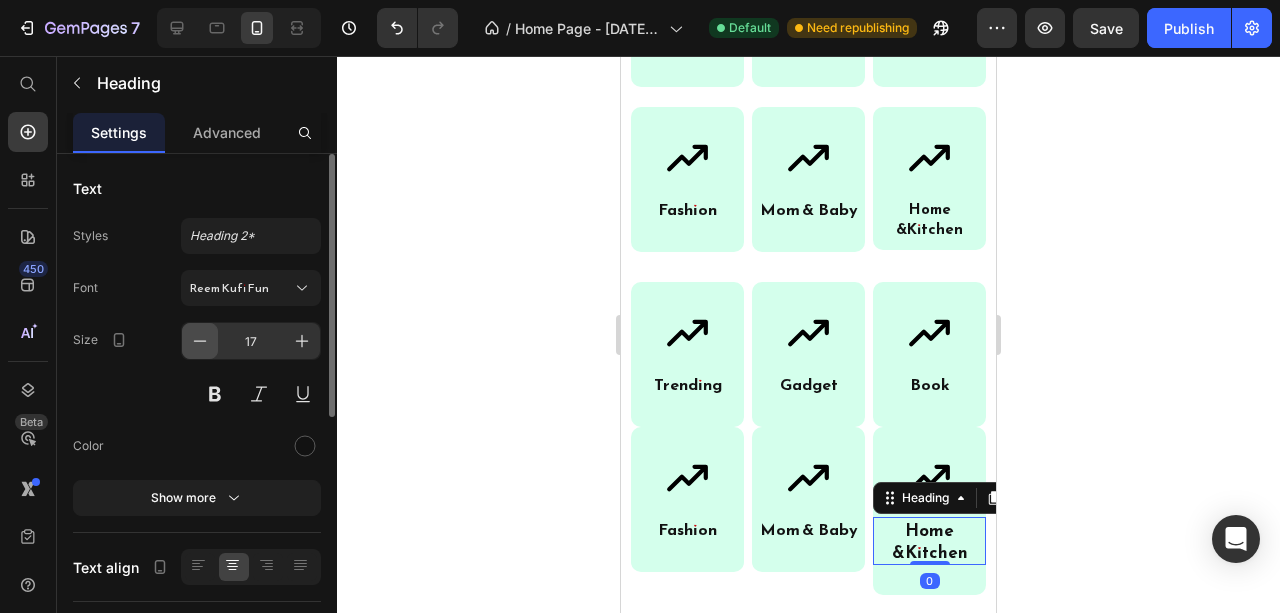 click 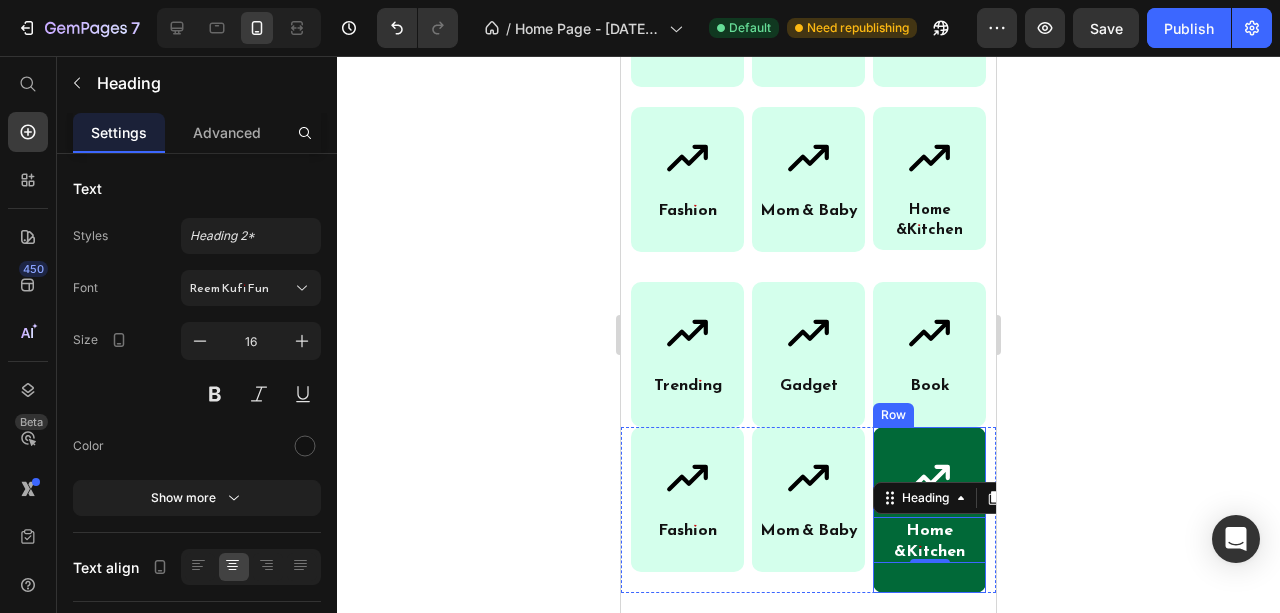 click on "Icon Home &  Kitchen Heading   0 Row" at bounding box center [929, 510] 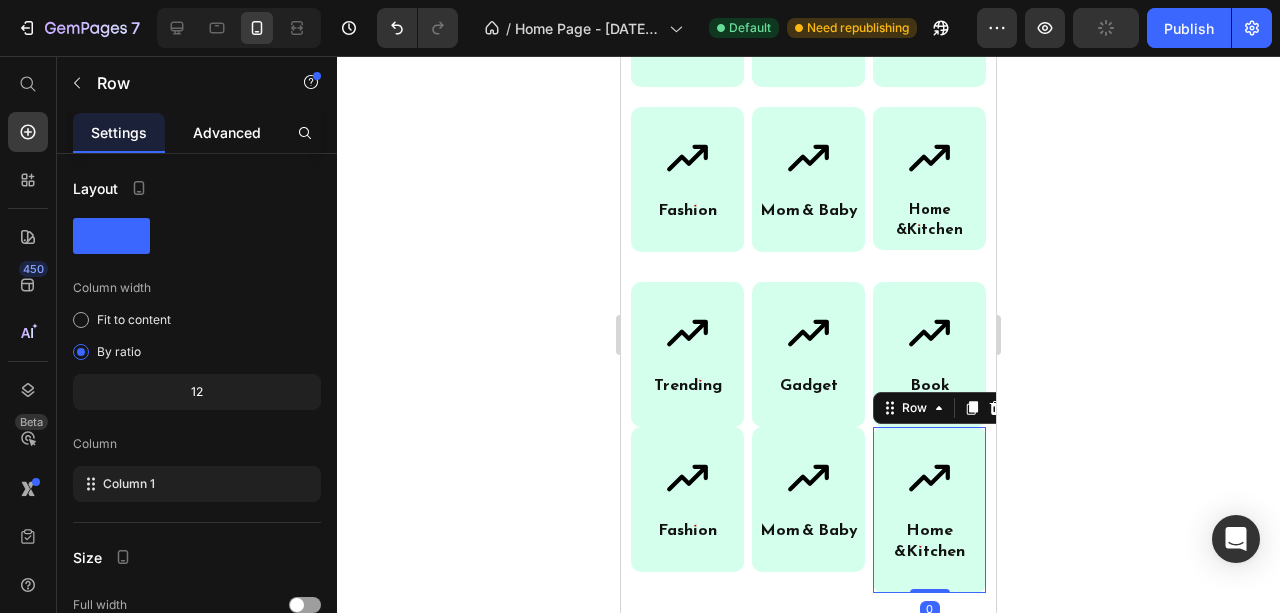 click on "Advanced" at bounding box center (227, 132) 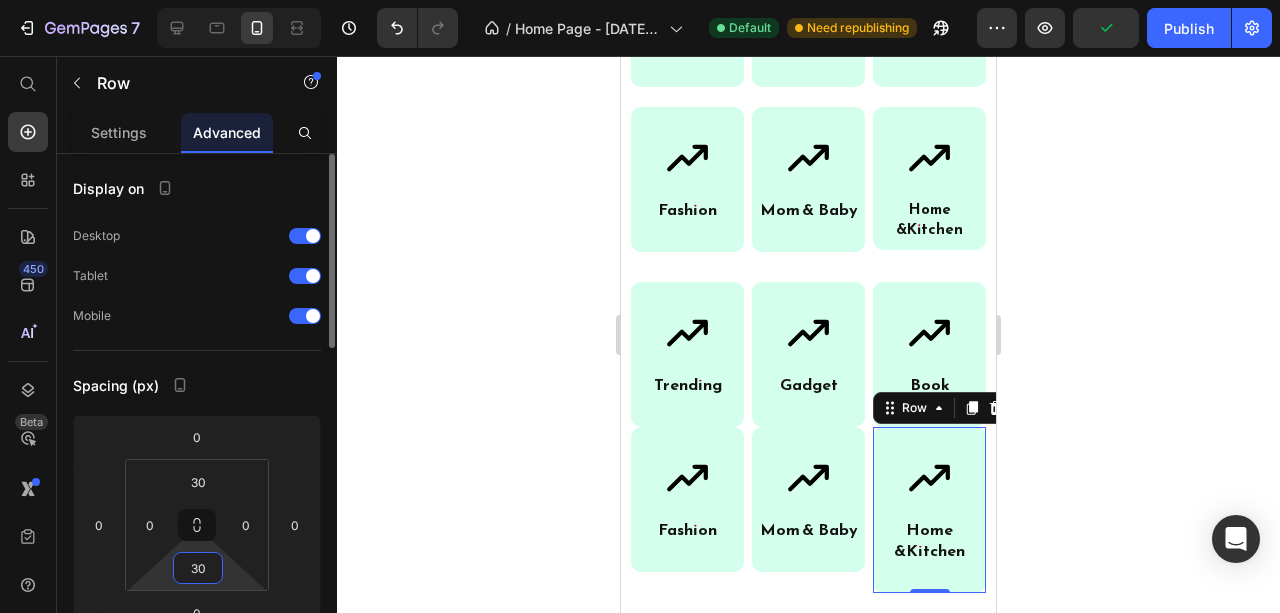 click on "30" at bounding box center [198, 568] 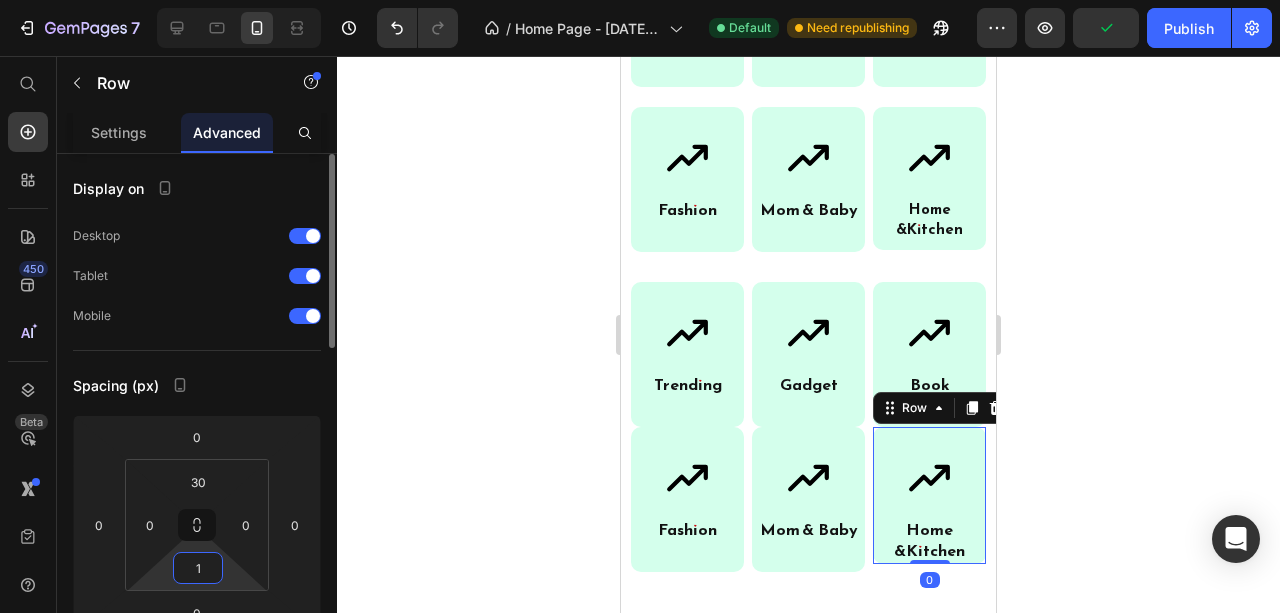 type on "10" 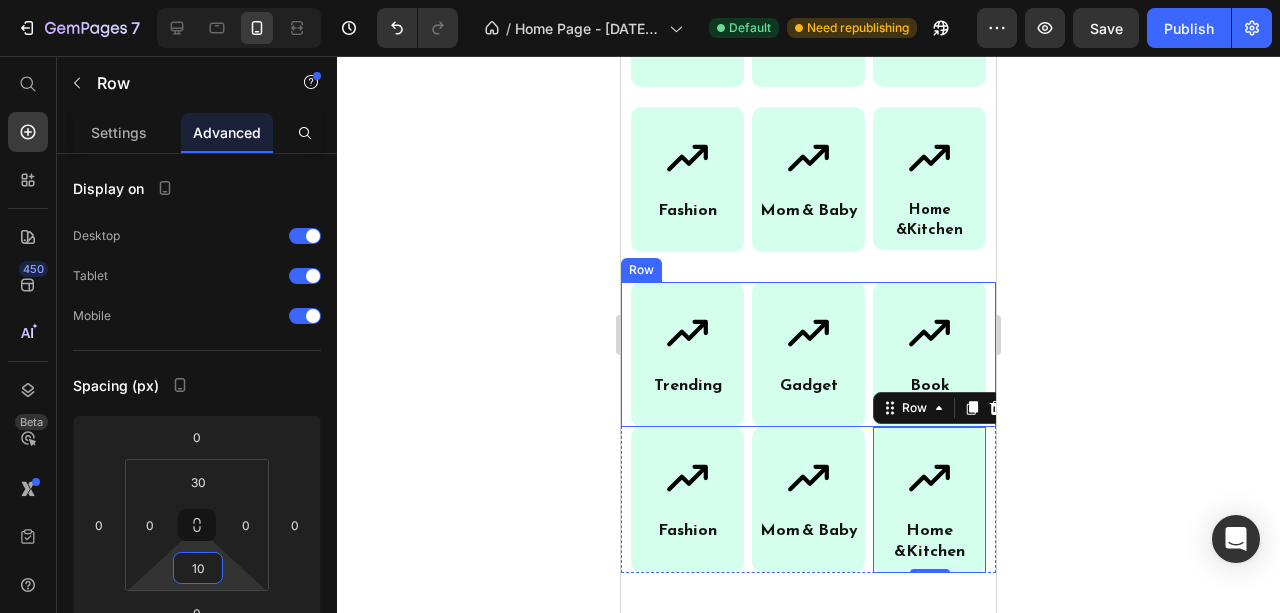 click on "Icon Trending Heading Row
Icon Gadget Heading Row
Icon Book Heading Row Row" at bounding box center [808, 354] 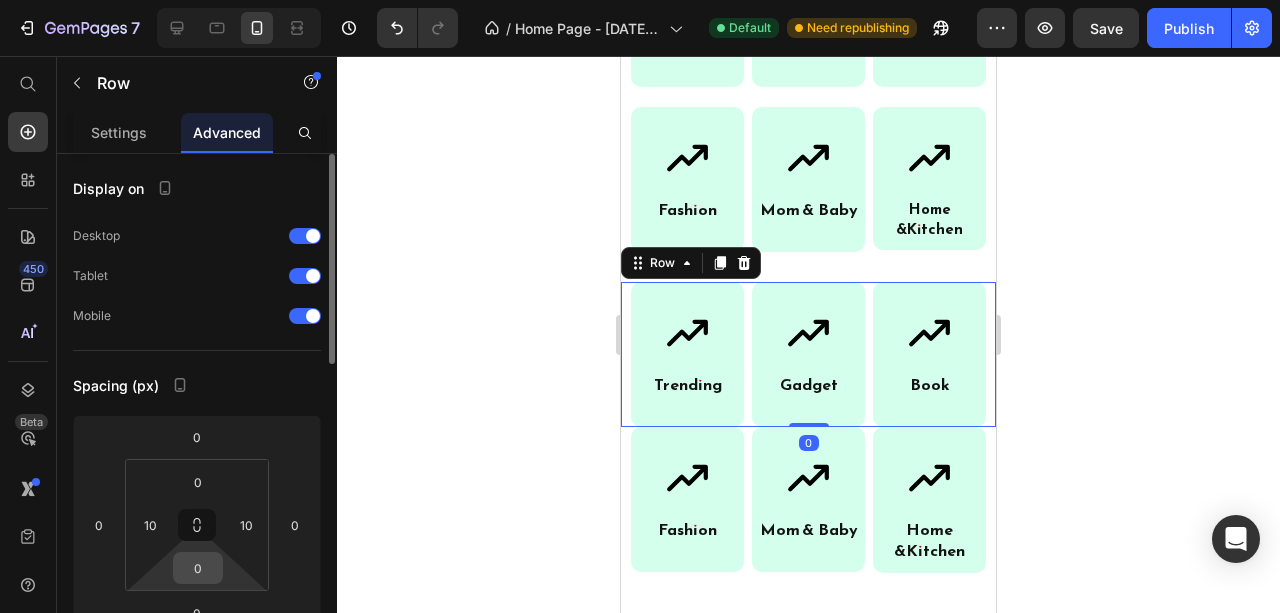 click on "0" at bounding box center (198, 568) 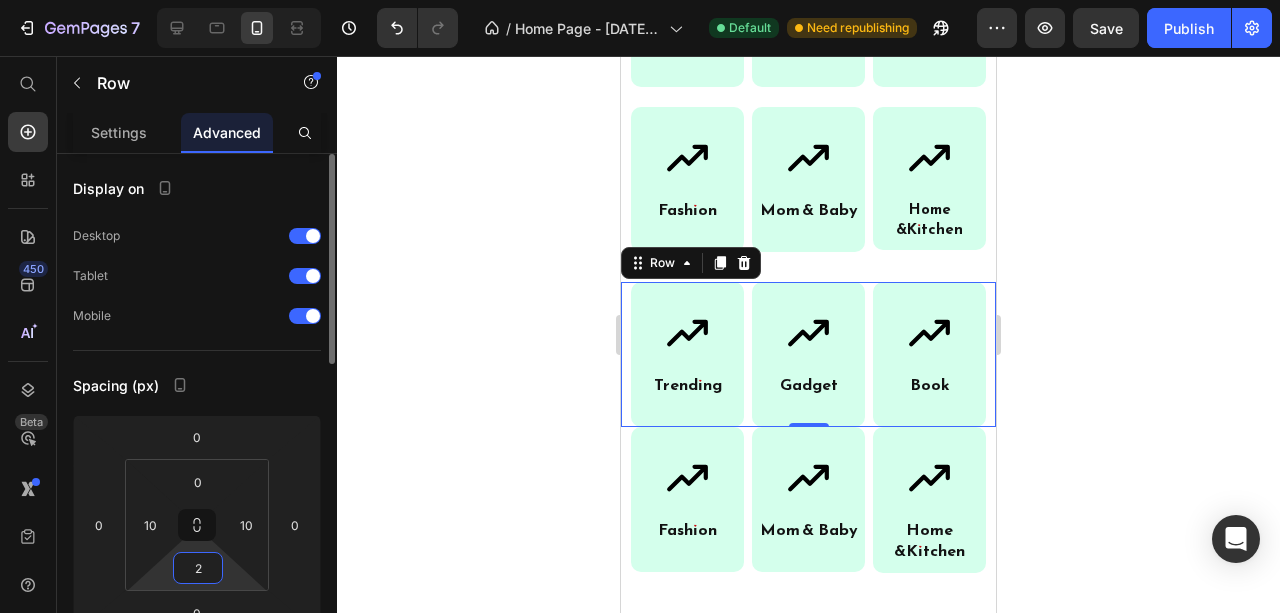 type on "20" 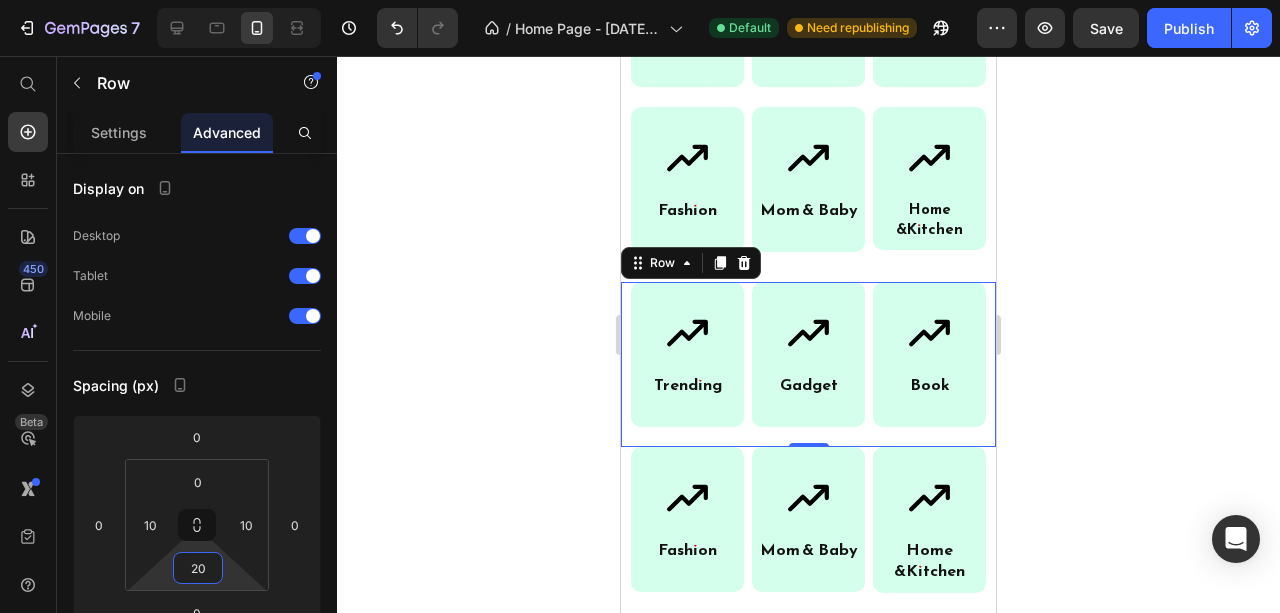 click 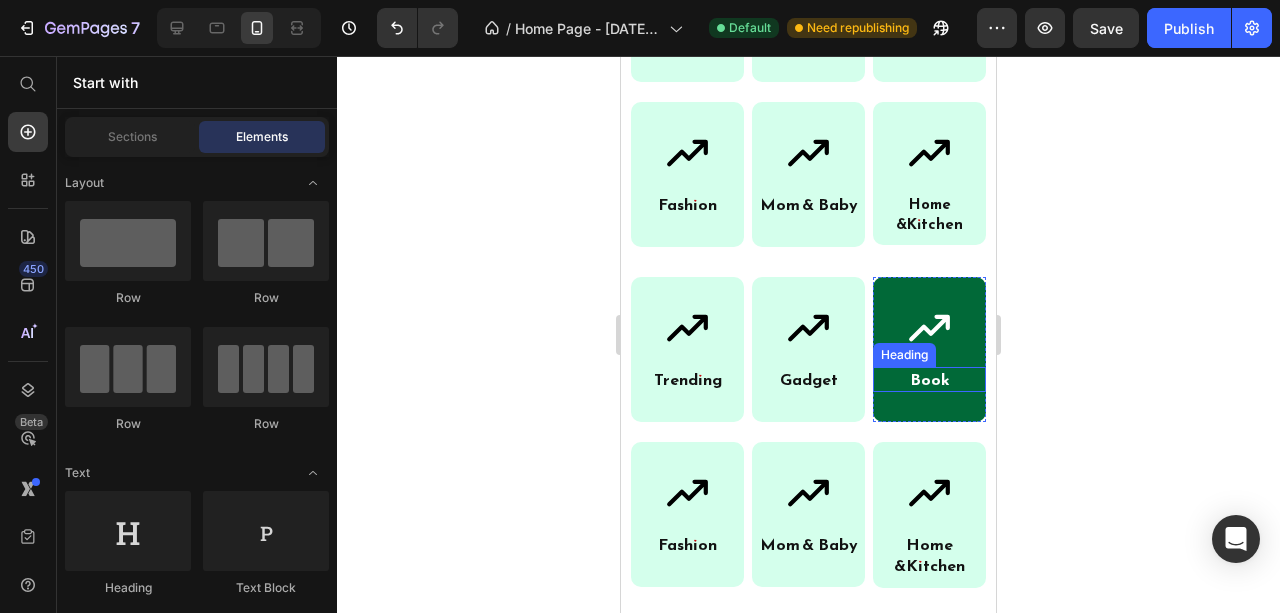 scroll, scrollTop: 1333, scrollLeft: 0, axis: vertical 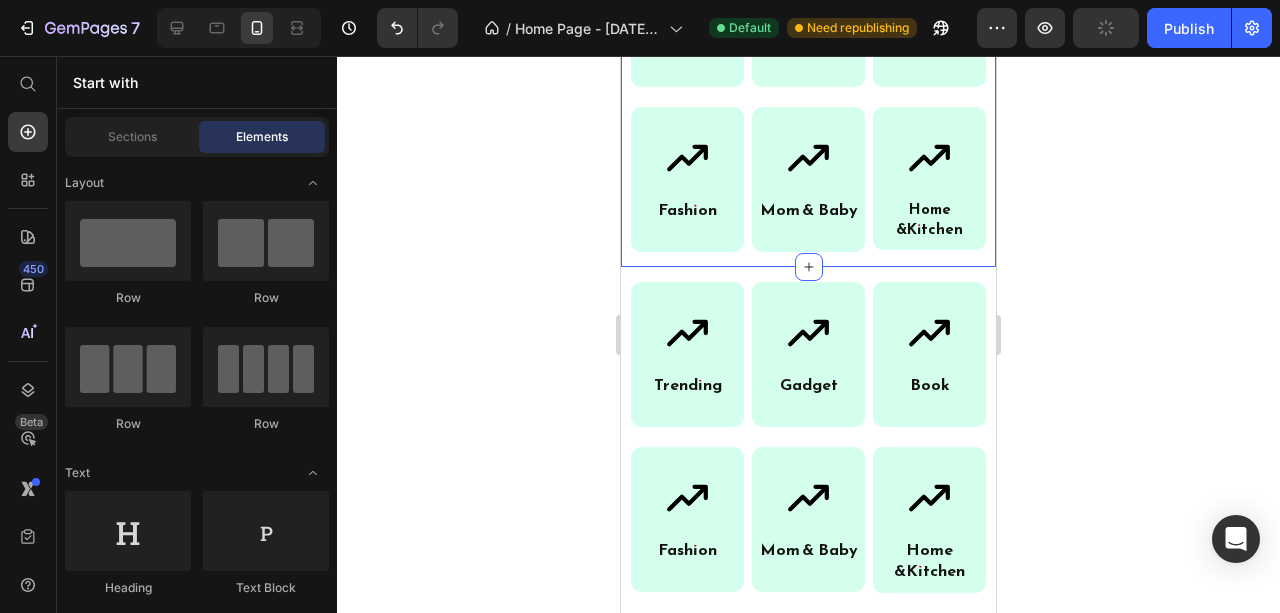 click on "Icon Trending Heading Row
Icon Gadget Heading Row
Icon Book Heading Row Row
Icon Fashion Heading Row
Icon Mom &  B aby Heading Row
Icon Home &  Kitchen Heading Row Row Row Row Section 3" at bounding box center [808, 98] 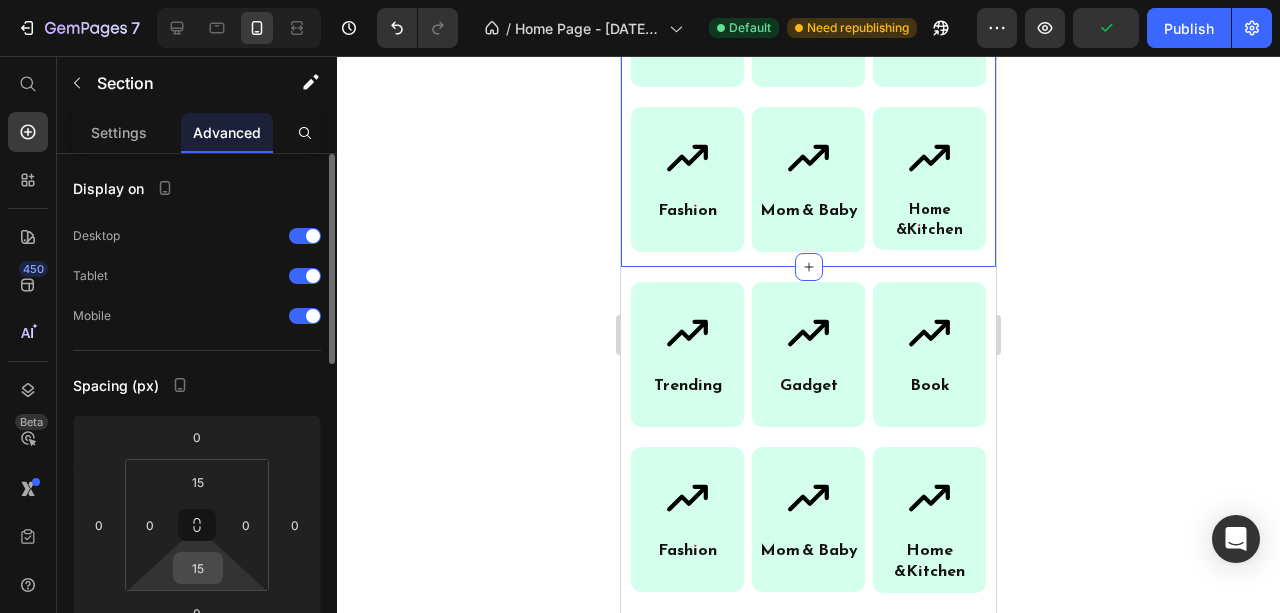 click on "15" at bounding box center [198, 568] 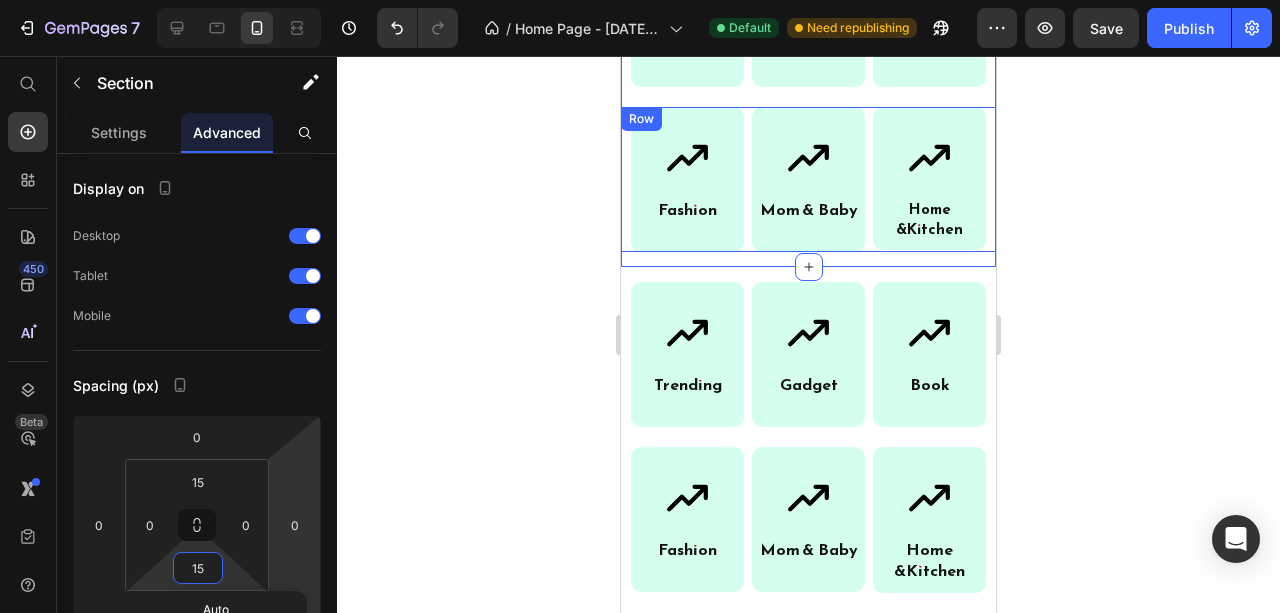click on "Icon Fashion Heading Row
Icon Mom &  B aby Heading Row
Icon Home &  Kitchen Heading Row Row" at bounding box center [808, 179] 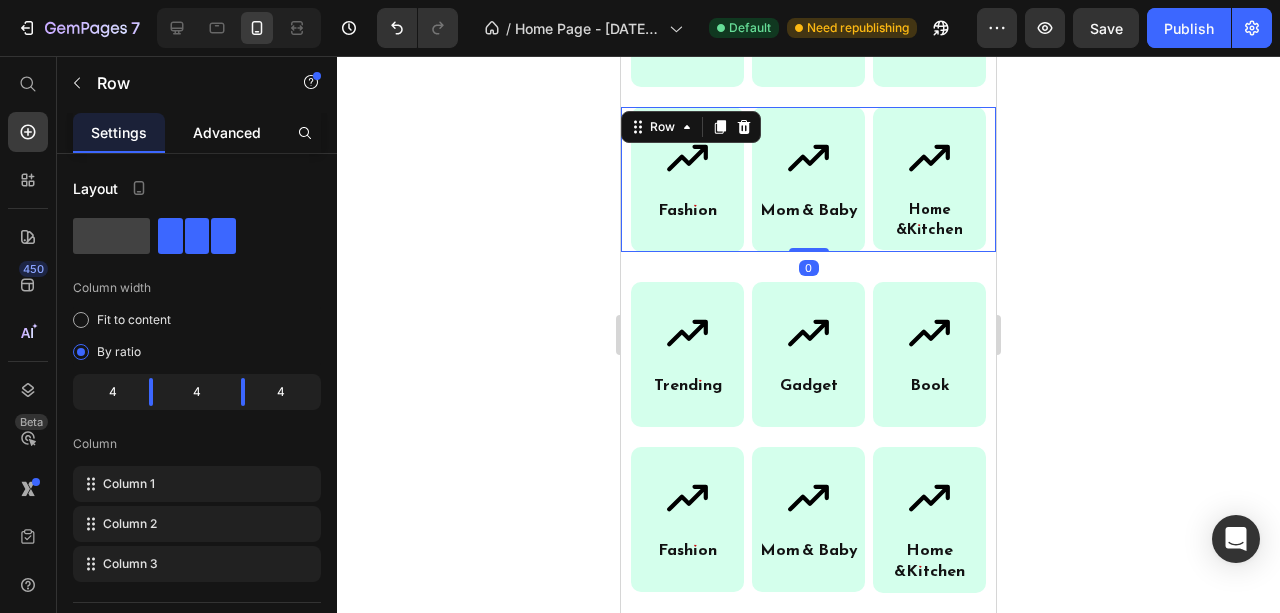 click on "Advanced" 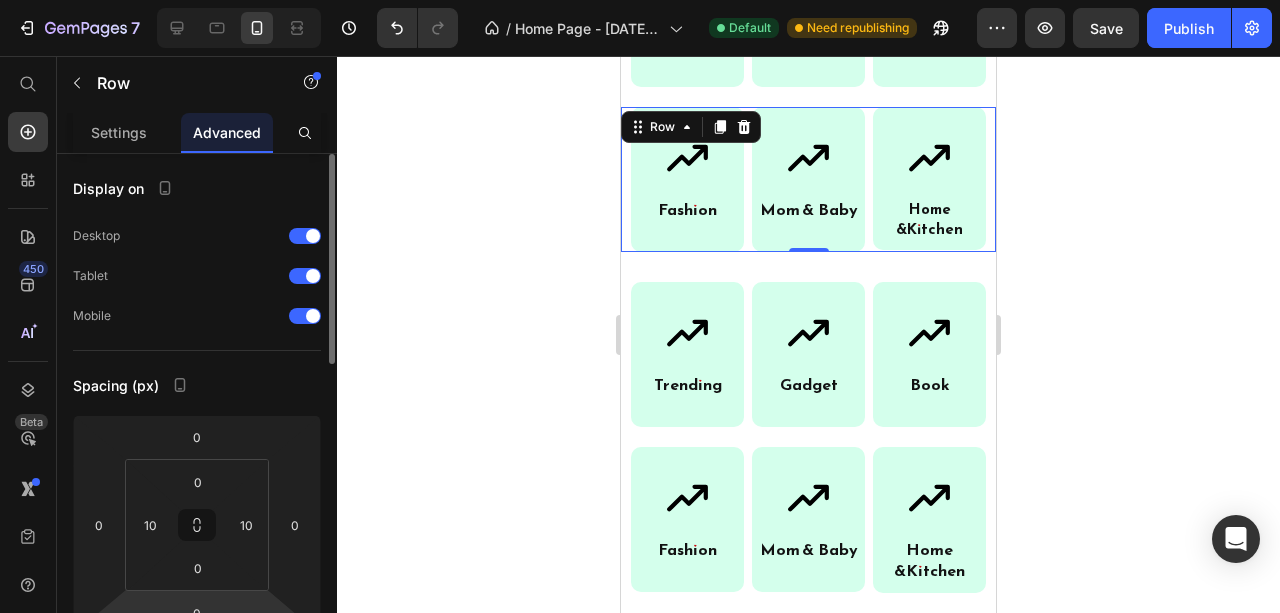 scroll, scrollTop: 133, scrollLeft: 0, axis: vertical 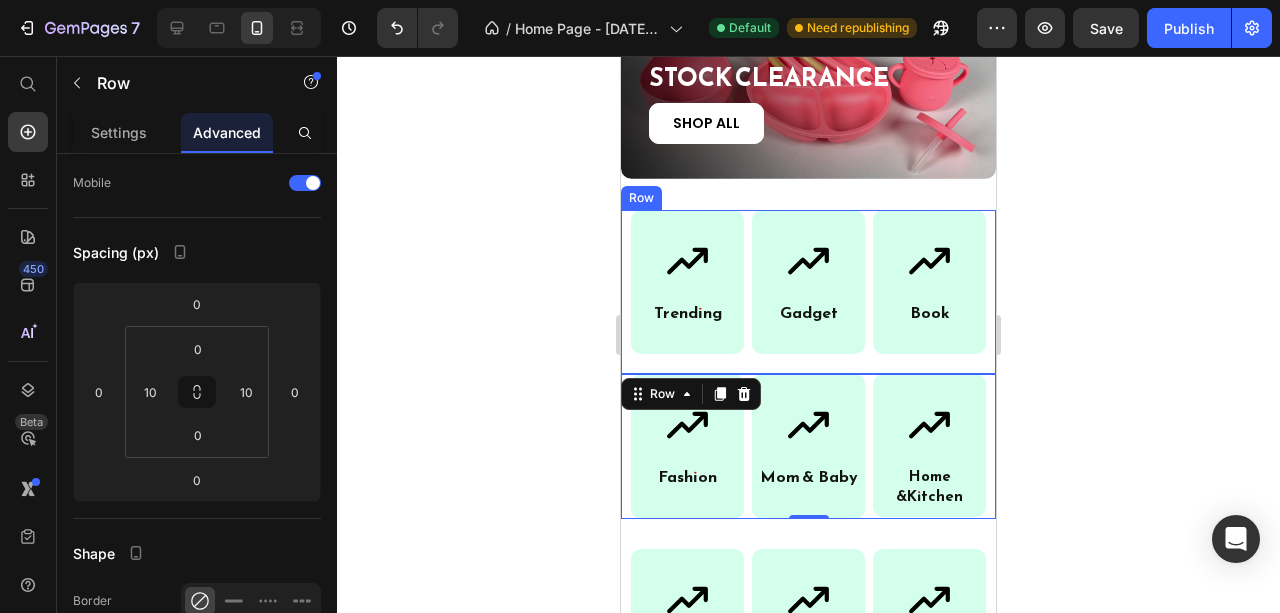 click on "Icon Trending Heading Row
Icon Gadget Heading Row
Icon Book Heading Row Row" at bounding box center [808, 292] 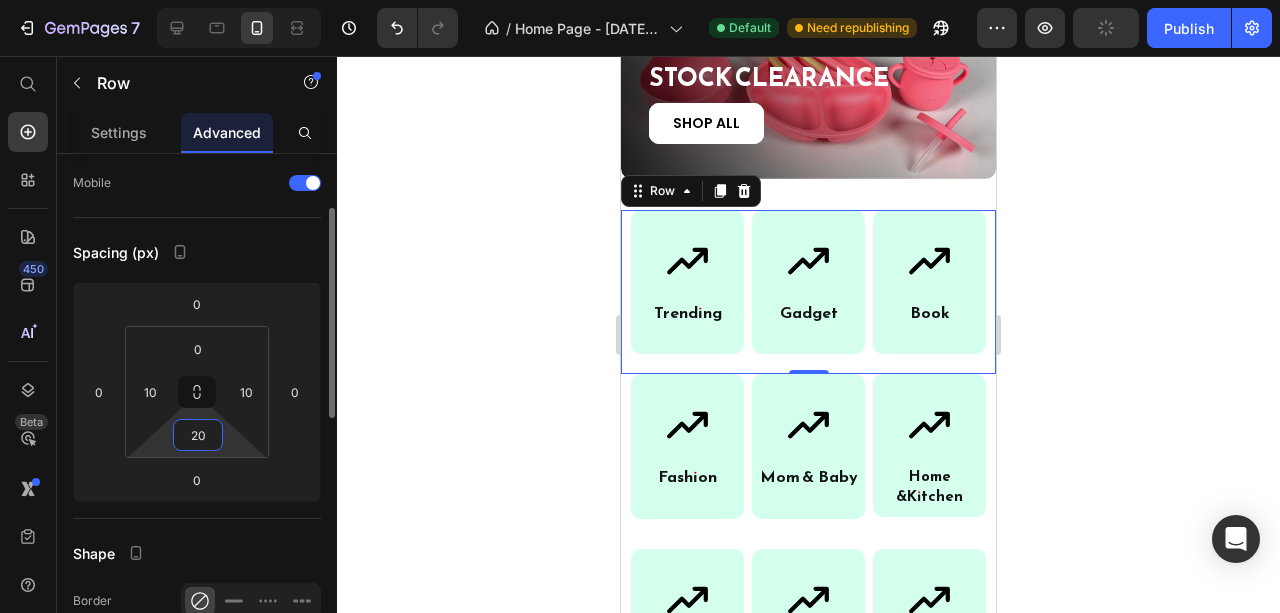 click on "20" at bounding box center (198, 435) 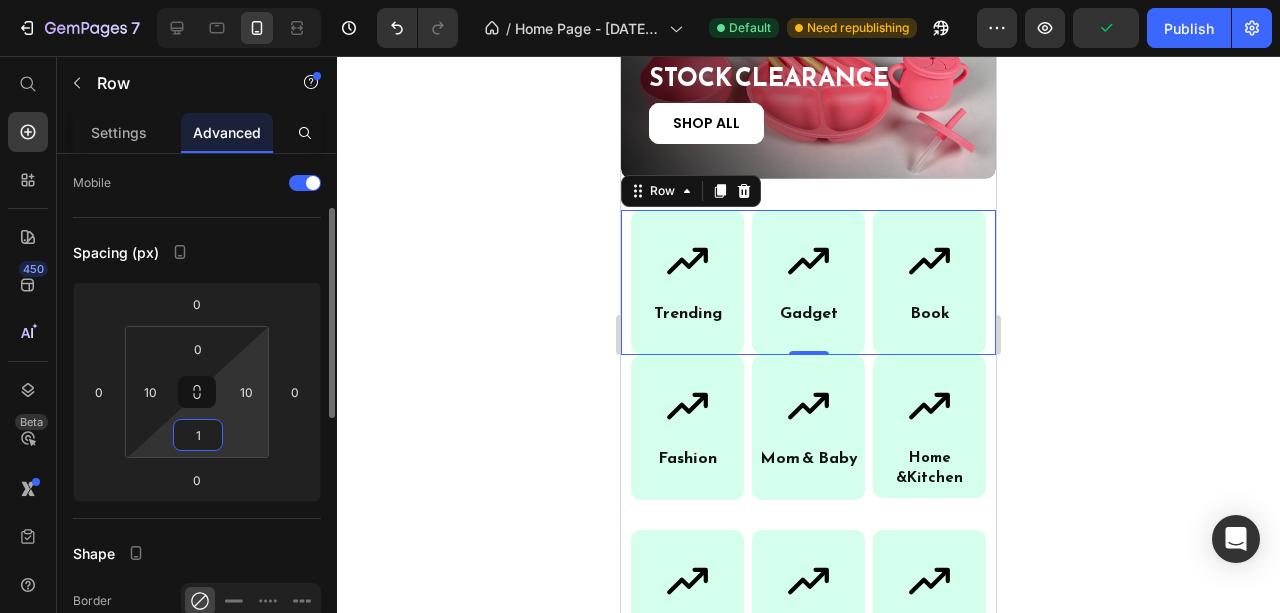 type on "10" 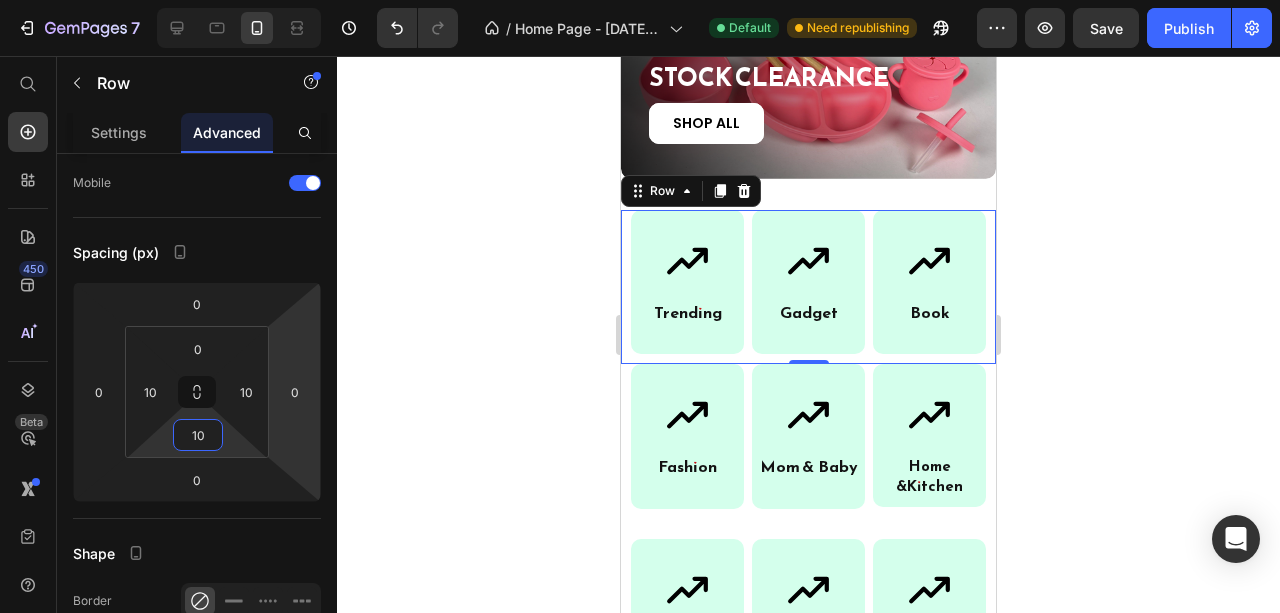 click 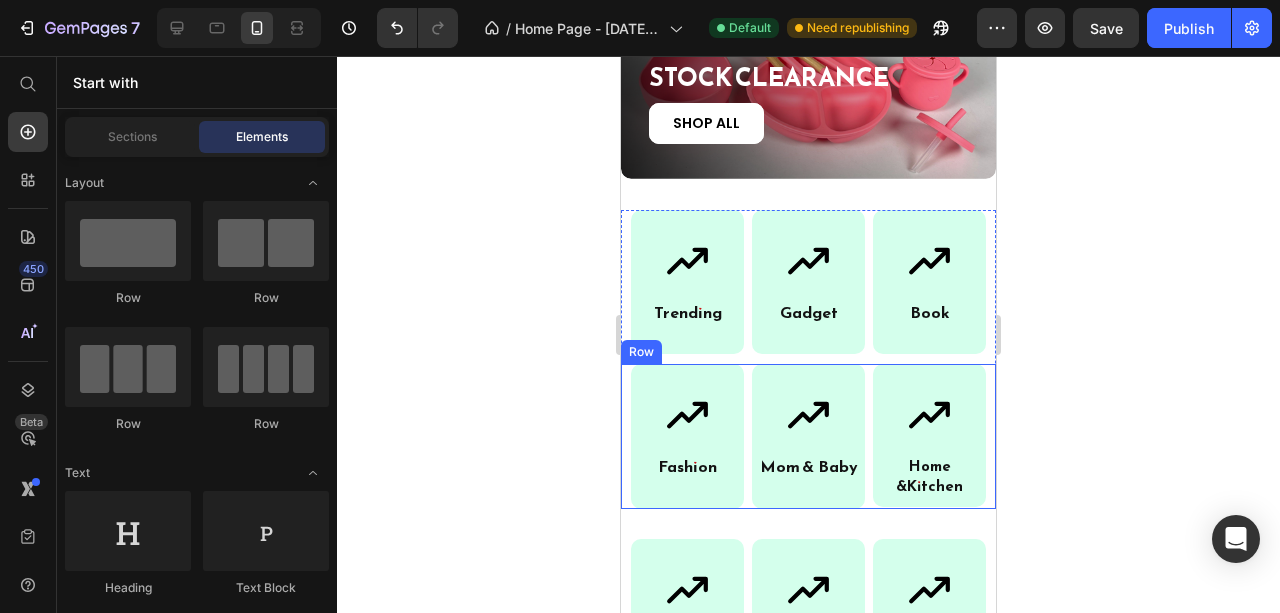 click on "Icon Fashion Heading Row
Icon Mom &  B aby Heading Row
Icon Home &  Kitchen Heading Row Row" at bounding box center (808, 436) 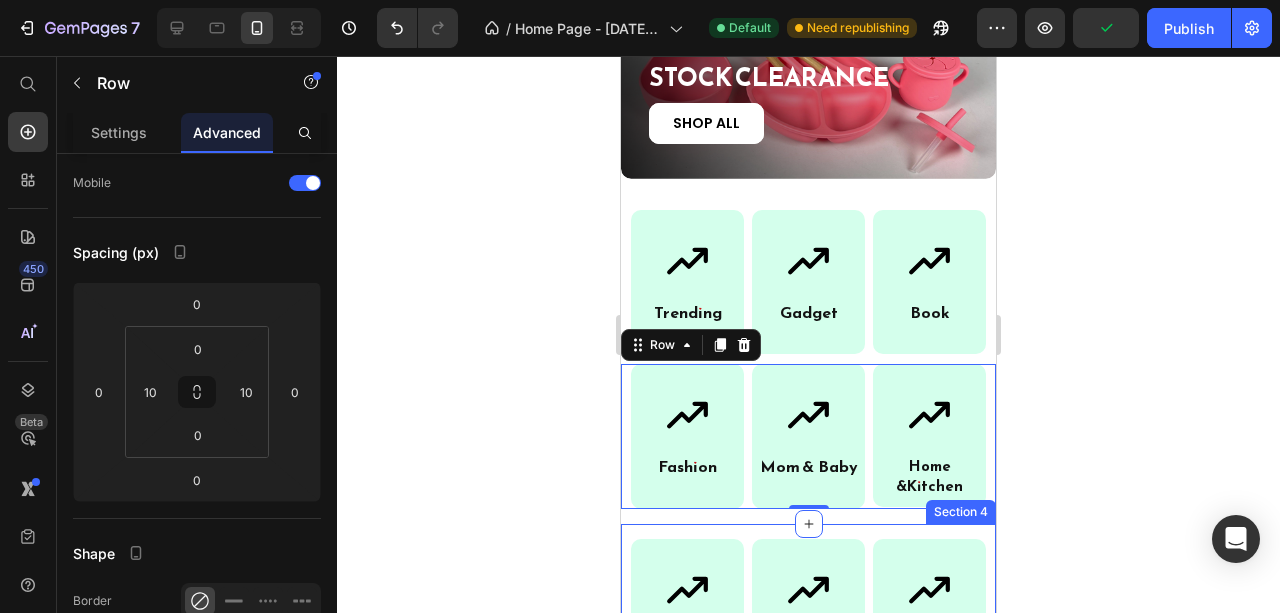 click on "Icon Trending Heading Row
Icon Gadget Heading Row
Icon Book Heading Row Row
Icon Fashion Heading Row
Icon Mom &  B aby Heading Row
Icon Home &  Kitchen Heading Row Row Row Row Section 4" at bounding box center [808, 694] 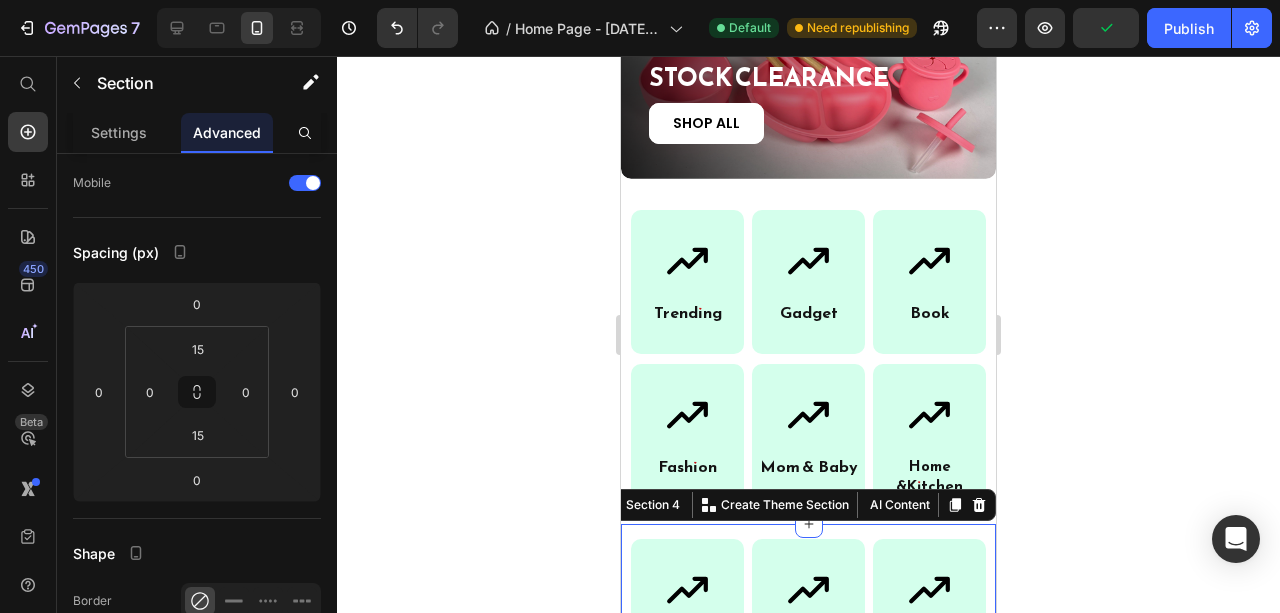 scroll, scrollTop: 0, scrollLeft: 0, axis: both 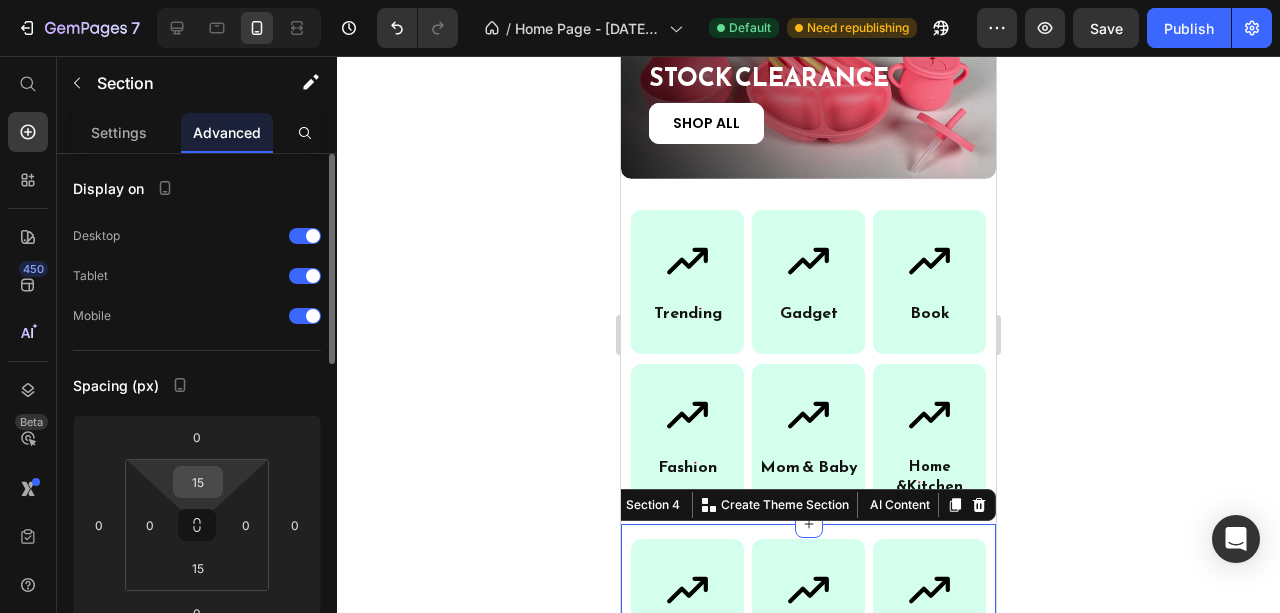 click on "15" at bounding box center [198, 482] 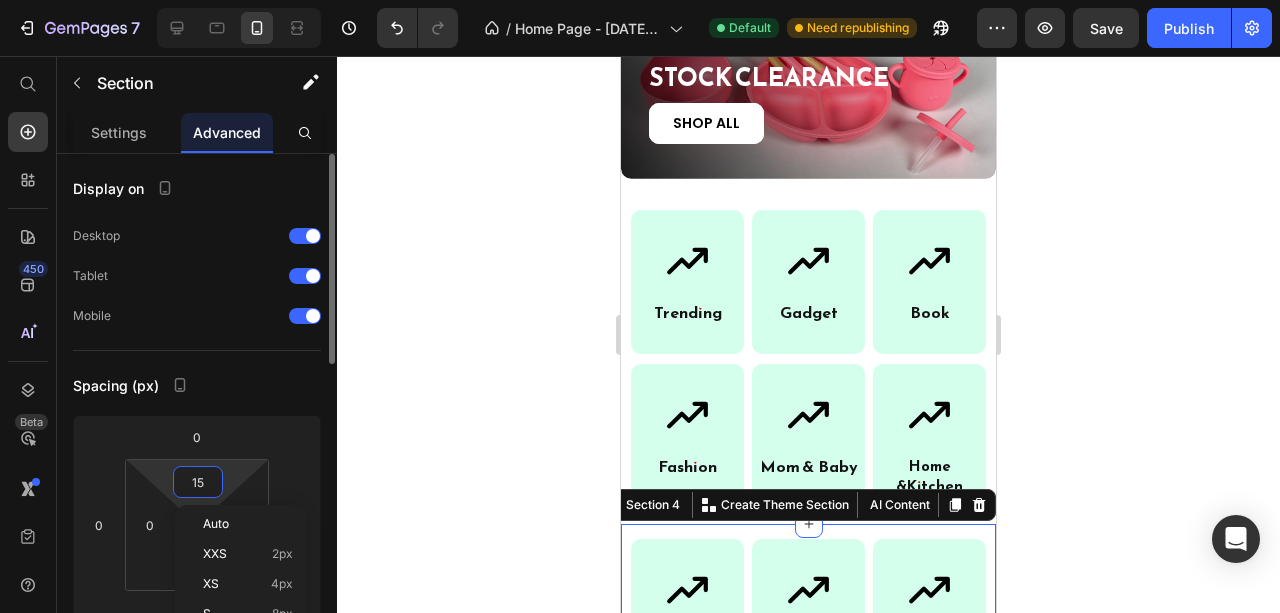 type on "0" 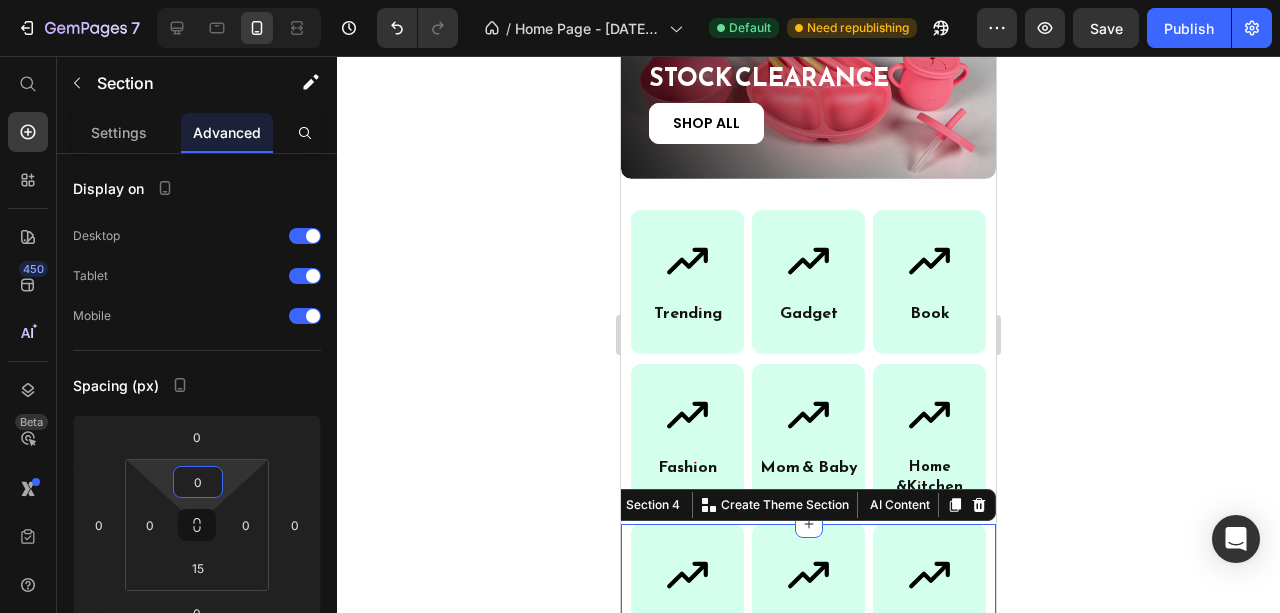 click 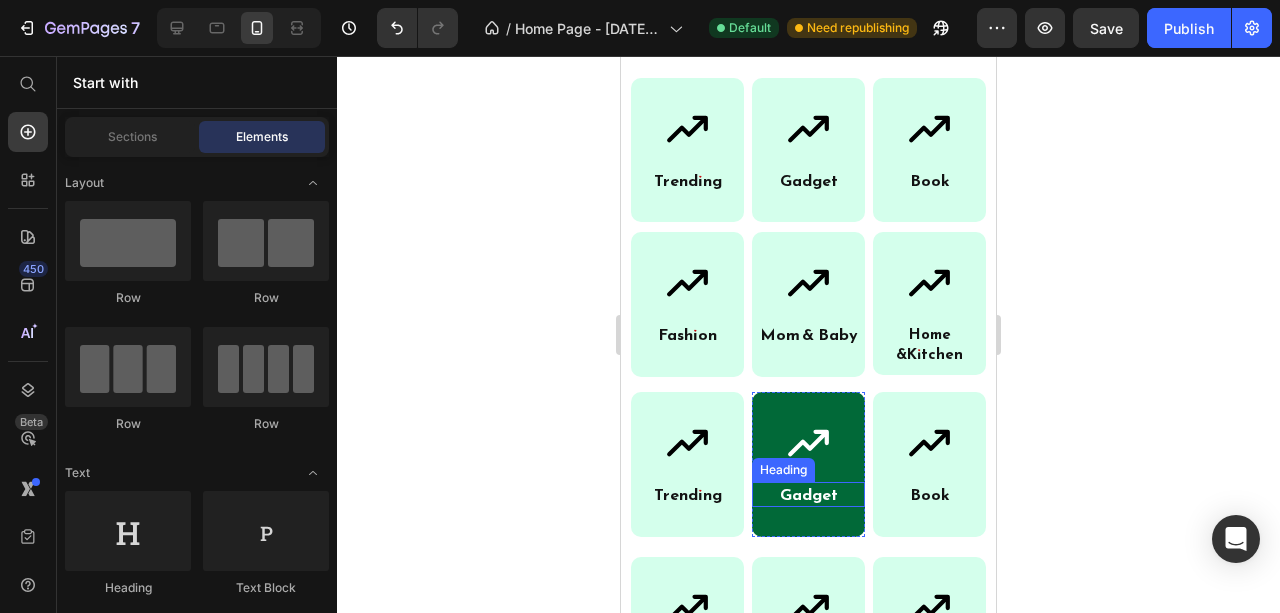 scroll, scrollTop: 1200, scrollLeft: 0, axis: vertical 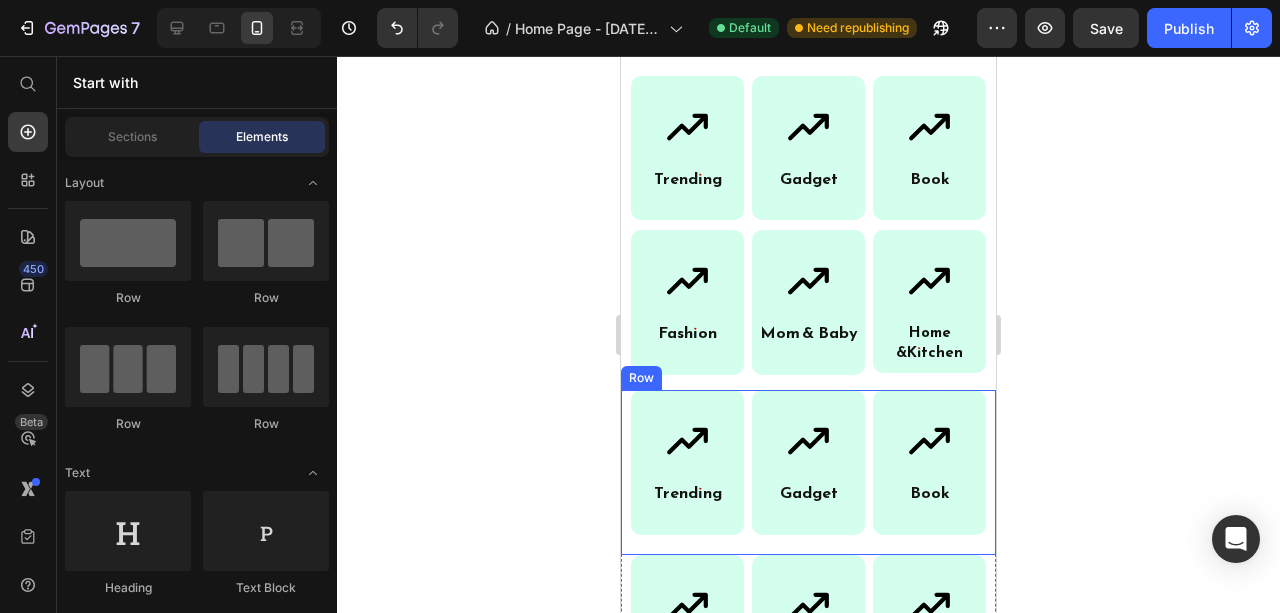 click 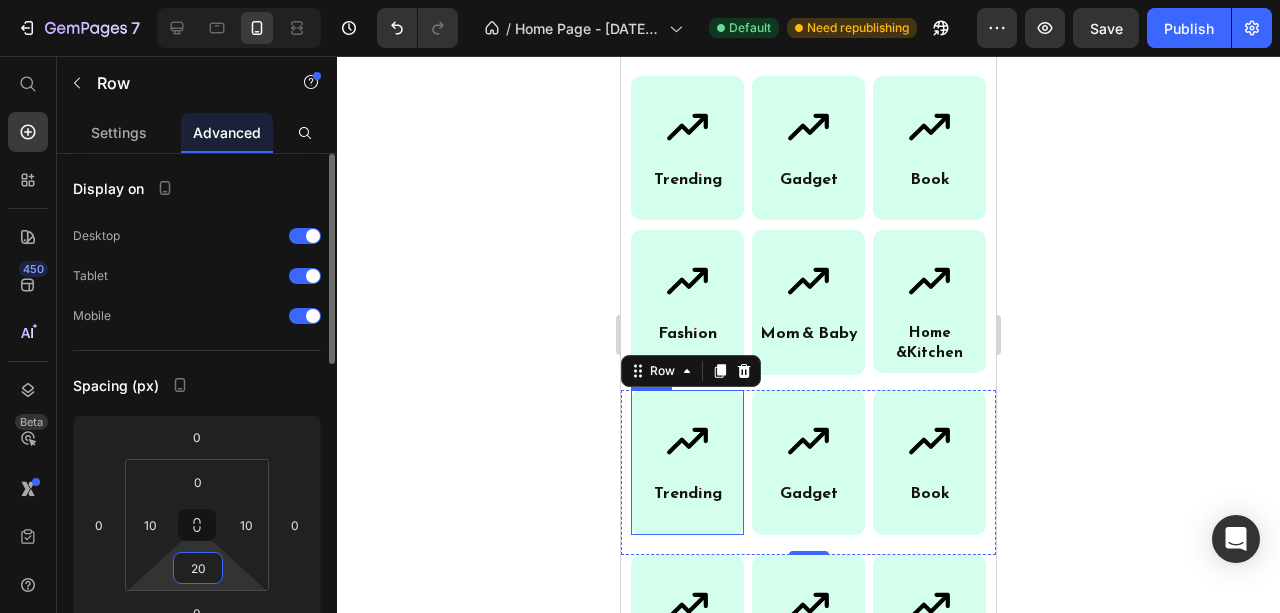 click on "20" at bounding box center (198, 568) 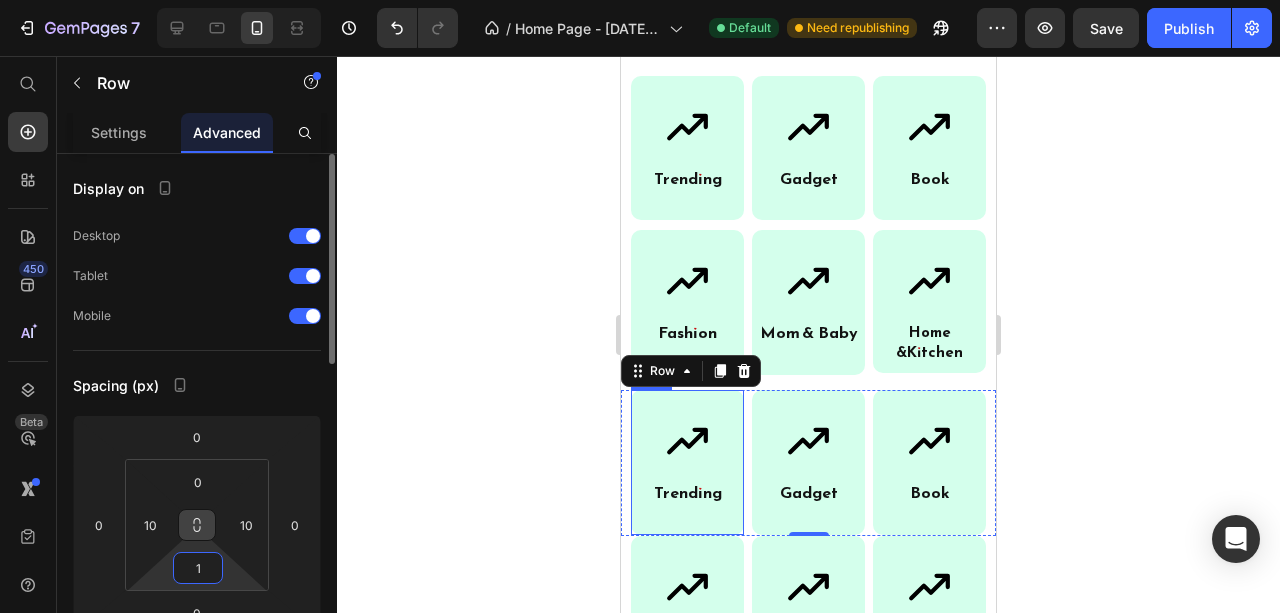 type on "10" 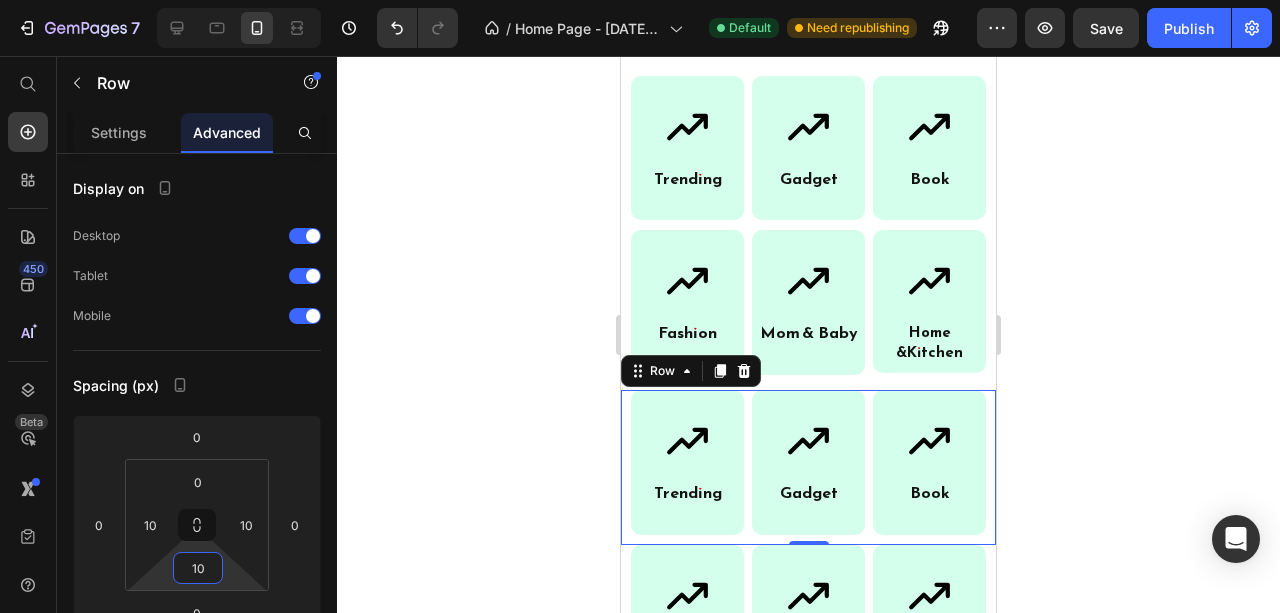 click 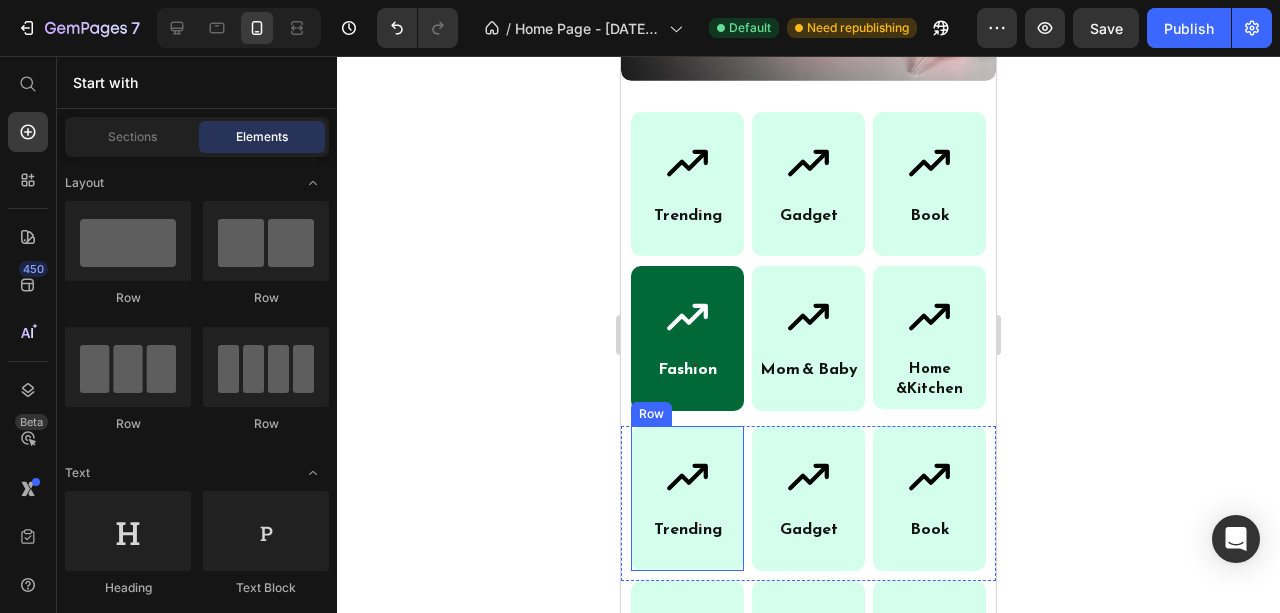 scroll, scrollTop: 1133, scrollLeft: 0, axis: vertical 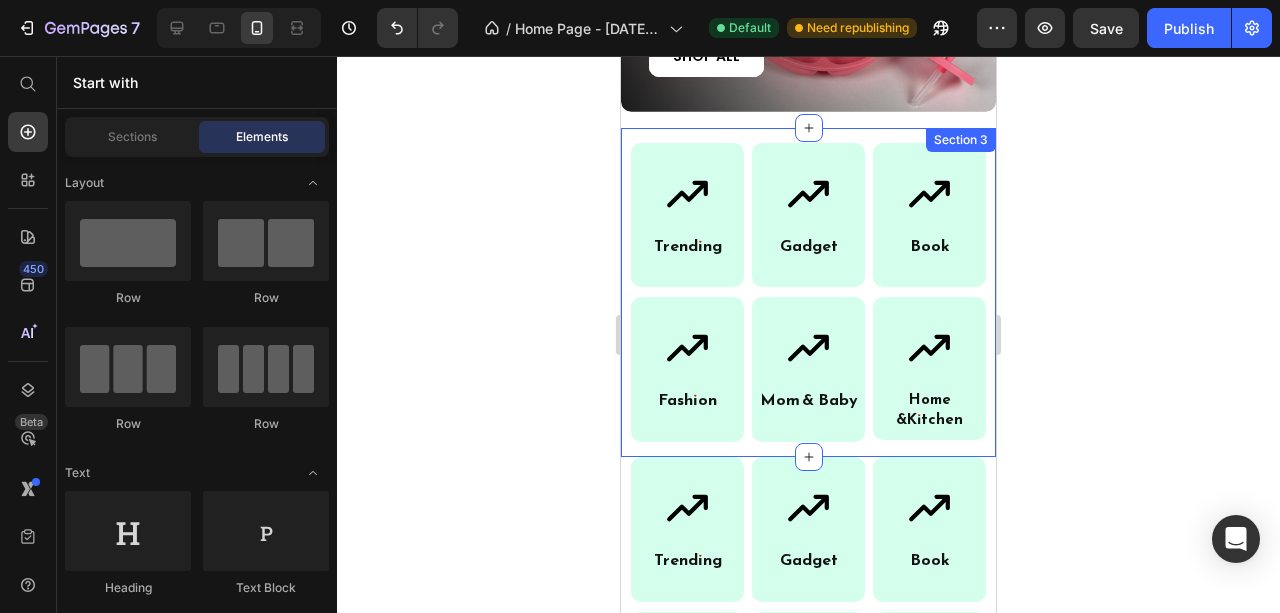 click on "Icon Trending Heading Row
Icon Gadget Heading Row
Icon Book Heading Row Row
Icon Fashion Heading Row
Icon Mom &  B aby Heading Row
Icon Home &  Kitchen Heading Row Row Row Row Section 3" at bounding box center (808, 293) 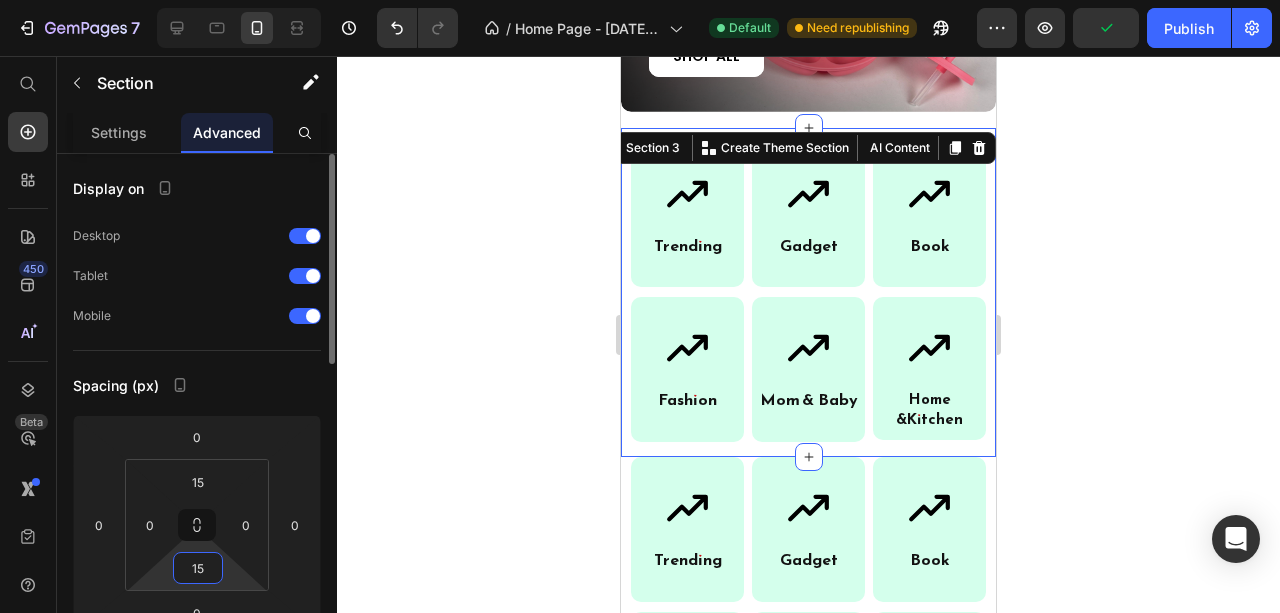 click on "15" at bounding box center [198, 568] 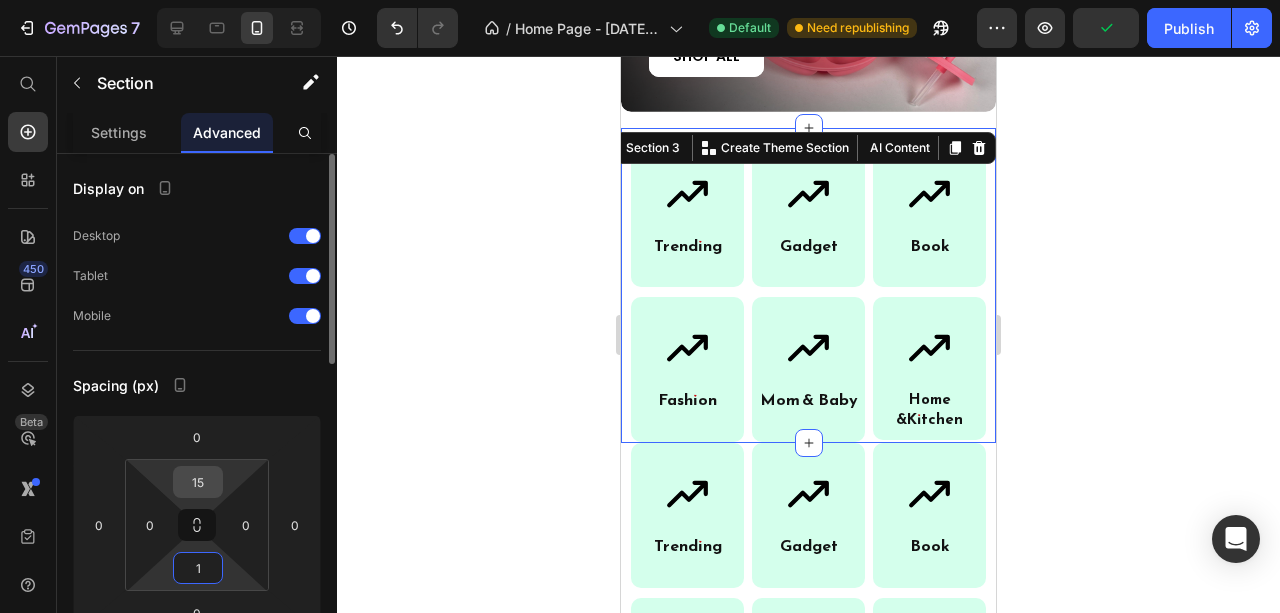 type on "10" 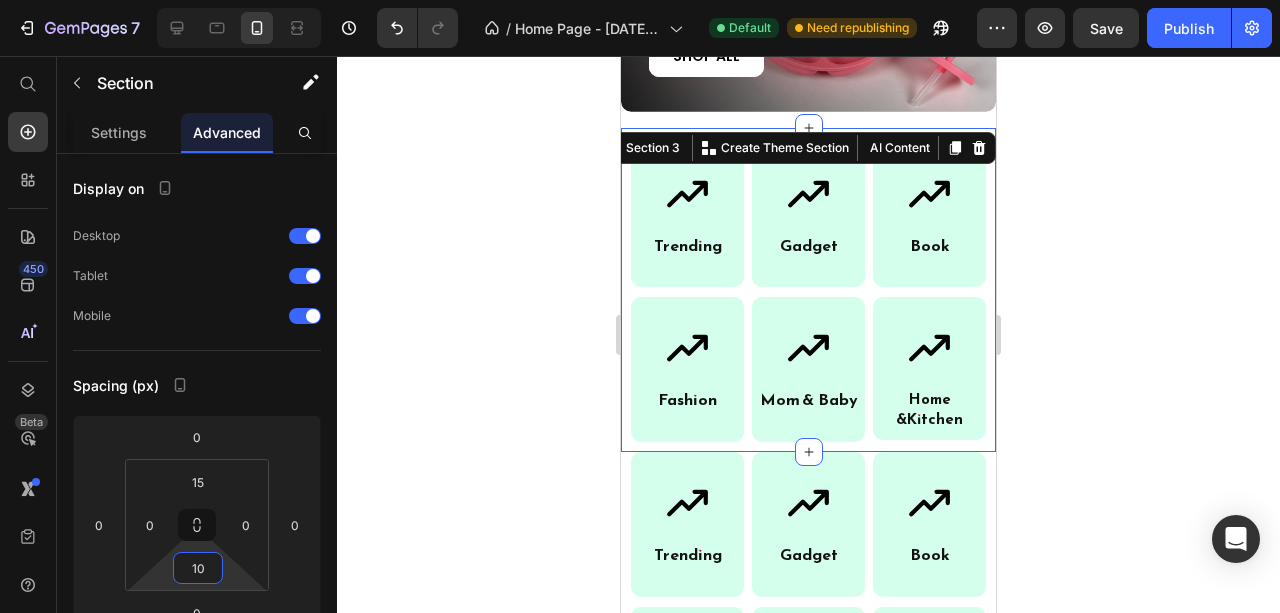 click 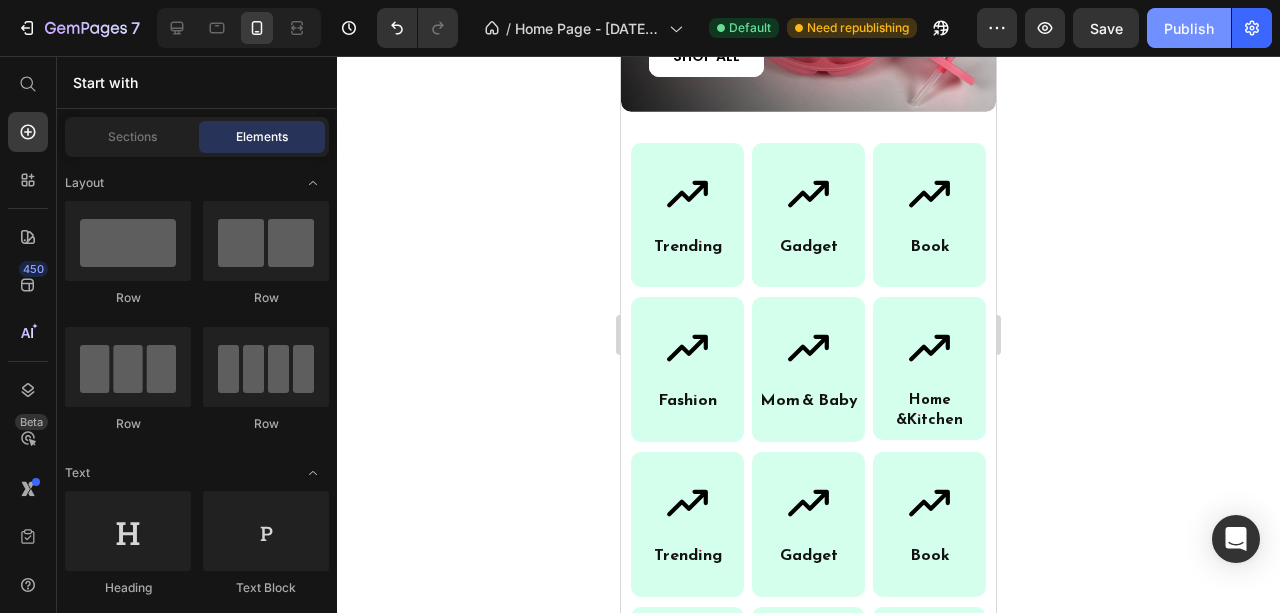 click on "Publish" at bounding box center [1189, 28] 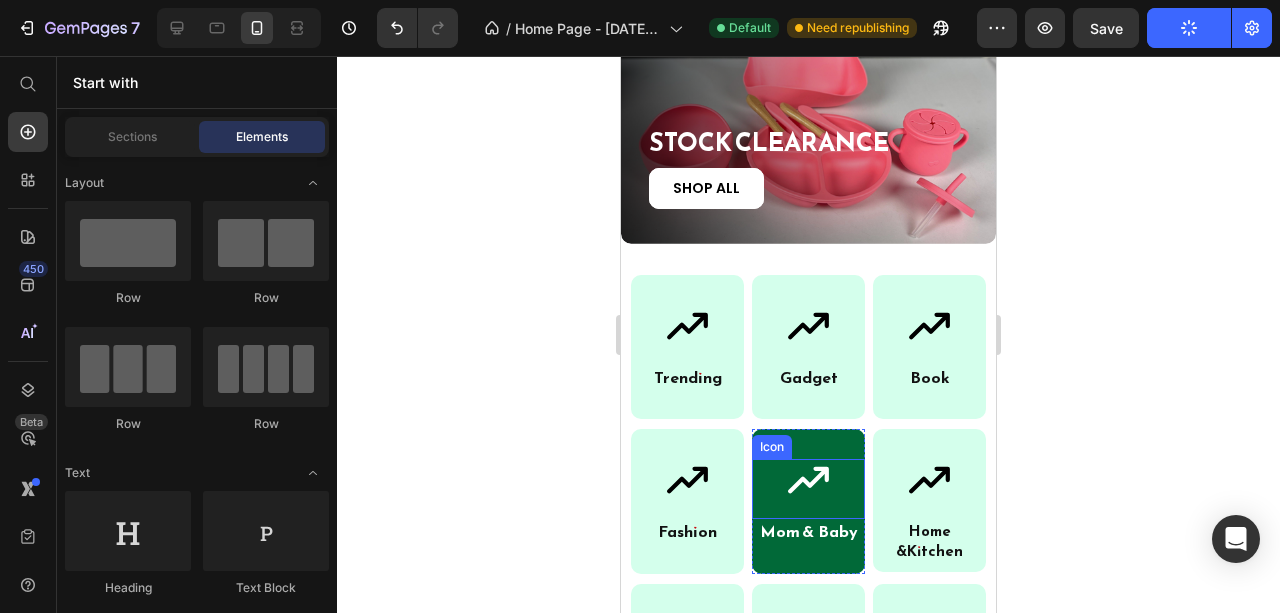 scroll, scrollTop: 1000, scrollLeft: 0, axis: vertical 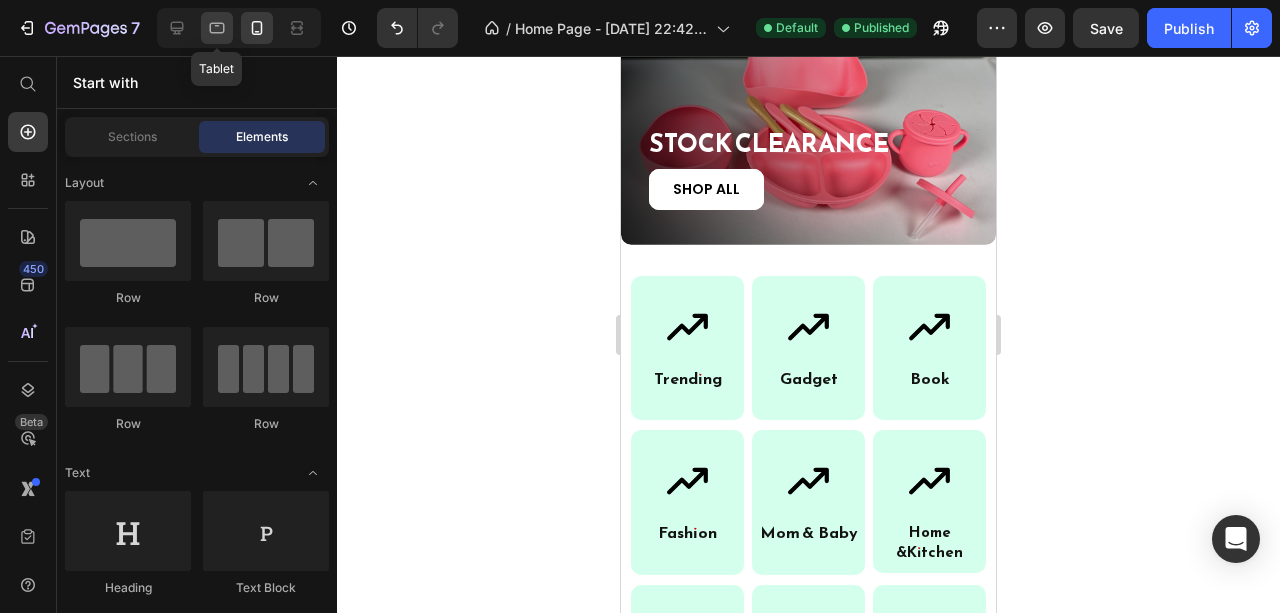 click 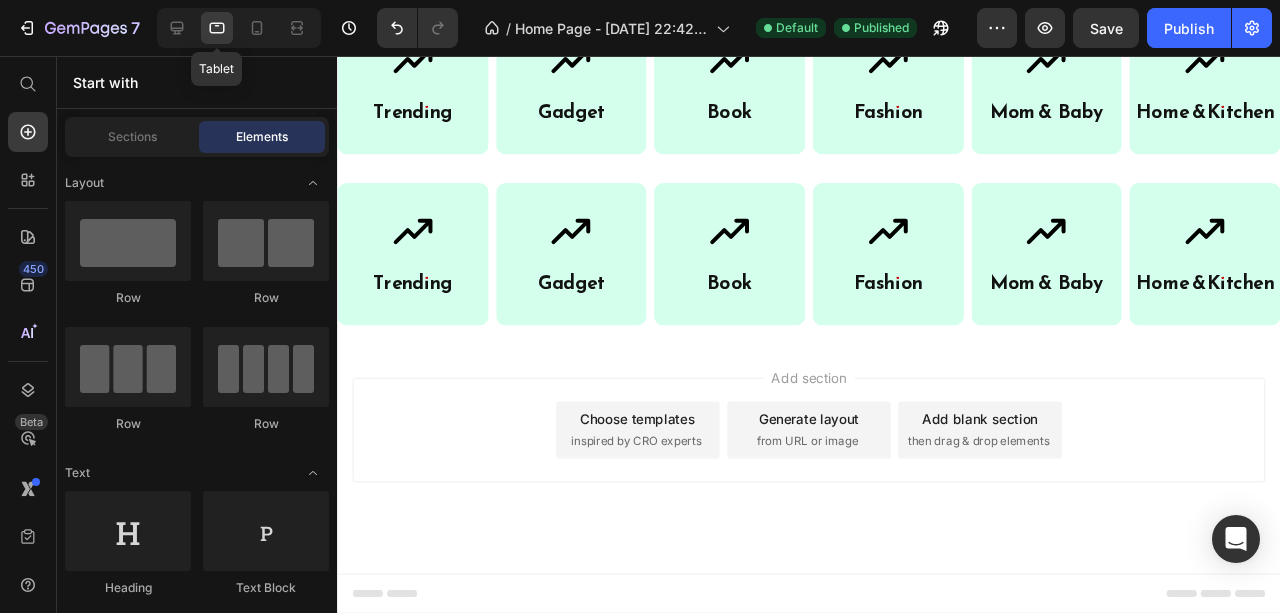 scroll, scrollTop: 780, scrollLeft: 0, axis: vertical 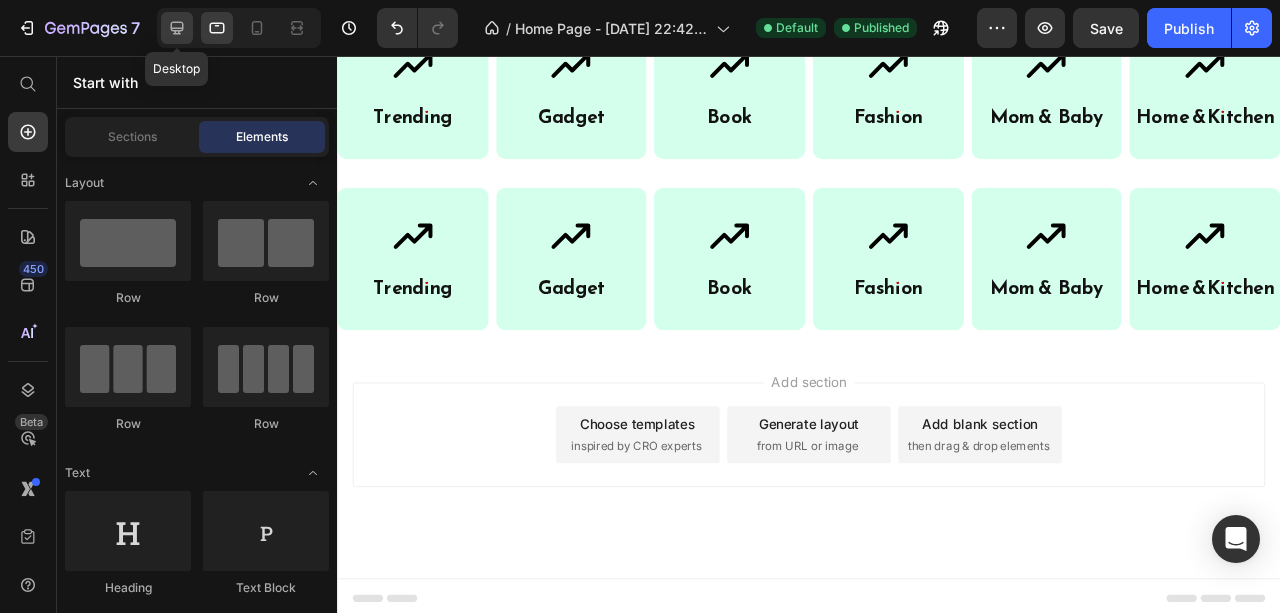 click 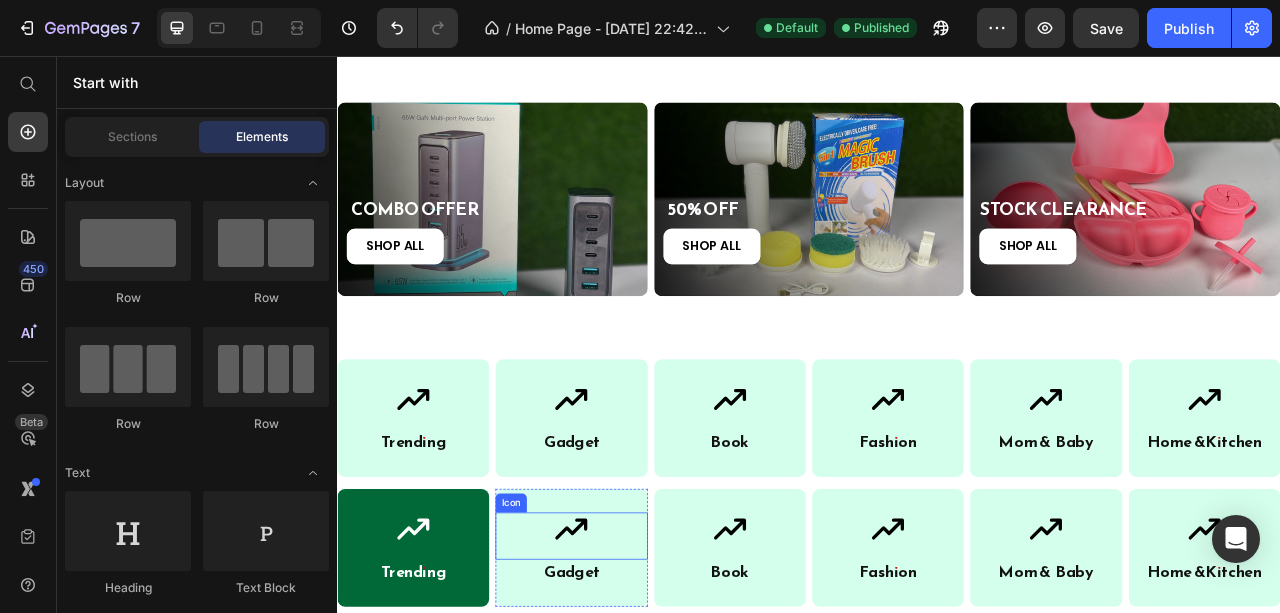 scroll, scrollTop: 469, scrollLeft: 0, axis: vertical 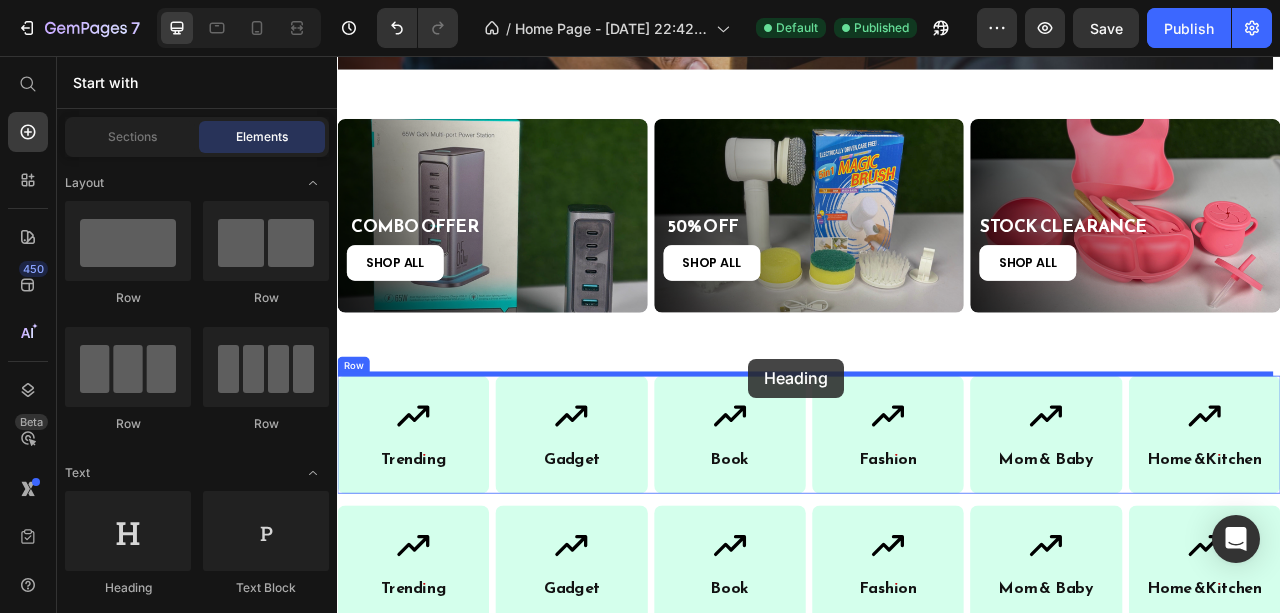 drag, startPoint x: 452, startPoint y: 587, endPoint x: 860, endPoint y: 441, distance: 433.3359 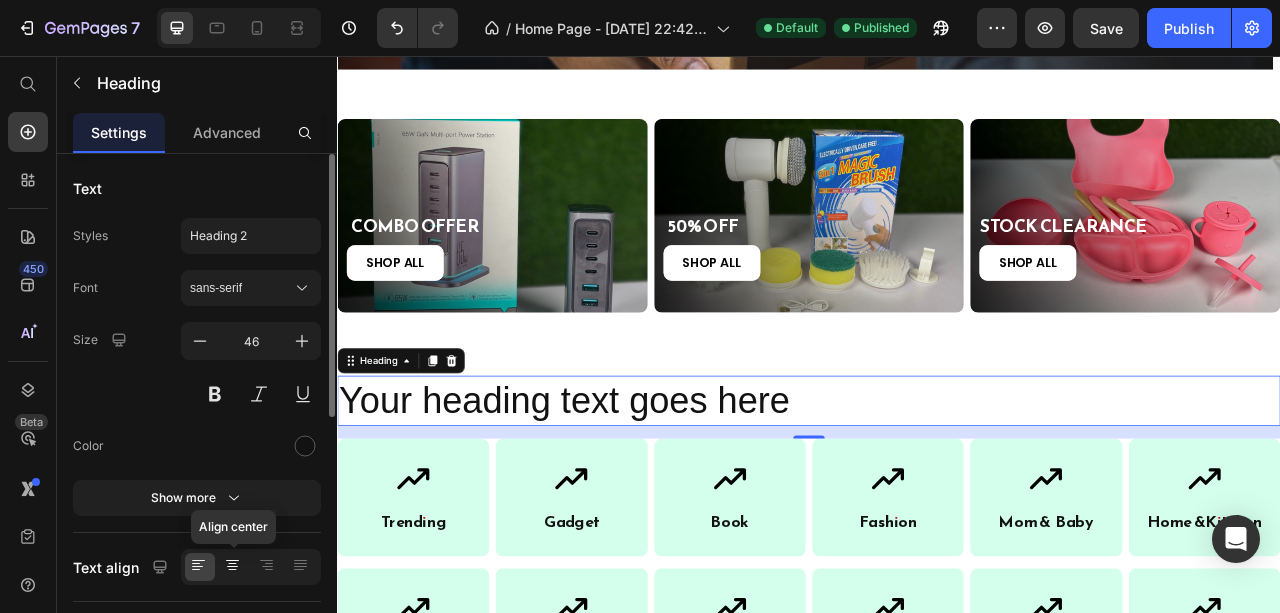 click 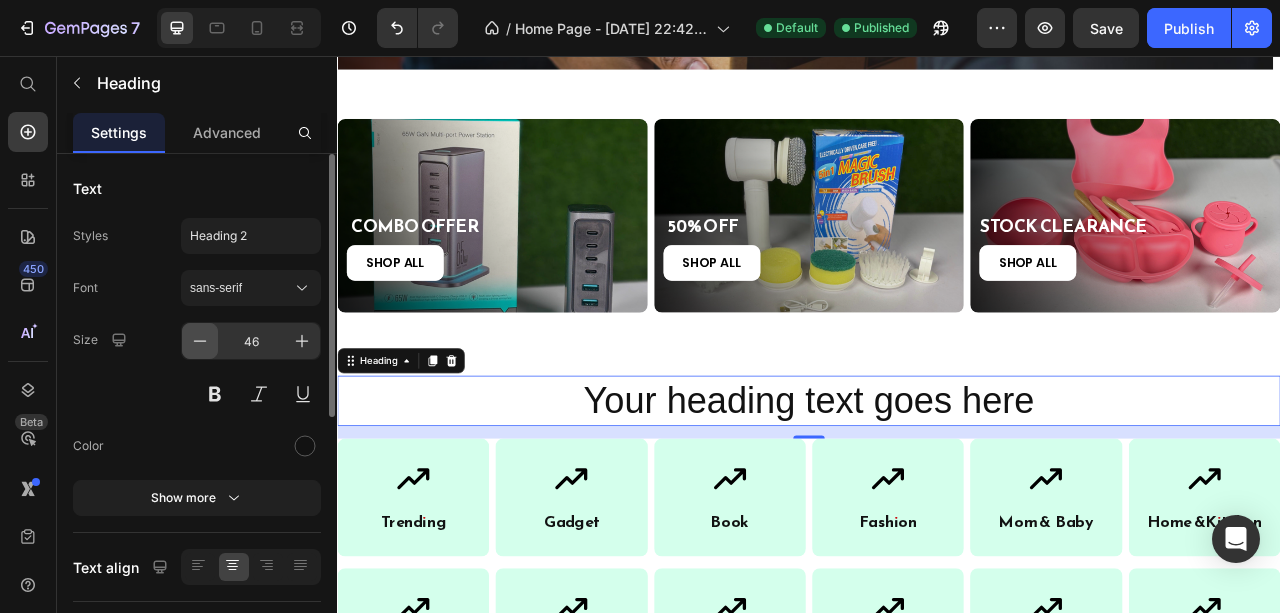 click at bounding box center (200, 341) 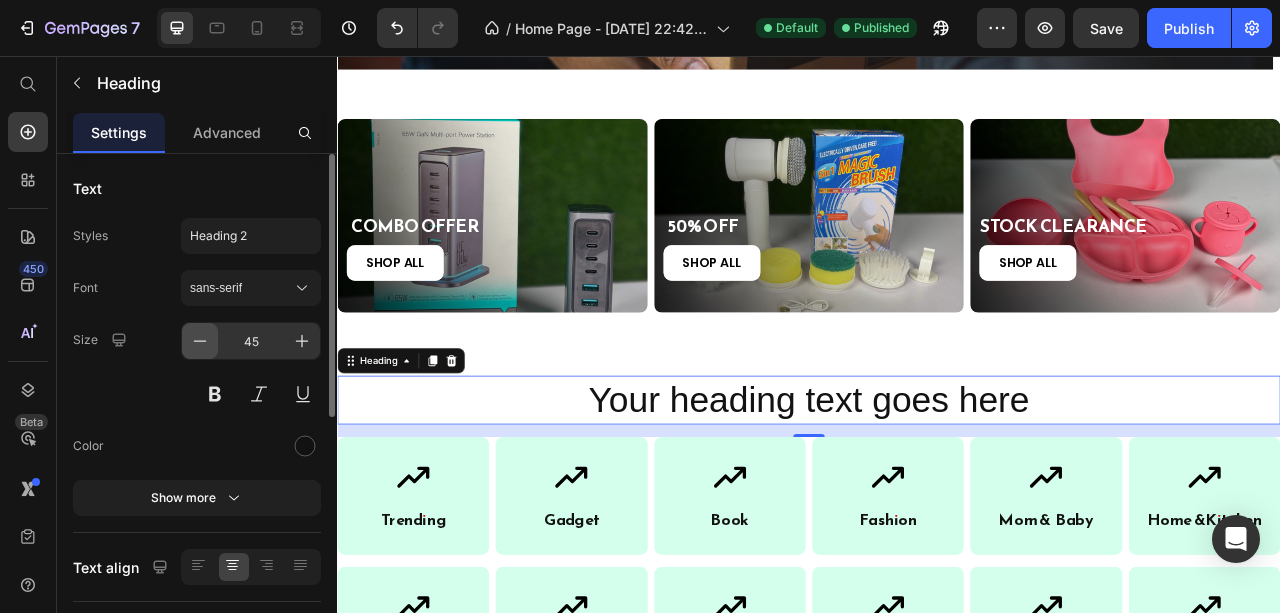 click at bounding box center (200, 341) 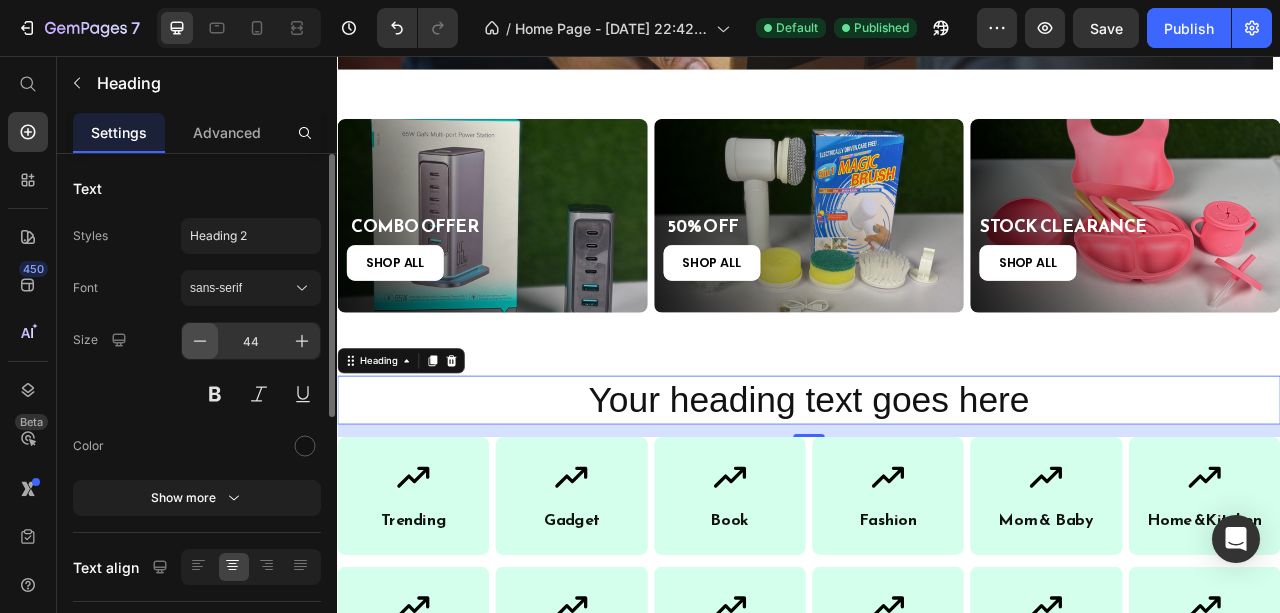 click at bounding box center (200, 341) 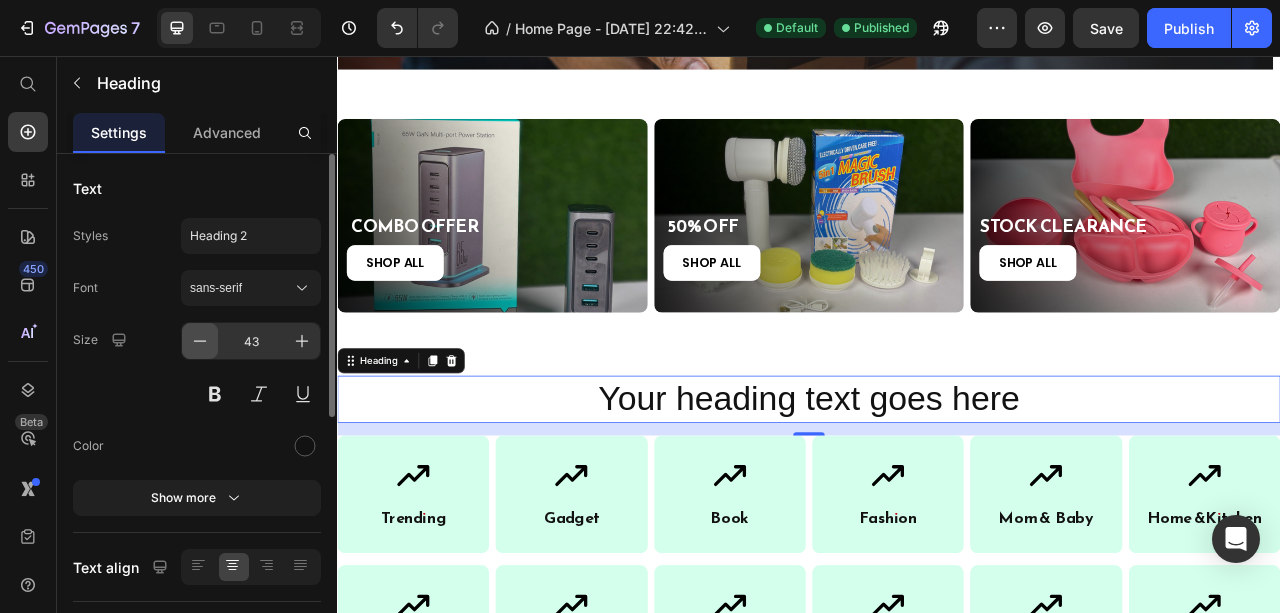 click at bounding box center (200, 341) 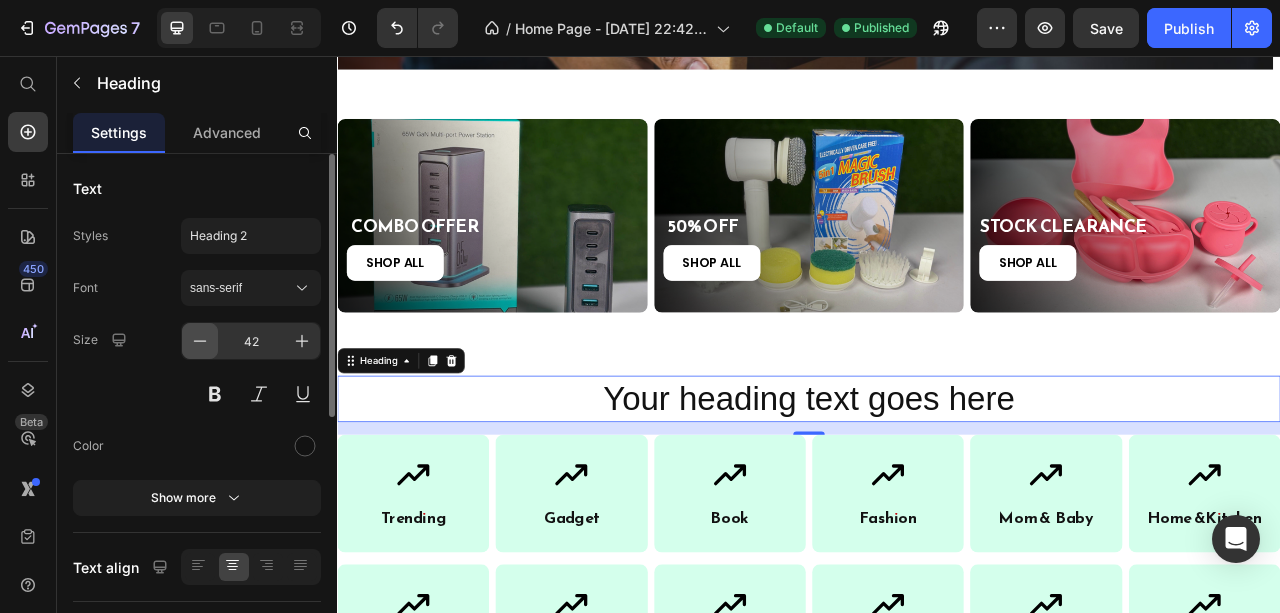 click at bounding box center (200, 341) 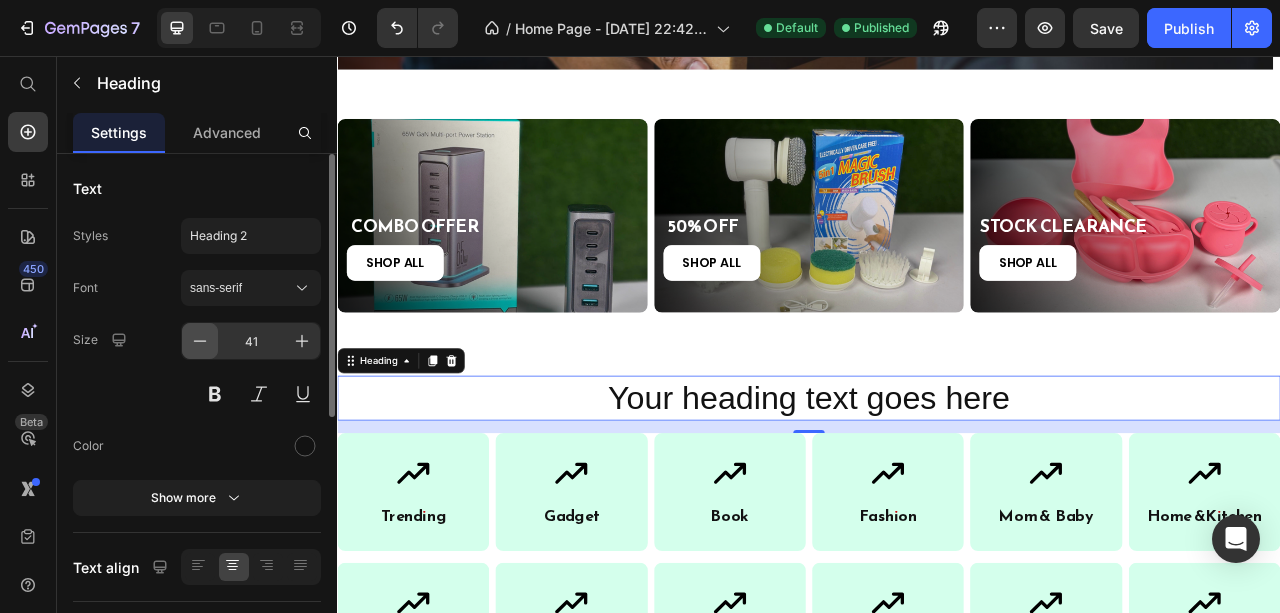click at bounding box center [200, 341] 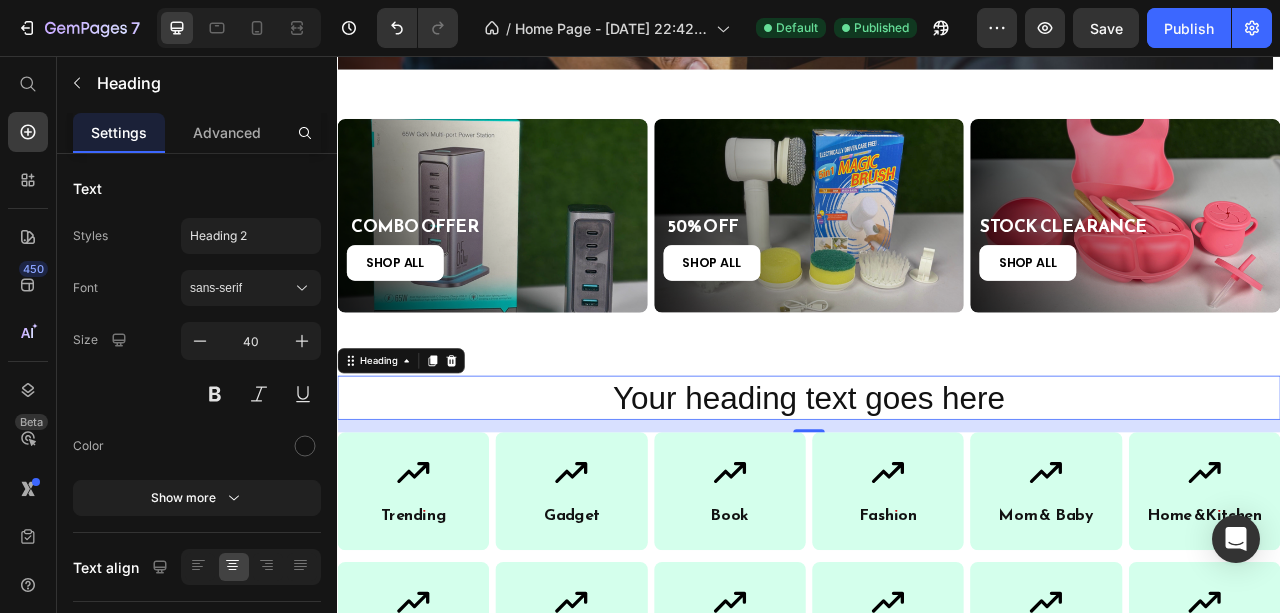 click on "Your heading text goes here" at bounding box center (937, 491) 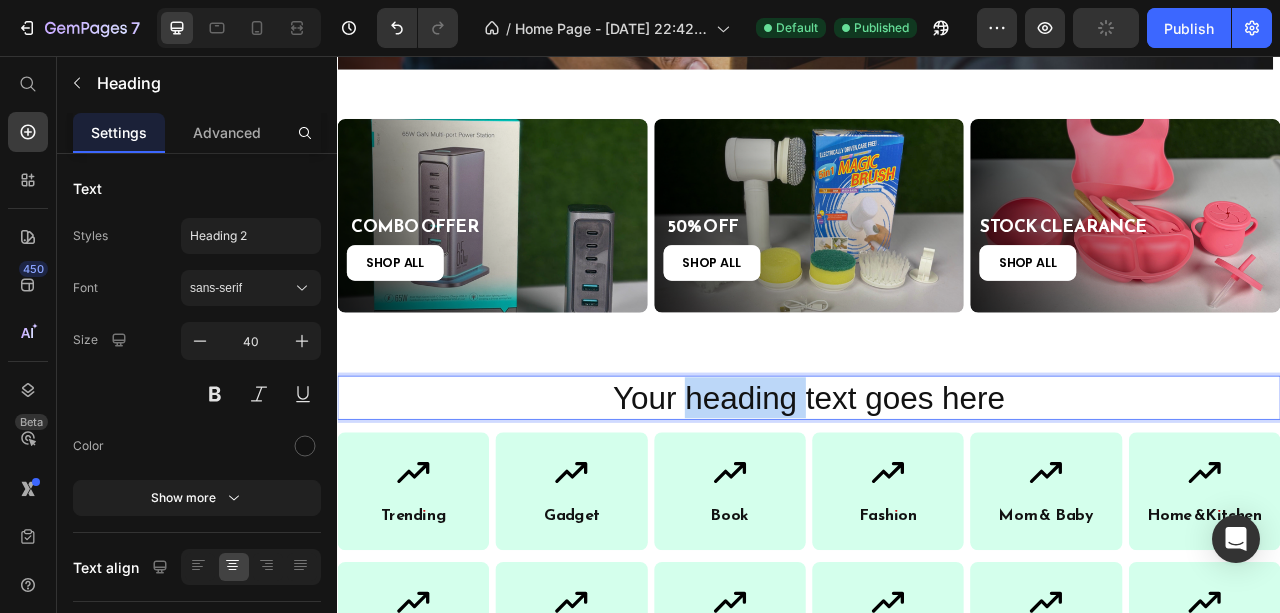 click on "Your heading text goes here" at bounding box center (937, 491) 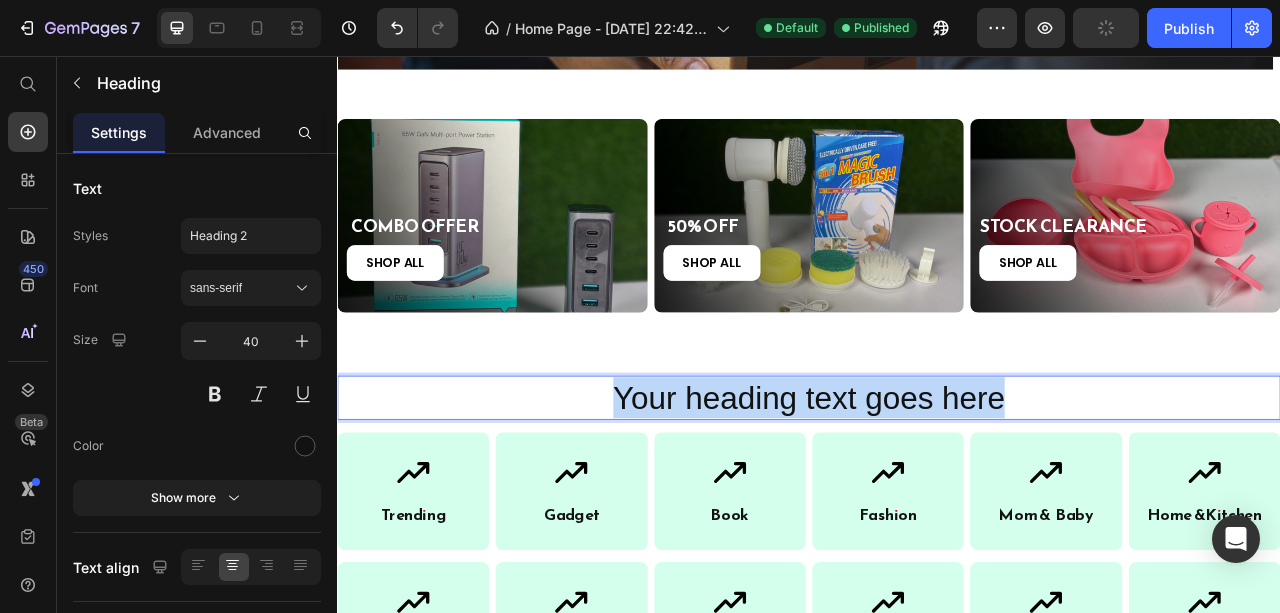 click on "Your heading text goes here" at bounding box center [937, 491] 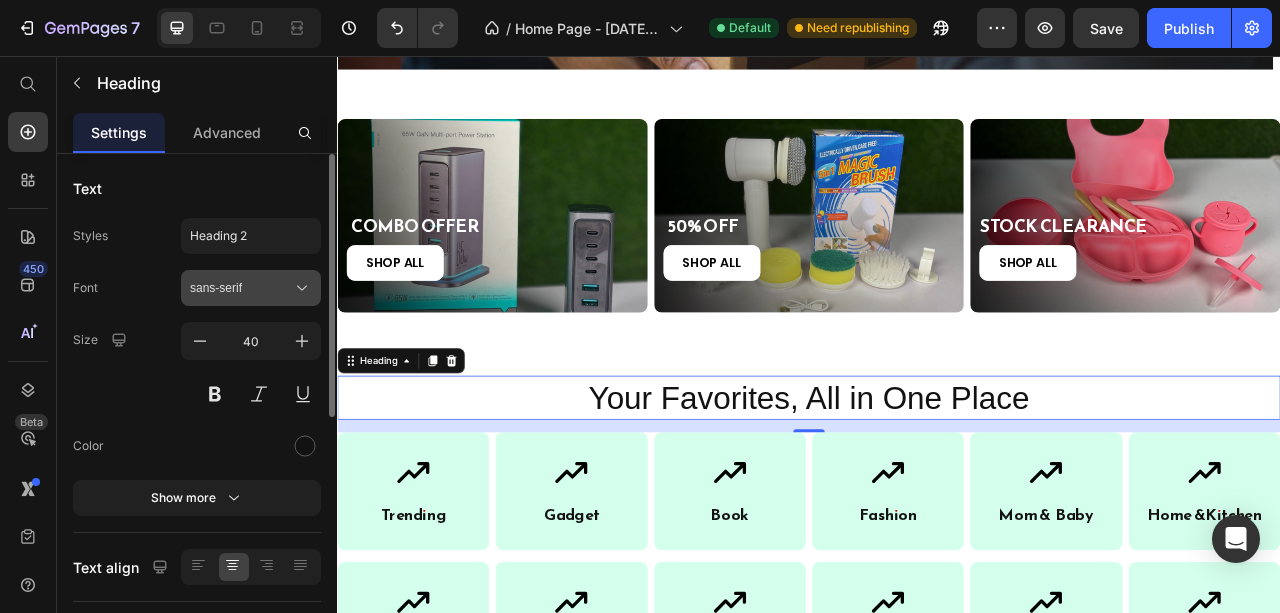 click on "sans-serif" at bounding box center (241, 288) 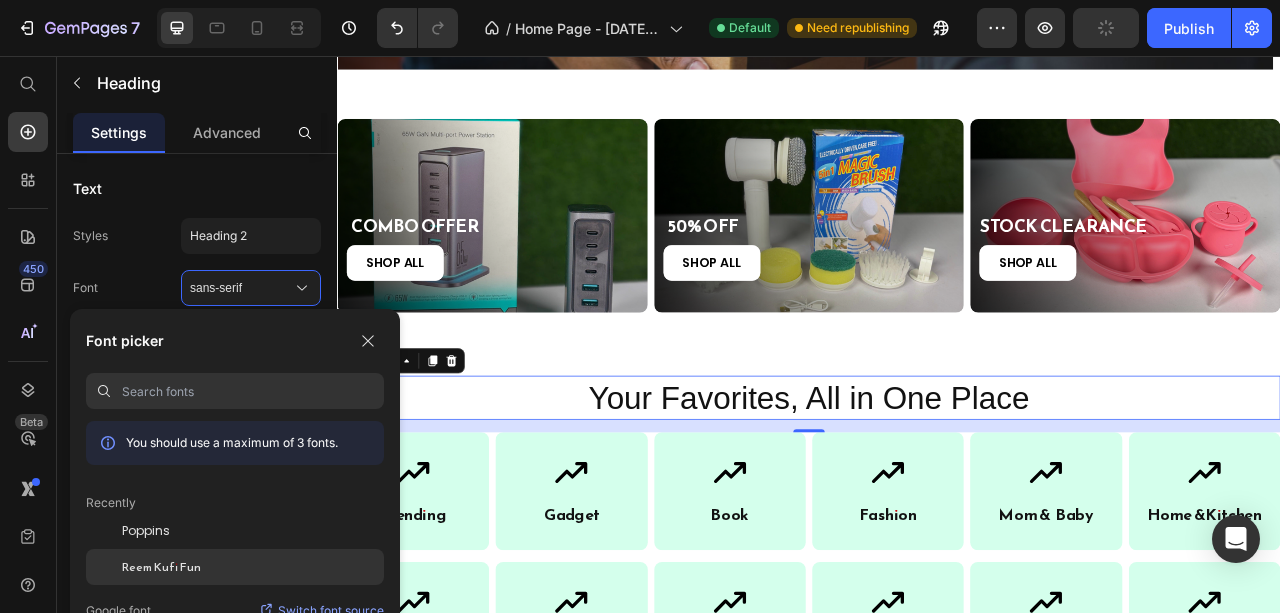 click on "Reem Kufi Fun" at bounding box center (161, 567) 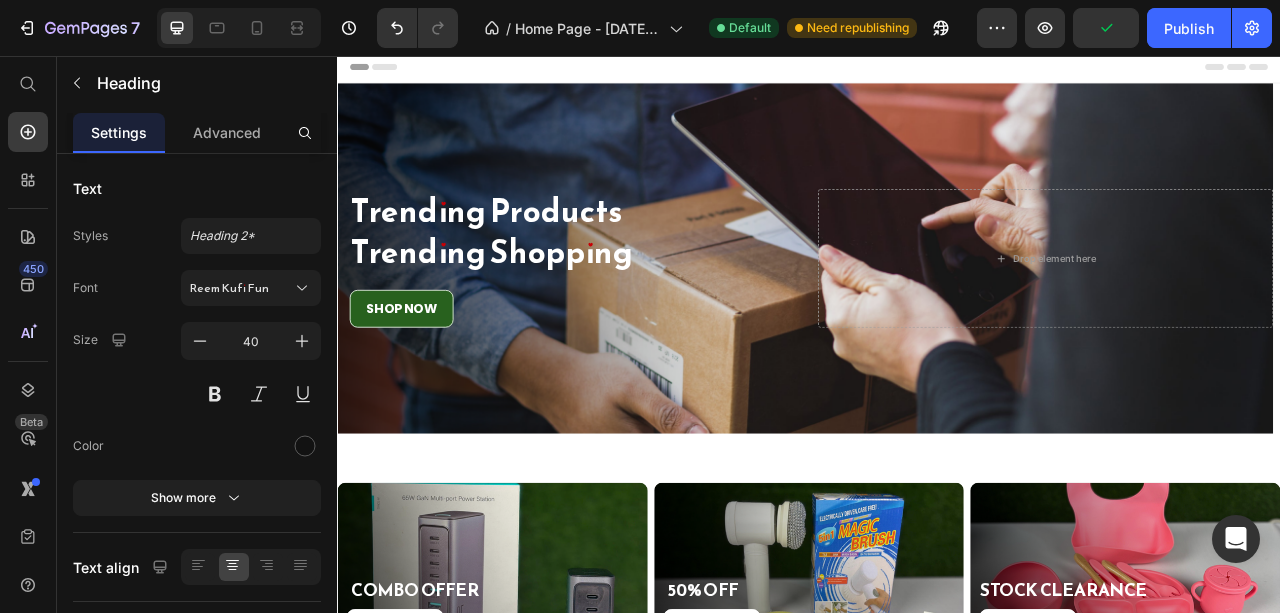 scroll, scrollTop: 0, scrollLeft: 0, axis: both 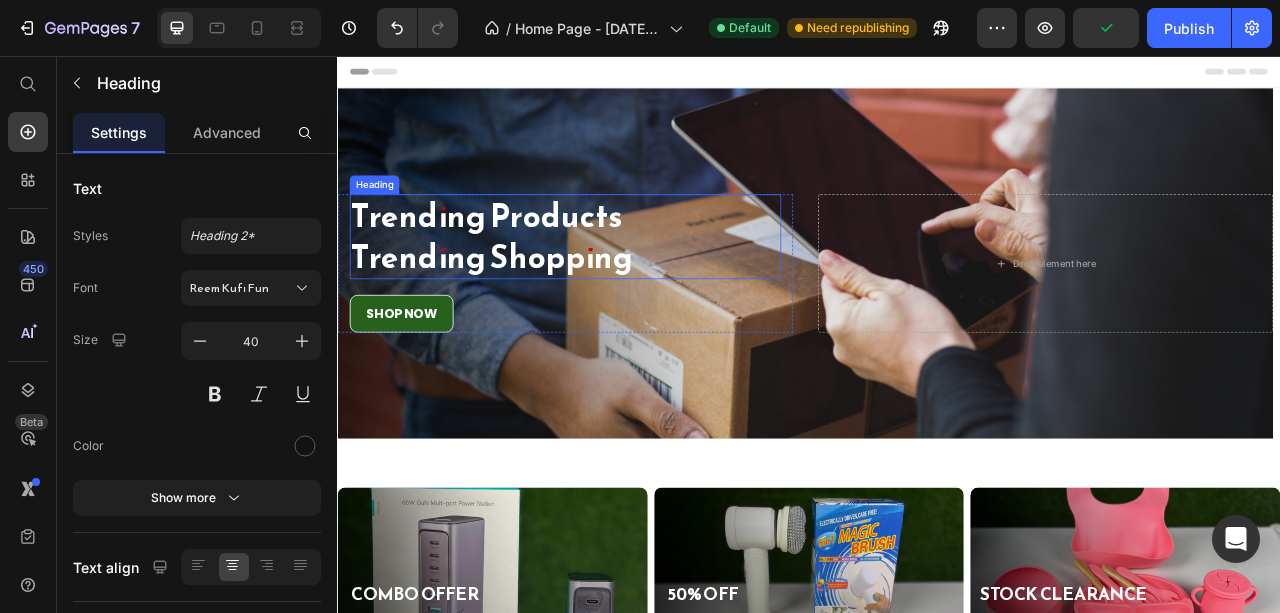 click on "Trending Products Trending Shopping" at bounding box center [626, 286] 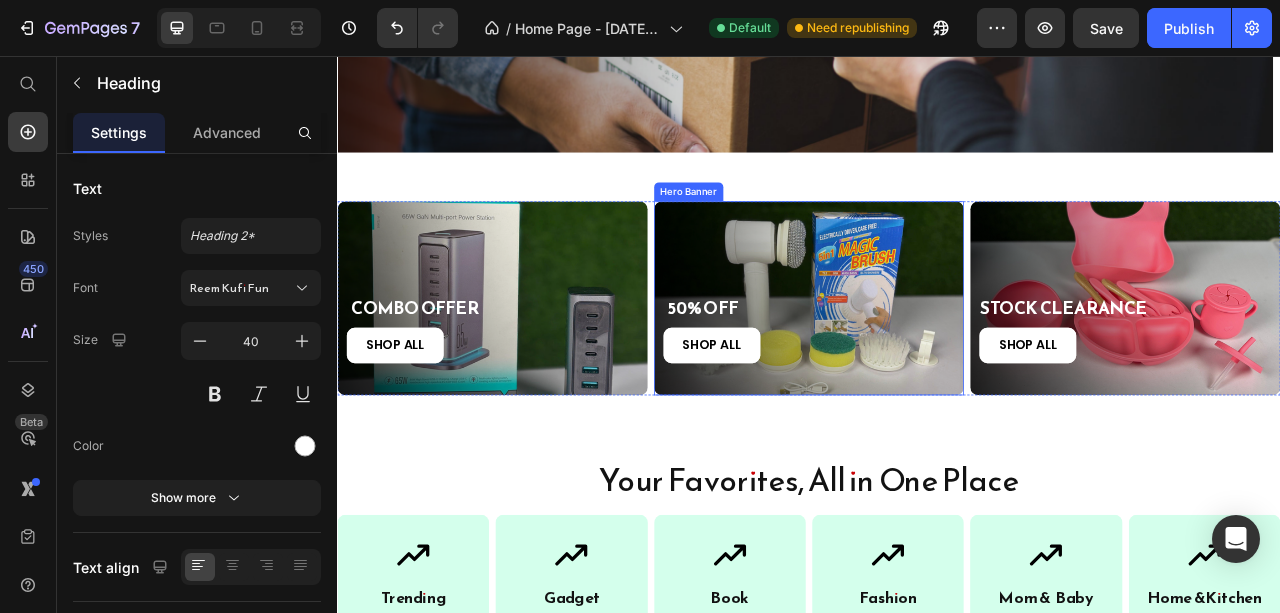 scroll, scrollTop: 466, scrollLeft: 0, axis: vertical 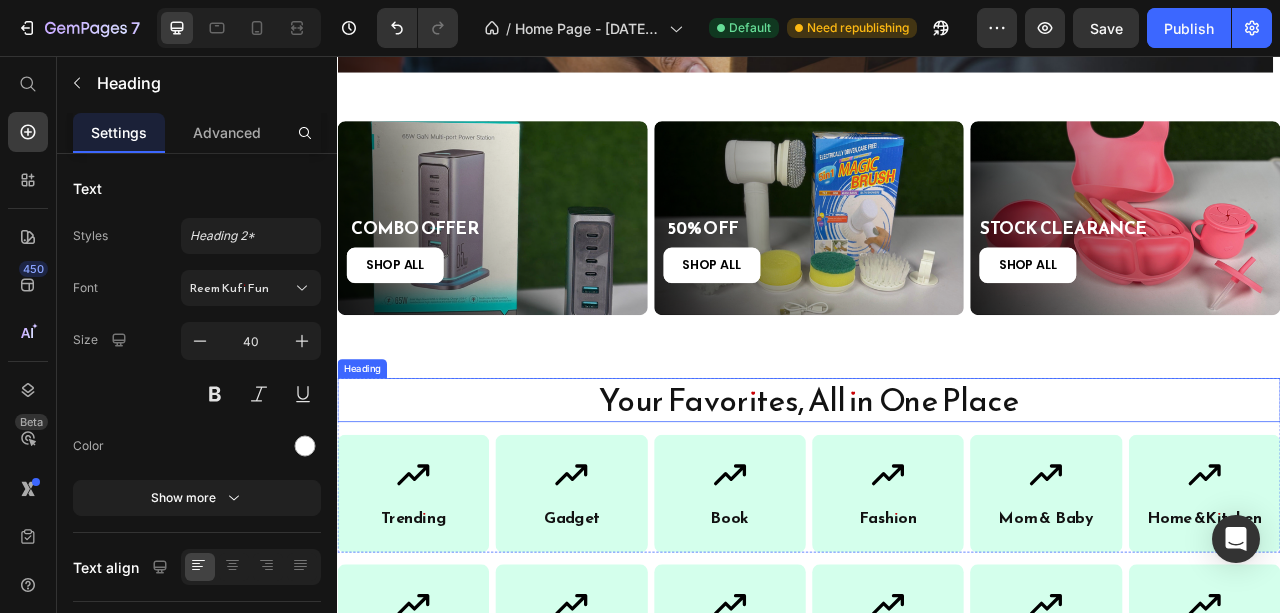 click on "Your Favorites, All in One Place" at bounding box center (937, 494) 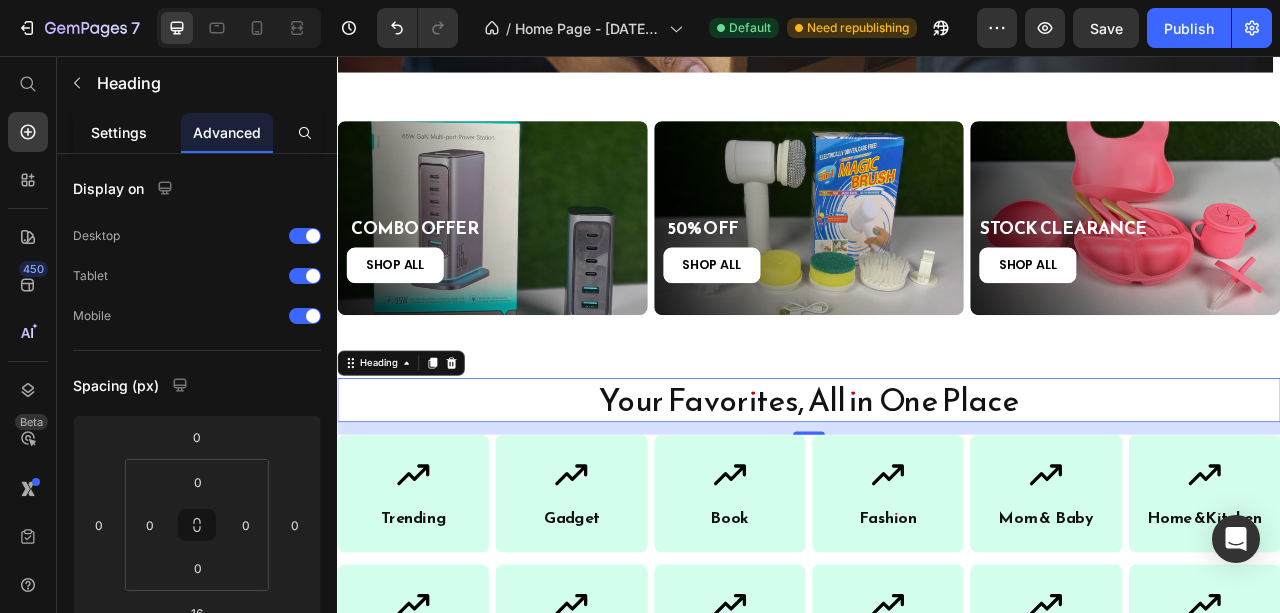 click on "Settings" at bounding box center [119, 132] 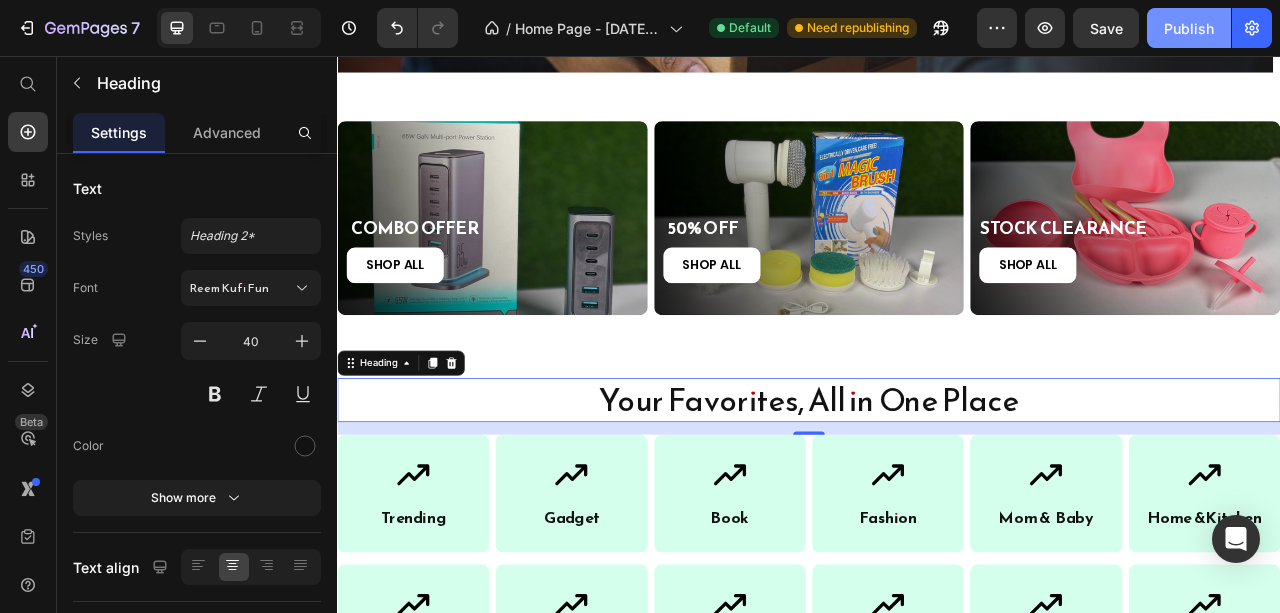 click on "Publish" at bounding box center [1189, 28] 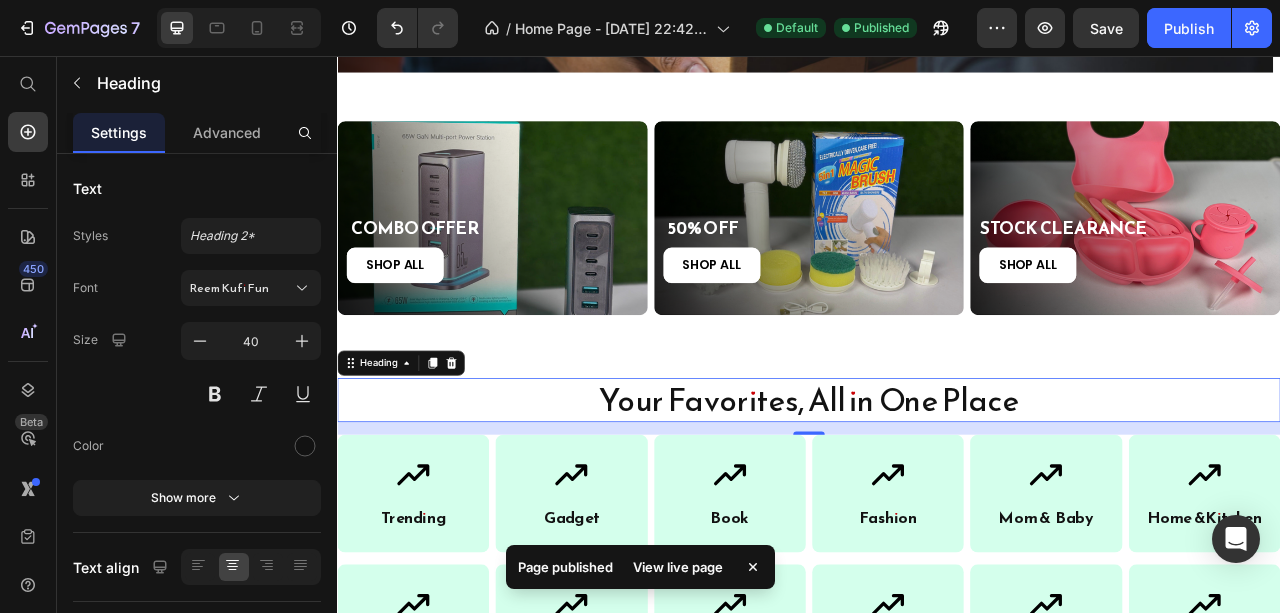 click on "View live page" at bounding box center (678, 567) 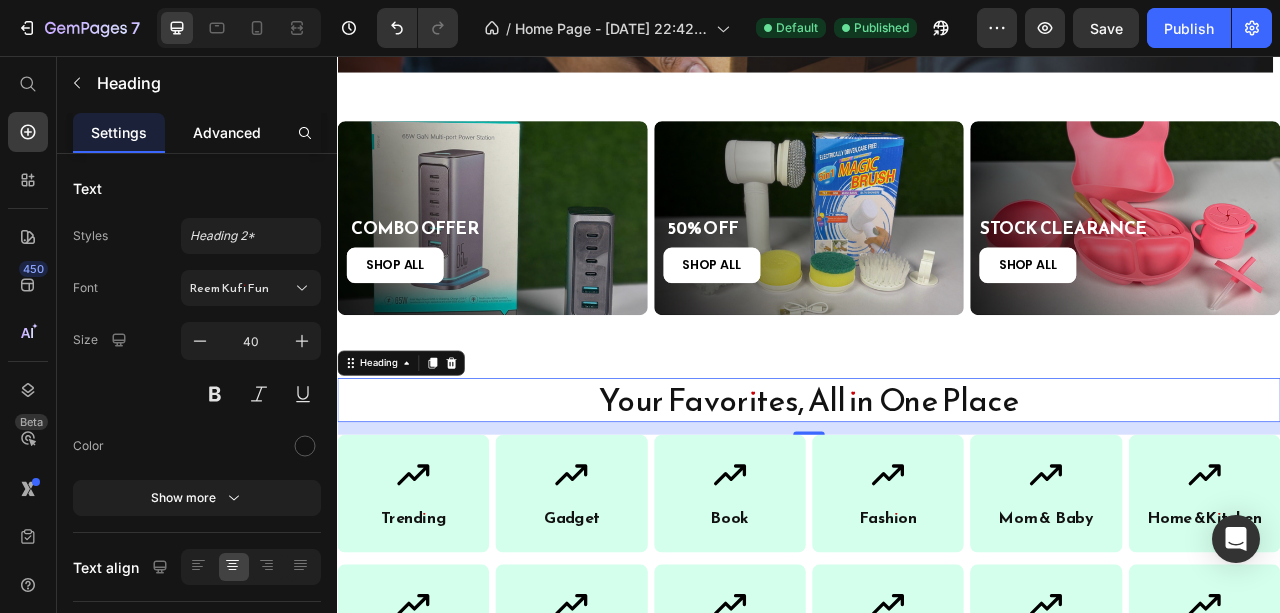 click on "Advanced" at bounding box center [227, 132] 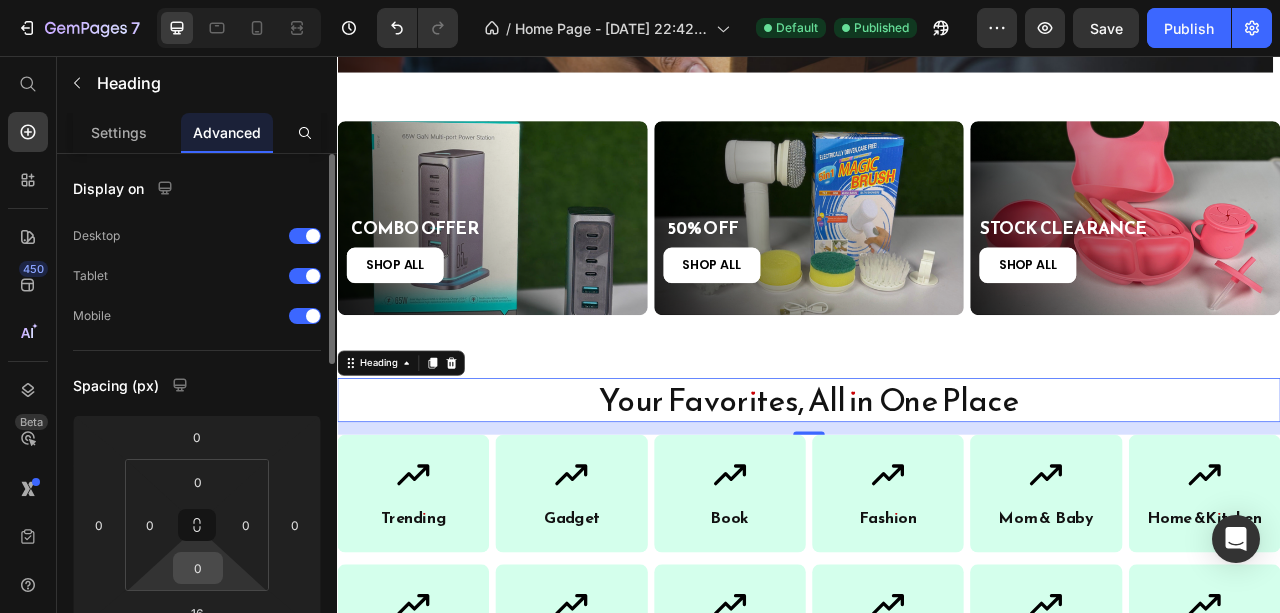scroll, scrollTop: 66, scrollLeft: 0, axis: vertical 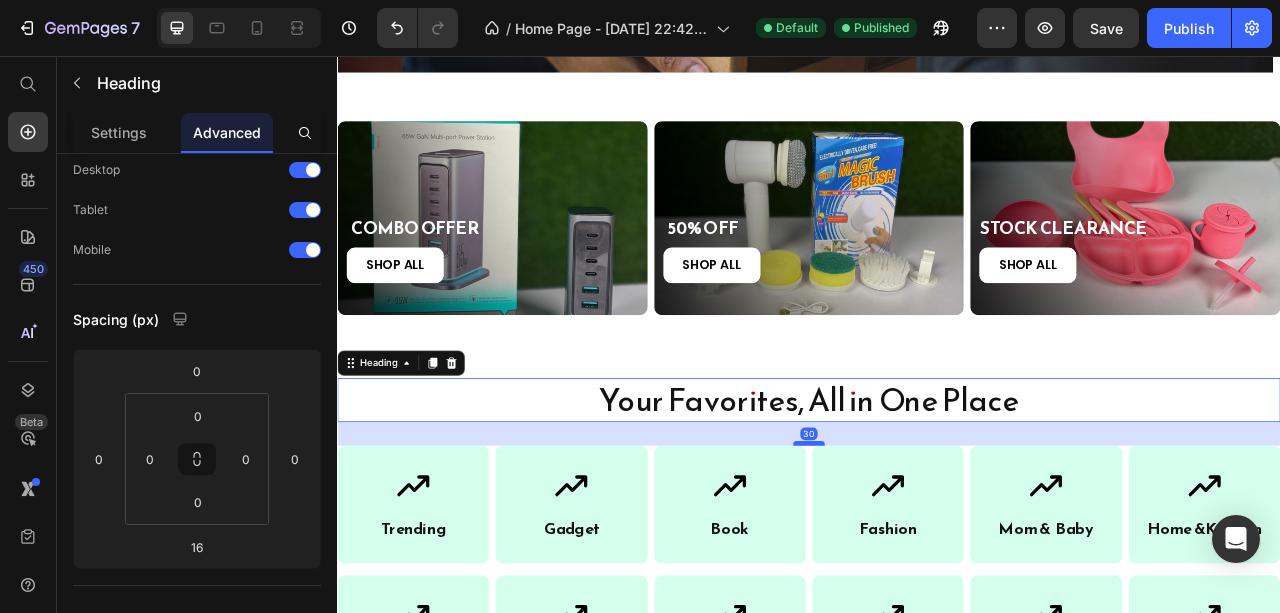 drag, startPoint x: 929, startPoint y: 530, endPoint x: 948, endPoint y: 544, distance: 23.600847 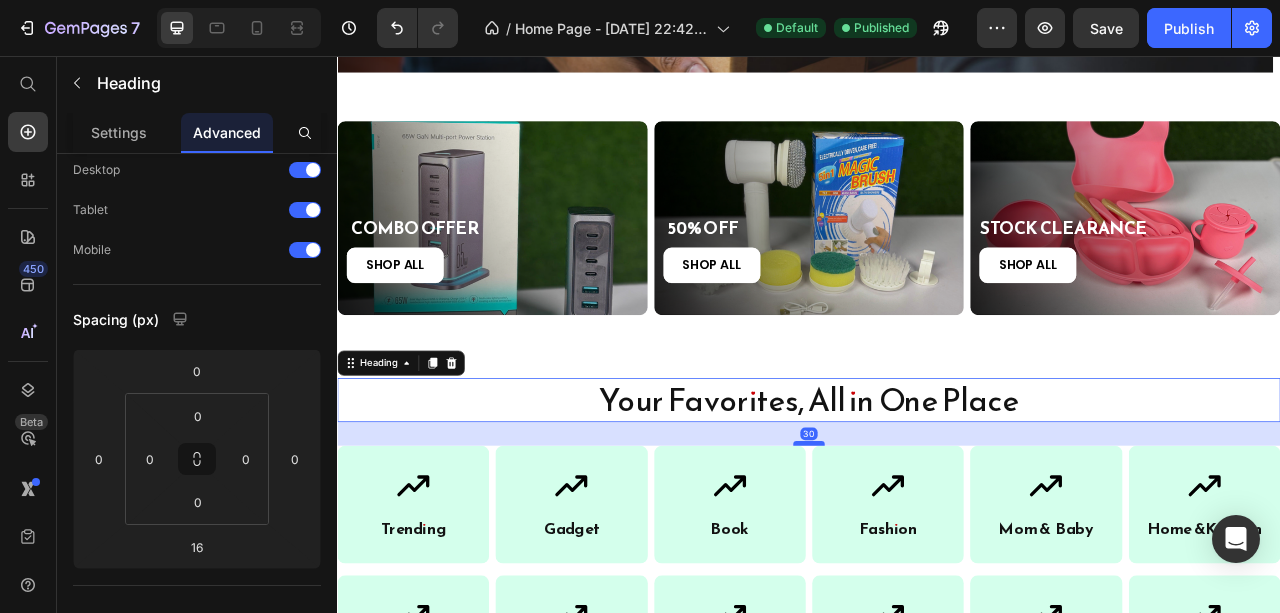 click at bounding box center [937, 549] 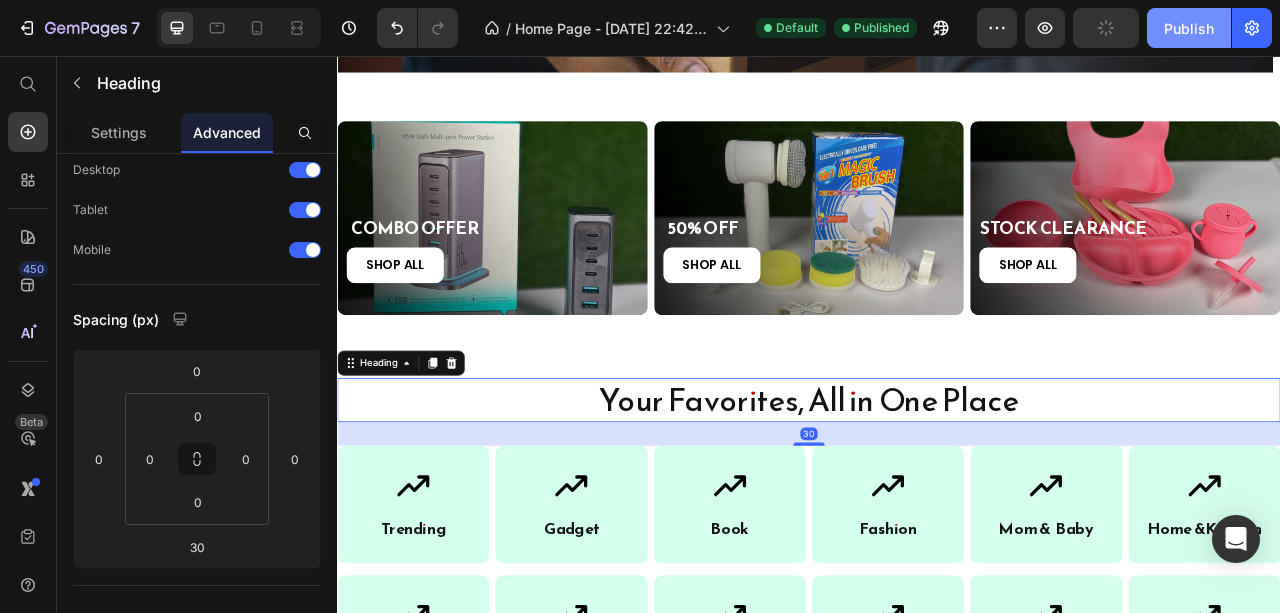 click on "Publish" 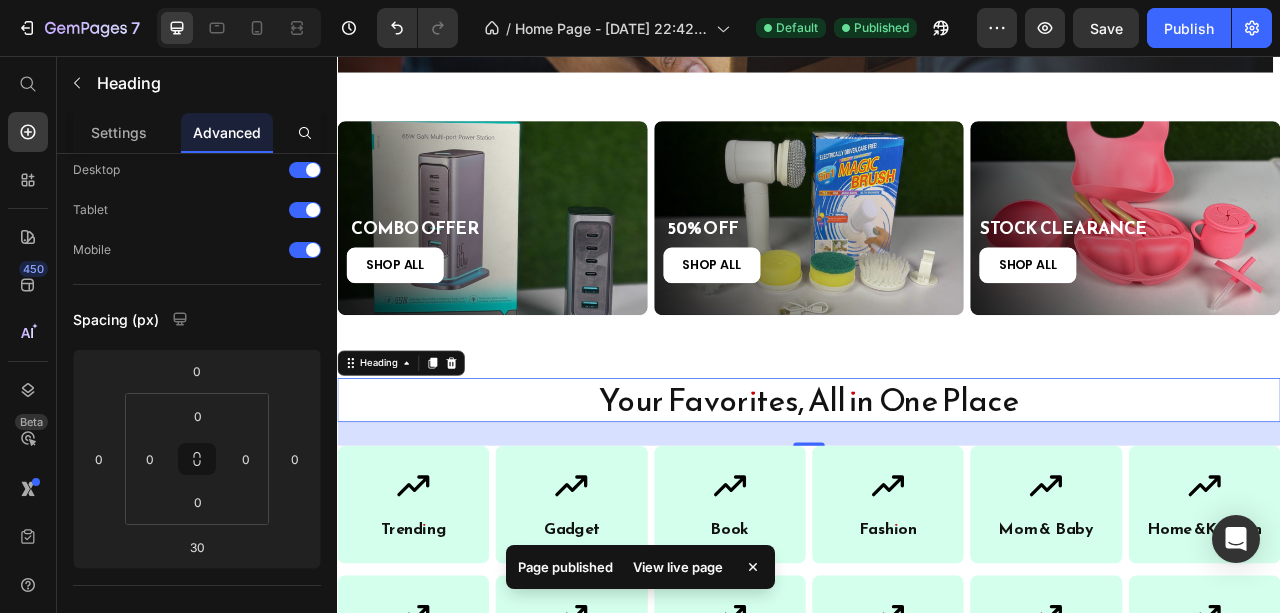 click on "View live page" at bounding box center [678, 567] 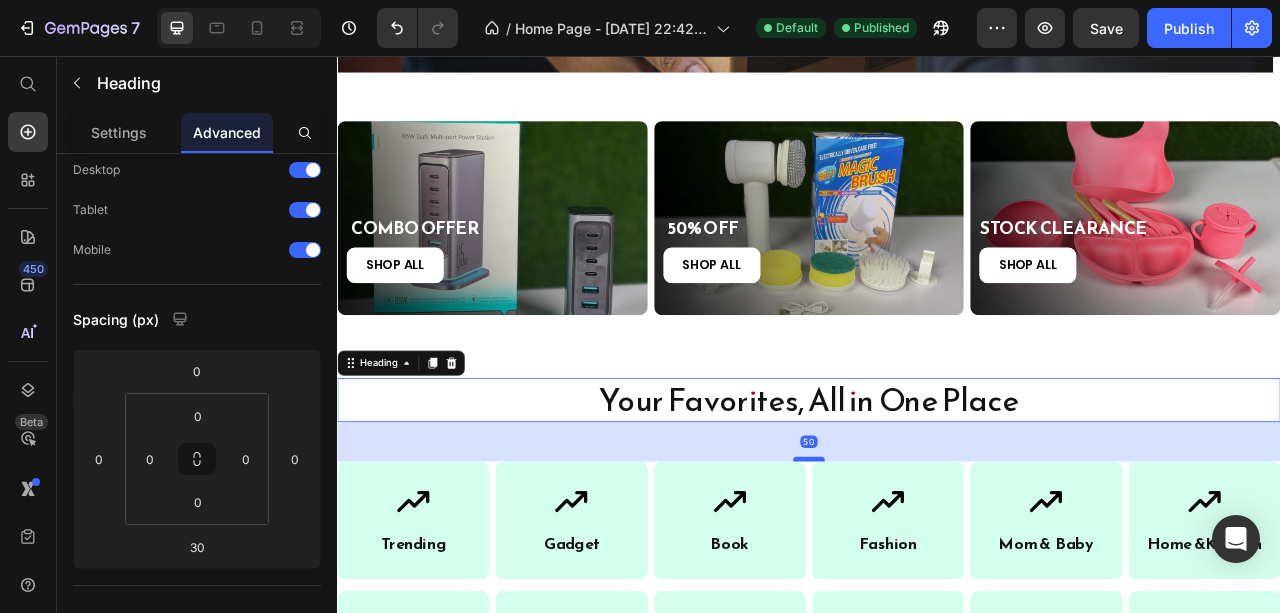drag, startPoint x: 935, startPoint y: 545, endPoint x: 939, endPoint y: 565, distance: 20.396078 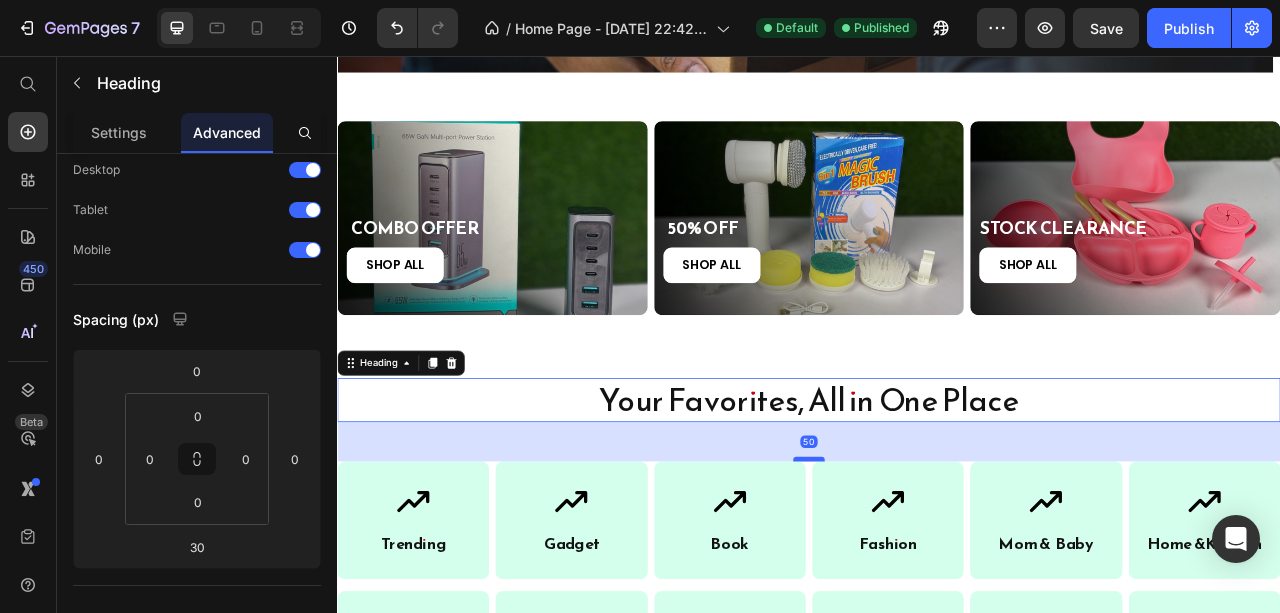 click at bounding box center [937, 569] 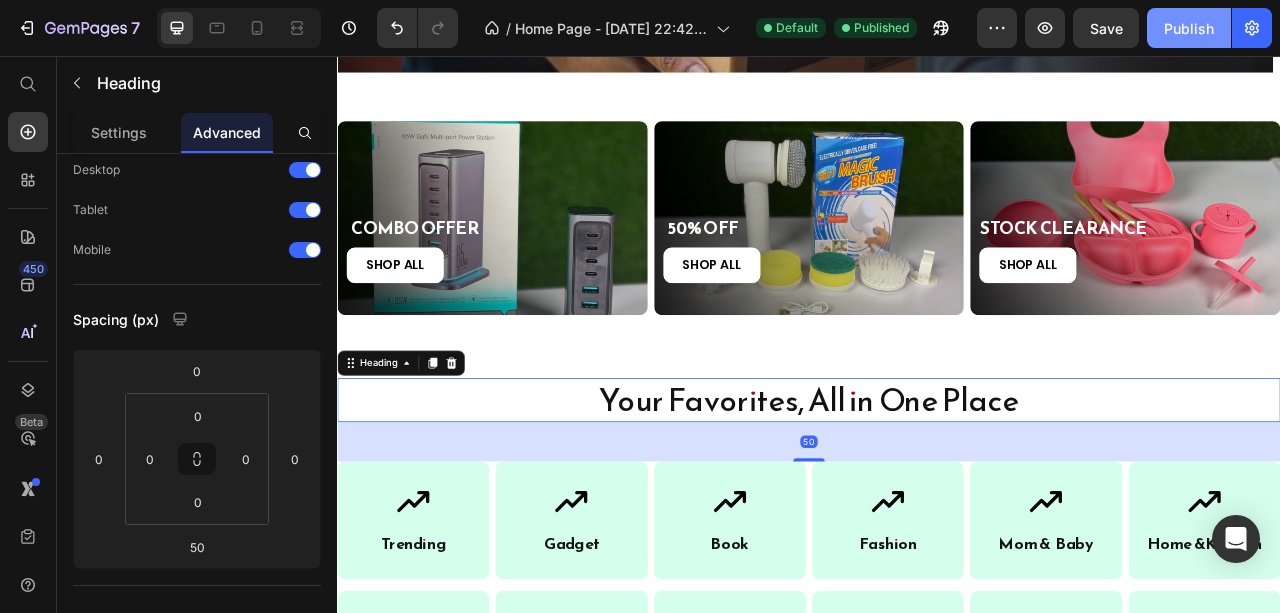 click on "Publish" at bounding box center [1189, 28] 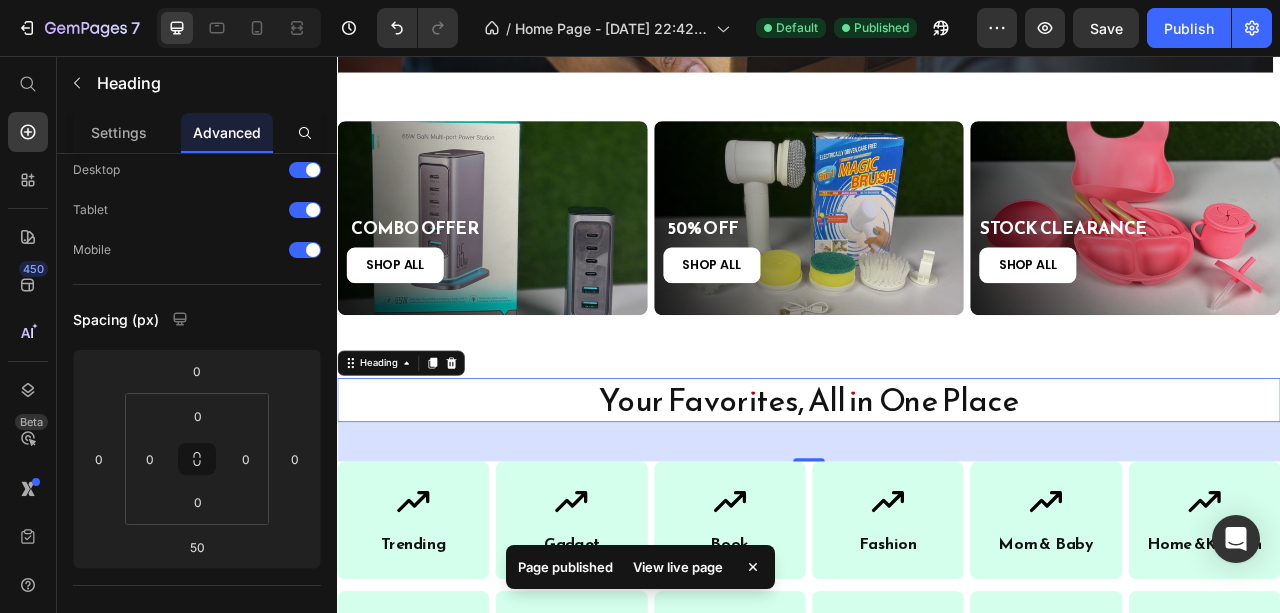 click on "View live page" at bounding box center (678, 567) 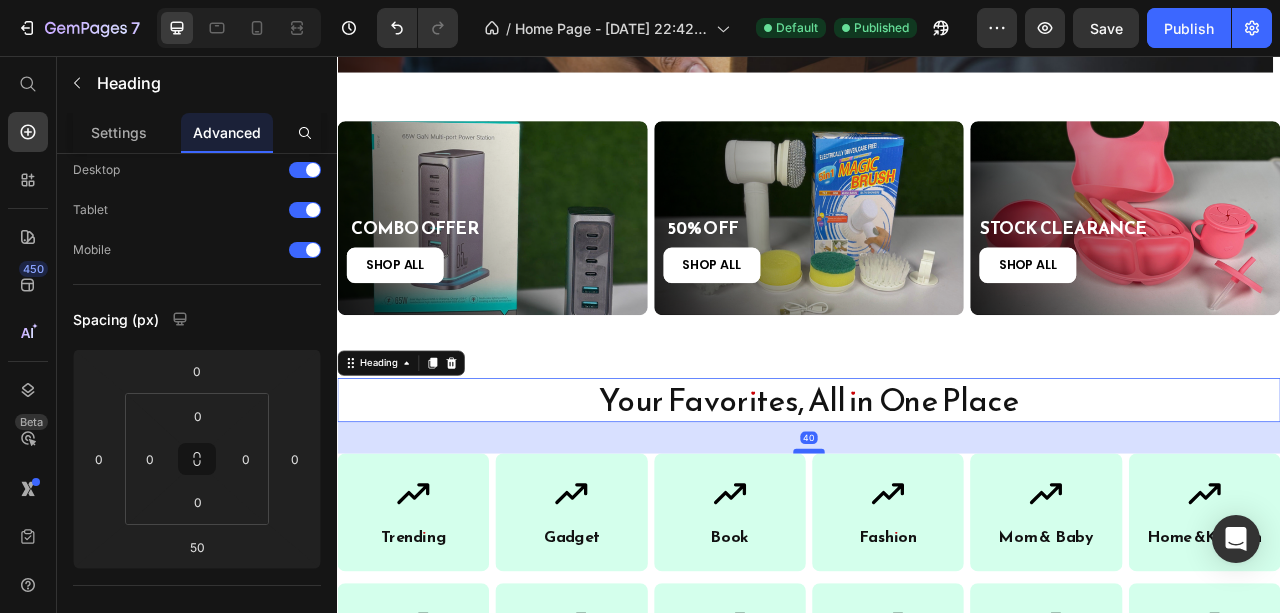 drag, startPoint x: 934, startPoint y: 565, endPoint x: 943, endPoint y: 555, distance: 13.453624 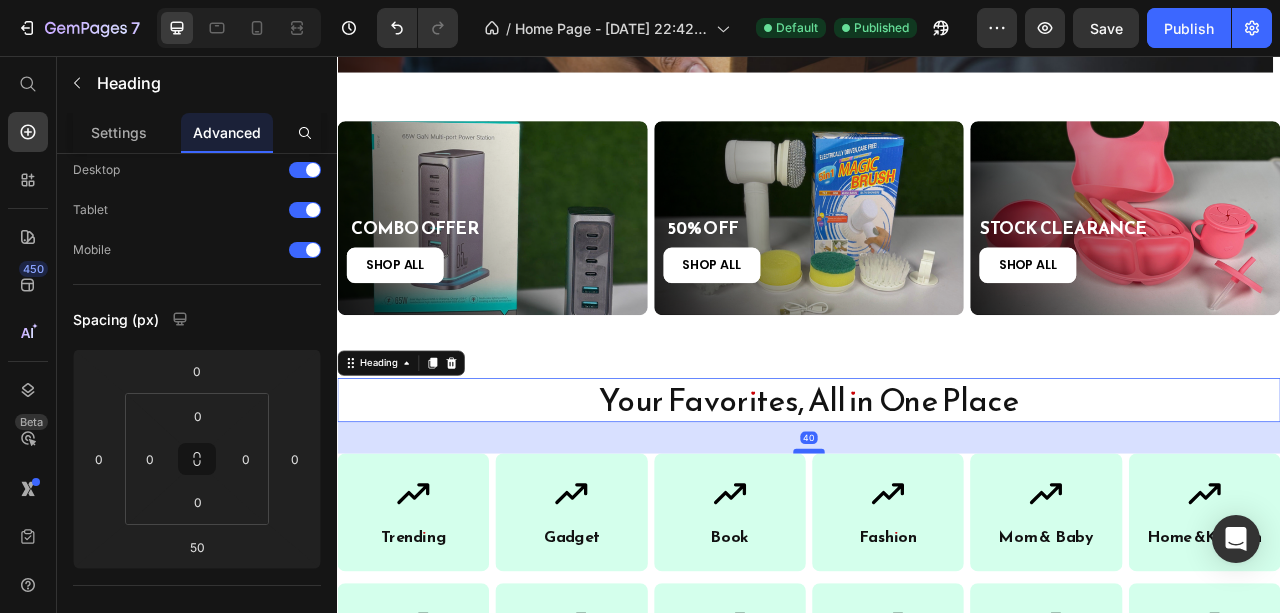 click at bounding box center (937, 559) 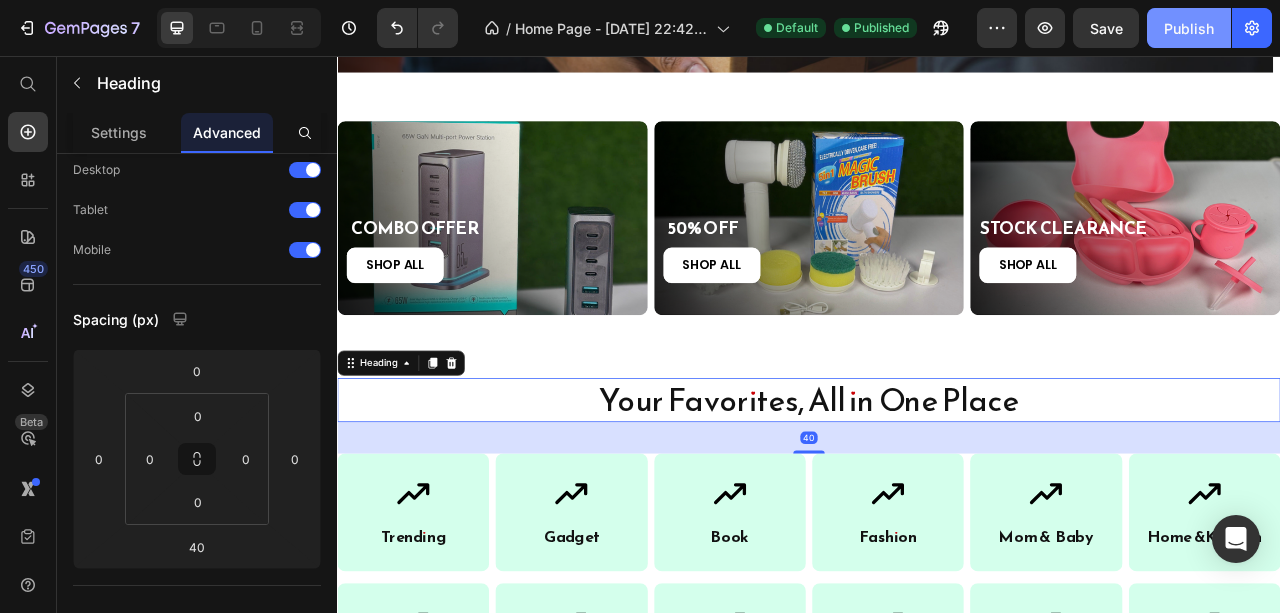 click on "Publish" at bounding box center (1189, 28) 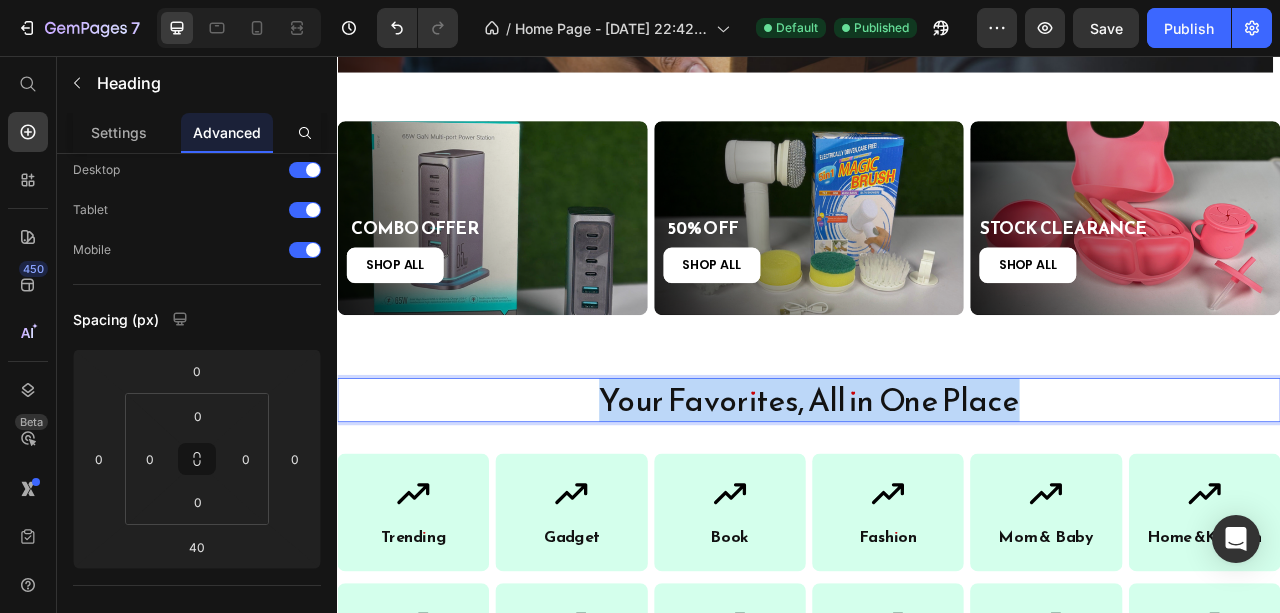 click on "Your Favorites, All in One Place" at bounding box center (937, 494) 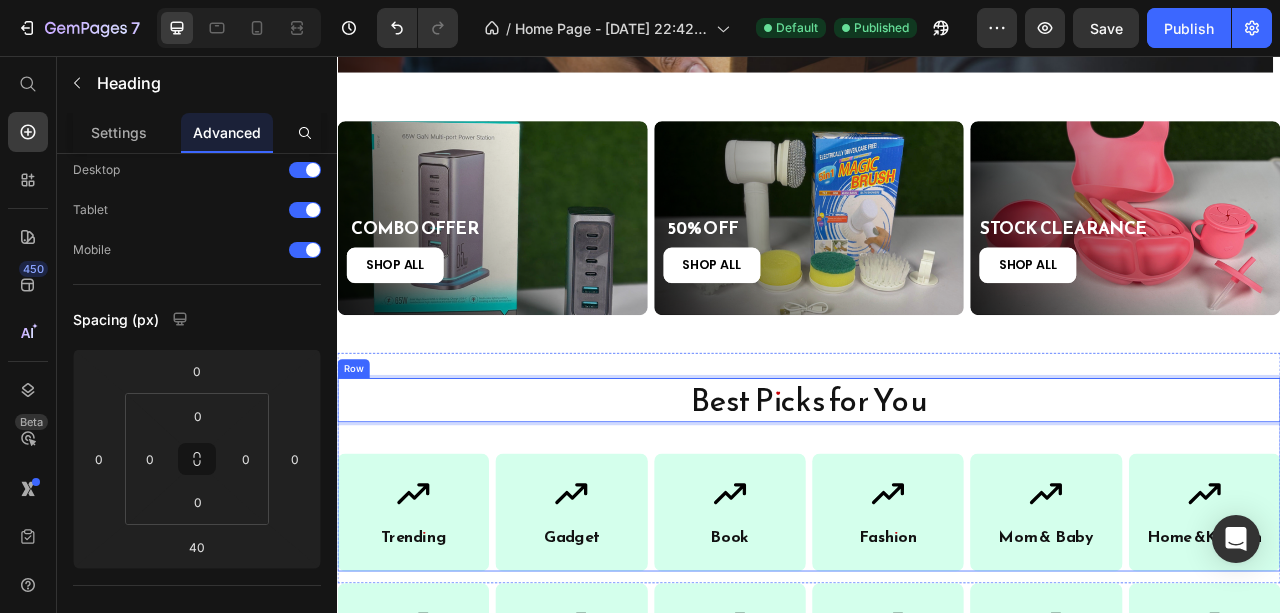 click on "Best Picks for You Heading   40
Icon Trending Heading Row
Icon Gadget Heading Row
Icon Book Heading Row Row
Icon Fashion Heading Row
Icon Mom &  B aby Heading Row
Icon Home &  Kitchen Heading Row Row Row" at bounding box center (937, 589) 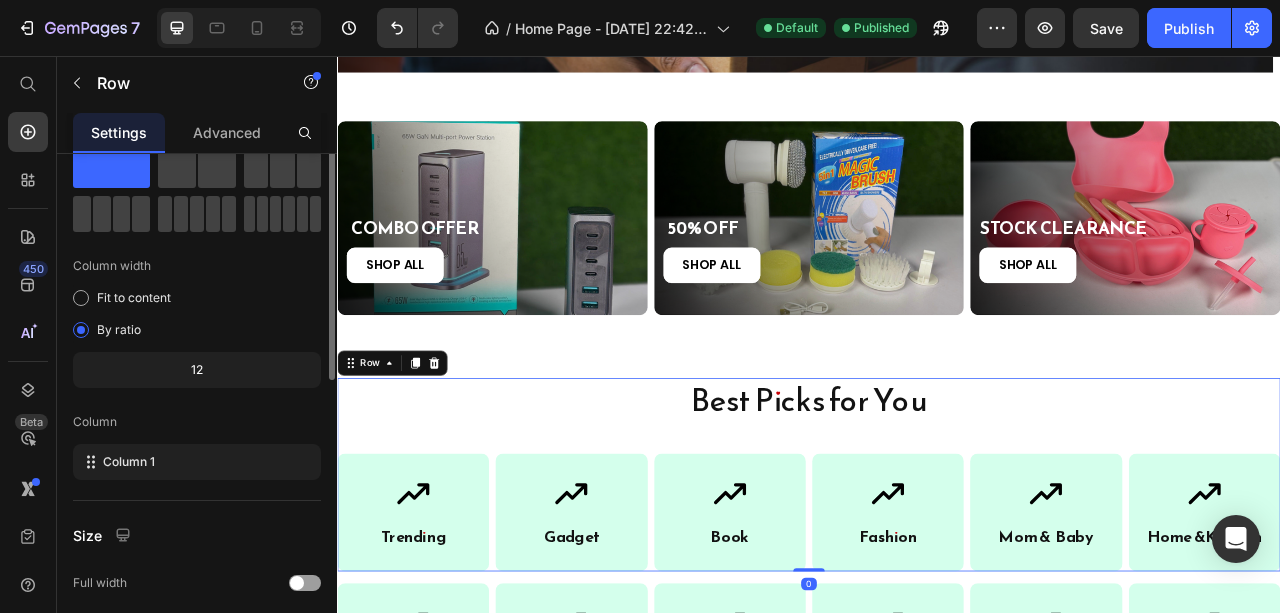 scroll, scrollTop: 0, scrollLeft: 0, axis: both 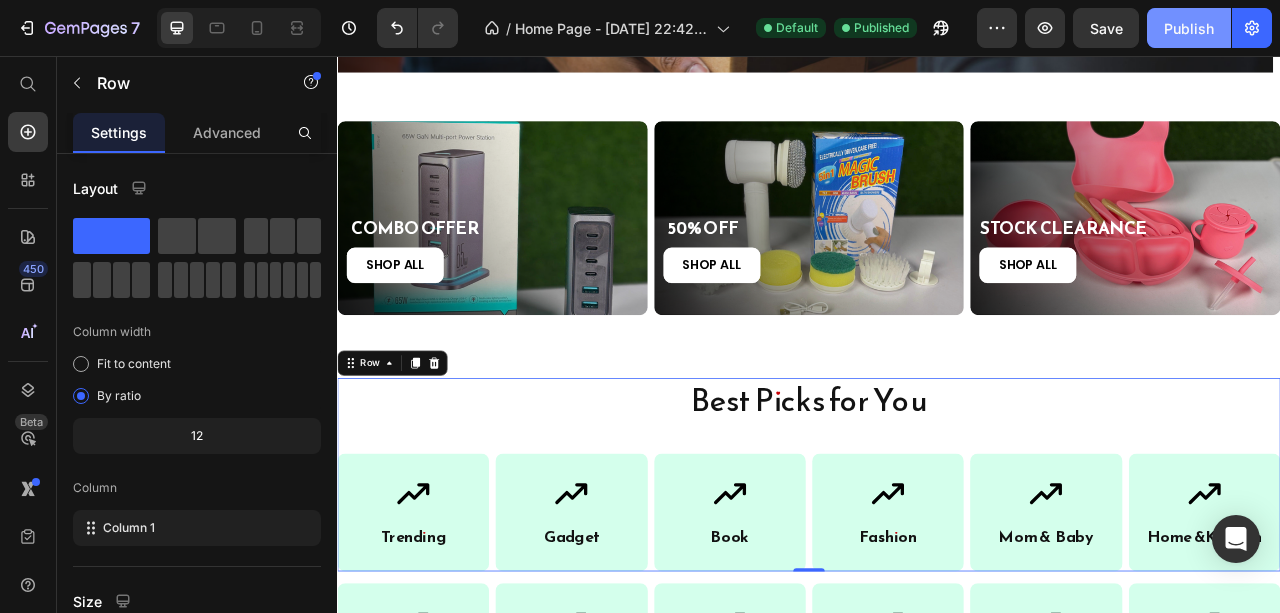 click on "Publish" at bounding box center (1189, 28) 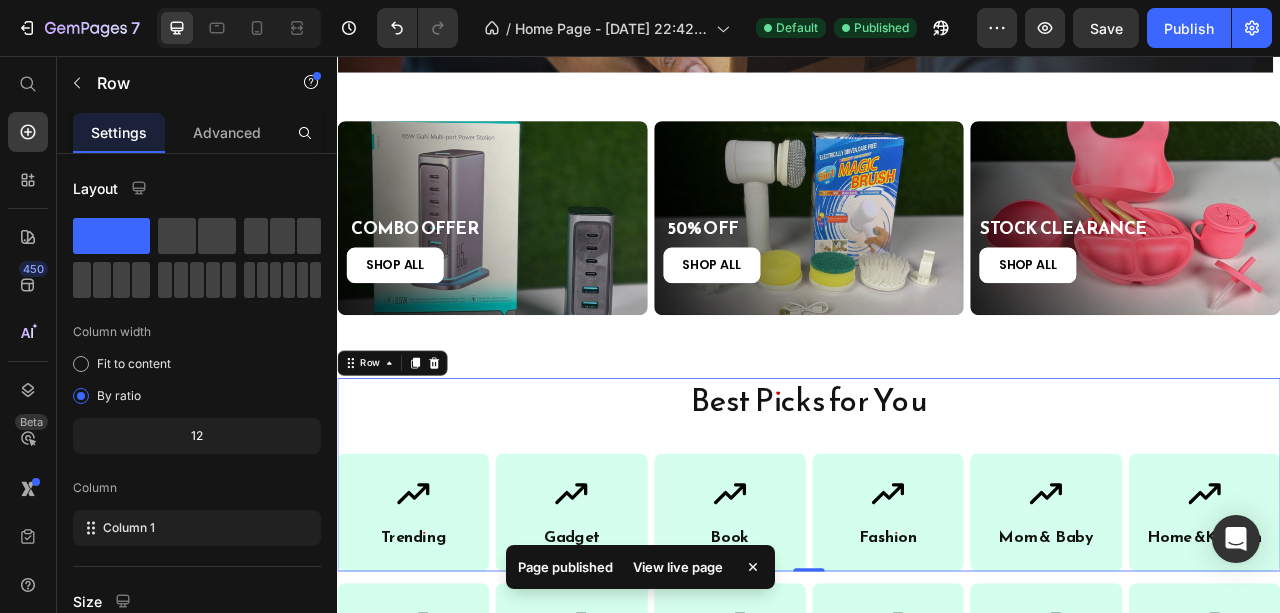 click on "View live page" at bounding box center [678, 567] 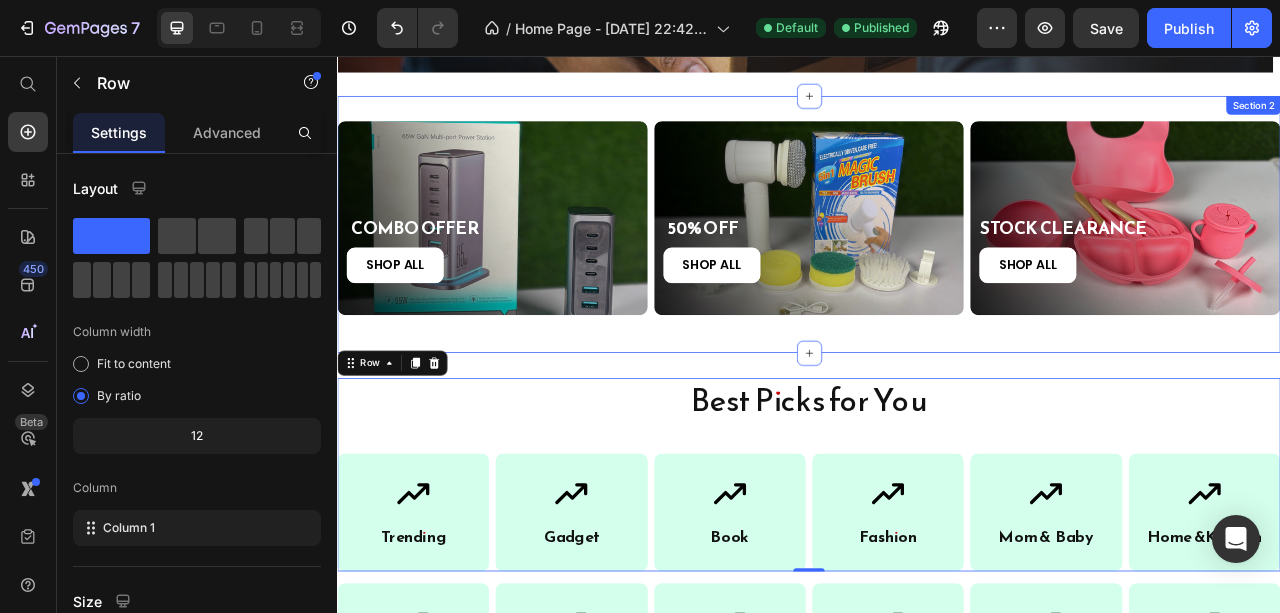 scroll, scrollTop: 333, scrollLeft: 0, axis: vertical 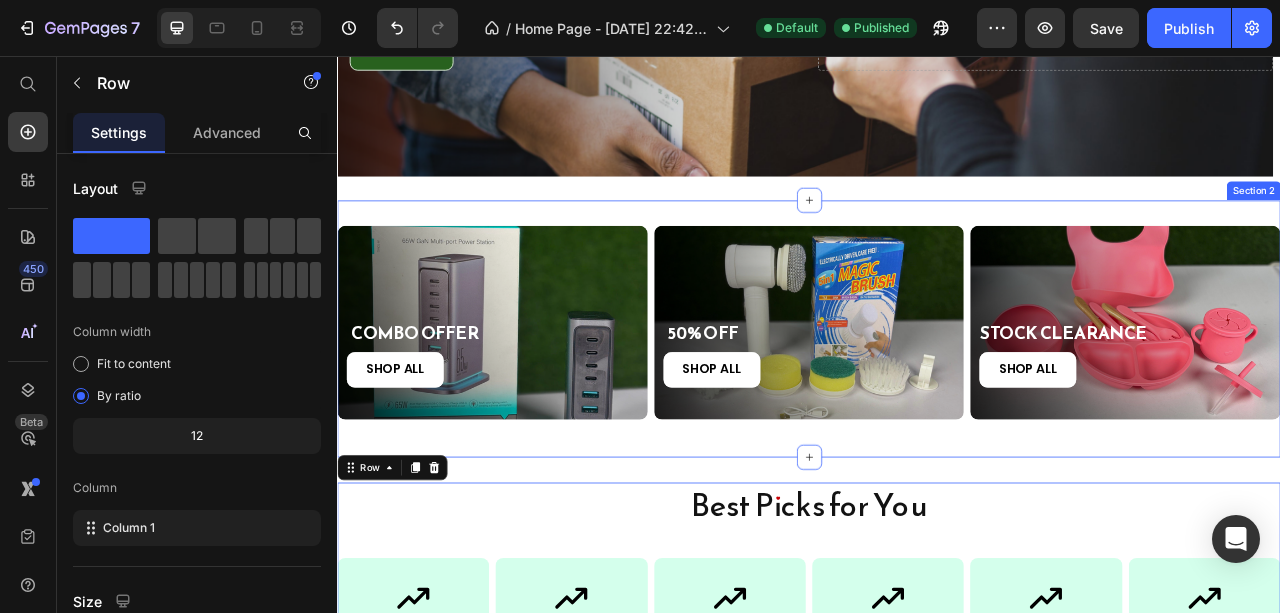 click on "COMBO OFFER Heading    SHOP ALL   Button Hero Banner 50% OFF Heading         SHOP ALL       Button Hero Banner STOCK CLEARANCE Heading         SHOP ALL       Button Hero Banner Row Section 2" at bounding box center (937, 403) 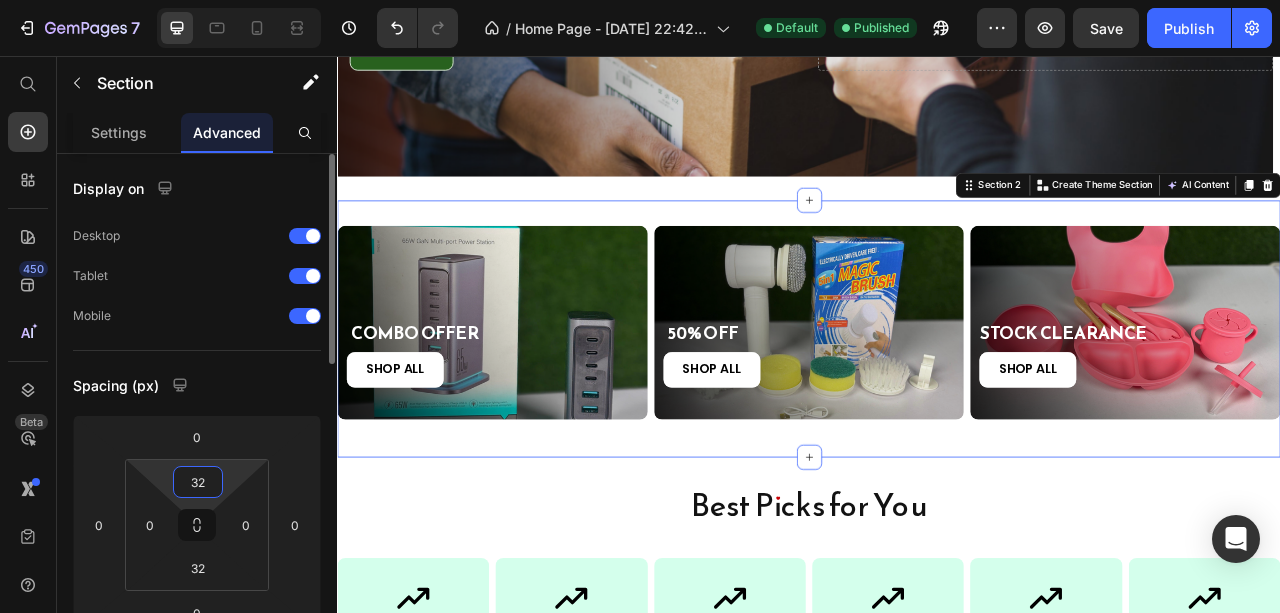 click on "32" at bounding box center [198, 482] 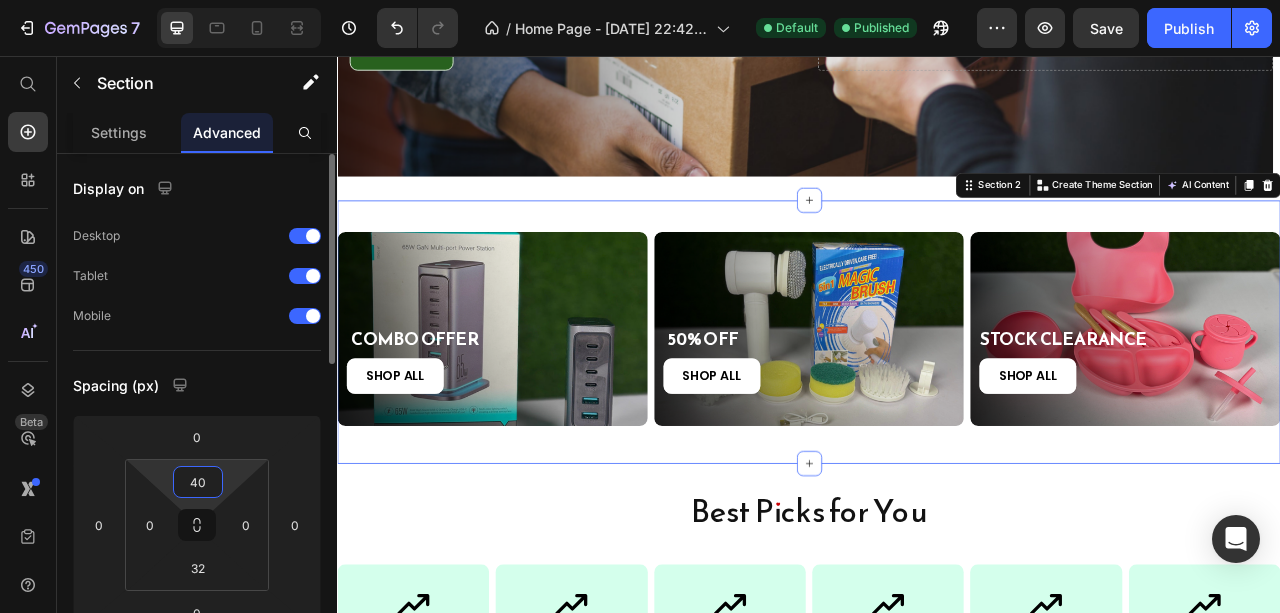 type on "40" 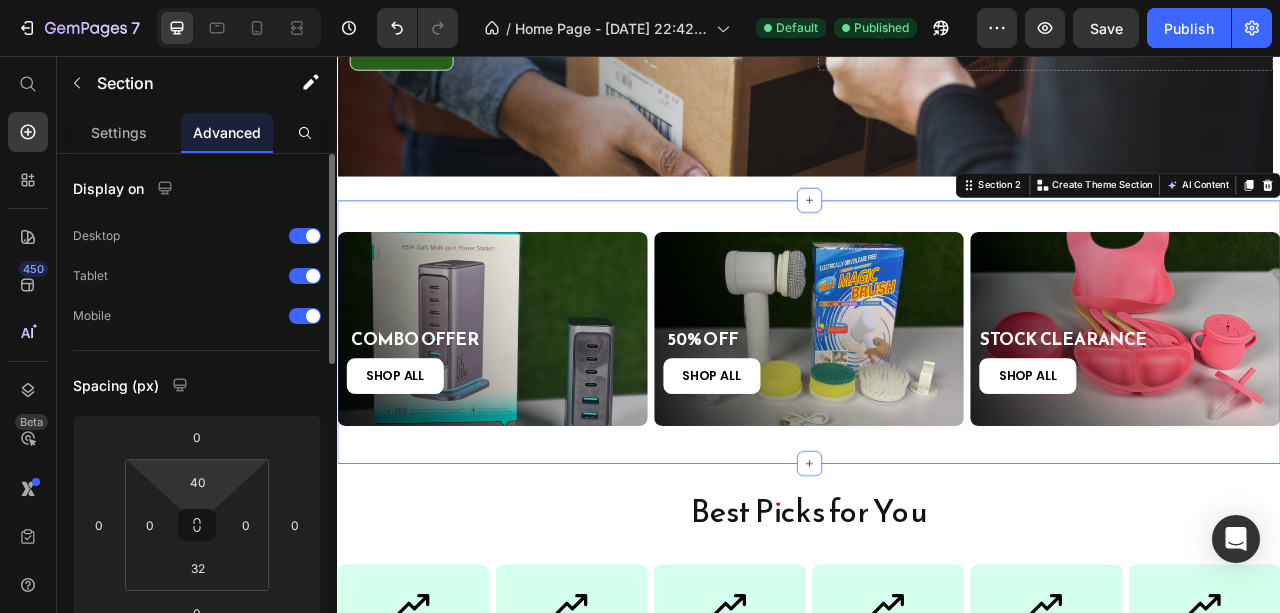 click on "Spacing (px)" at bounding box center (197, 385) 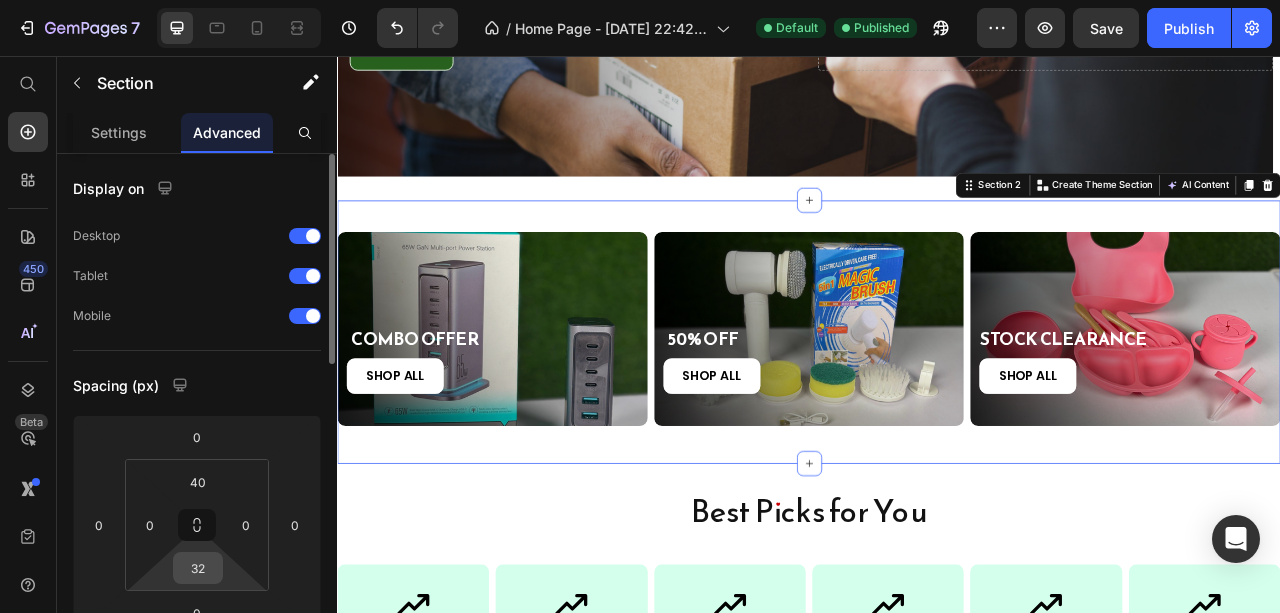click on "32" at bounding box center (198, 568) 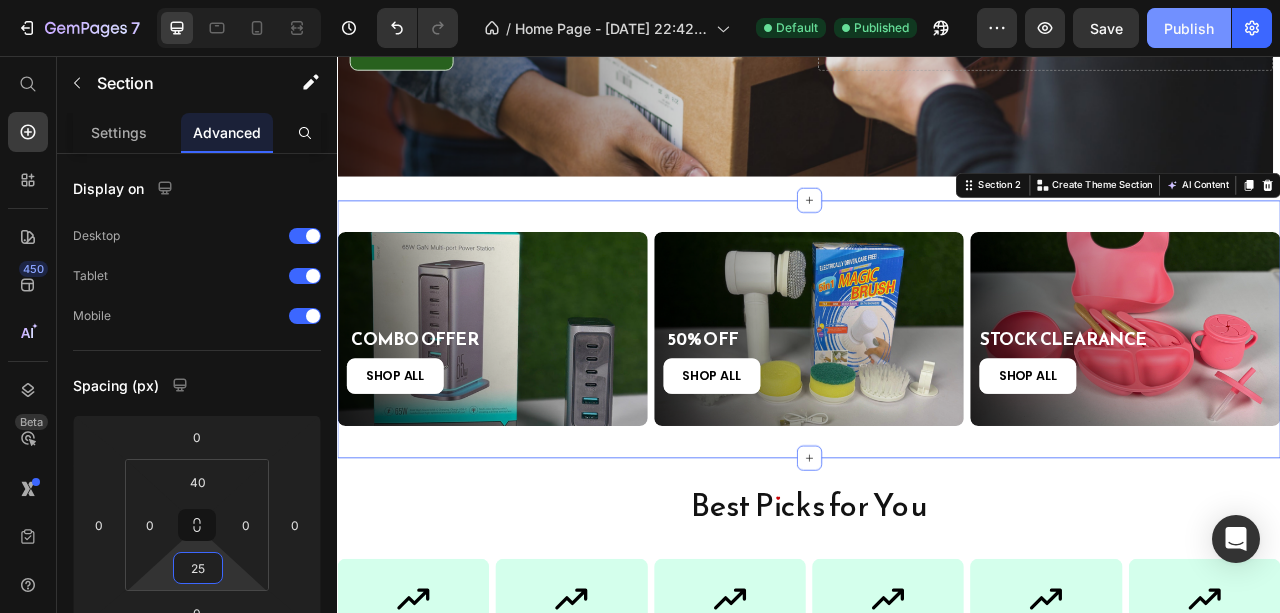 type on "25" 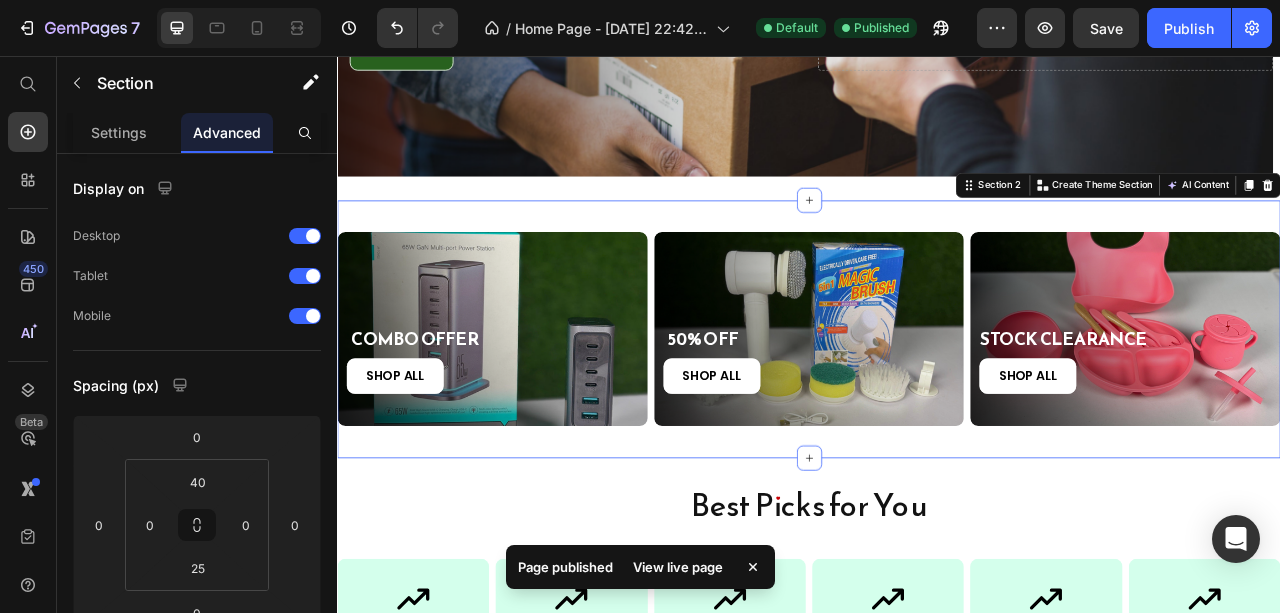 click on "View live page" at bounding box center [678, 567] 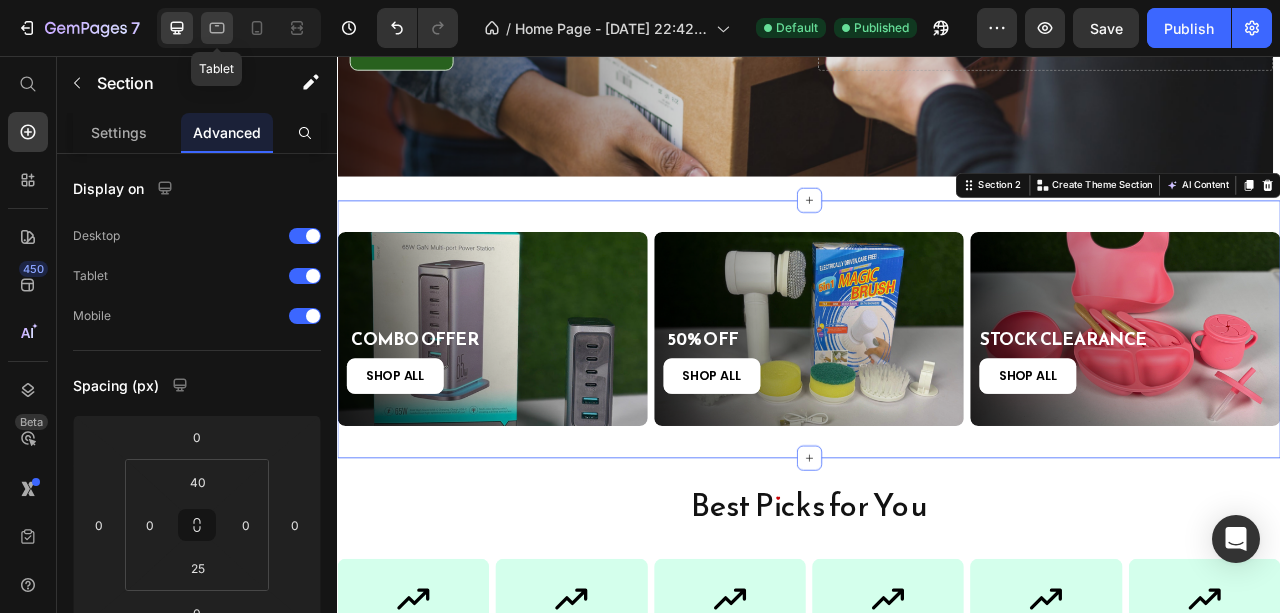 click 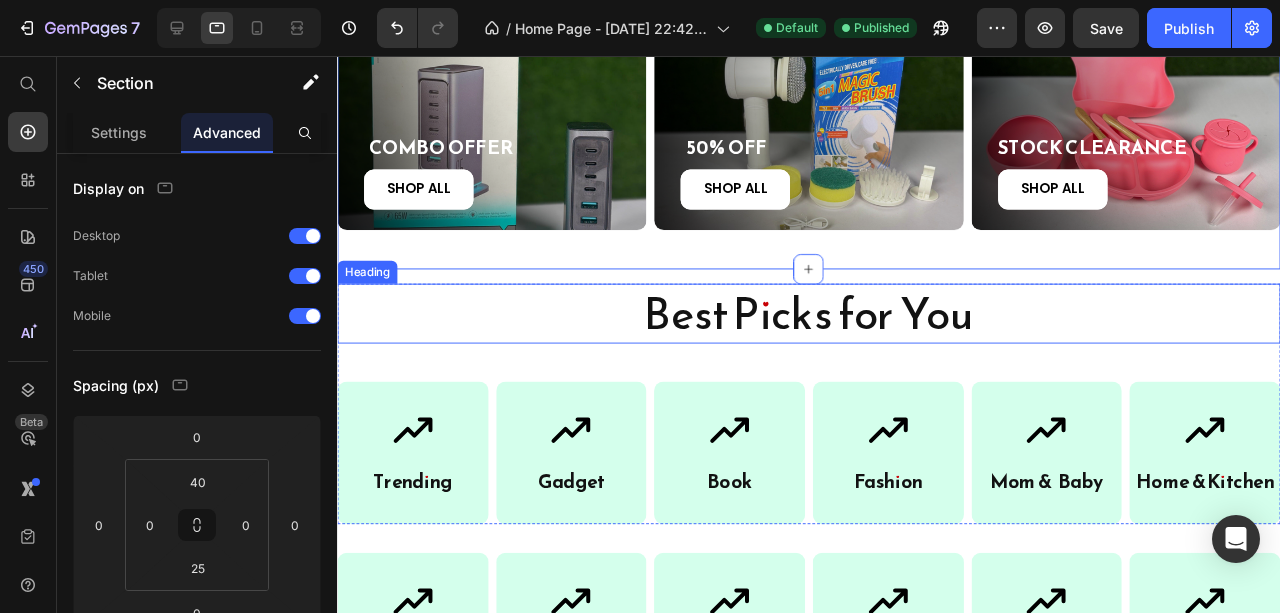 scroll, scrollTop: 502, scrollLeft: 0, axis: vertical 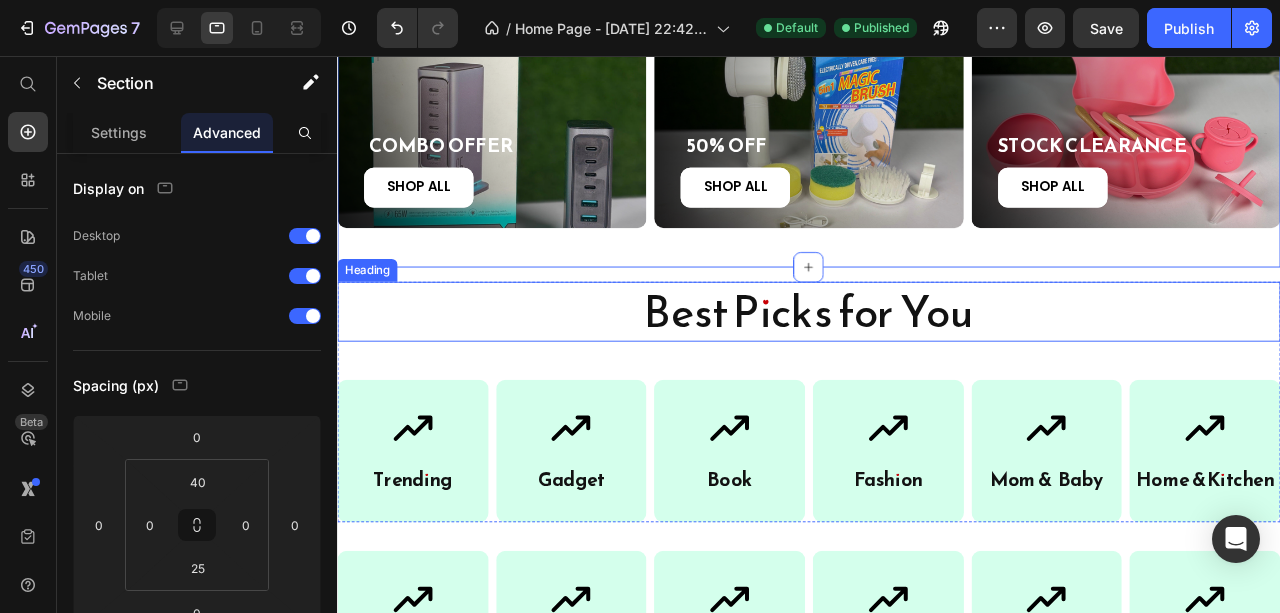 click on "Best Picks for You" at bounding box center [833, 325] 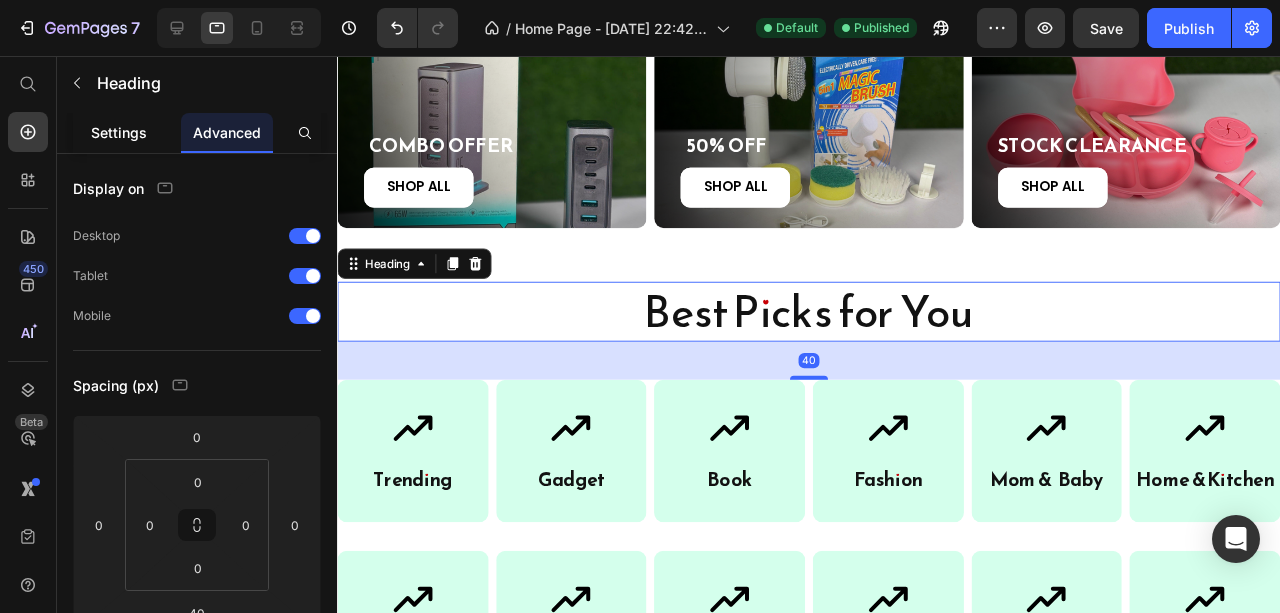 click on "Settings" 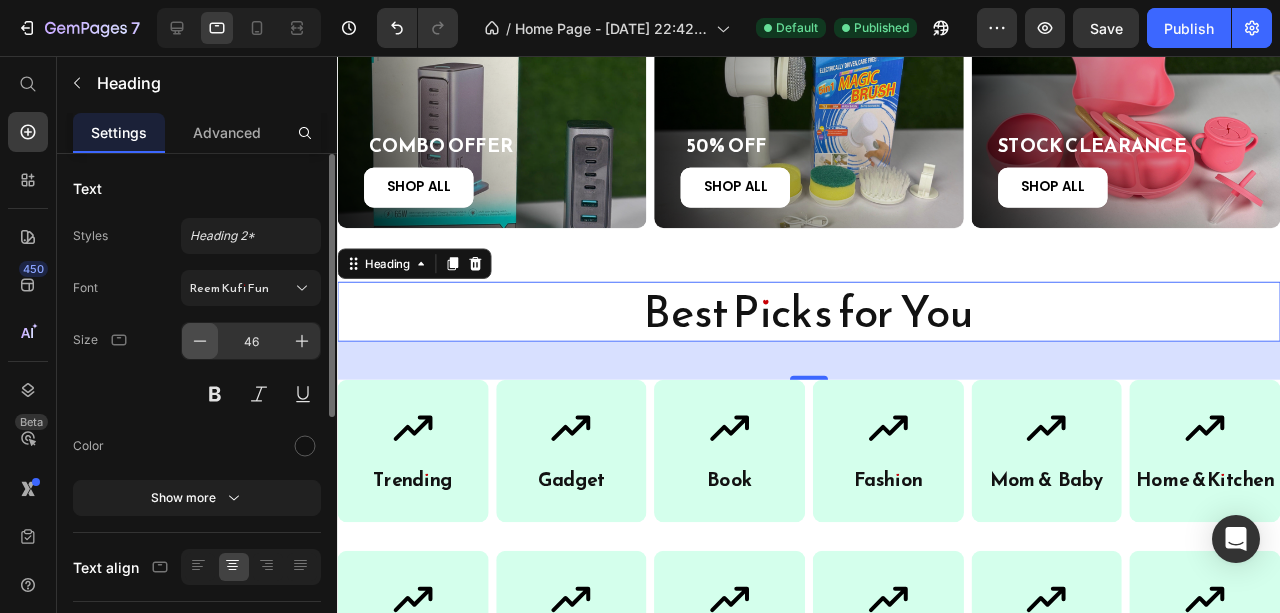 click 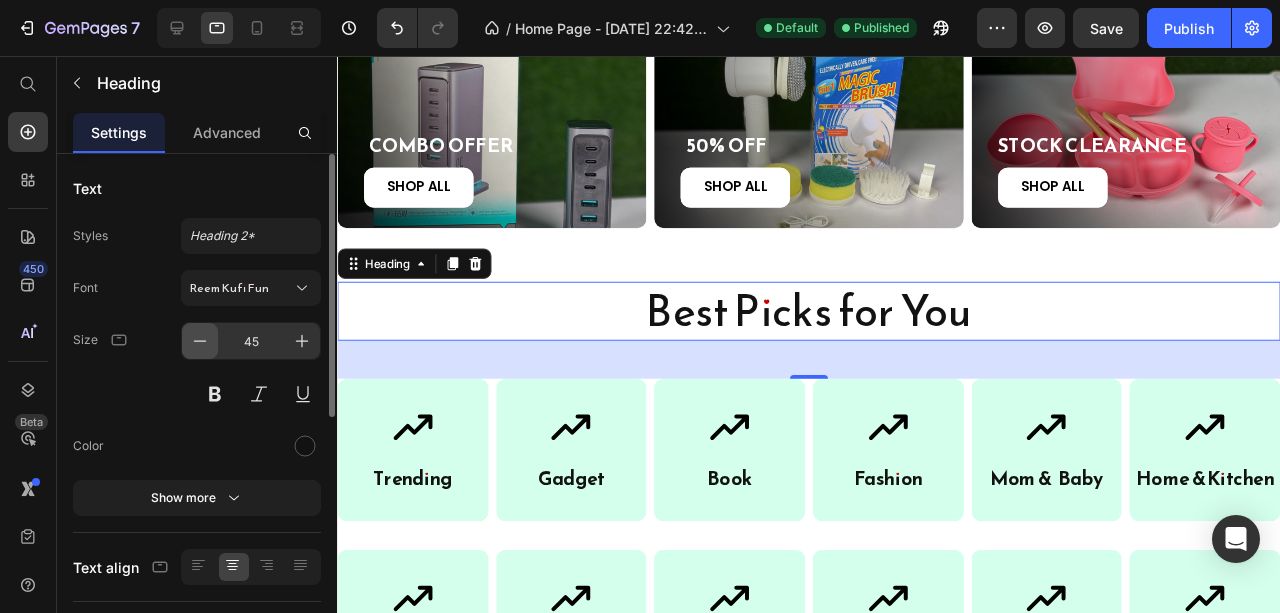 click 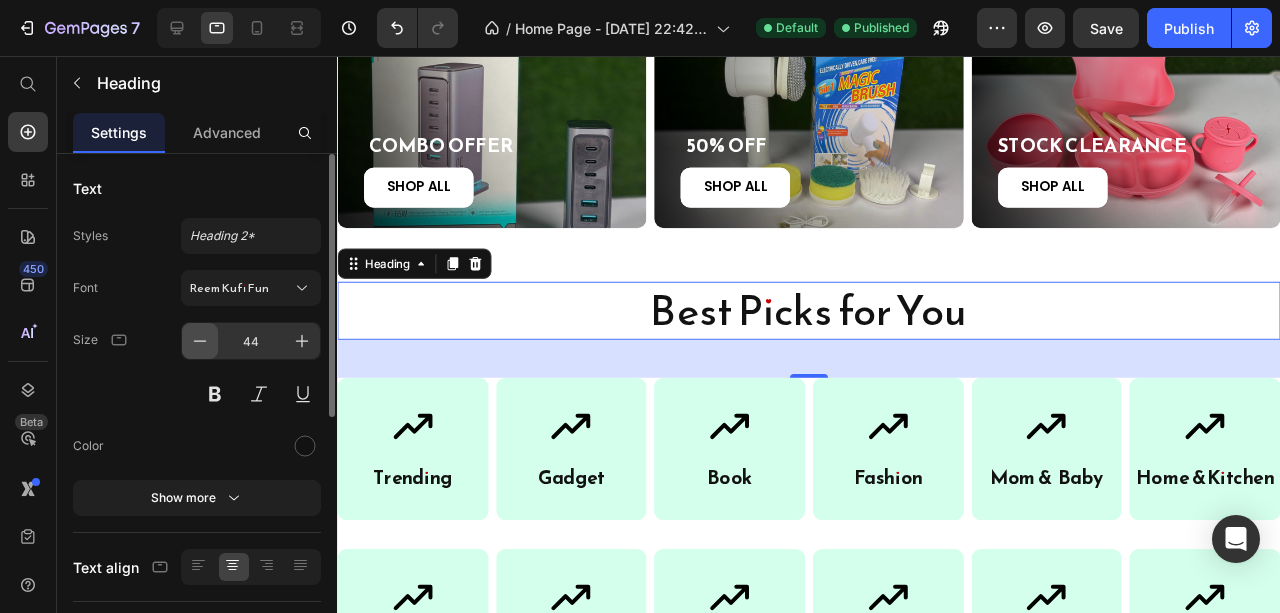 click 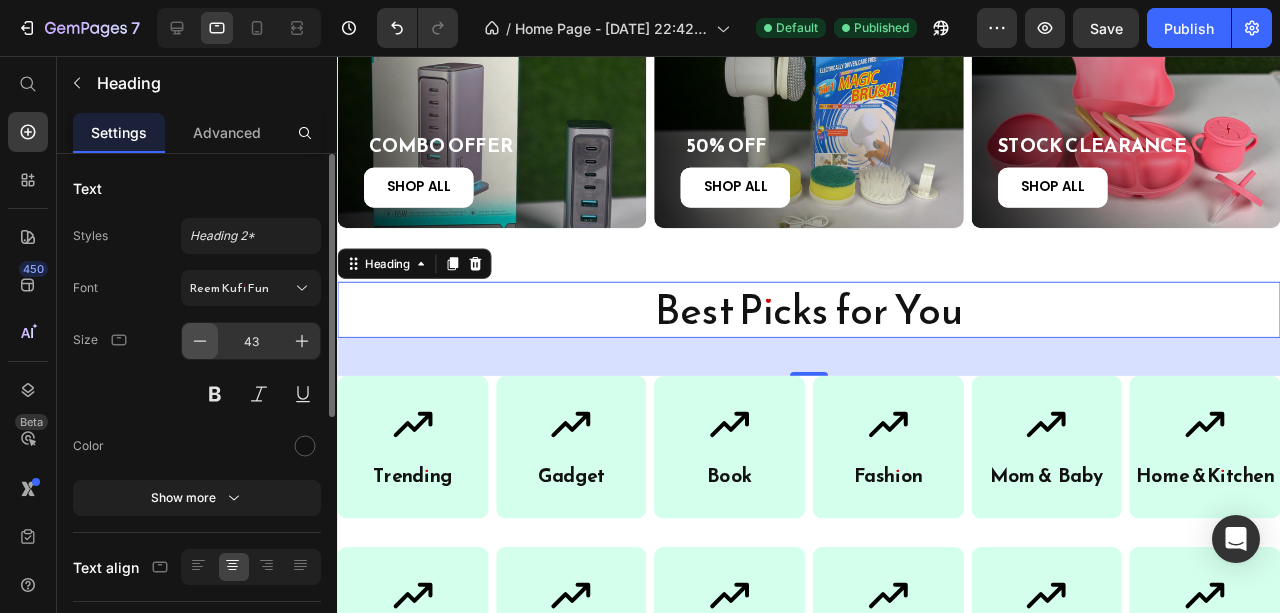 click 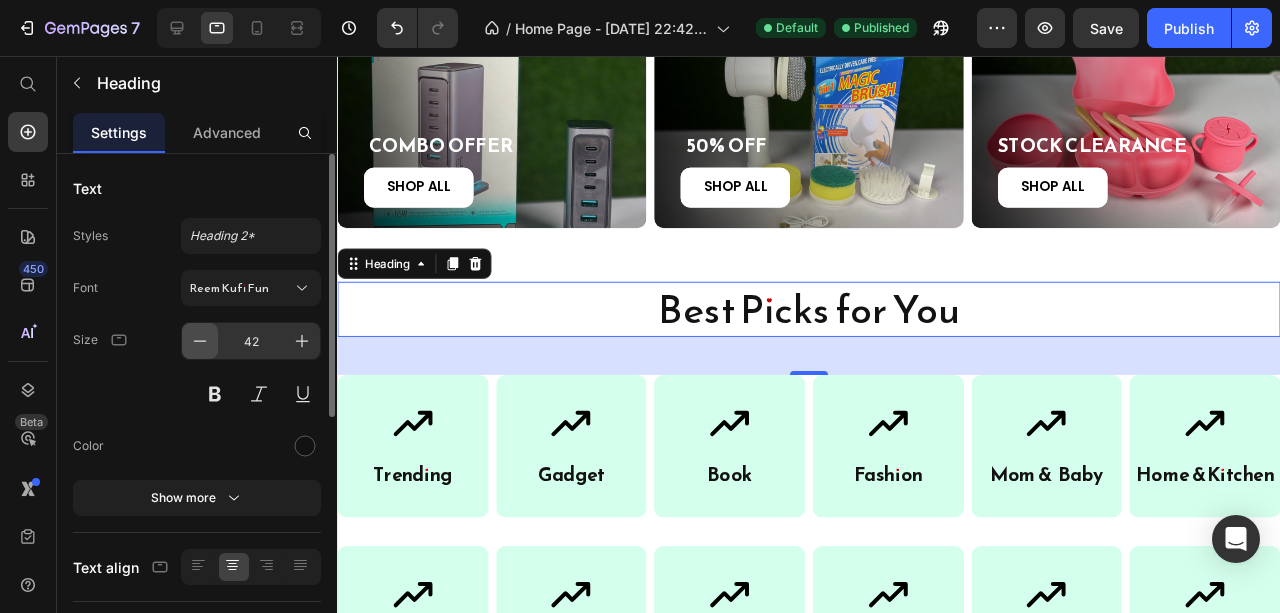 click 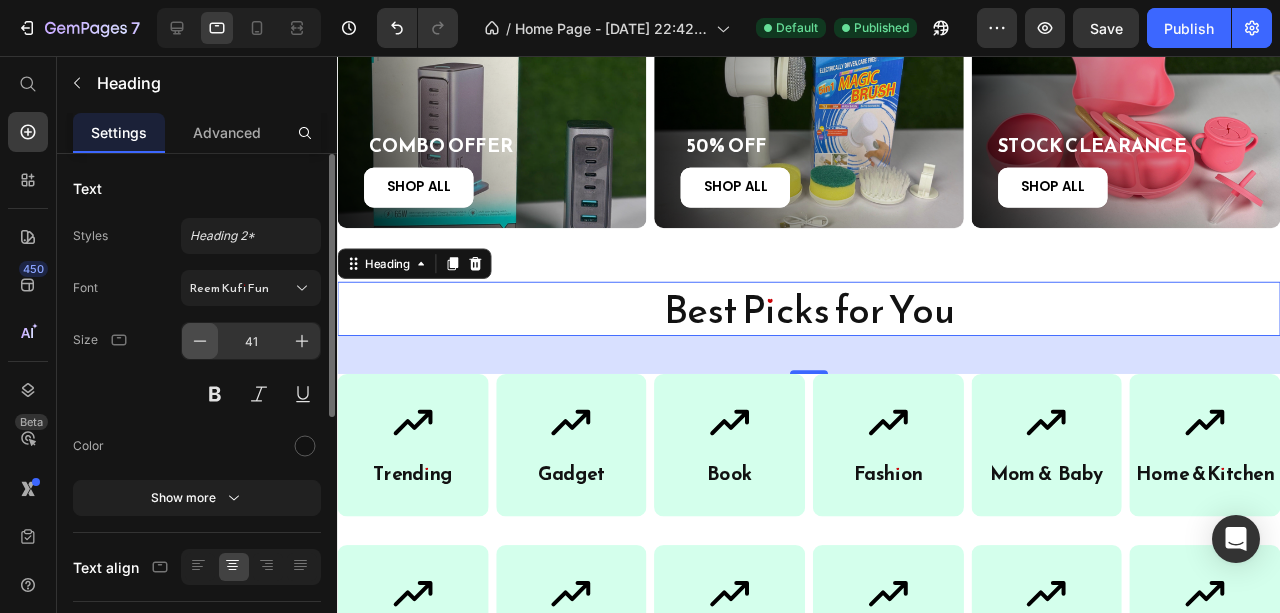 click 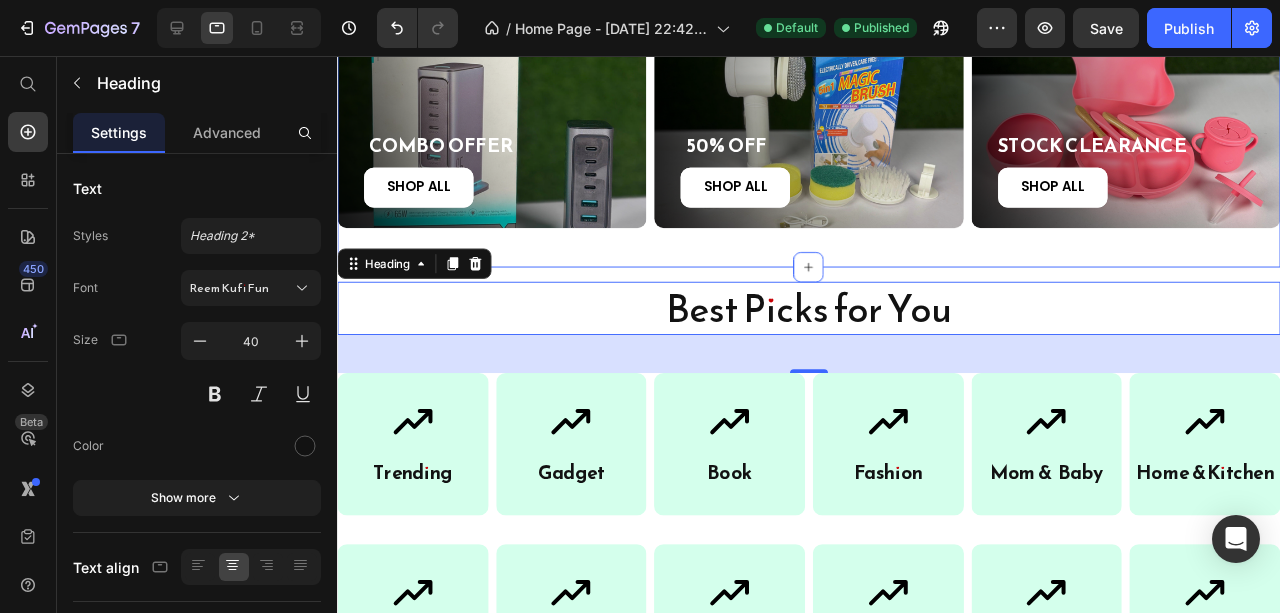 click on "COMBO OFFER Heading    SHOP ALL   Button Hero Banner 50% OFF Heading         SHOP ALL       Button Hero Banner STOCK CLEARANCE Heading         SHOP ALL       Button Hero Banner Row" at bounding box center (833, 142) 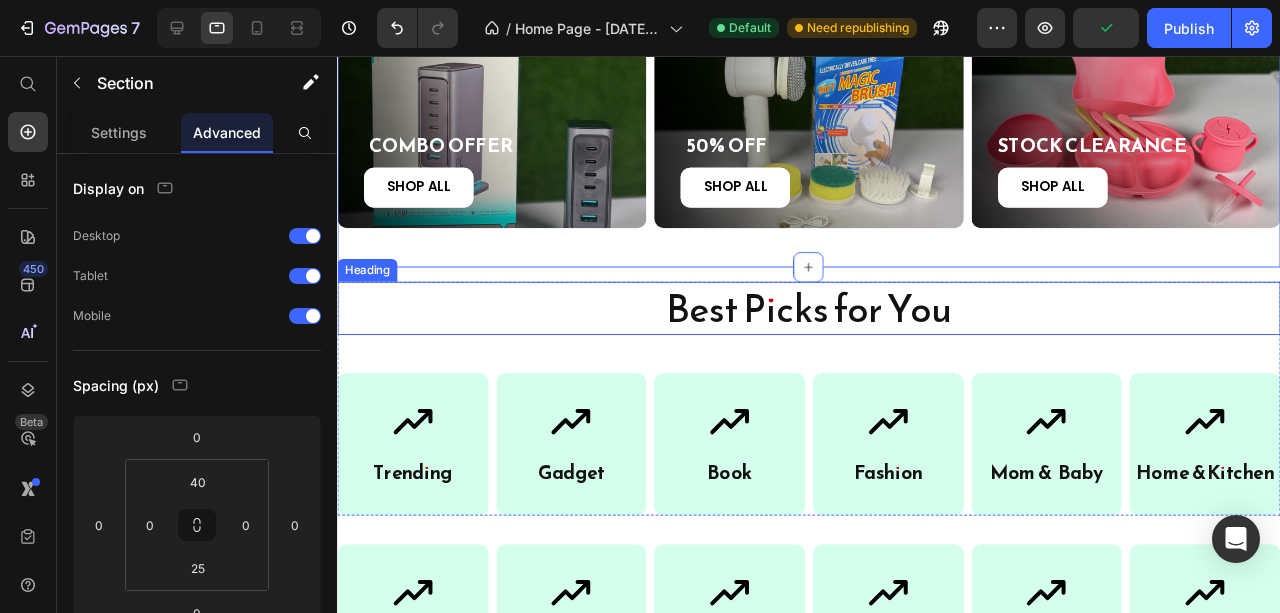 click on "Best Picks for You" at bounding box center (833, 321) 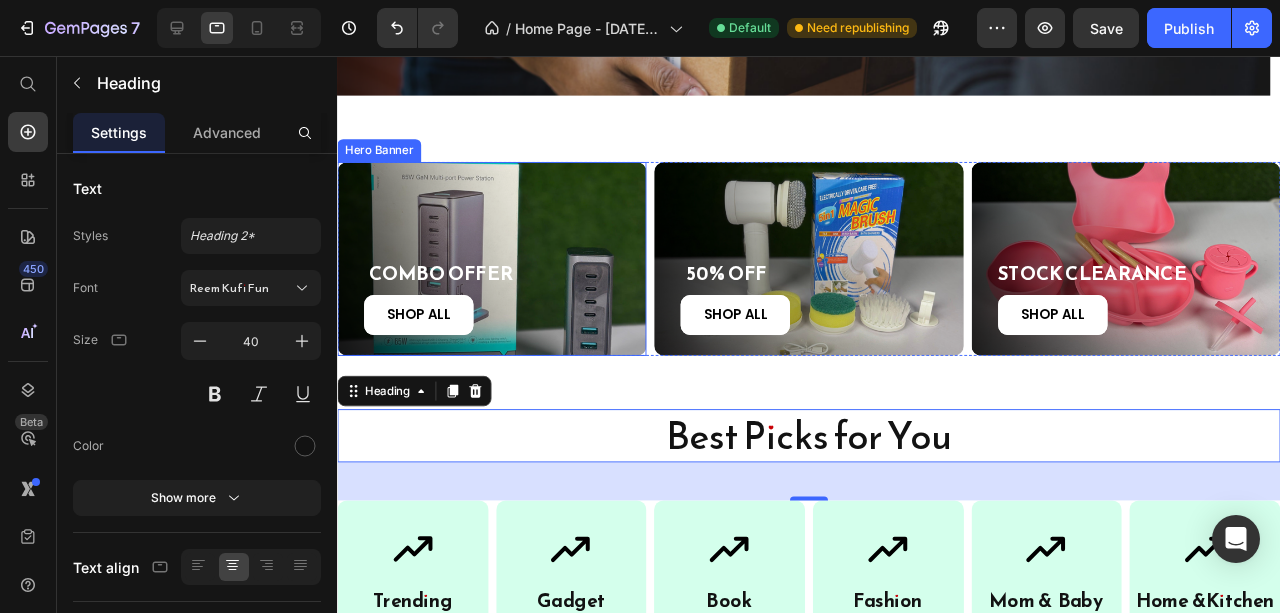 scroll, scrollTop: 235, scrollLeft: 0, axis: vertical 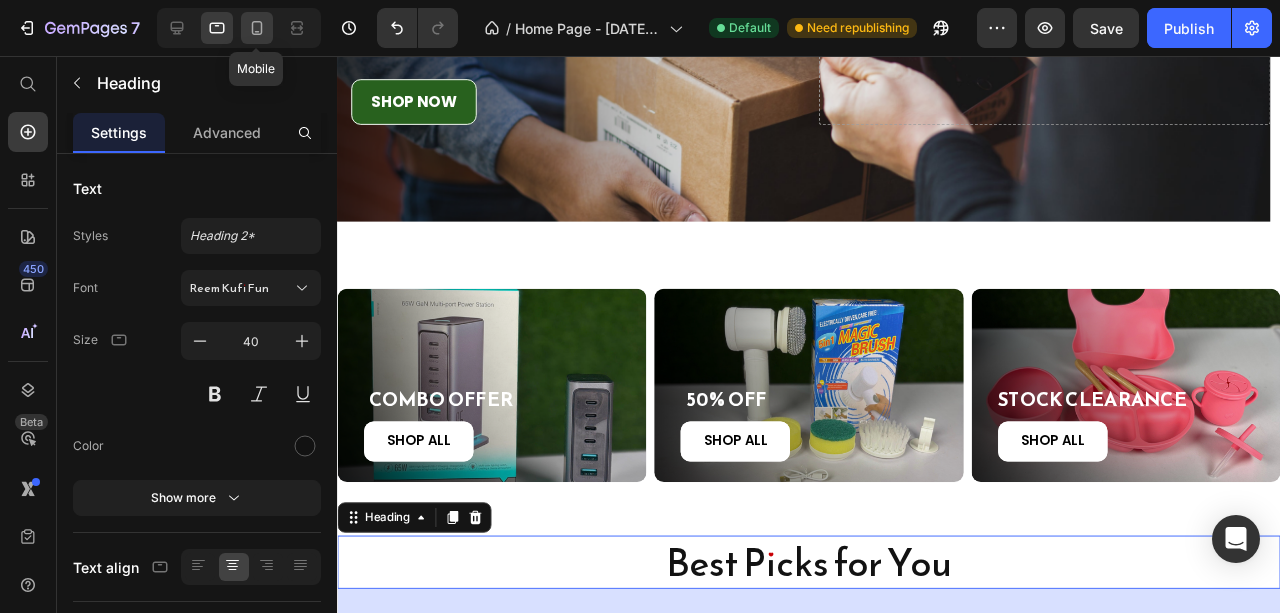 click 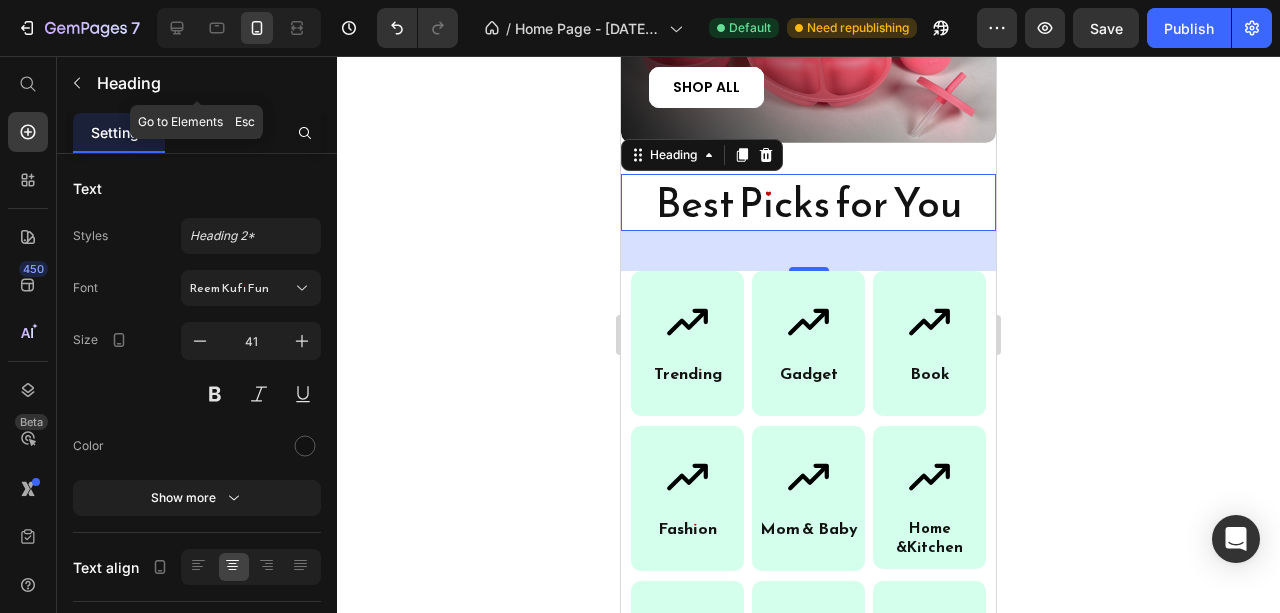scroll, scrollTop: 1131, scrollLeft: 0, axis: vertical 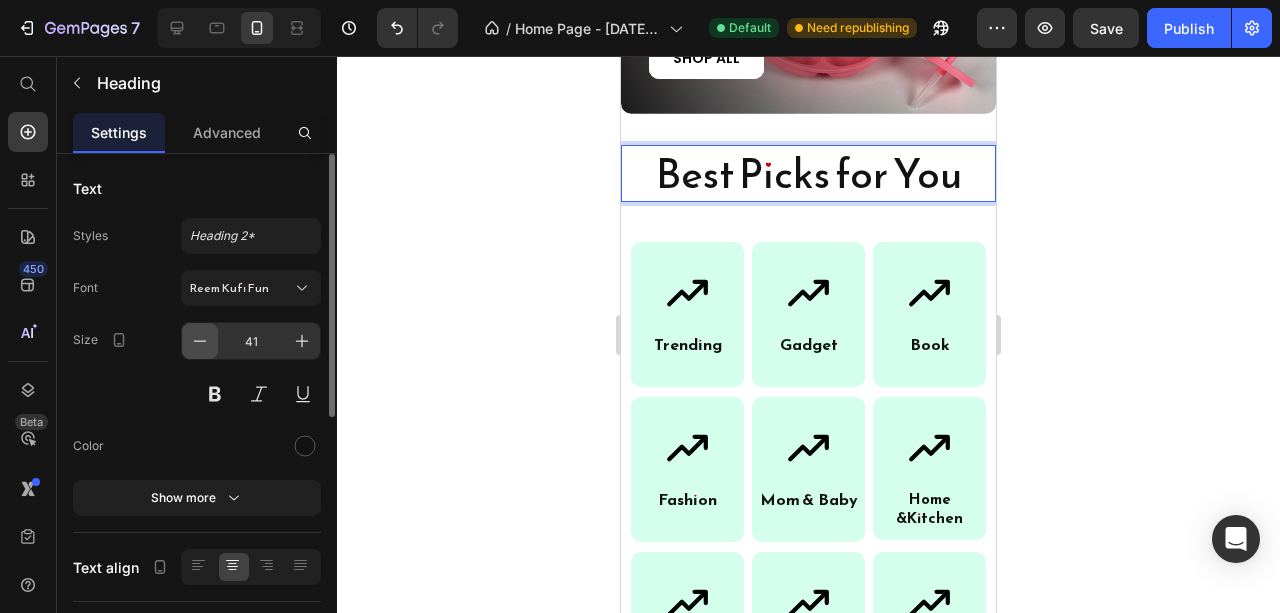 click 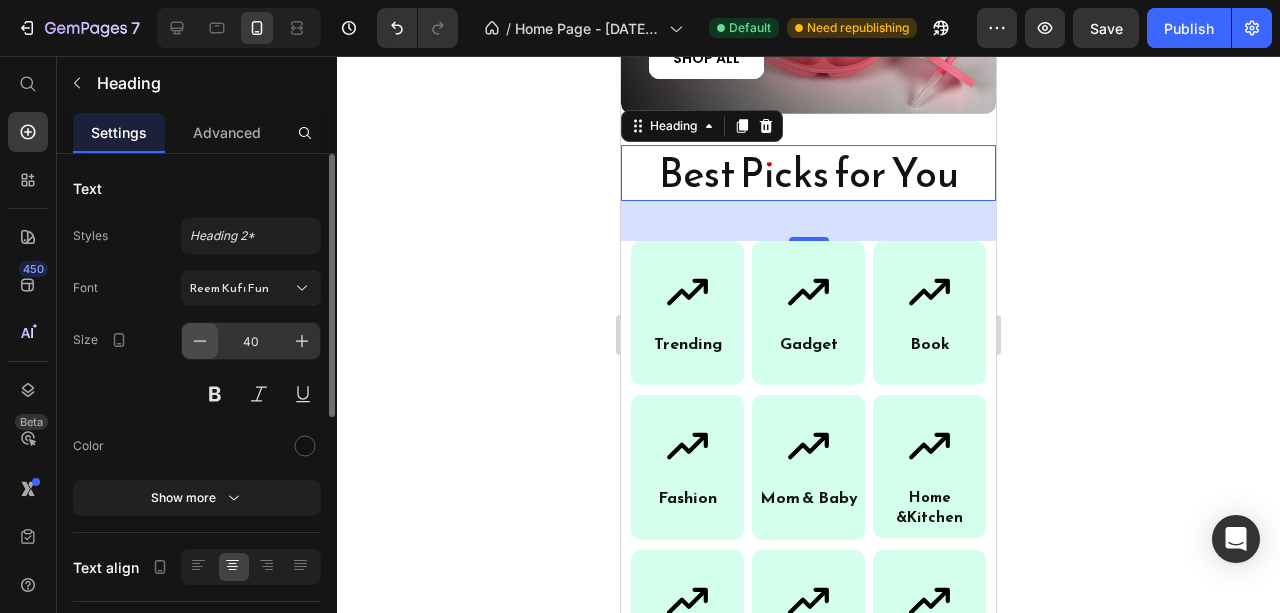 click 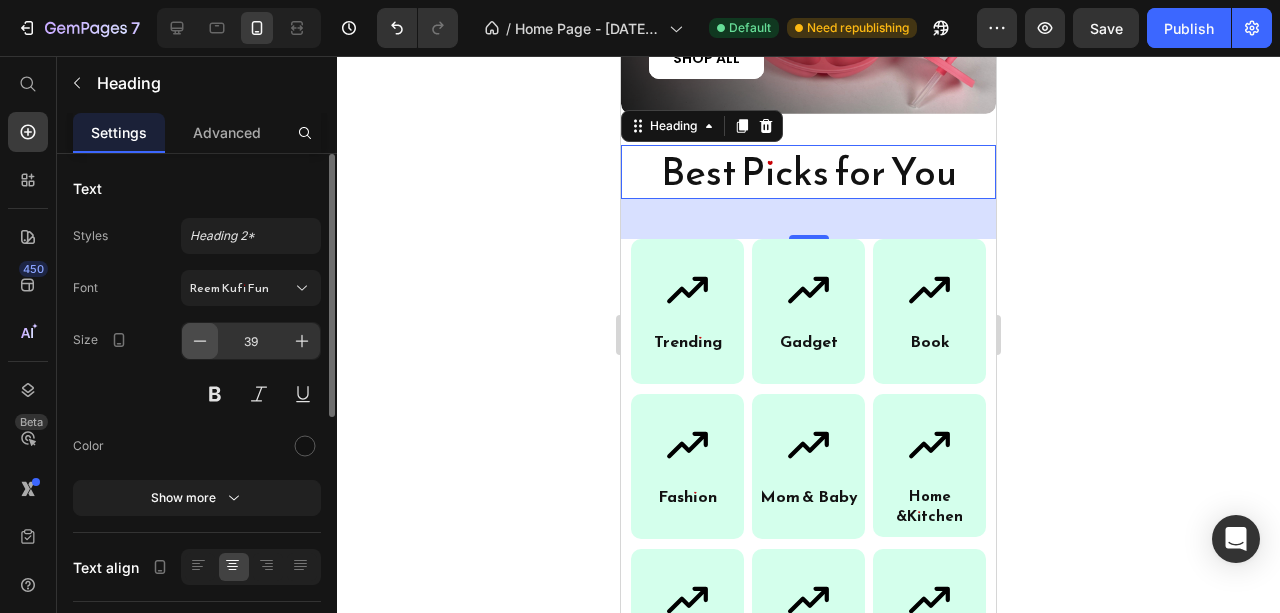 click 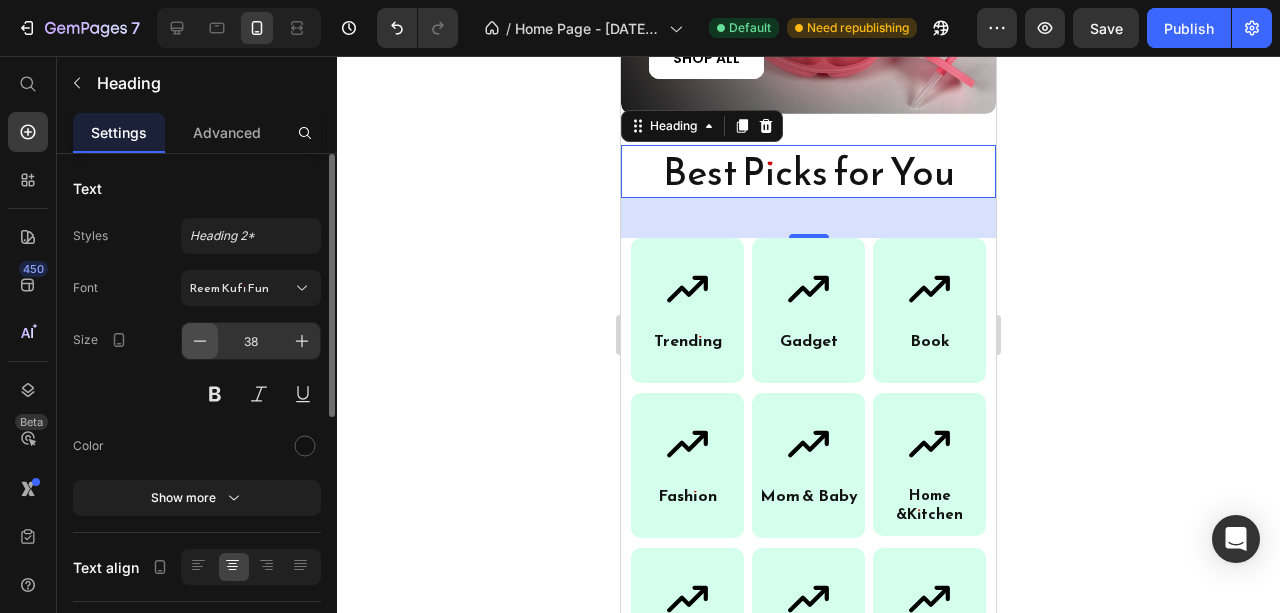 click 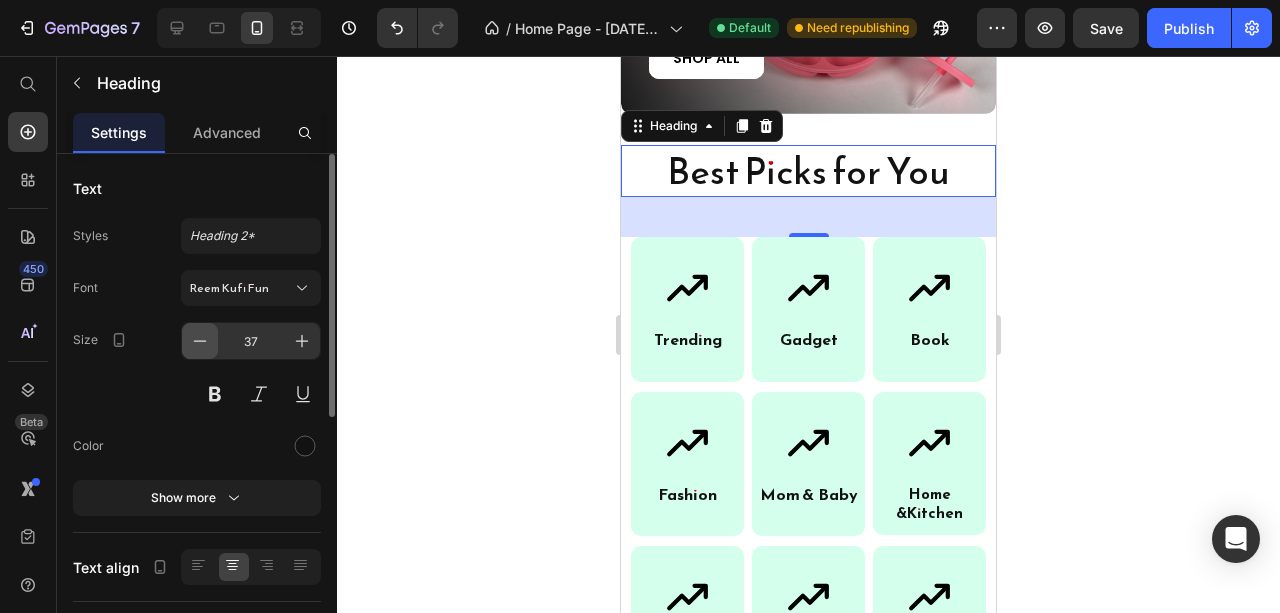 click 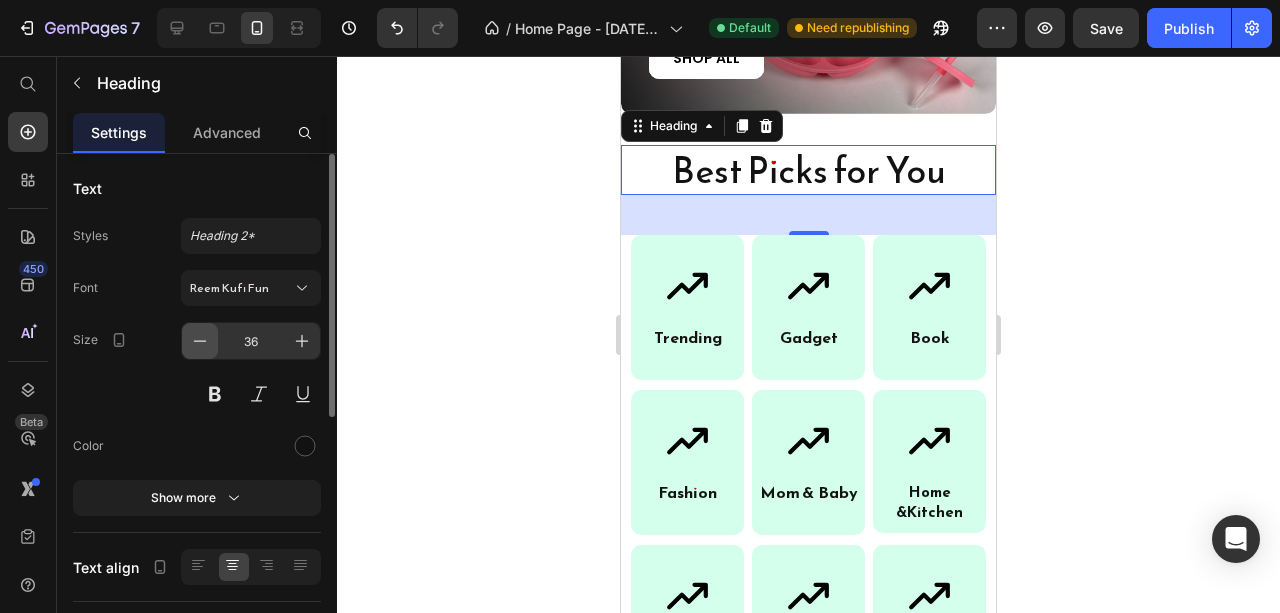 click 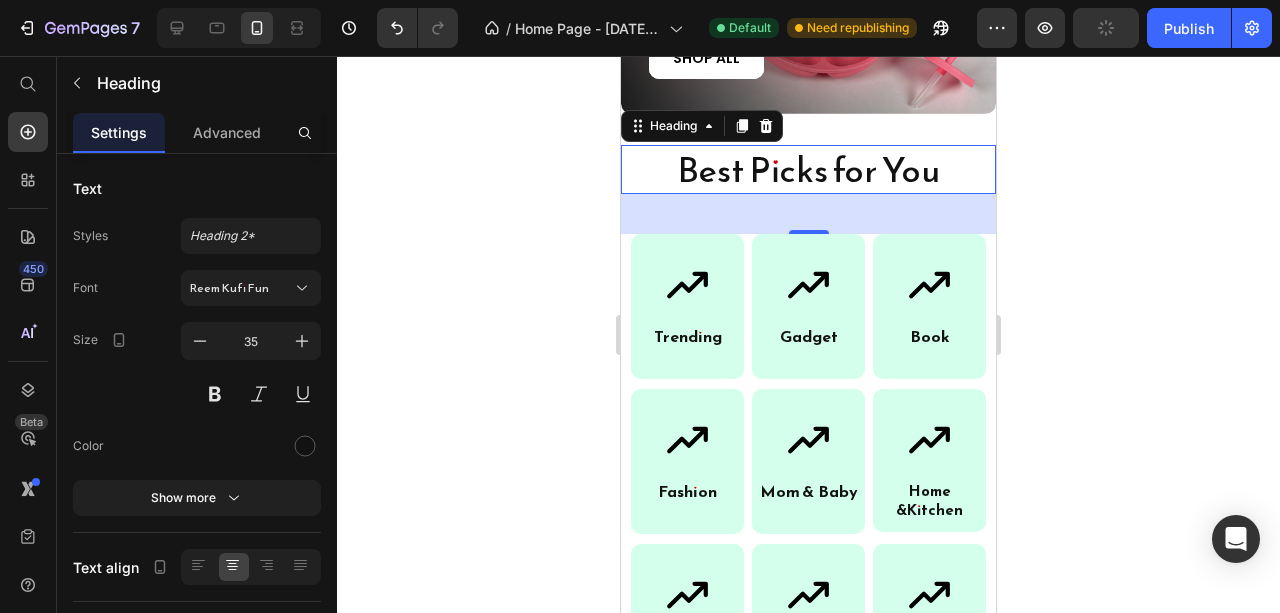 click 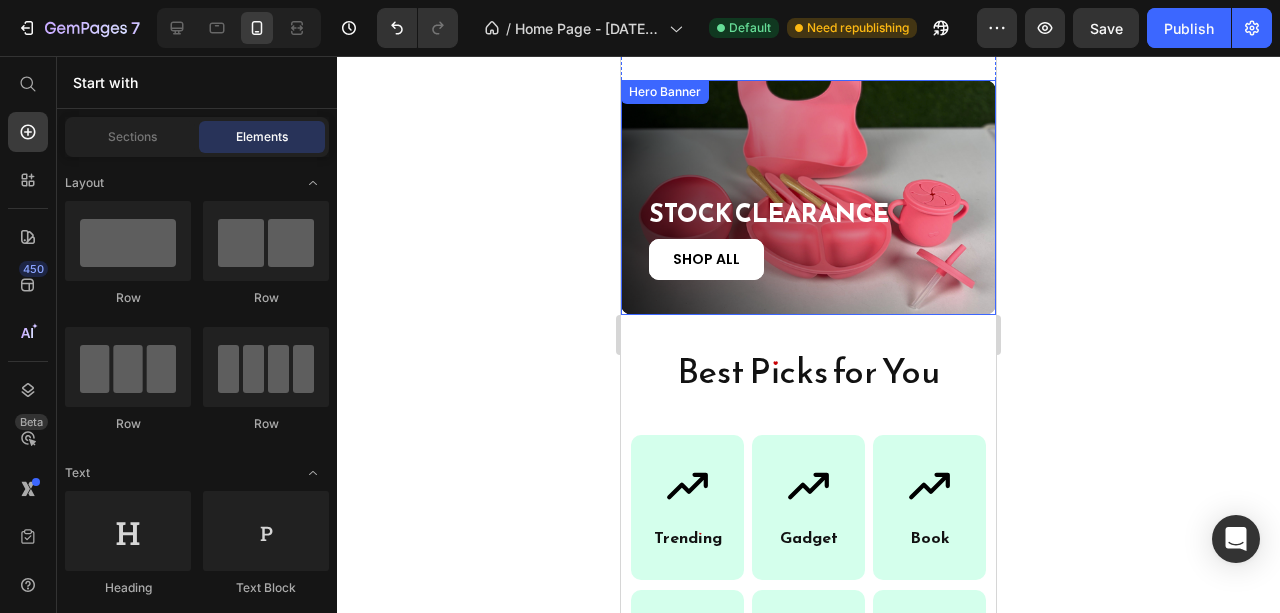 scroll, scrollTop: 931, scrollLeft: 0, axis: vertical 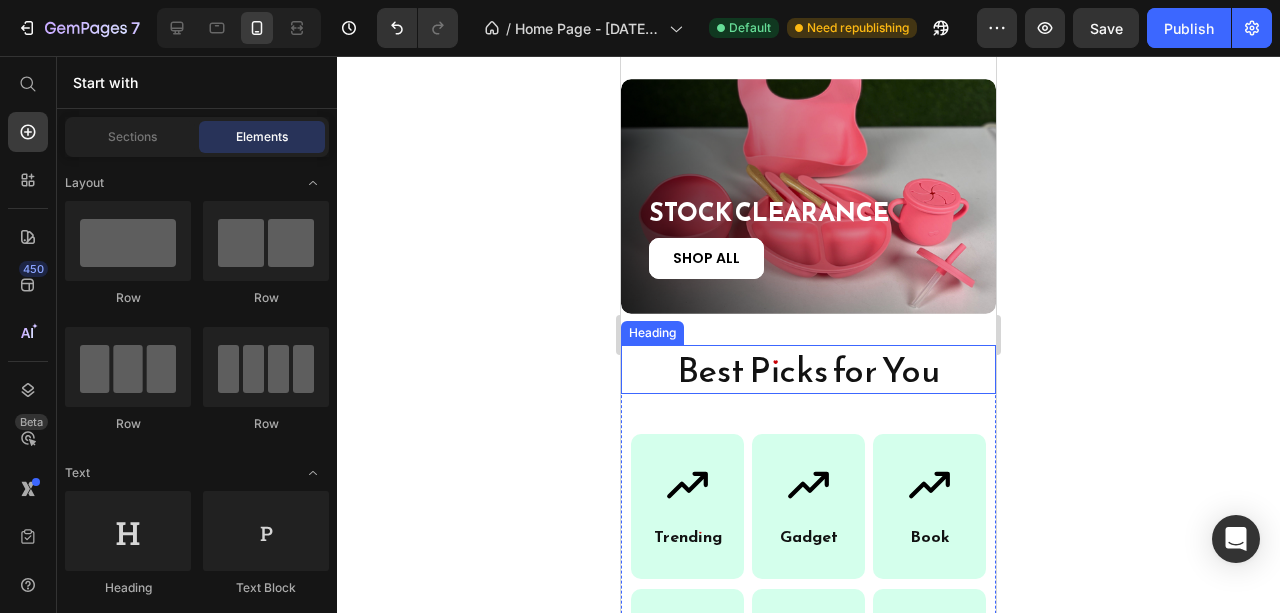 click on "Best Picks for You" at bounding box center [808, 370] 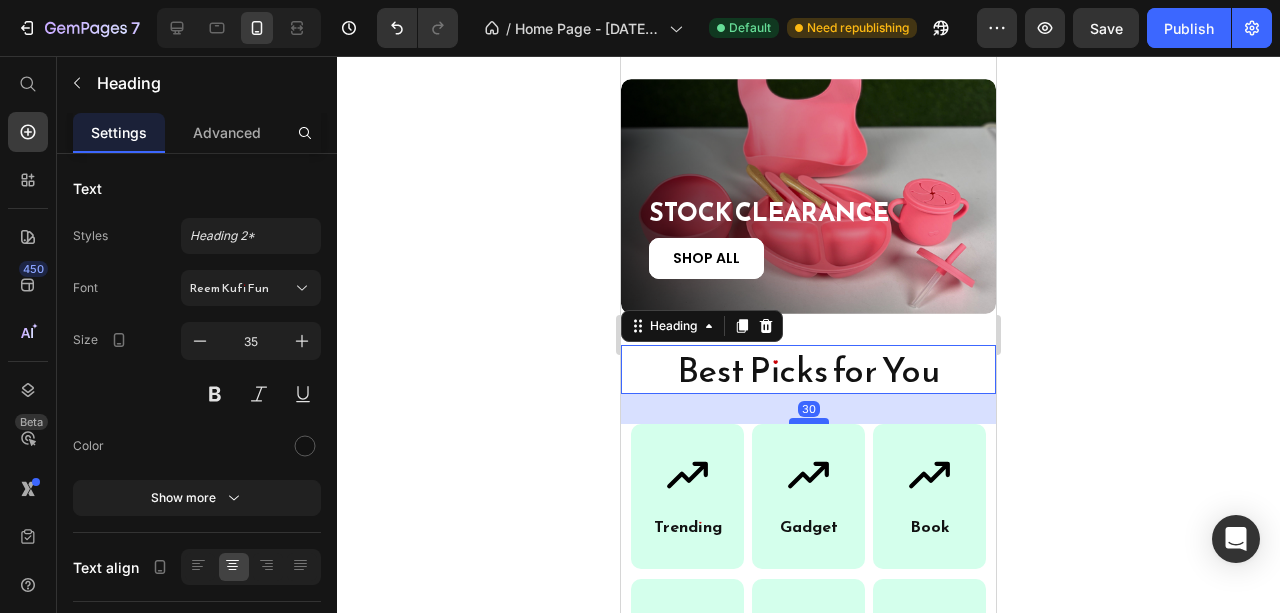 drag, startPoint x: 810, startPoint y: 412, endPoint x: 817, endPoint y: 402, distance: 12.206555 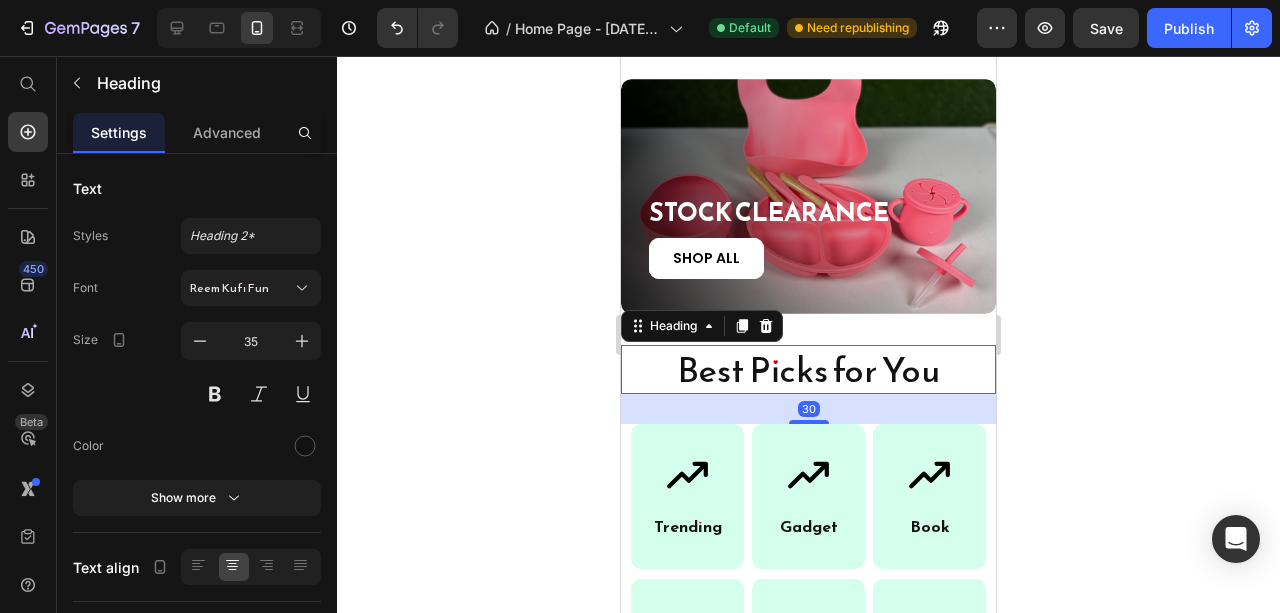 click 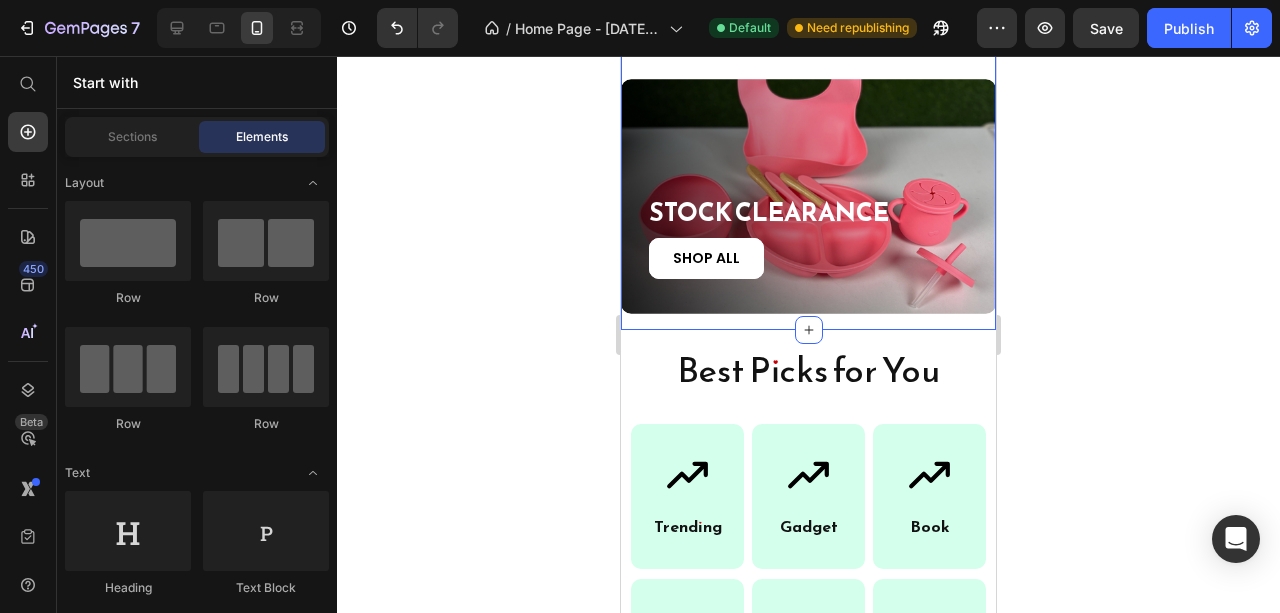 click on "COMBO OFFER Heading    SHOP ALL   Button Hero Banner 50% OFF Heading         SHOP ALL       Button Hero Banner STOCK CLEARANCE Heading         SHOP ALL       Button Hero Banner Row" at bounding box center (808, -65) 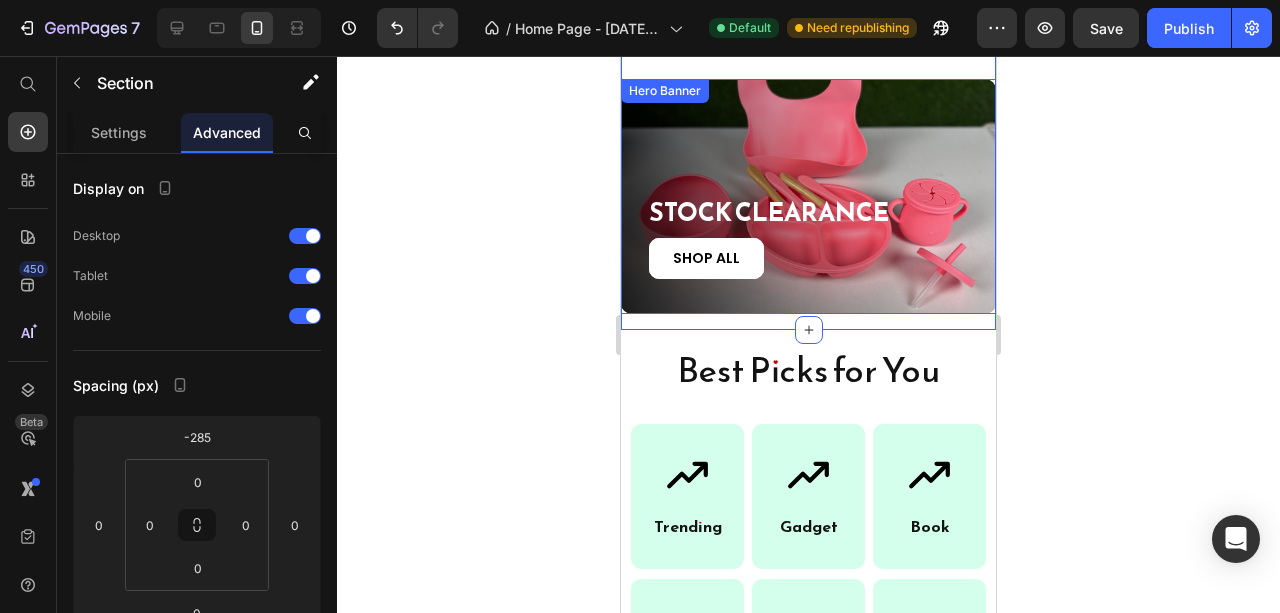 click at bounding box center [808, 196] 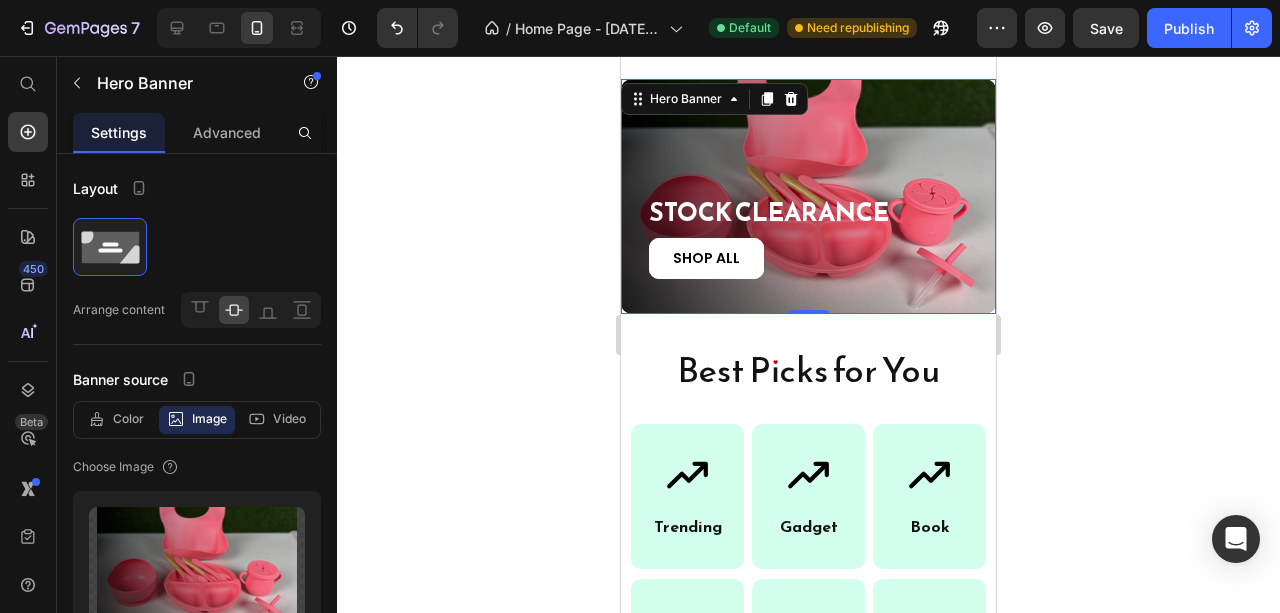 click 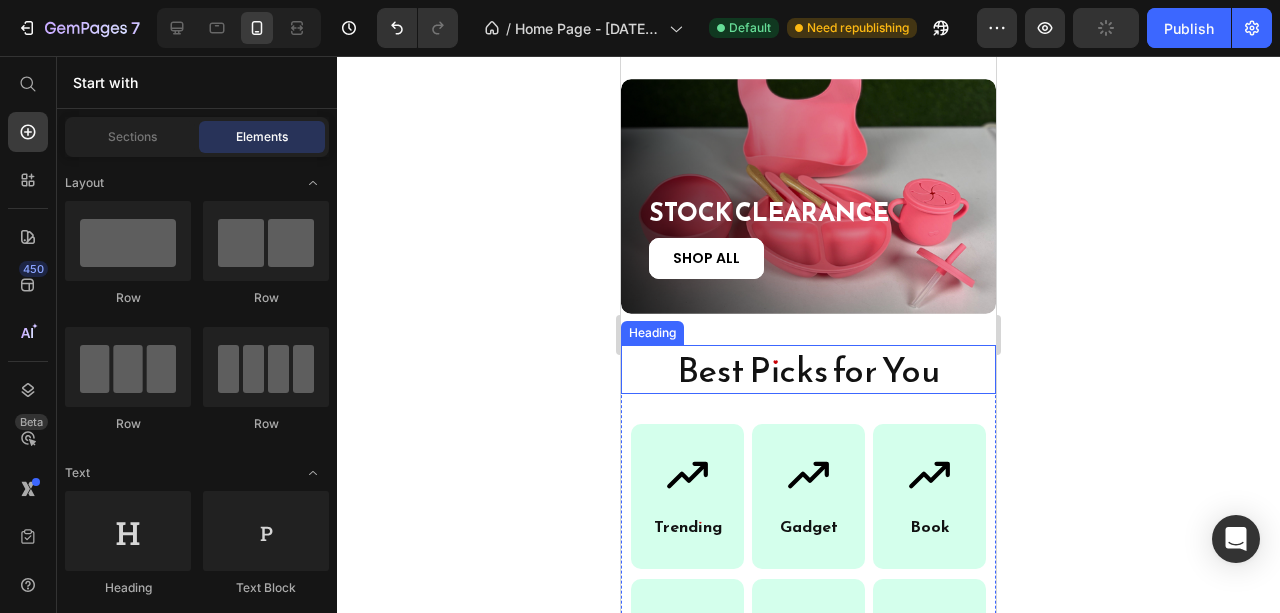 click on "Best Picks for You" at bounding box center (808, 370) 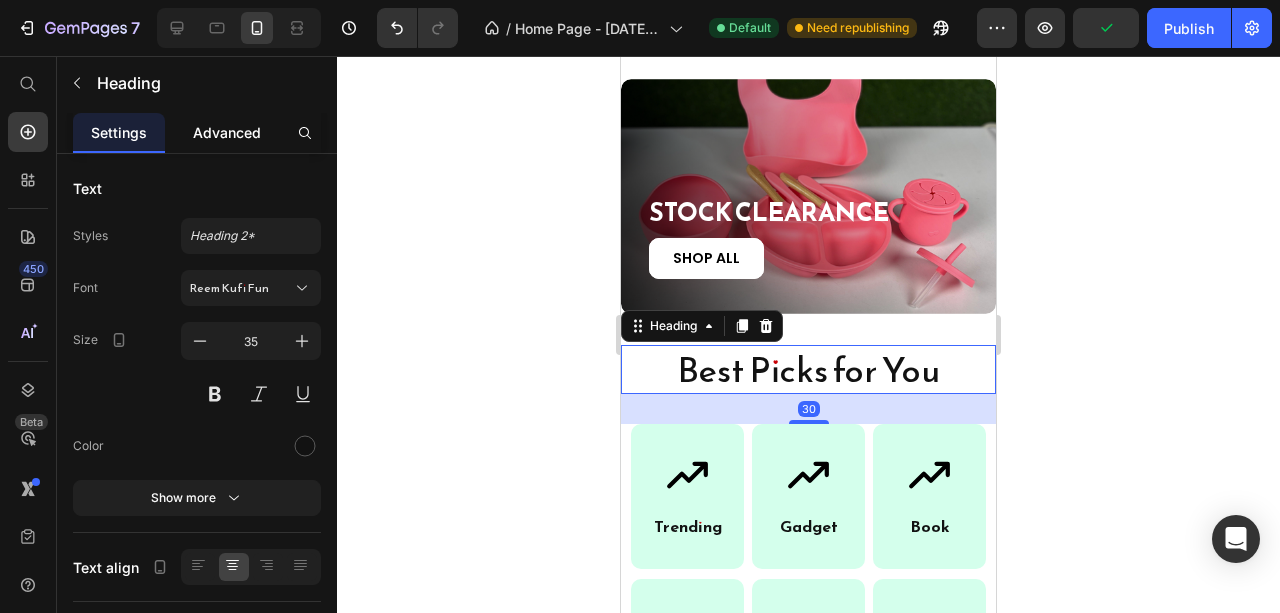 click on "Advanced" at bounding box center [227, 132] 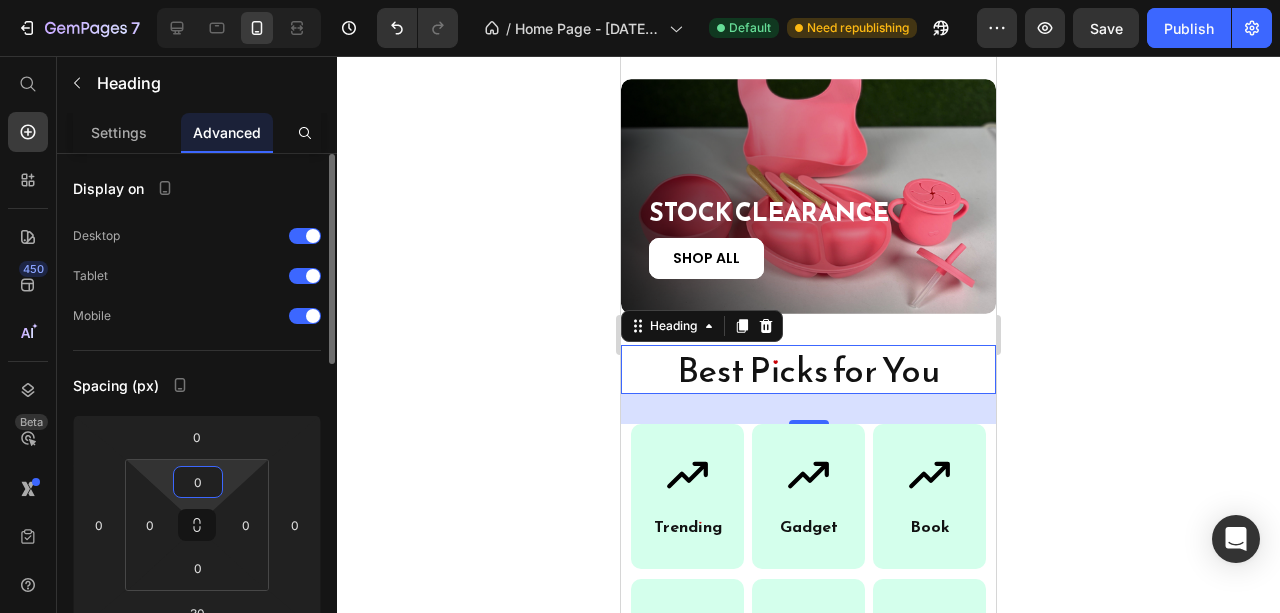 click on "0" at bounding box center (198, 482) 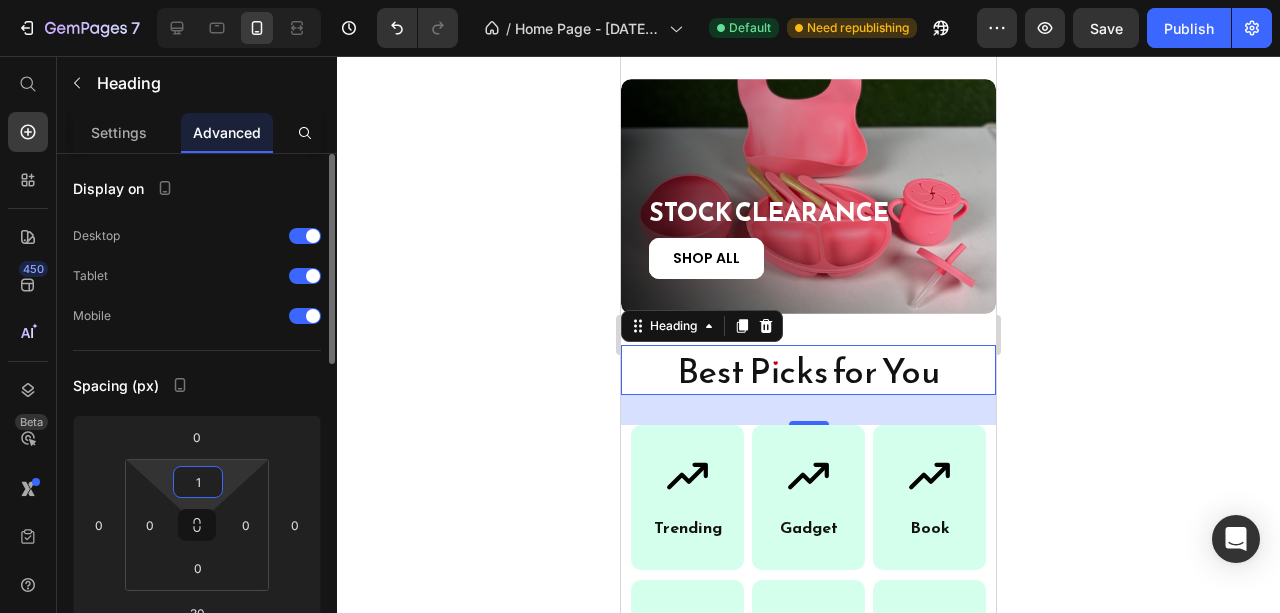 type on "10" 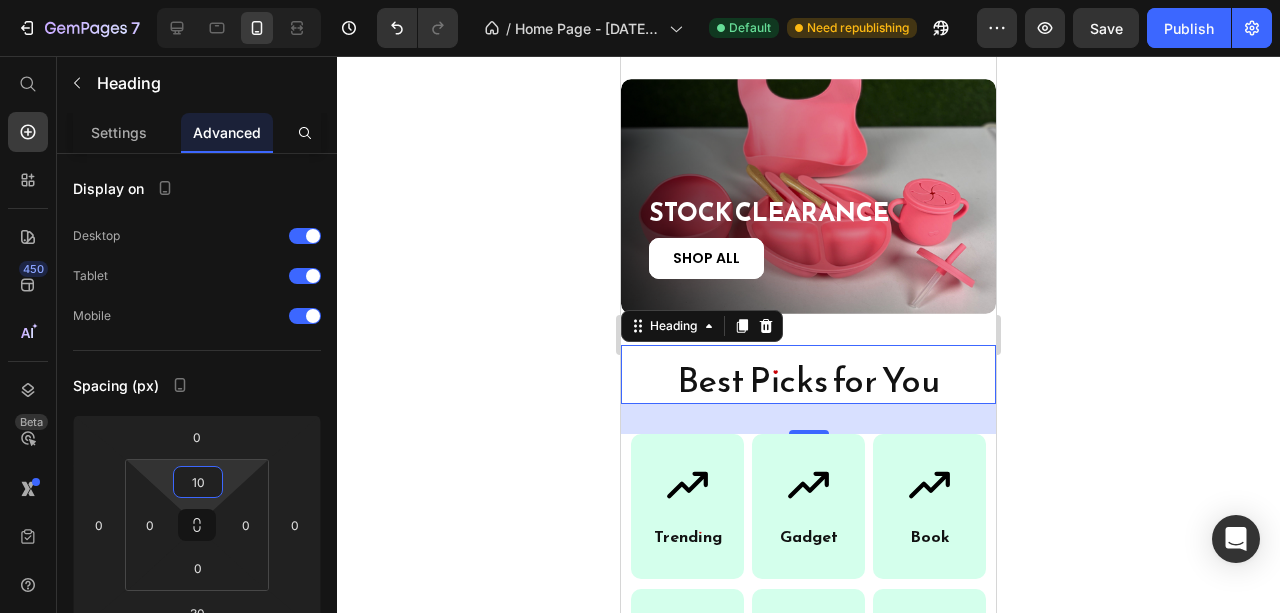 click 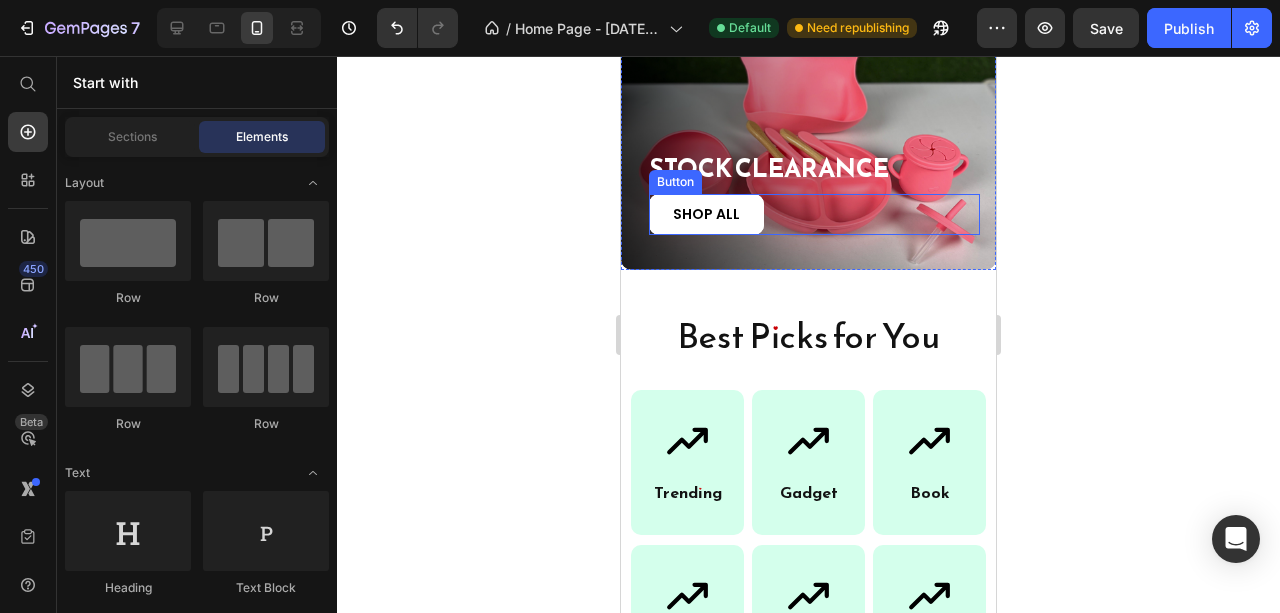 scroll, scrollTop: 998, scrollLeft: 0, axis: vertical 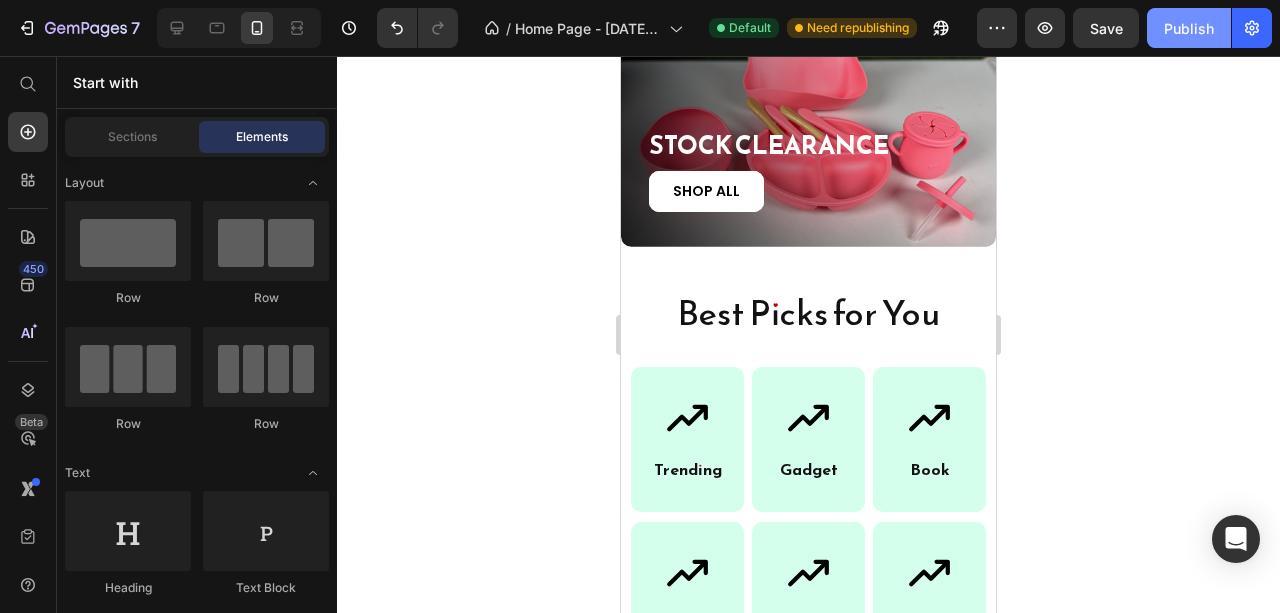 click on "Publish" at bounding box center (1189, 28) 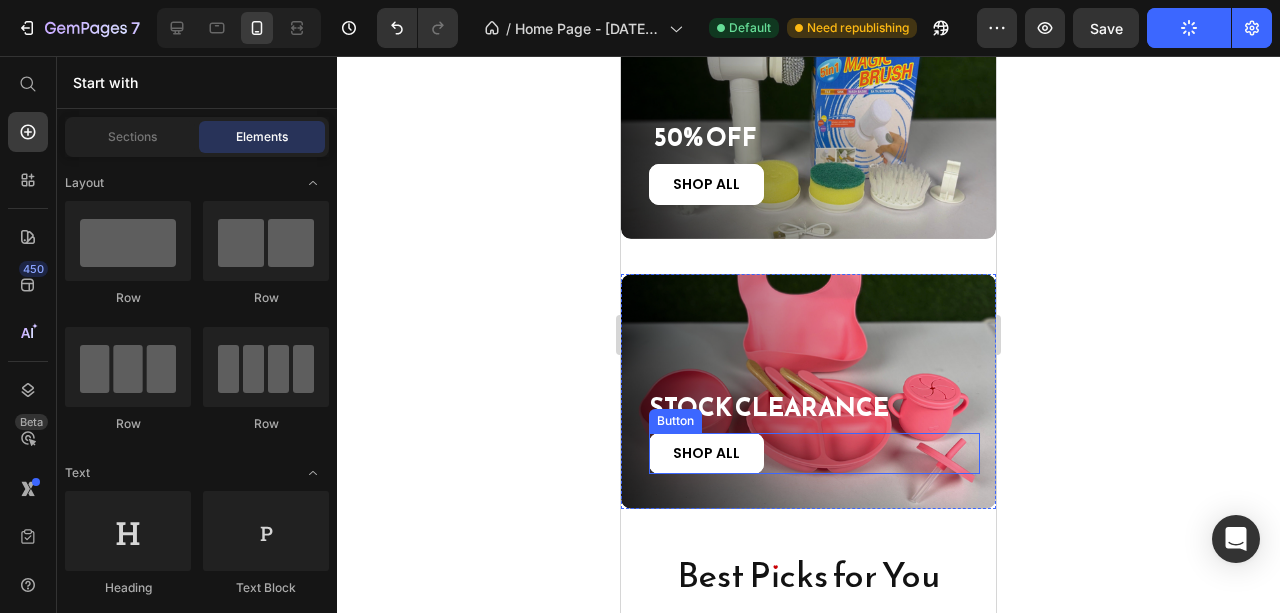 scroll, scrollTop: 731, scrollLeft: 0, axis: vertical 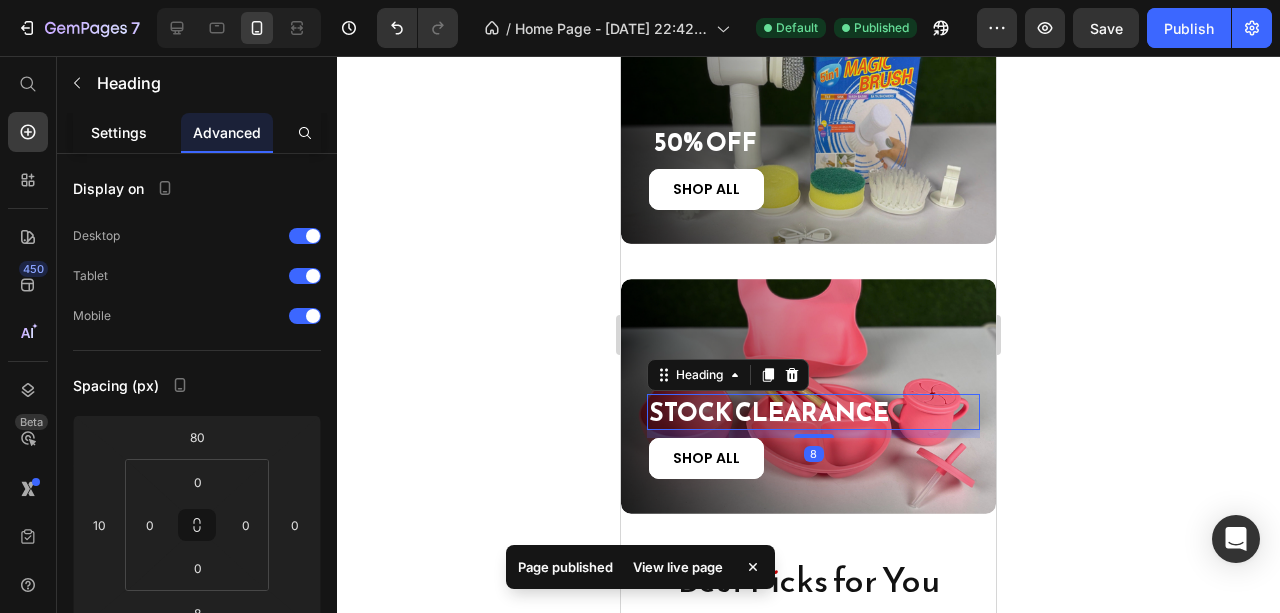 click on "Settings" at bounding box center (119, 132) 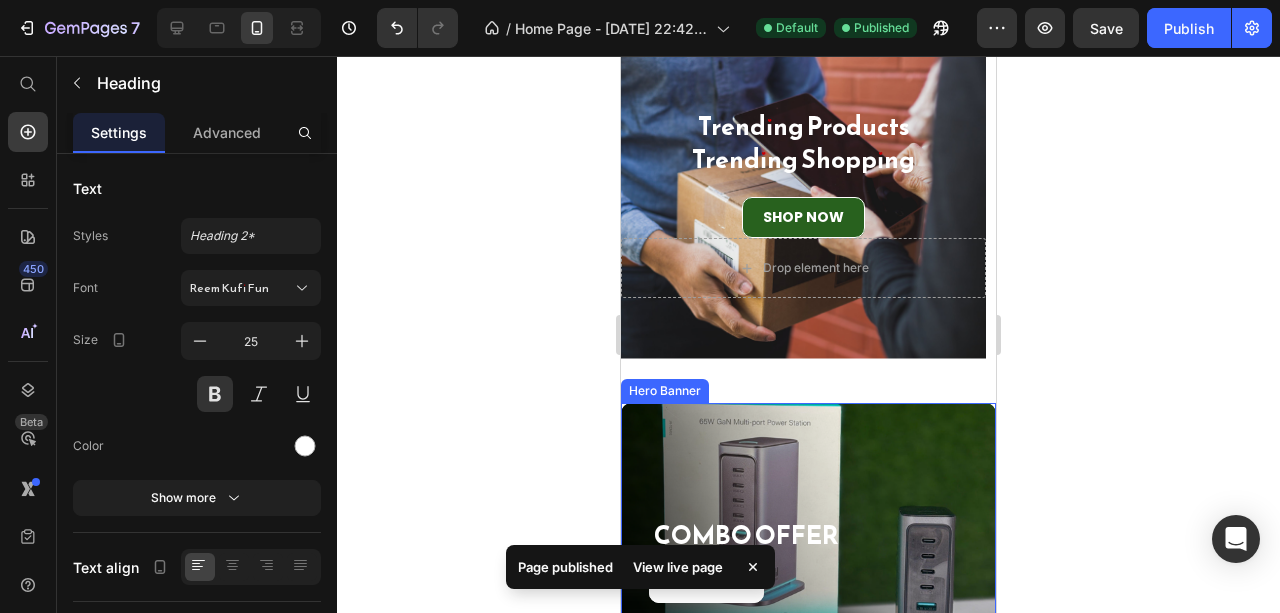 scroll, scrollTop: 0, scrollLeft: 0, axis: both 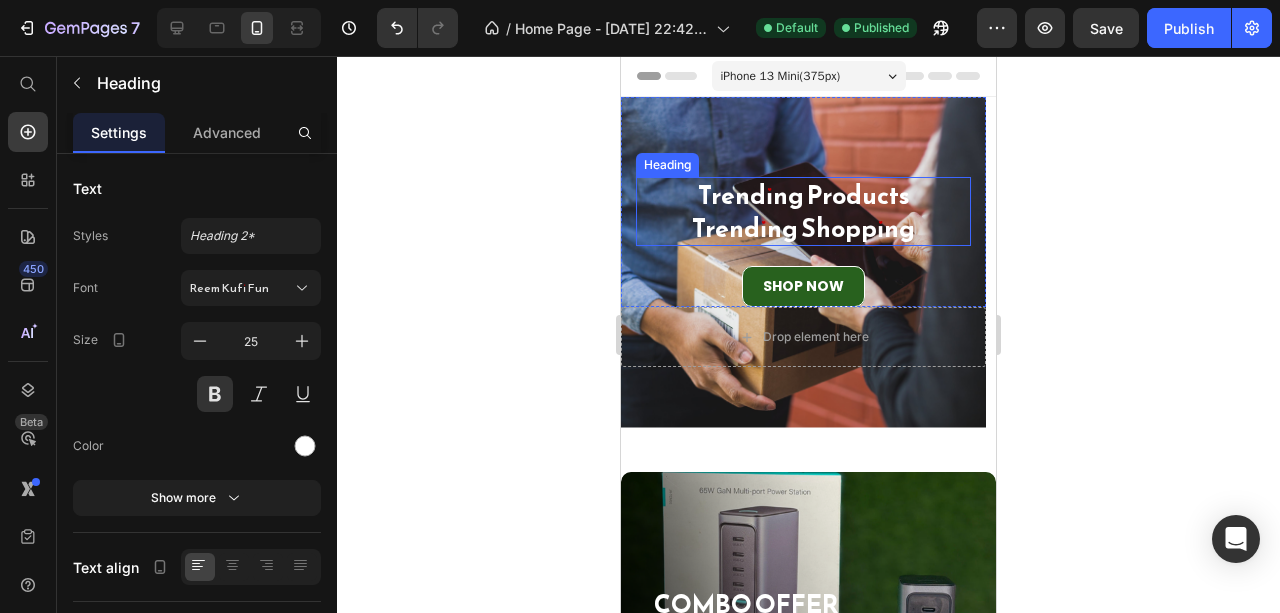 click on "Trending Products Trending Shopping" at bounding box center [803, 211] 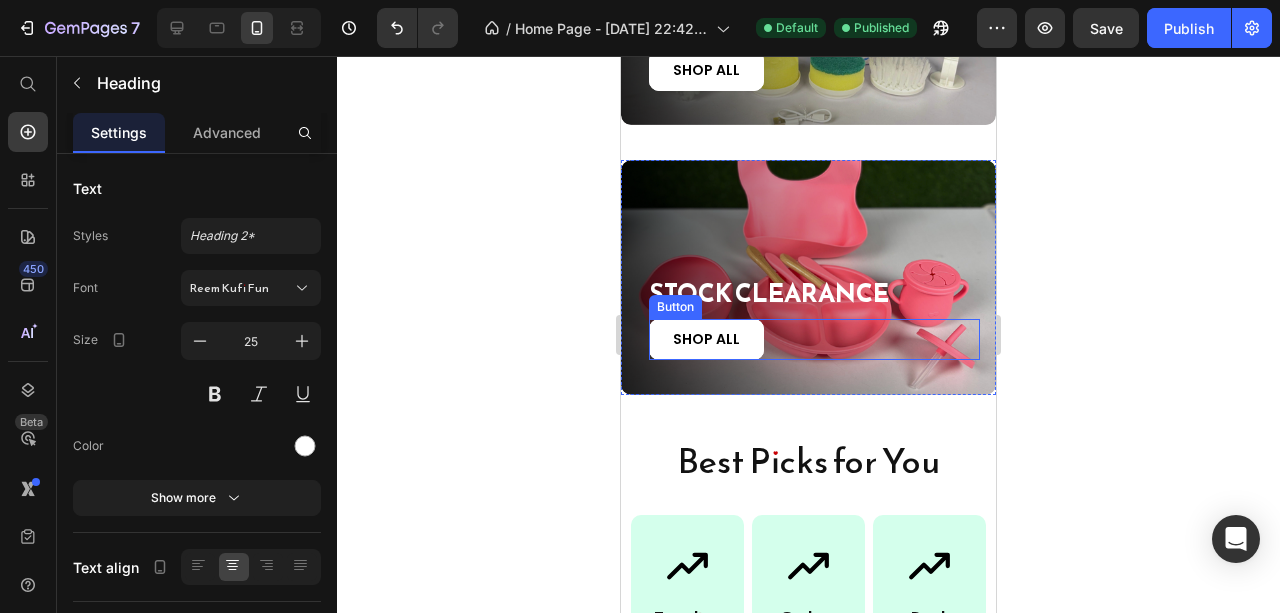 scroll, scrollTop: 933, scrollLeft: 0, axis: vertical 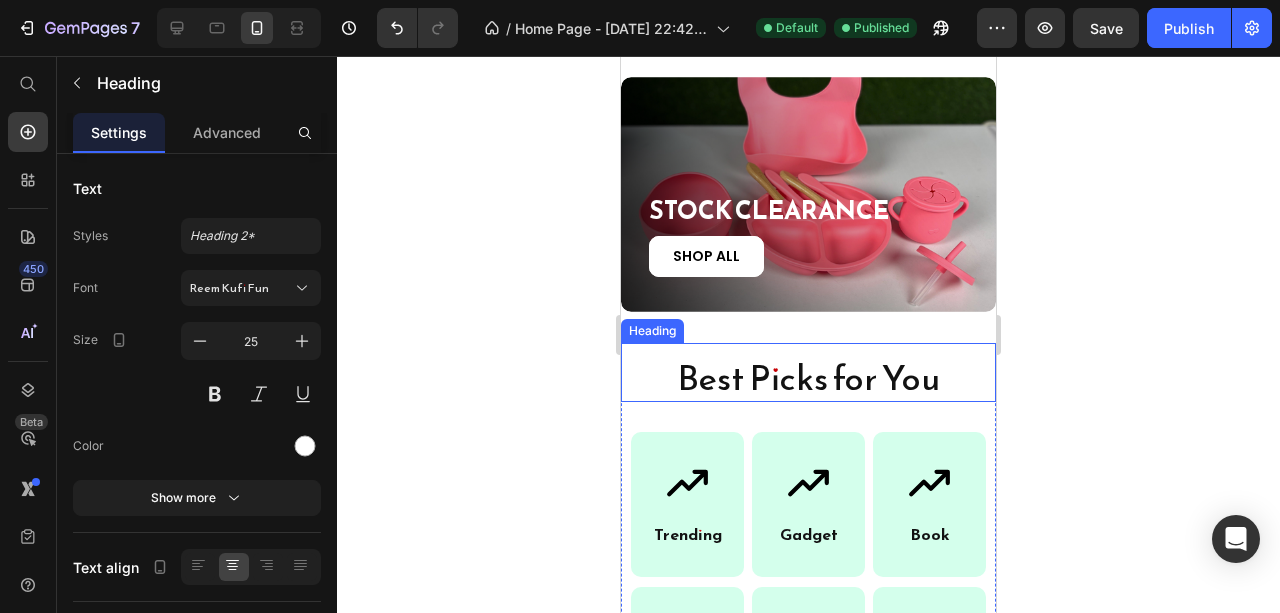 click on "Best Picks for You" at bounding box center [808, 378] 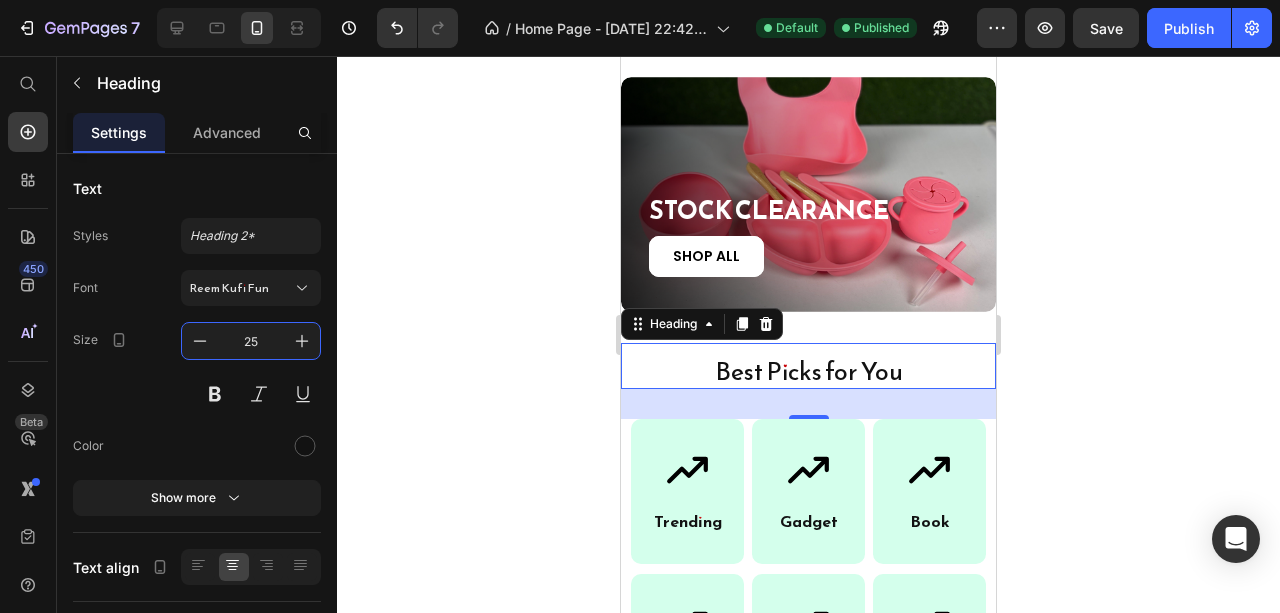 type on "25" 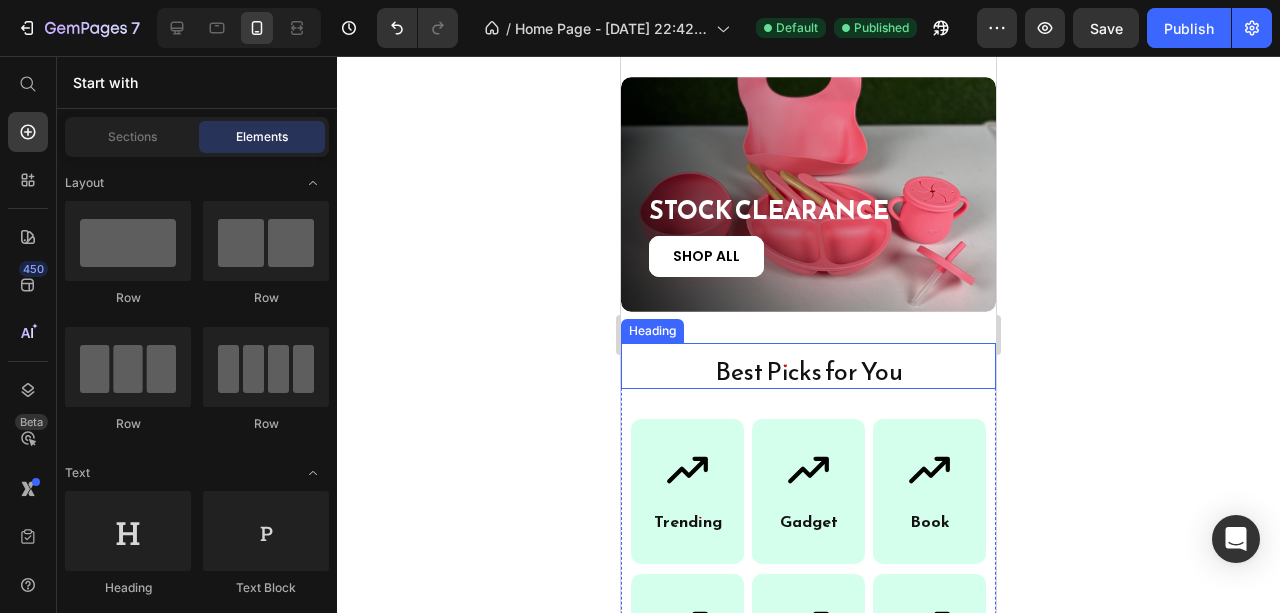 click on "Best Picks for You" at bounding box center [808, 371] 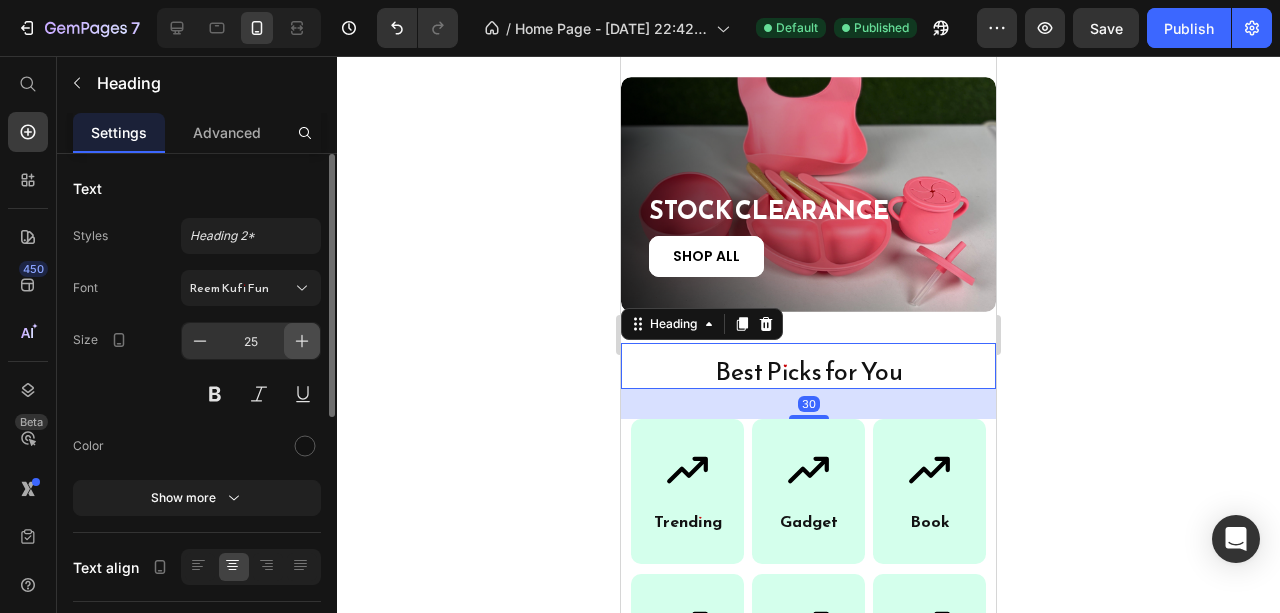 click 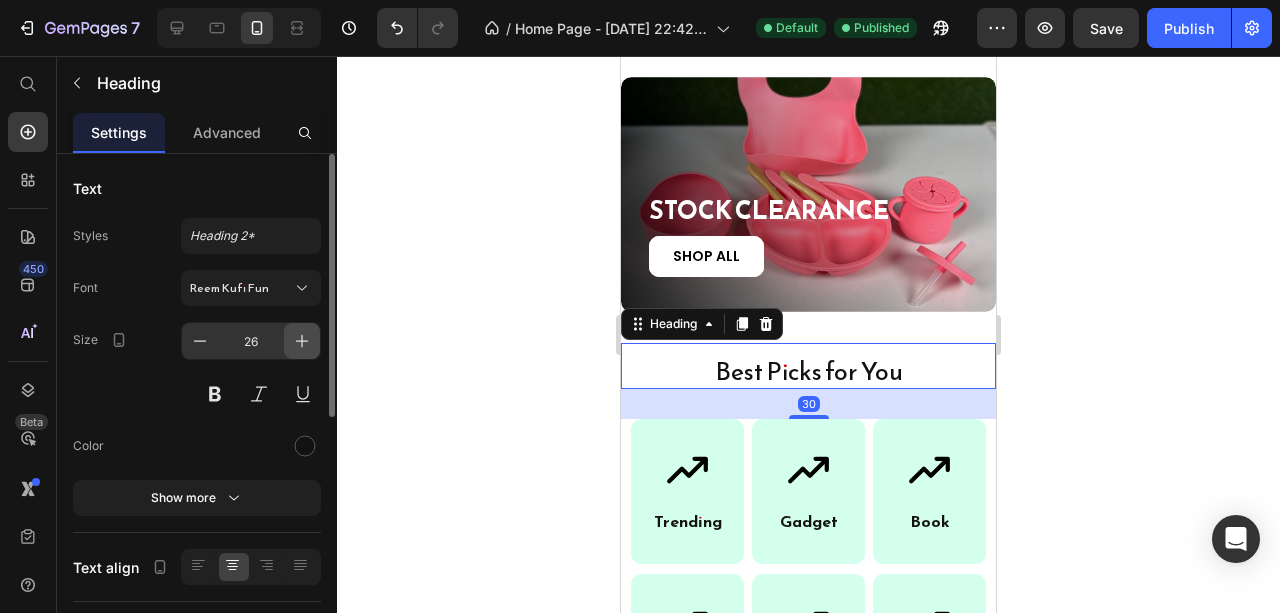 click 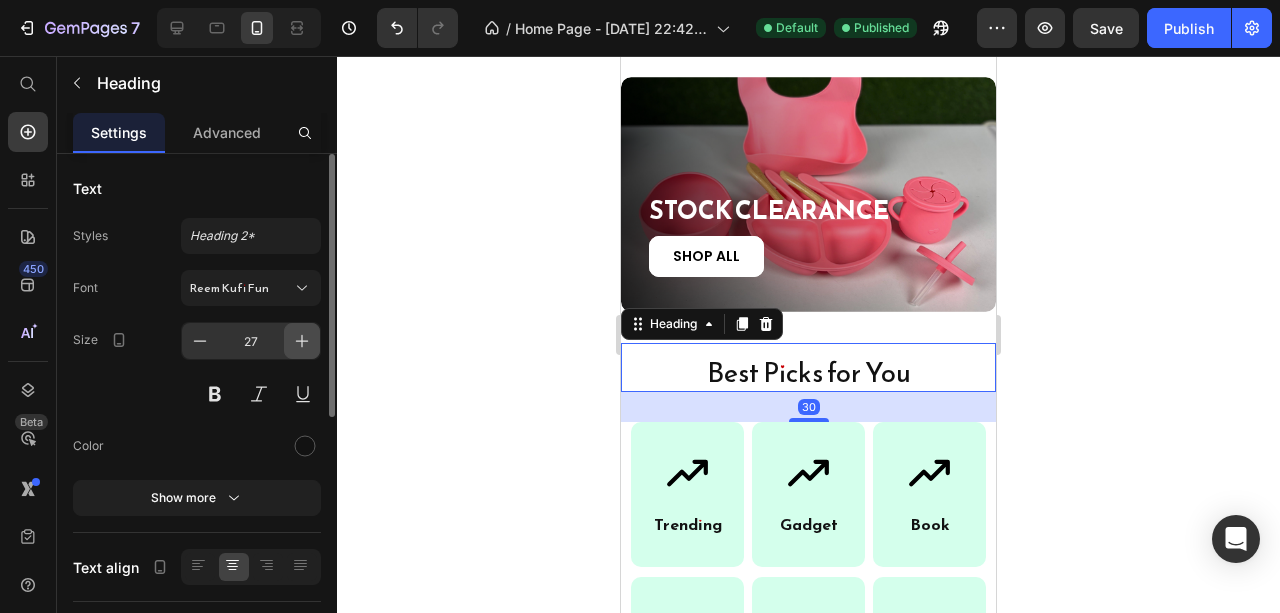 click 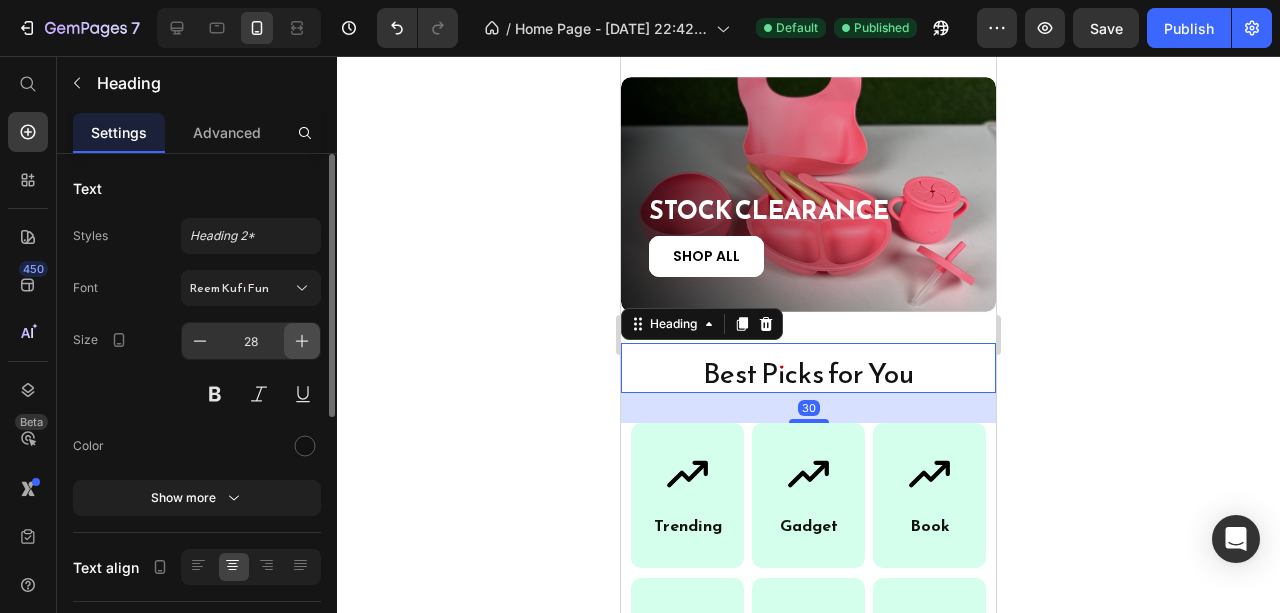 click 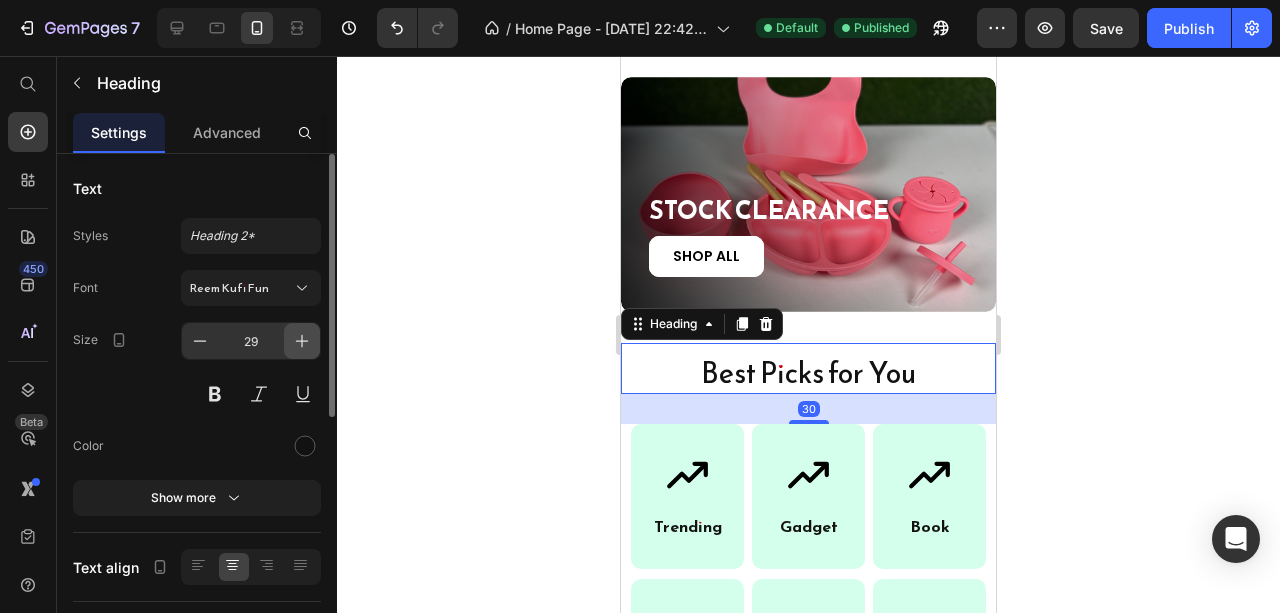 click 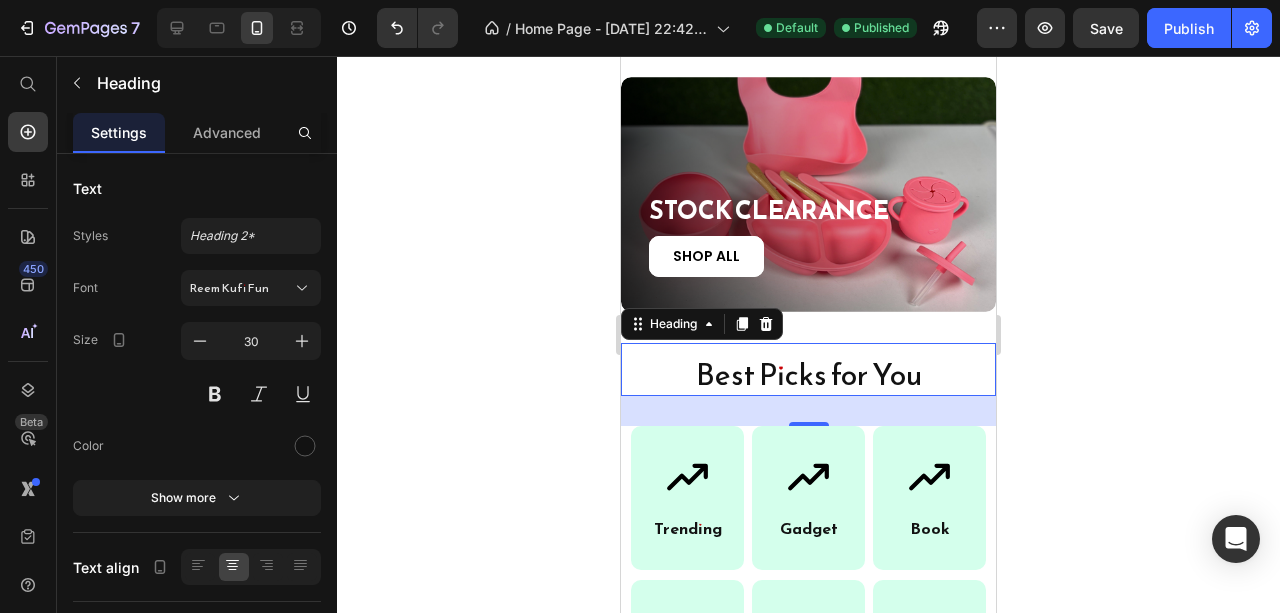 click 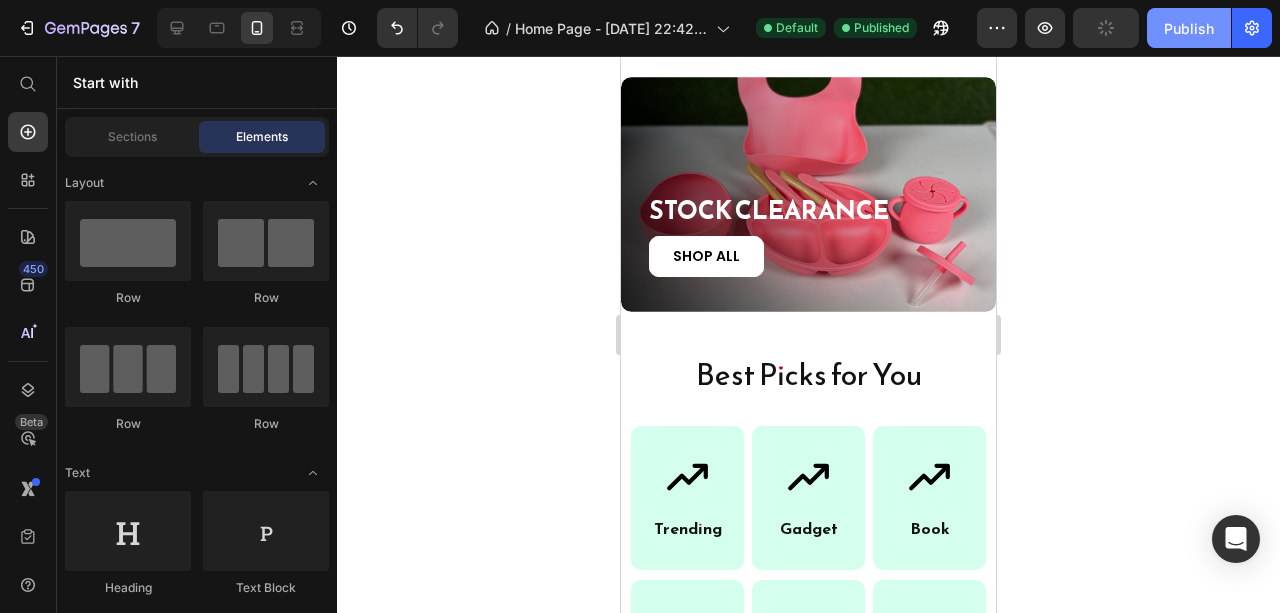 click on "Publish" at bounding box center (1189, 28) 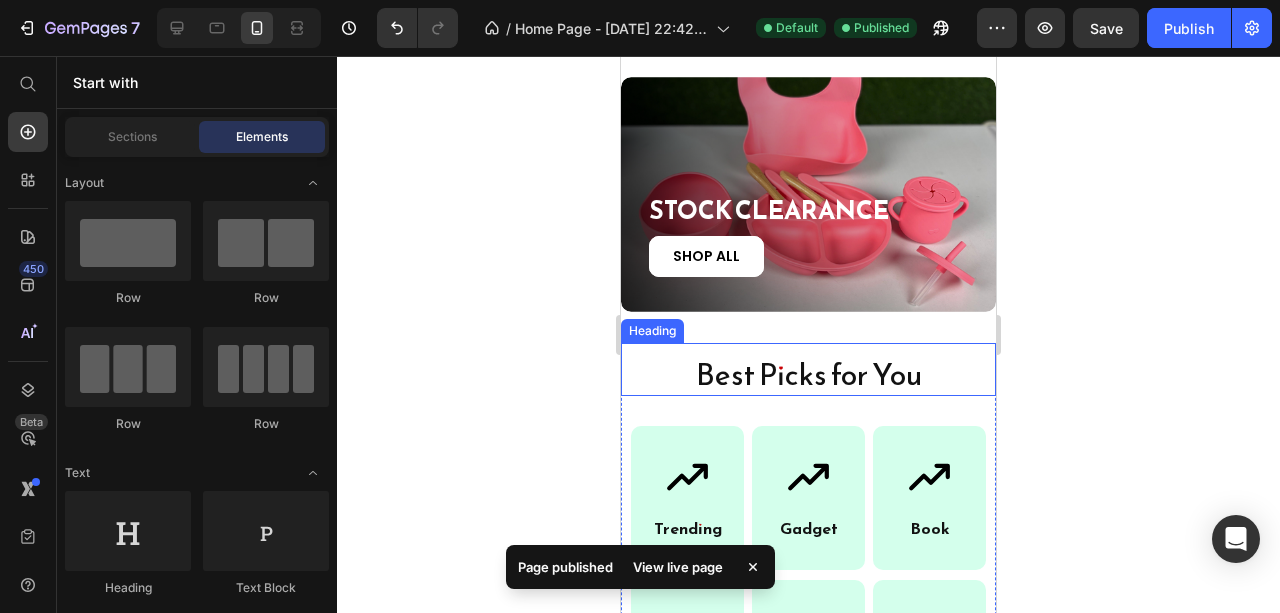 click on "Best Picks for You" at bounding box center [808, 374] 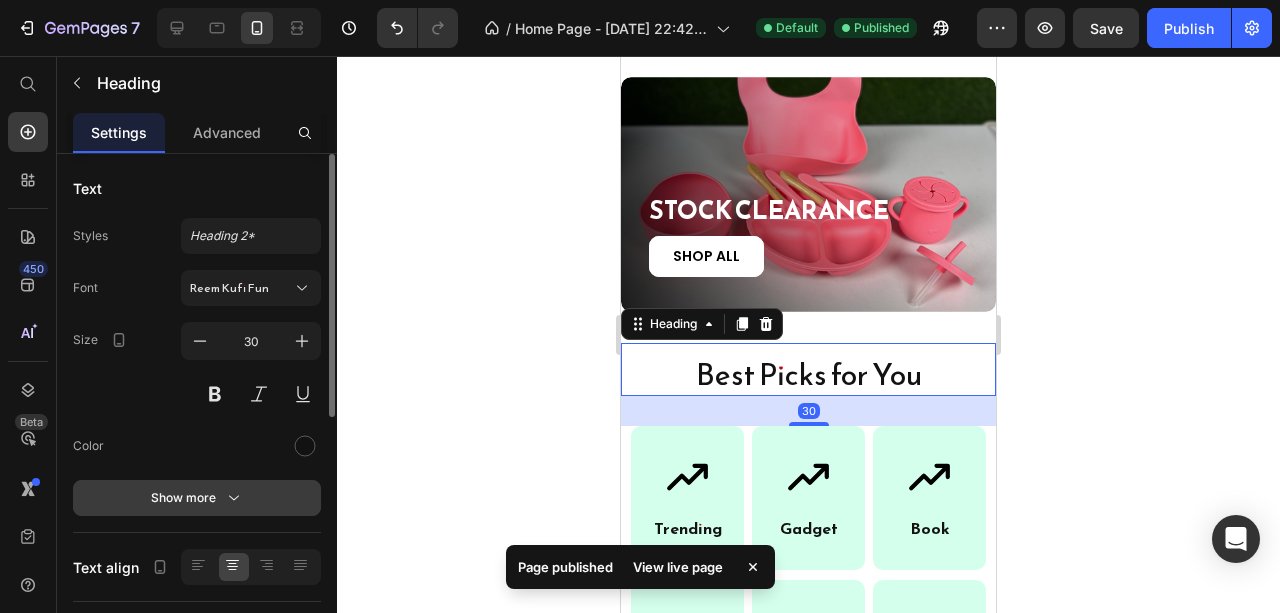 click on "Show more" at bounding box center (197, 498) 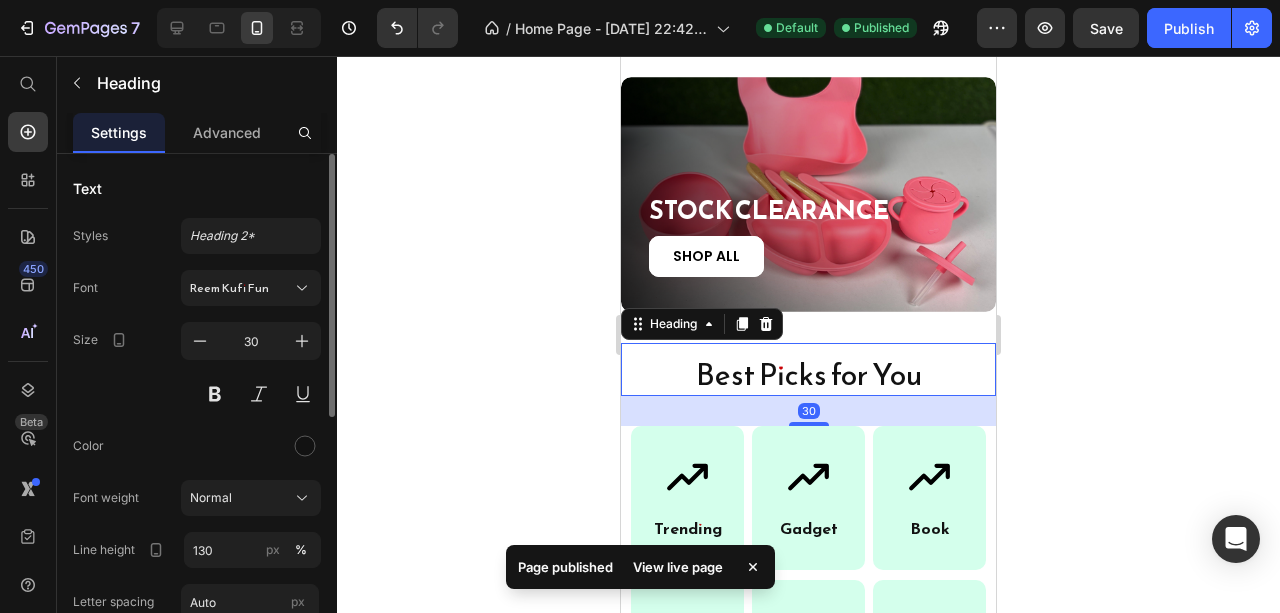 scroll, scrollTop: 133, scrollLeft: 0, axis: vertical 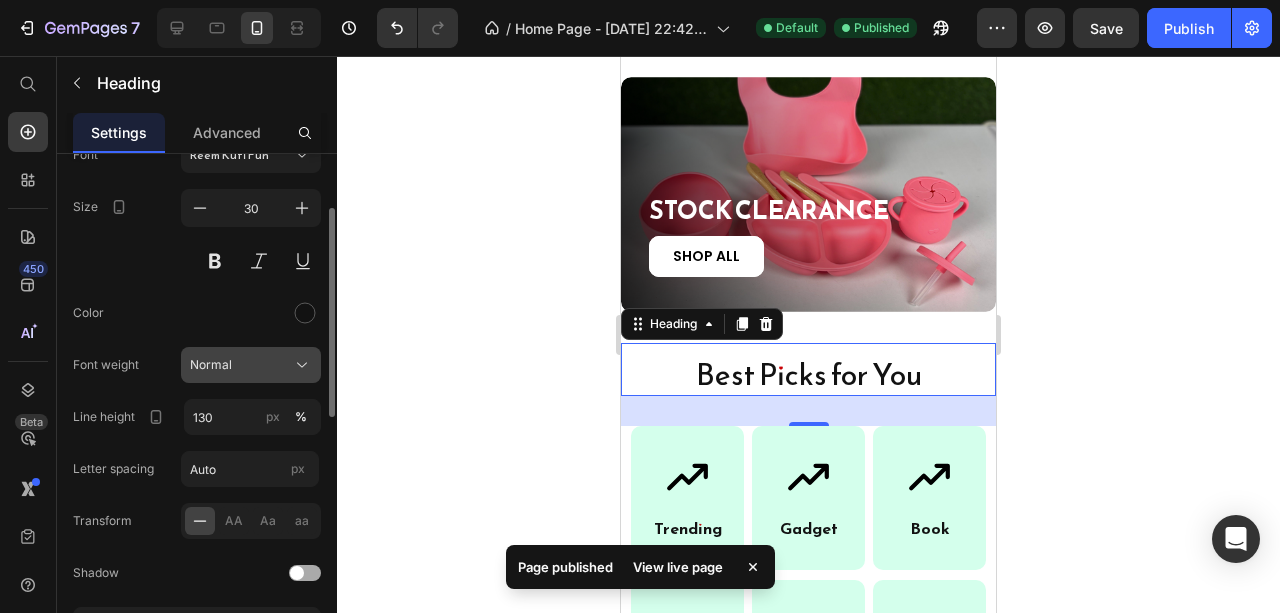 click on "Normal" 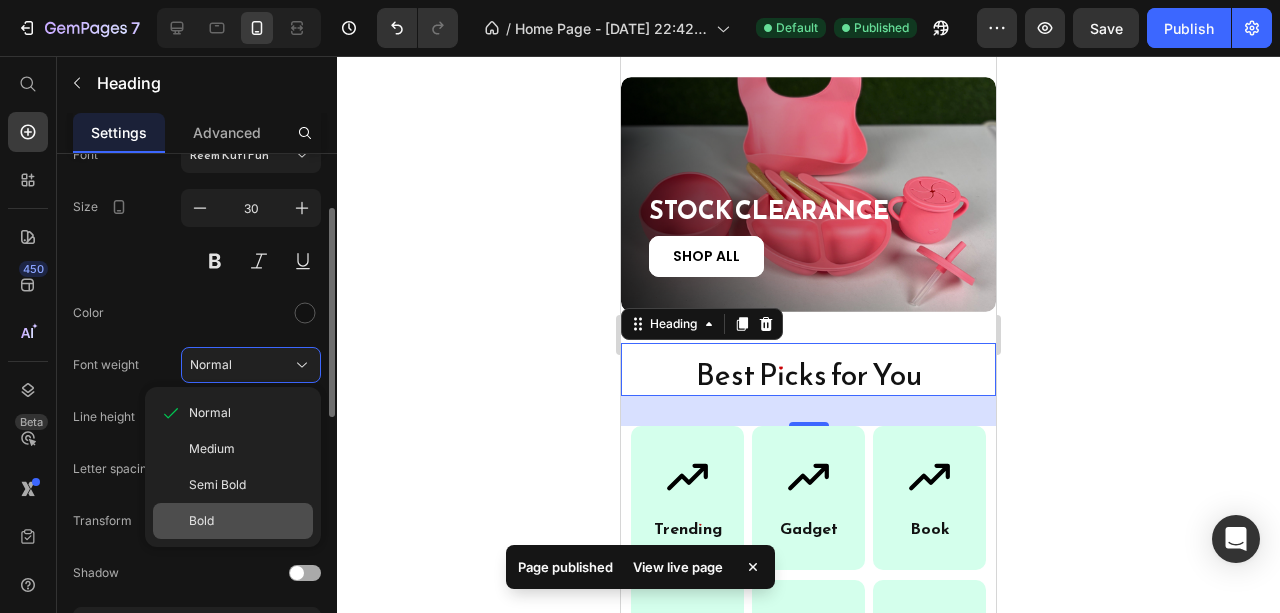 click on "Bold" at bounding box center (247, 521) 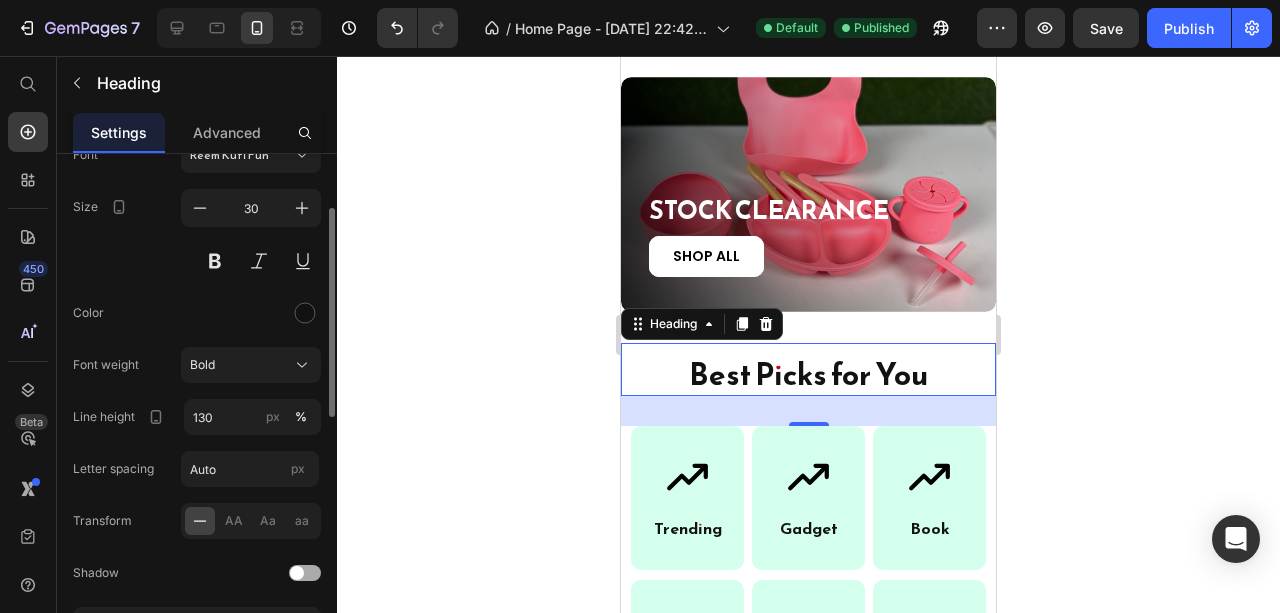 click 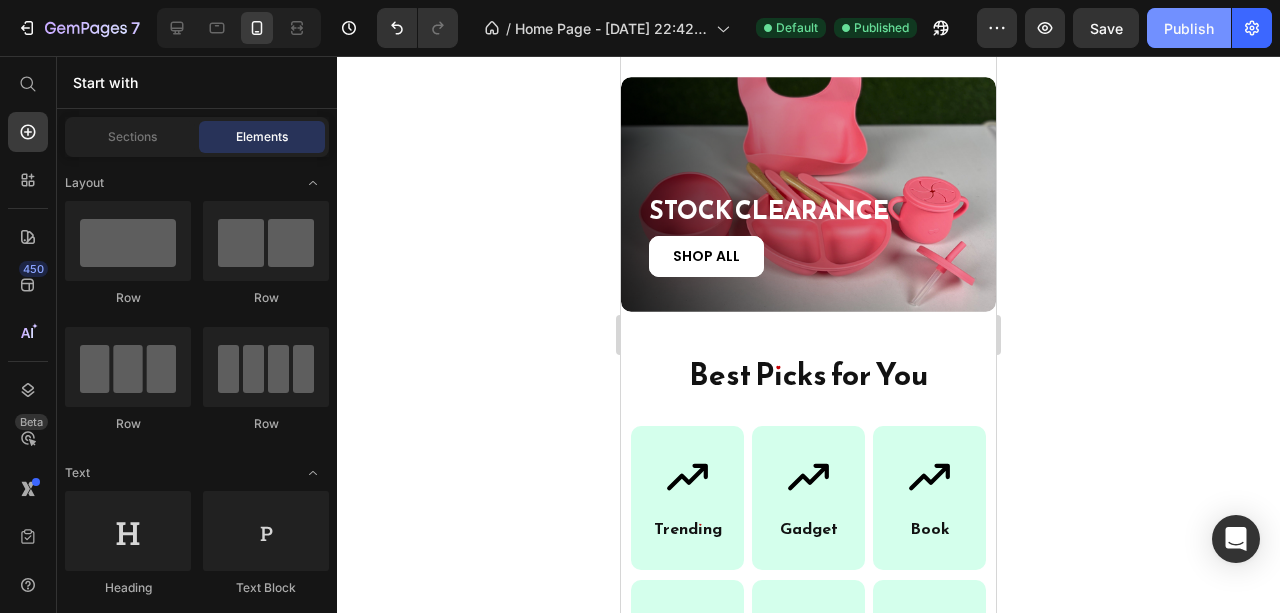 click on "Publish" at bounding box center [1189, 28] 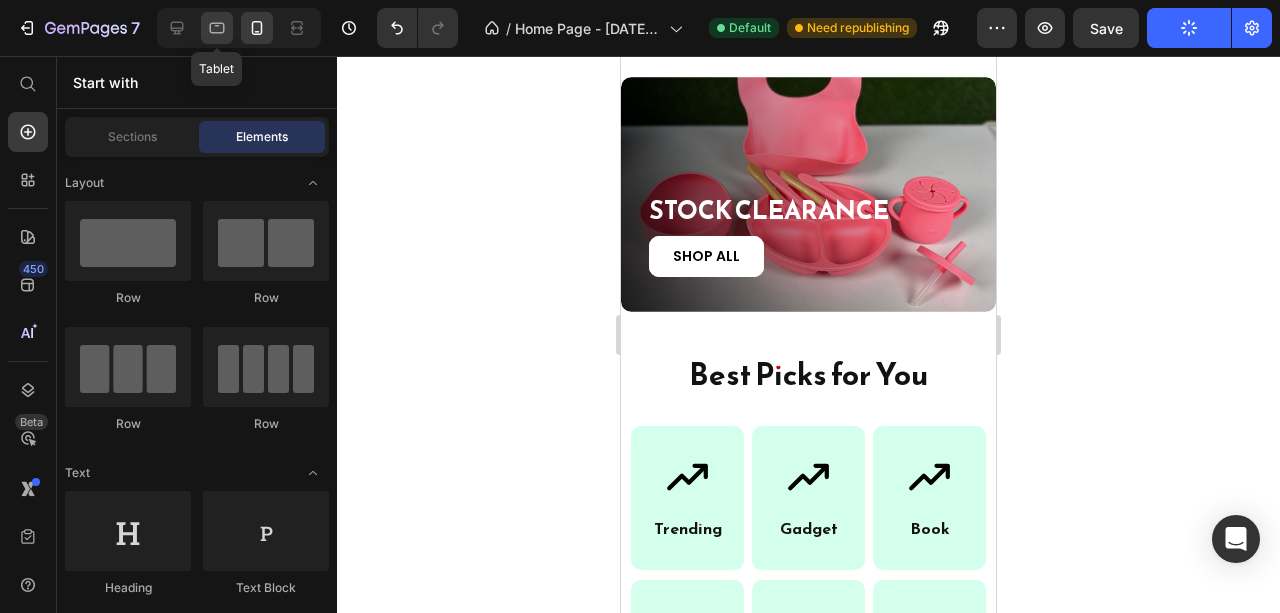 click 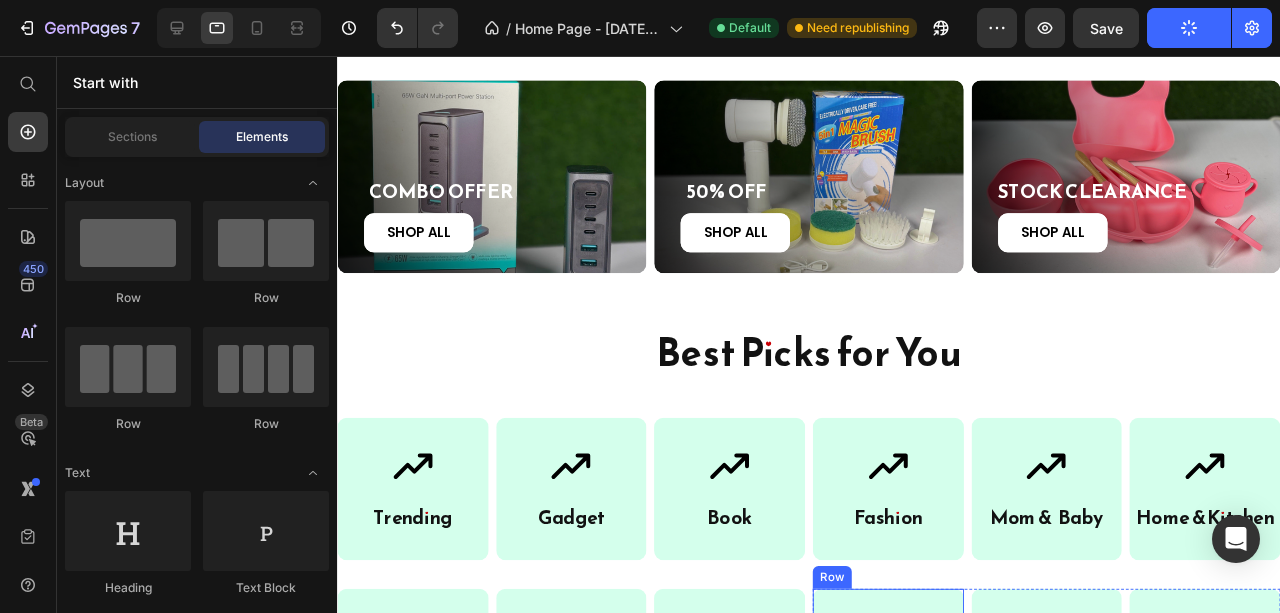 scroll, scrollTop: 630, scrollLeft: 0, axis: vertical 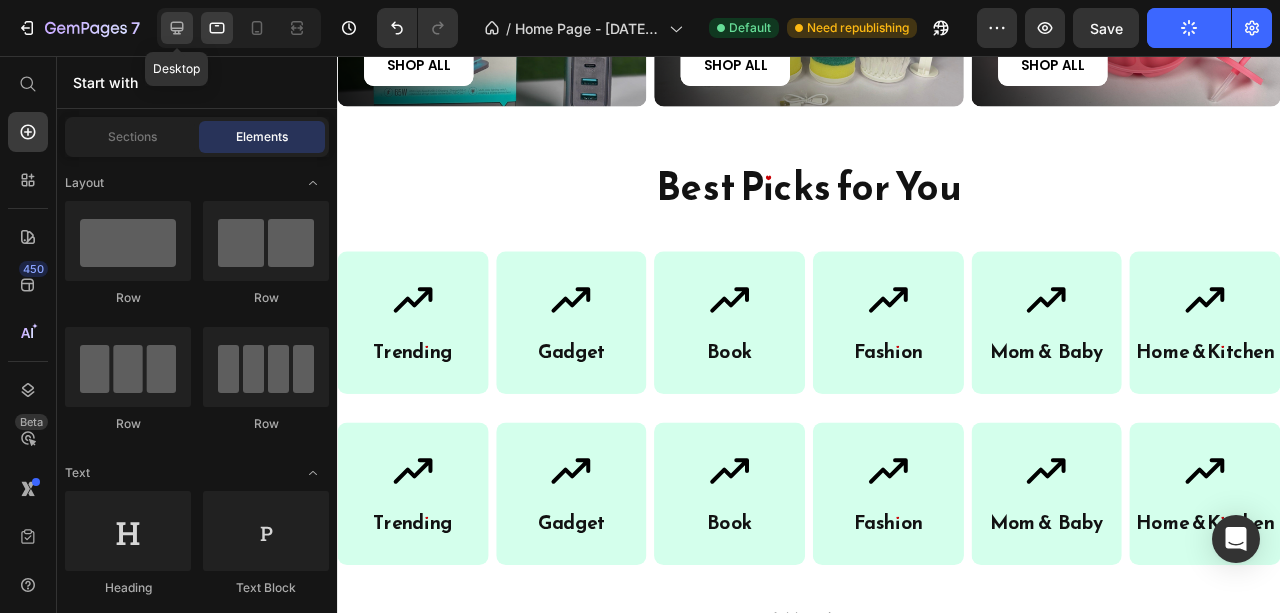 click 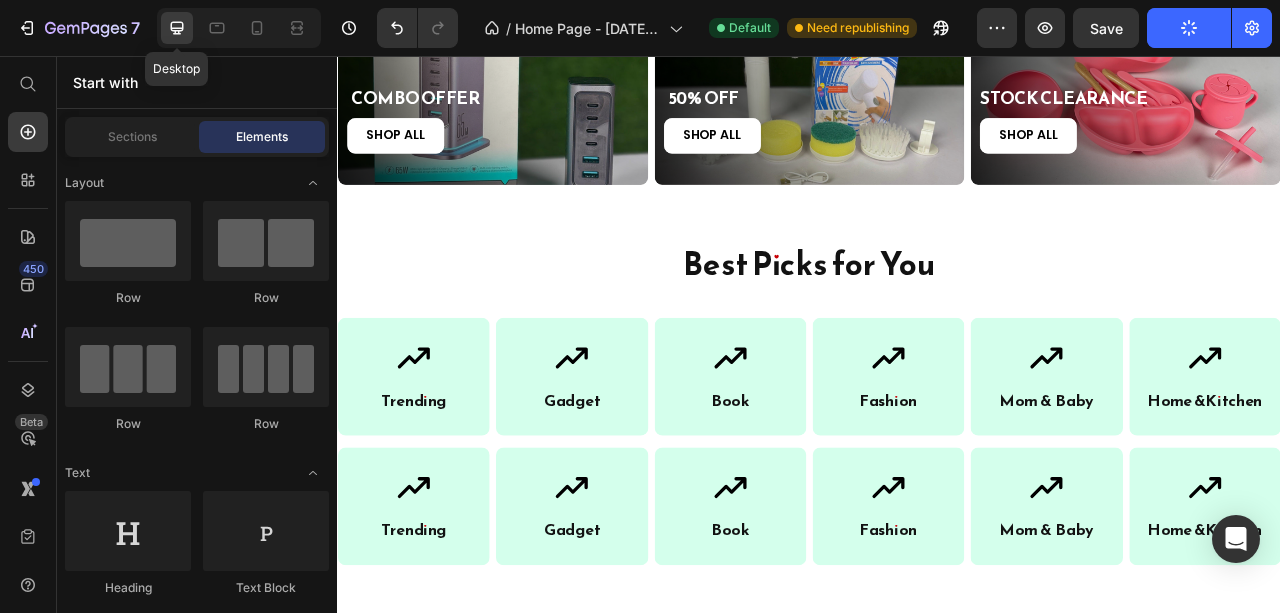 scroll, scrollTop: 708, scrollLeft: 0, axis: vertical 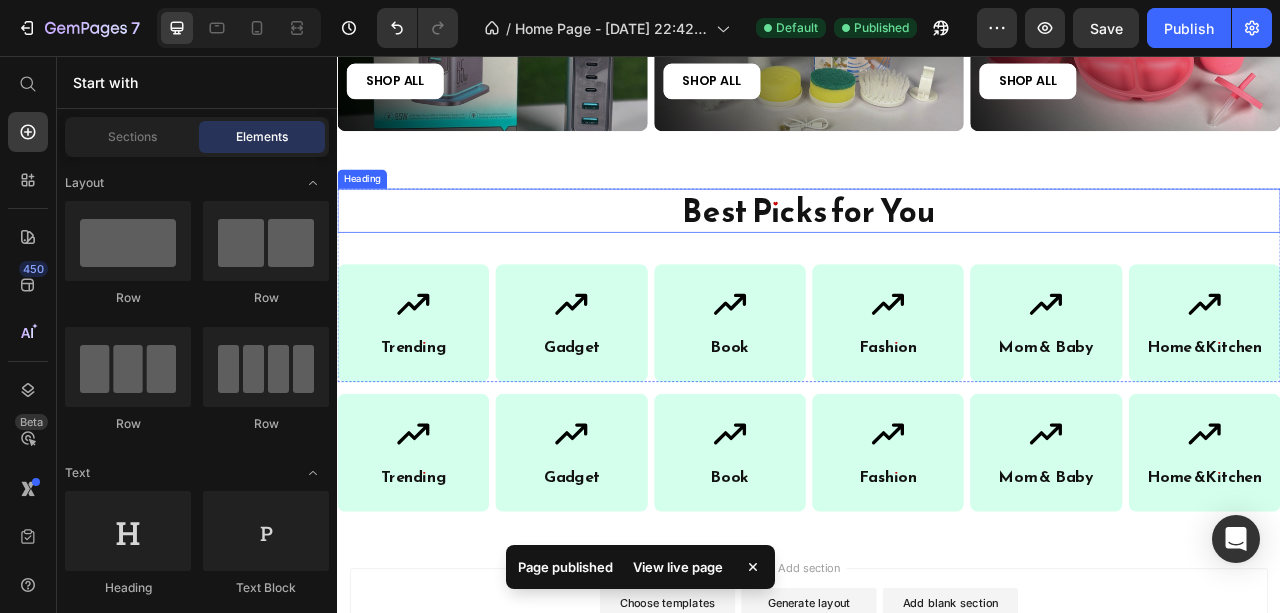click on "Best Picks for You" at bounding box center (937, 253) 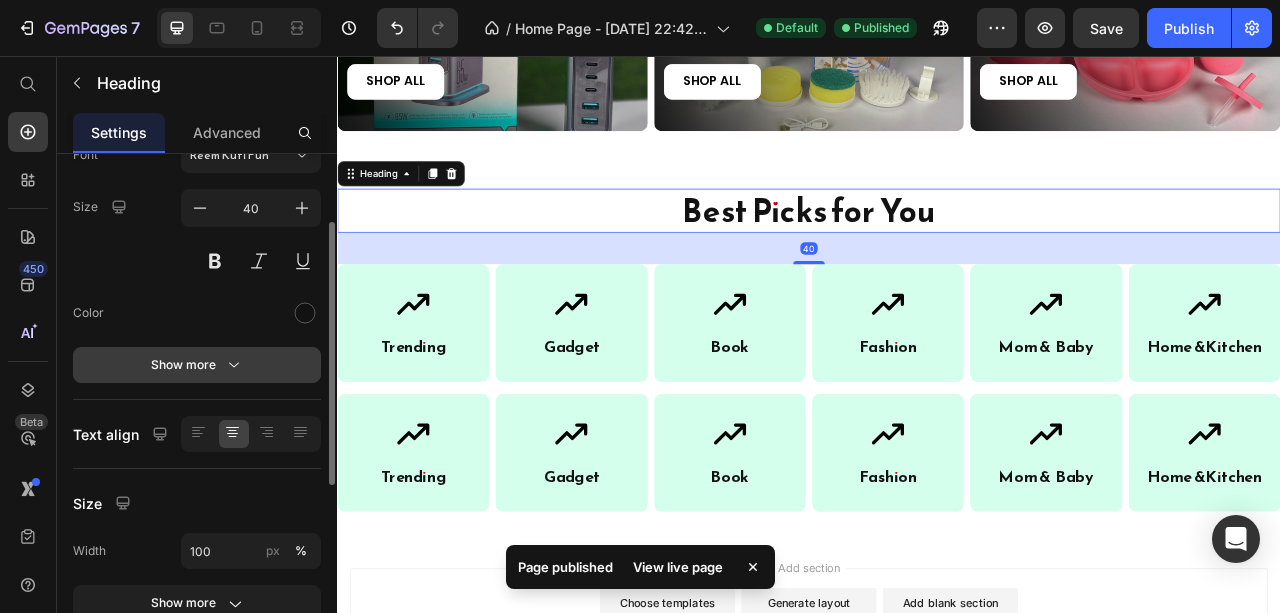 click on "Show more" at bounding box center [197, 365] 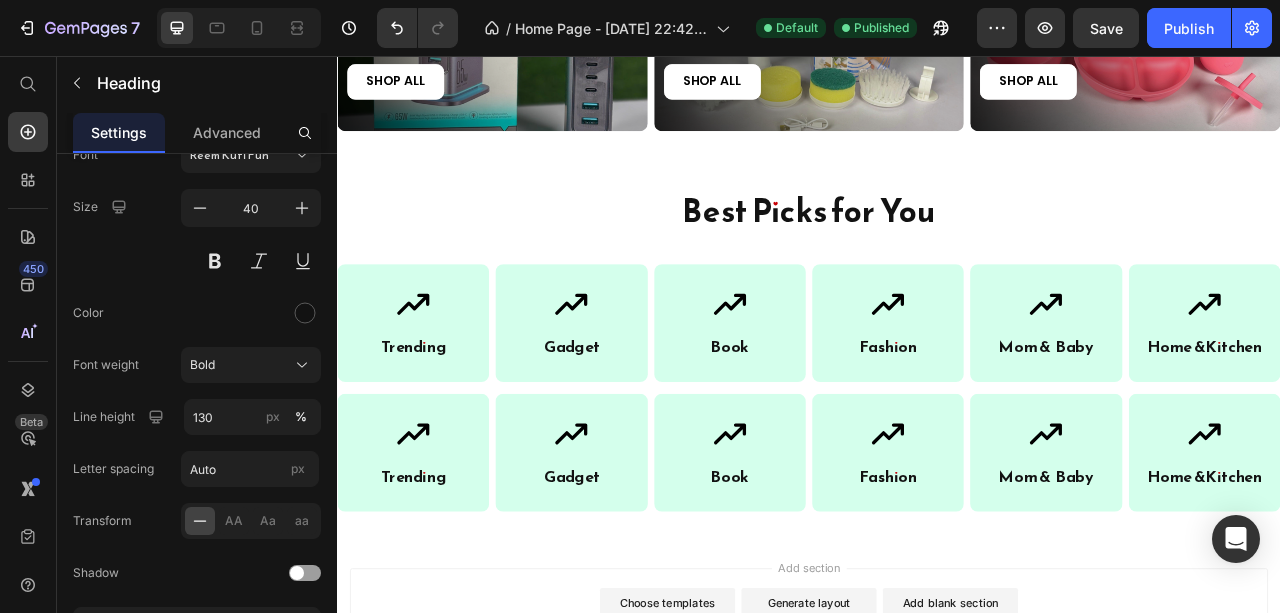 click on "Add section Choose templates inspired by CRO experts Generate layout from URL or image Add blank section then drag & drop elements" at bounding box center [937, 791] 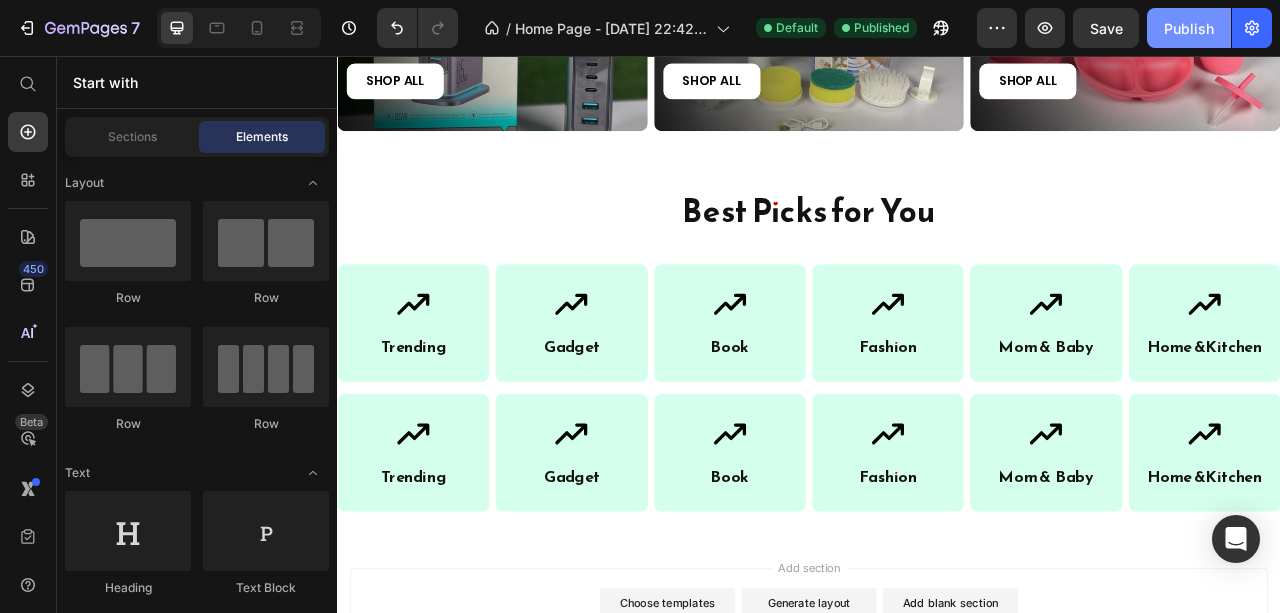 click on "Publish" at bounding box center [1189, 28] 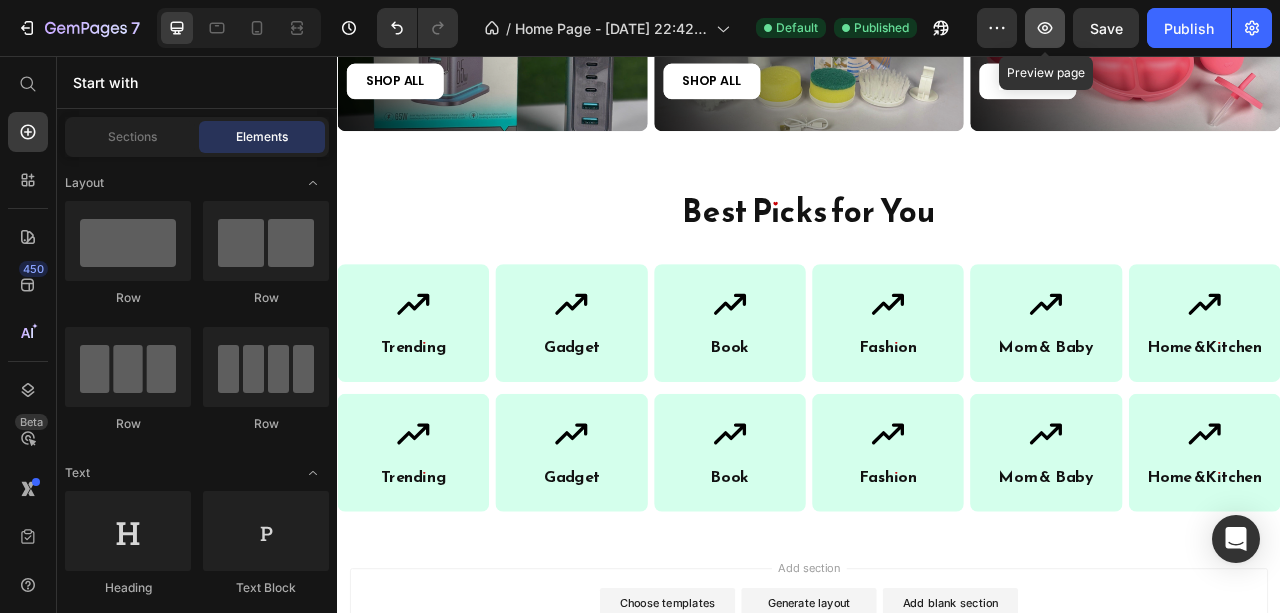 click 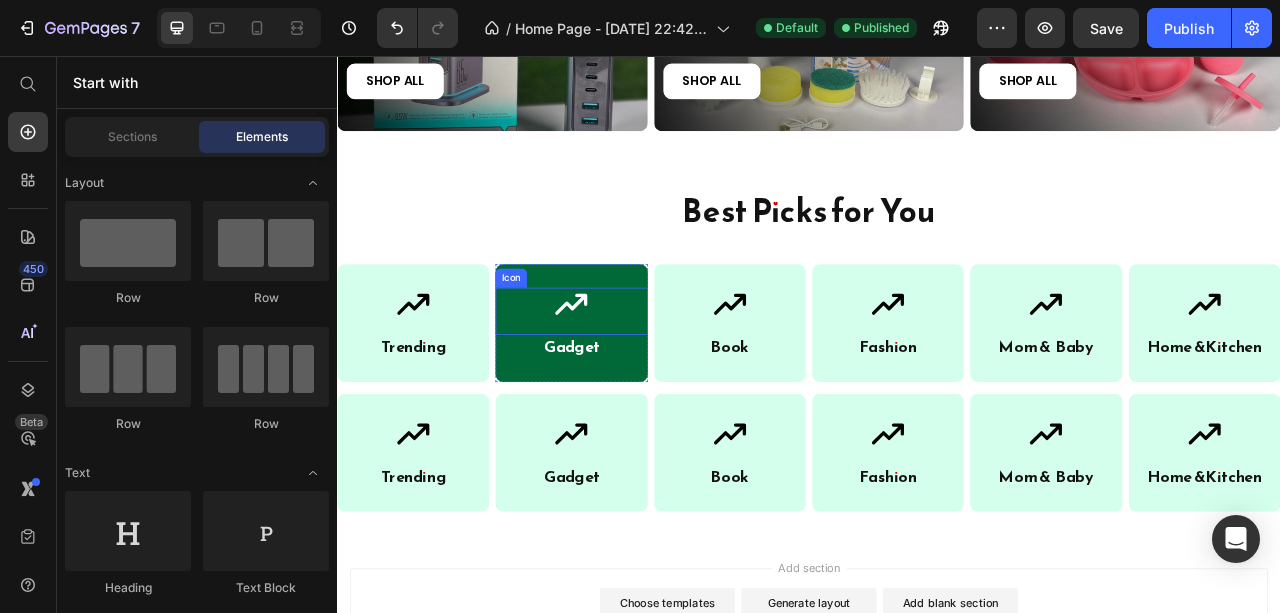 click 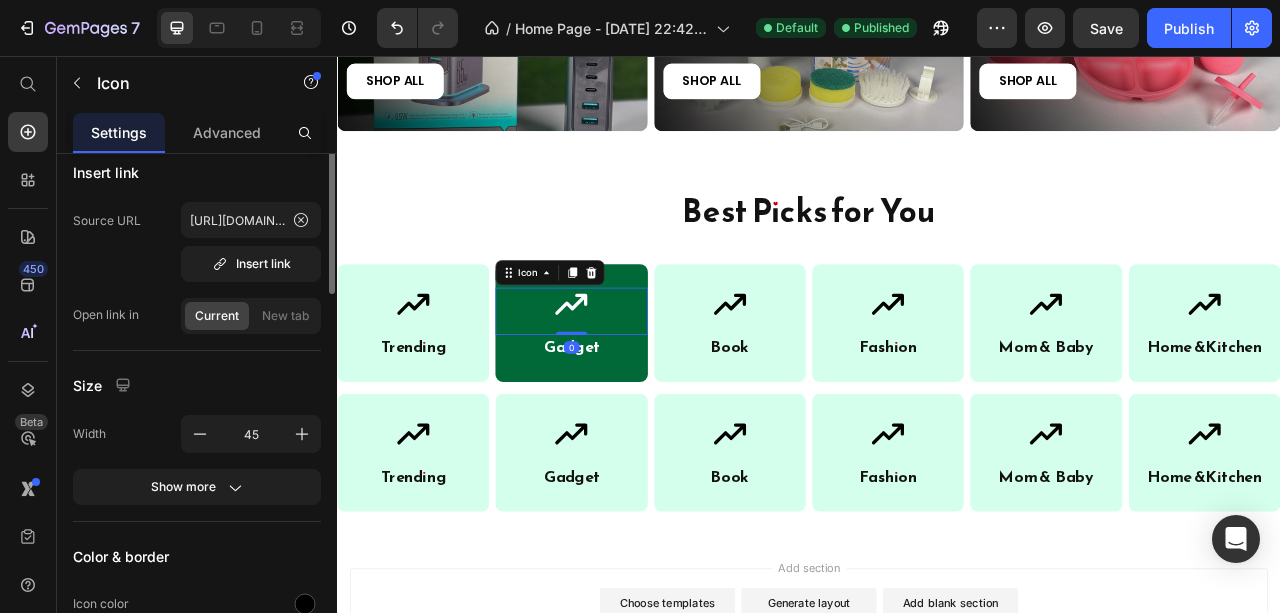 scroll, scrollTop: 0, scrollLeft: 0, axis: both 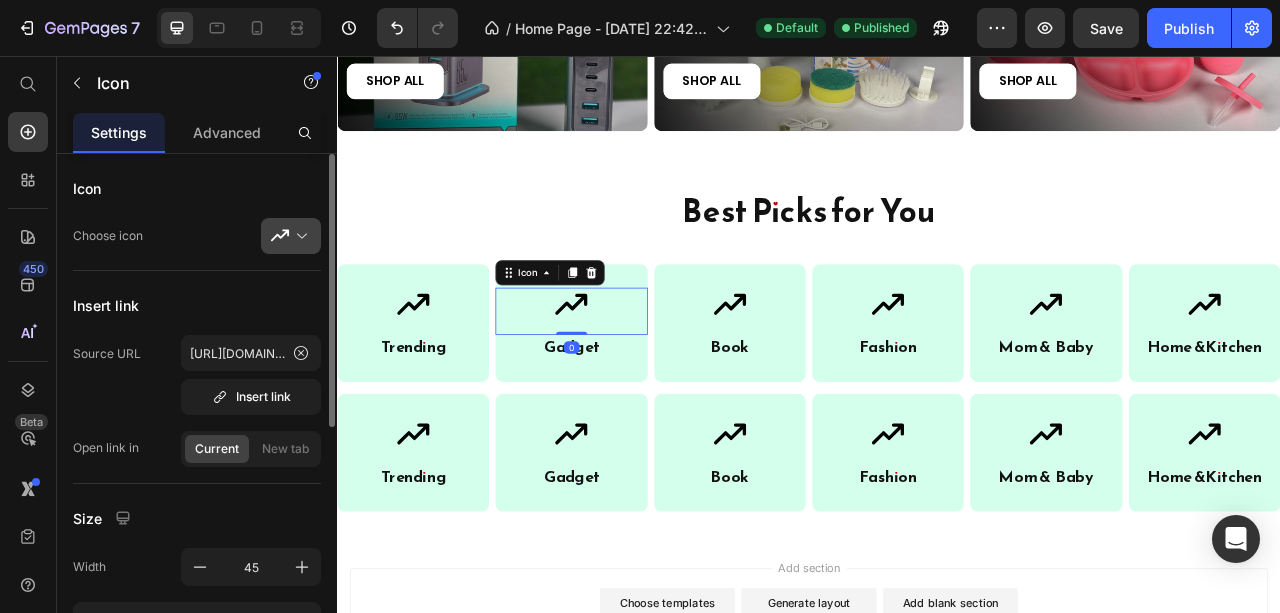 click at bounding box center [299, 236] 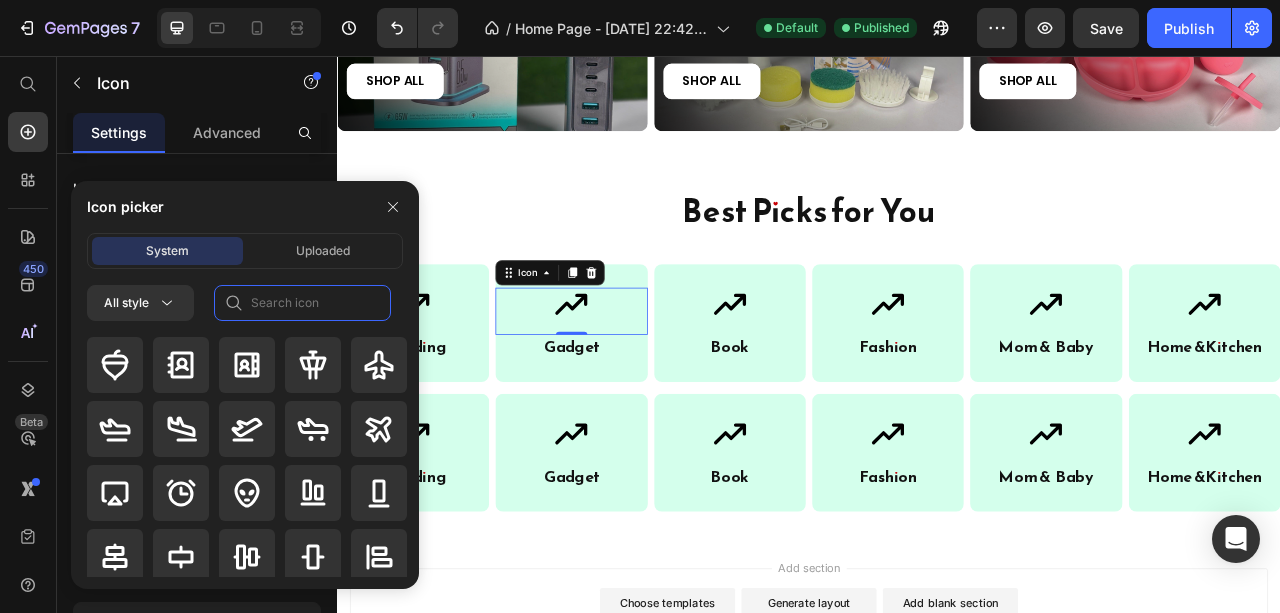 click 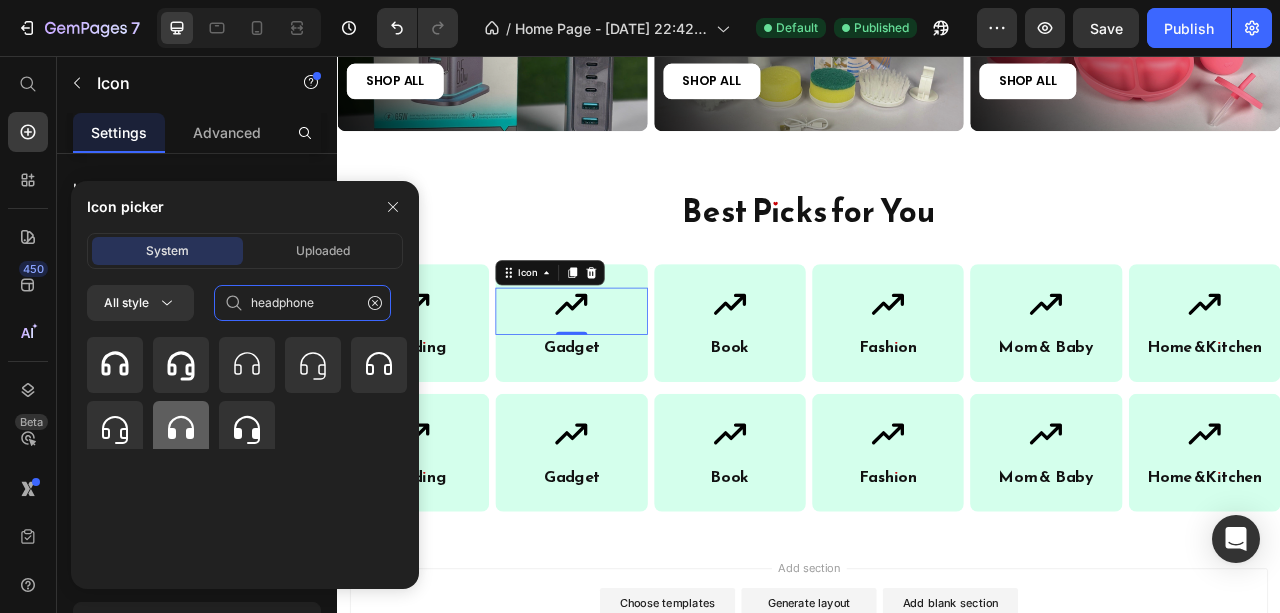 type on "headphone" 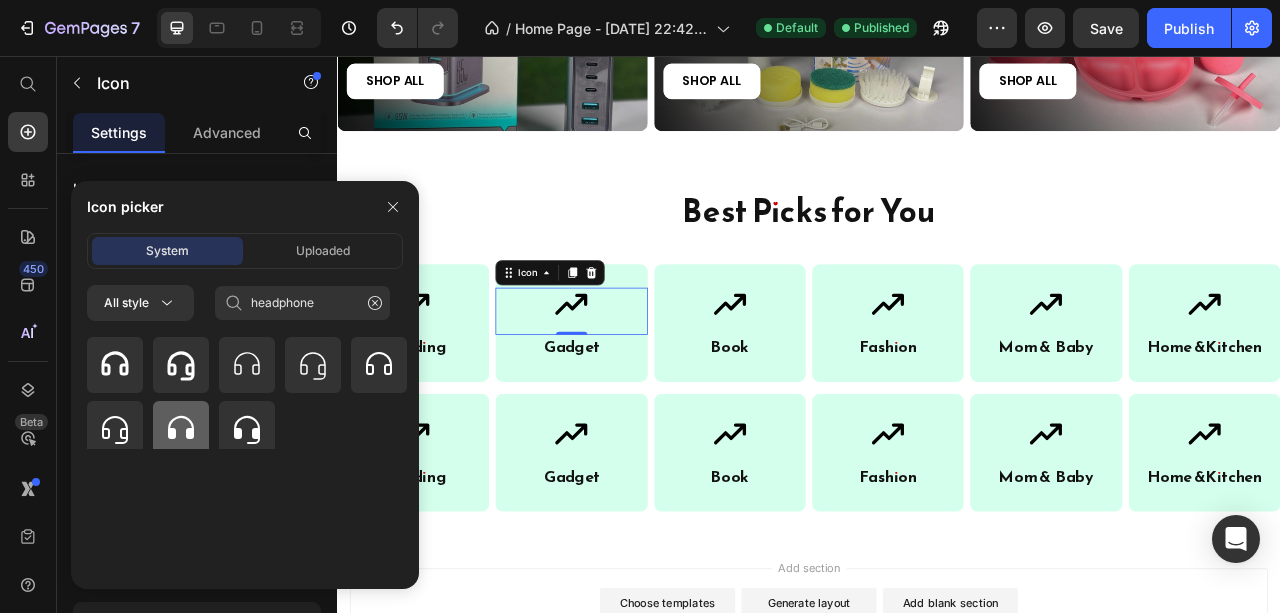click 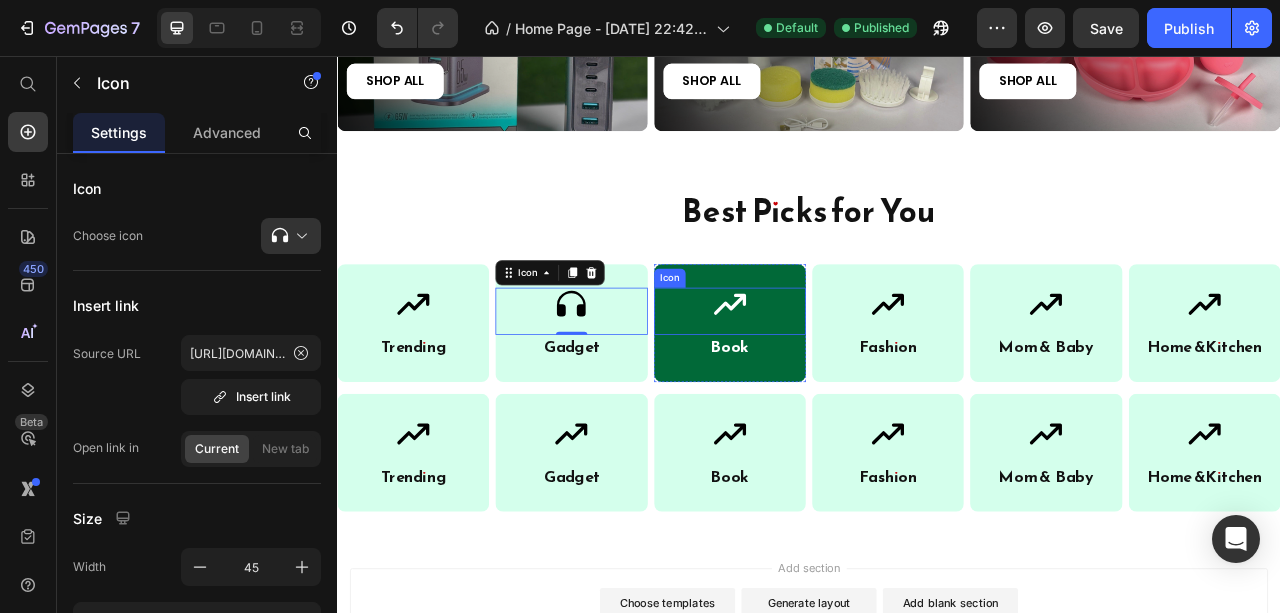 click 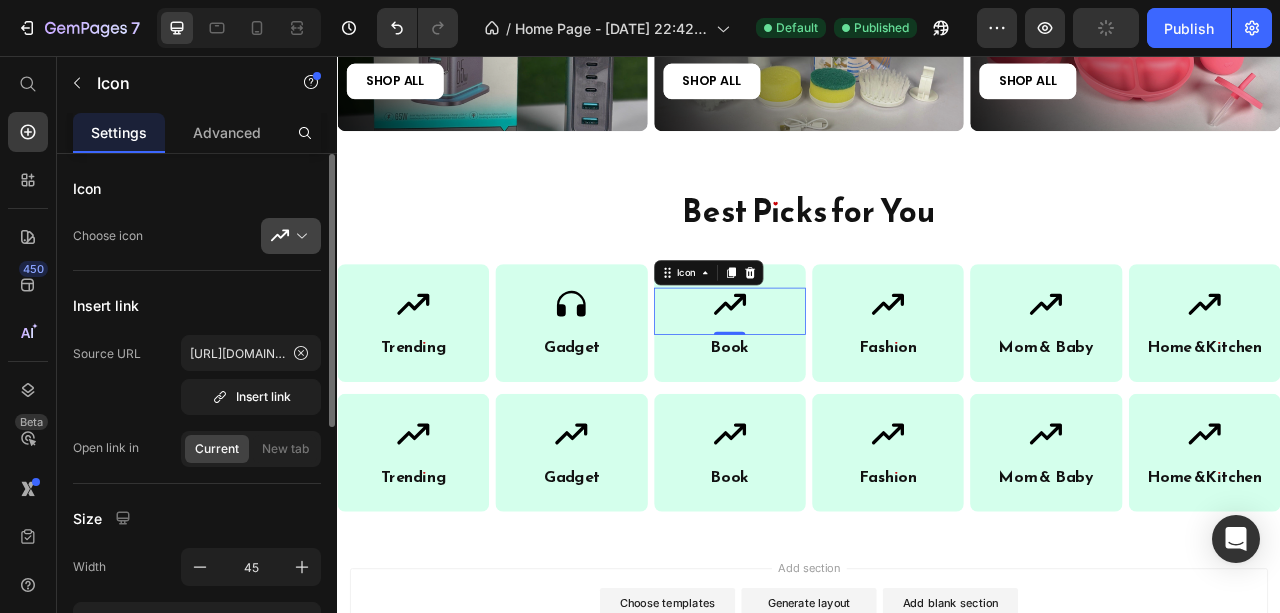 click at bounding box center (299, 236) 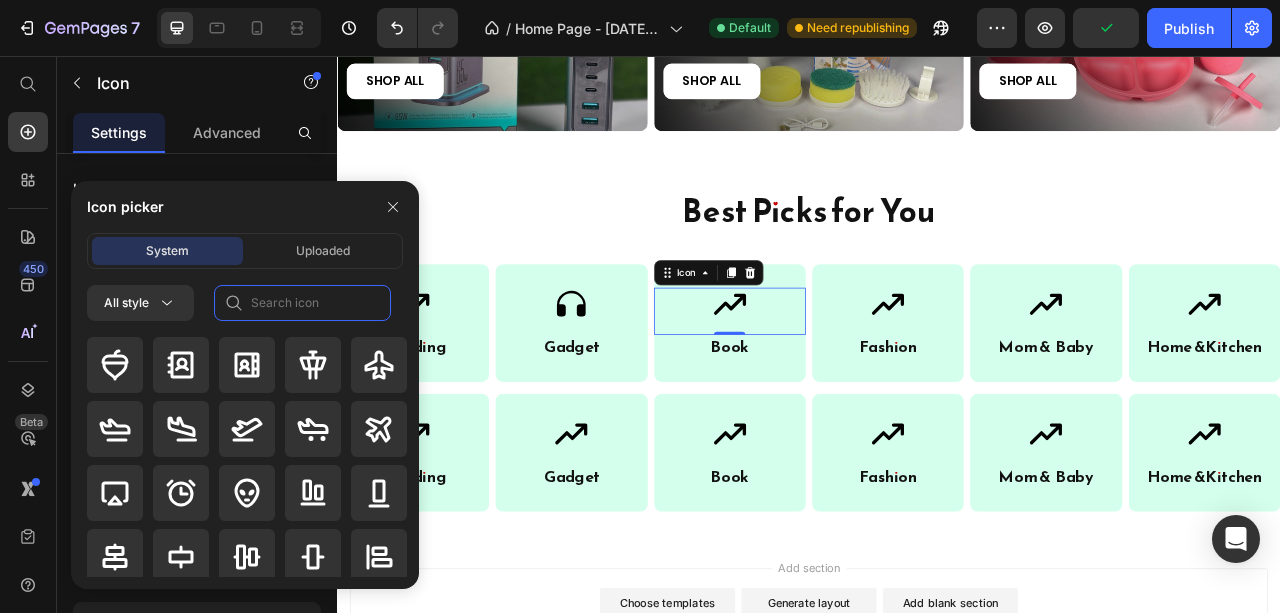 click 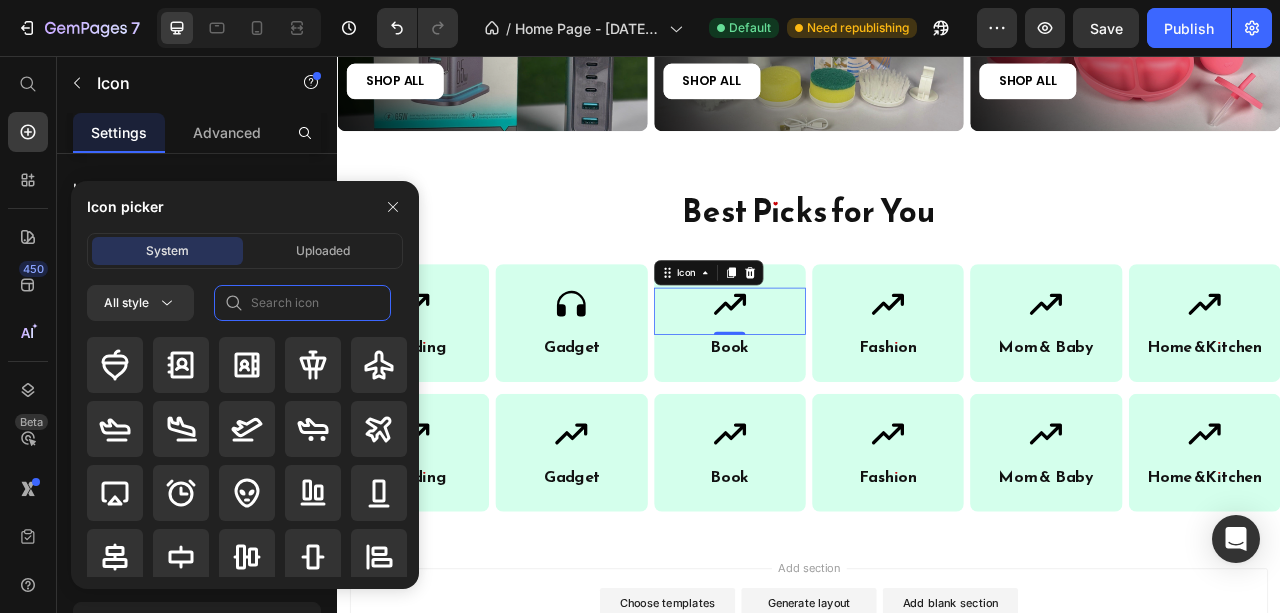 paste on "b" 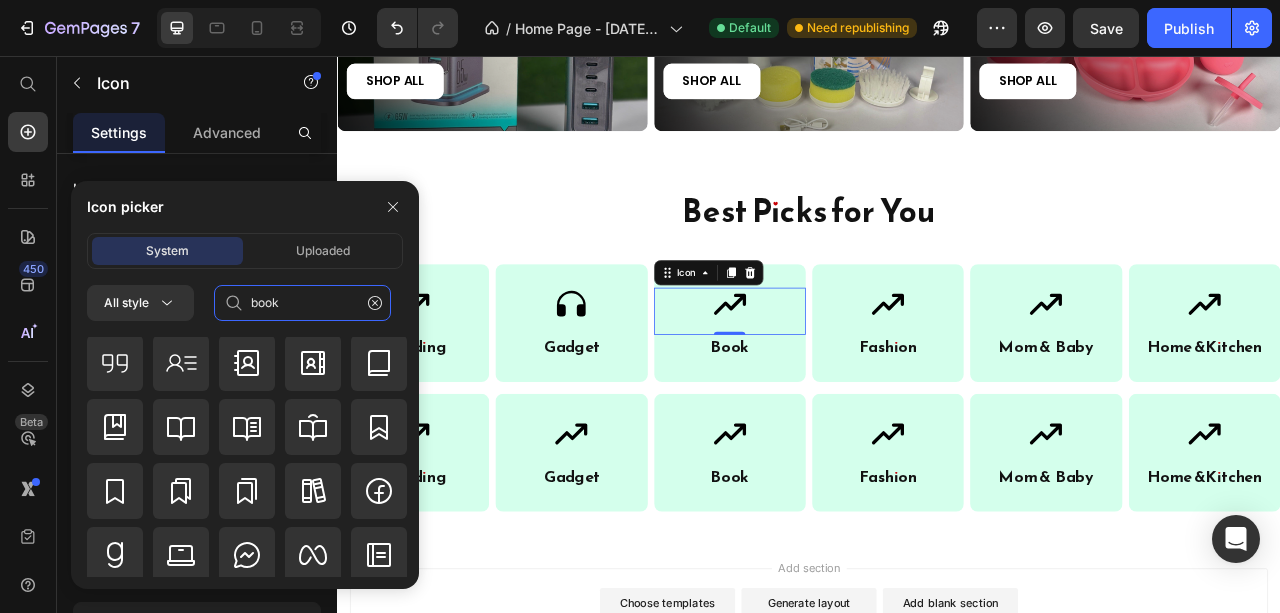 scroll, scrollTop: 533, scrollLeft: 0, axis: vertical 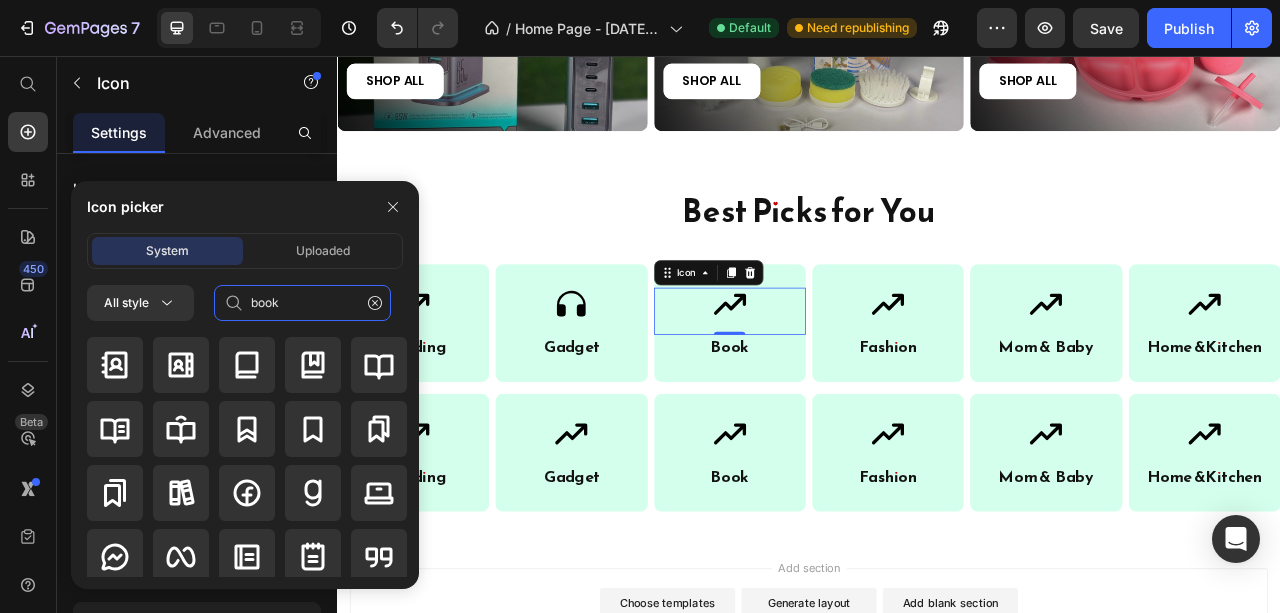 click on "book" 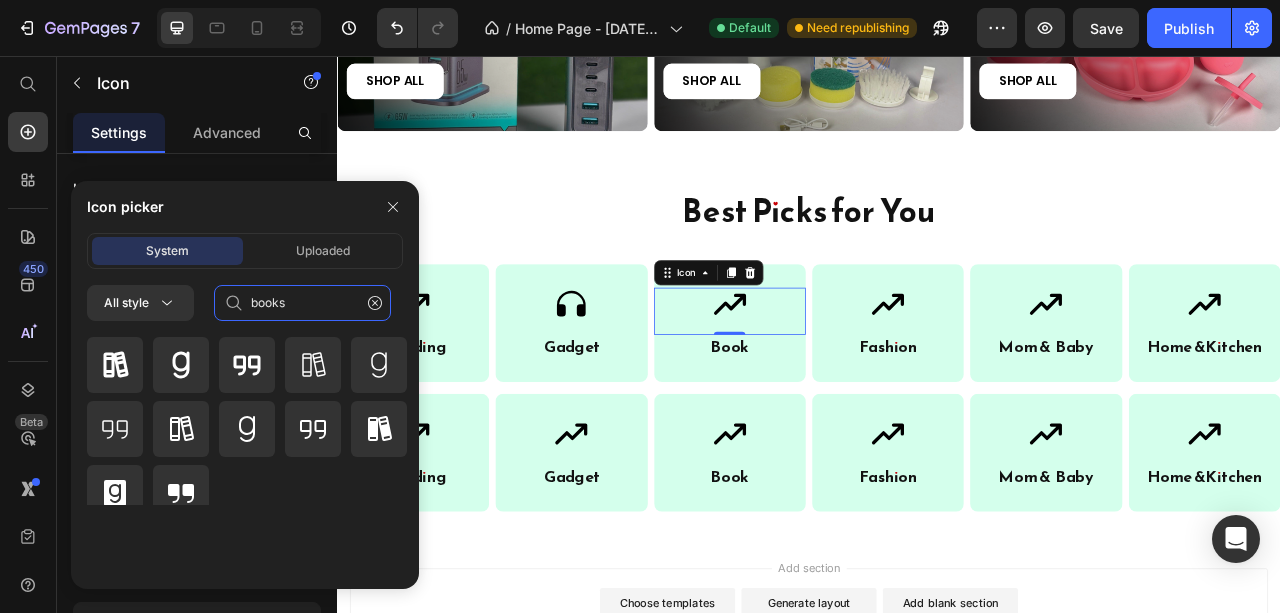 type on "book" 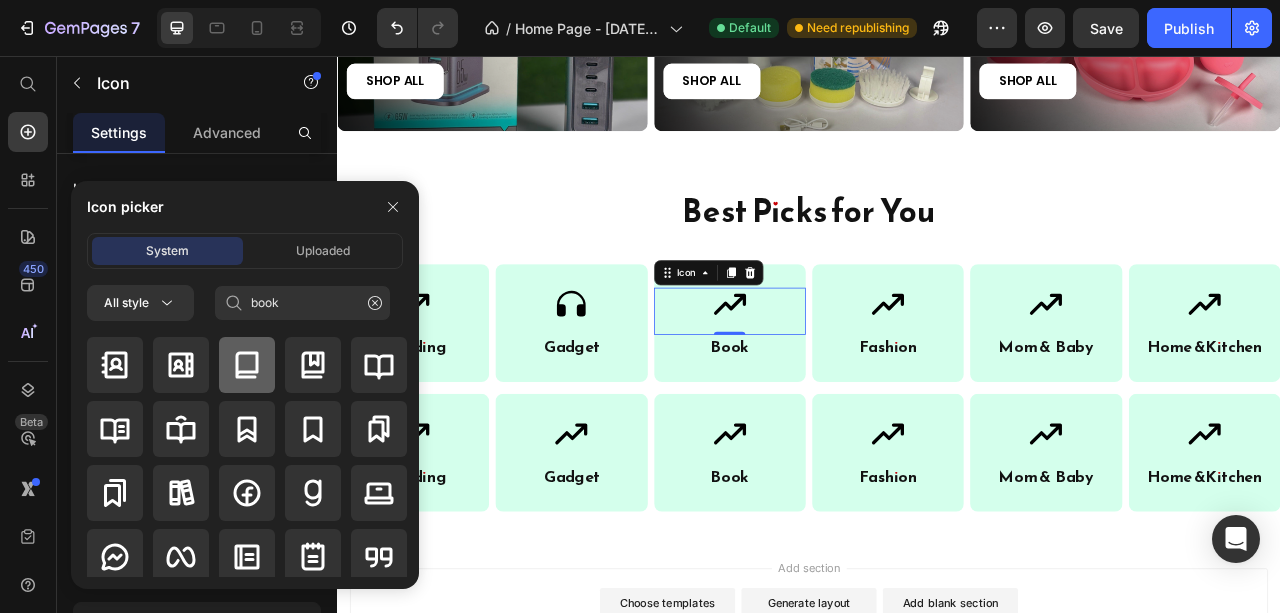 click 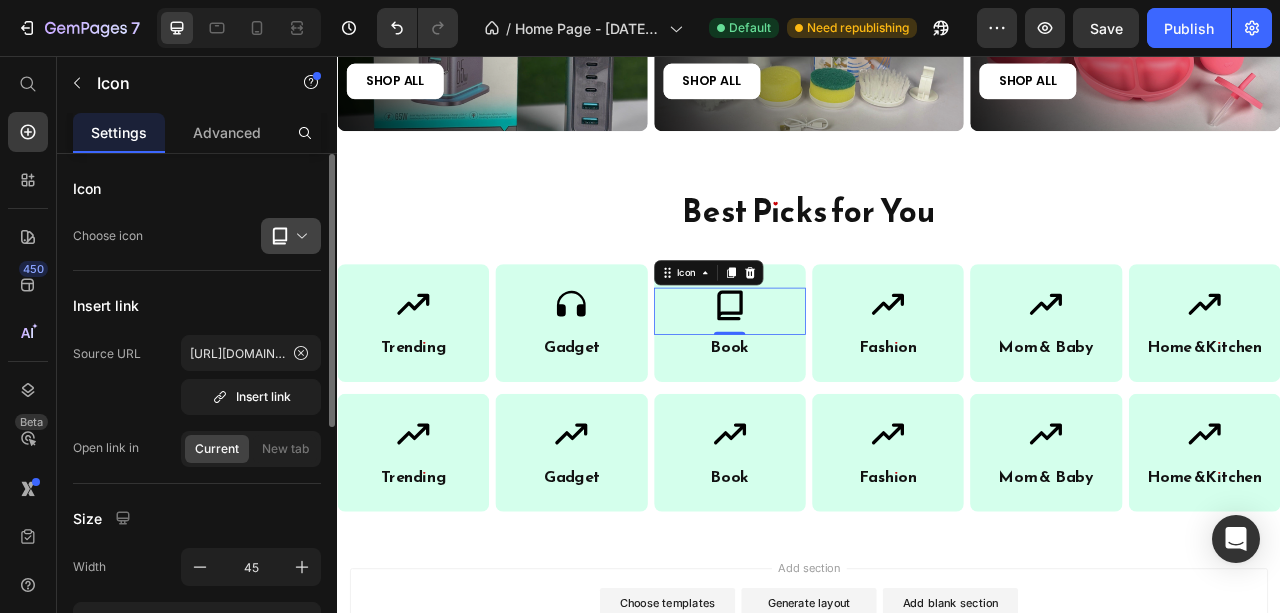 click at bounding box center [299, 236] 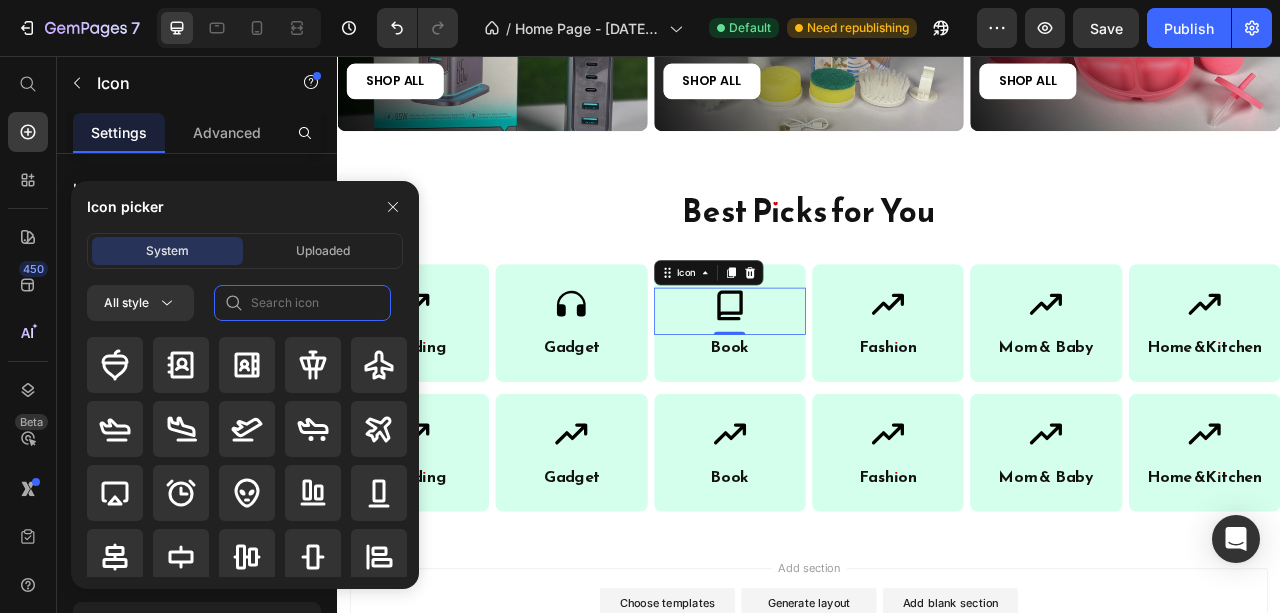 click 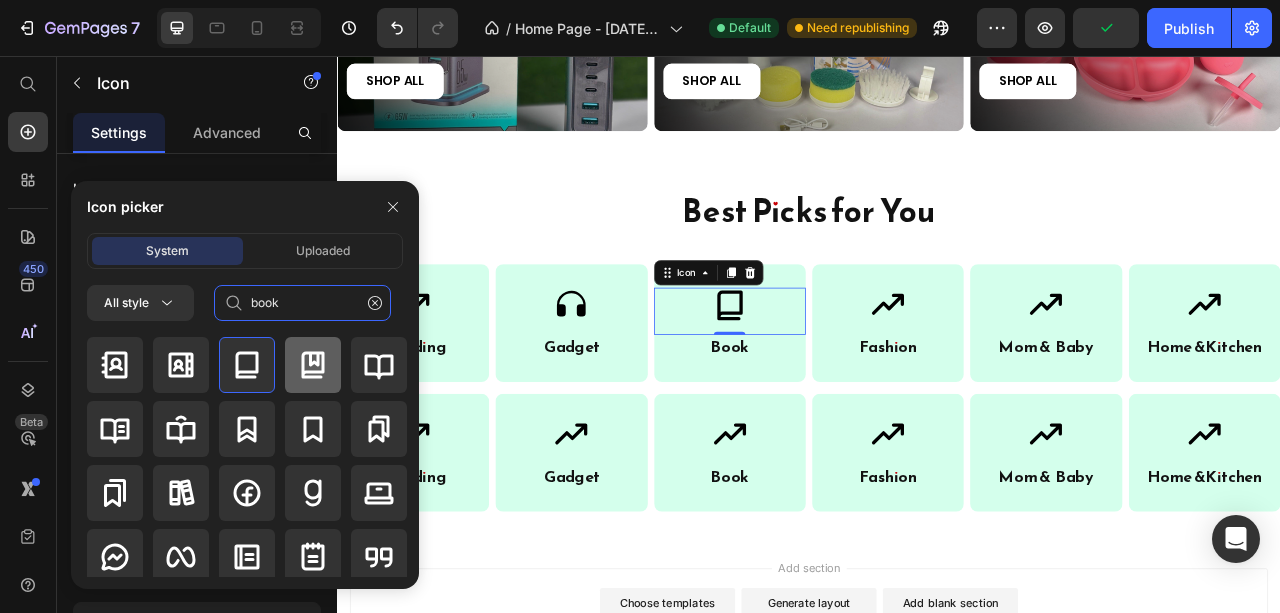 type on "book" 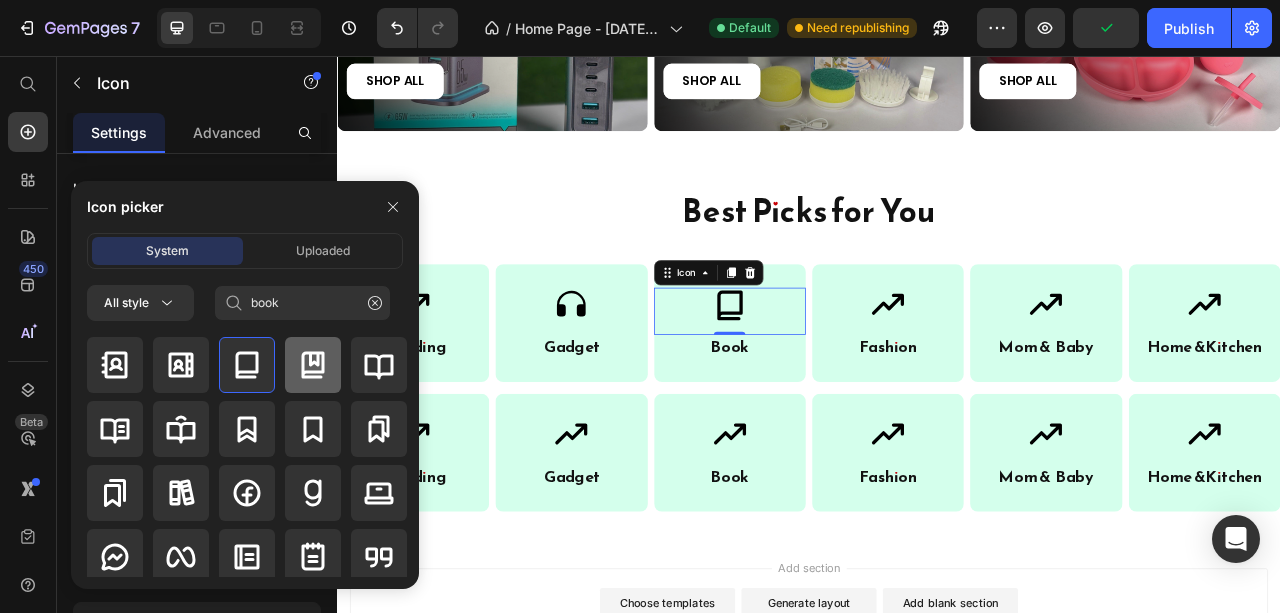 click 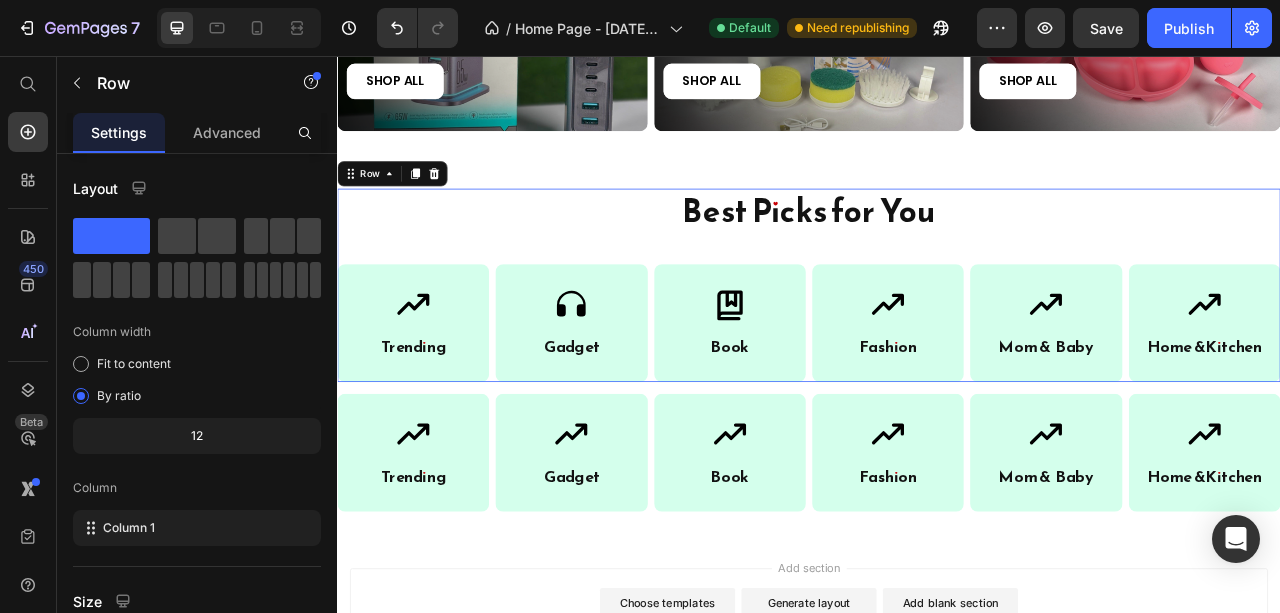 click on "Best Picks for You Heading
Icon Trending Heading Row
Icon Gadget Heading Row
Icon Book Heading Row Row
Icon Fashion Heading Row
Icon Mom &  B aby Heading Row
Icon Home &  Kitchen Heading Row Row Row" at bounding box center (937, 348) 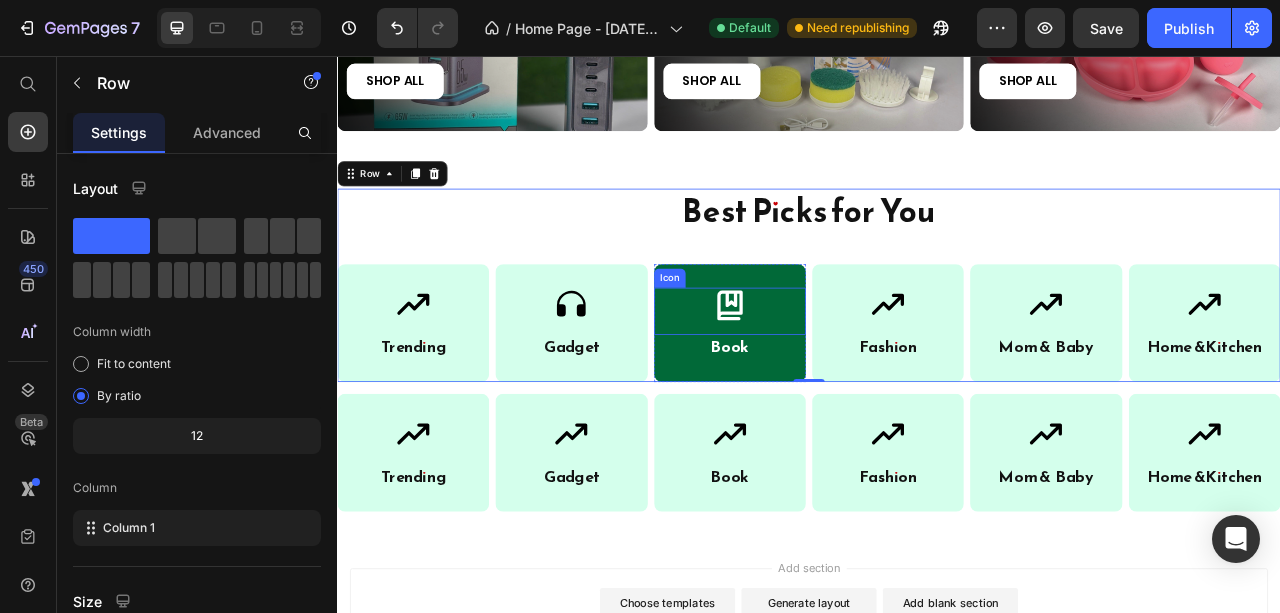 click 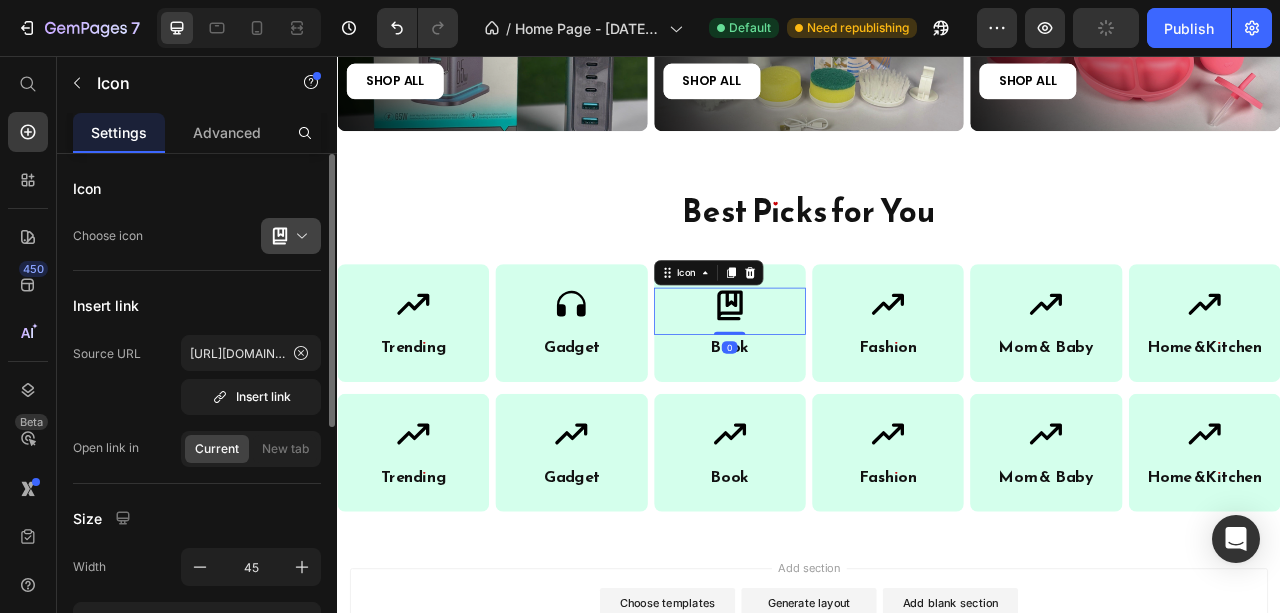 click at bounding box center (299, 236) 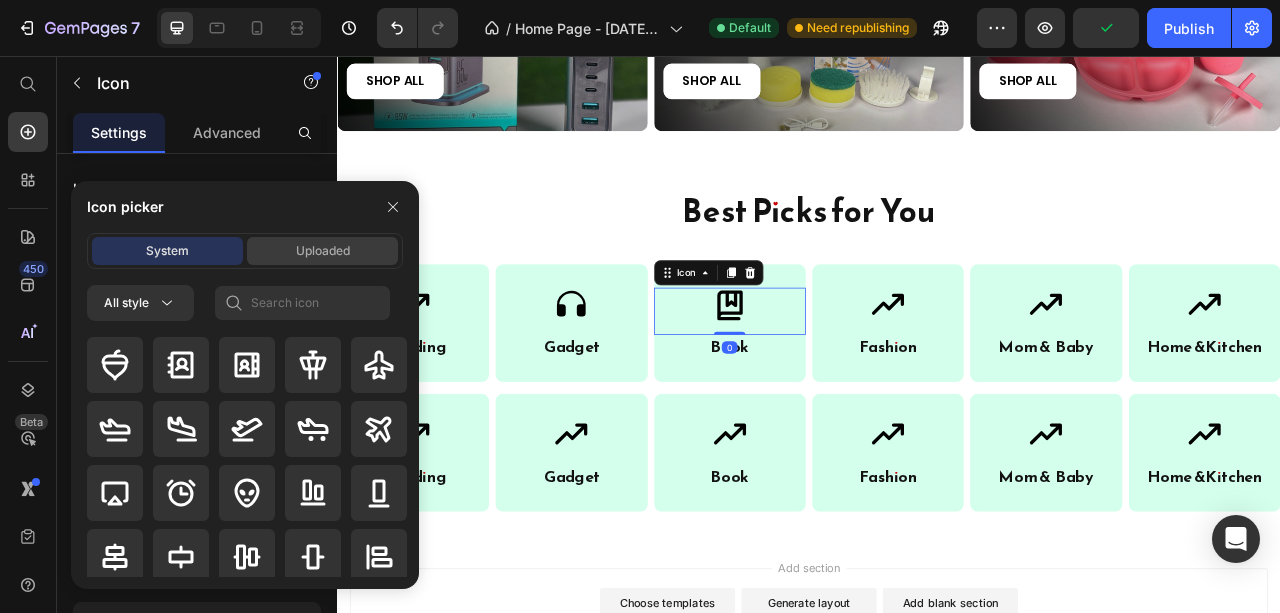 click on "Uploaded" at bounding box center (322, 251) 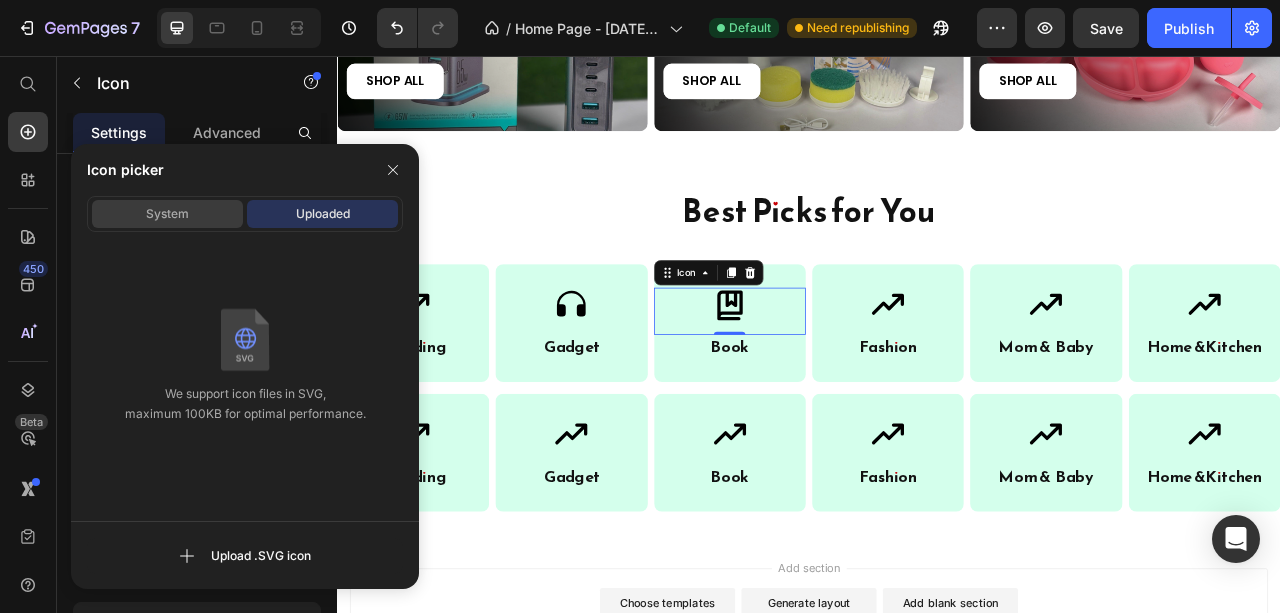 click on "System" at bounding box center (167, 214) 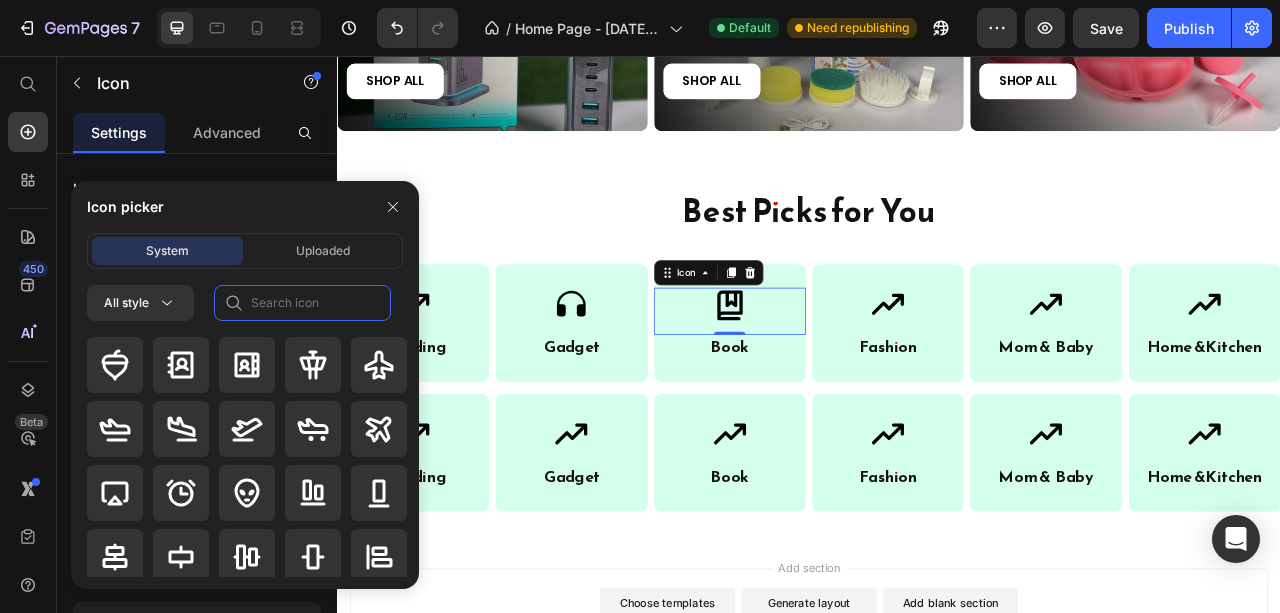 click 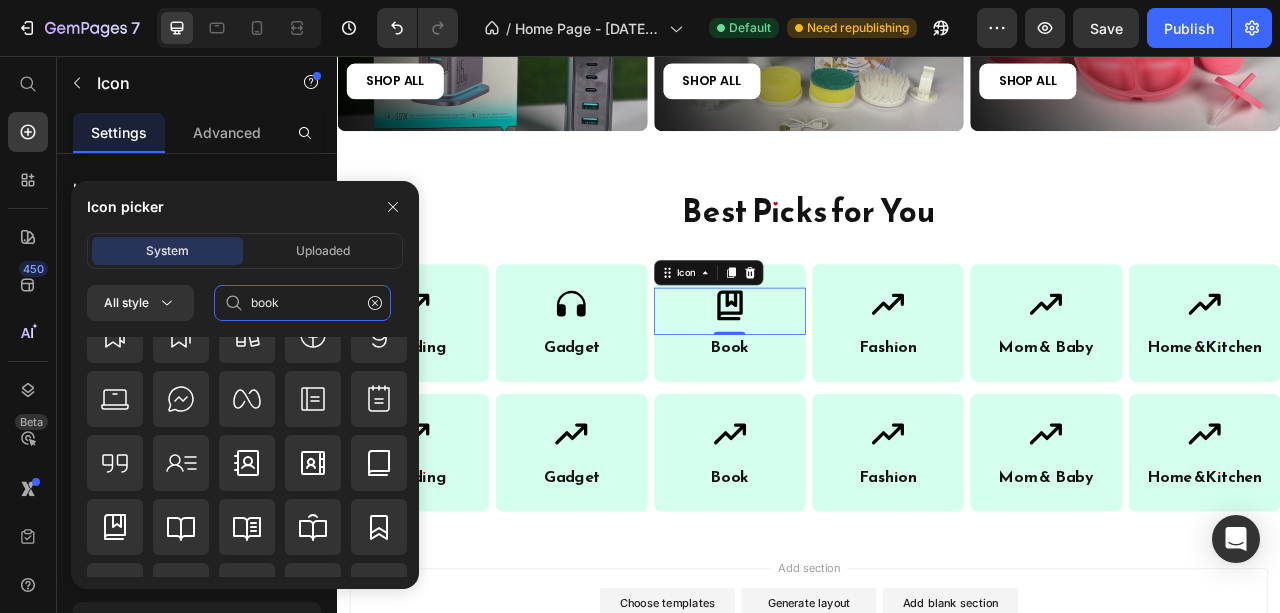 scroll, scrollTop: 400, scrollLeft: 0, axis: vertical 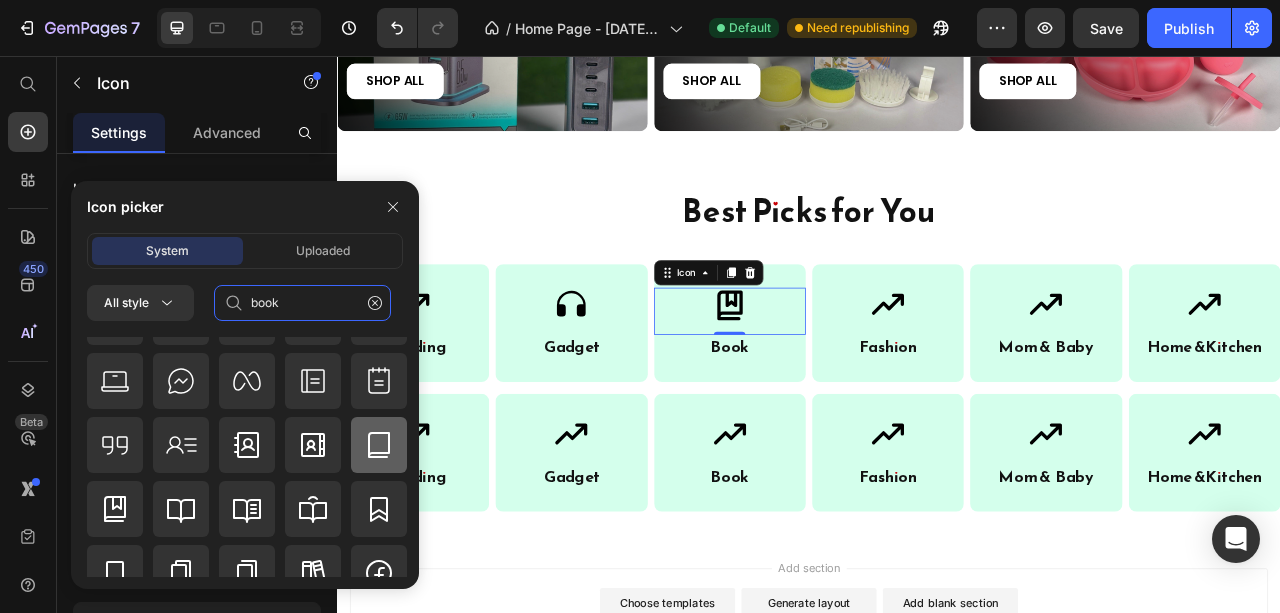 type on "book" 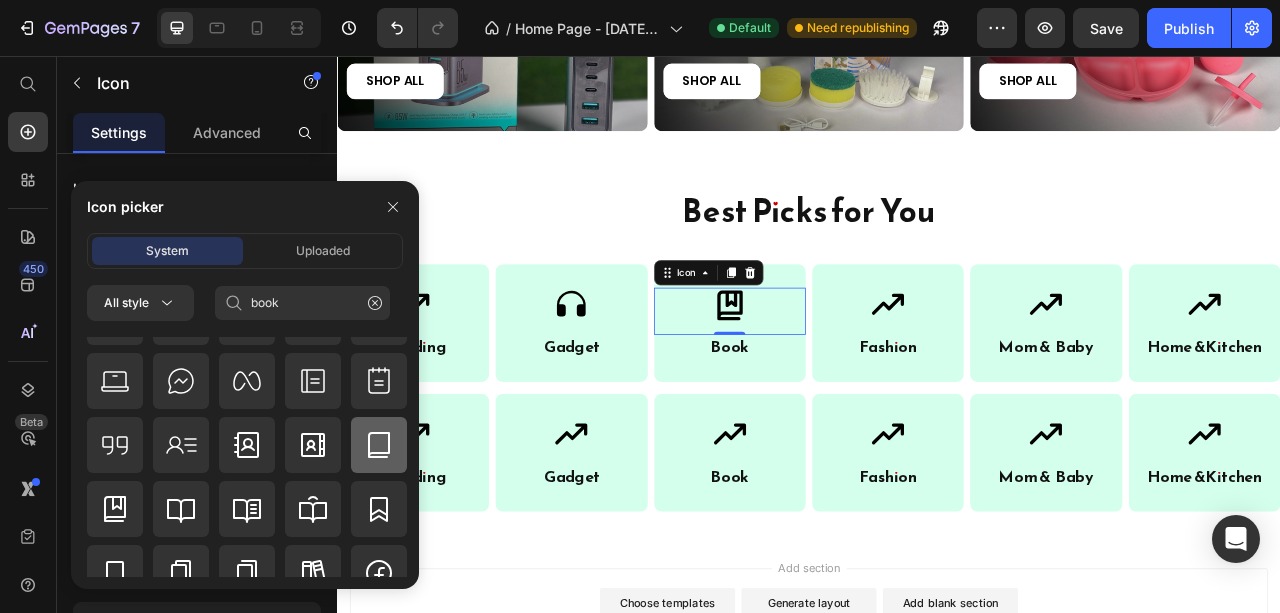 click 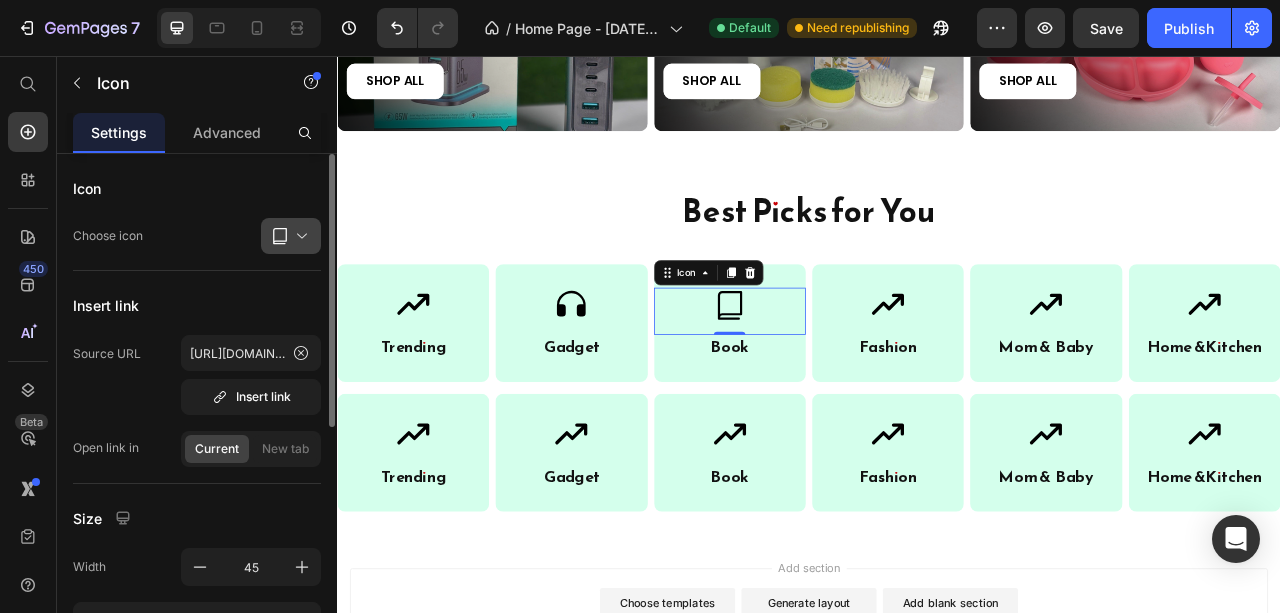 click at bounding box center (299, 236) 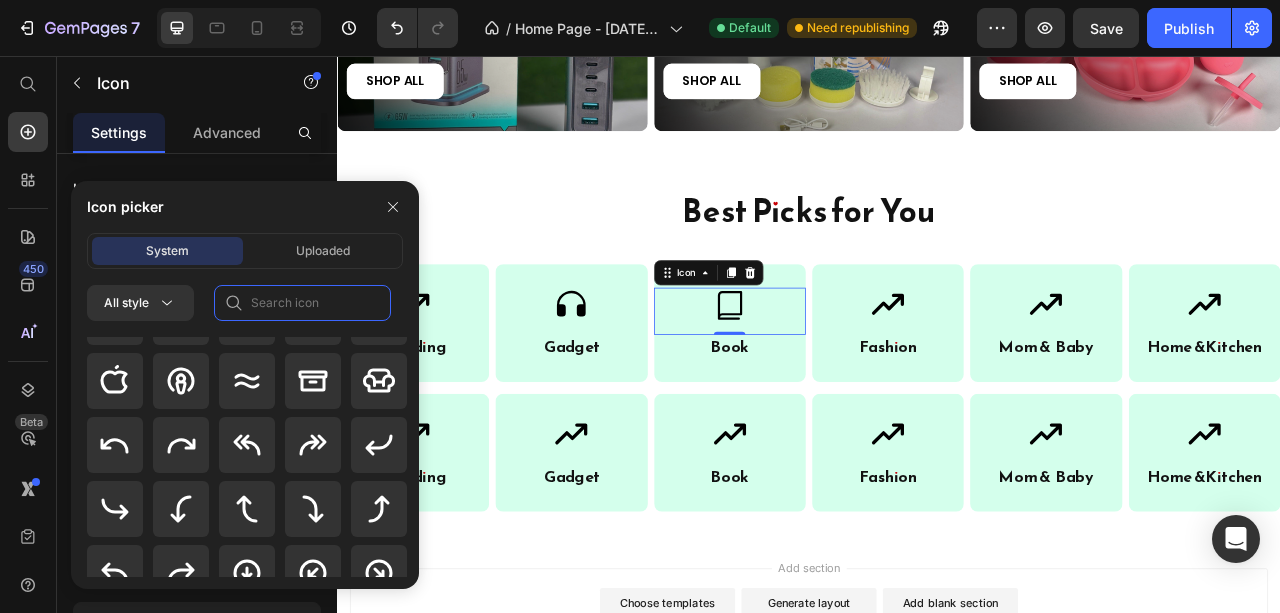 click 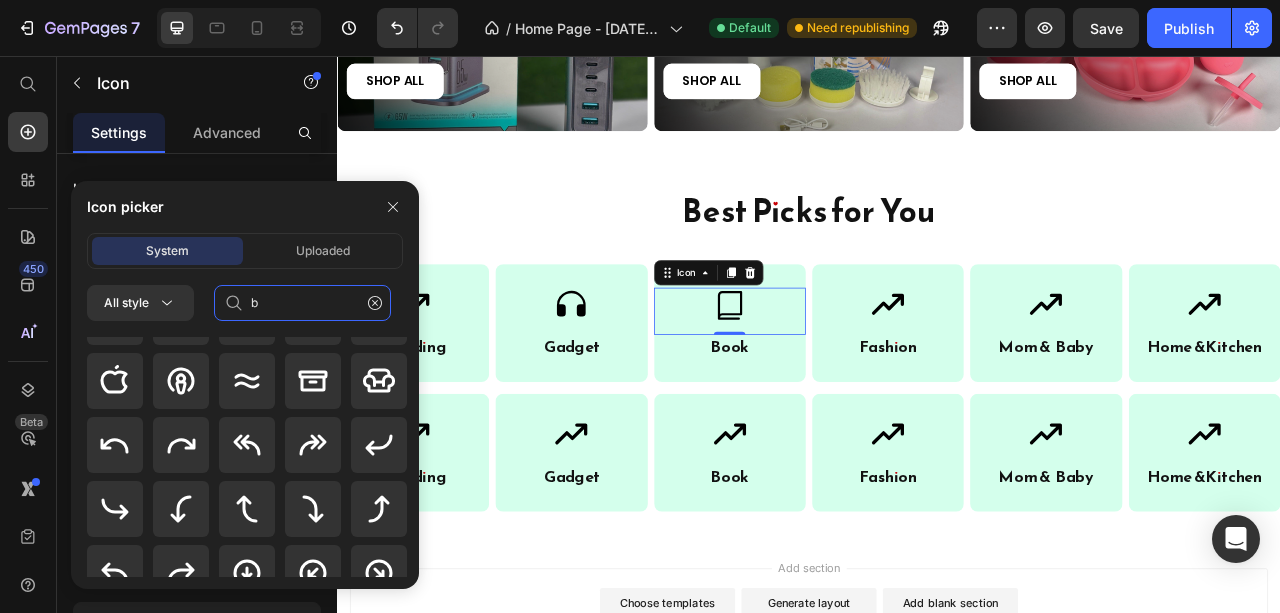 scroll, scrollTop: 0, scrollLeft: 0, axis: both 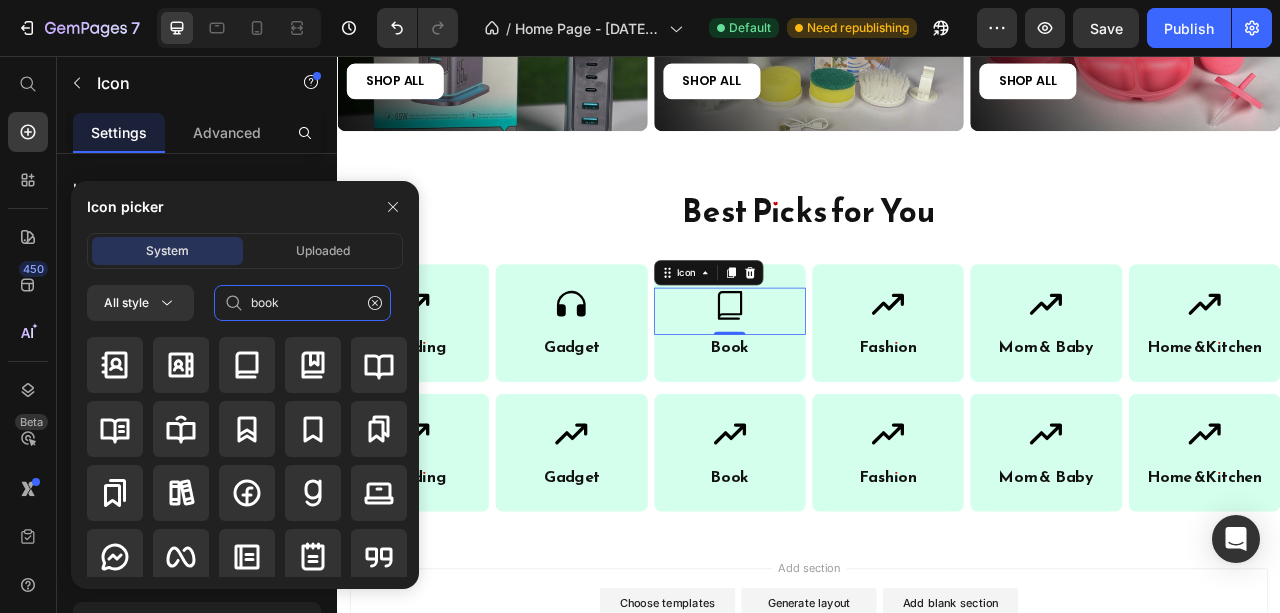 drag, startPoint x: 288, startPoint y: 304, endPoint x: 228, endPoint y: 307, distance: 60.074955 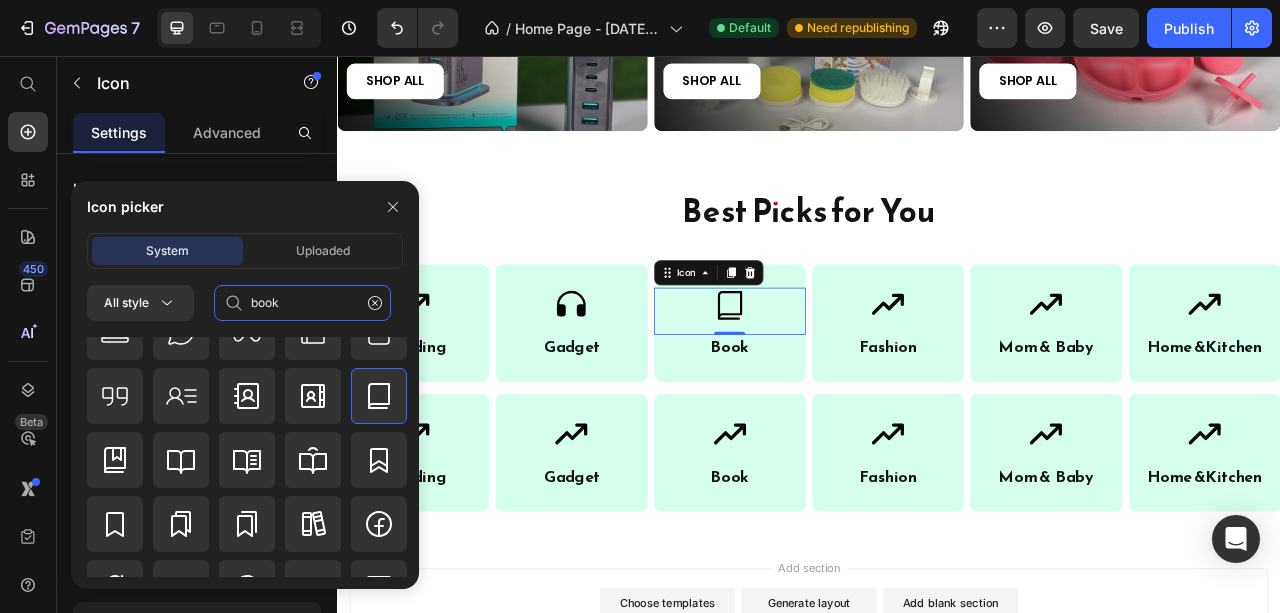 scroll, scrollTop: 426, scrollLeft: 0, axis: vertical 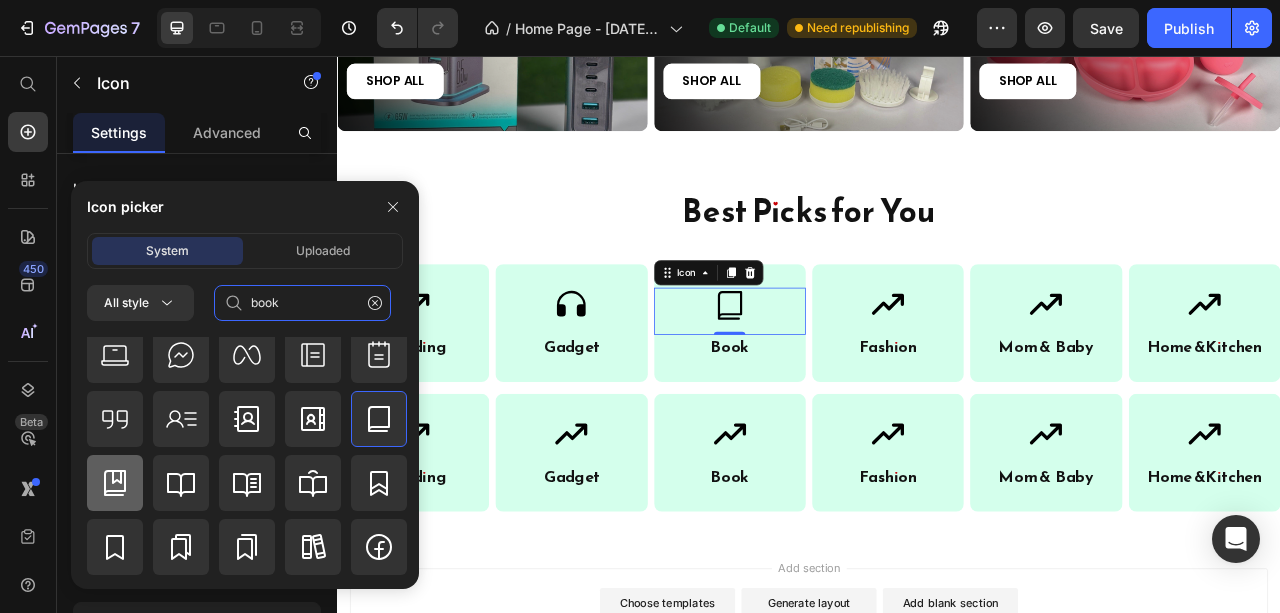 type on "book" 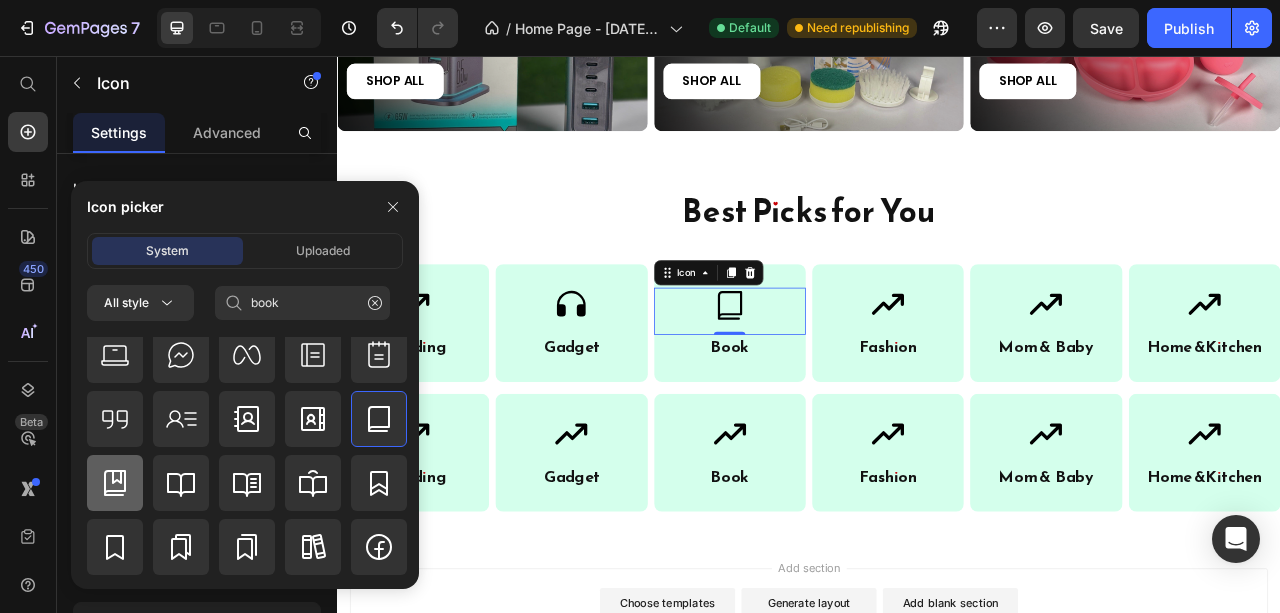 click 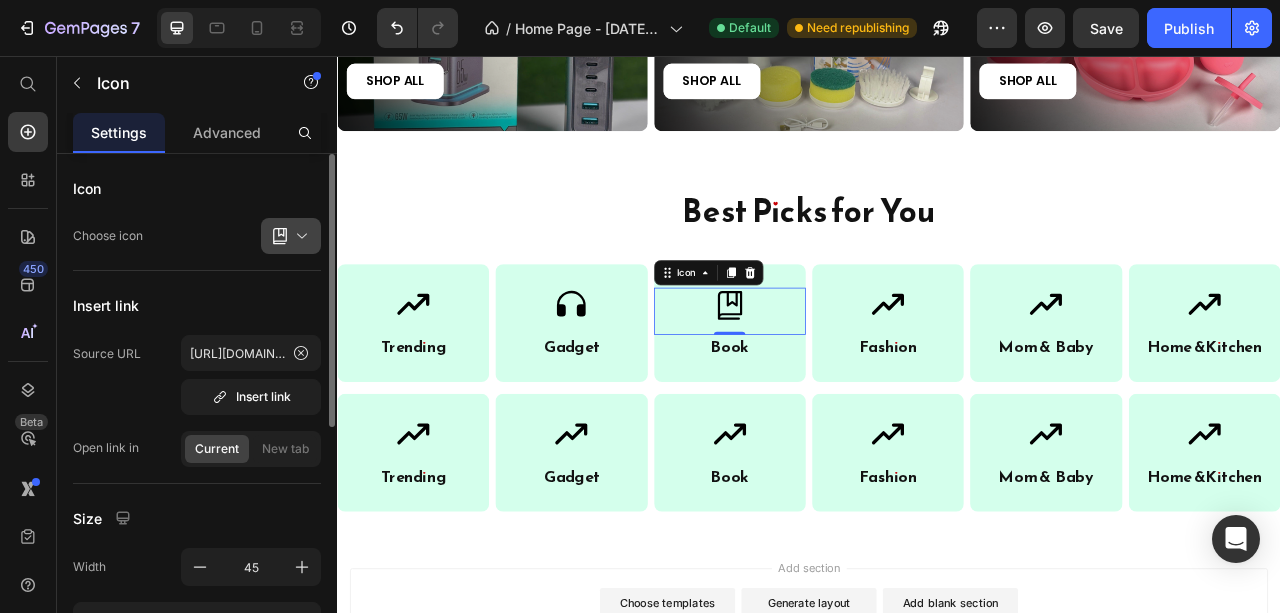 click at bounding box center [299, 236] 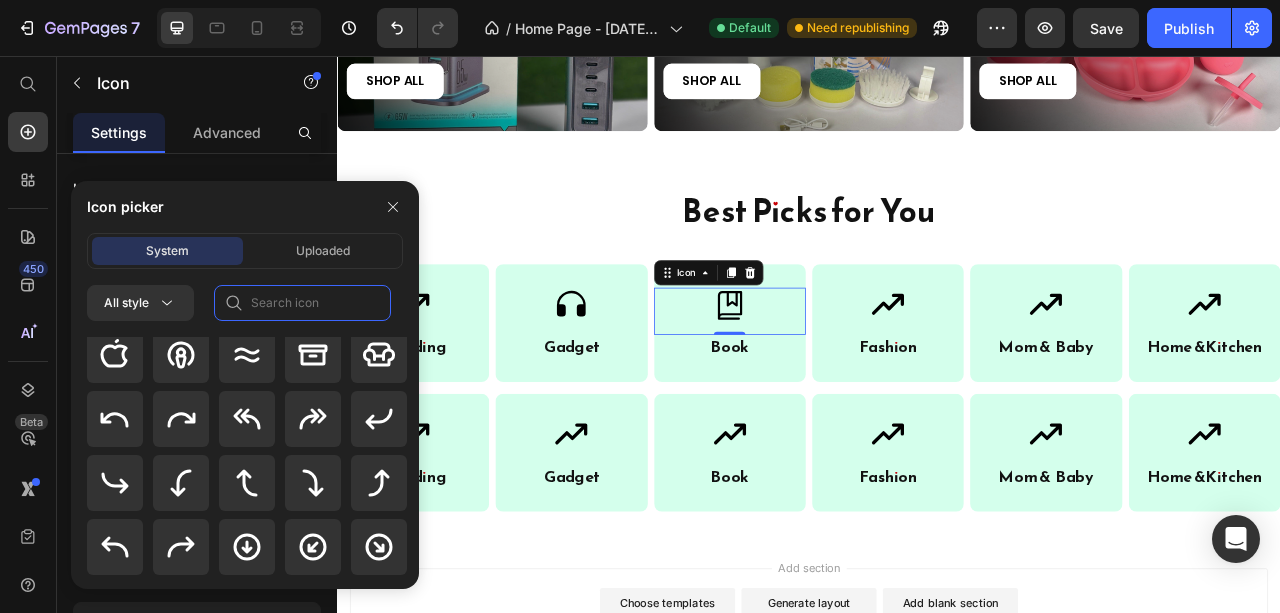 click 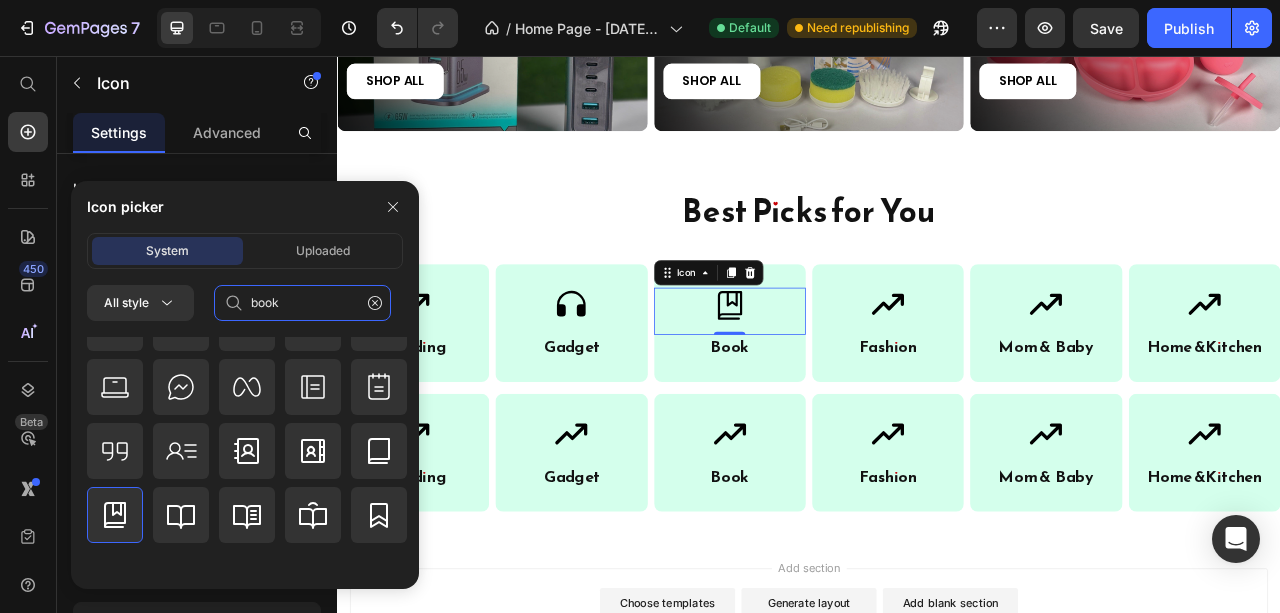 scroll, scrollTop: 0, scrollLeft: 0, axis: both 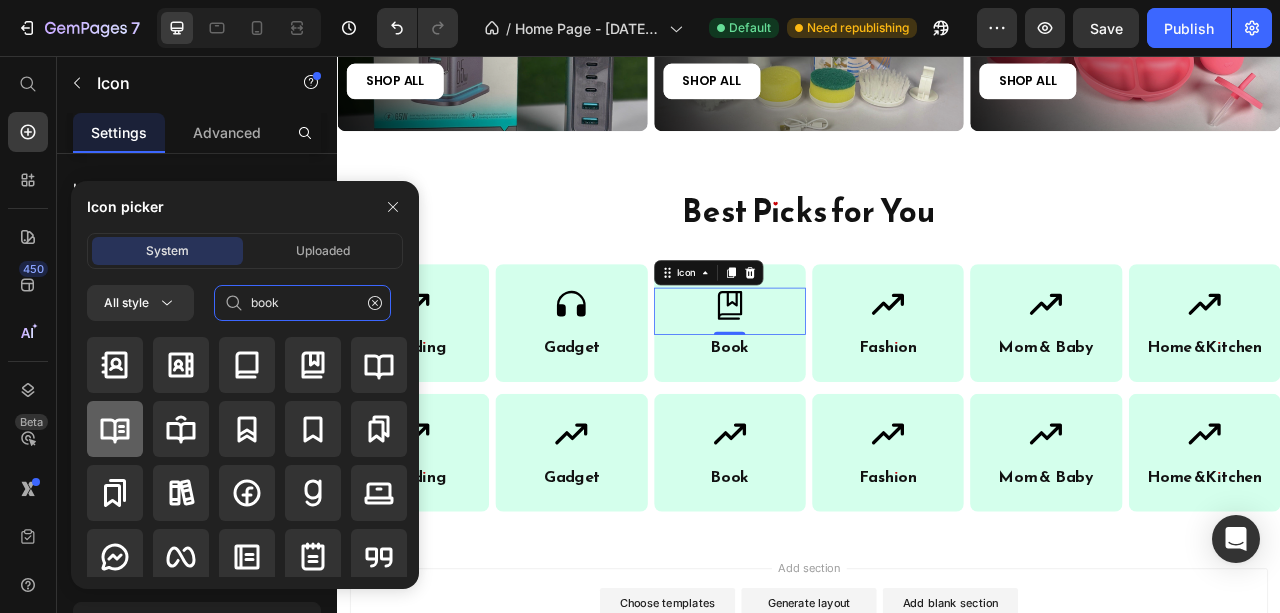 type on "book" 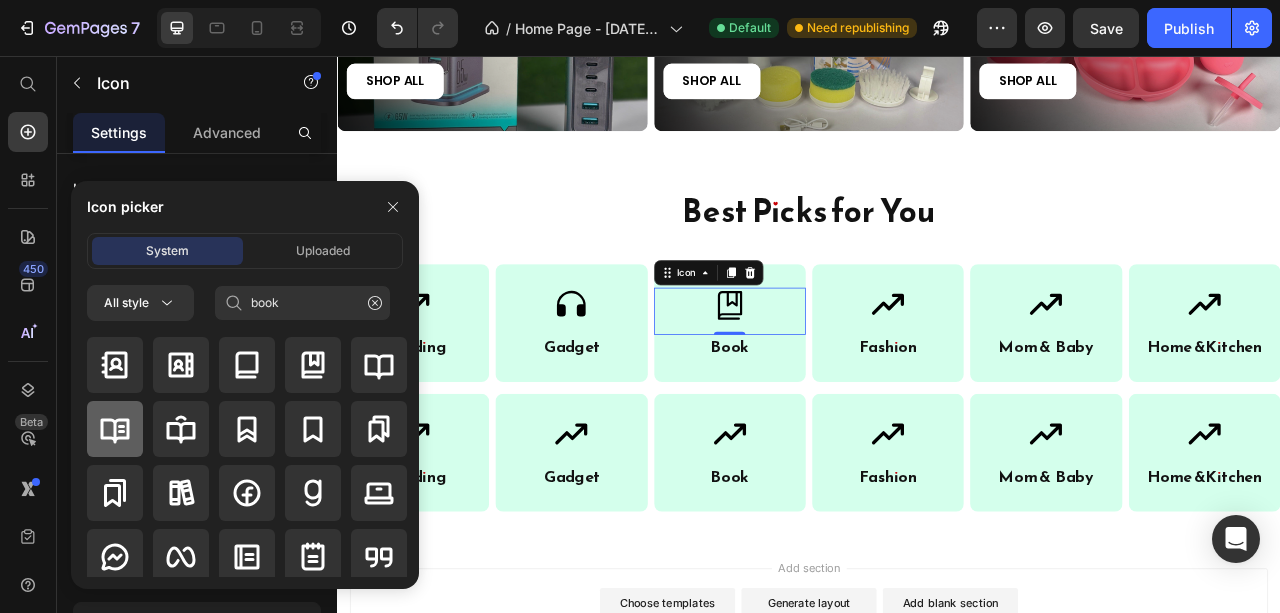 click 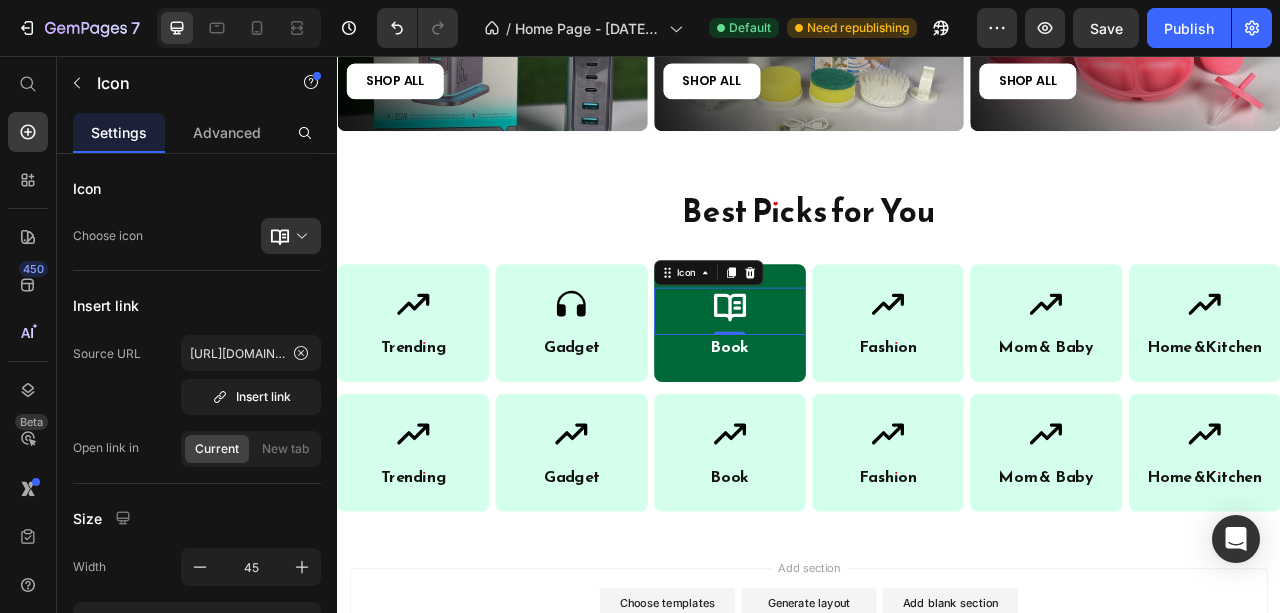 click on "0" at bounding box center [836, 427] 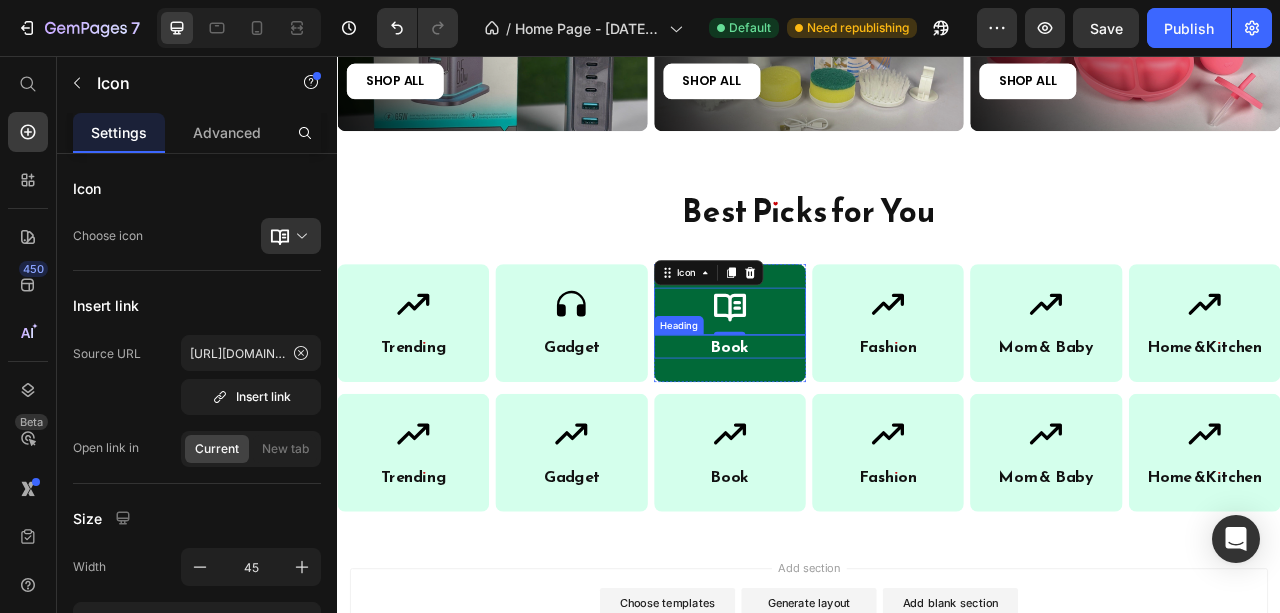 click on "Book" at bounding box center [836, 426] 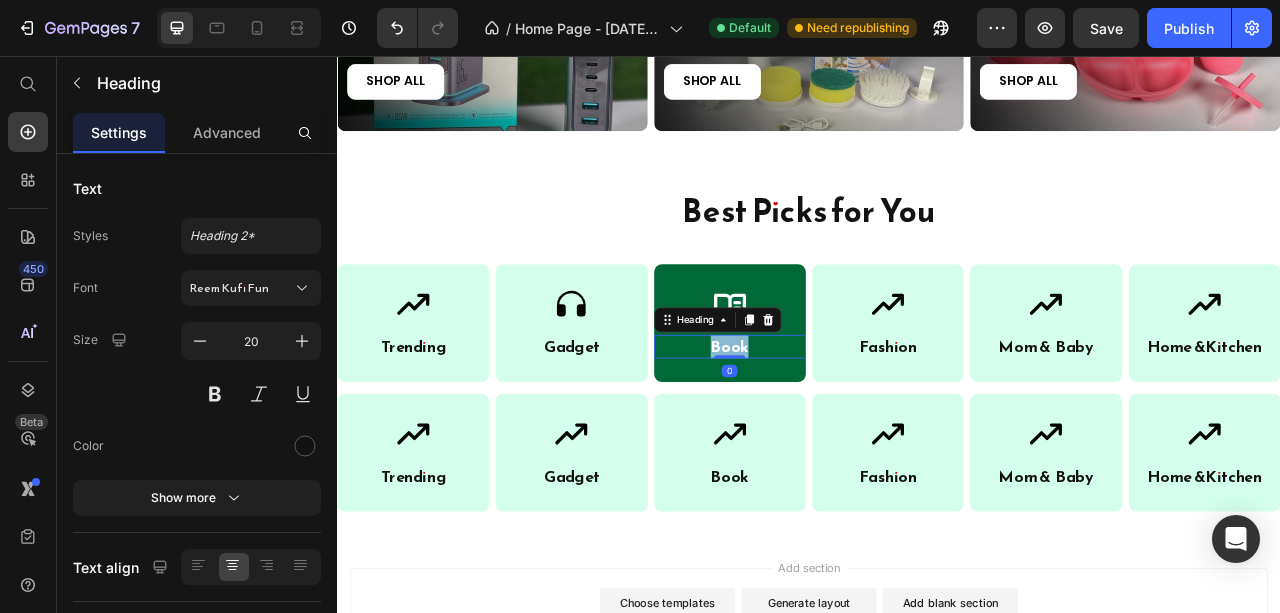 click on "Book" at bounding box center (836, 426) 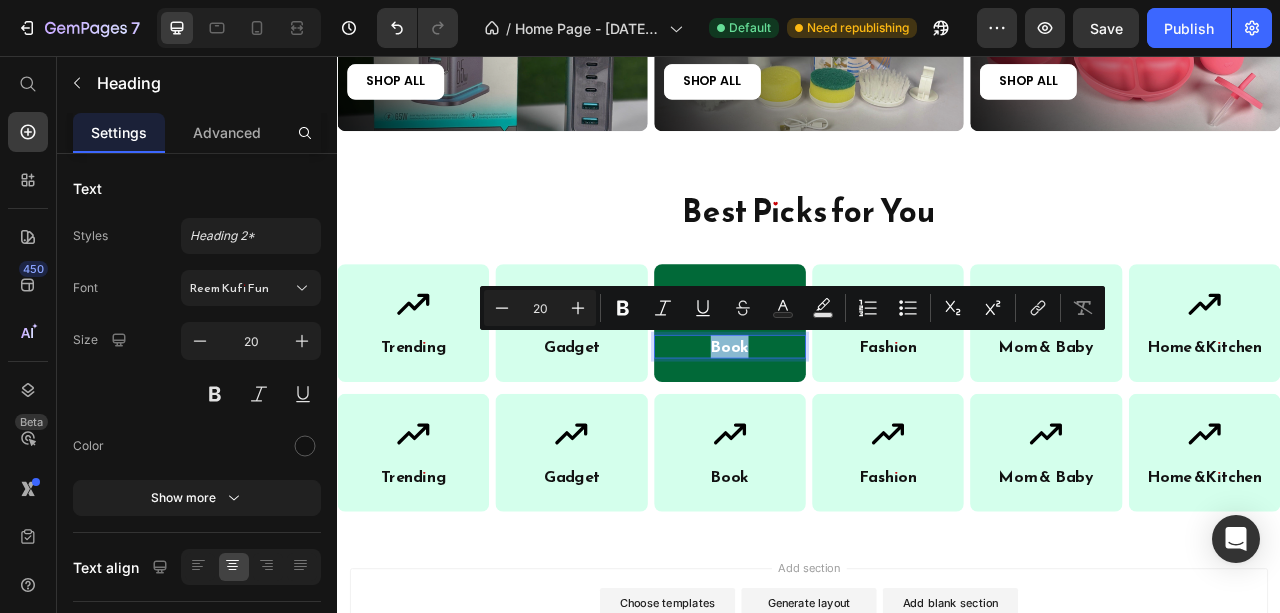 click on "Book" at bounding box center [836, 426] 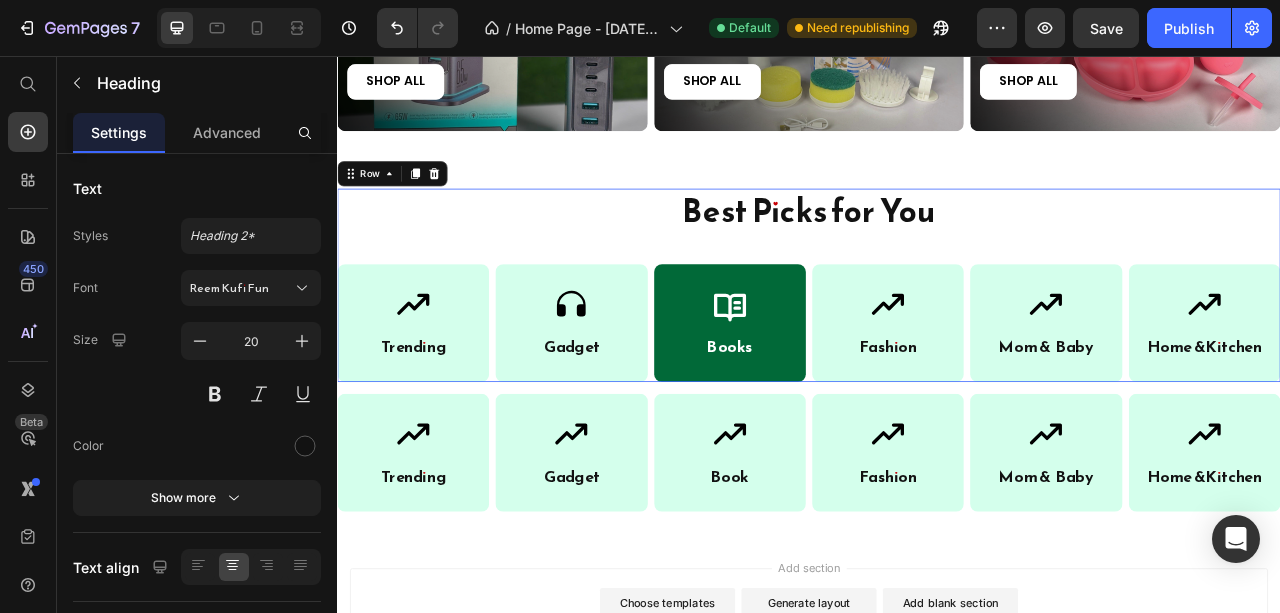 click on "Best Picks for You Heading
Icon Trending Heading Row
Icon Gadget Heading Row
Icon Books Heading Row Row
Icon Fashion Heading Row
Icon Mom &  B aby Heading Row
Icon Home &  Kitchen Heading Row Row Row" at bounding box center [937, 348] 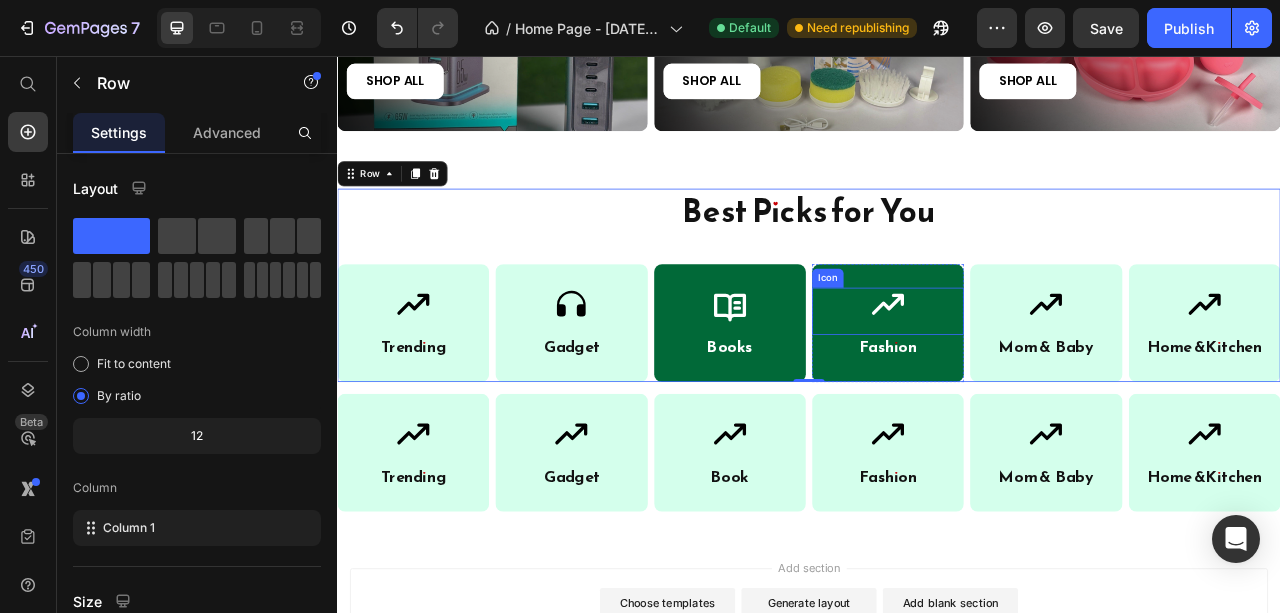 click 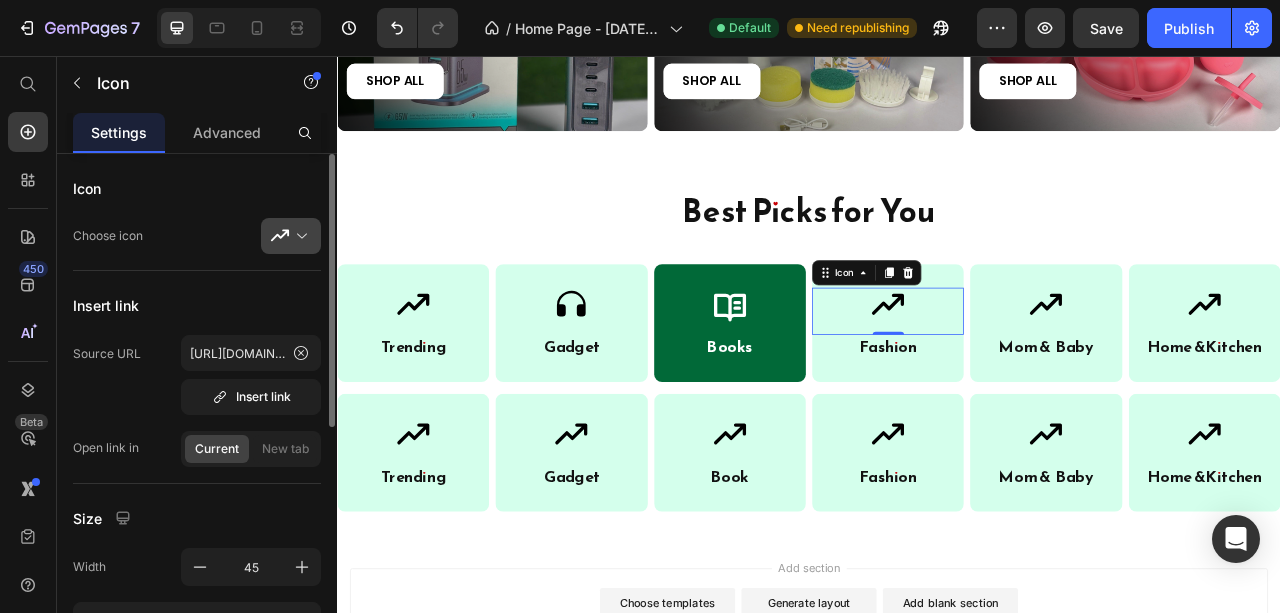 click at bounding box center (299, 236) 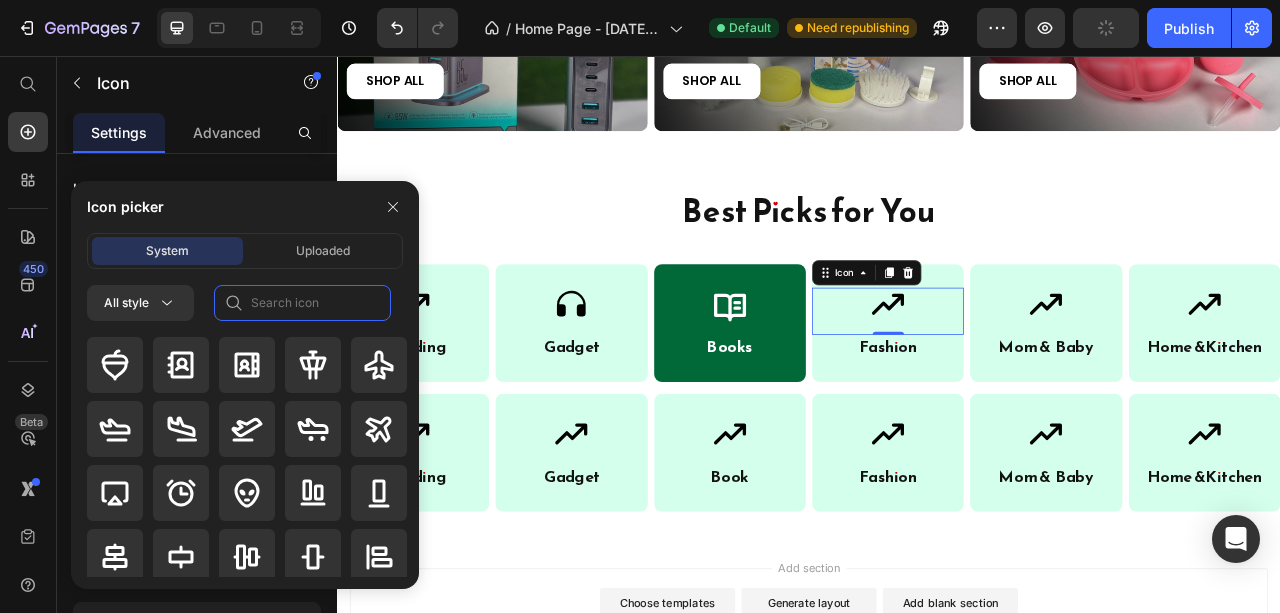 click 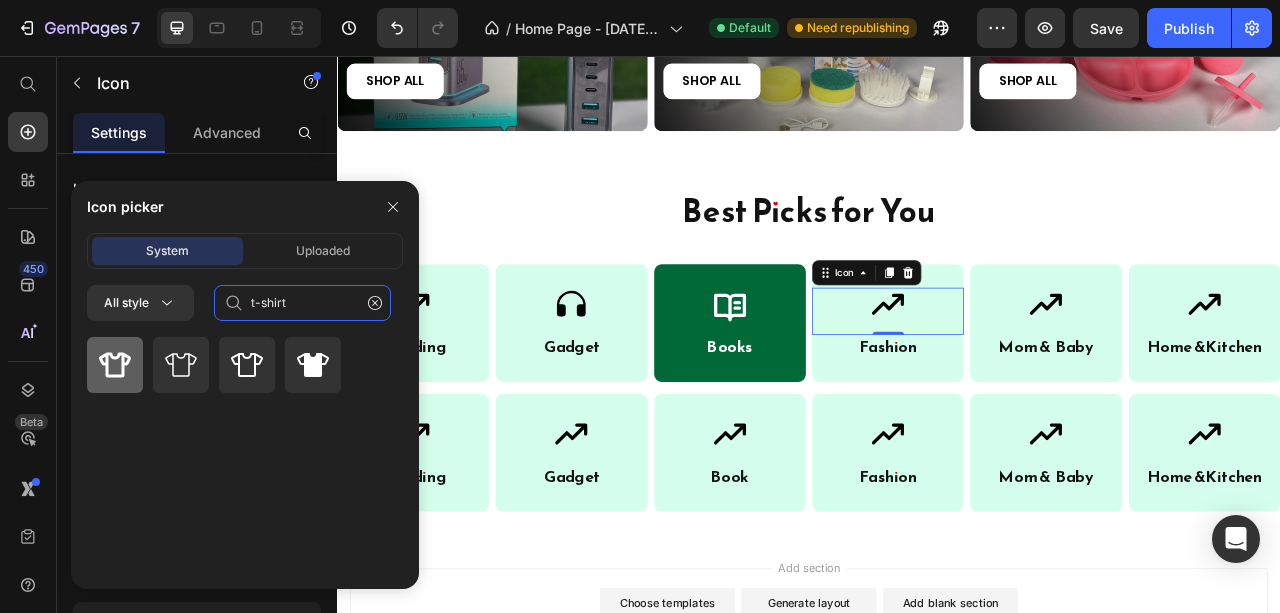 type on "t-shirt" 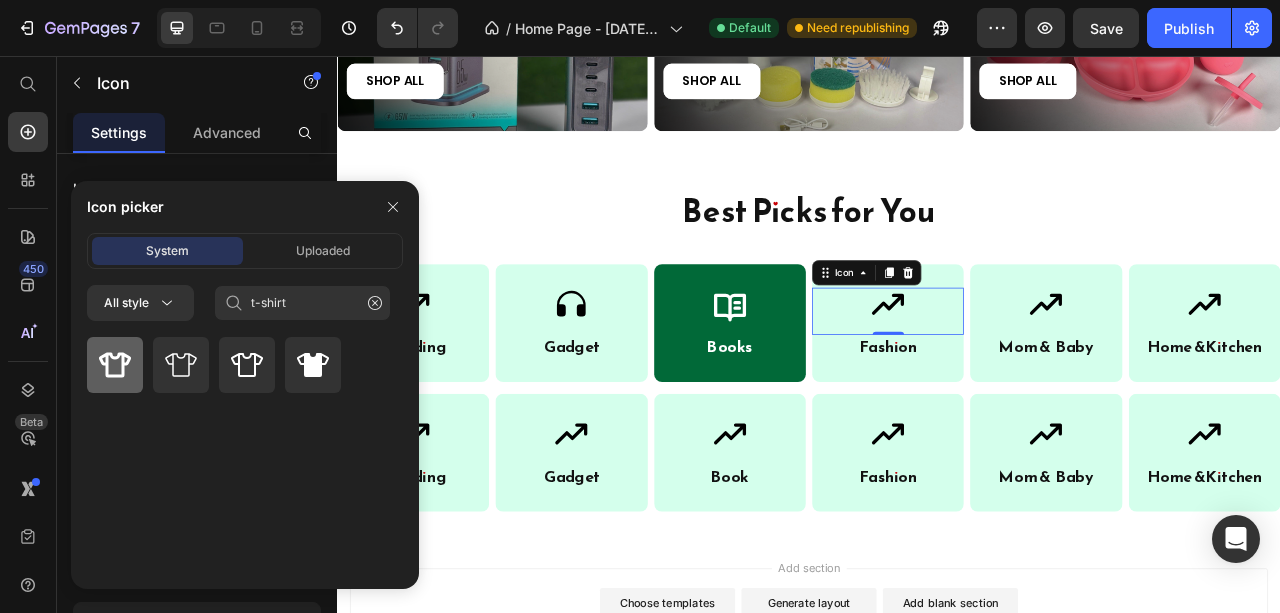 click 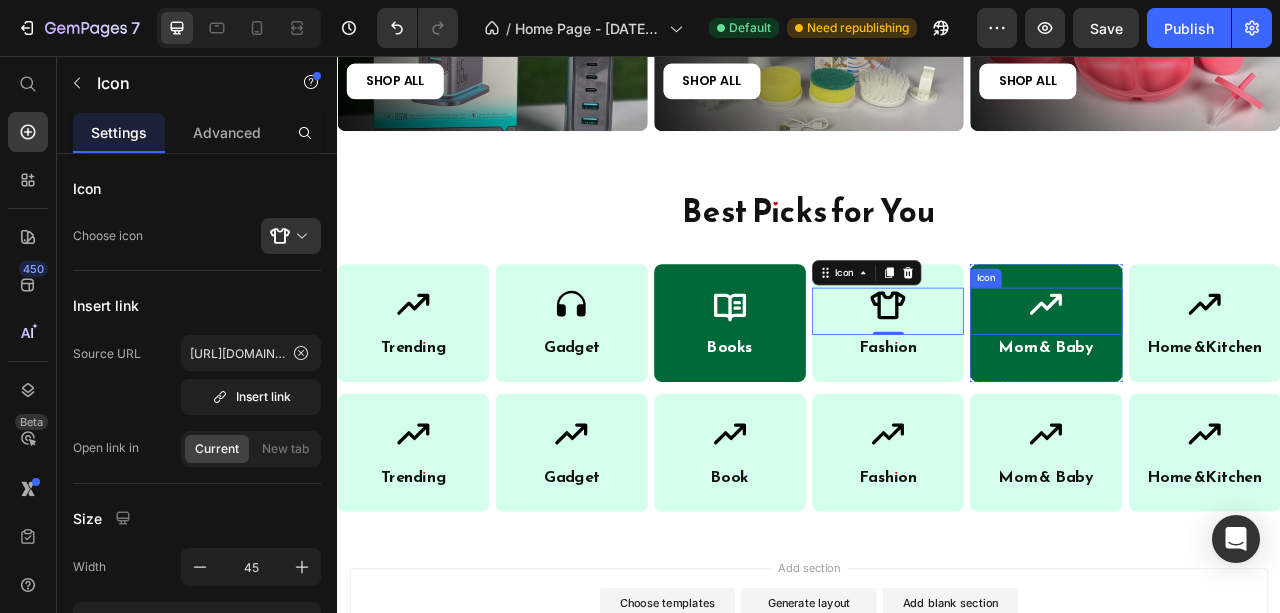 click 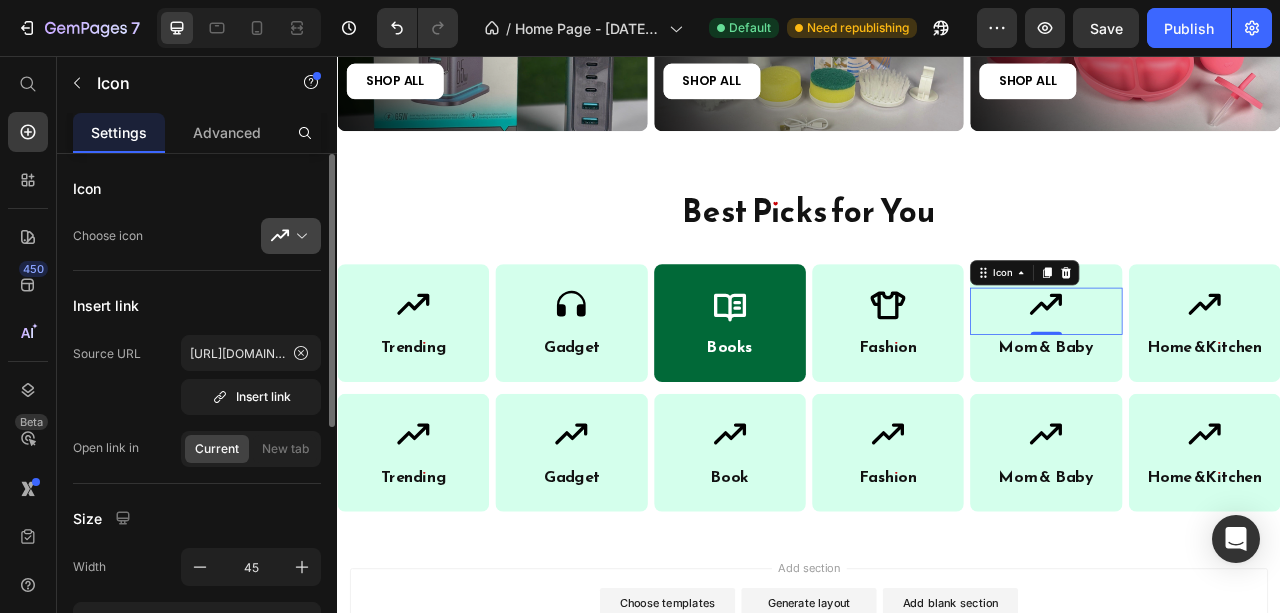 click at bounding box center (299, 236) 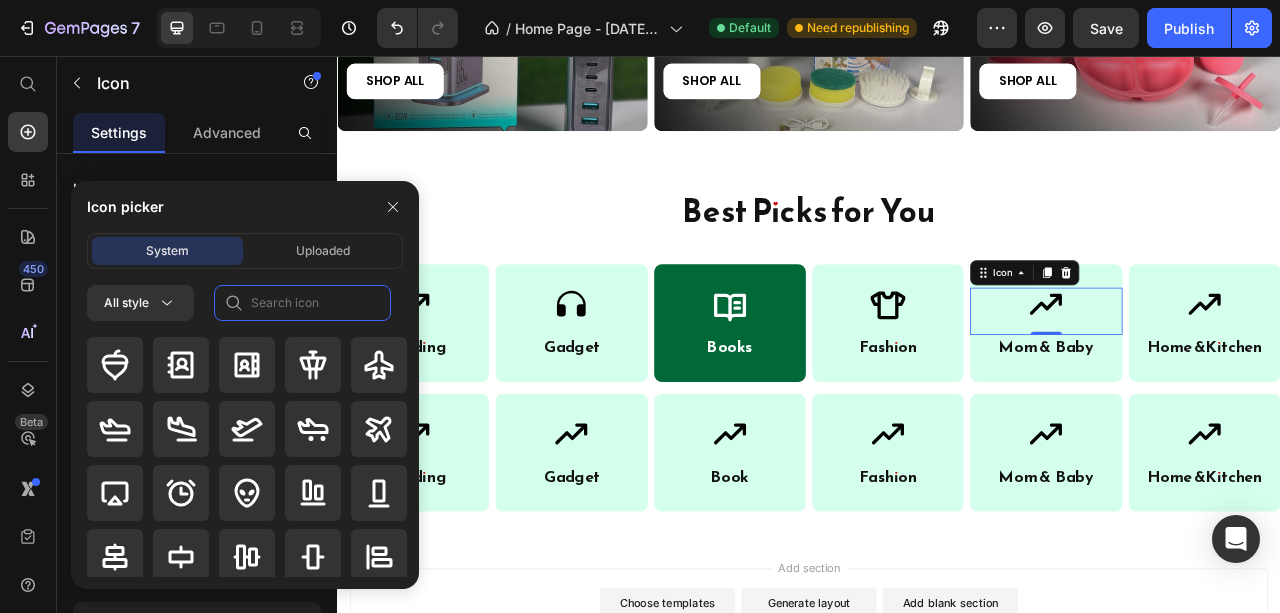 click 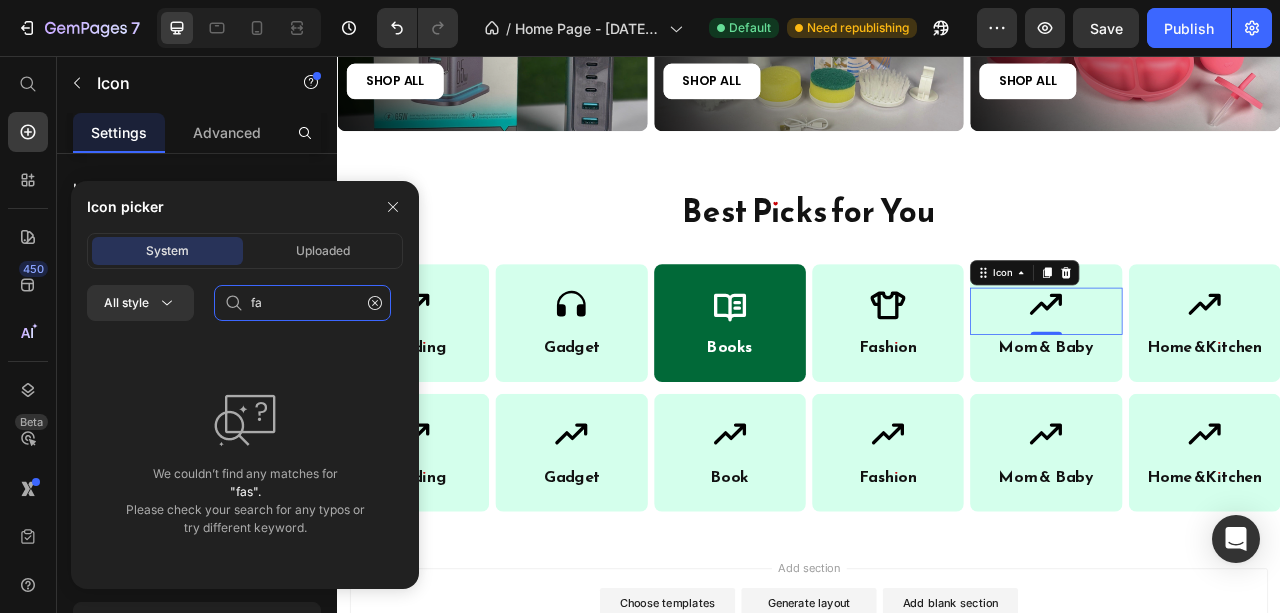 type on "f" 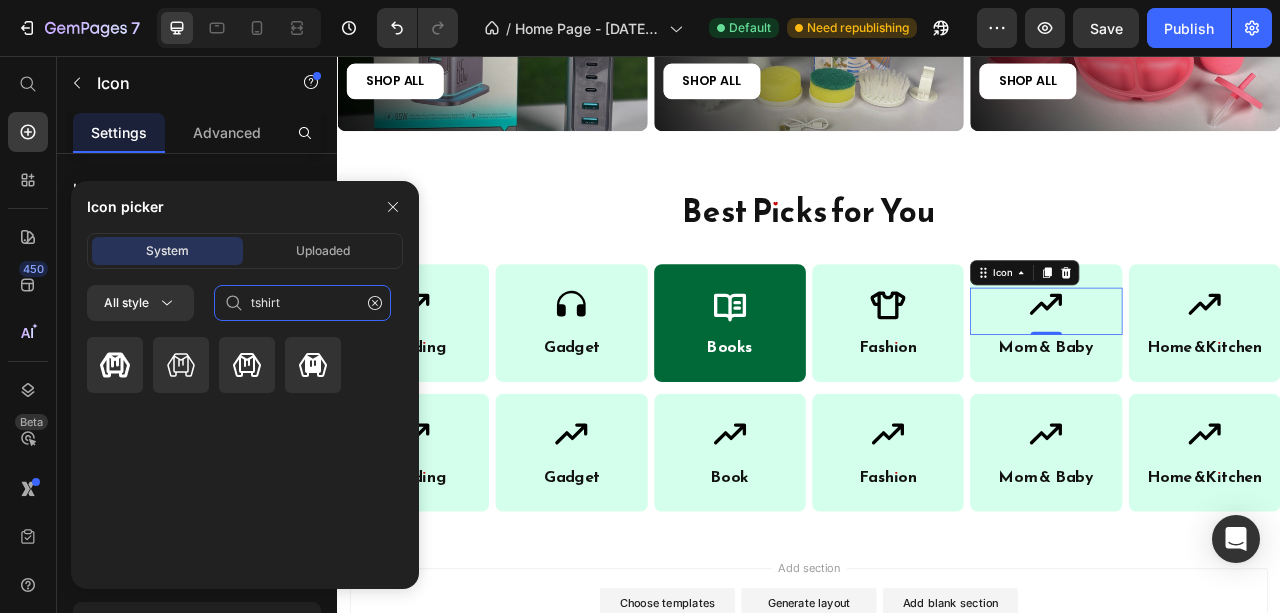 click on "tshirt" 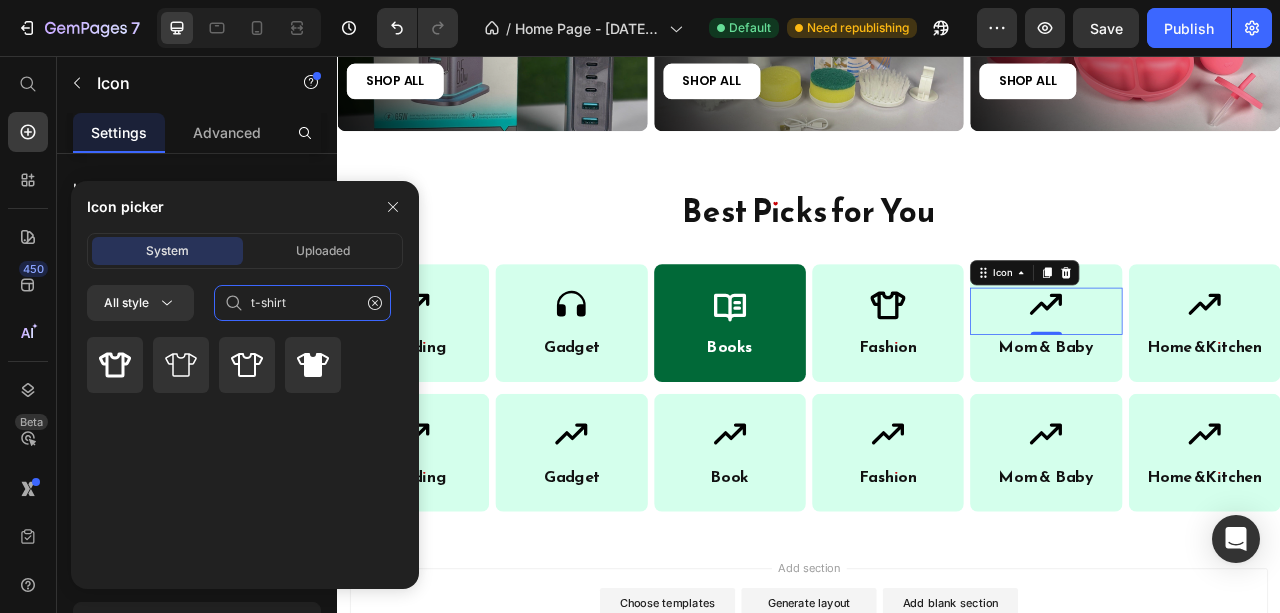 type on "t-shirt" 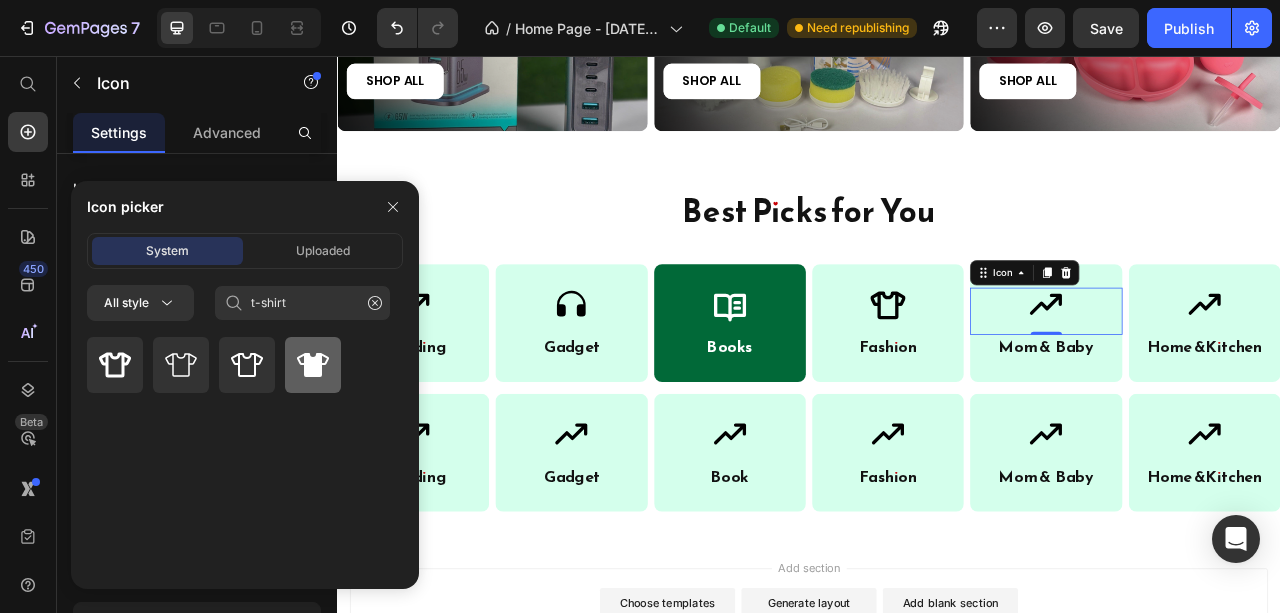 click 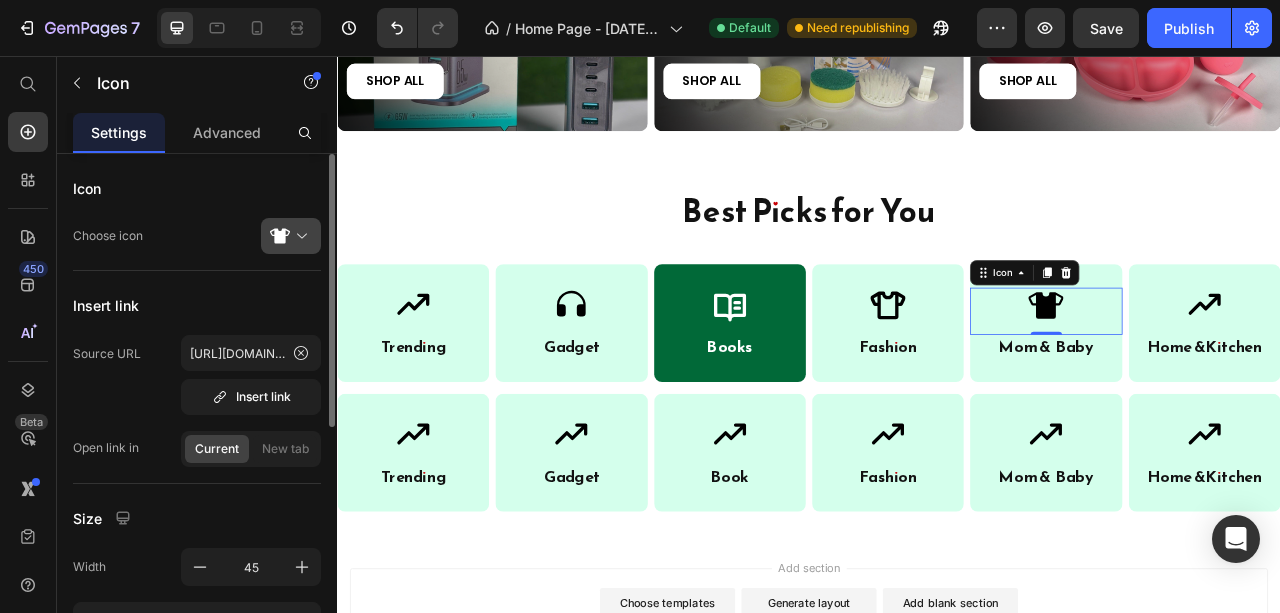 click at bounding box center (299, 236) 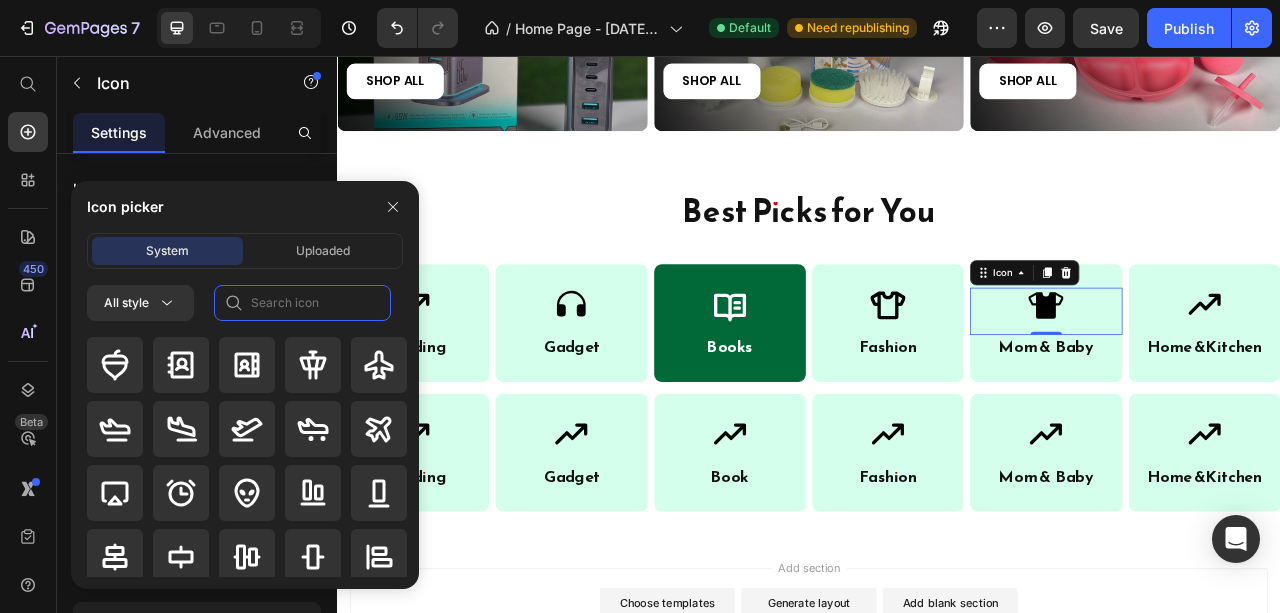 click 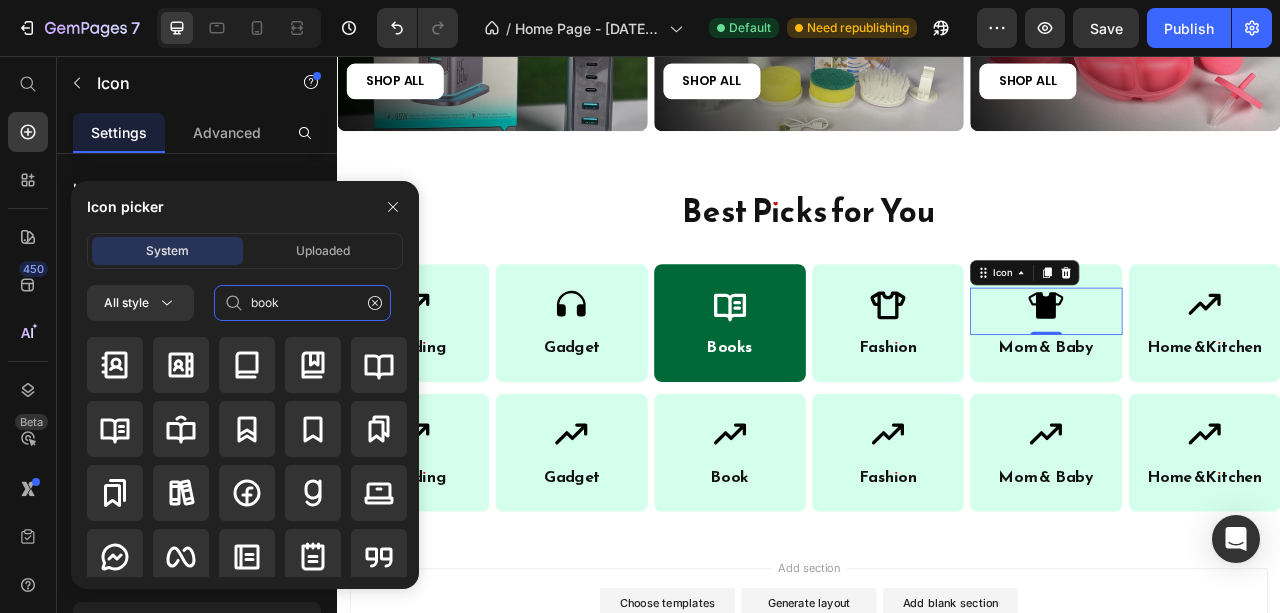 drag, startPoint x: 260, startPoint y: 302, endPoint x: 298, endPoint y: 302, distance: 38 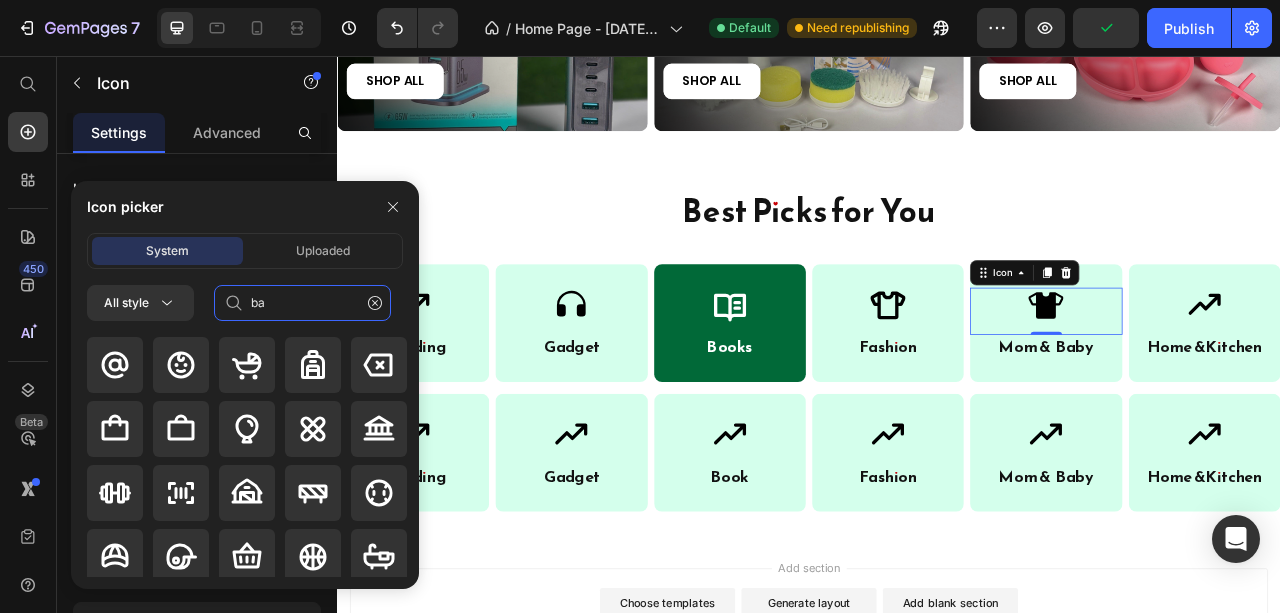 paste on "book" 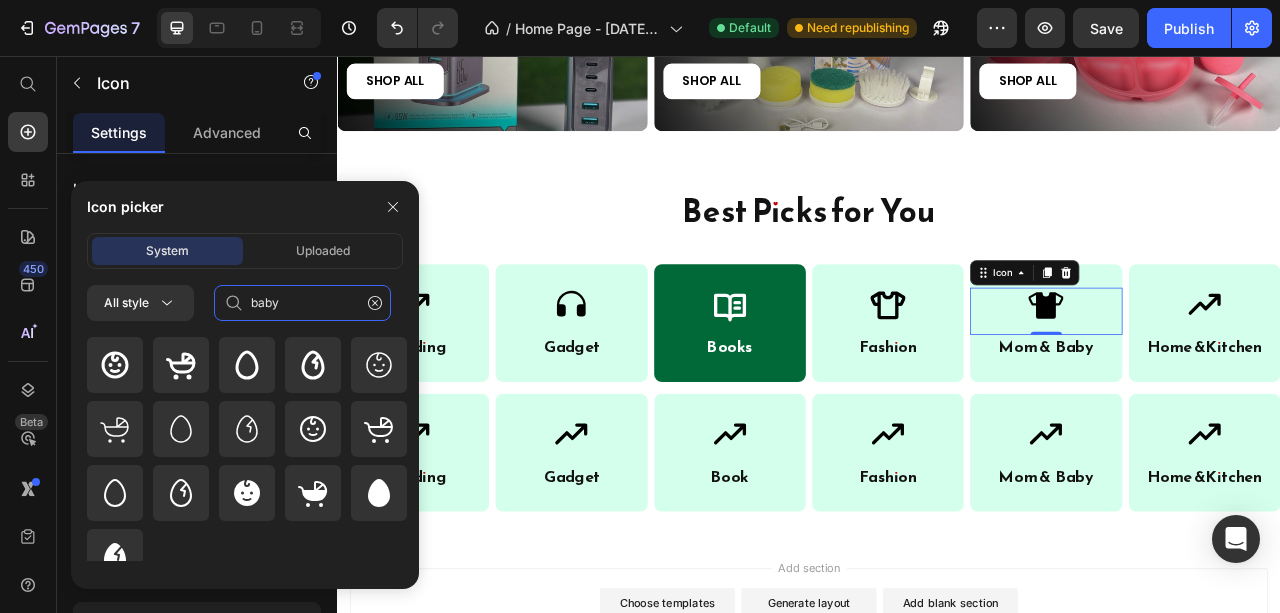 drag, startPoint x: 279, startPoint y: 305, endPoint x: 240, endPoint y: 305, distance: 39 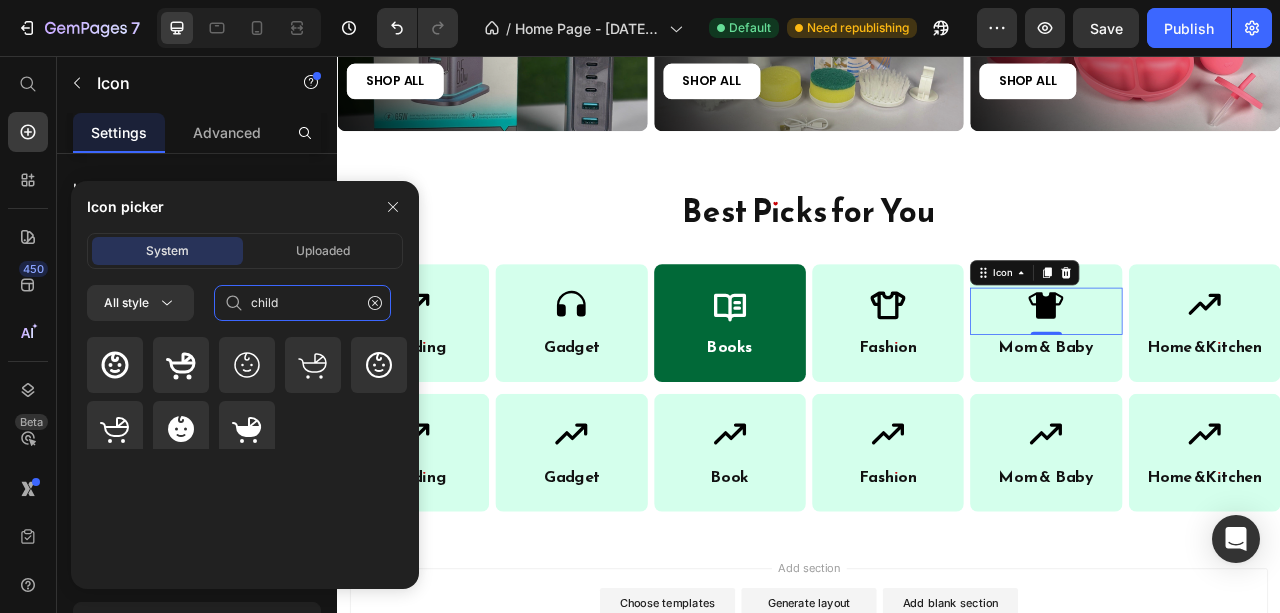click on "child" 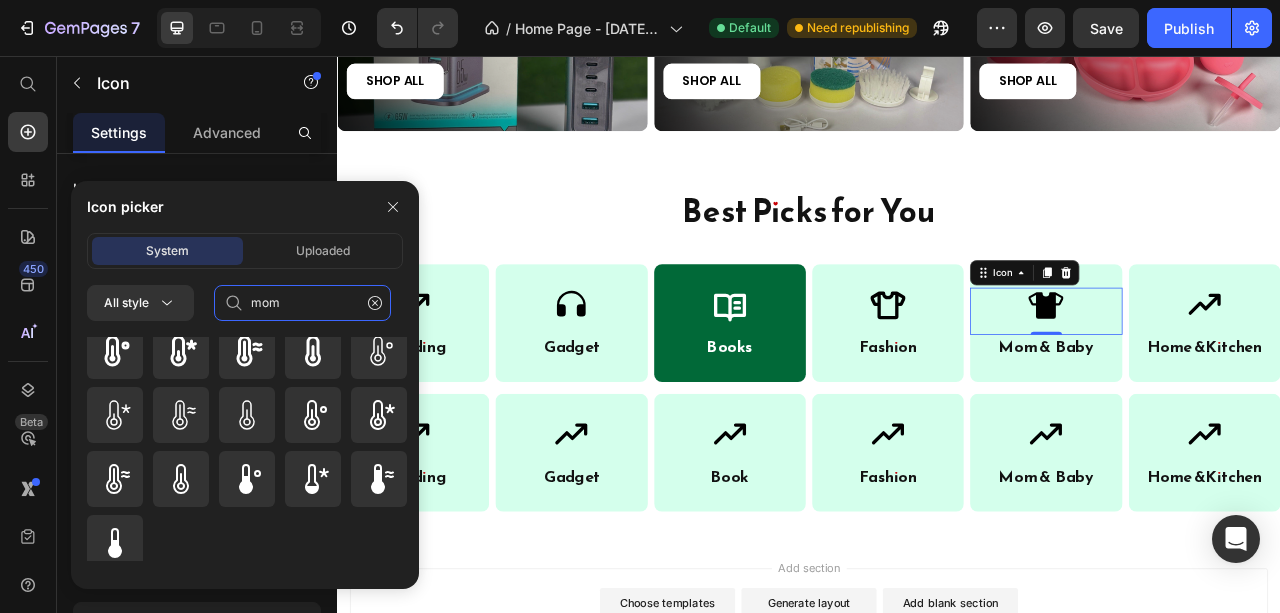 scroll, scrollTop: 0, scrollLeft: 0, axis: both 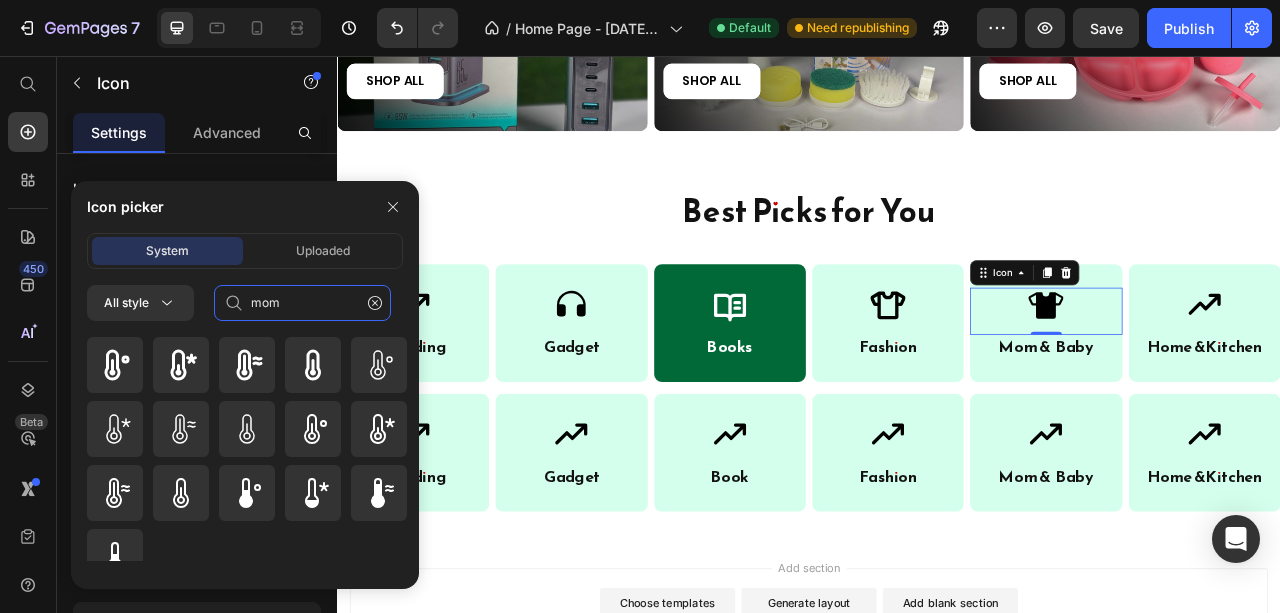 click on "mom" 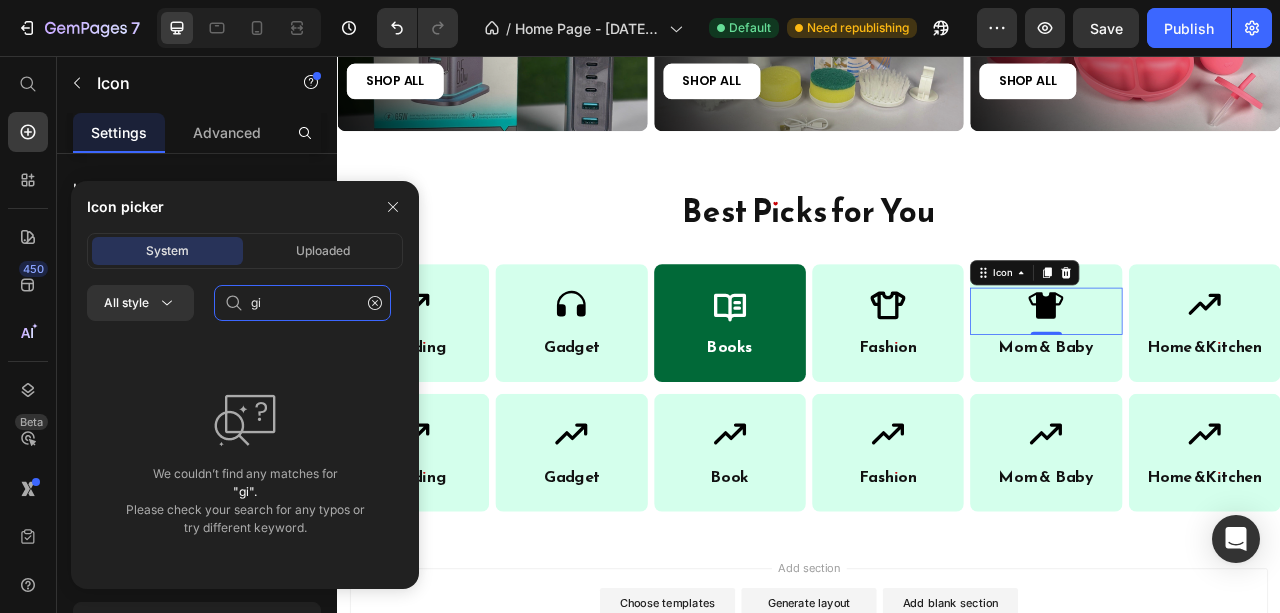 type on "g" 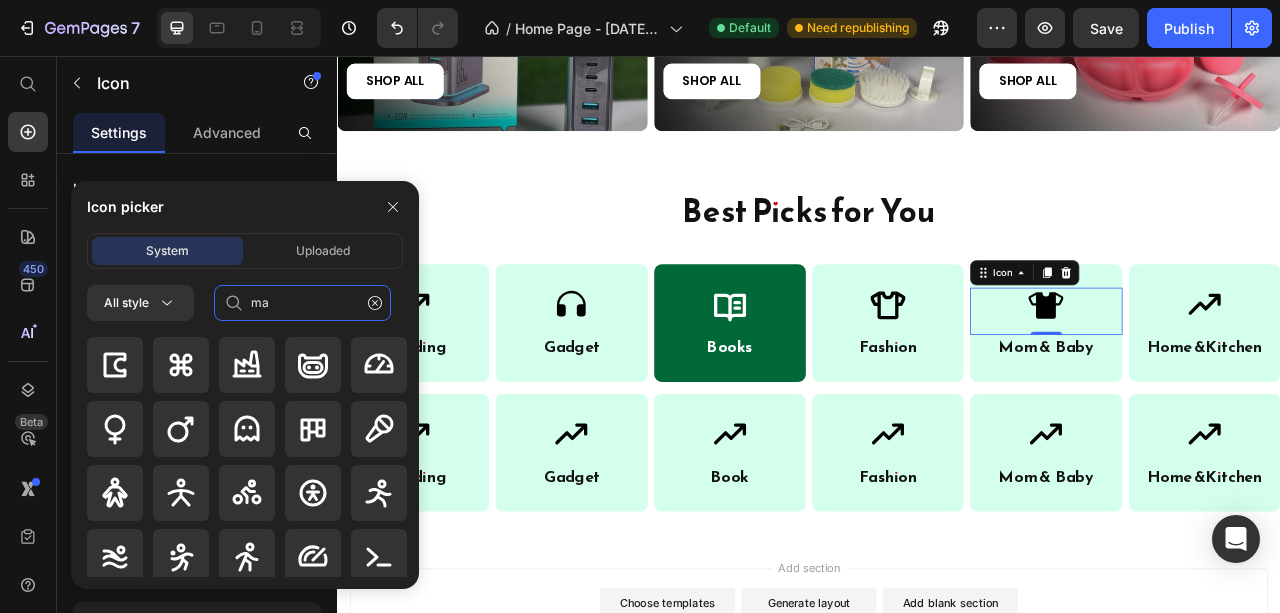 type on "m" 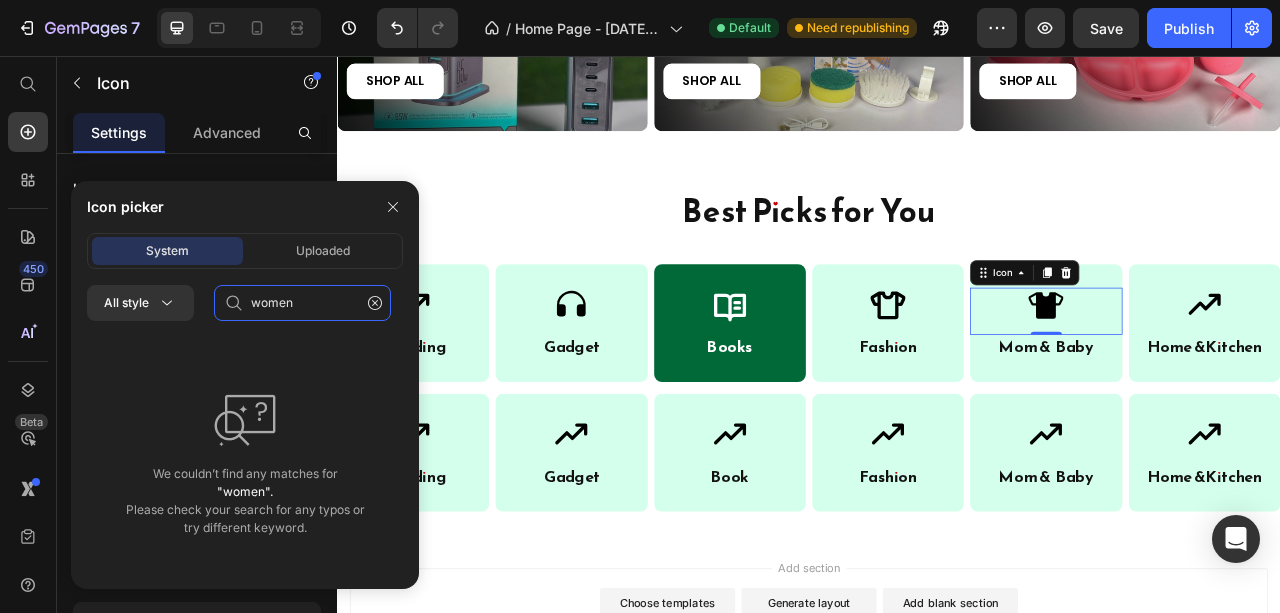 click on "women" 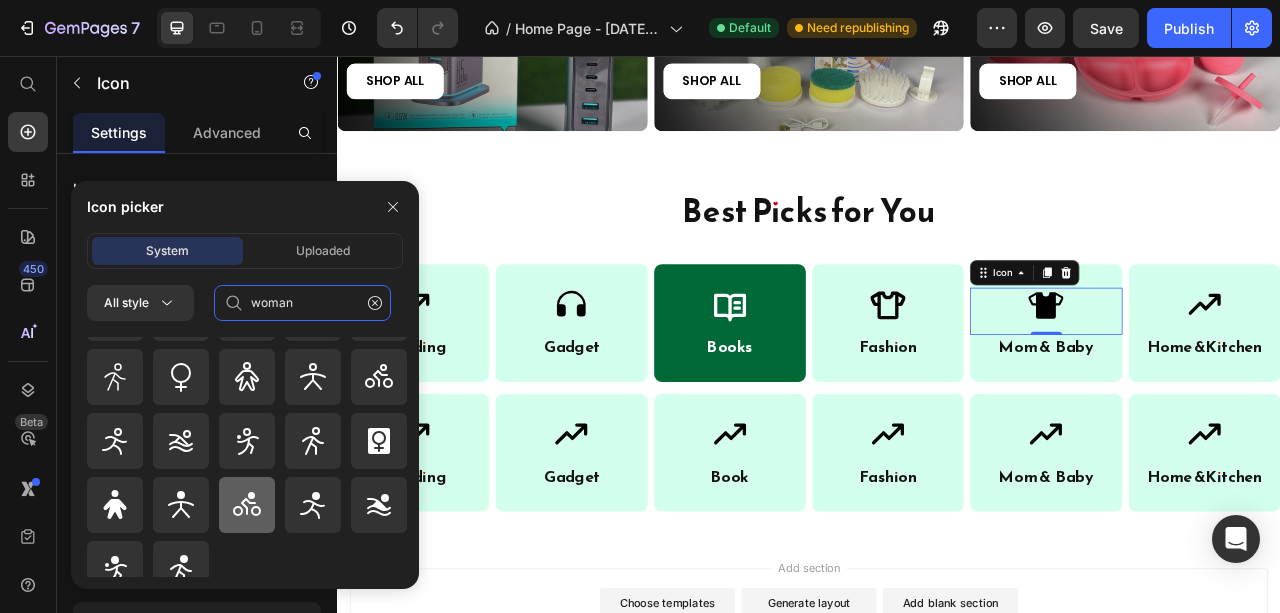 scroll, scrollTop: 200, scrollLeft: 0, axis: vertical 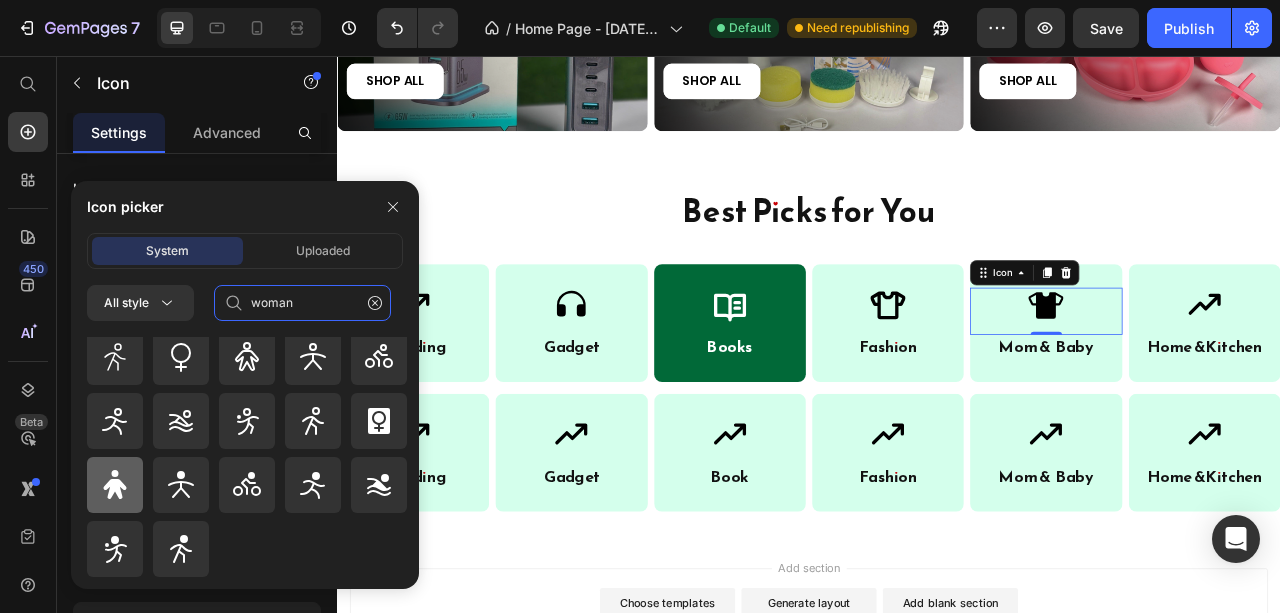 type on "woman" 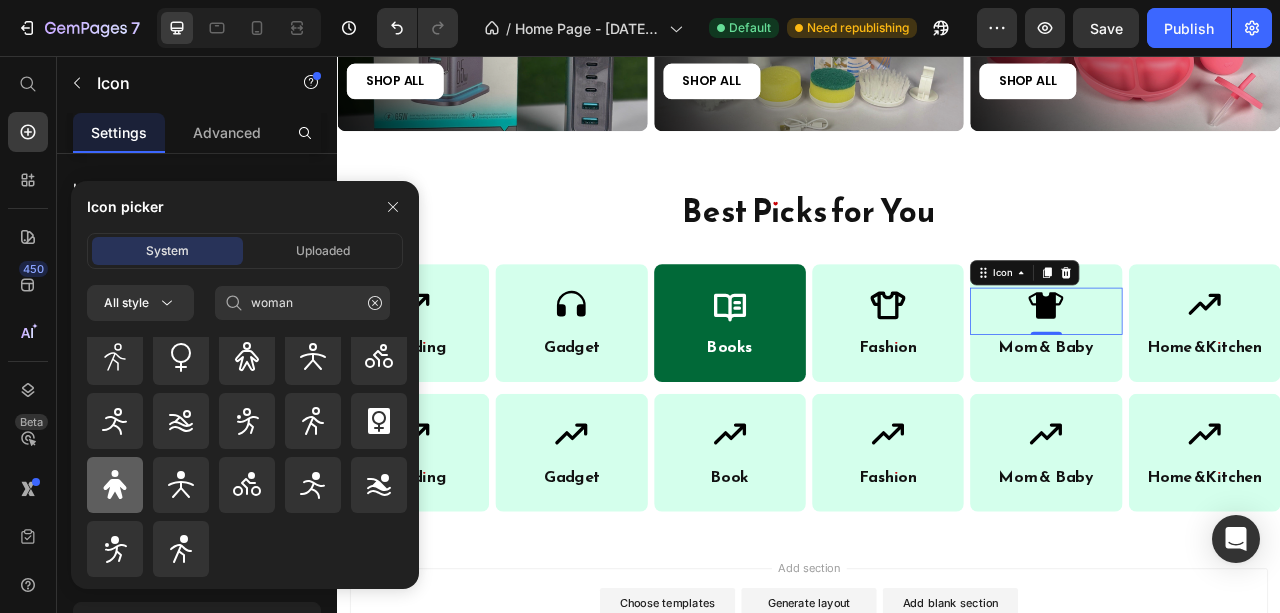 click 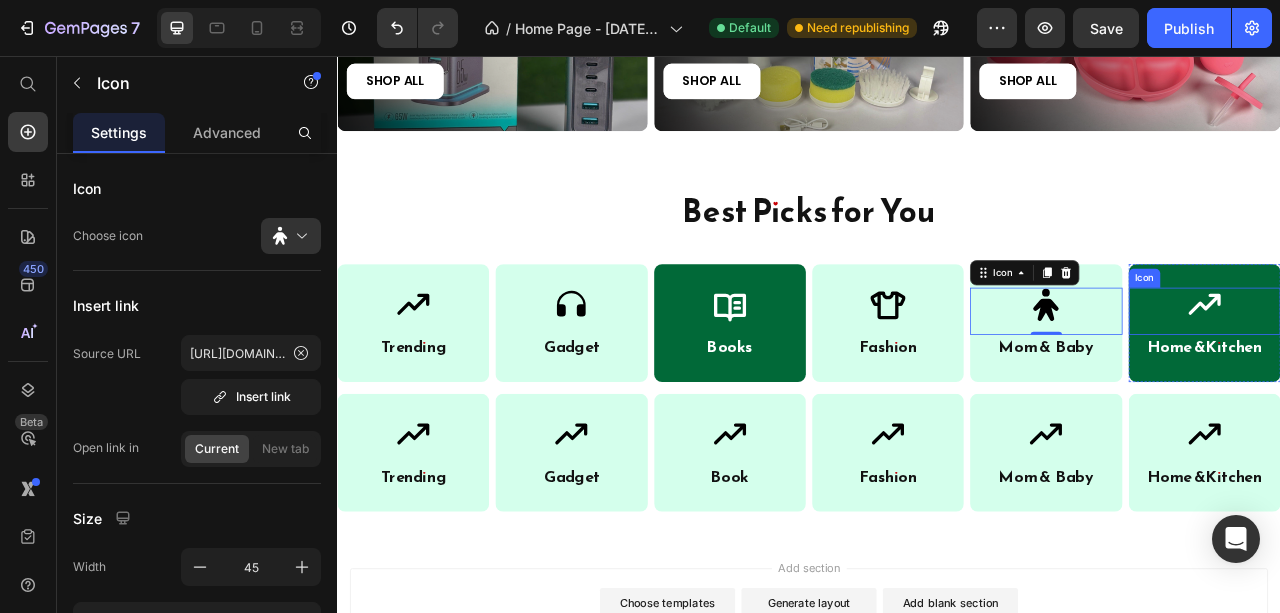 click 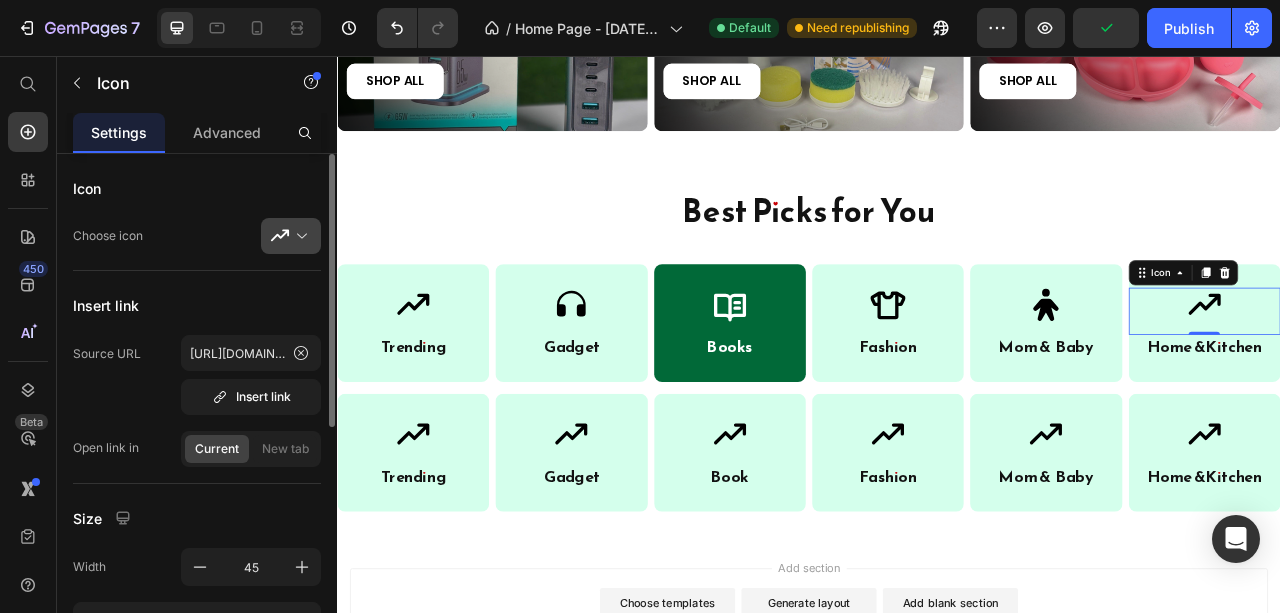 click at bounding box center [299, 236] 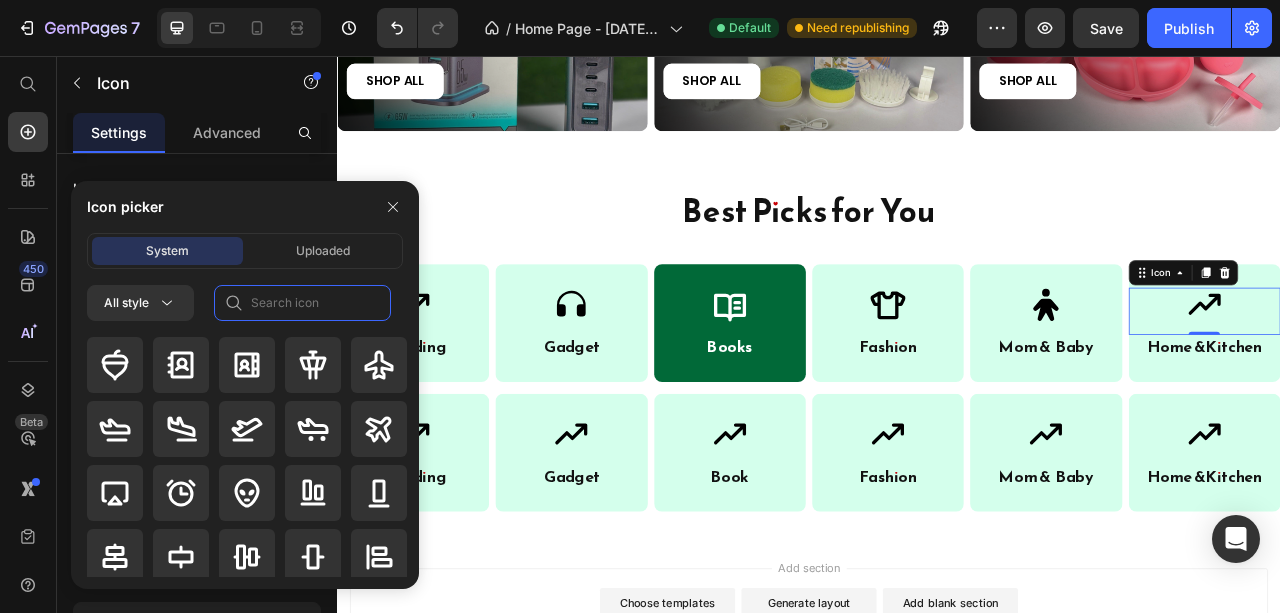 click 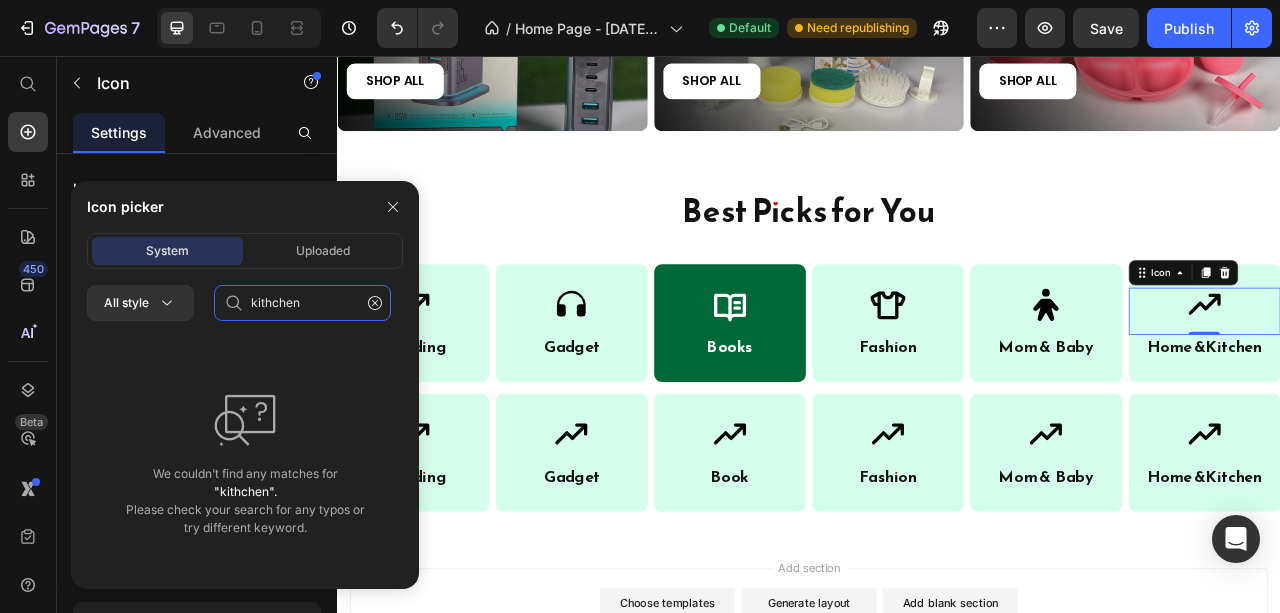click on "kithchen" 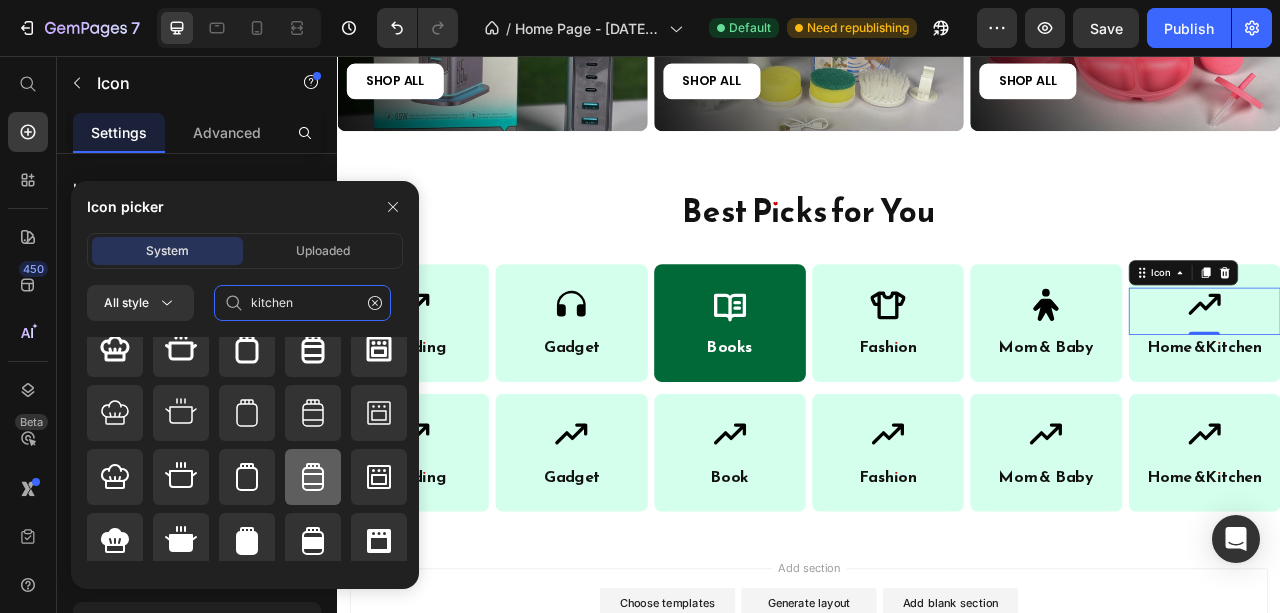 scroll, scrollTop: 24, scrollLeft: 0, axis: vertical 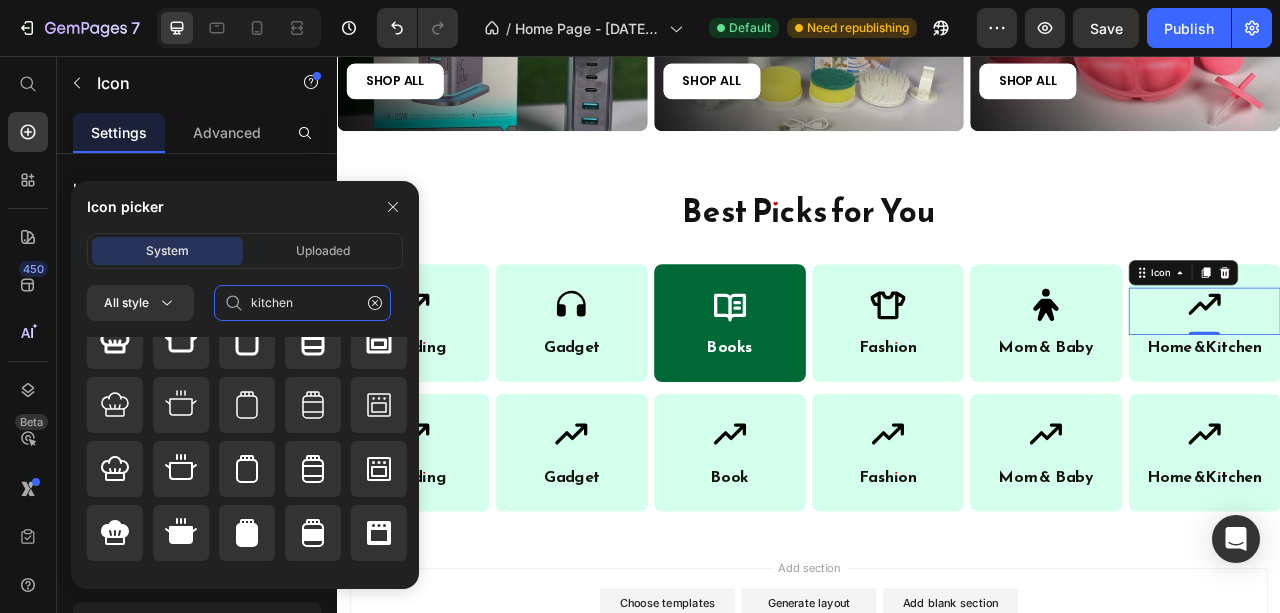 click on "kitchen" 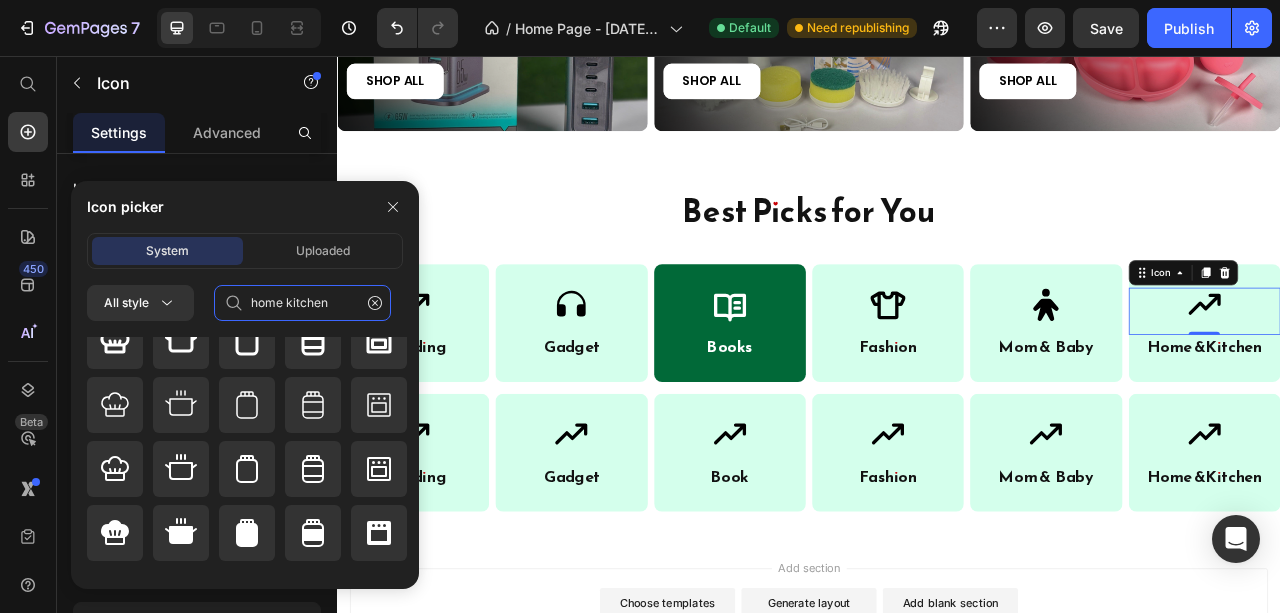scroll, scrollTop: 0, scrollLeft: 0, axis: both 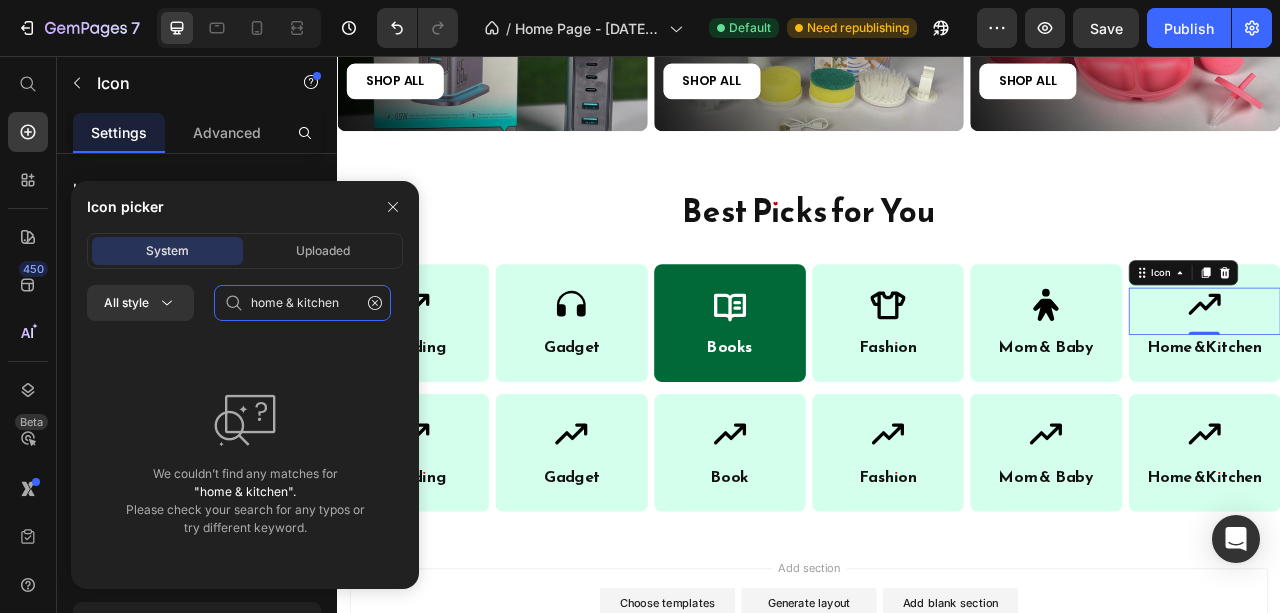 drag, startPoint x: 298, startPoint y: 304, endPoint x: 336, endPoint y: 304, distance: 38 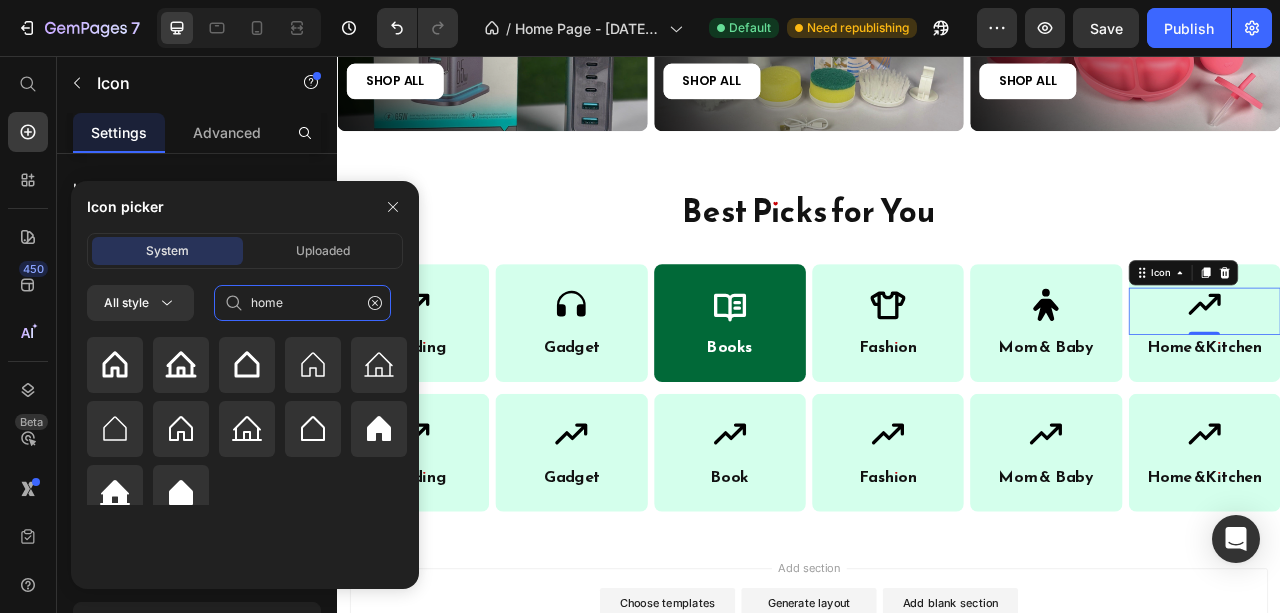 click on "home" 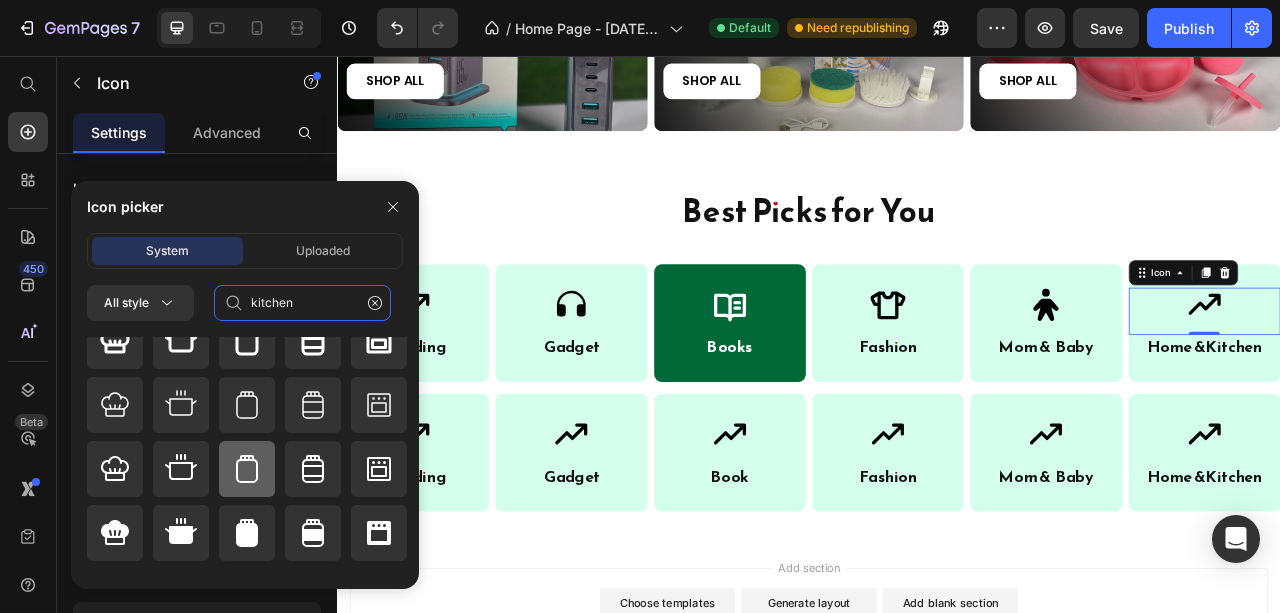 scroll, scrollTop: 0, scrollLeft: 0, axis: both 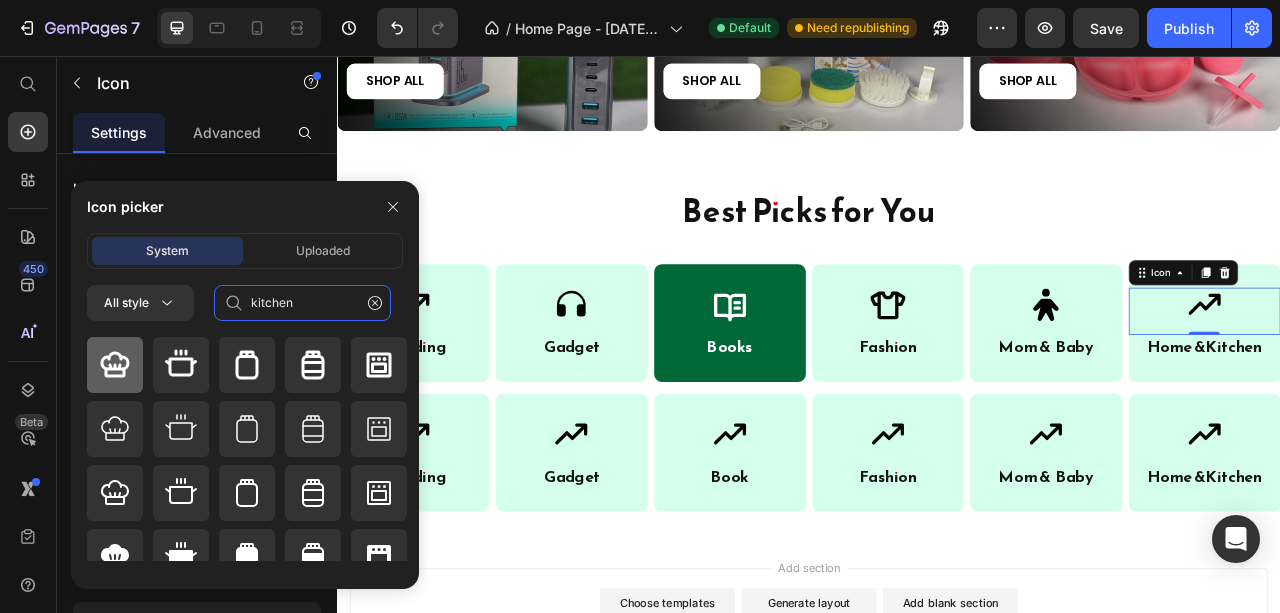 type on "kitchen" 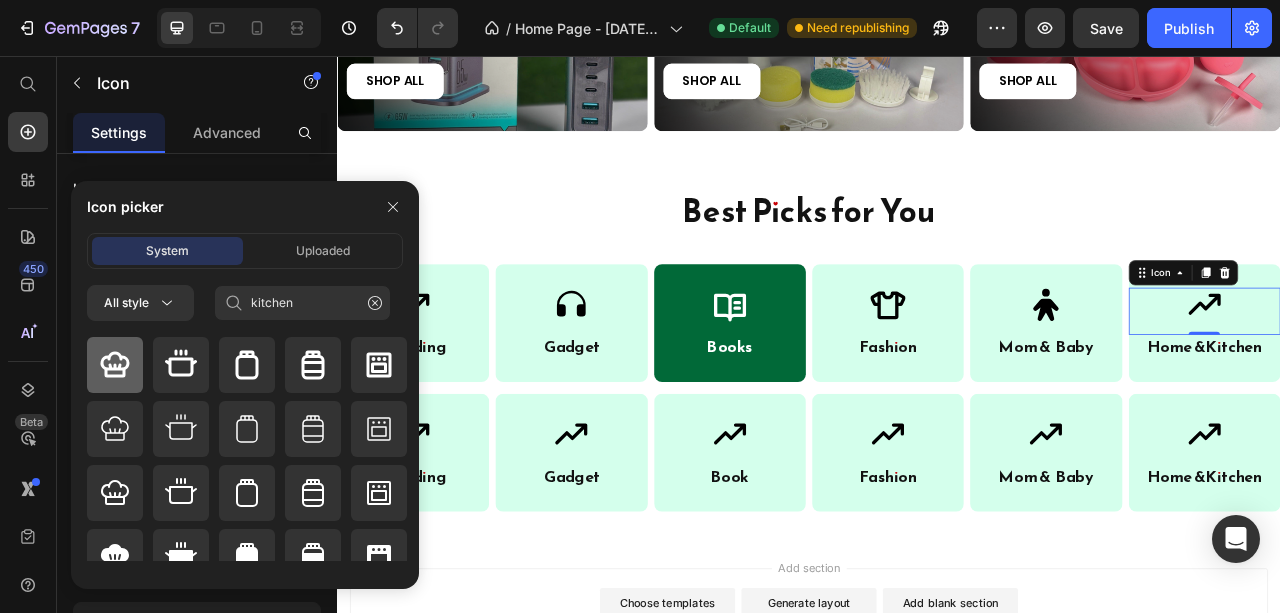 click 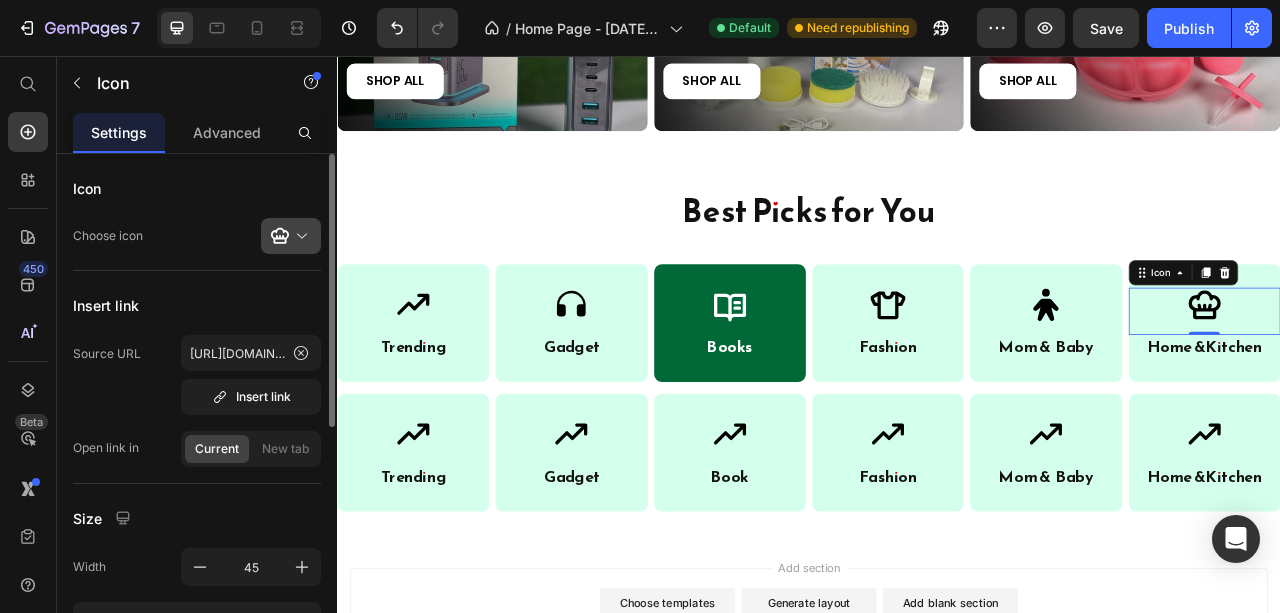 click at bounding box center (299, 236) 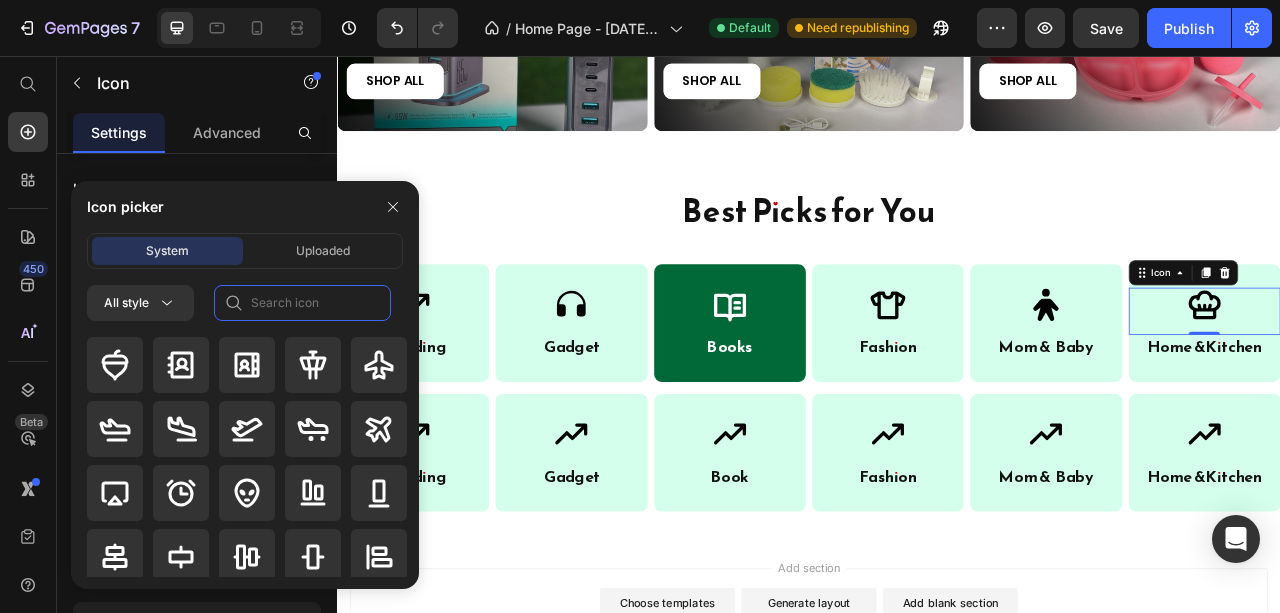 click 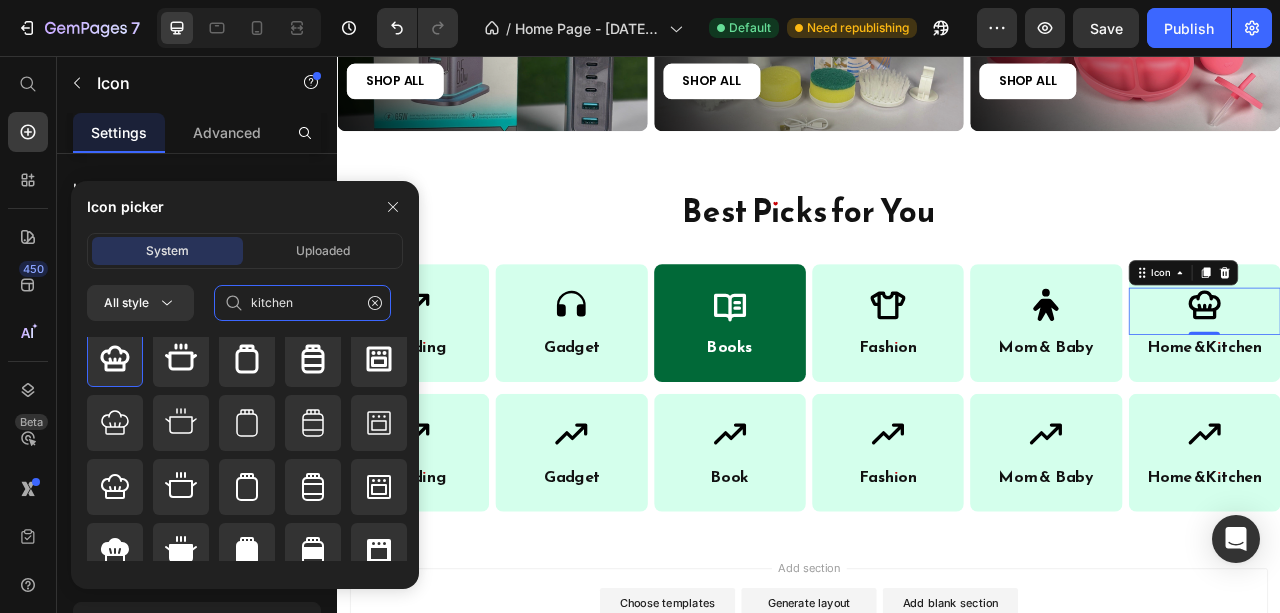 scroll, scrollTop: 0, scrollLeft: 0, axis: both 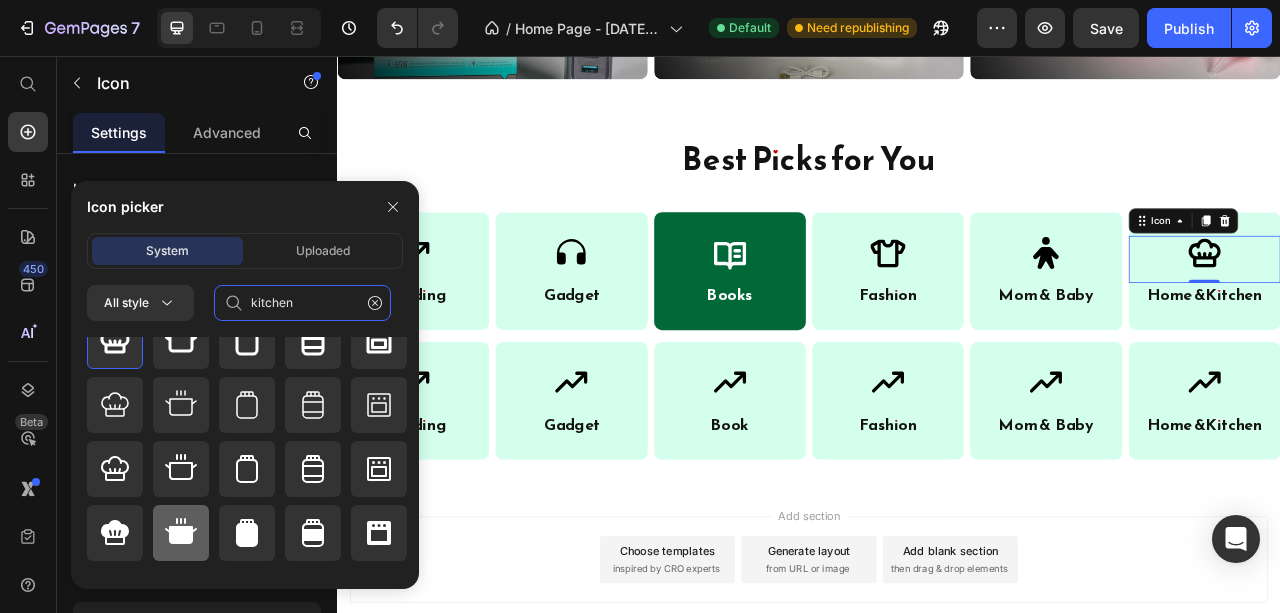 type on "kitchen" 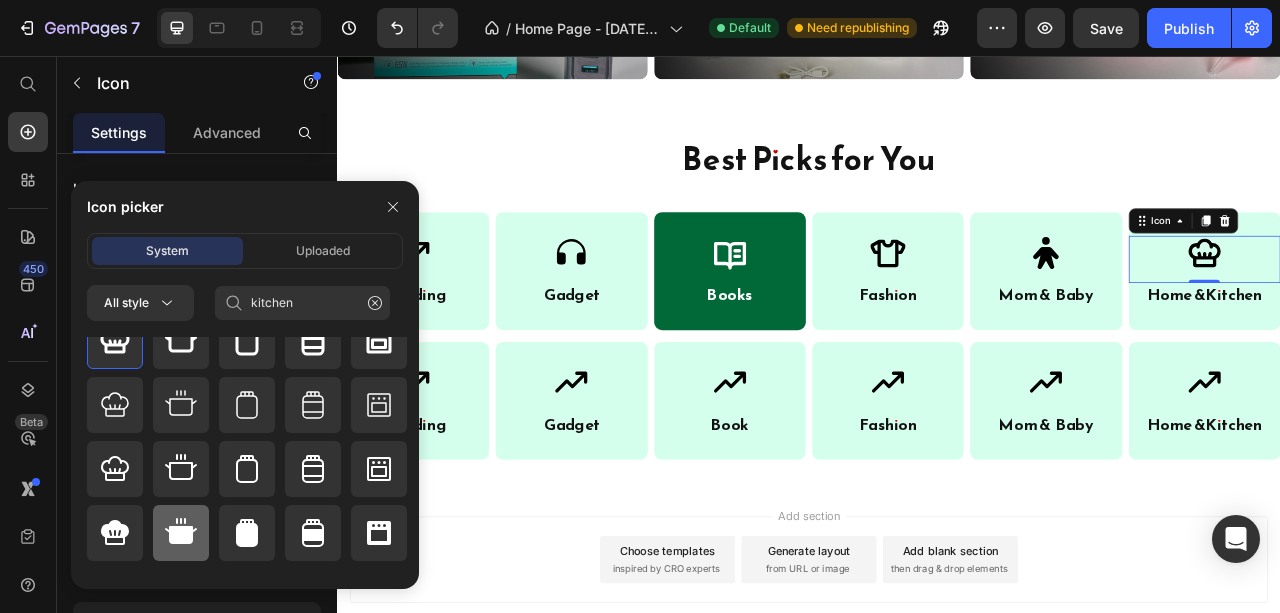click 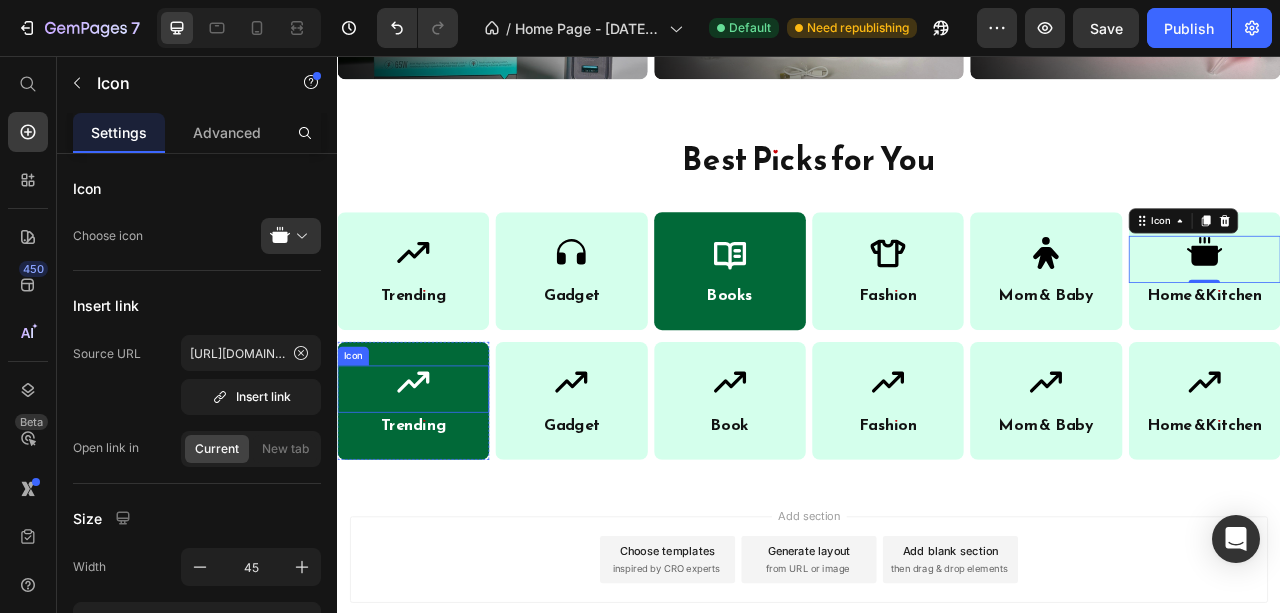 click 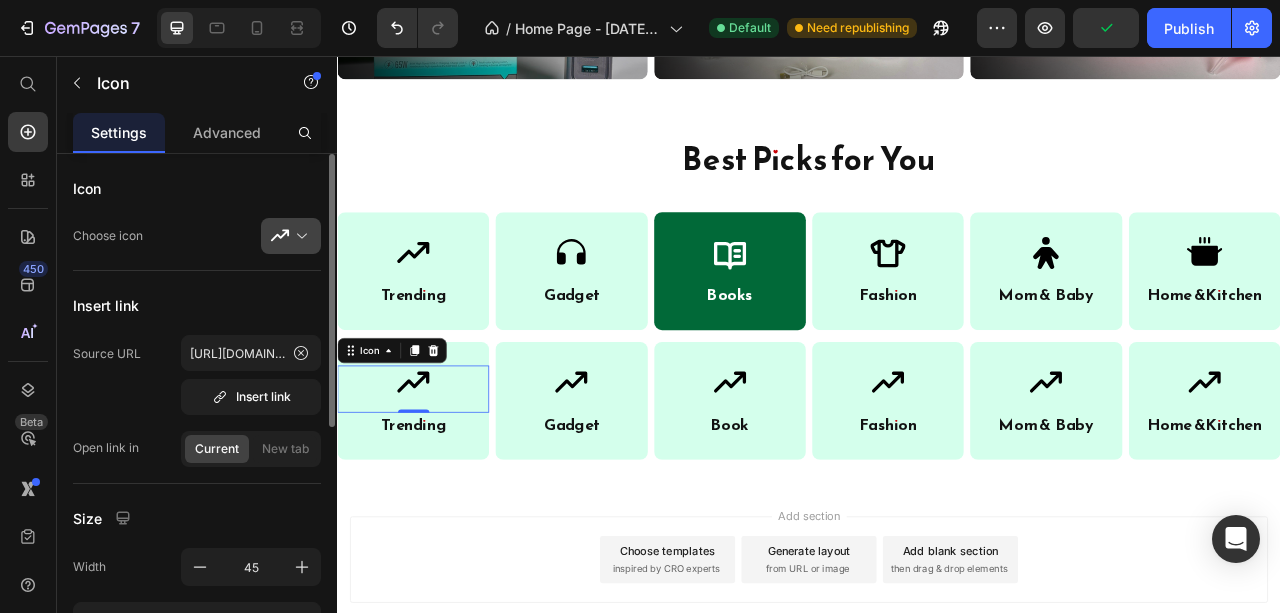 click 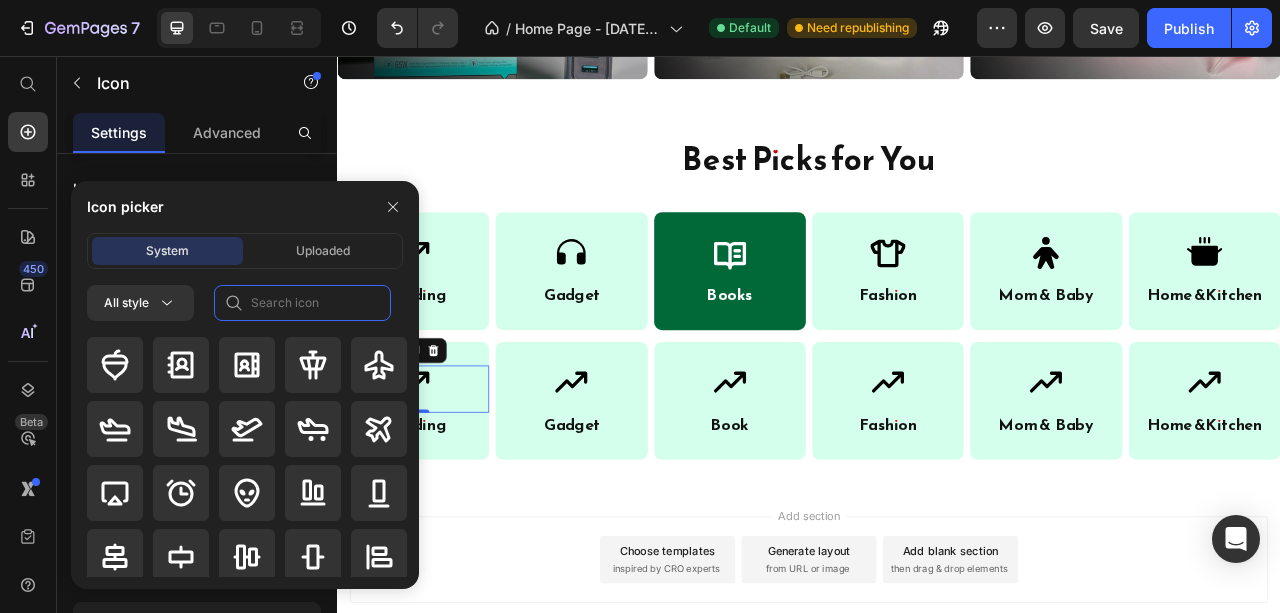 click 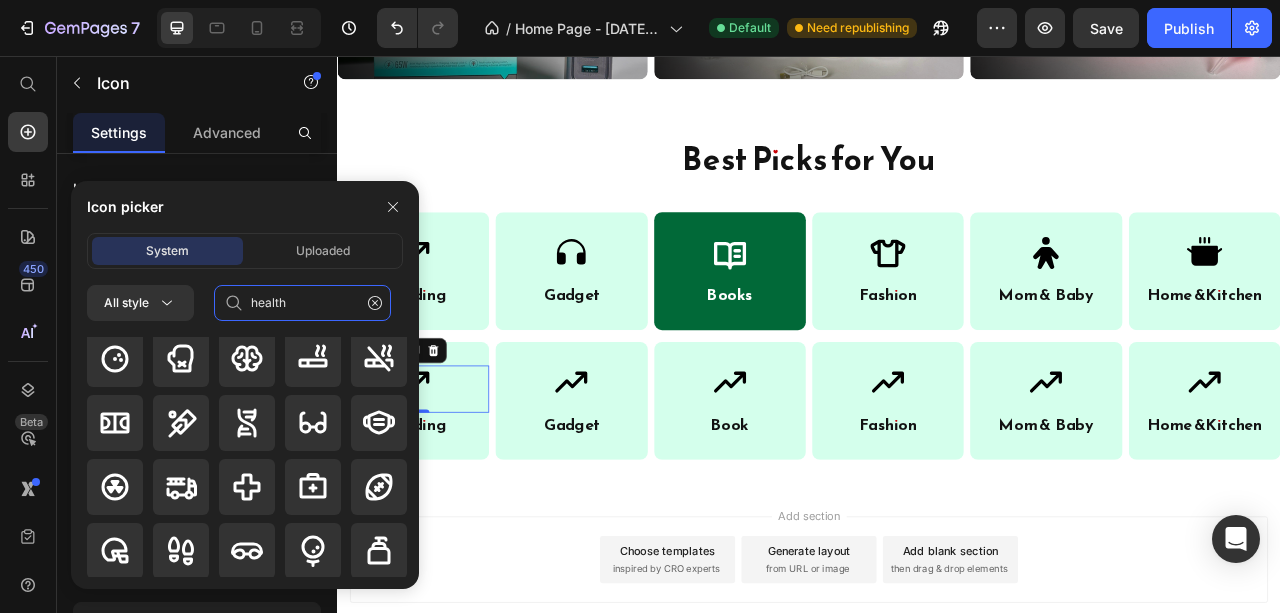 scroll, scrollTop: 266, scrollLeft: 0, axis: vertical 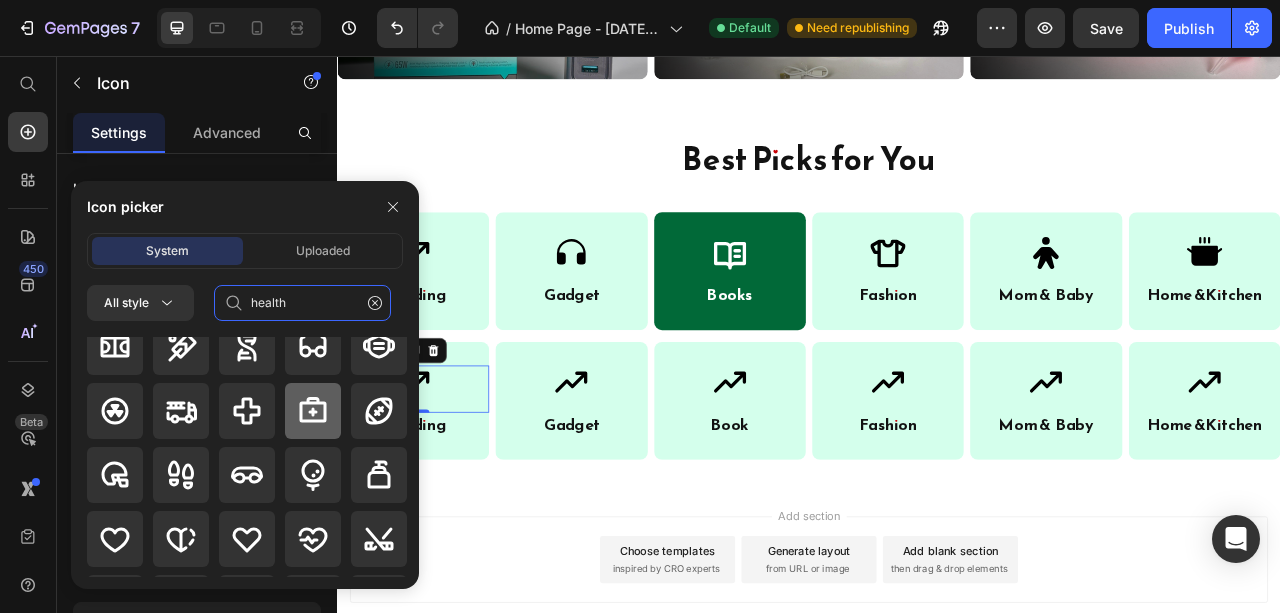 type on "health" 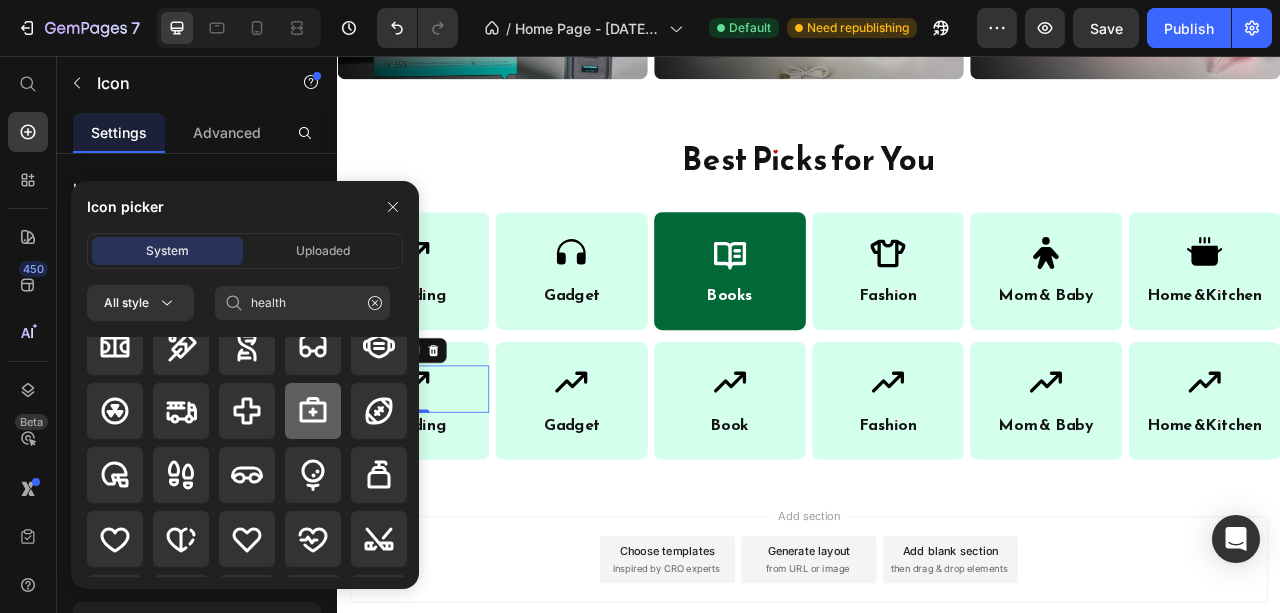 click 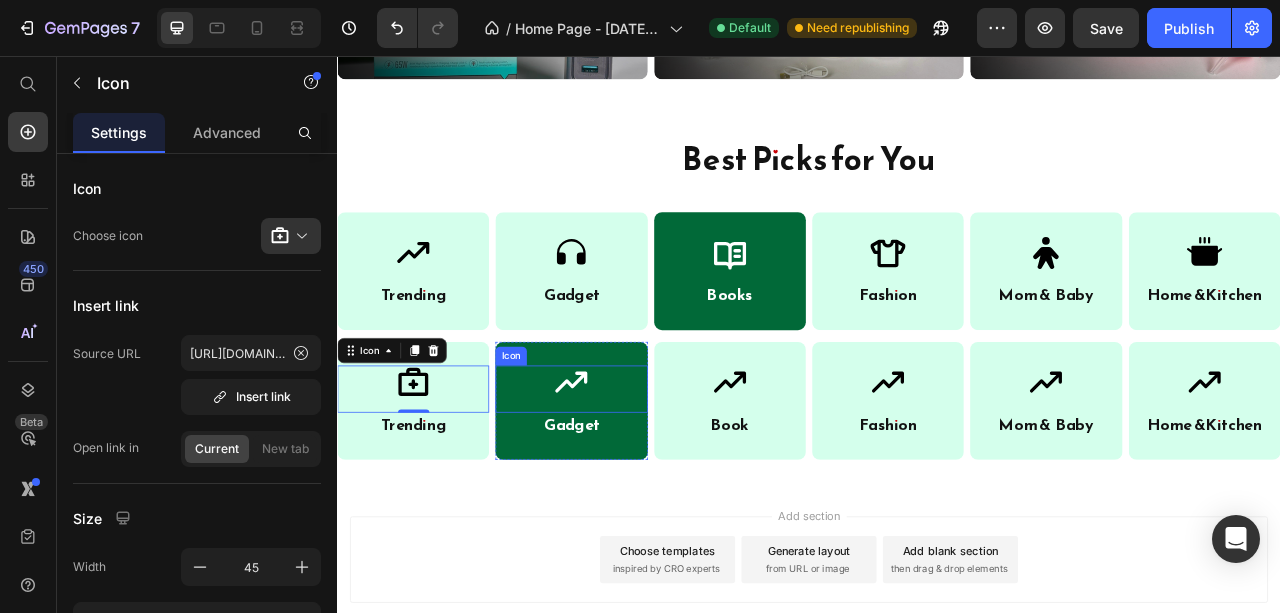 click 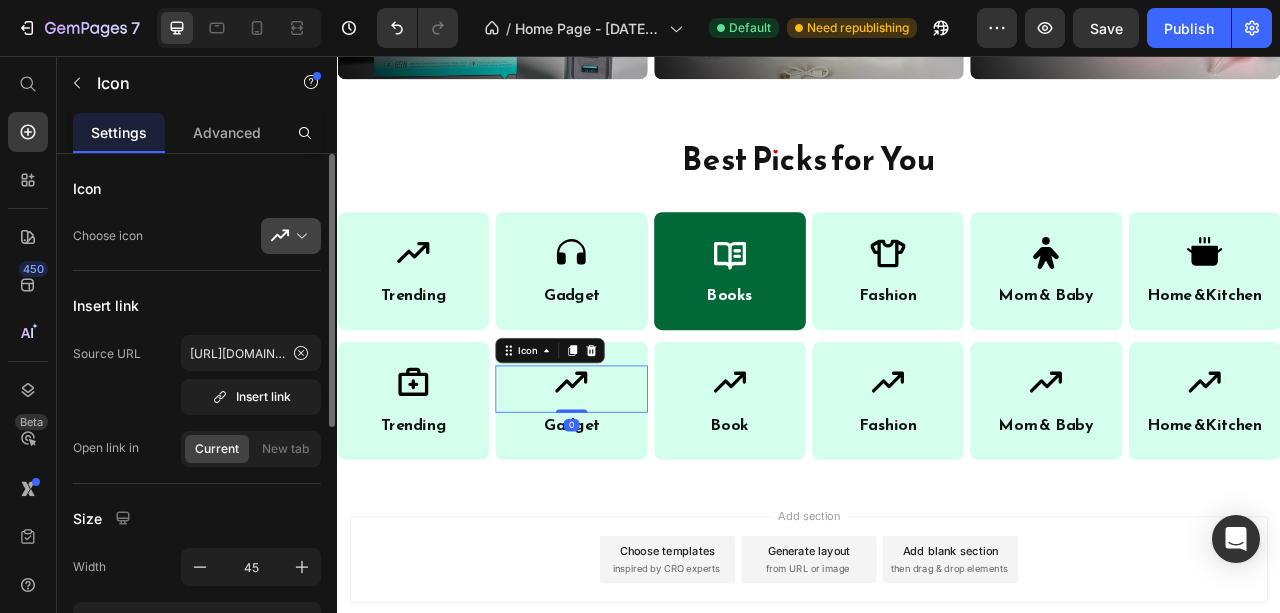 click at bounding box center (299, 236) 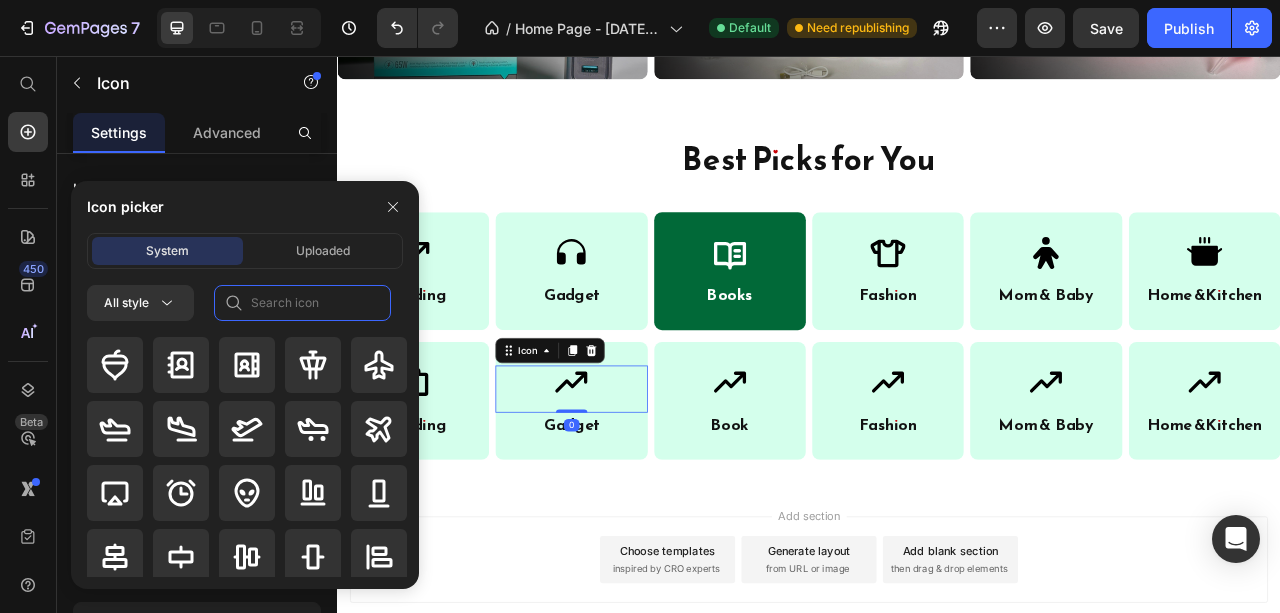 click 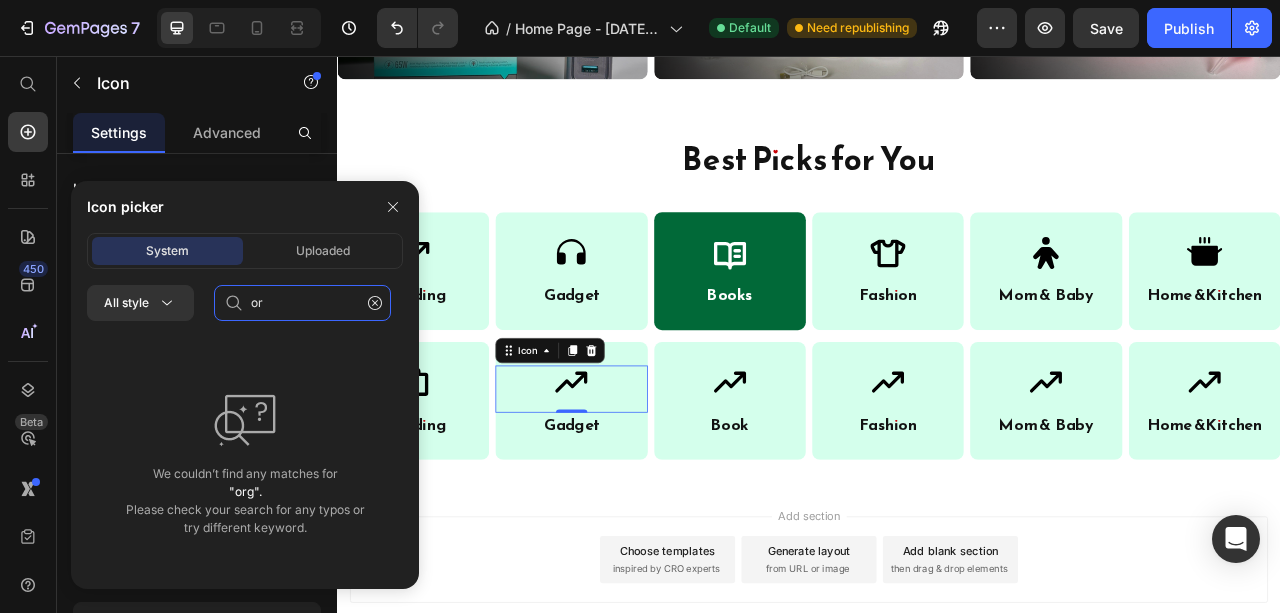 type on "o" 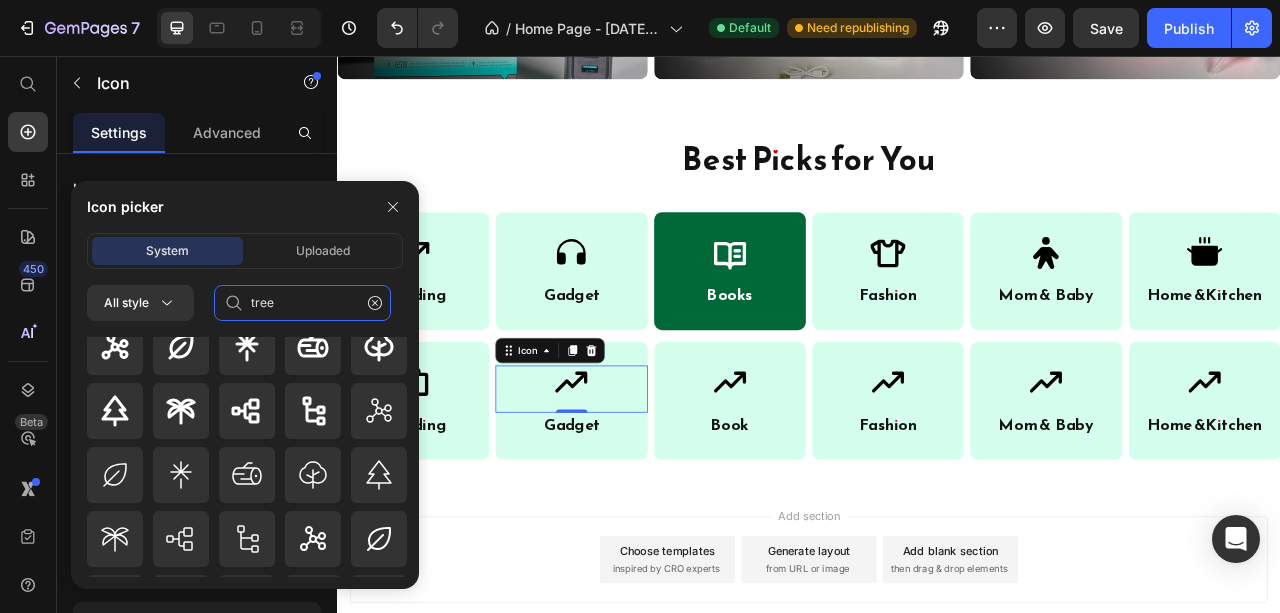 scroll, scrollTop: 0, scrollLeft: 0, axis: both 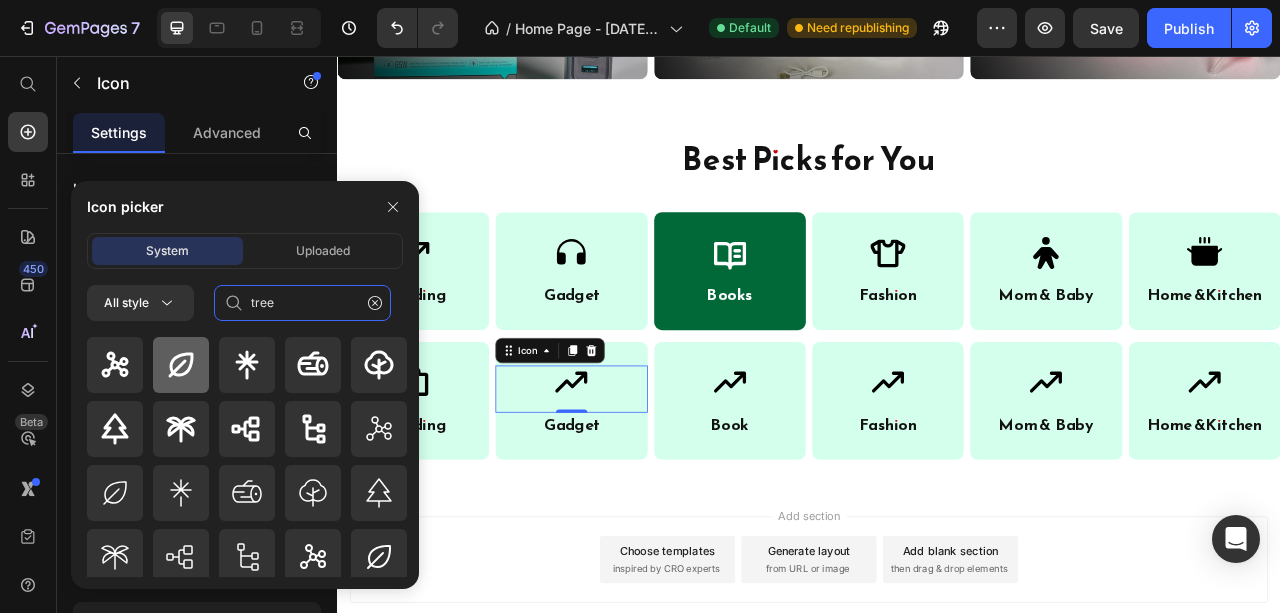 type on "tree" 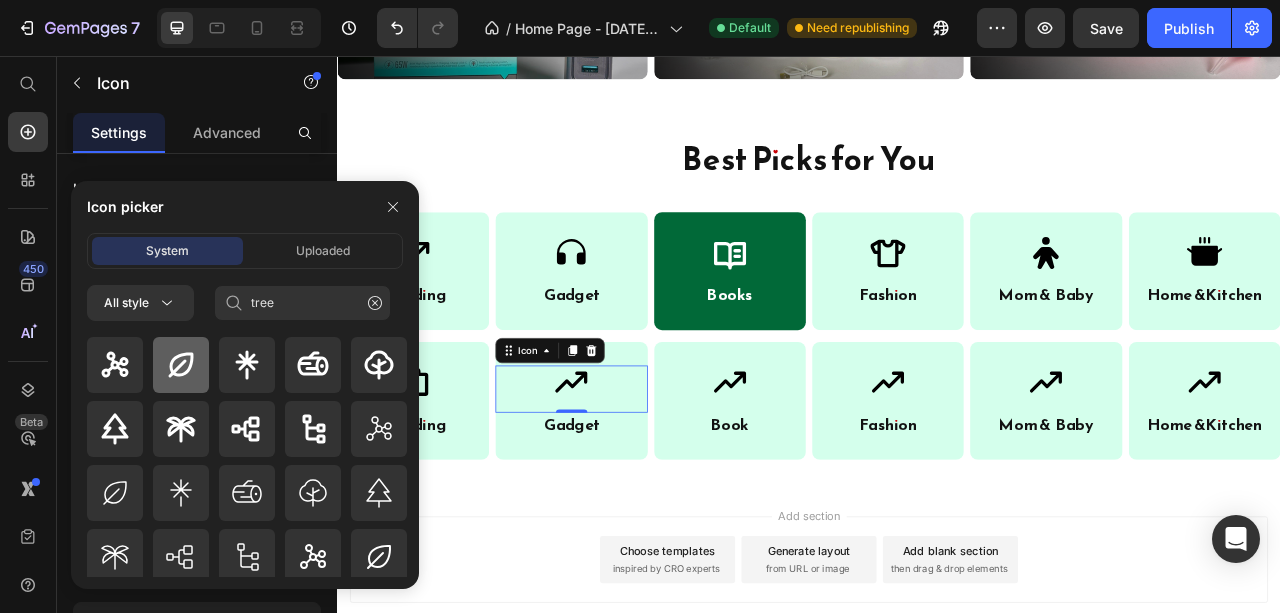 click 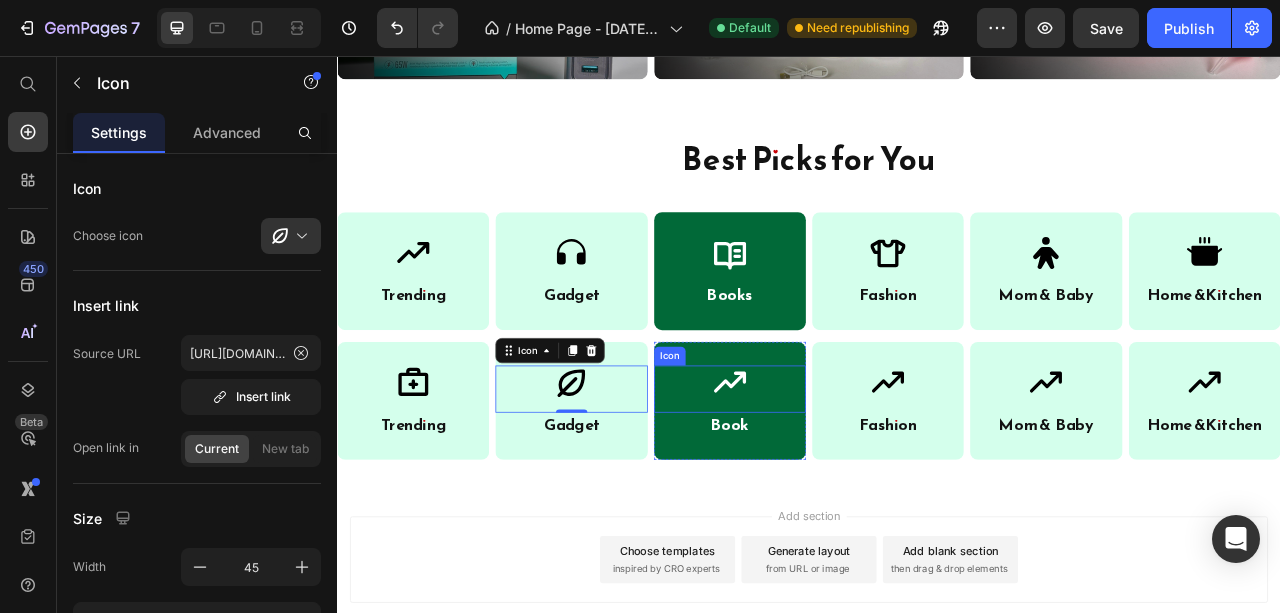 click 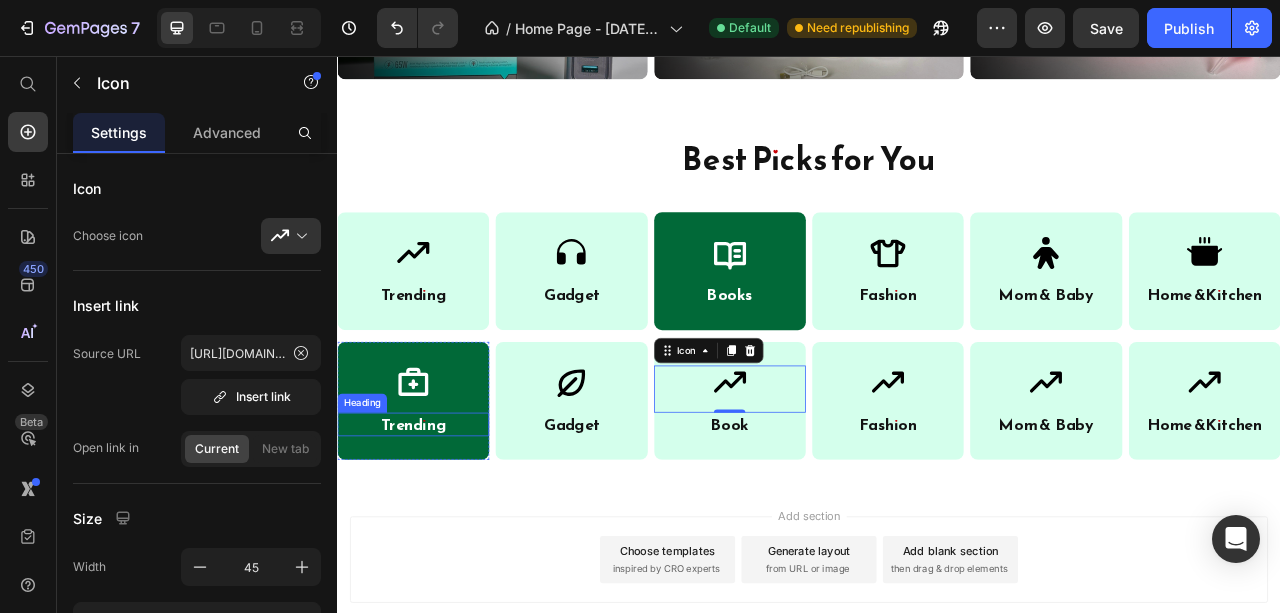 click on "Trending" at bounding box center (433, 525) 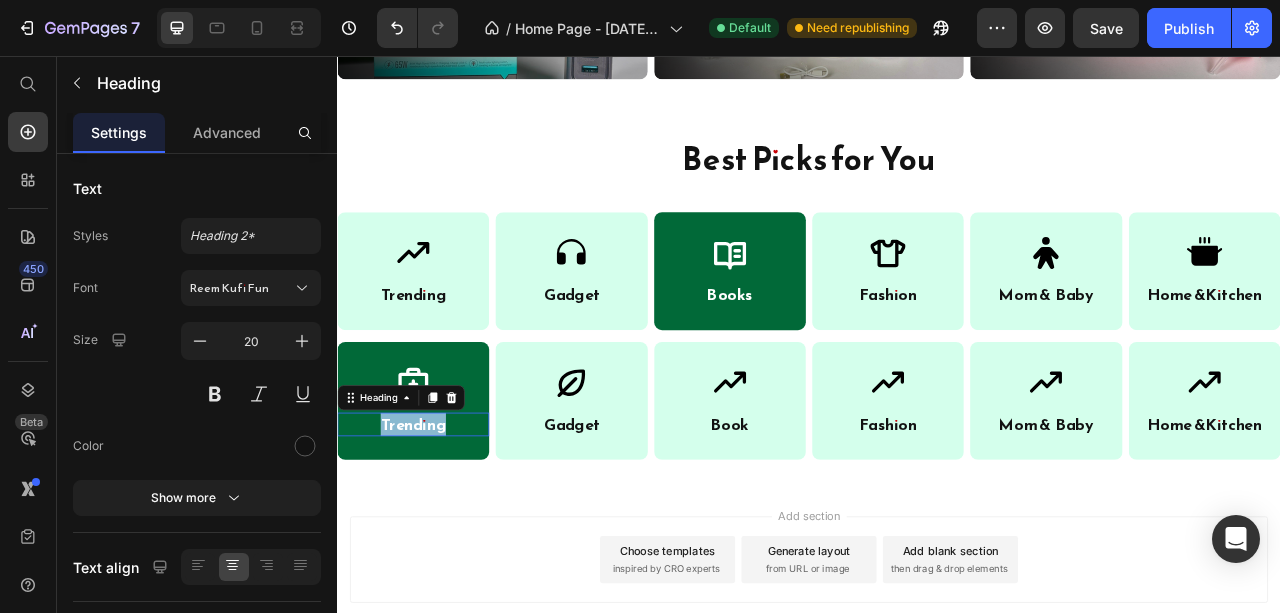 click on "Trending" at bounding box center [433, 525] 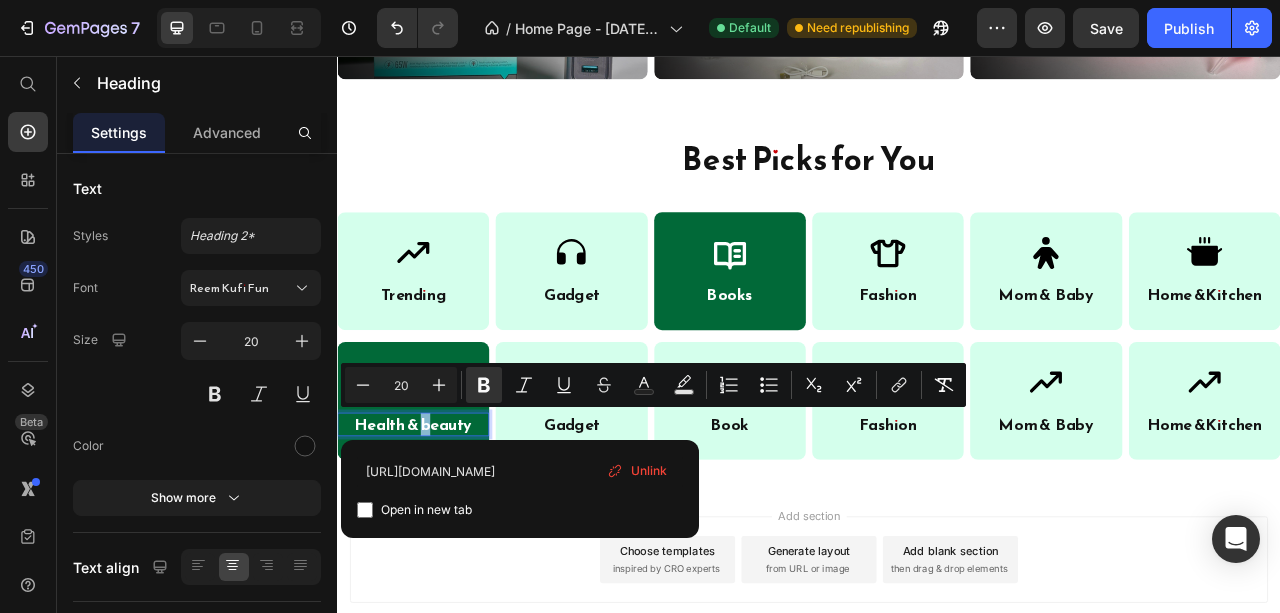click on "Health & beauty" at bounding box center (433, 525) 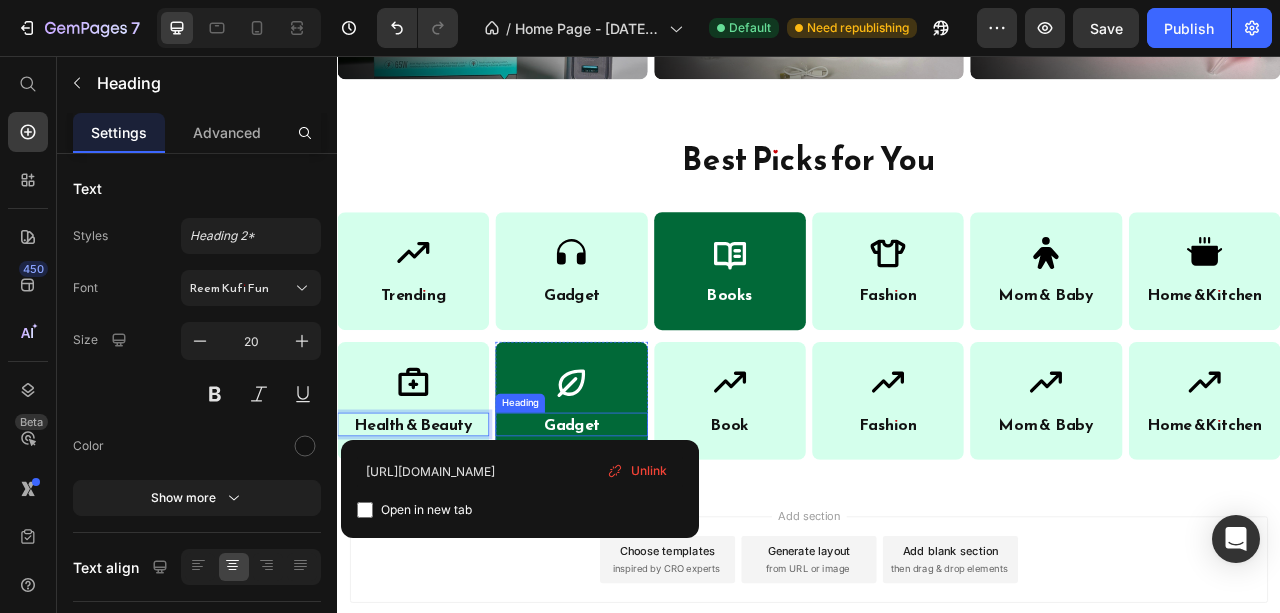 click on "Gadget" at bounding box center (634, 525) 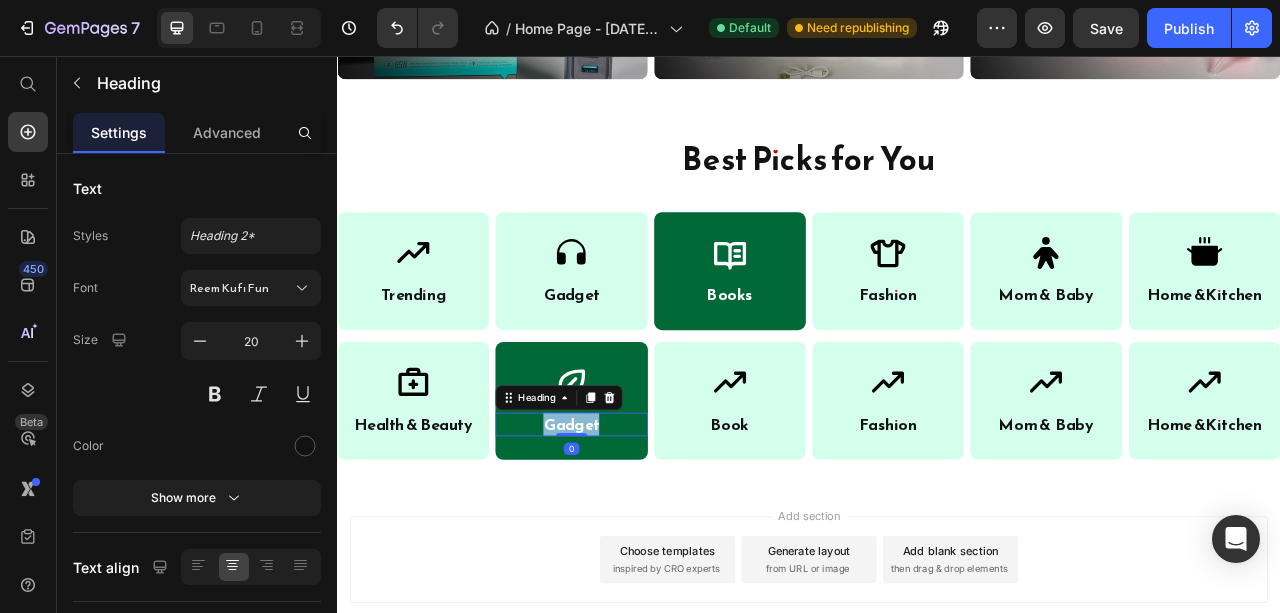 click on "Gadget" at bounding box center (634, 525) 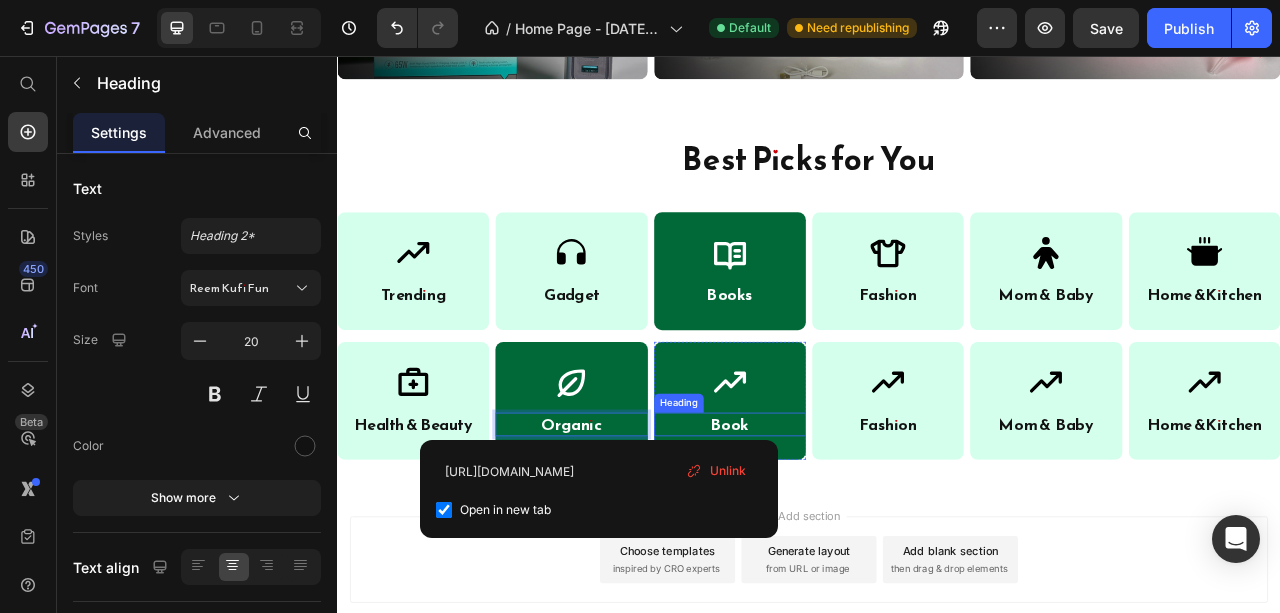 click on "Book" at bounding box center [836, 525] 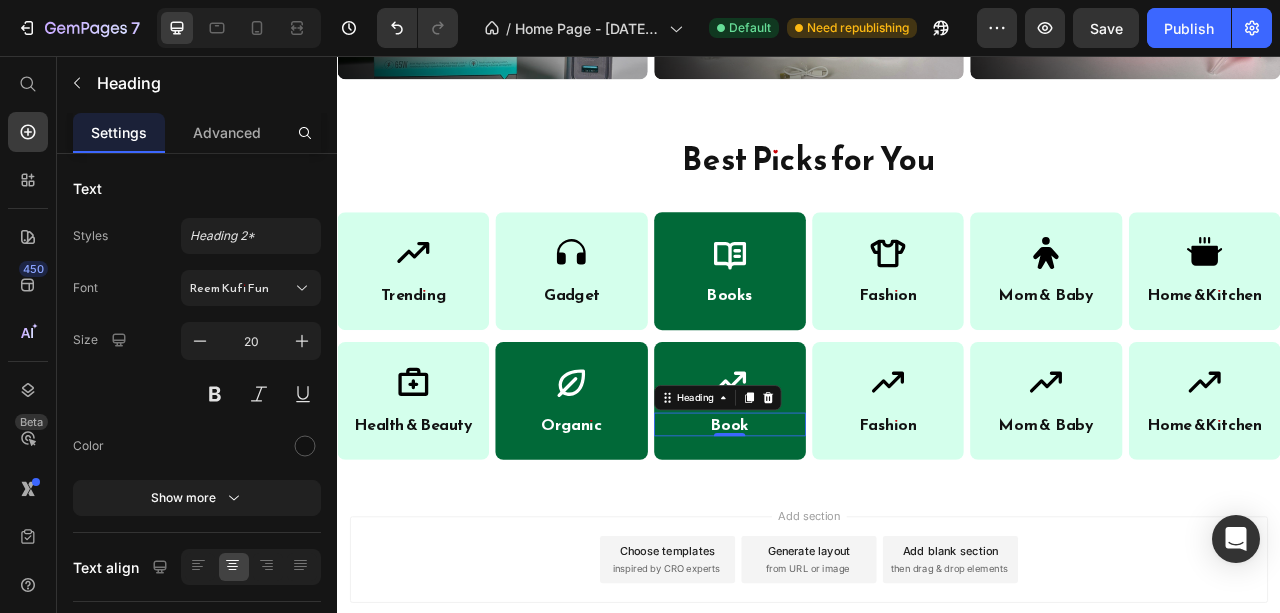 click on "Book" at bounding box center (836, 525) 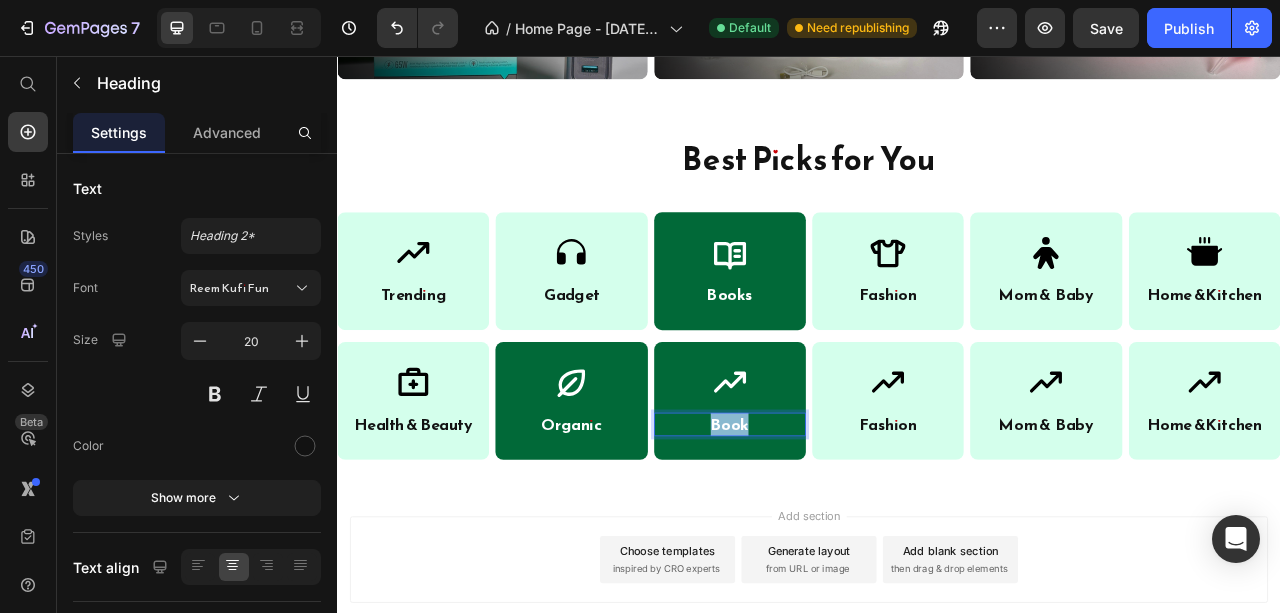 click on "Book" at bounding box center (836, 525) 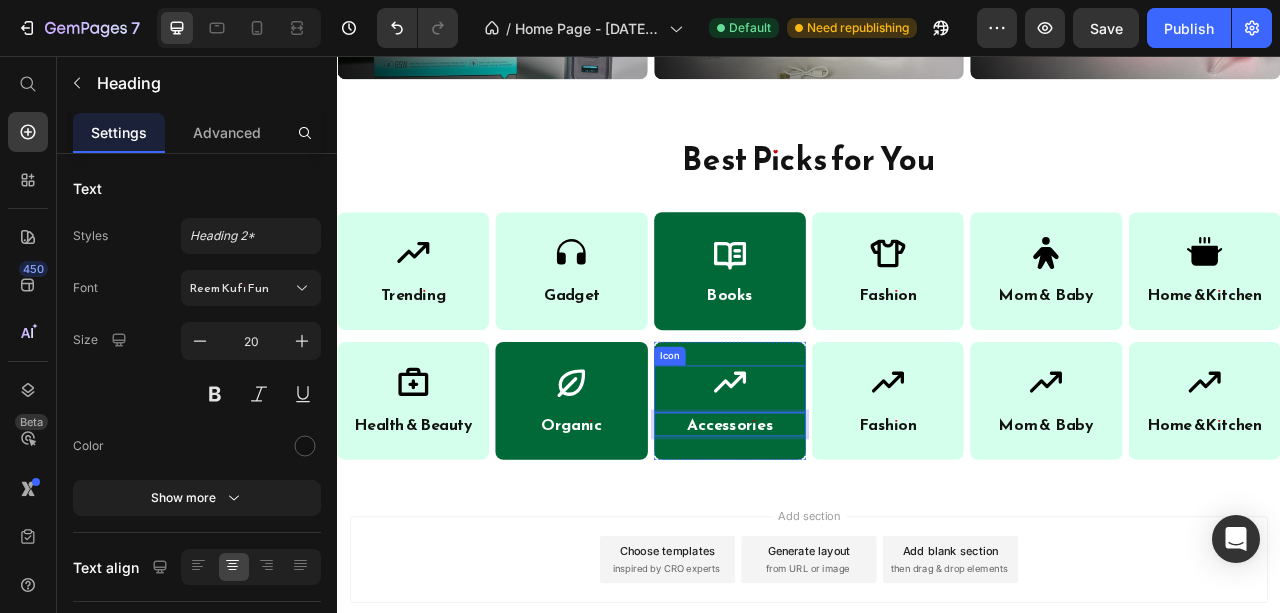 click 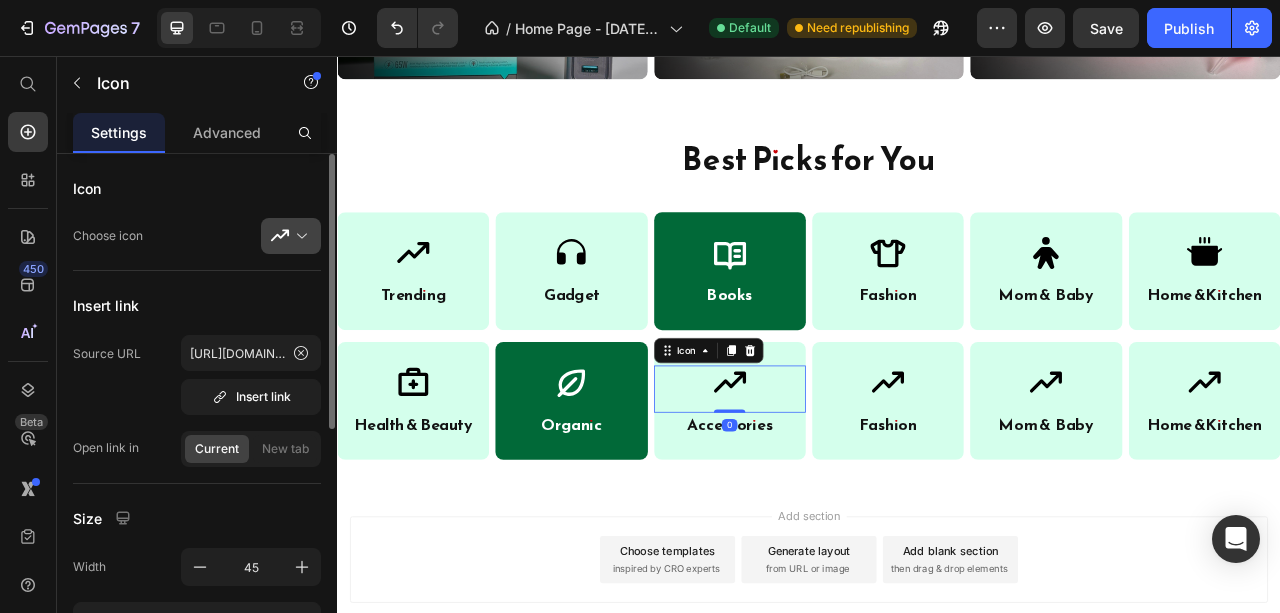 click at bounding box center (299, 236) 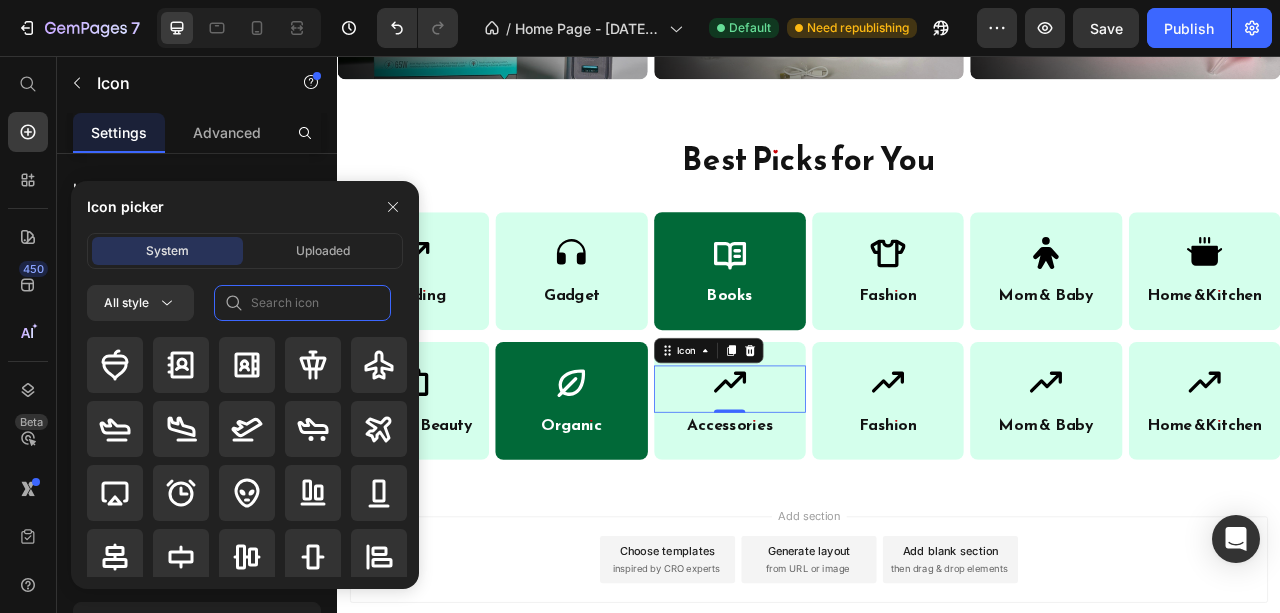 click 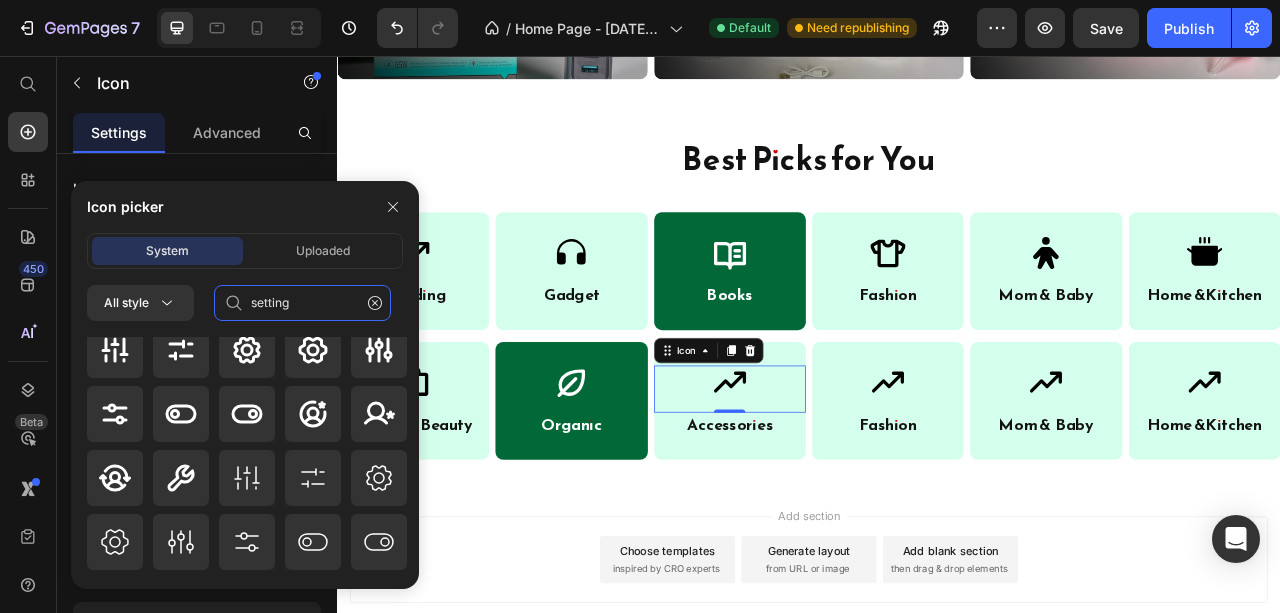 scroll, scrollTop: 0, scrollLeft: 0, axis: both 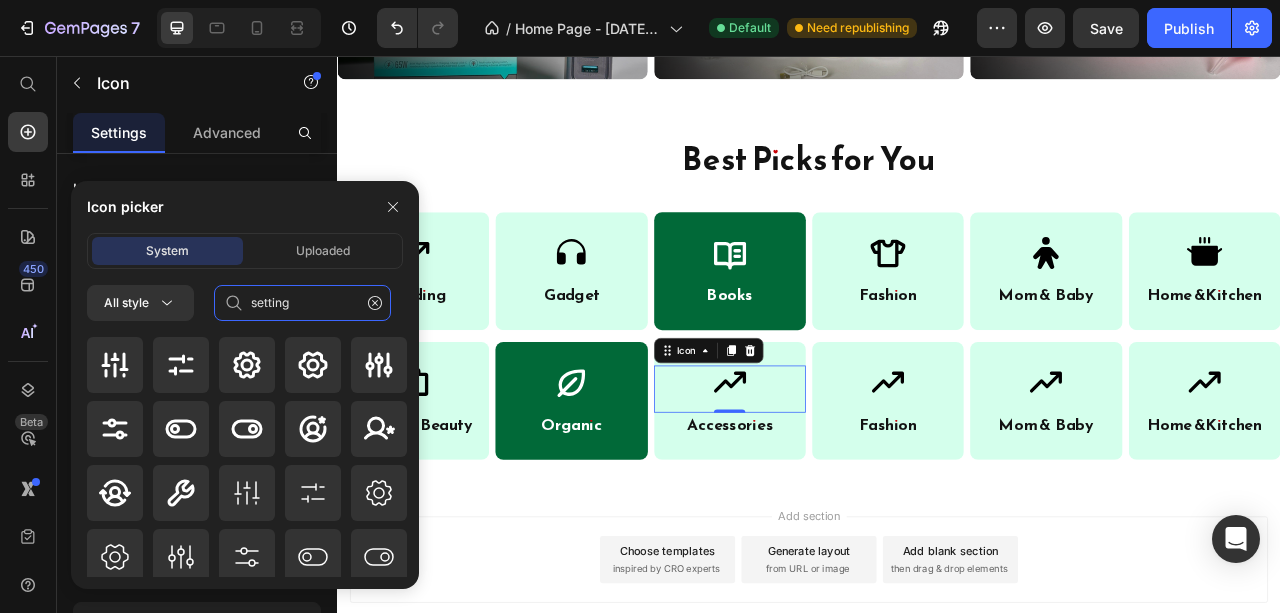 click on "setting" 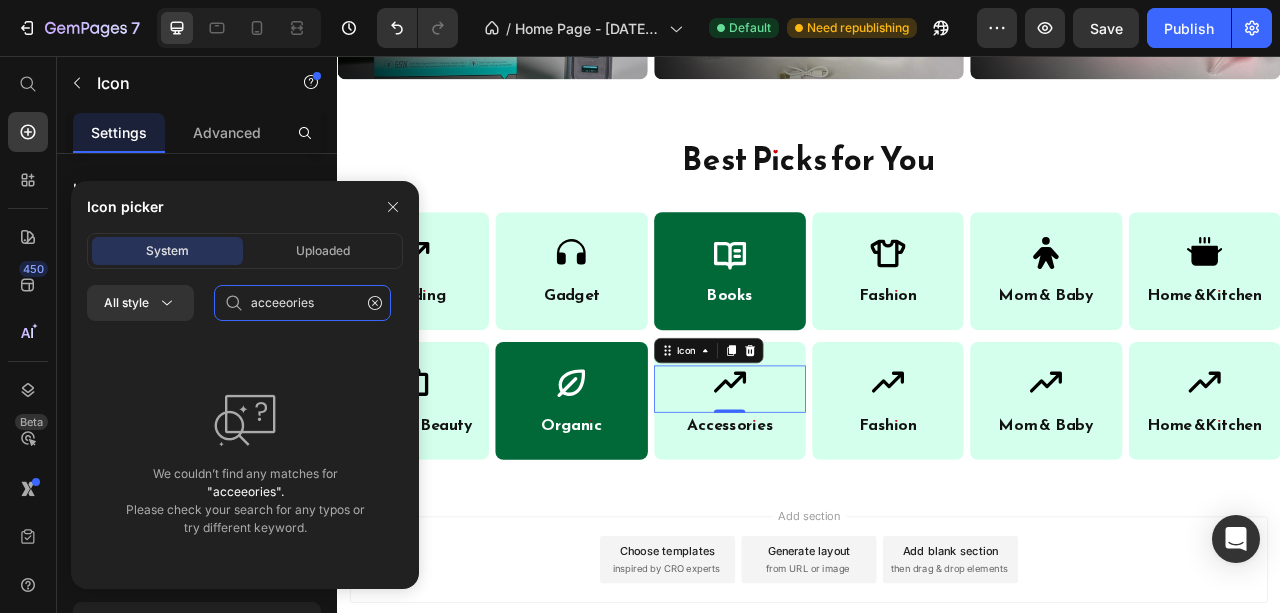 click on "acceeories" 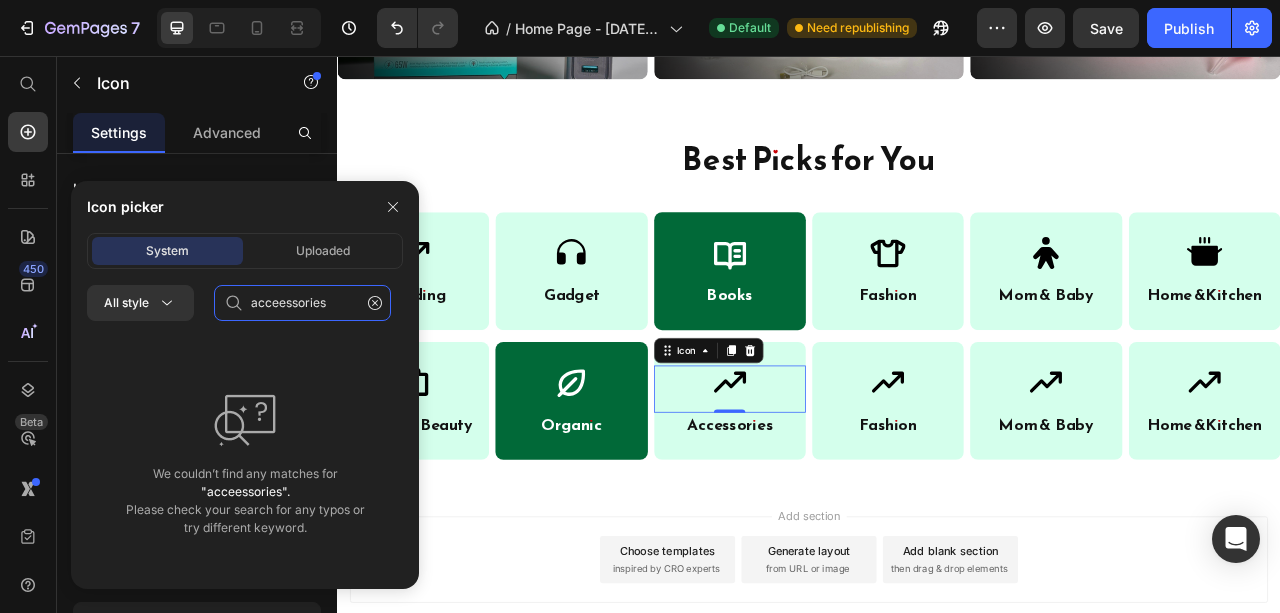 click on "acceessories" 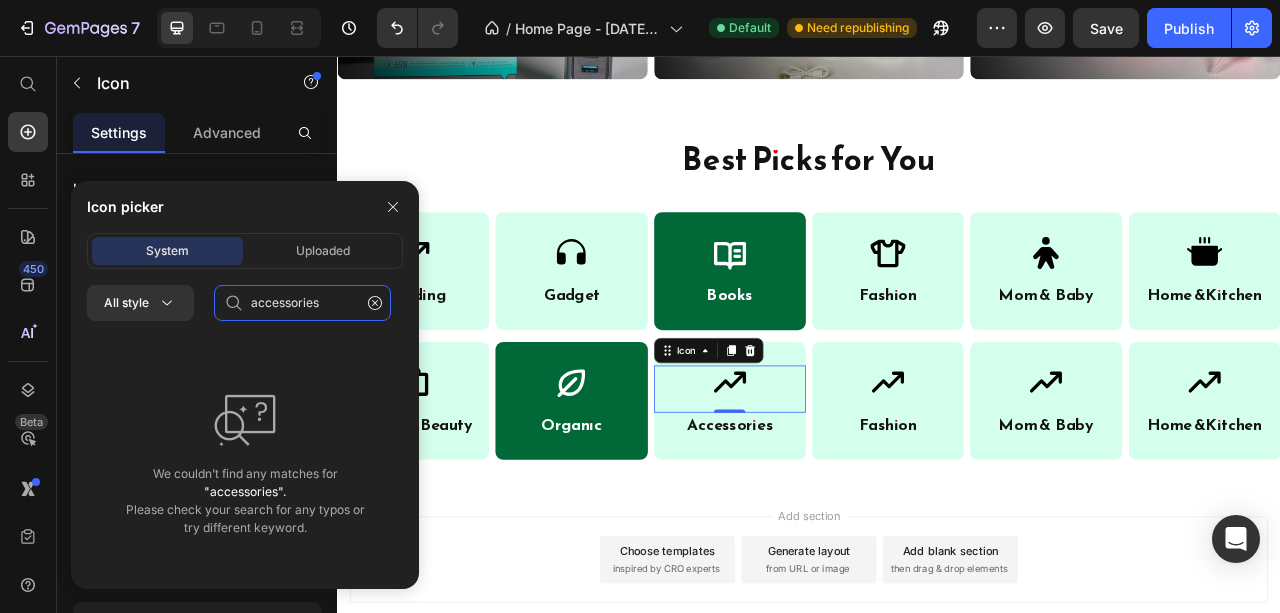 click on "accessories" 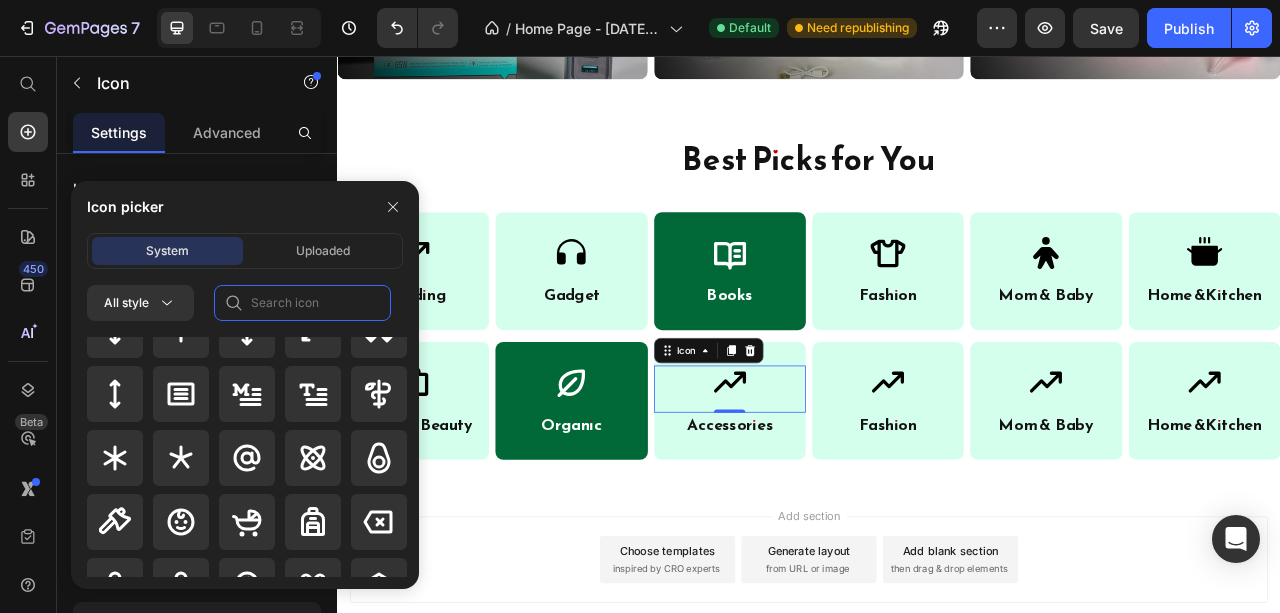 scroll, scrollTop: 1528, scrollLeft: 0, axis: vertical 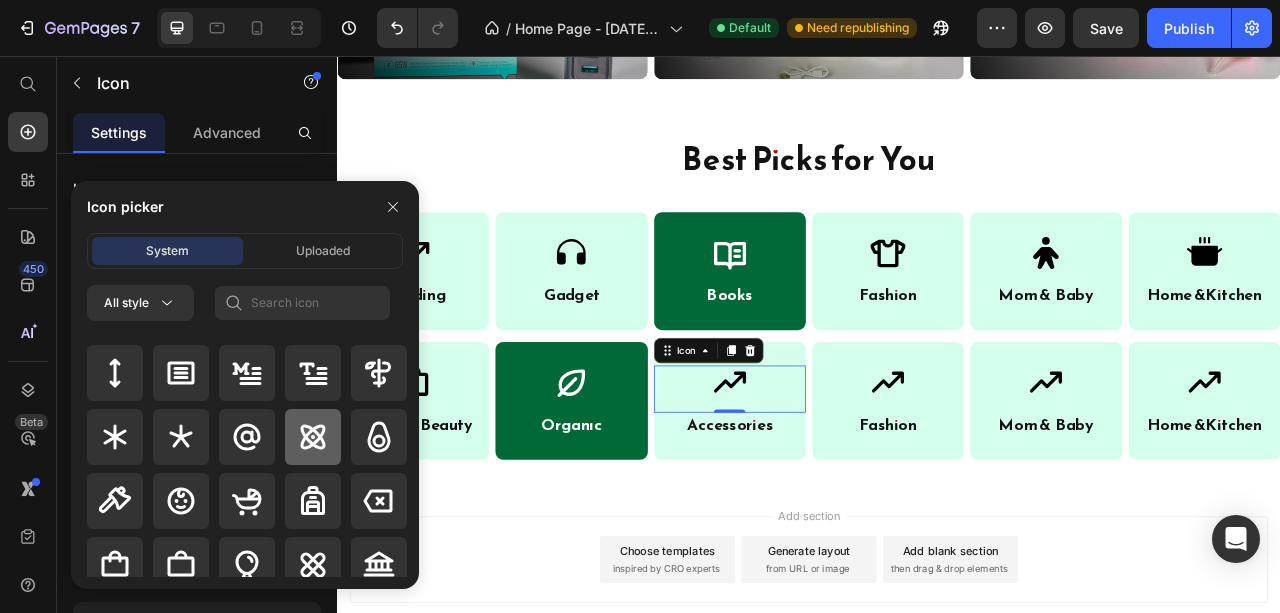 click 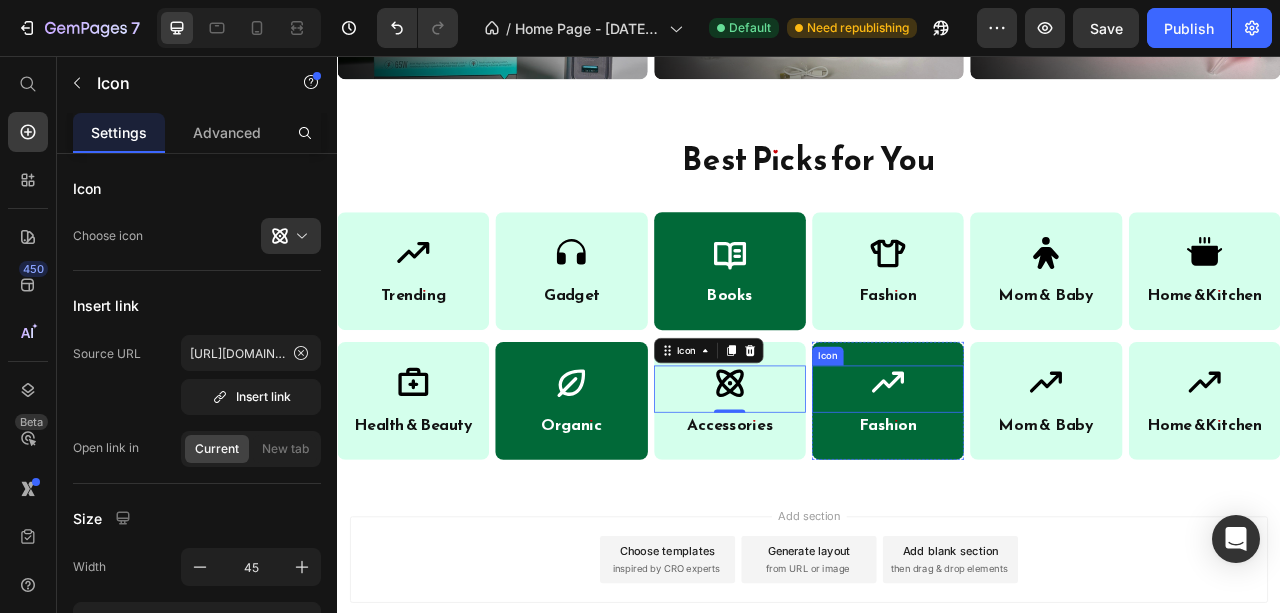 click 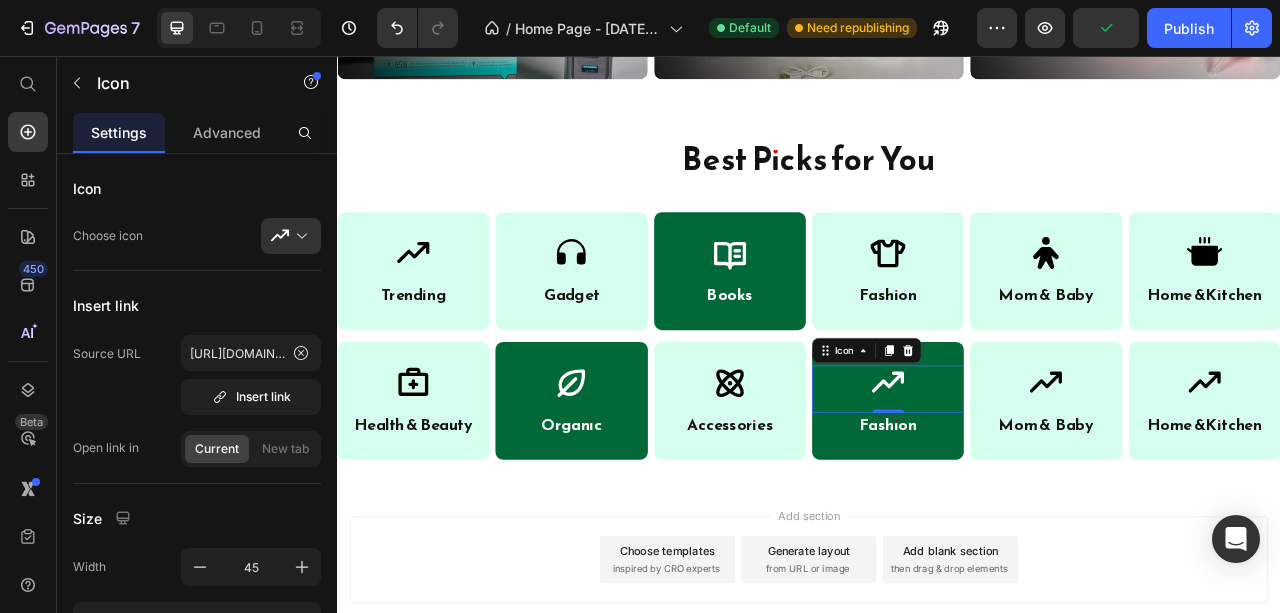 click on "0" at bounding box center (1038, 526) 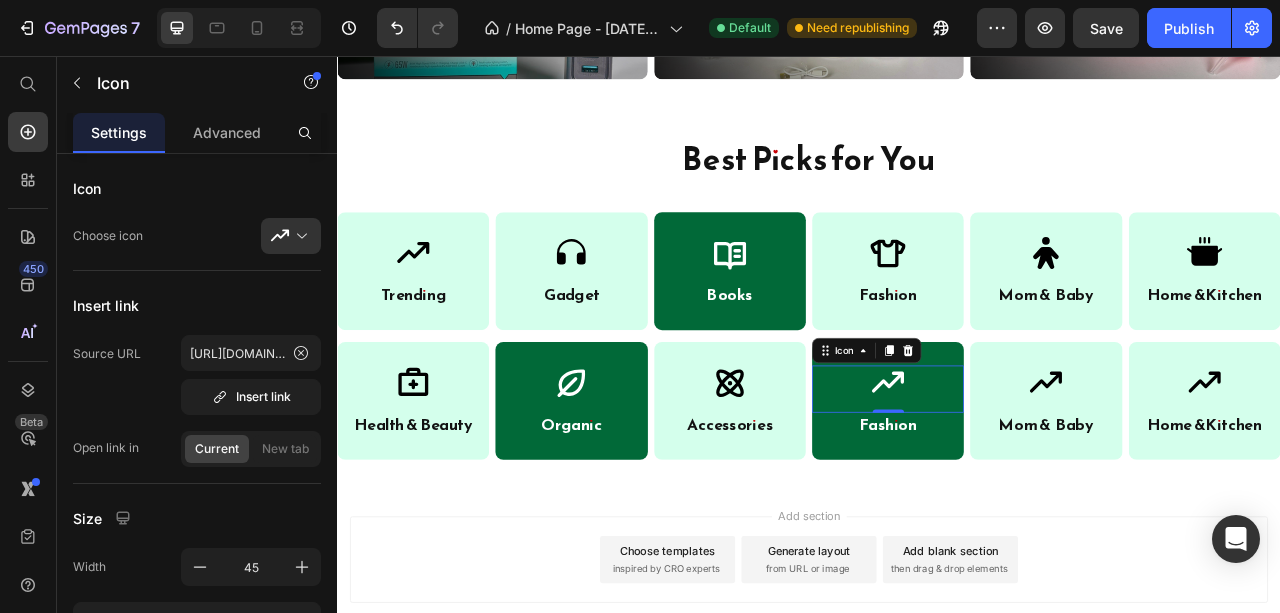 click on "0" at bounding box center [1038, 526] 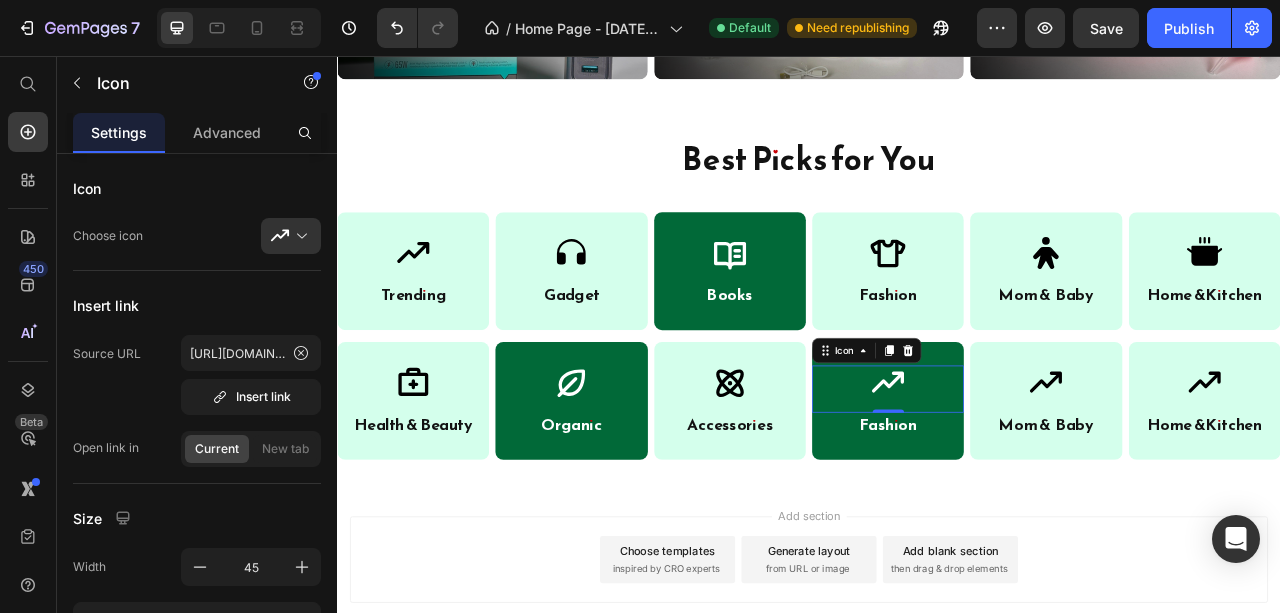 click 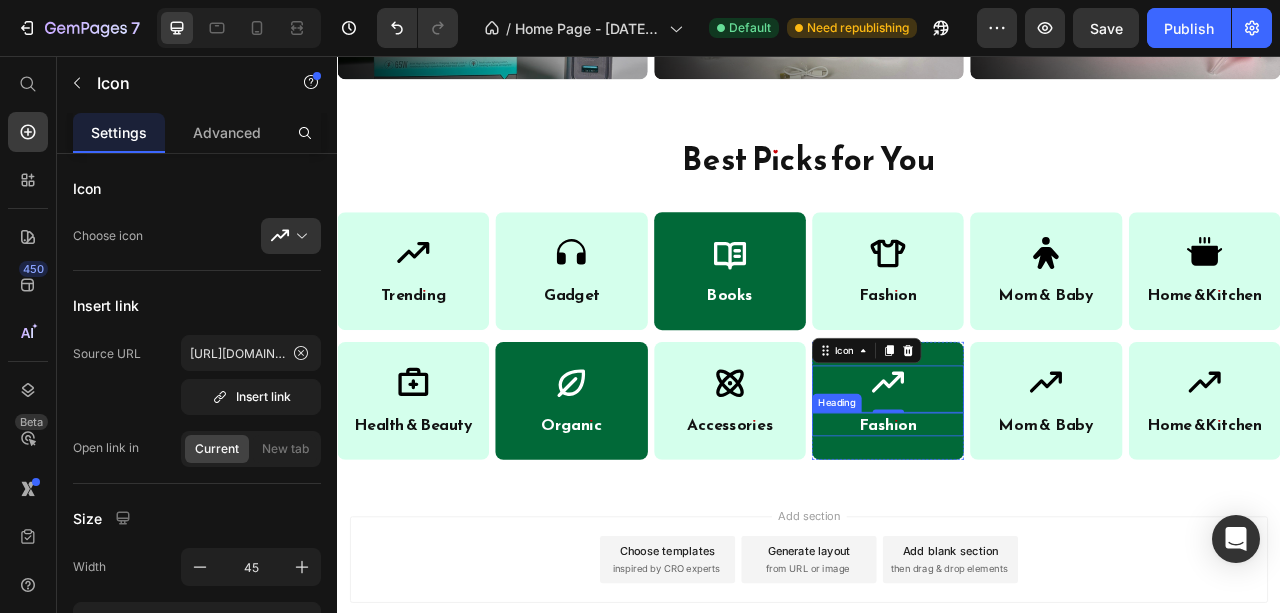 click on "Fashion" at bounding box center (1038, 525) 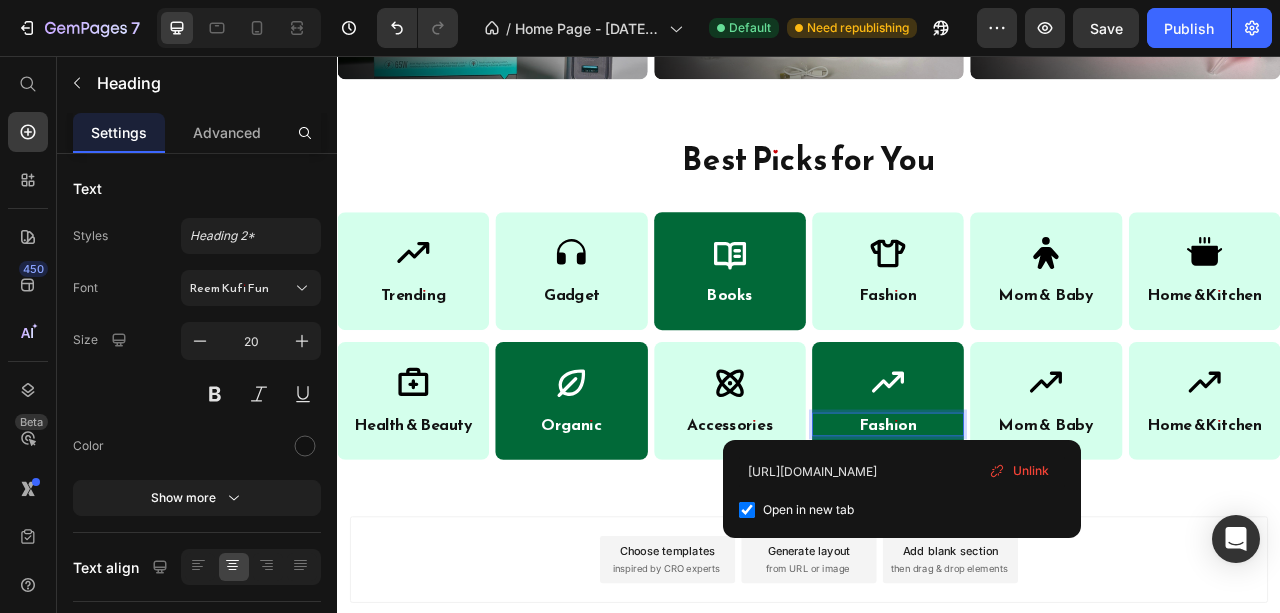 click on "Fashion" at bounding box center (1038, 525) 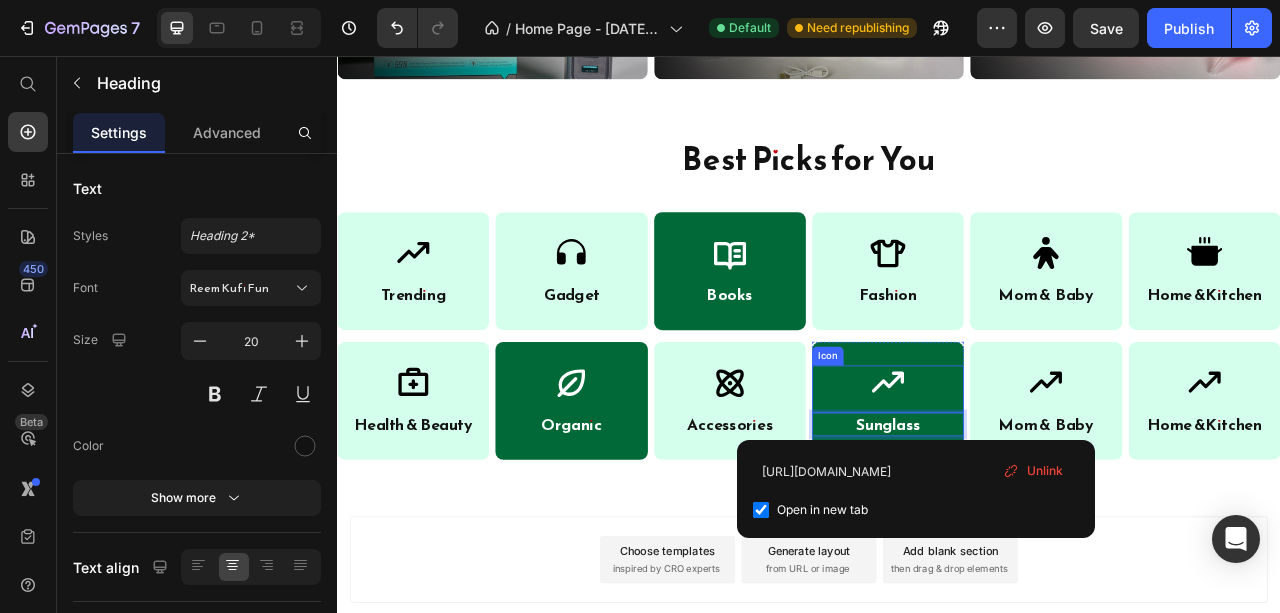 click 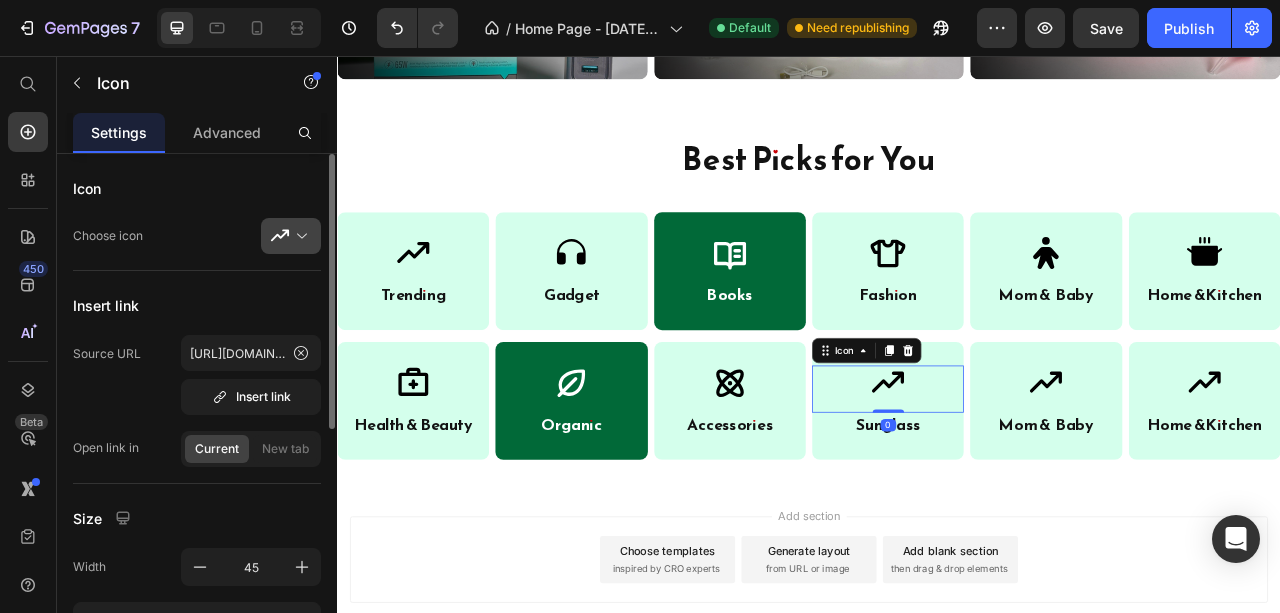 click 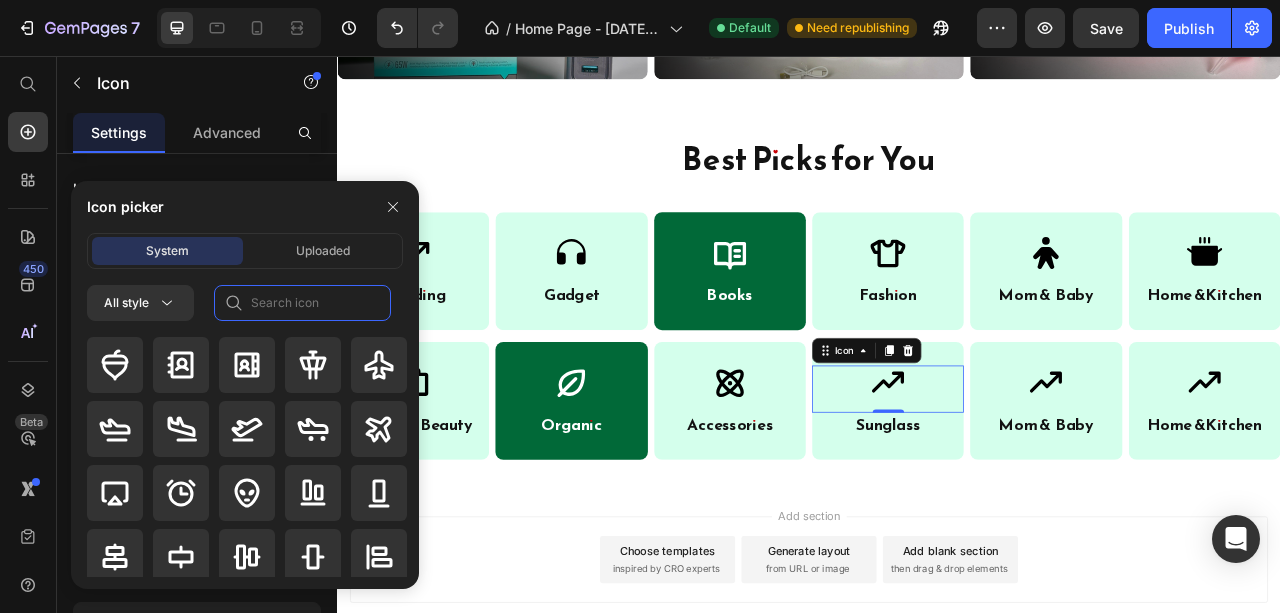 click 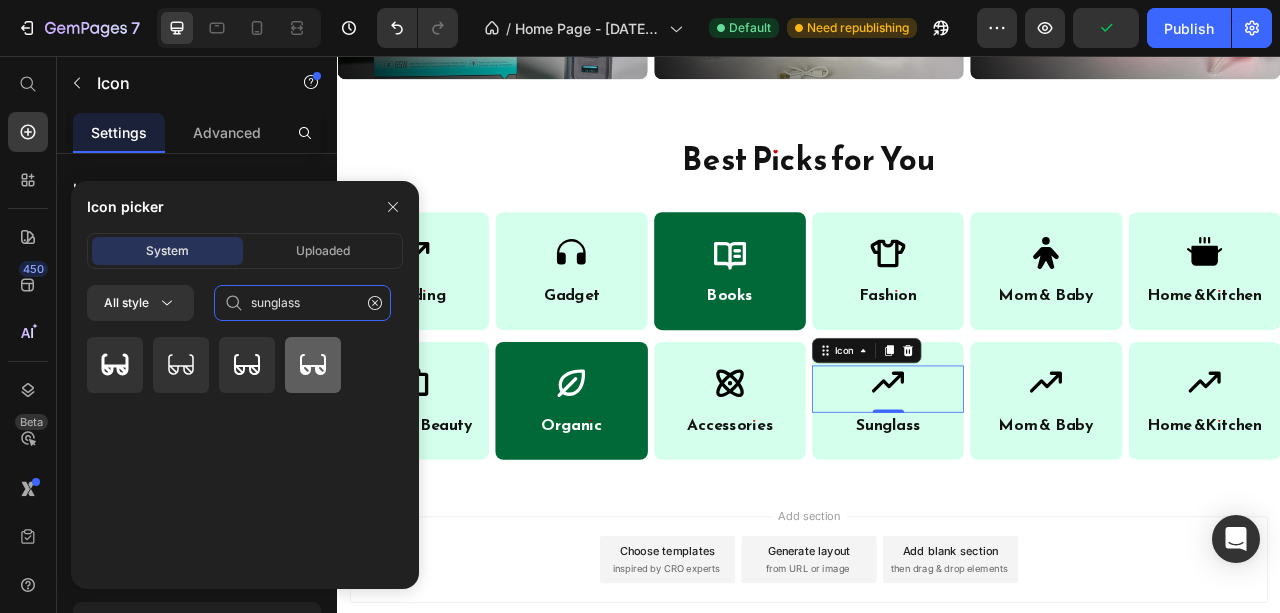 type on "sunglass" 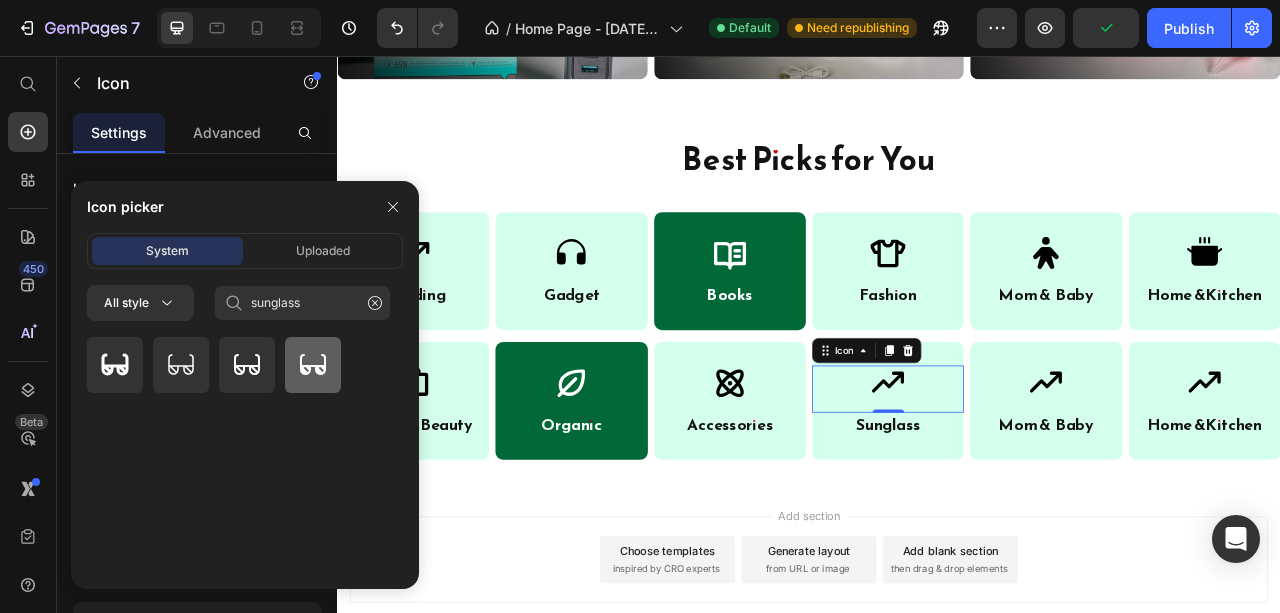 click 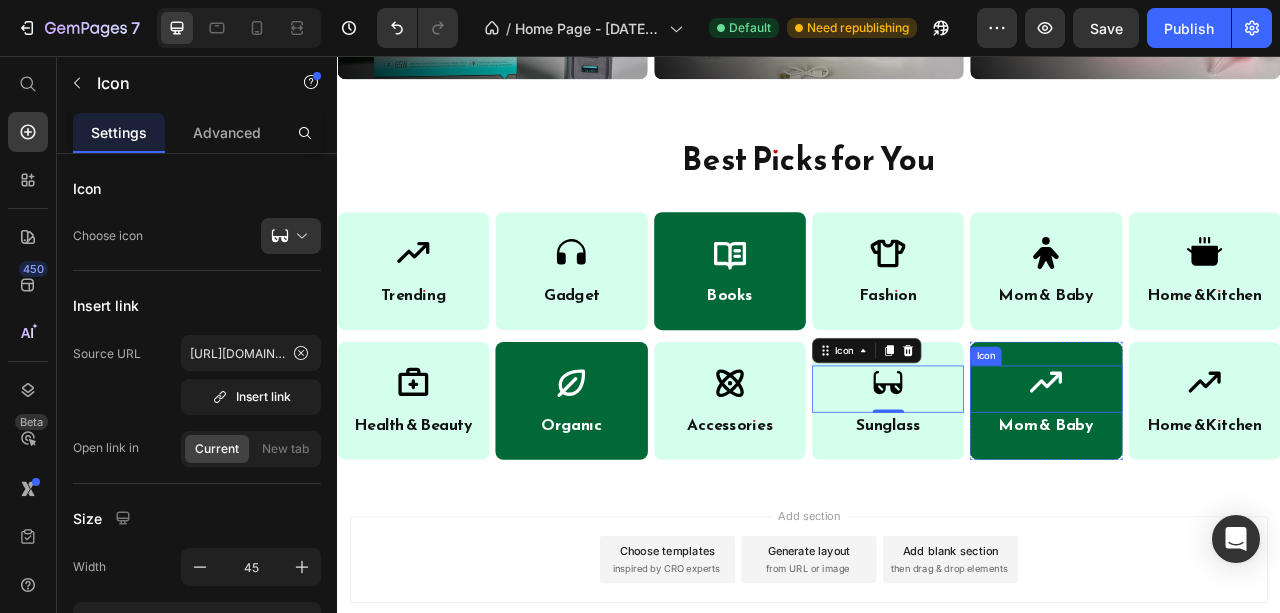 click 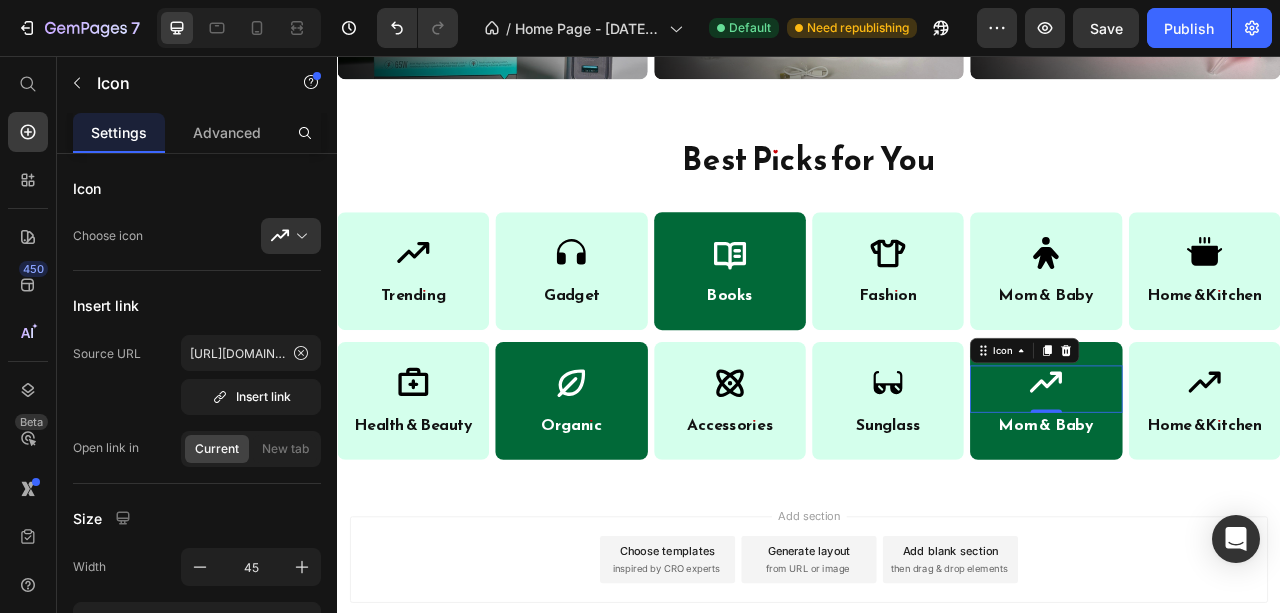 click on "0" at bounding box center [1239, 526] 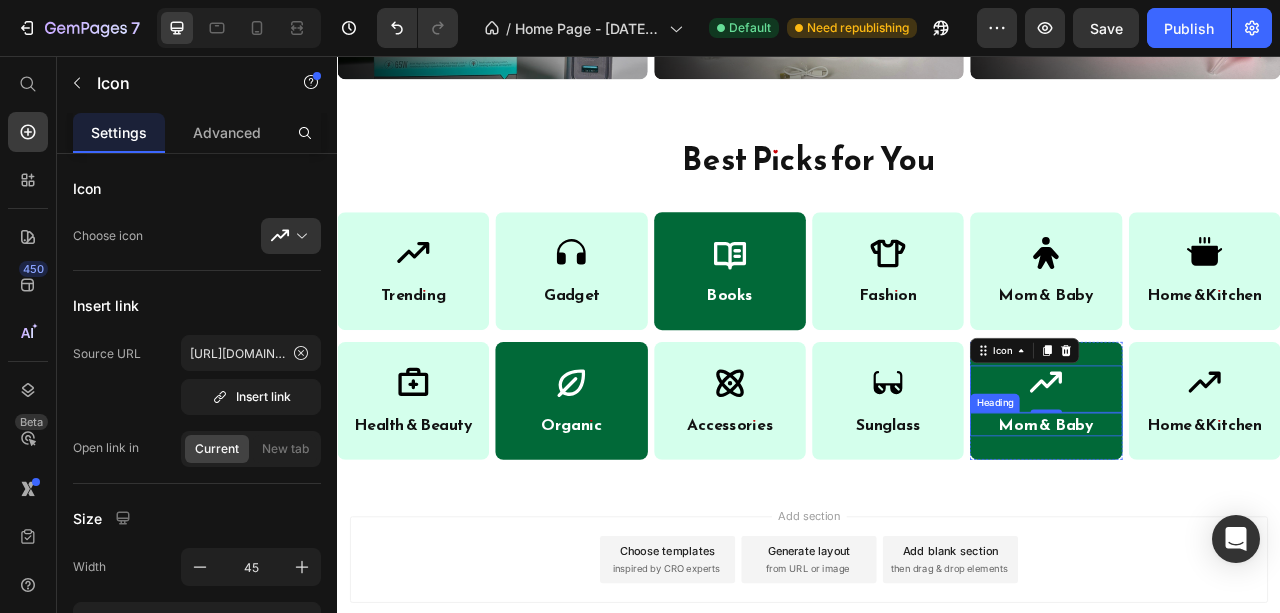 click on "Mom &  B aby" at bounding box center [1238, 525] 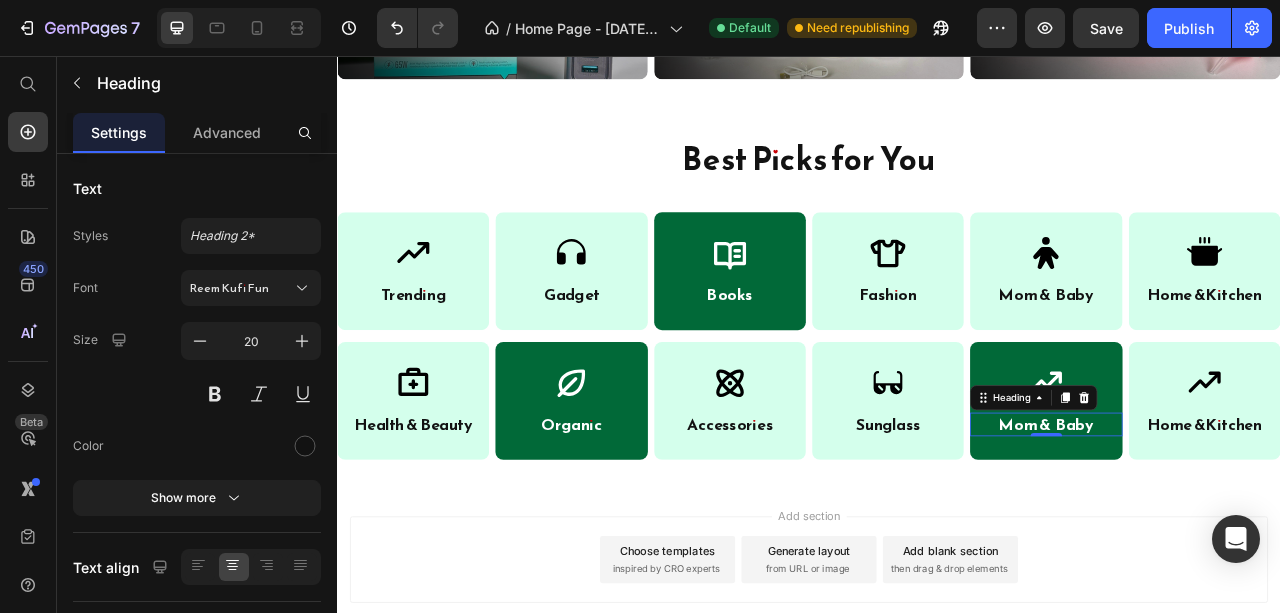 click on "Mom &  B aby" at bounding box center (1238, 525) 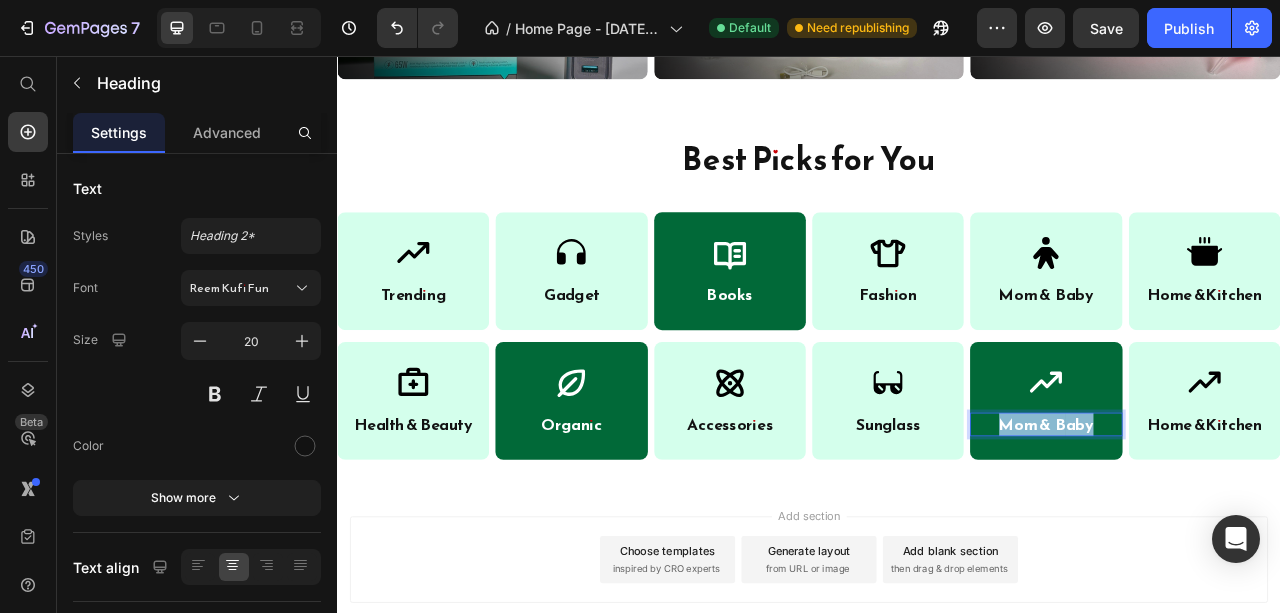 click on "Mom &  B aby" at bounding box center (1238, 525) 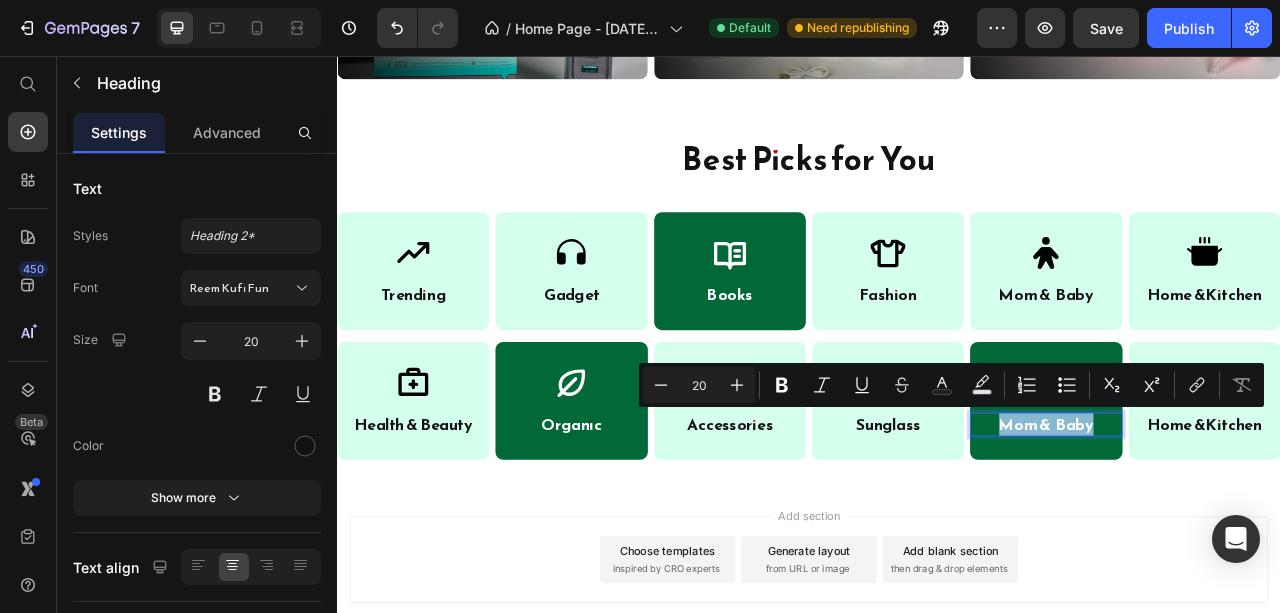 click on "Mom &  B aby" at bounding box center [1238, 525] 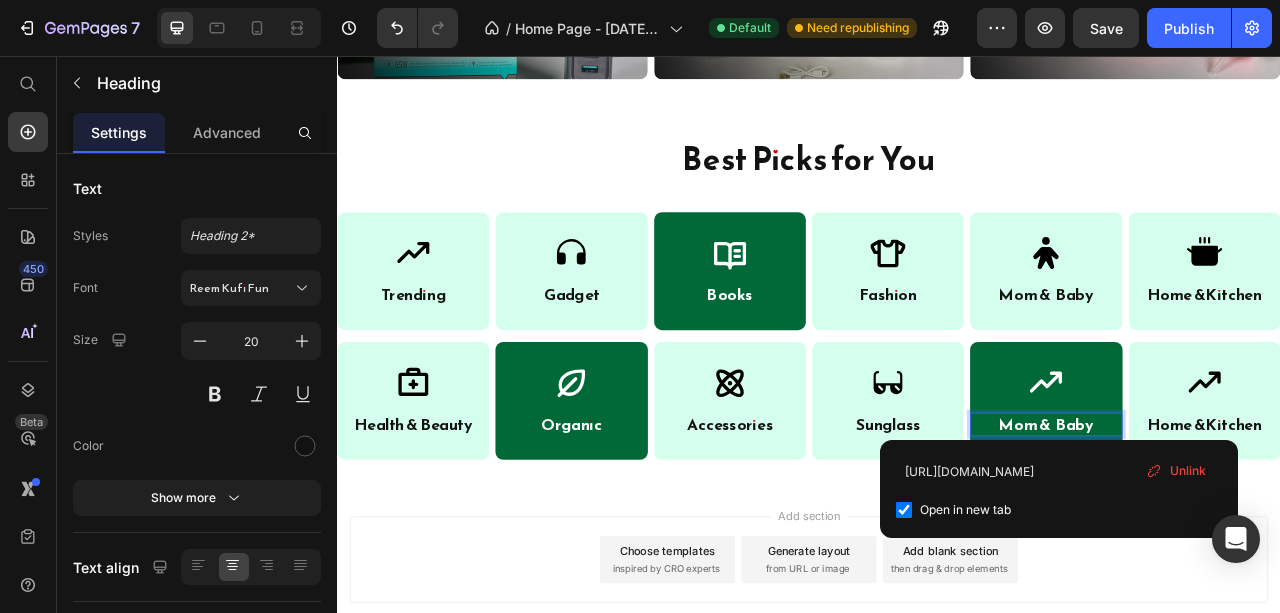 click on "Mom &  B aby" at bounding box center [1238, 525] 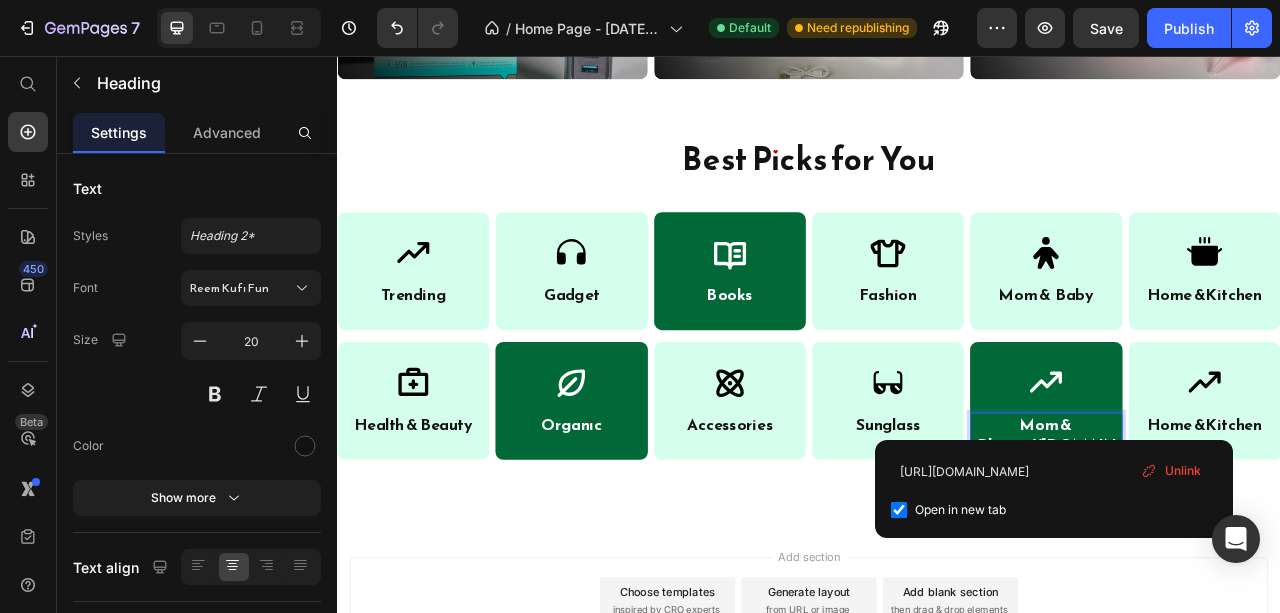 click on "Mom &  Bhttps://htbazar.com/collections/newest-products" at bounding box center (1238, 551) 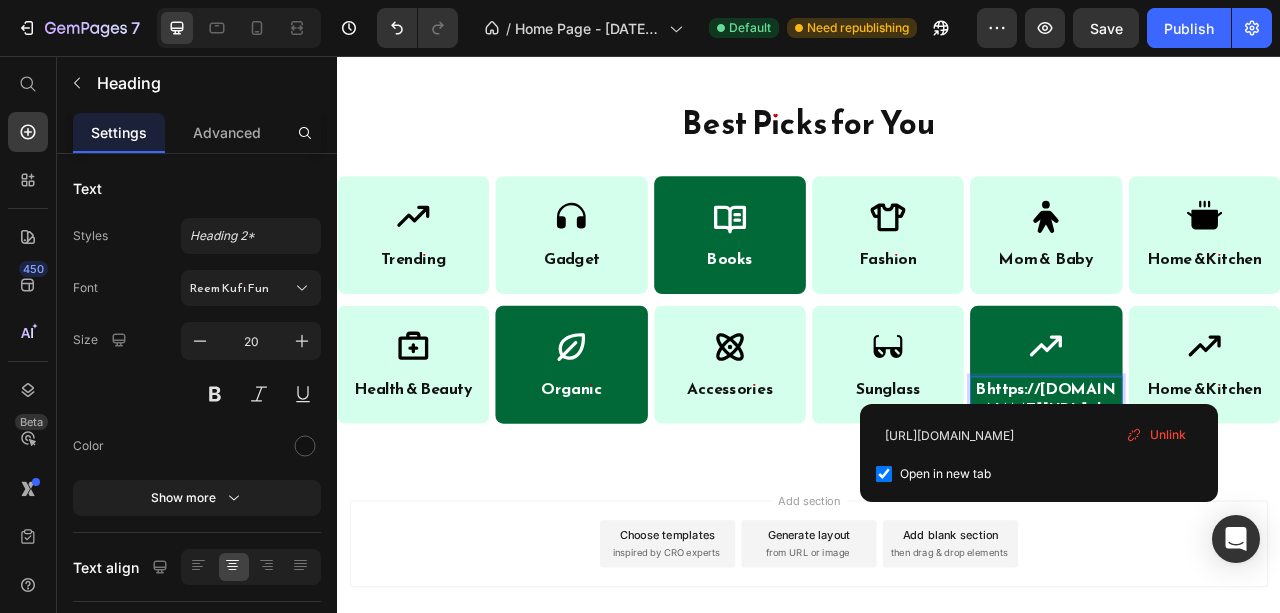 scroll, scrollTop: 841, scrollLeft: 0, axis: vertical 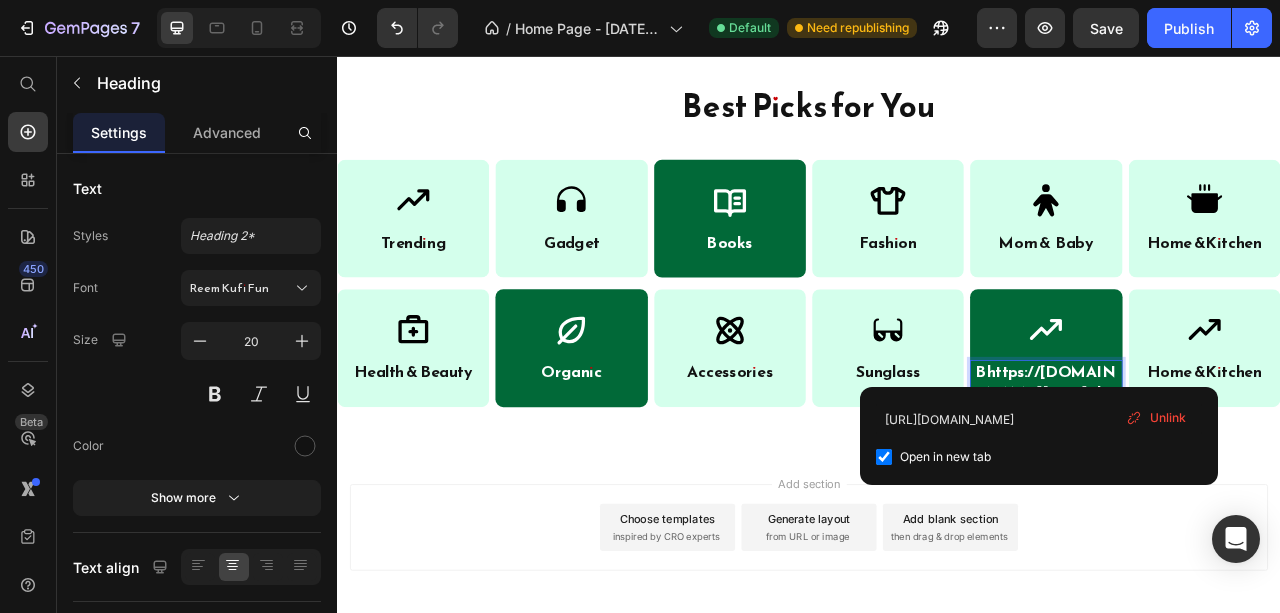 click on "Bhttps://htbazar.com/collections/newest-products" at bounding box center (1239, 471) 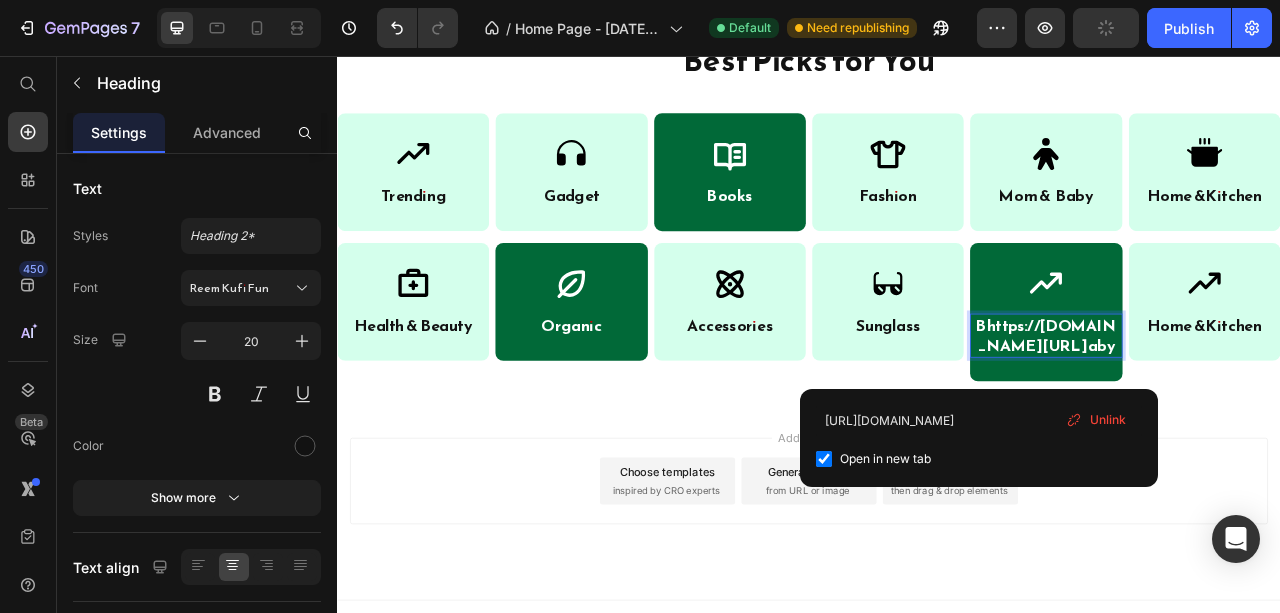 scroll, scrollTop: 908, scrollLeft: 0, axis: vertical 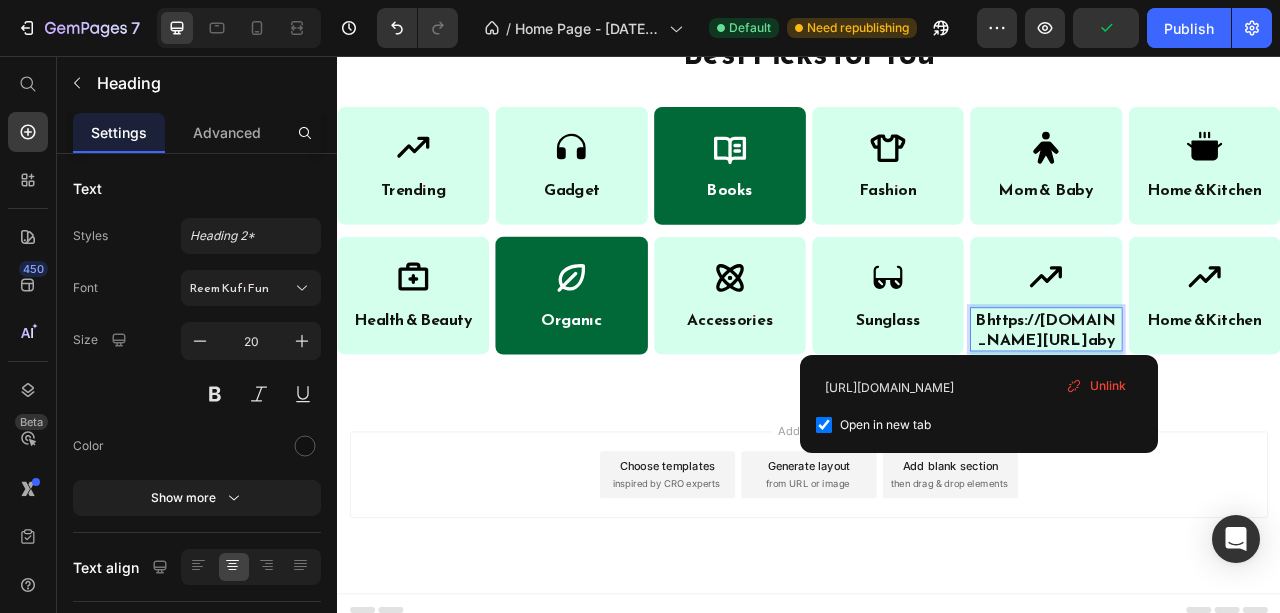 click on "Add section Choose templates inspired by CRO experts Generate layout from URL or image Add blank section then drag & drop elements" at bounding box center [937, 589] 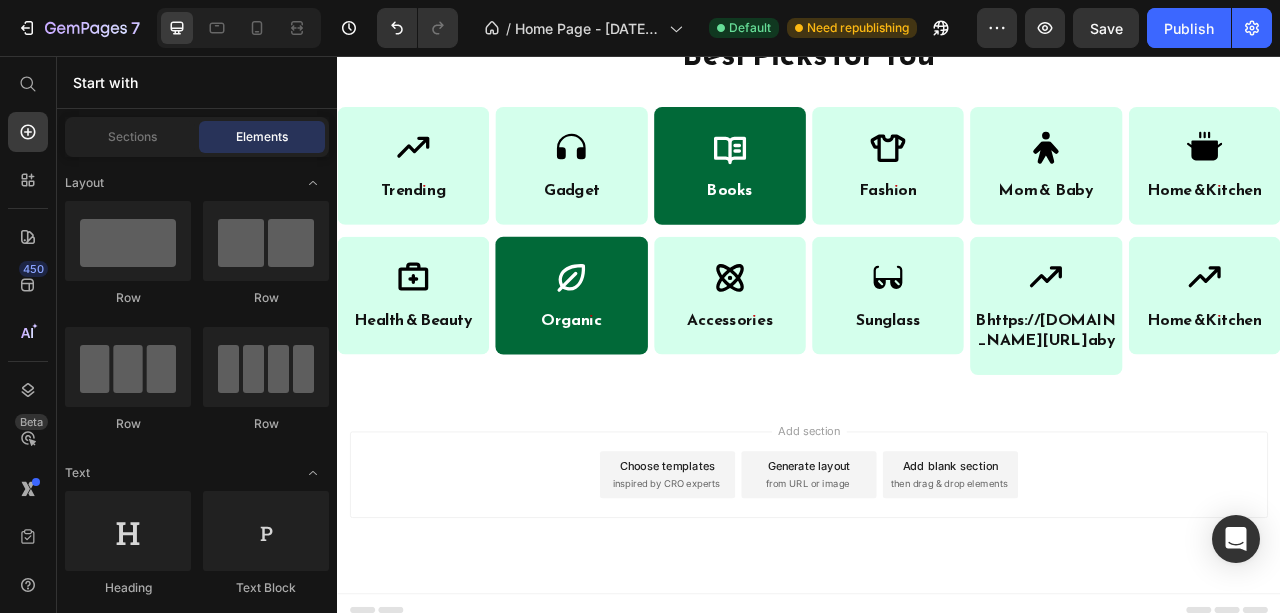 click on "Add section Choose templates inspired by CRO experts Generate layout from URL or image Add blank section then drag & drop elements" at bounding box center [937, 617] 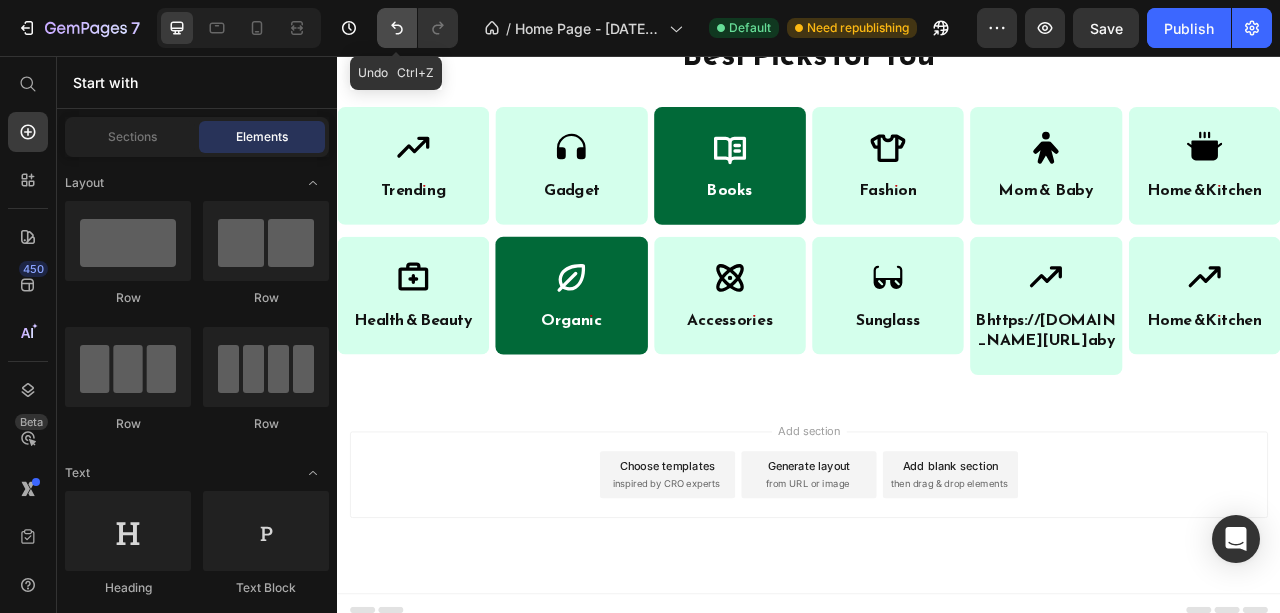 click 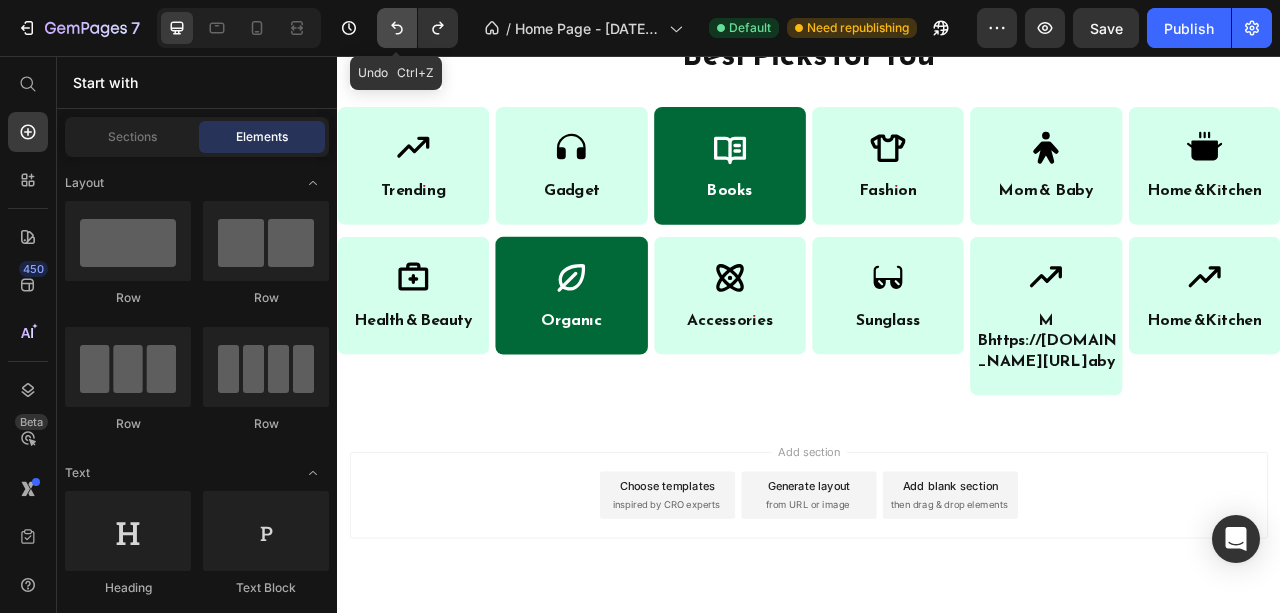 click 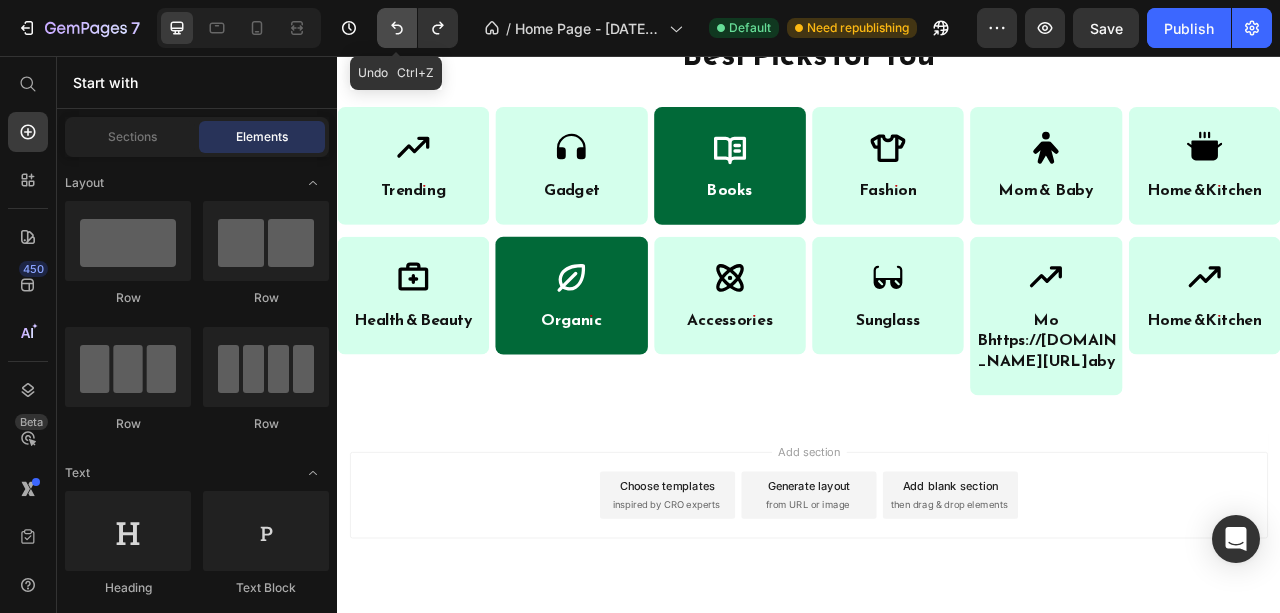 click 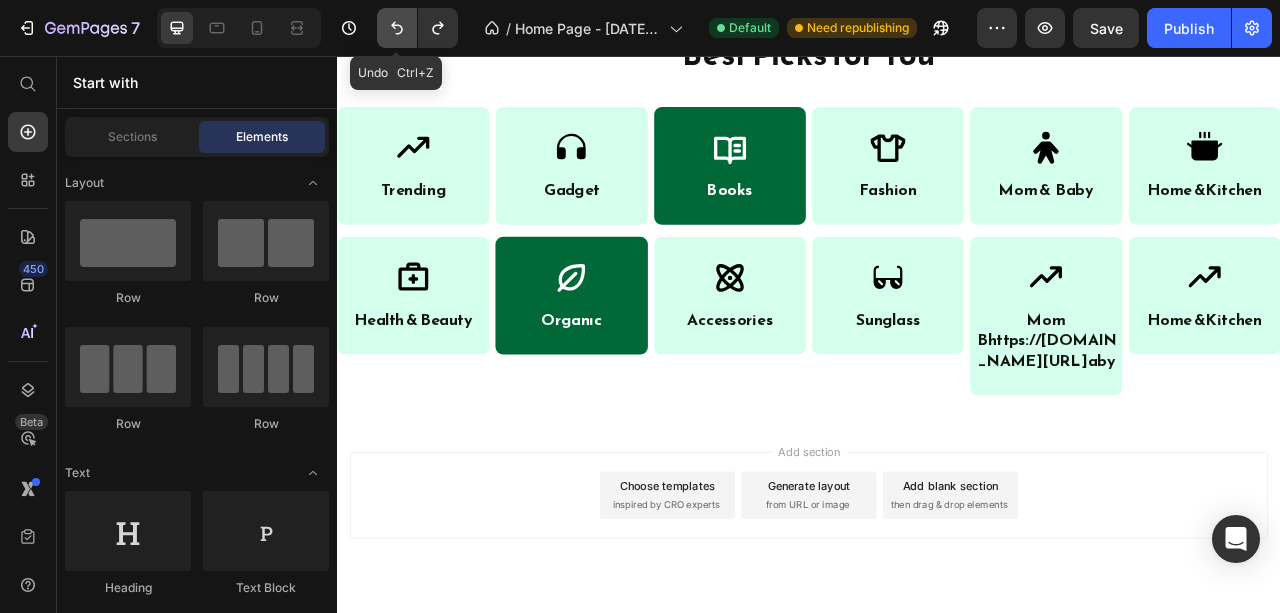 click 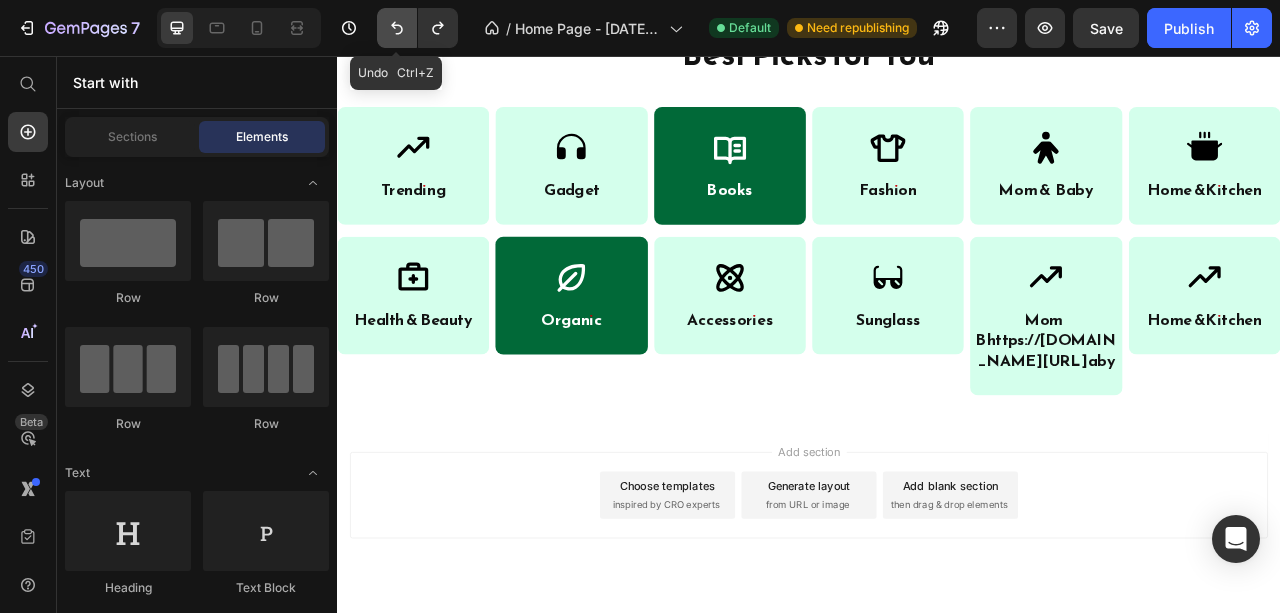click 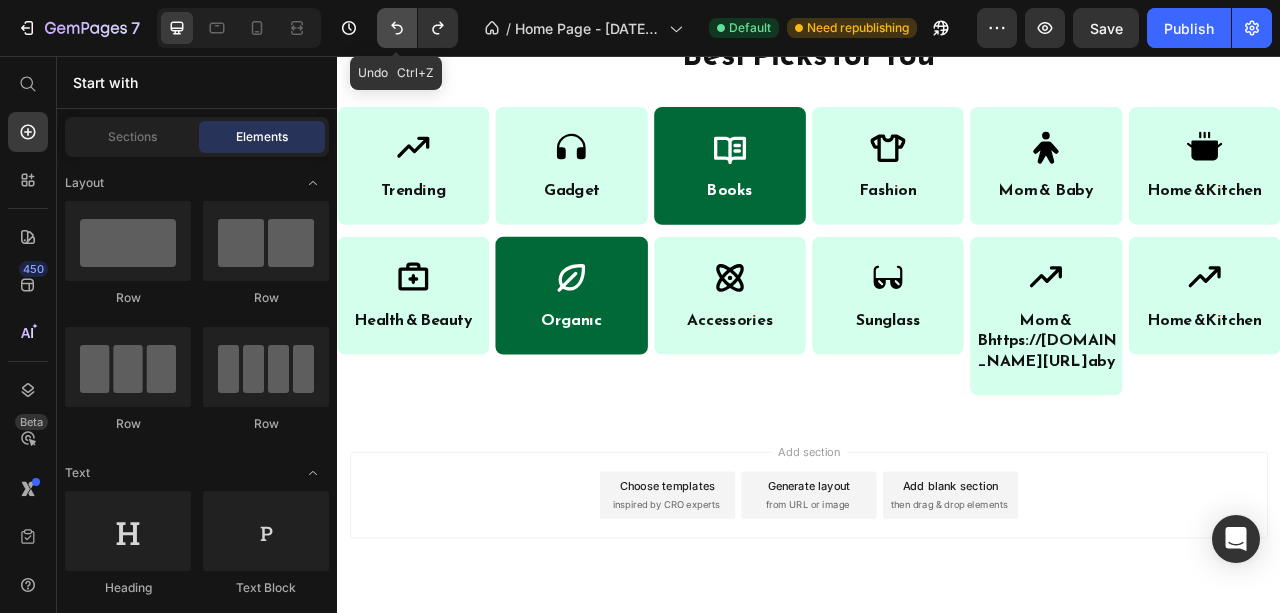 click 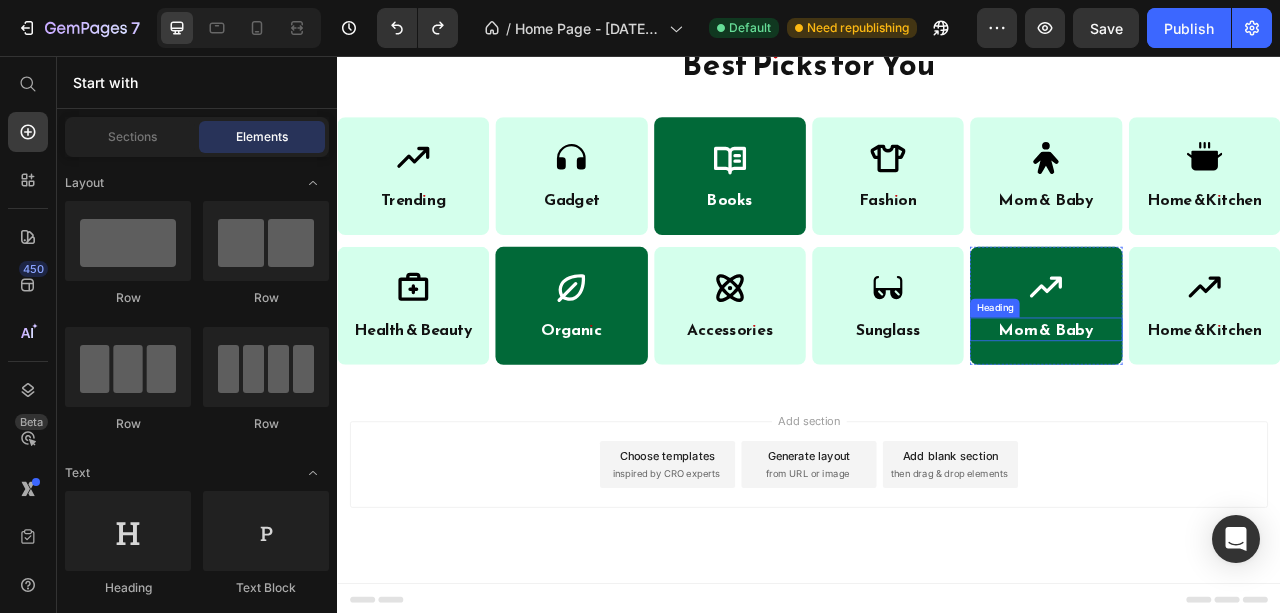 click on "Mom &  B" at bounding box center [1221, 404] 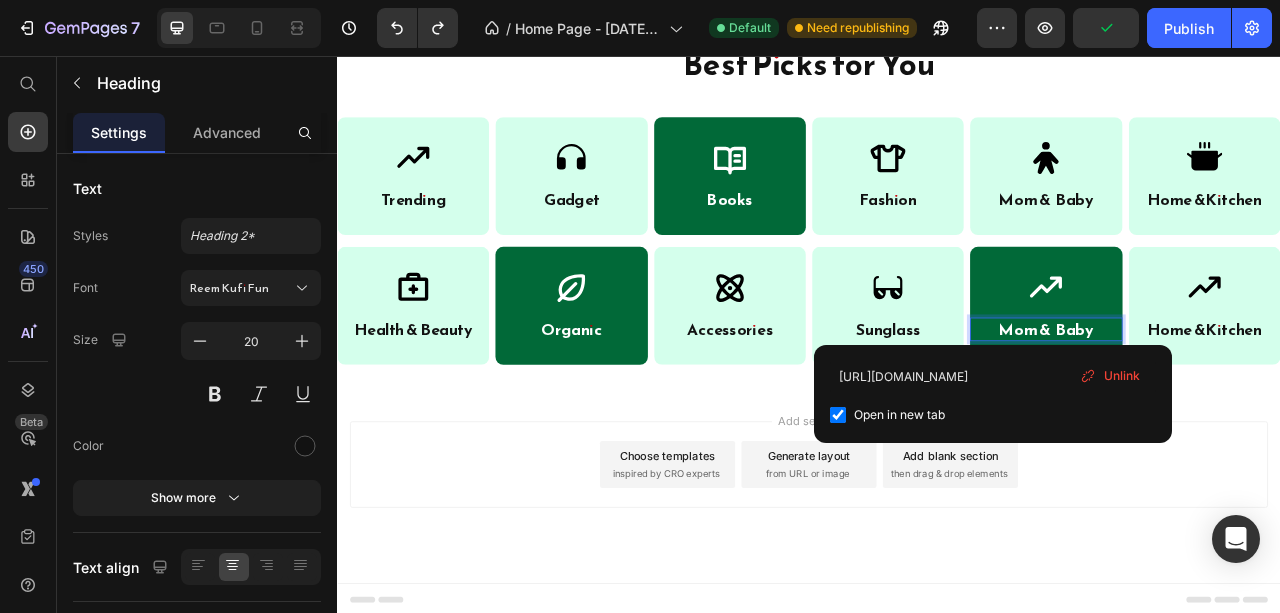 click on "Mom &  B" at bounding box center (1221, 404) 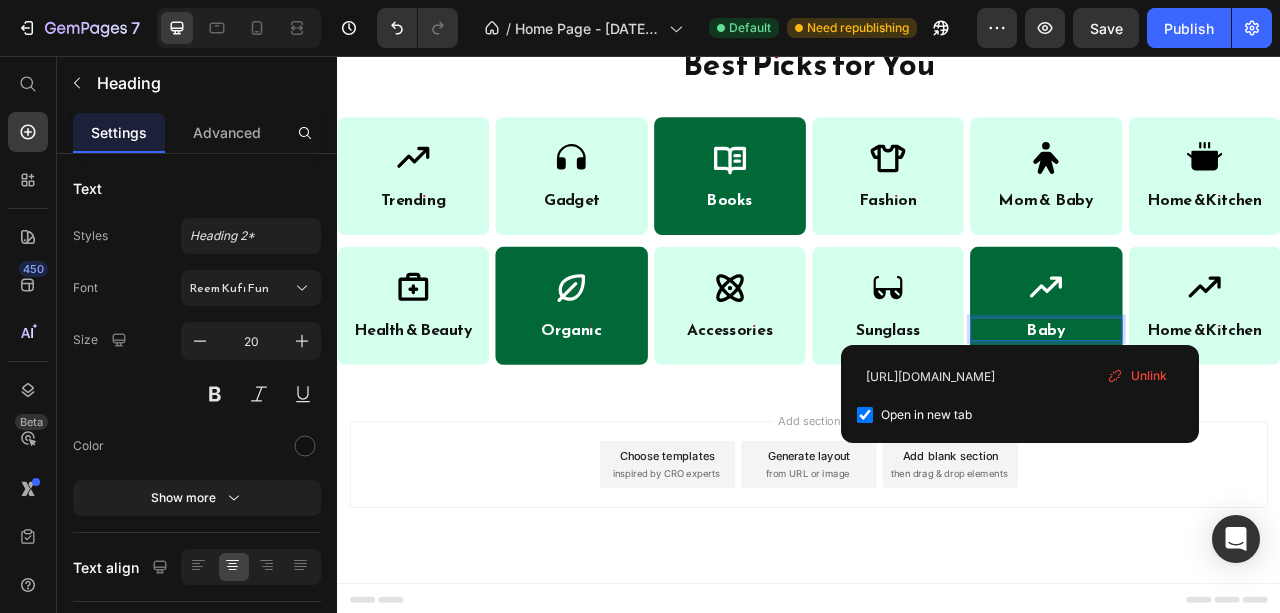 click on "B aby" at bounding box center [1238, 404] 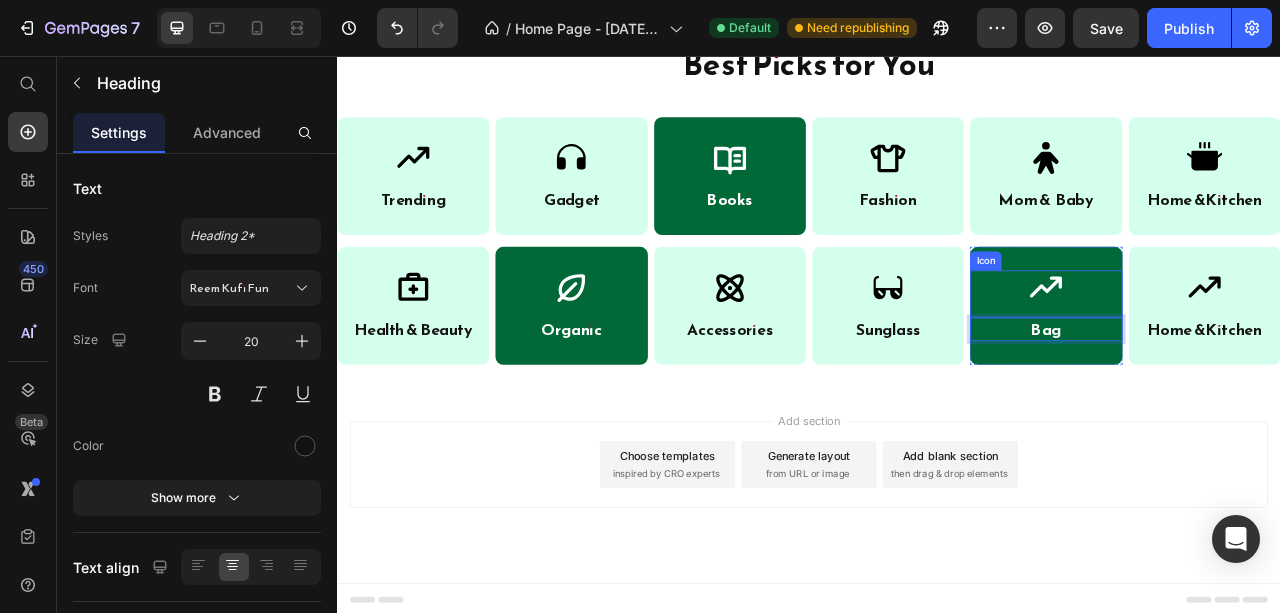 click 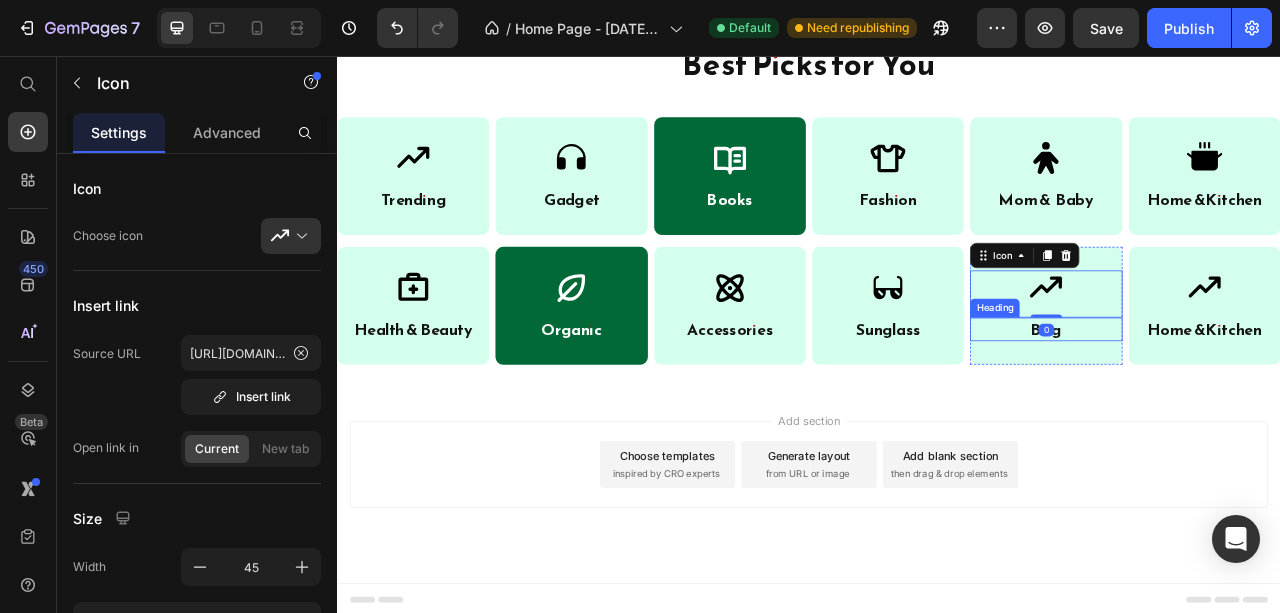 click on "⁠⁠⁠⁠⁠⁠⁠  B ag" at bounding box center (1238, 404) 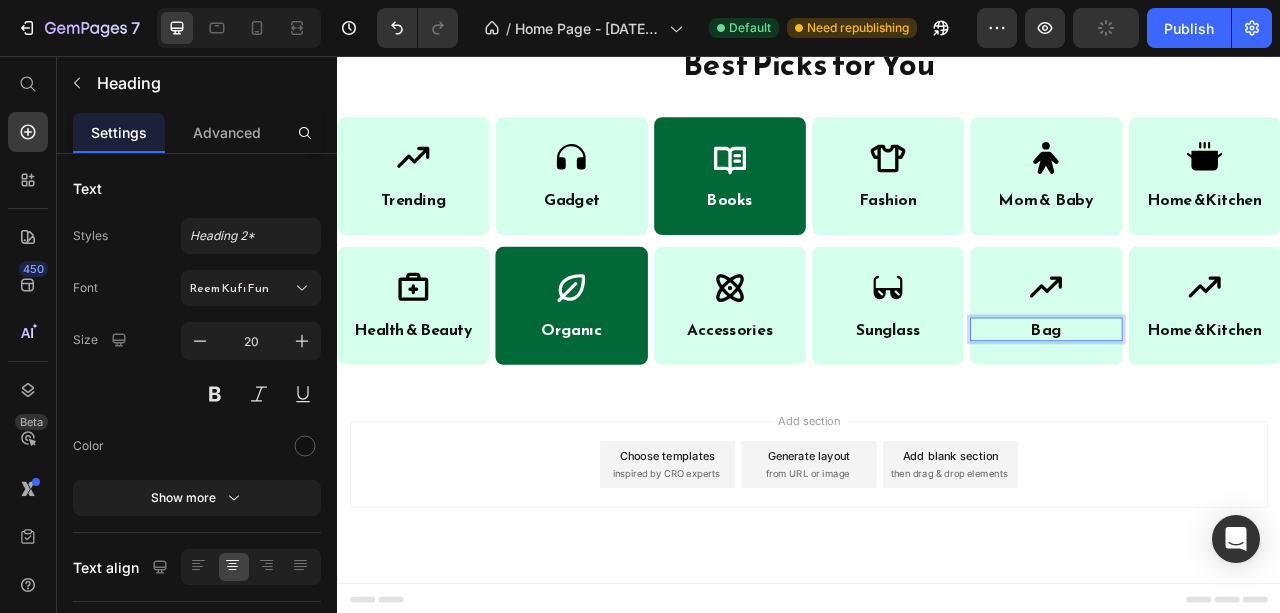 click on "B ag" at bounding box center [1238, 404] 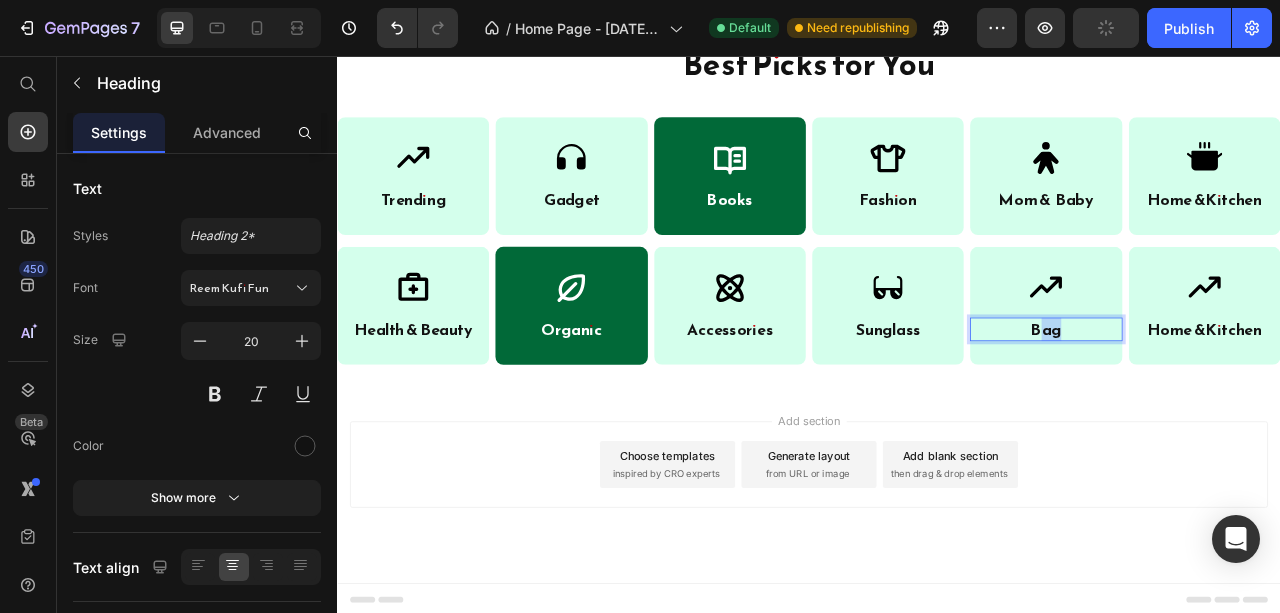 click on "B ag" at bounding box center (1238, 404) 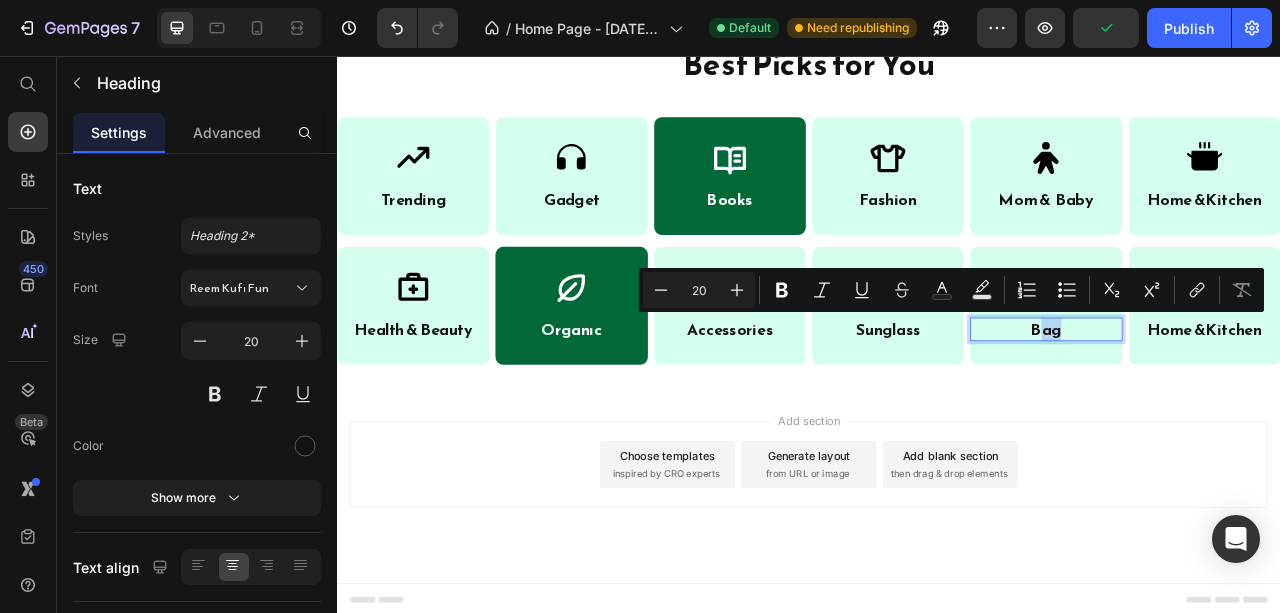 copy on "B ag" 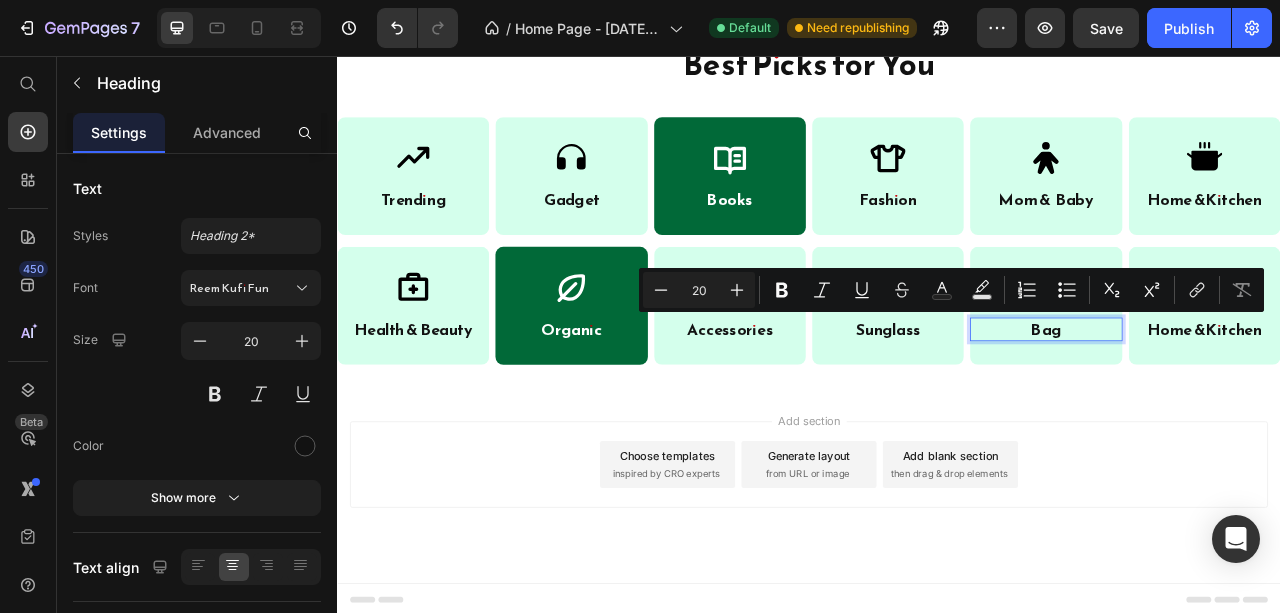 click on "Add section Choose templates inspired by CRO experts Generate layout from URL or image Add blank section then drag & drop elements" at bounding box center (937, 604) 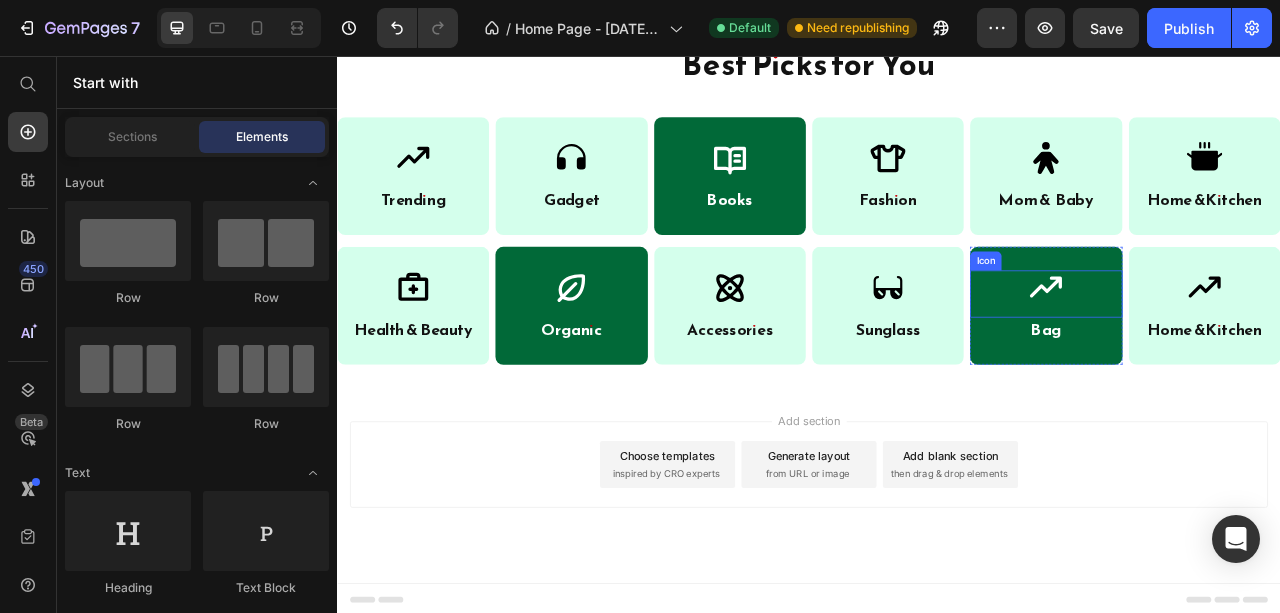 click 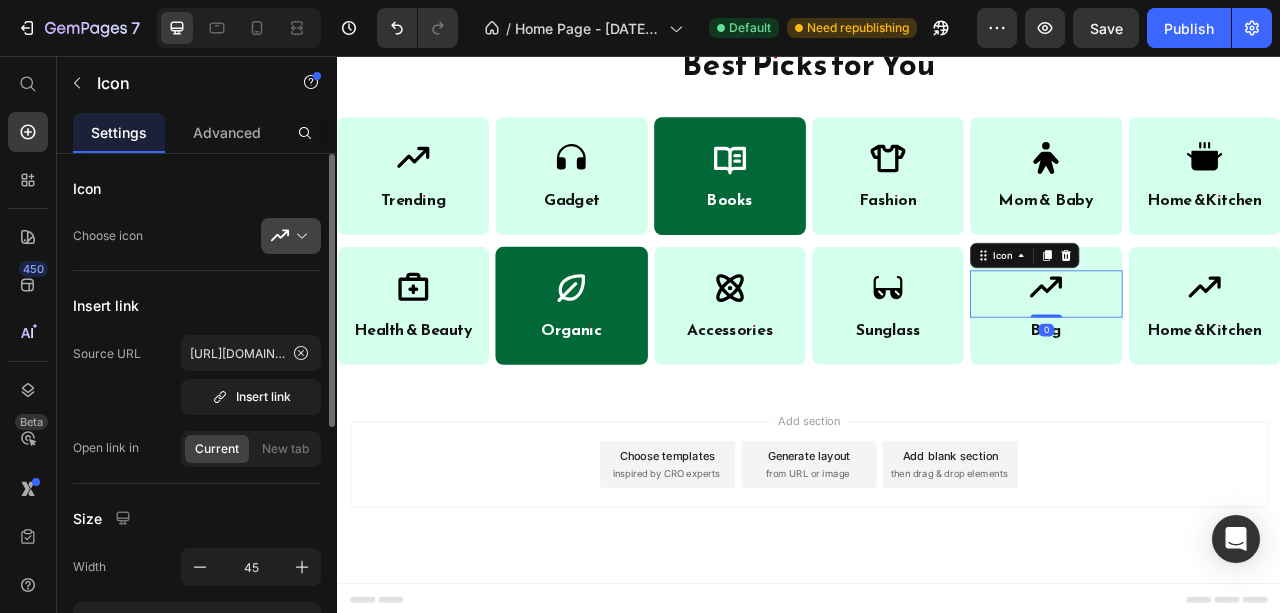 click at bounding box center [299, 236] 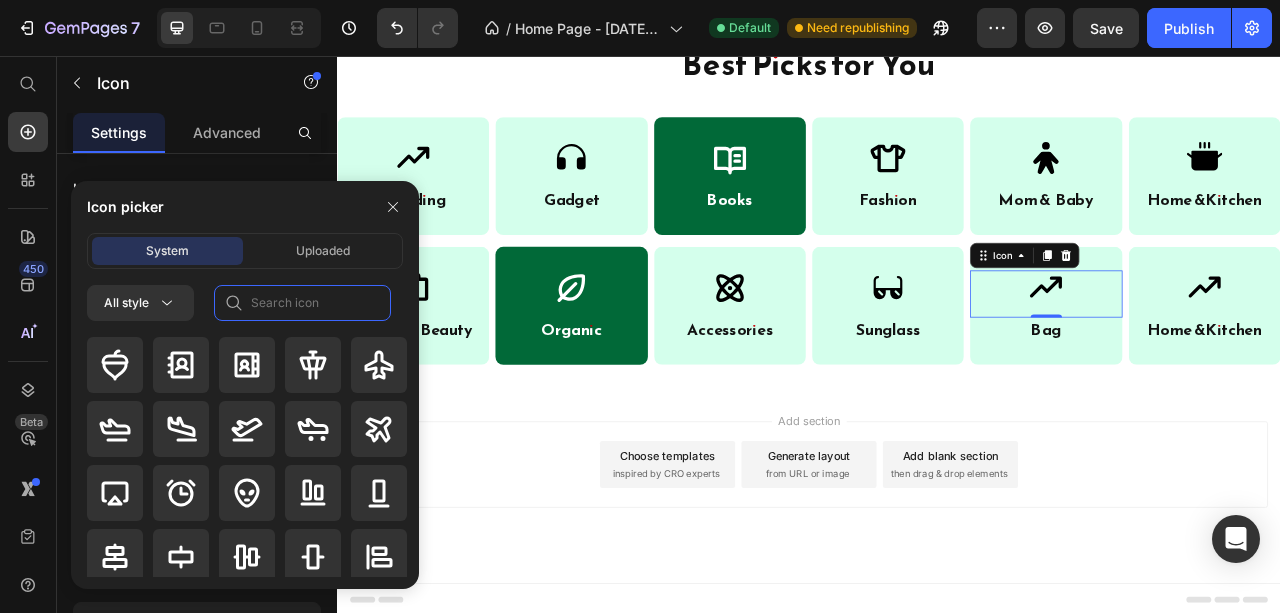 click 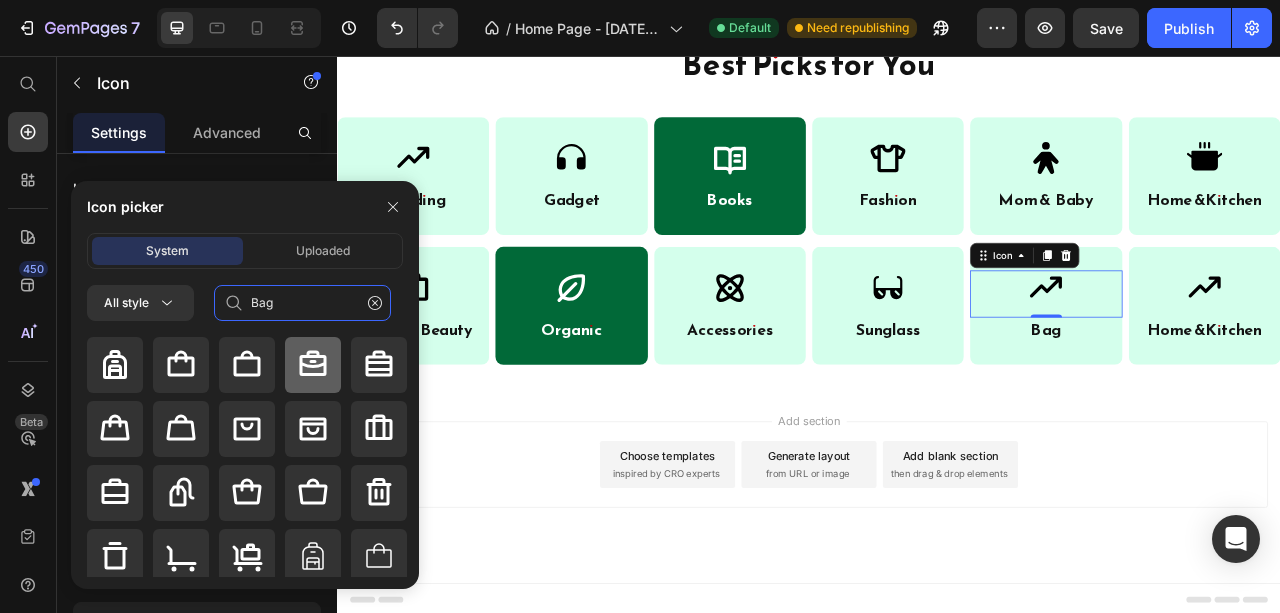 type on "Bag" 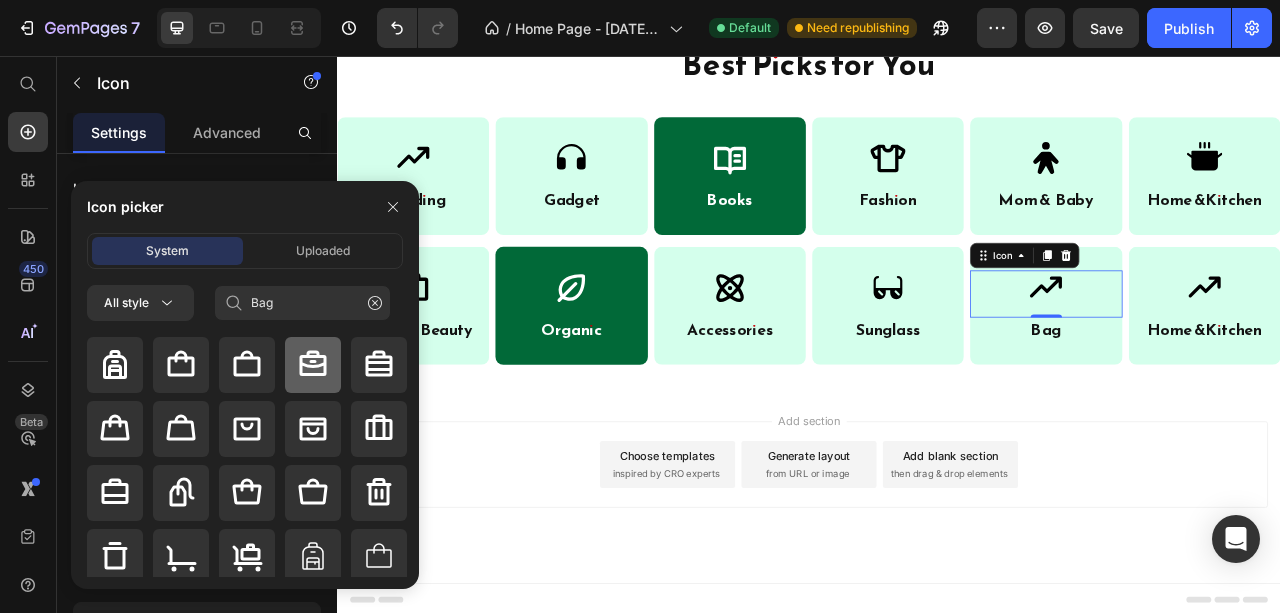 click 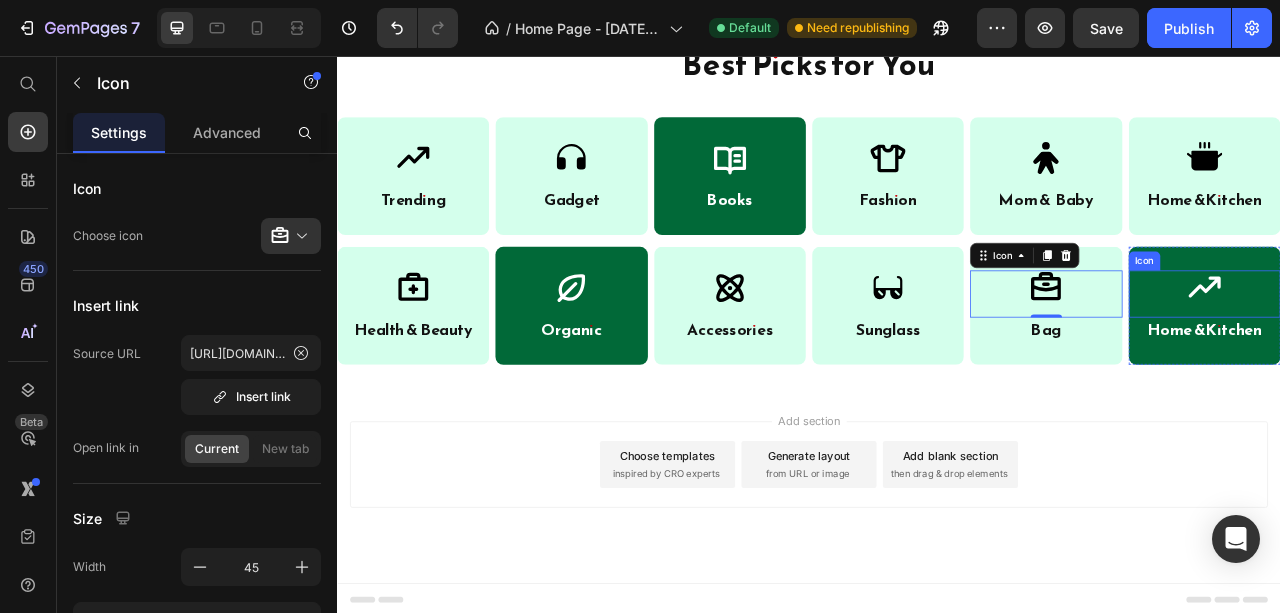 click 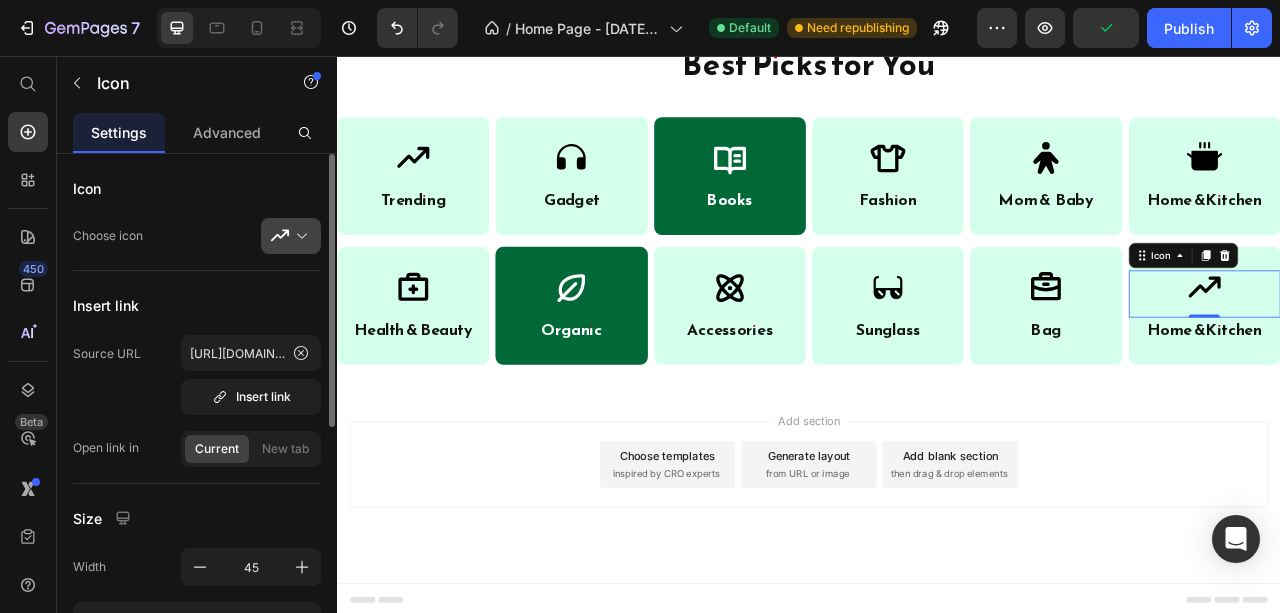 click at bounding box center [299, 236] 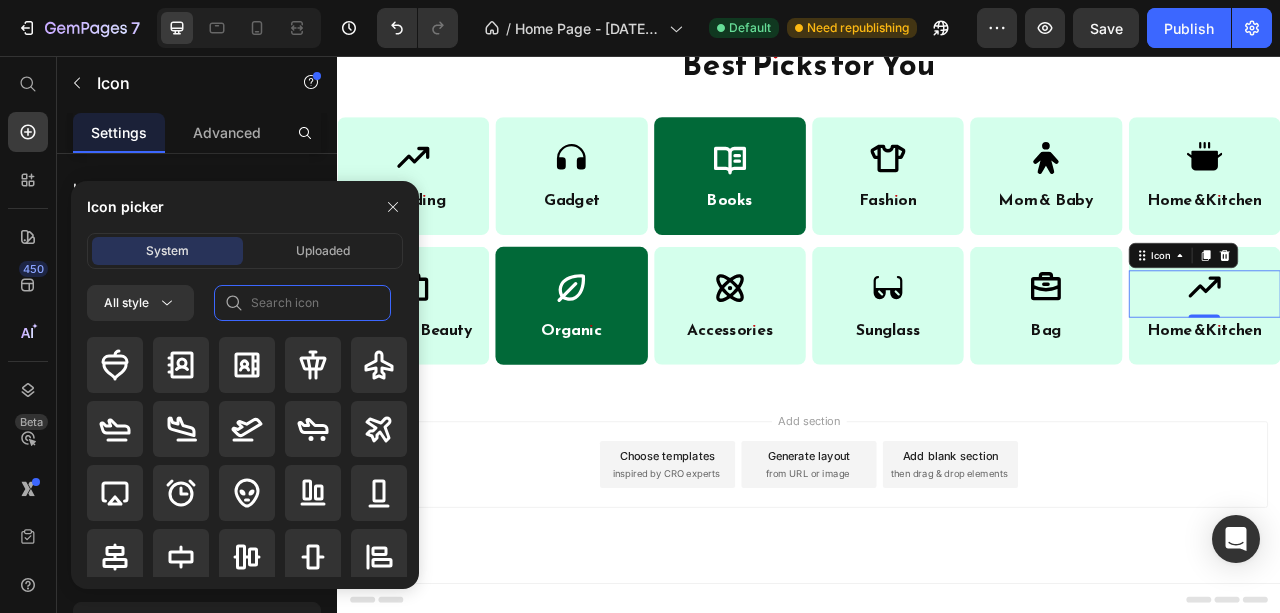 click 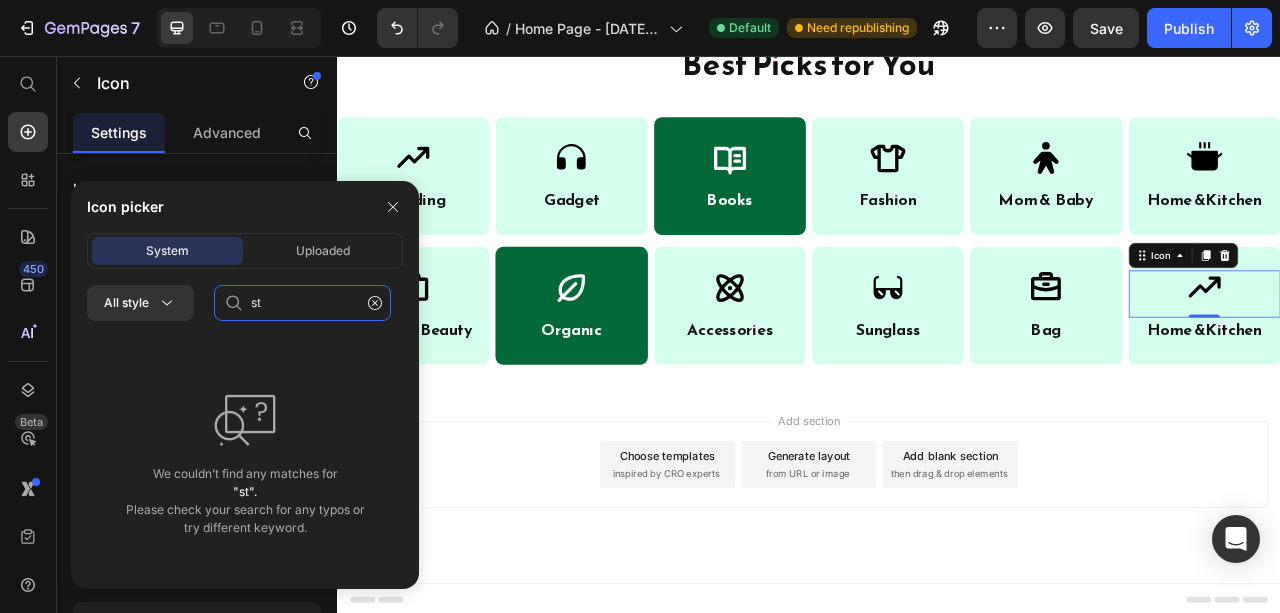 type on "s" 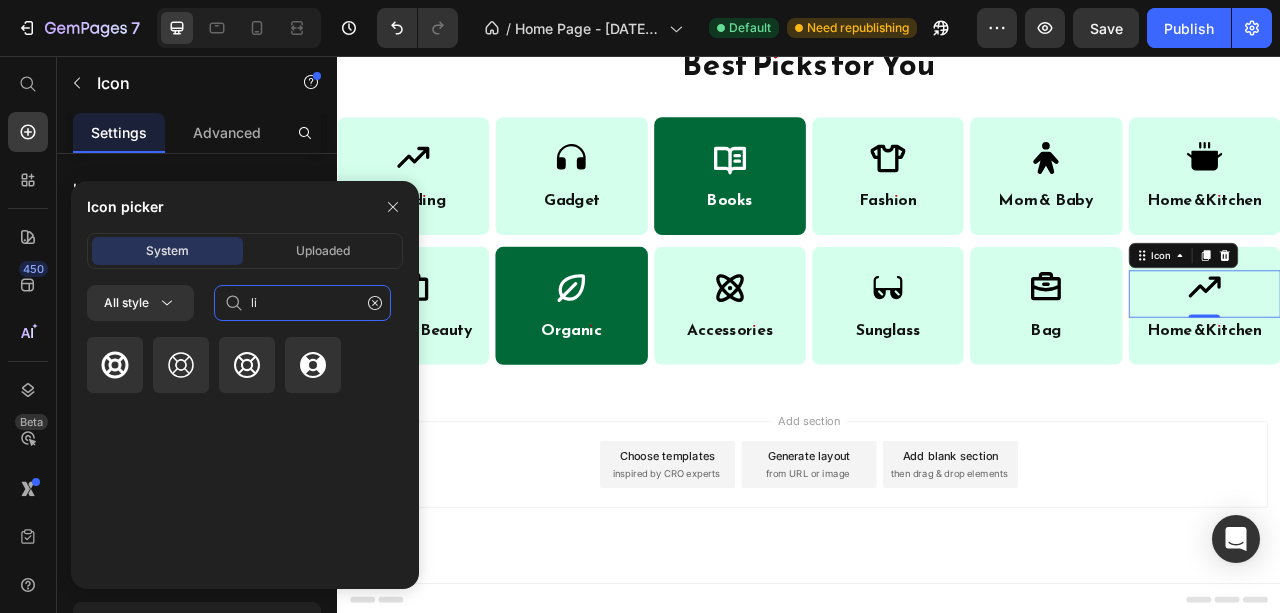 type on "l" 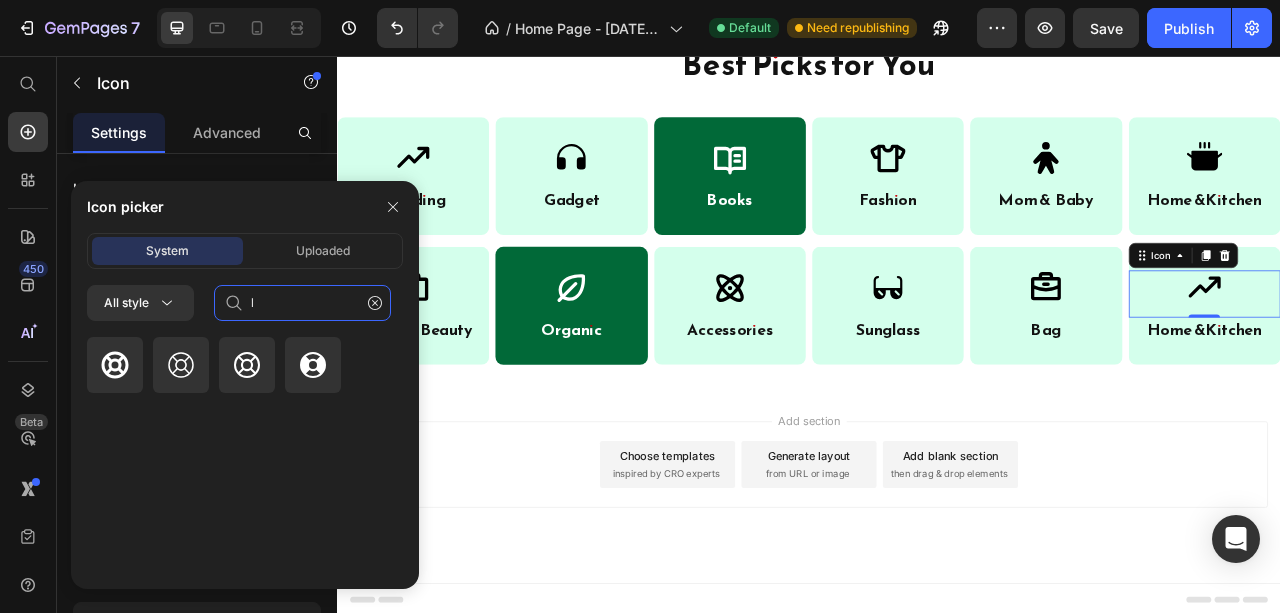 type 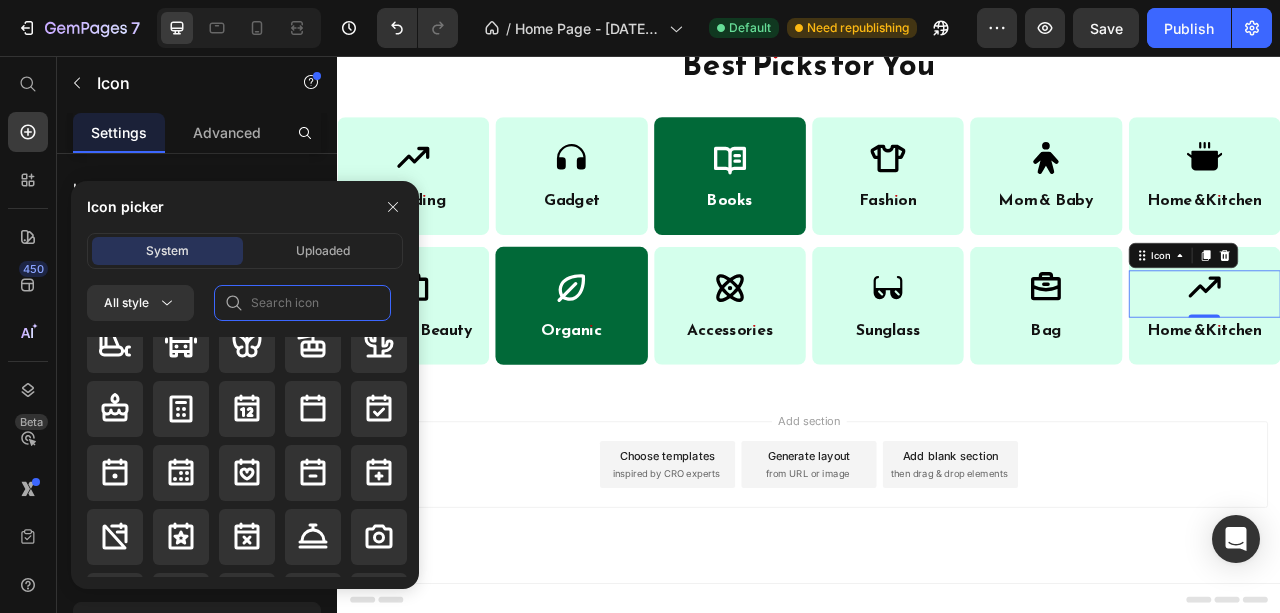 scroll, scrollTop: 2858, scrollLeft: 0, axis: vertical 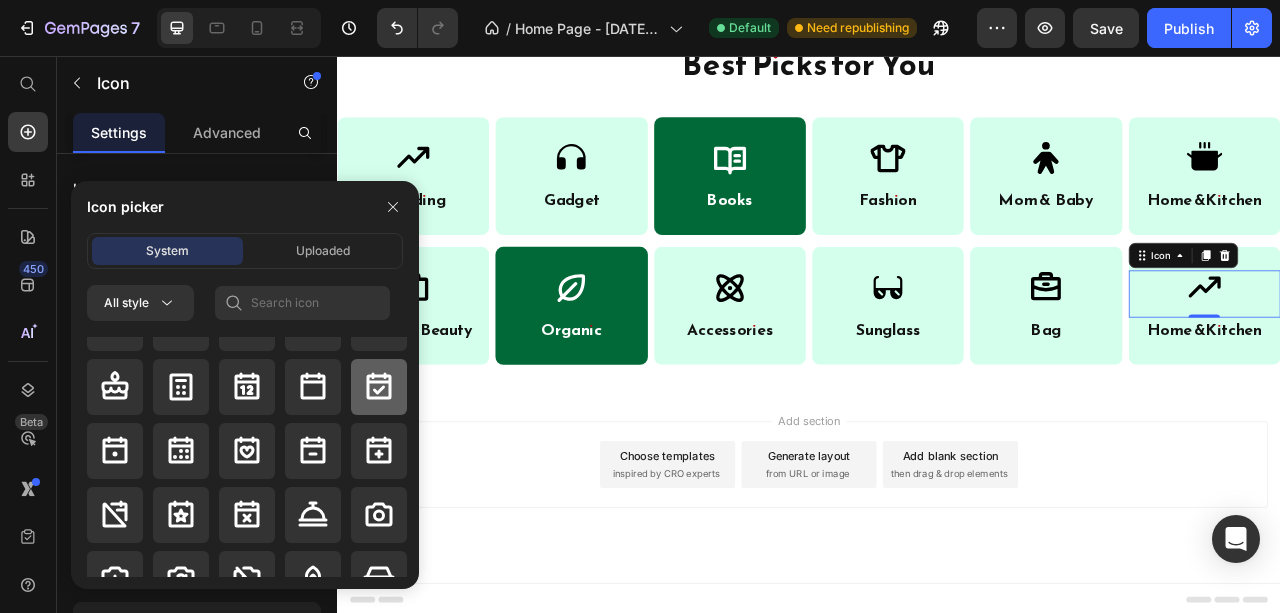 click 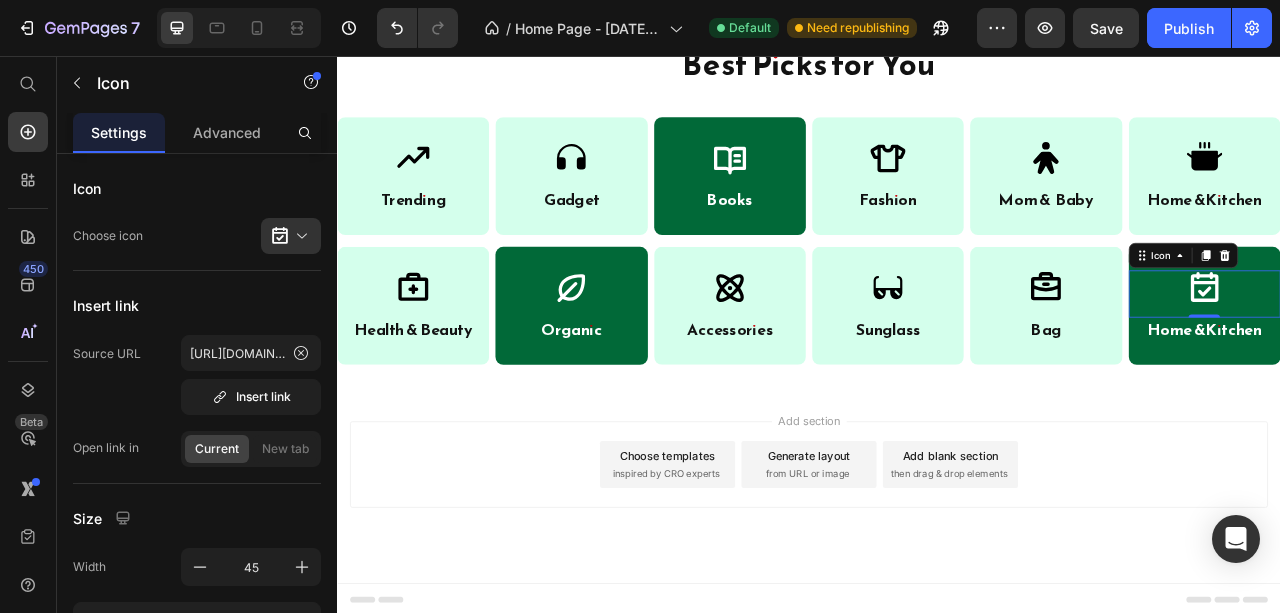 click on "0" at bounding box center [1440, 405] 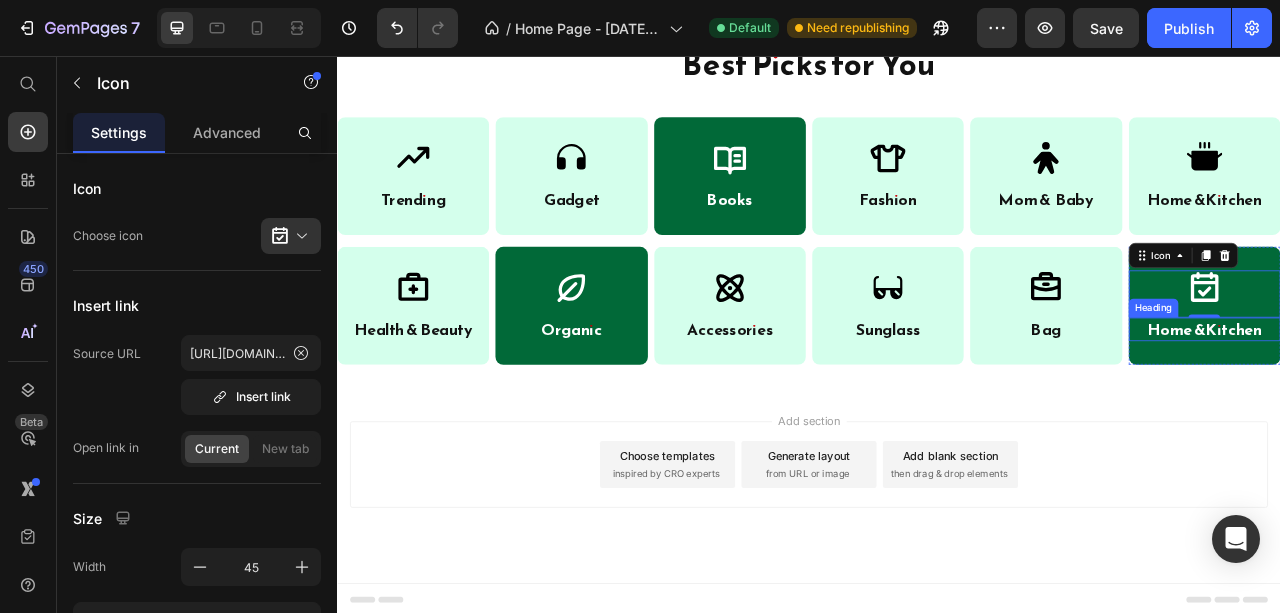 click on "Home &  Kitchen" at bounding box center [1440, 404] 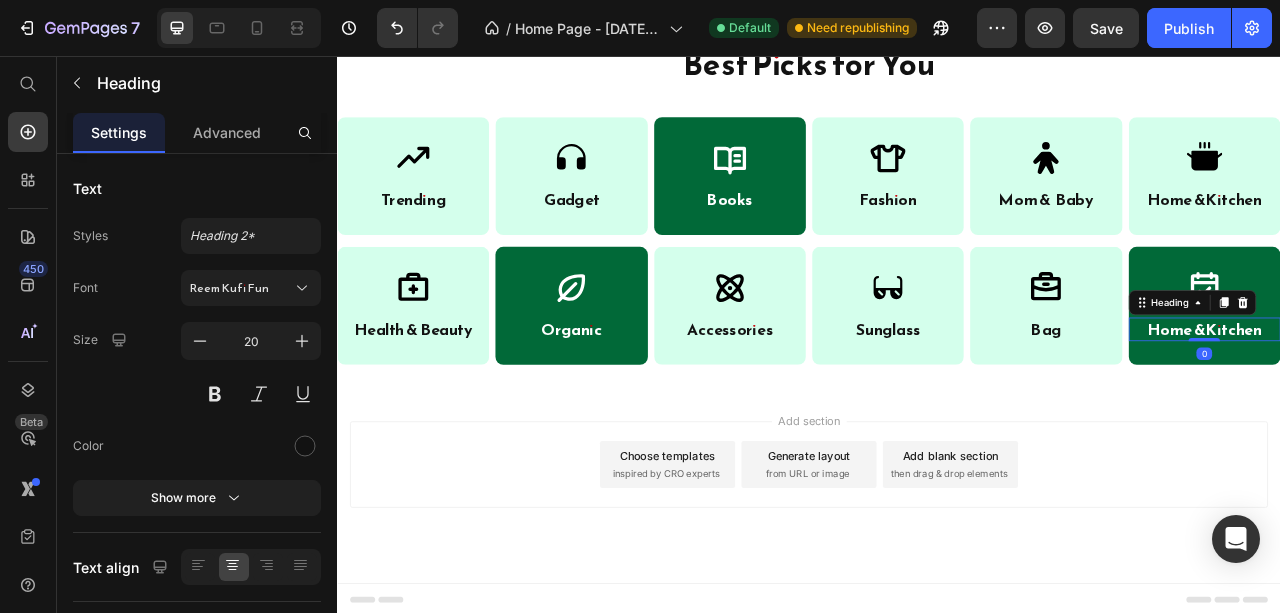 click on "Home &  Kitchen" at bounding box center (1440, 404) 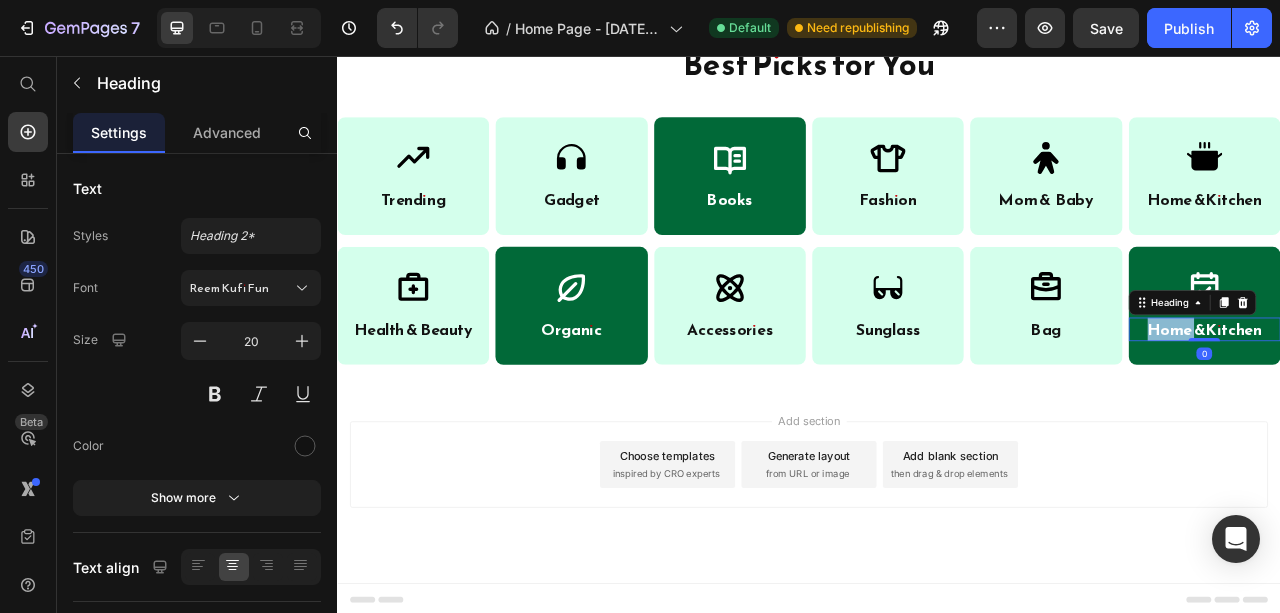 click on "Home &  Kitchen" at bounding box center (1440, 404) 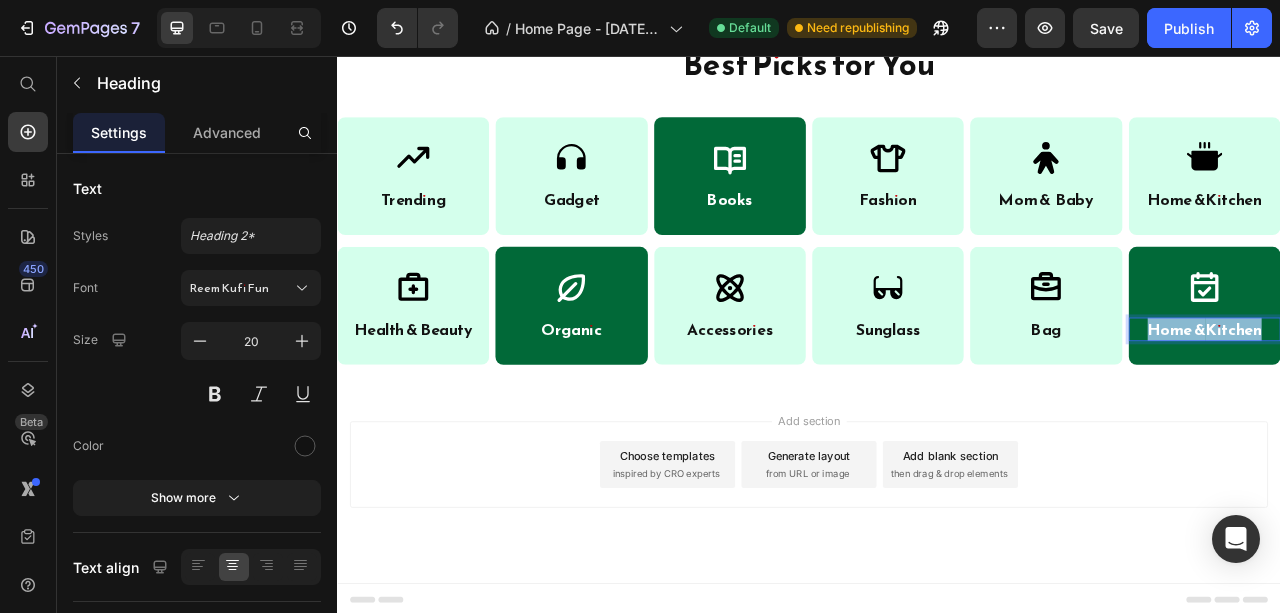 click on "Home &  Kitchen" at bounding box center (1440, 404) 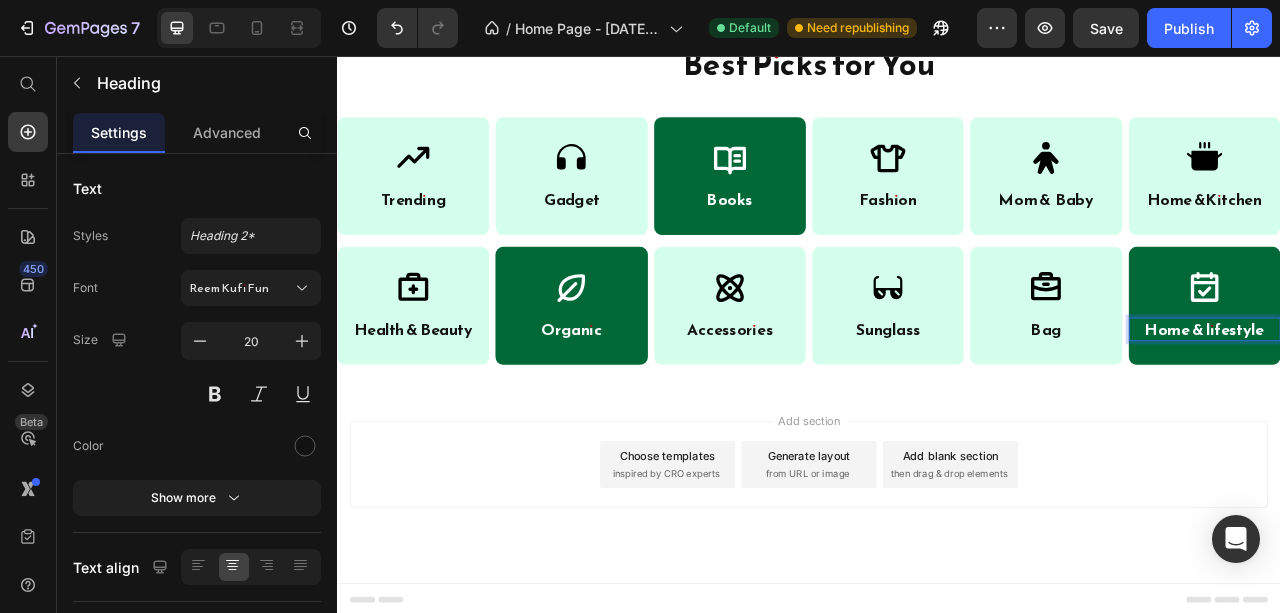 click on "Home & lifestyle" at bounding box center [1440, 404] 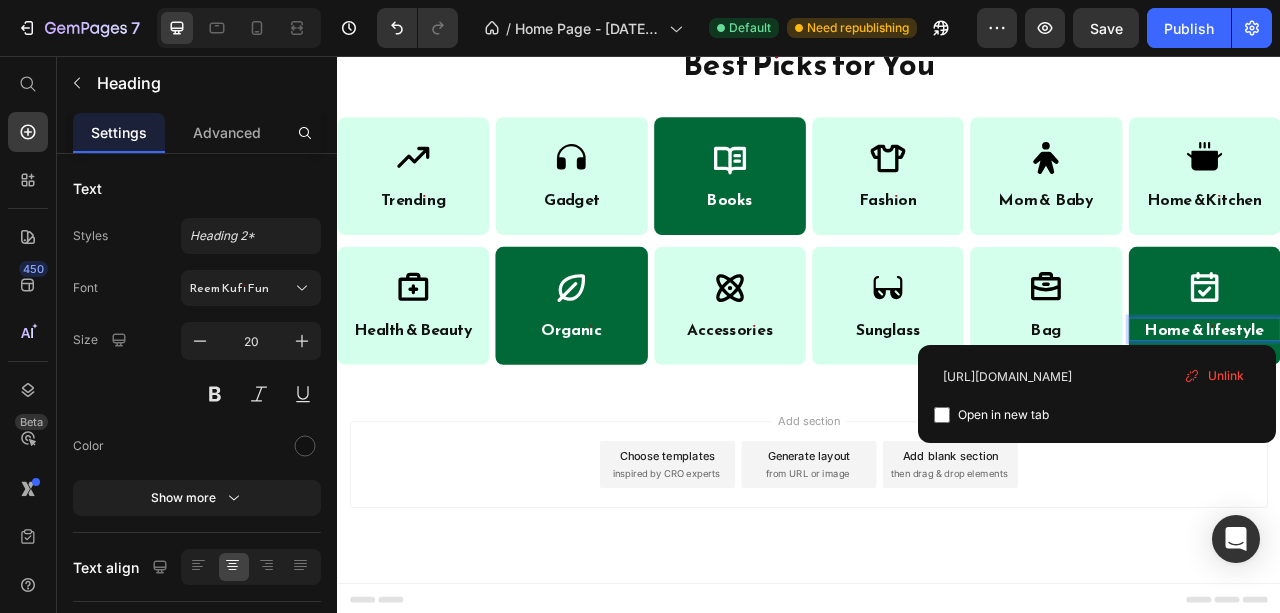 click on "Home & lifestyle" at bounding box center [1440, 404] 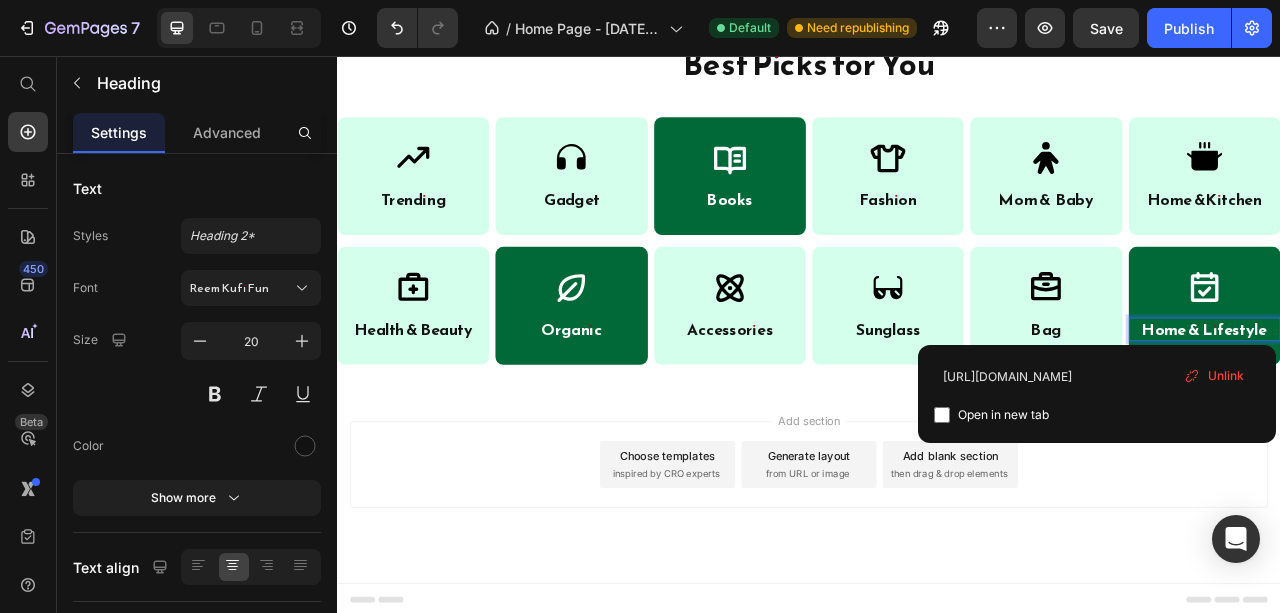 click on "Add section Choose templates inspired by CRO experts Generate layout from URL or image Add blank section then drag & drop elements" at bounding box center (937, 604) 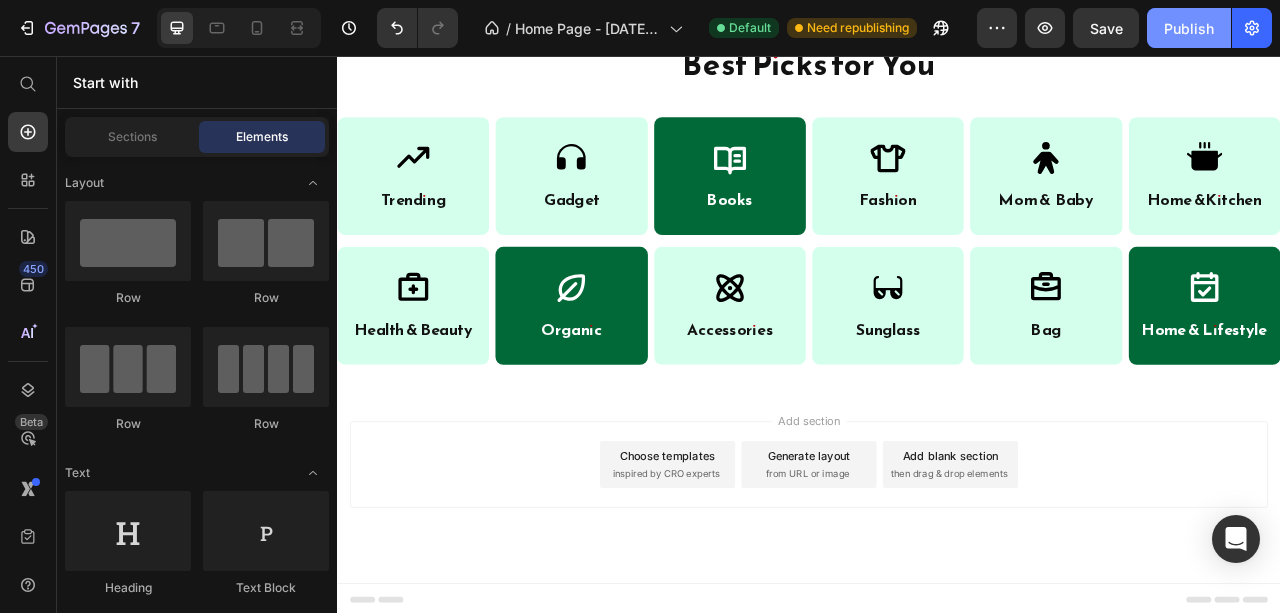 click on "Publish" at bounding box center [1189, 28] 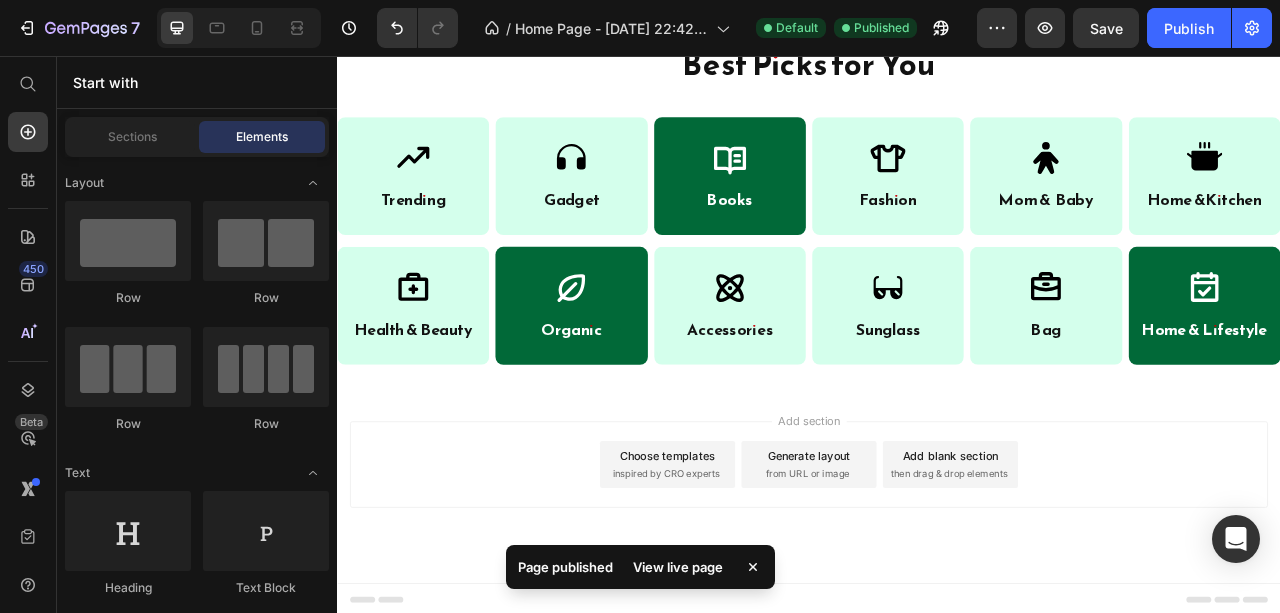 click on "View live page" at bounding box center (678, 567) 